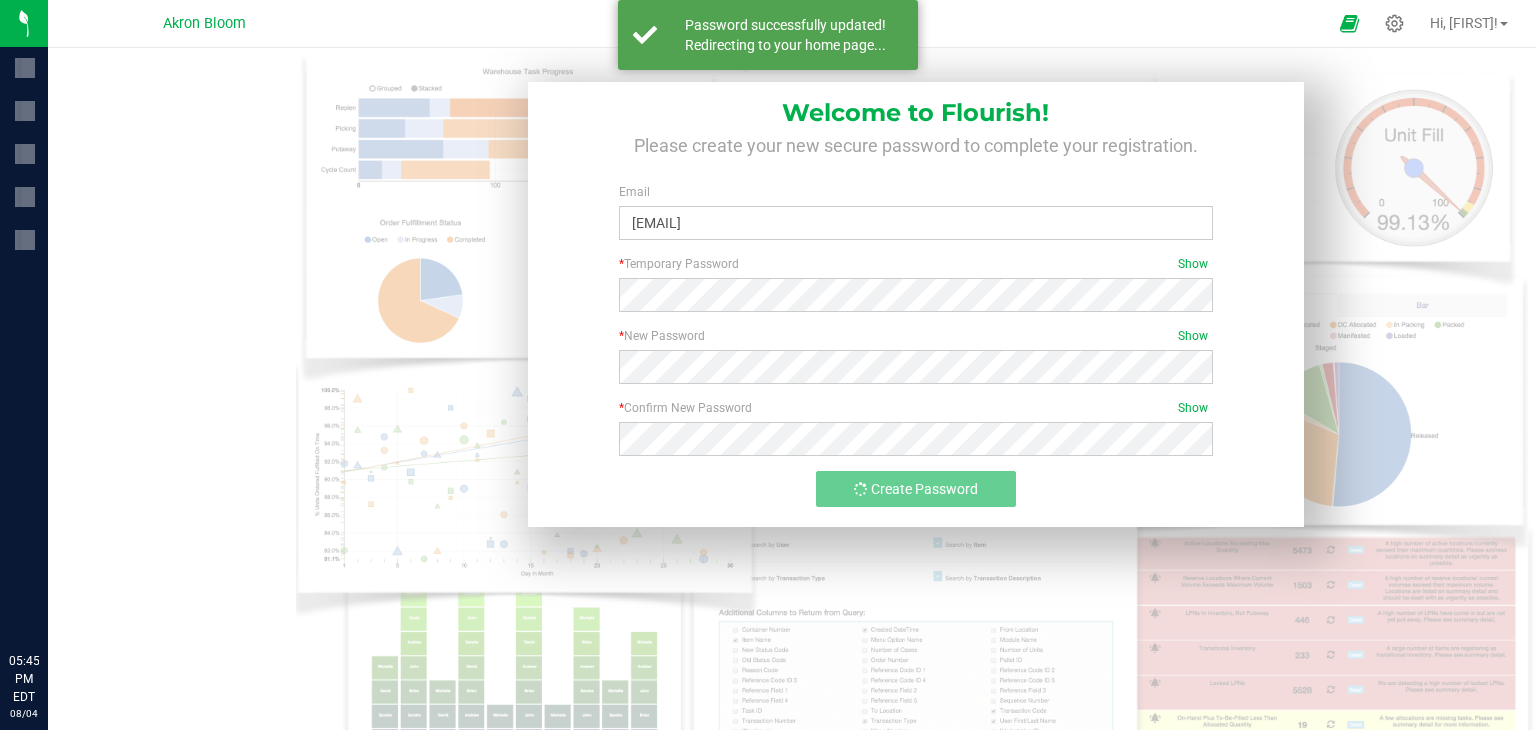 scroll, scrollTop: 0, scrollLeft: 0, axis: both 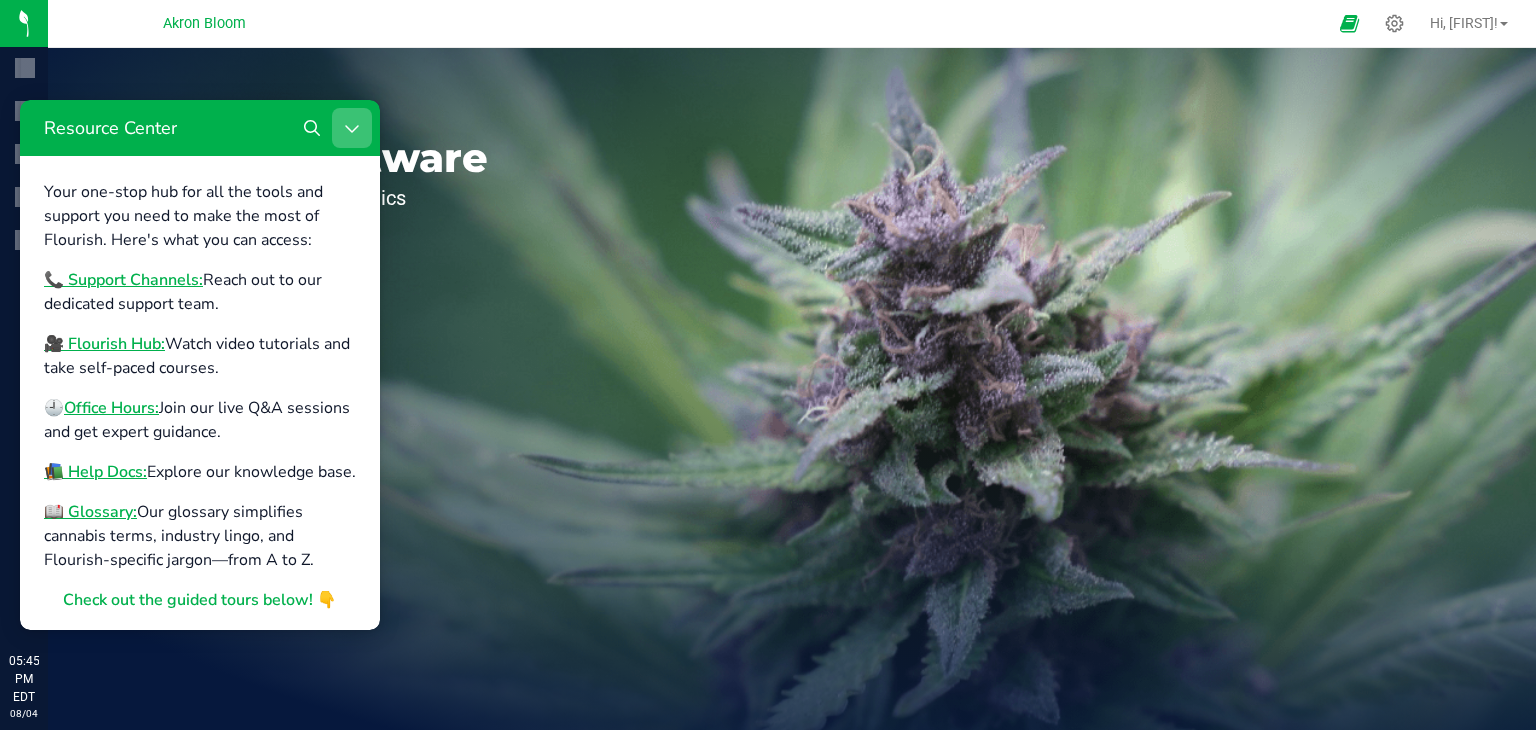 click at bounding box center (352, 128) 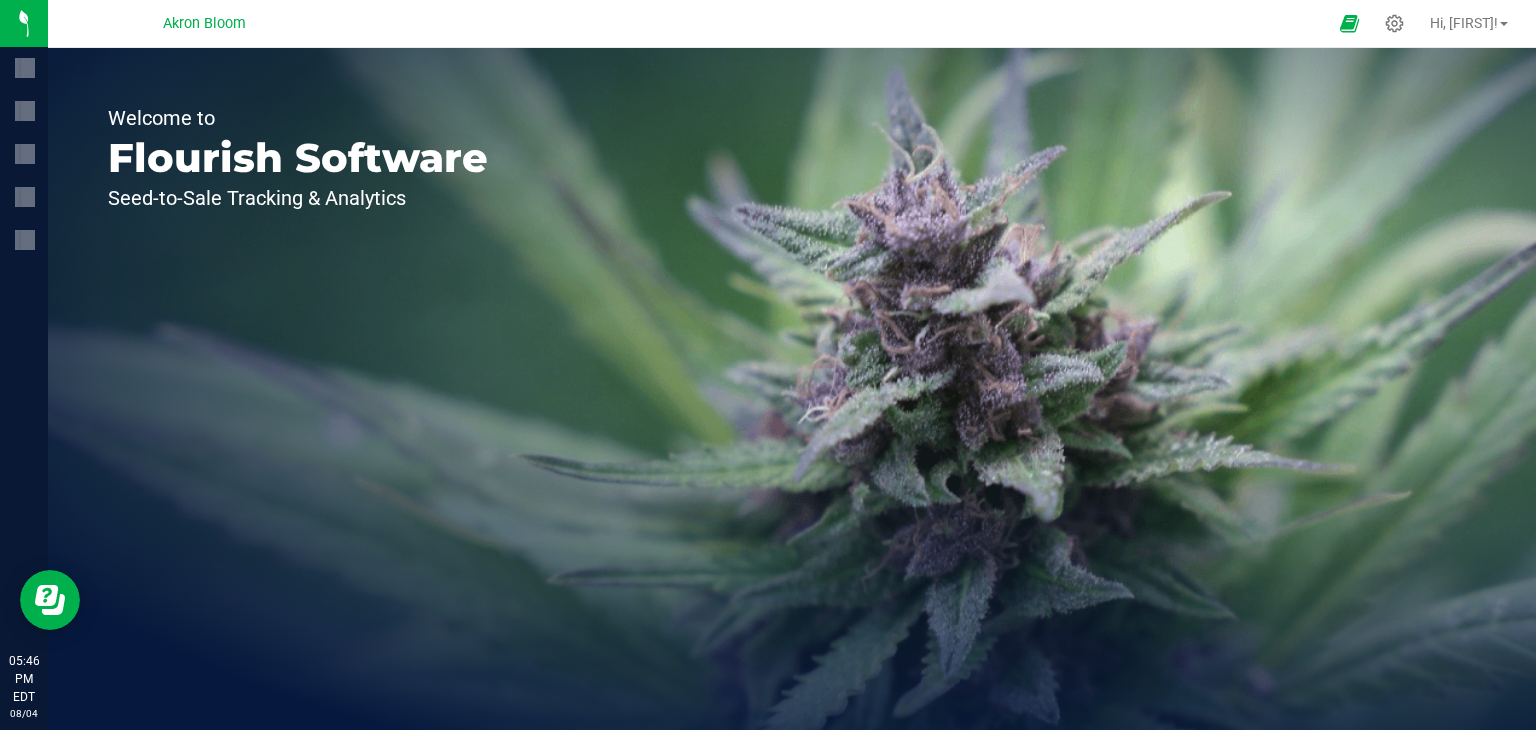 click on "Akron Bloom" at bounding box center [204, 24] 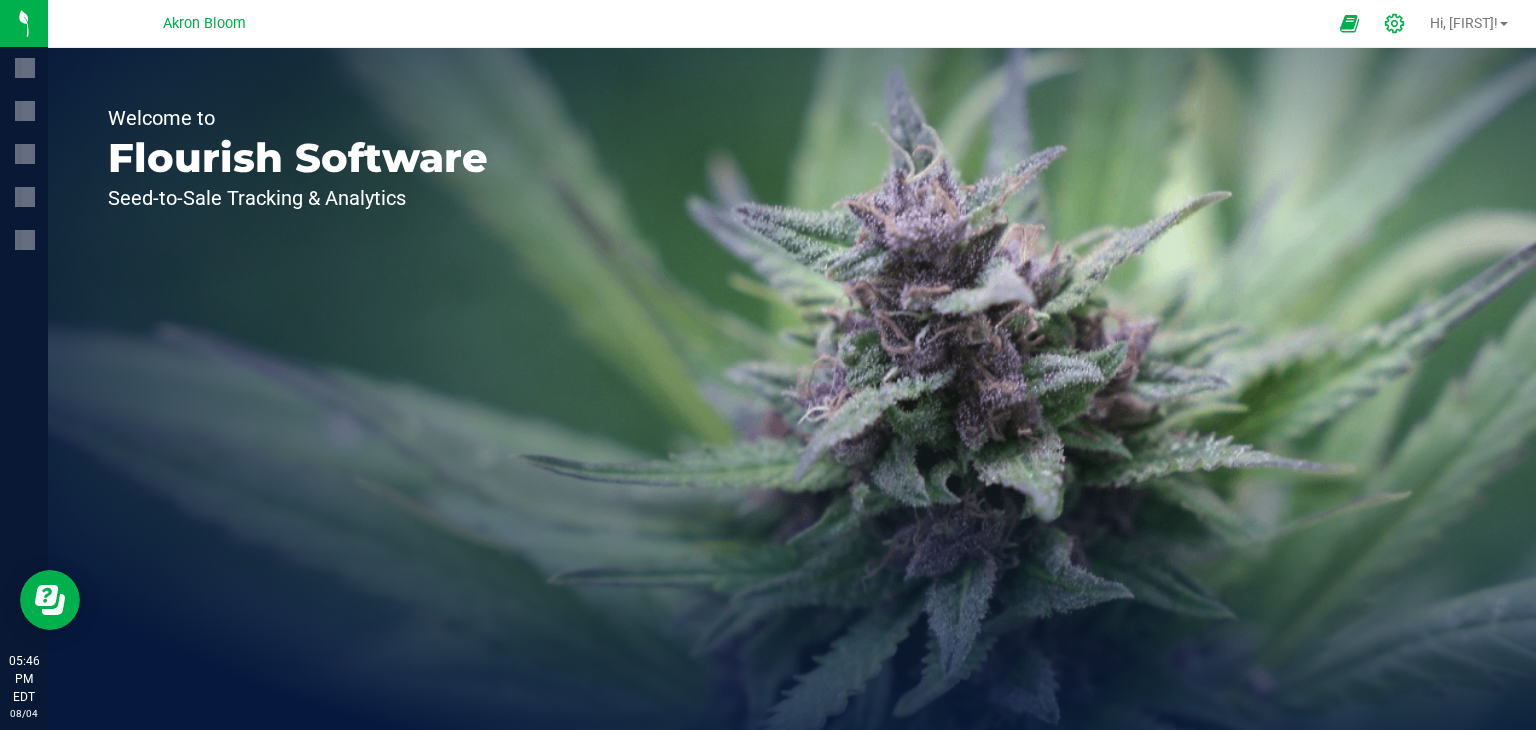 click 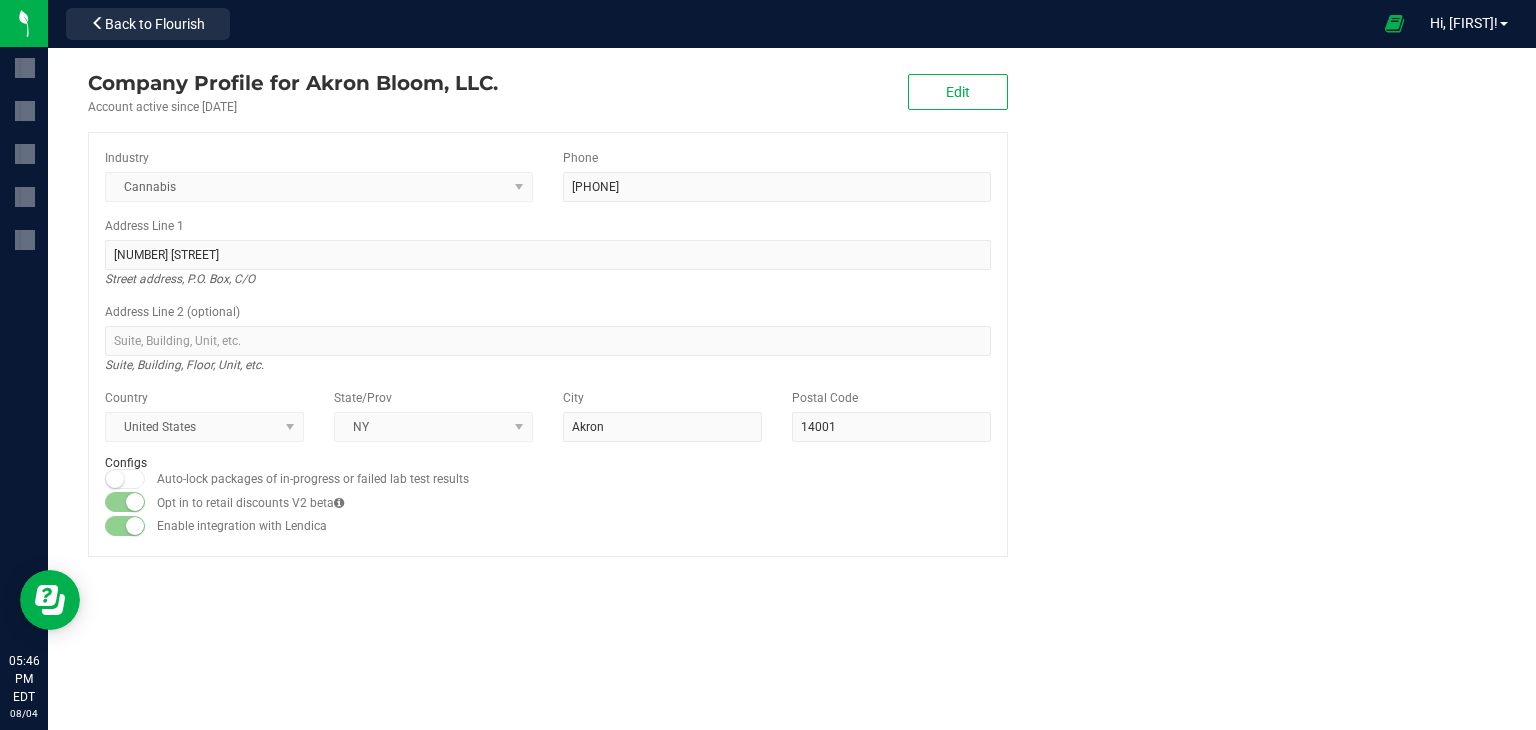 scroll, scrollTop: 0, scrollLeft: 0, axis: both 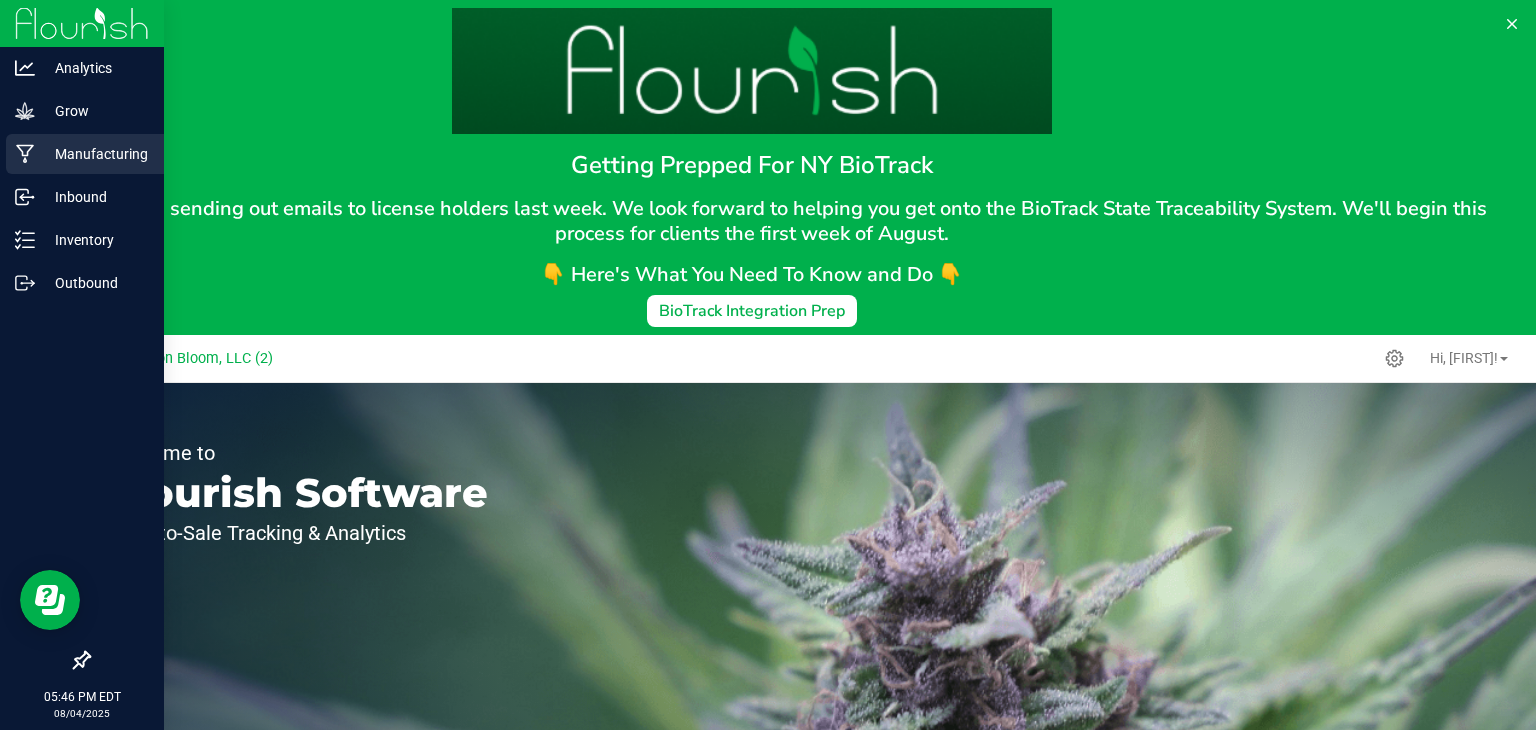 click on "Manufacturing" at bounding box center [95, 154] 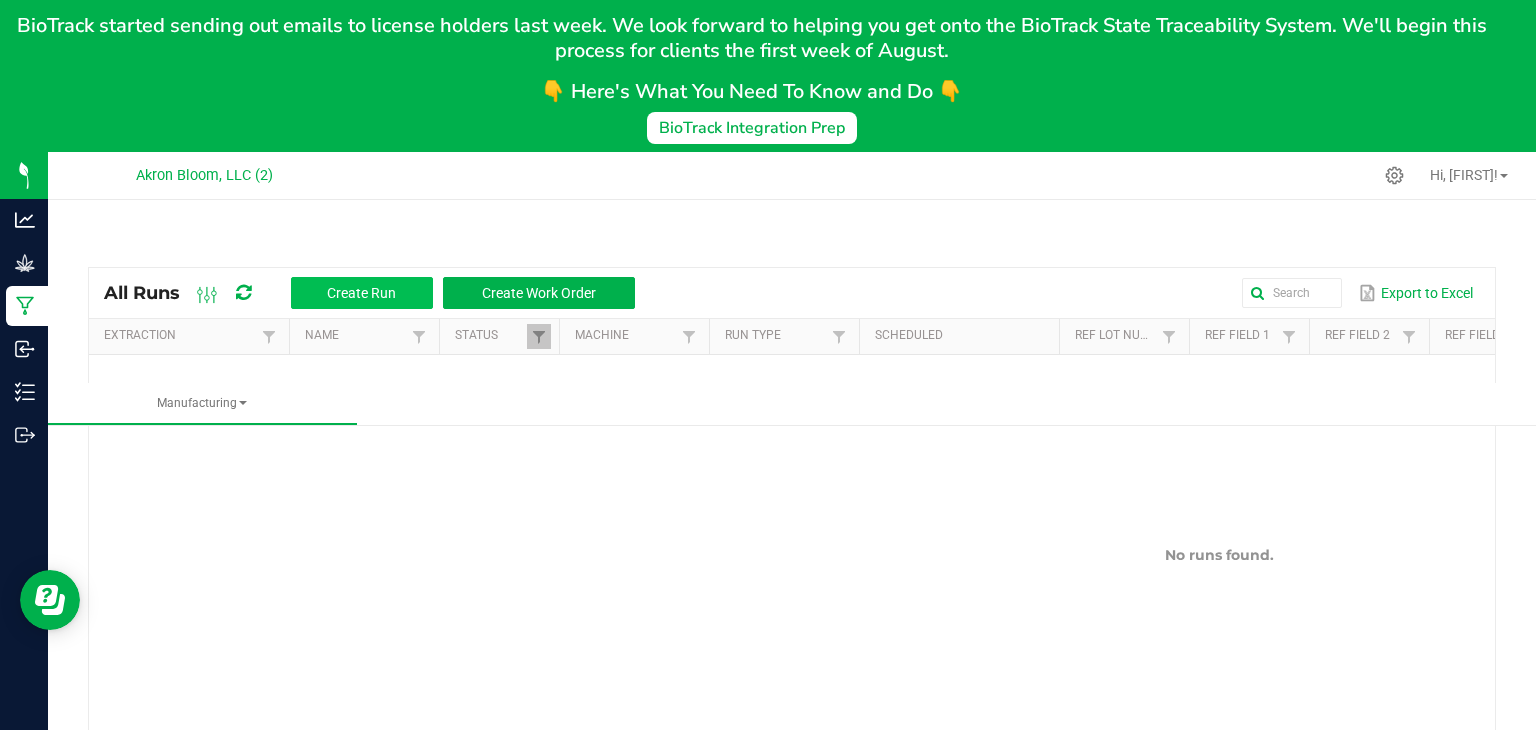 scroll, scrollTop: 191, scrollLeft: 0, axis: vertical 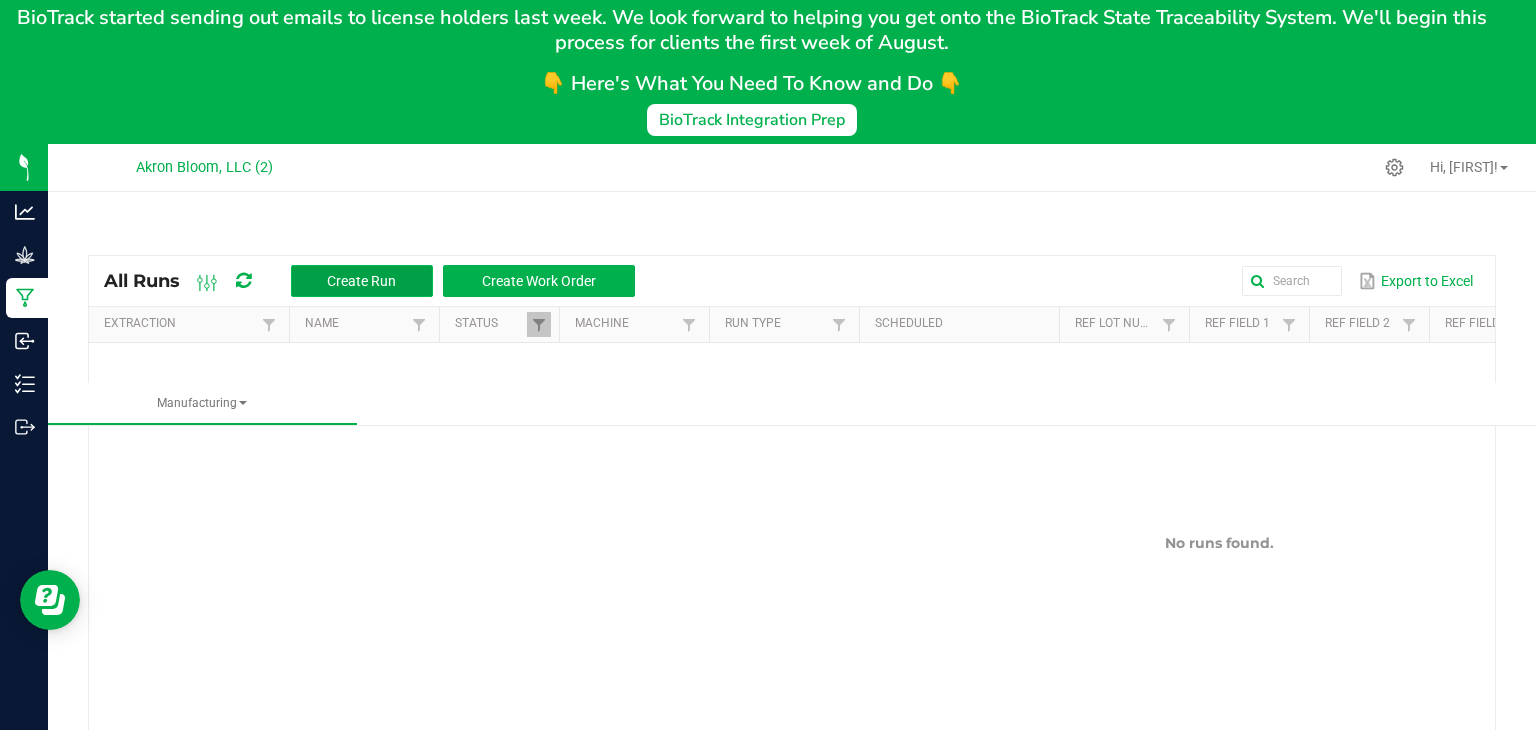 click on "Create Run" at bounding box center (361, 281) 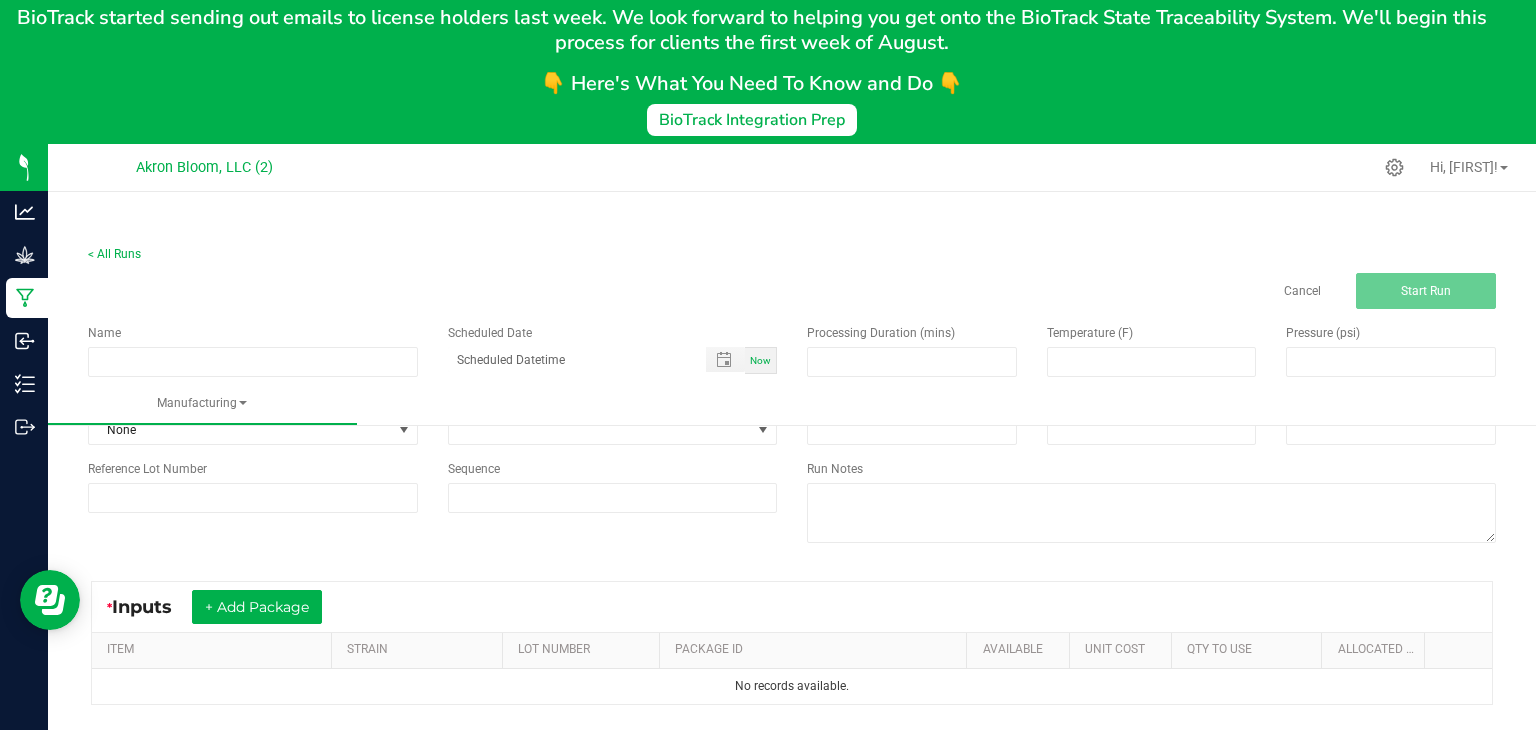 scroll, scrollTop: 0, scrollLeft: 0, axis: both 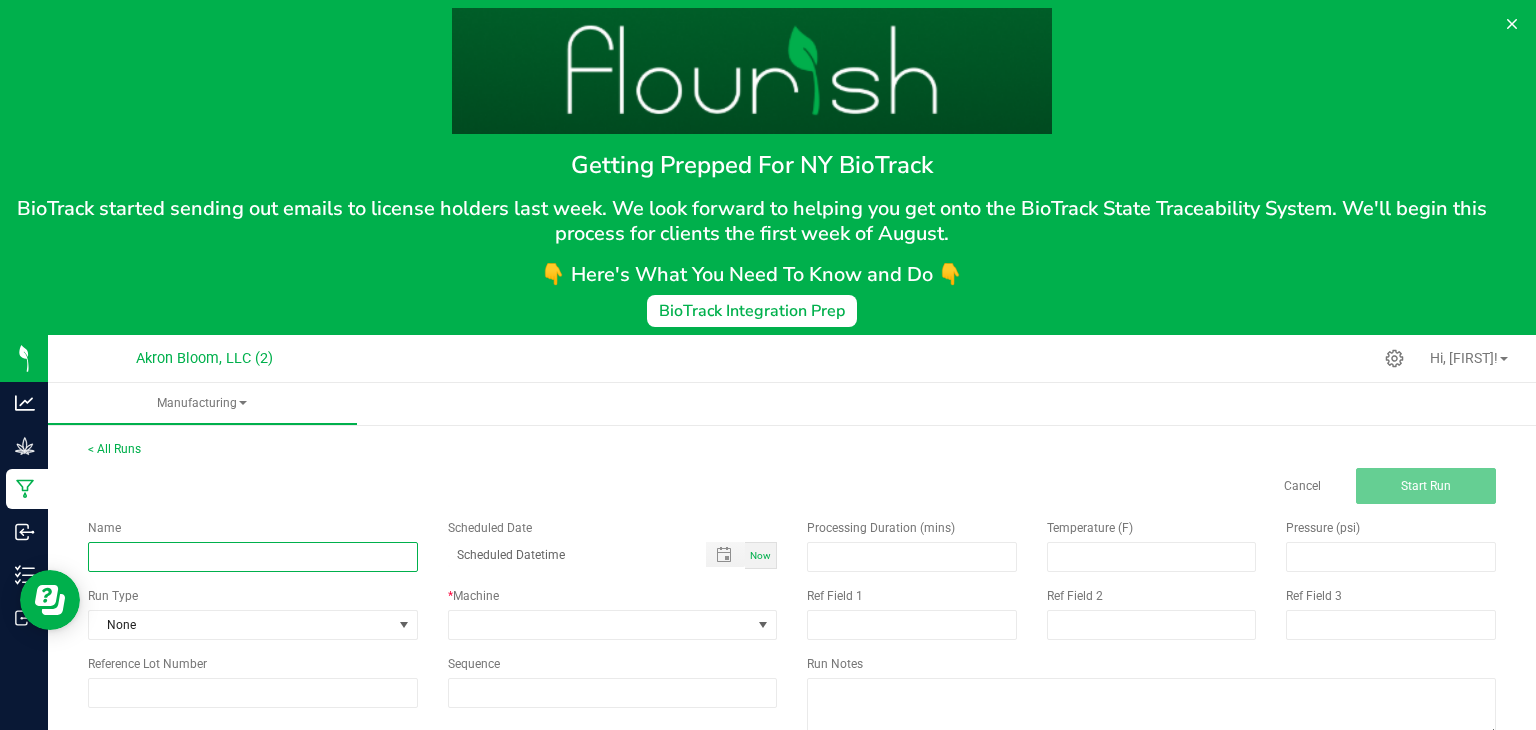 click at bounding box center (253, 557) 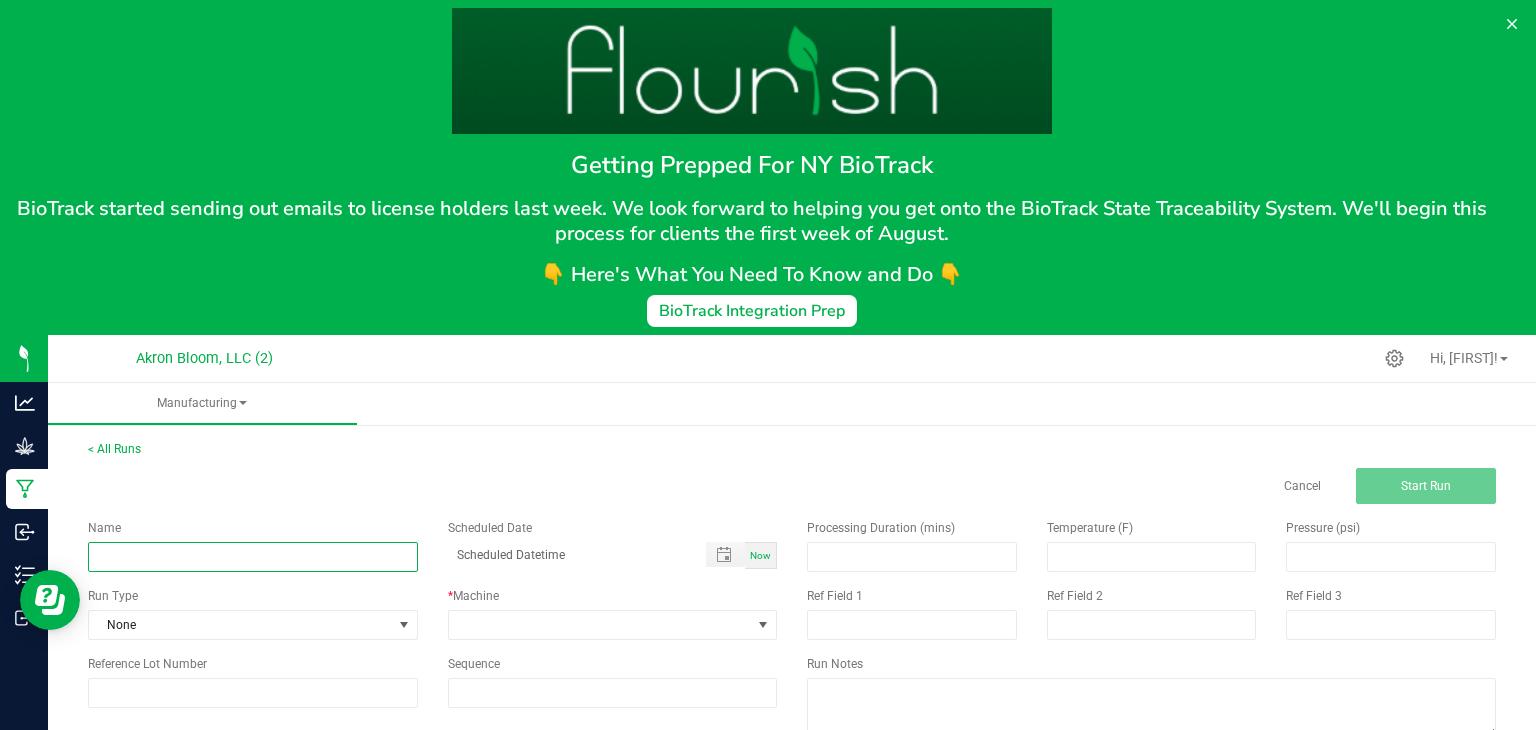 type on "[PRODUCT_NAME]" 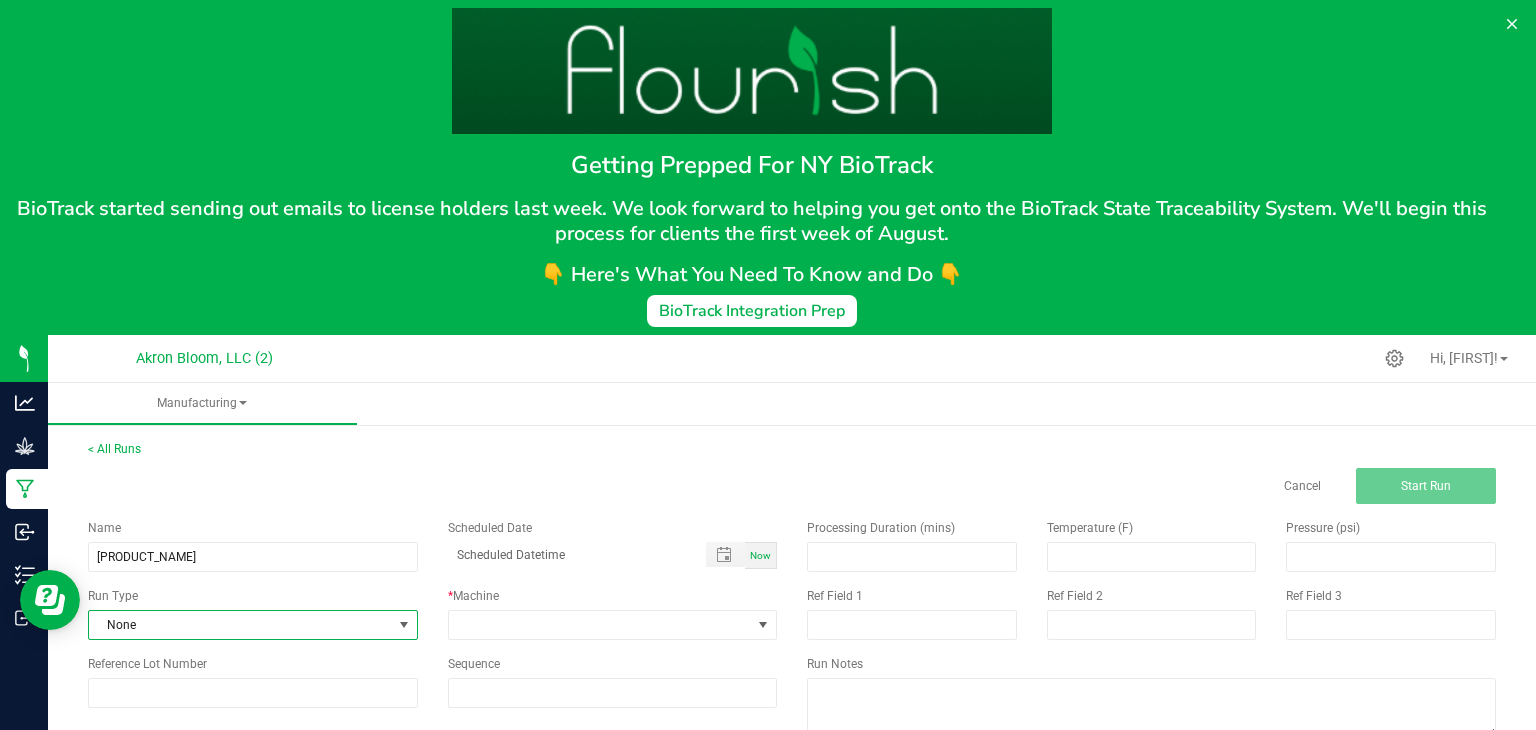 click at bounding box center [404, 625] 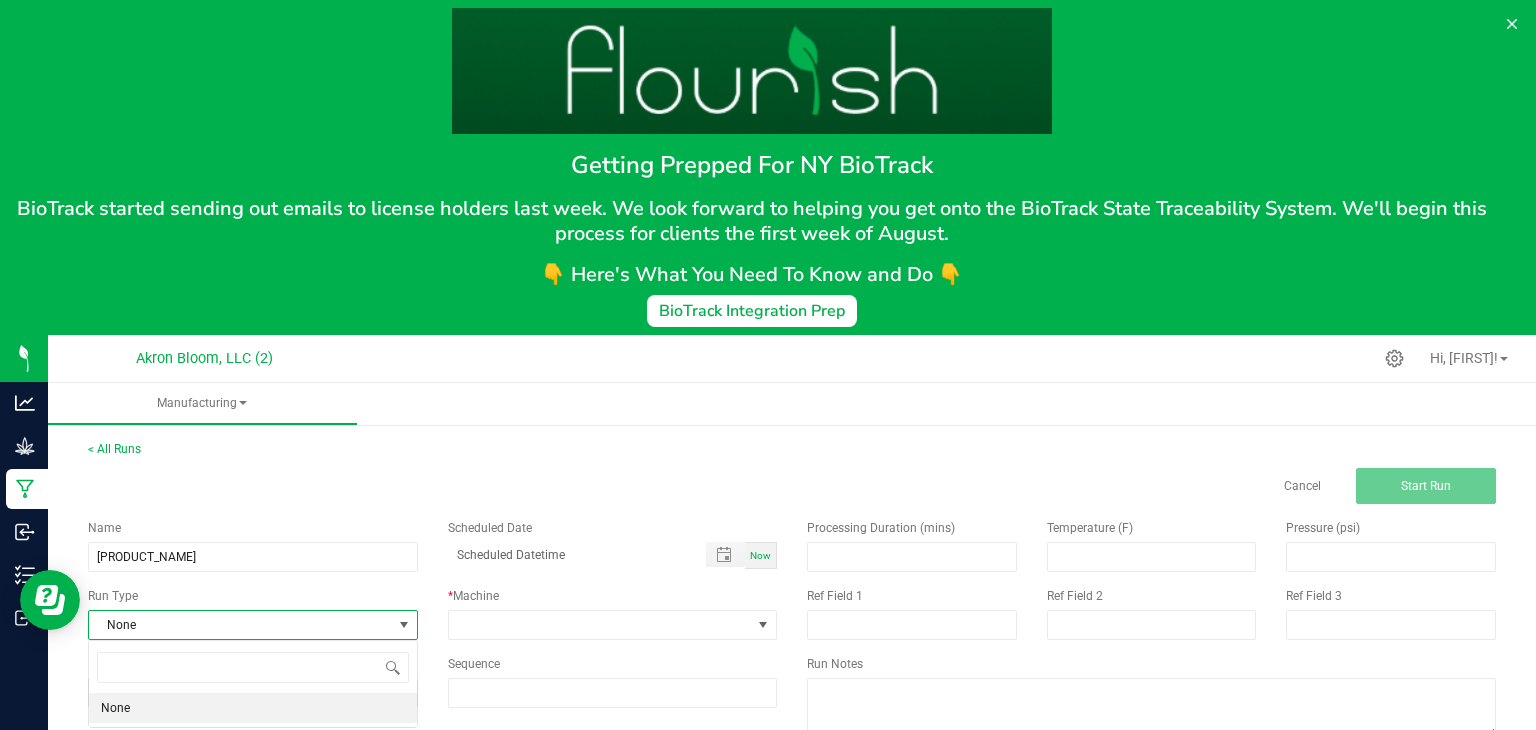 scroll, scrollTop: 99970, scrollLeft: 99670, axis: both 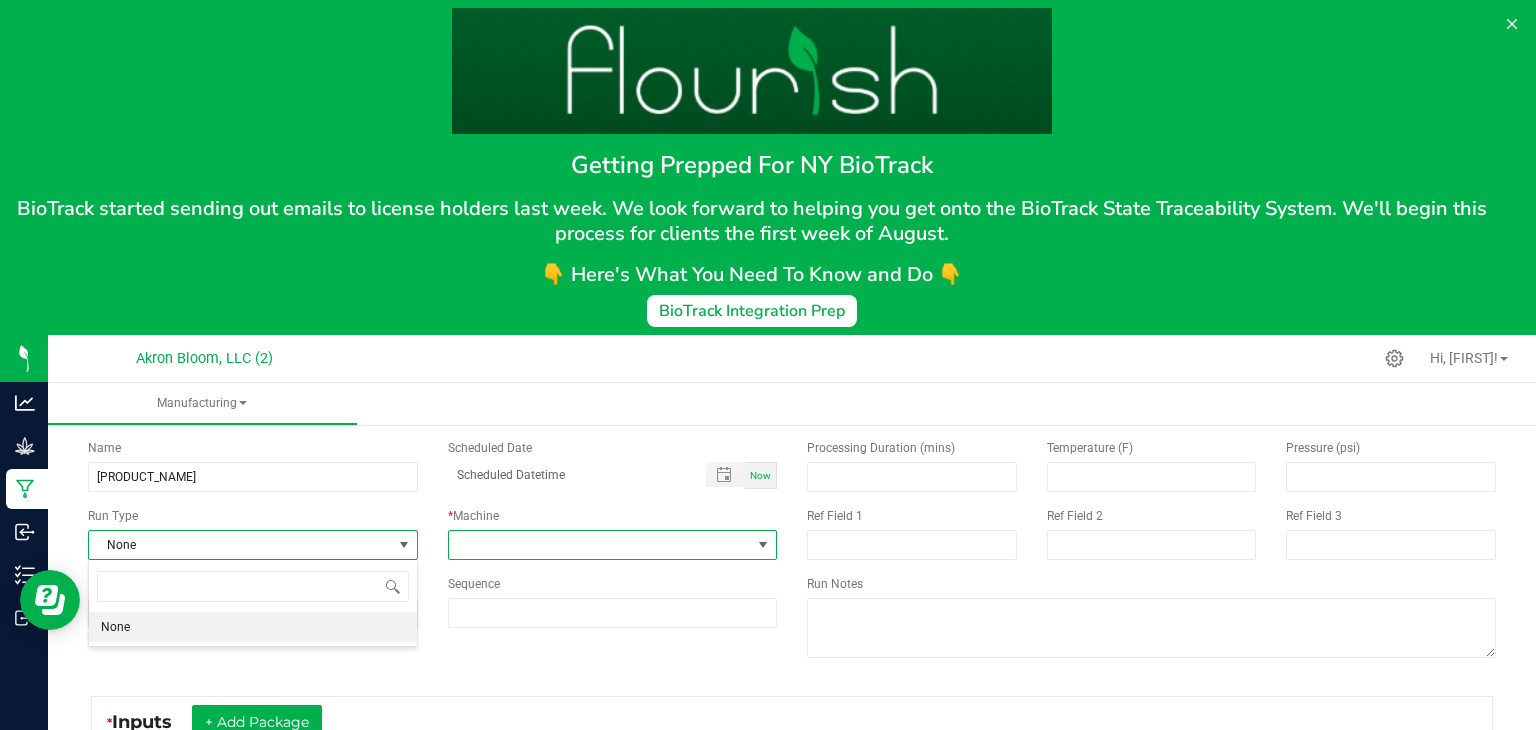 click at bounding box center [763, 545] 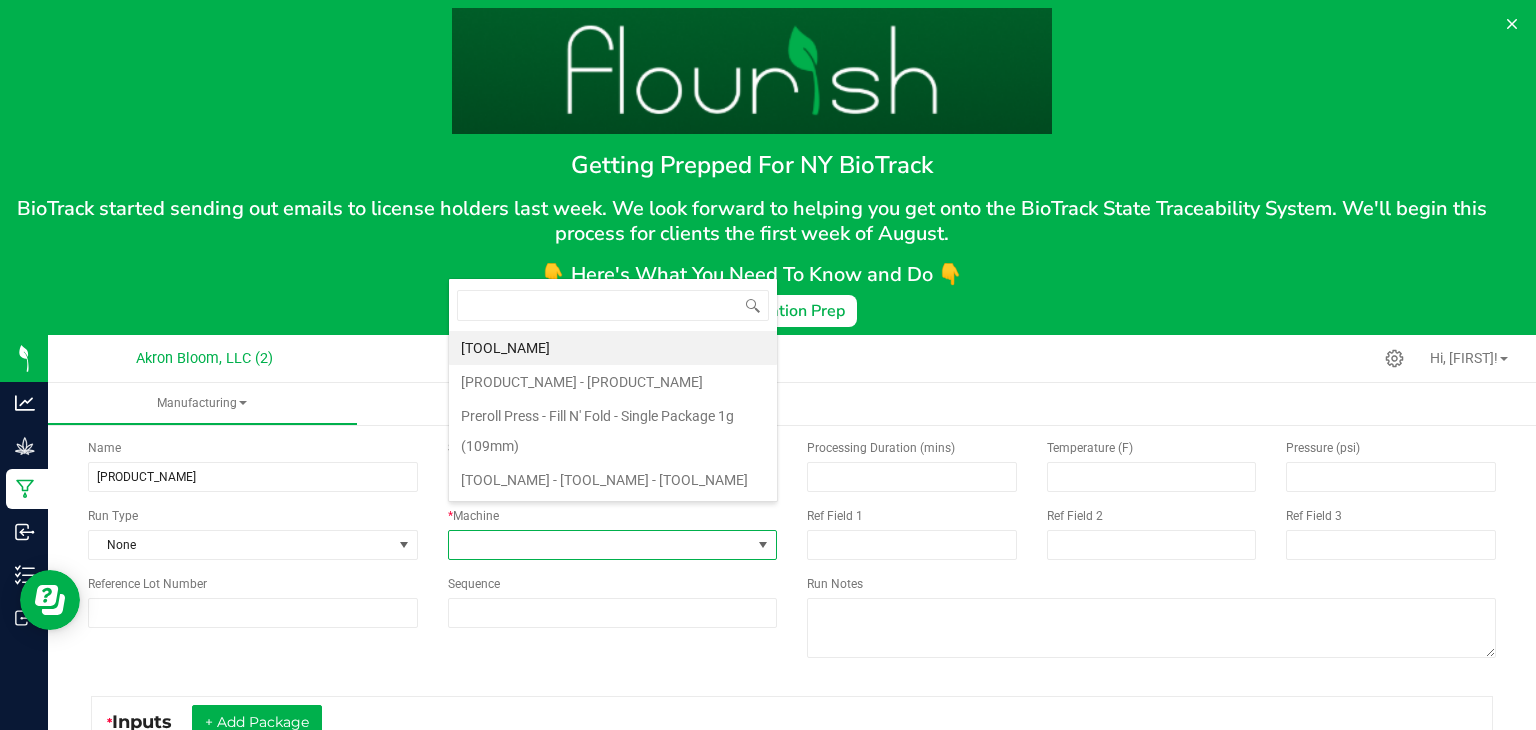 scroll, scrollTop: 99970, scrollLeft: 99670, axis: both 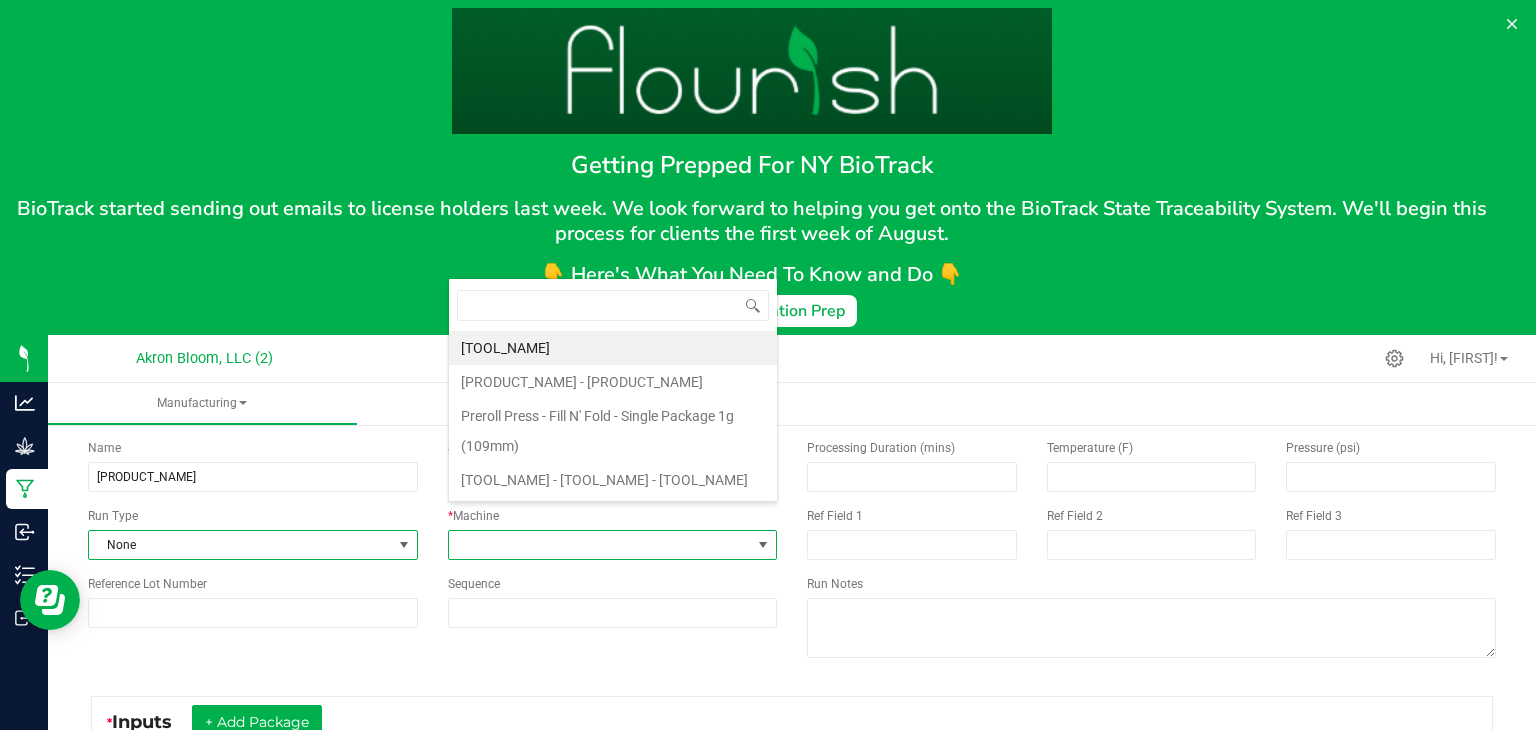 click at bounding box center (404, 545) 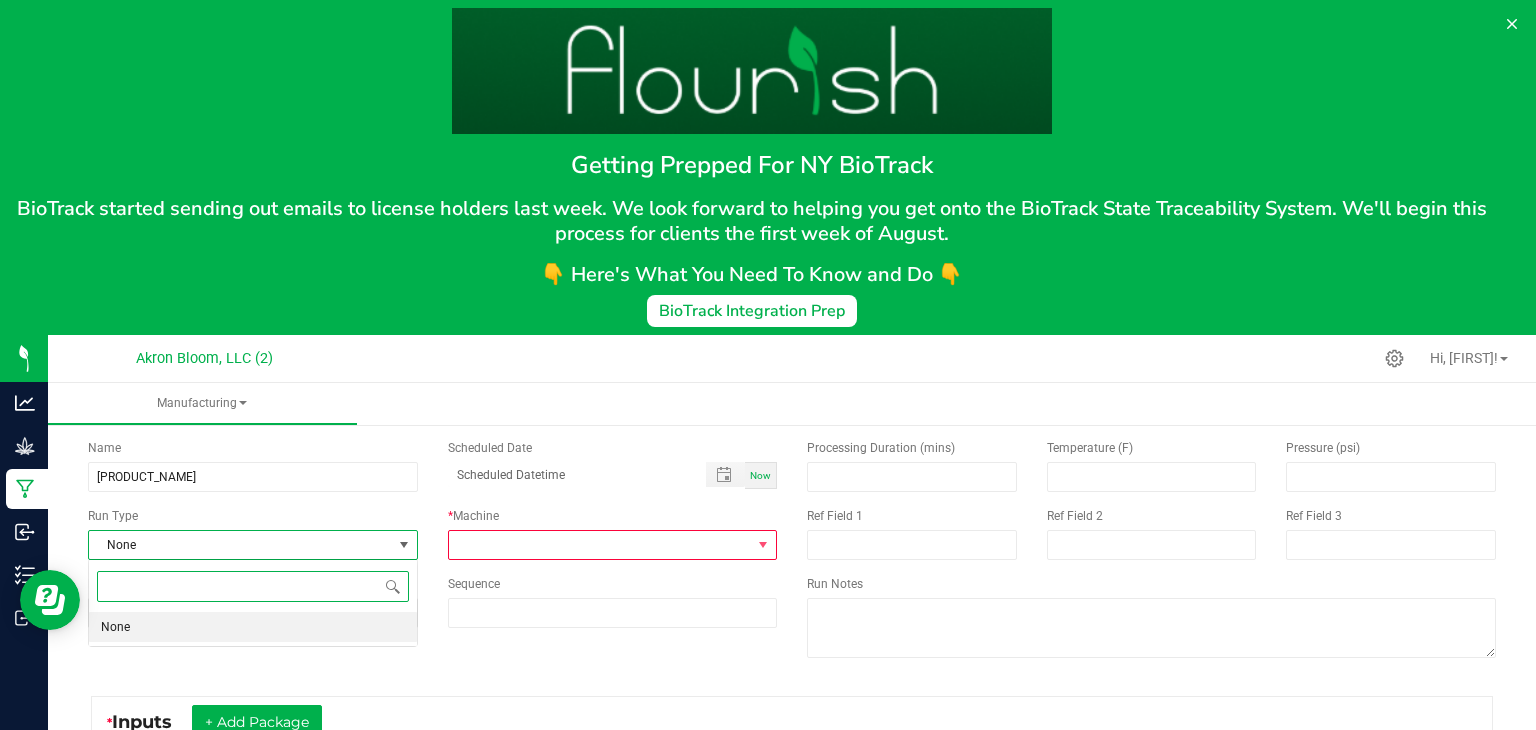 scroll, scrollTop: 99970, scrollLeft: 99670, axis: both 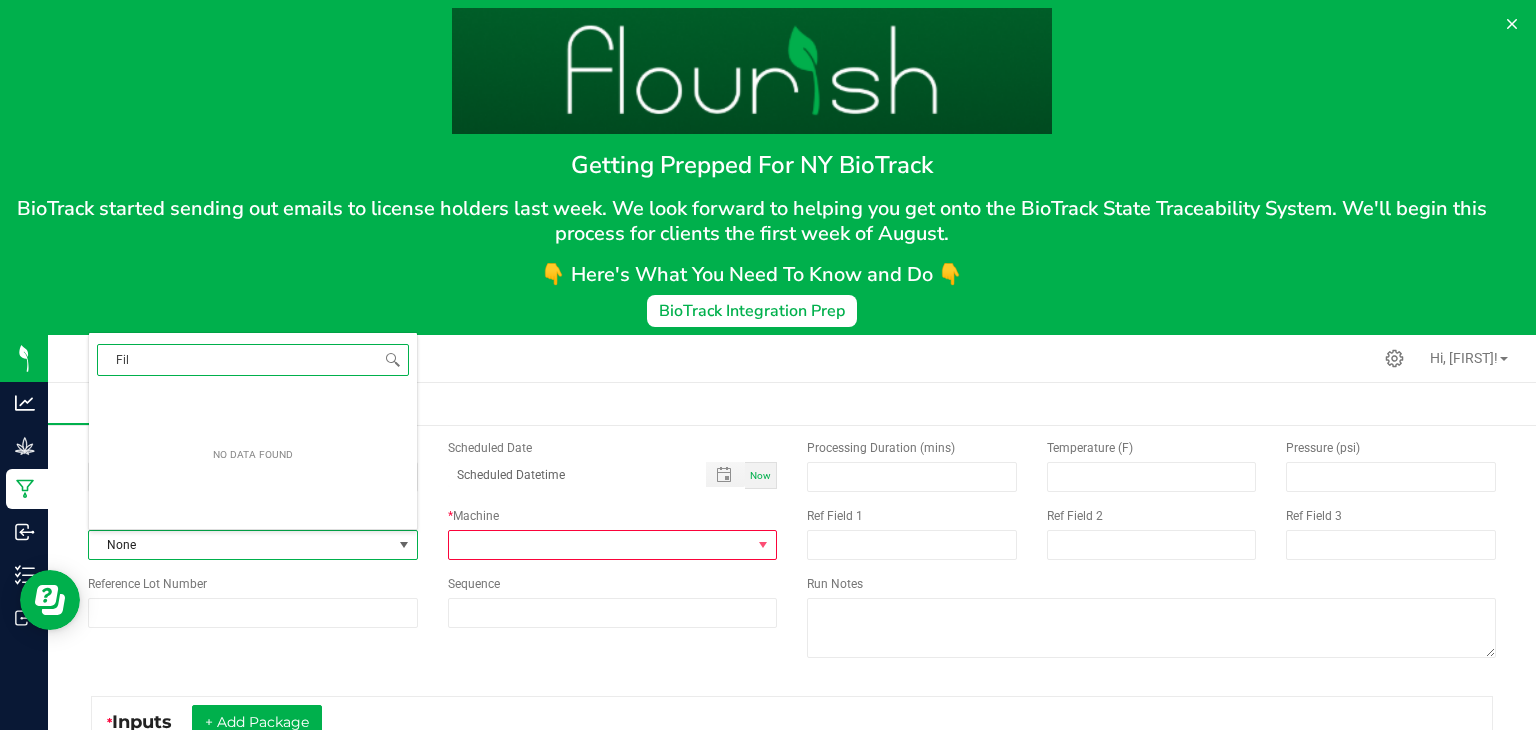 type on "[ACTION]" 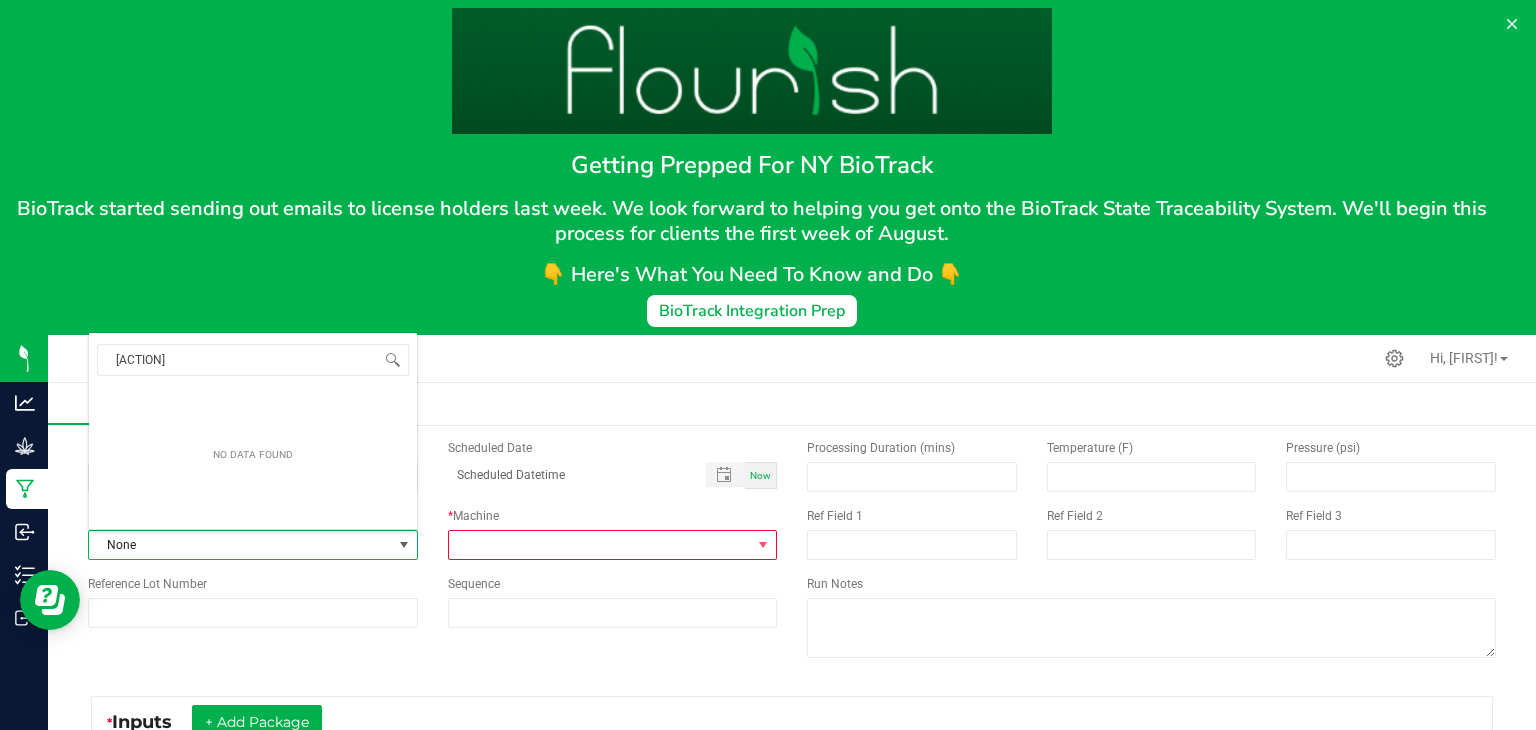 click on "Getting Prepped For [BRAND] [BRAND] started sending out emails to license holders last week. We look forward to helping you get onto the [BRAND] State Traceability System. We'll begin this process for clients the first week of August.  👇 Here's What You Need To Know and Do 👇" at bounding box center (752, 147) 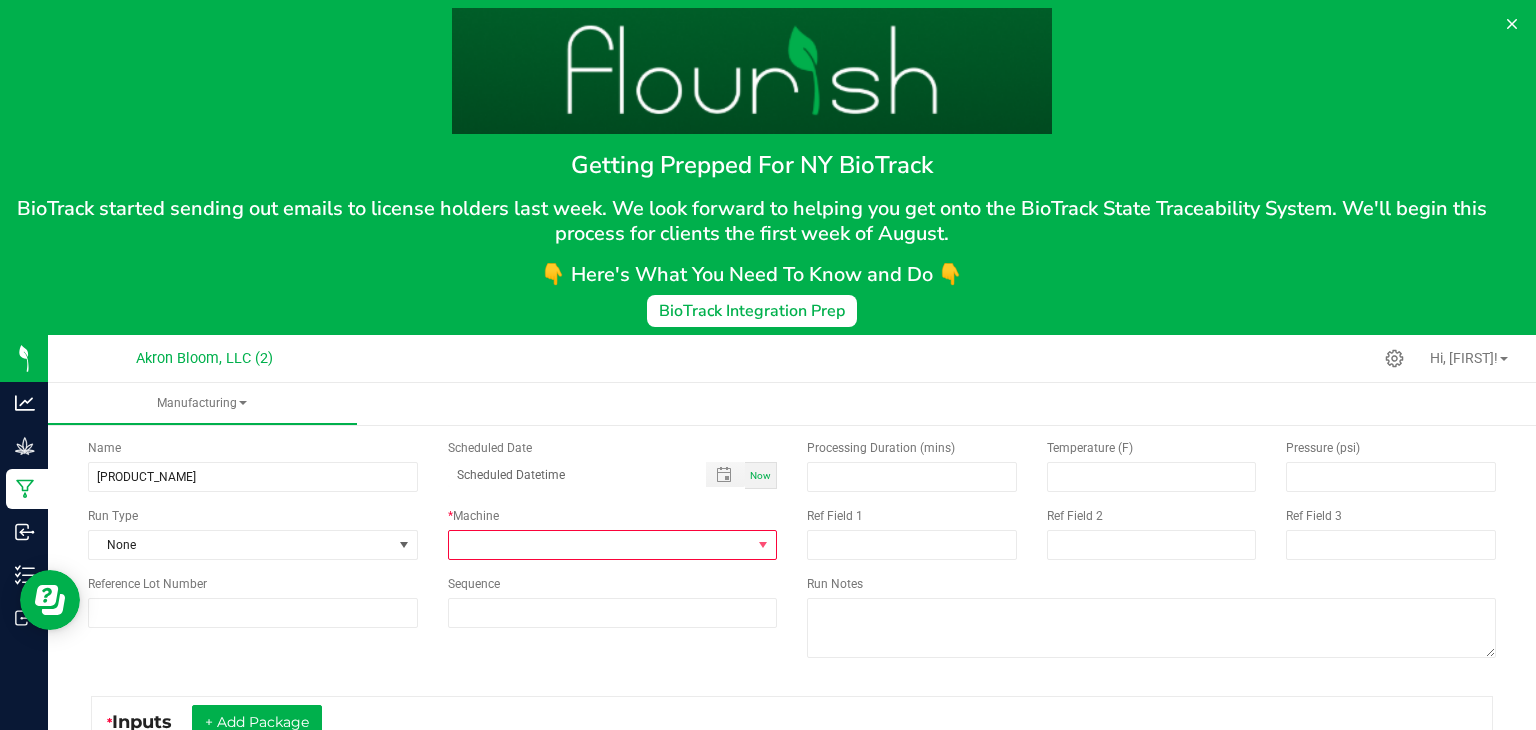 click on "Now" at bounding box center [760, 475] 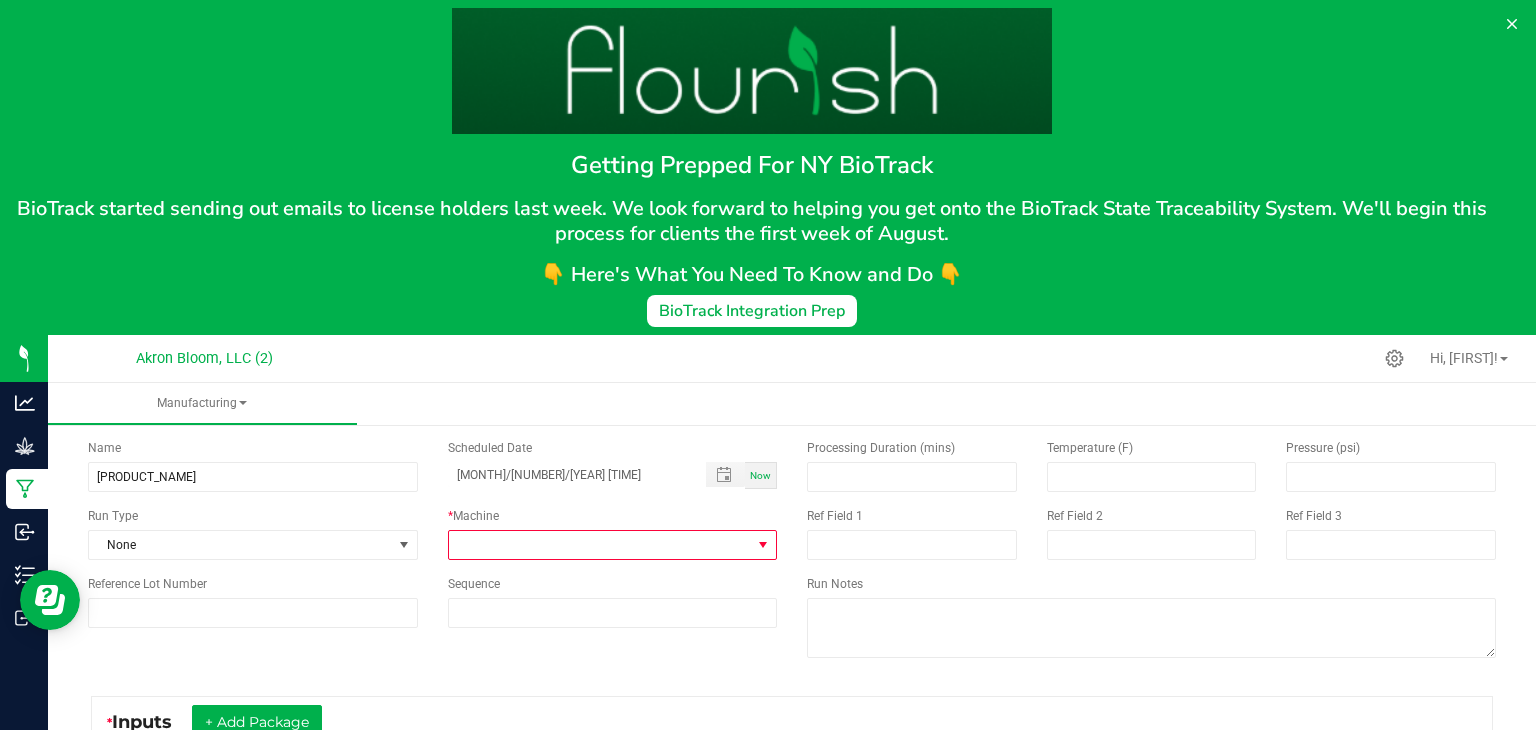 click at bounding box center (763, 545) 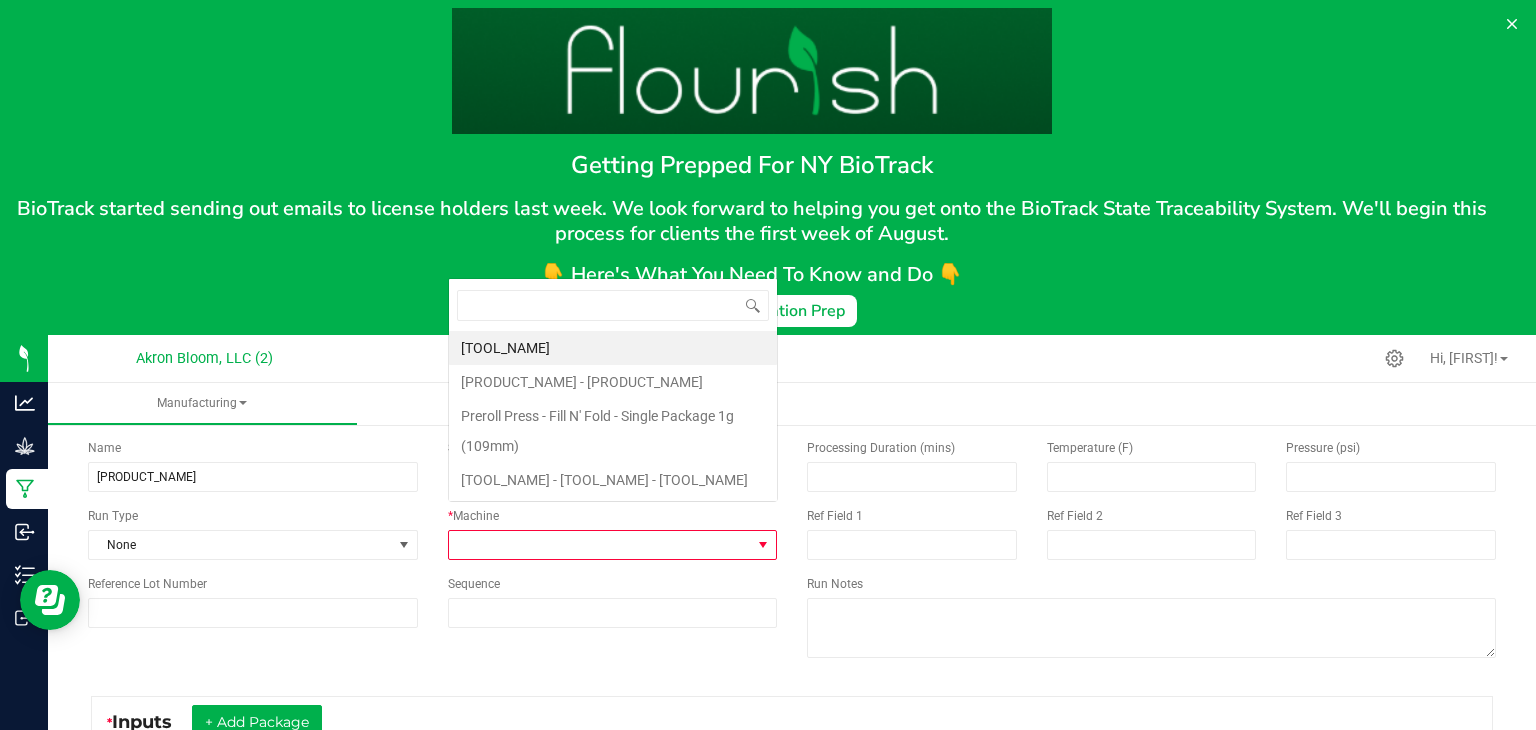 scroll, scrollTop: 0, scrollLeft: 0, axis: both 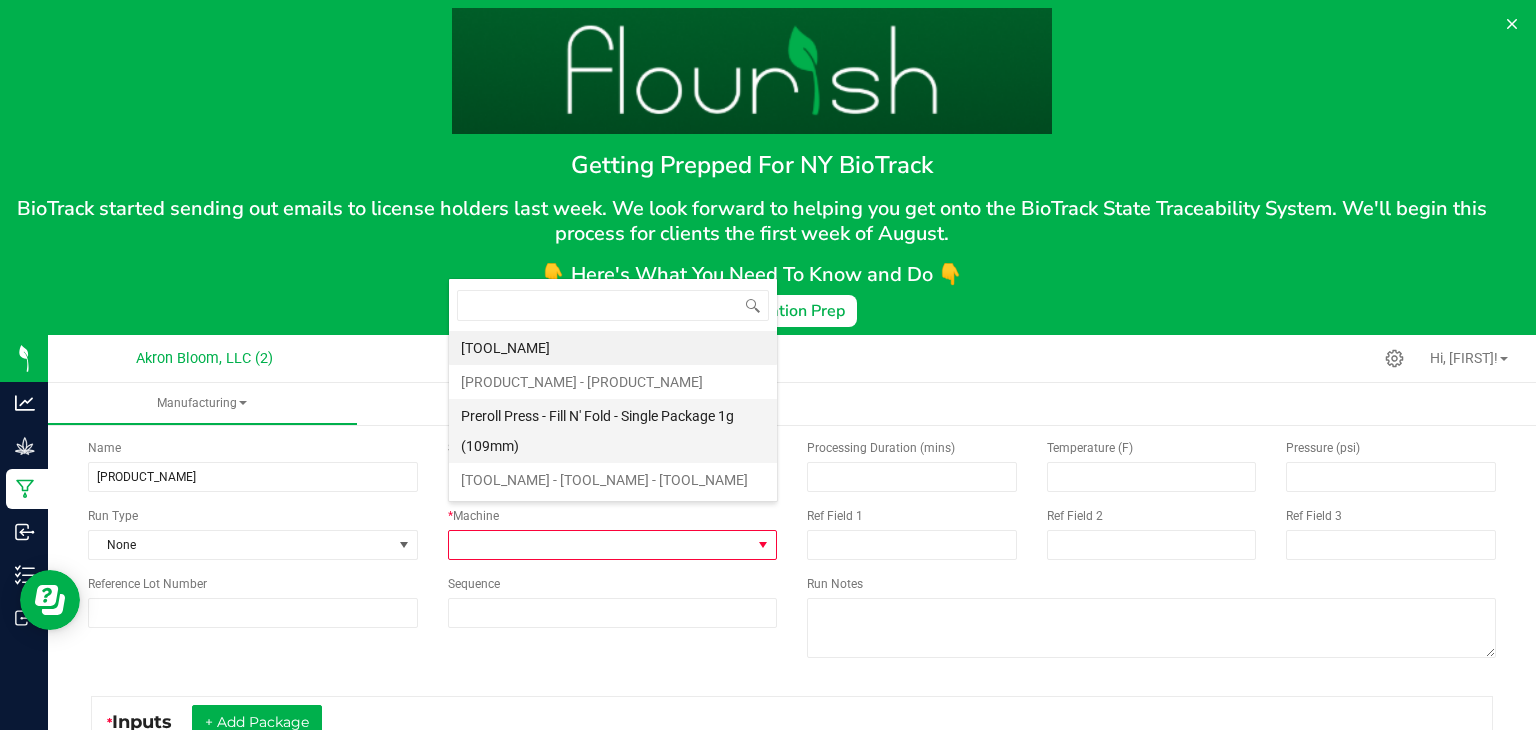 click on "Preroll Press - Fill N' Fold - Single Package 1g (109mm)" at bounding box center (613, 431) 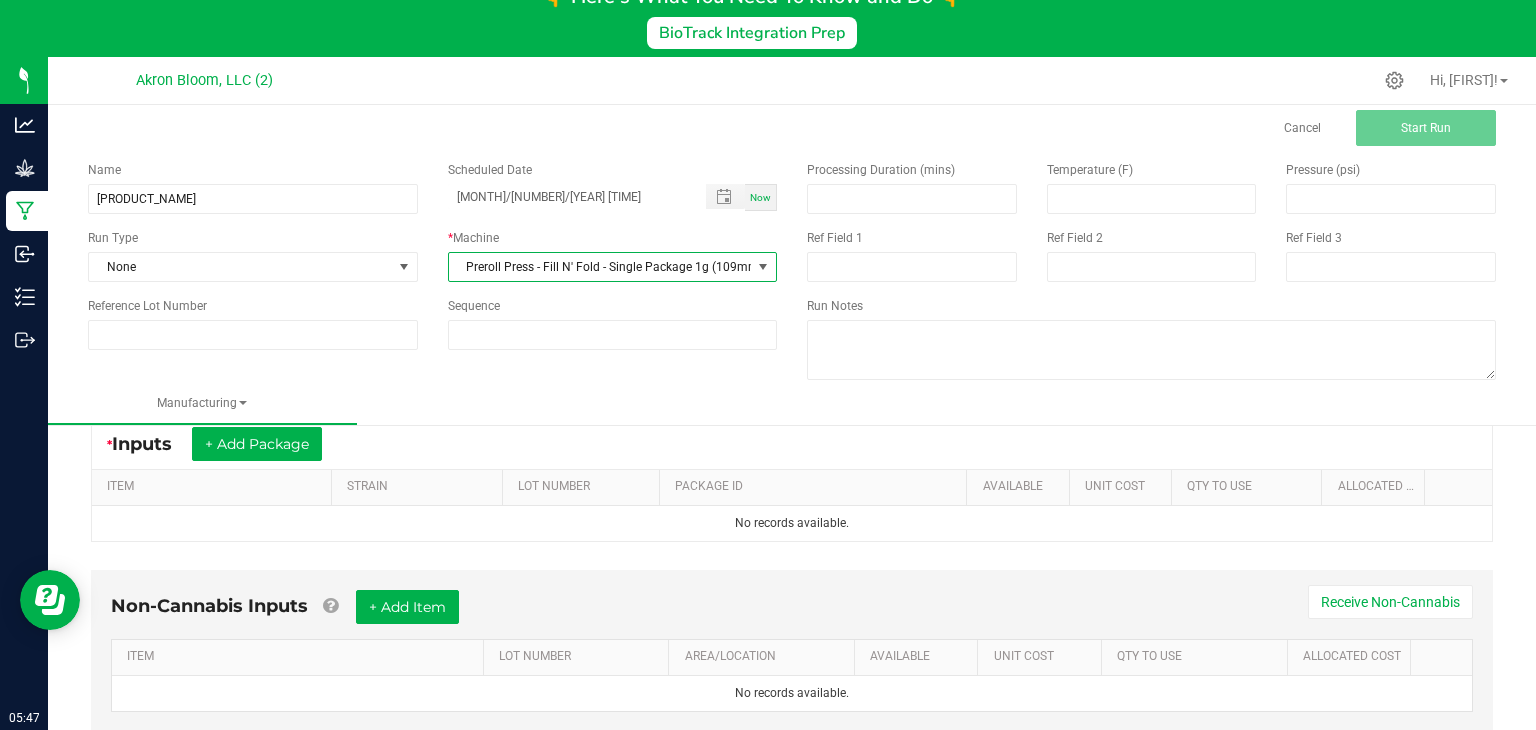 scroll, scrollTop: 284, scrollLeft: 0, axis: vertical 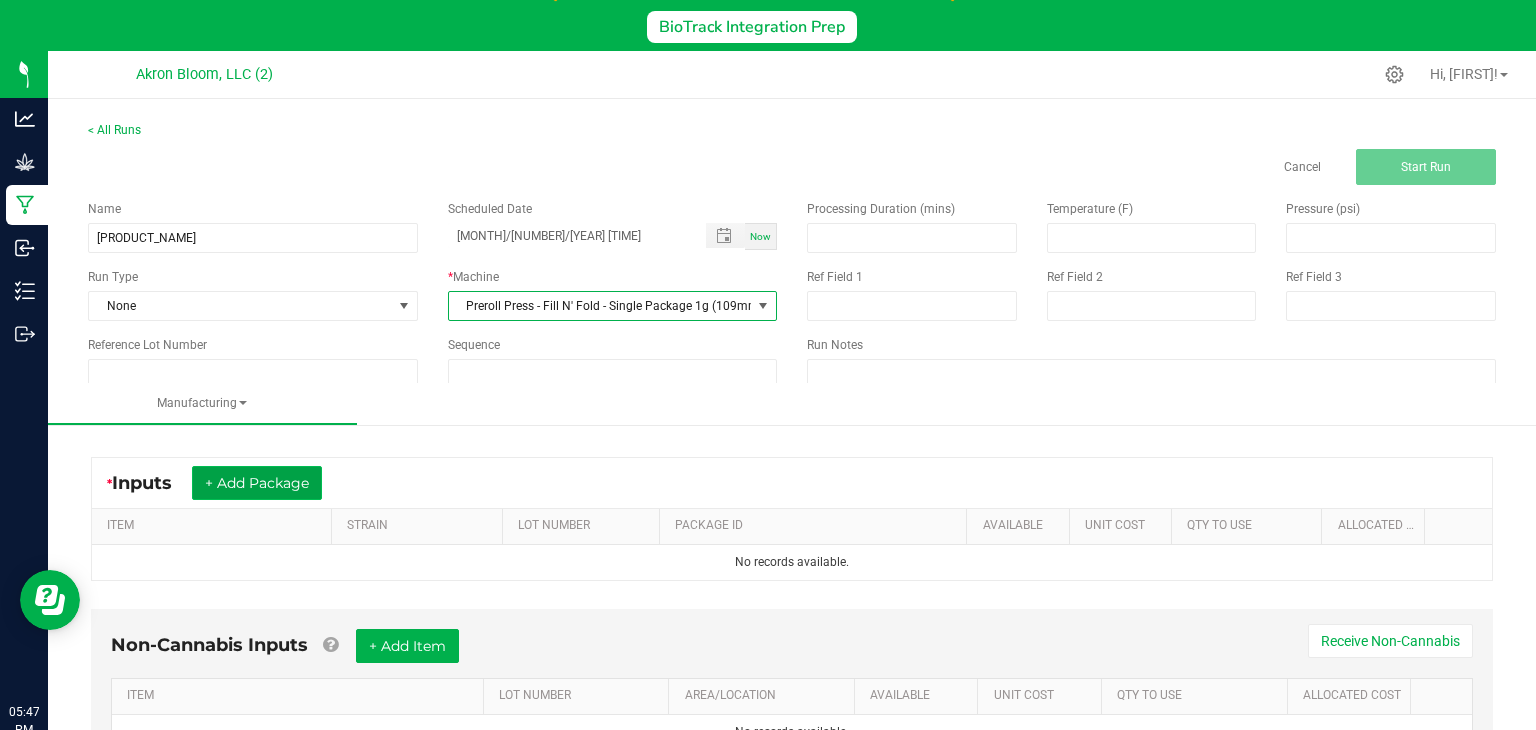 click on "+ Add Package" at bounding box center [257, 483] 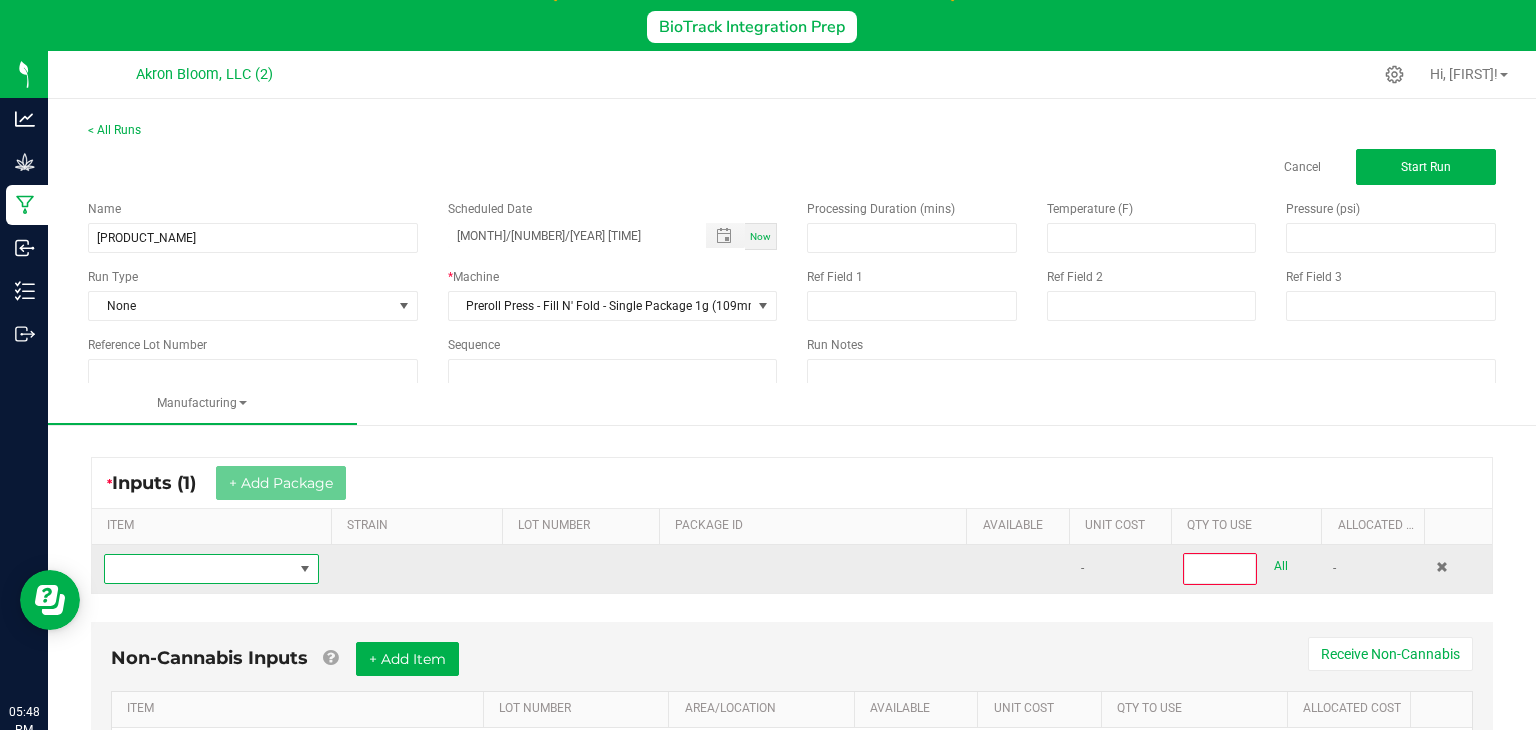 click at bounding box center [305, 569] 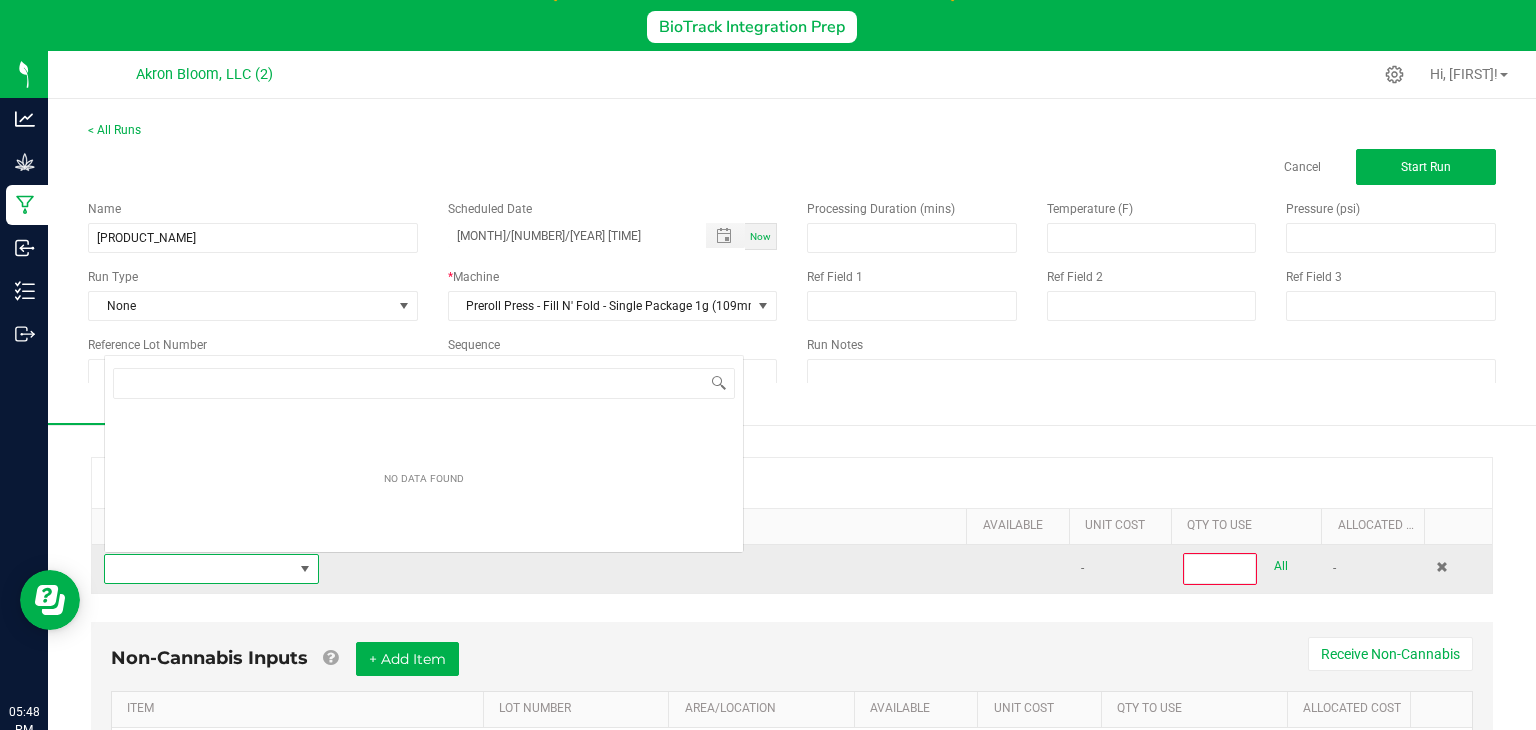 scroll, scrollTop: 0, scrollLeft: 0, axis: both 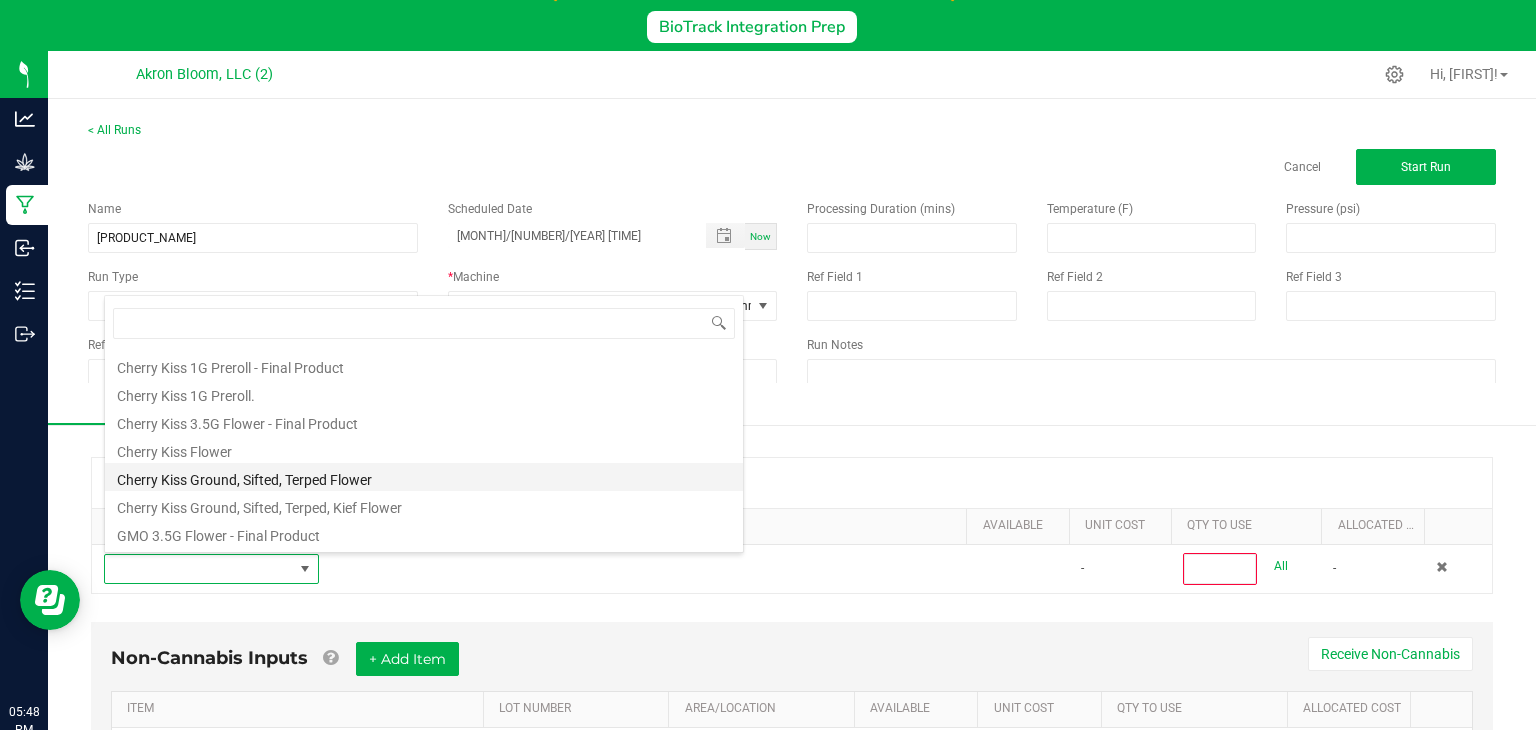 click on "Cherry Kiss Ground, Sifted, Terped Flower" at bounding box center [424, 477] 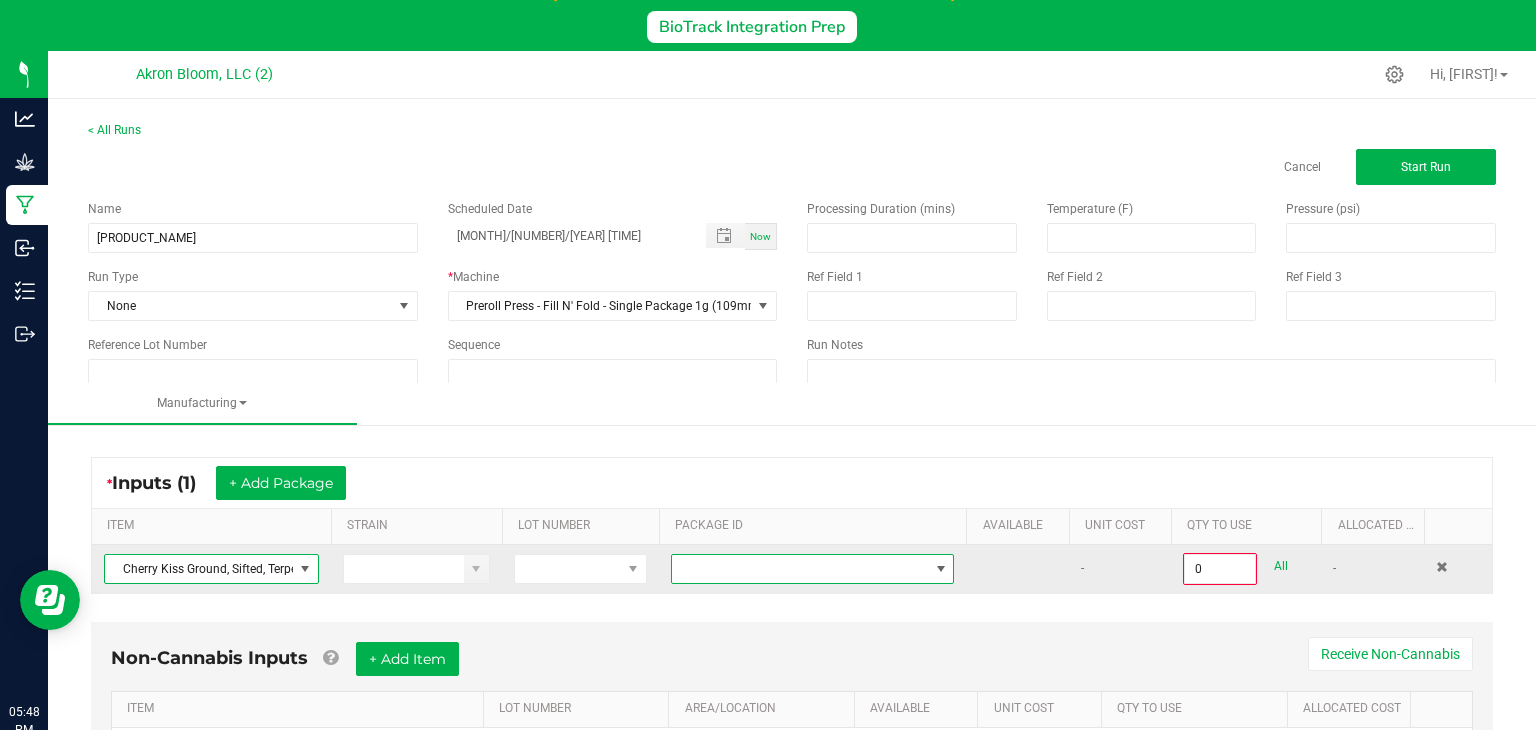 click at bounding box center (941, 569) 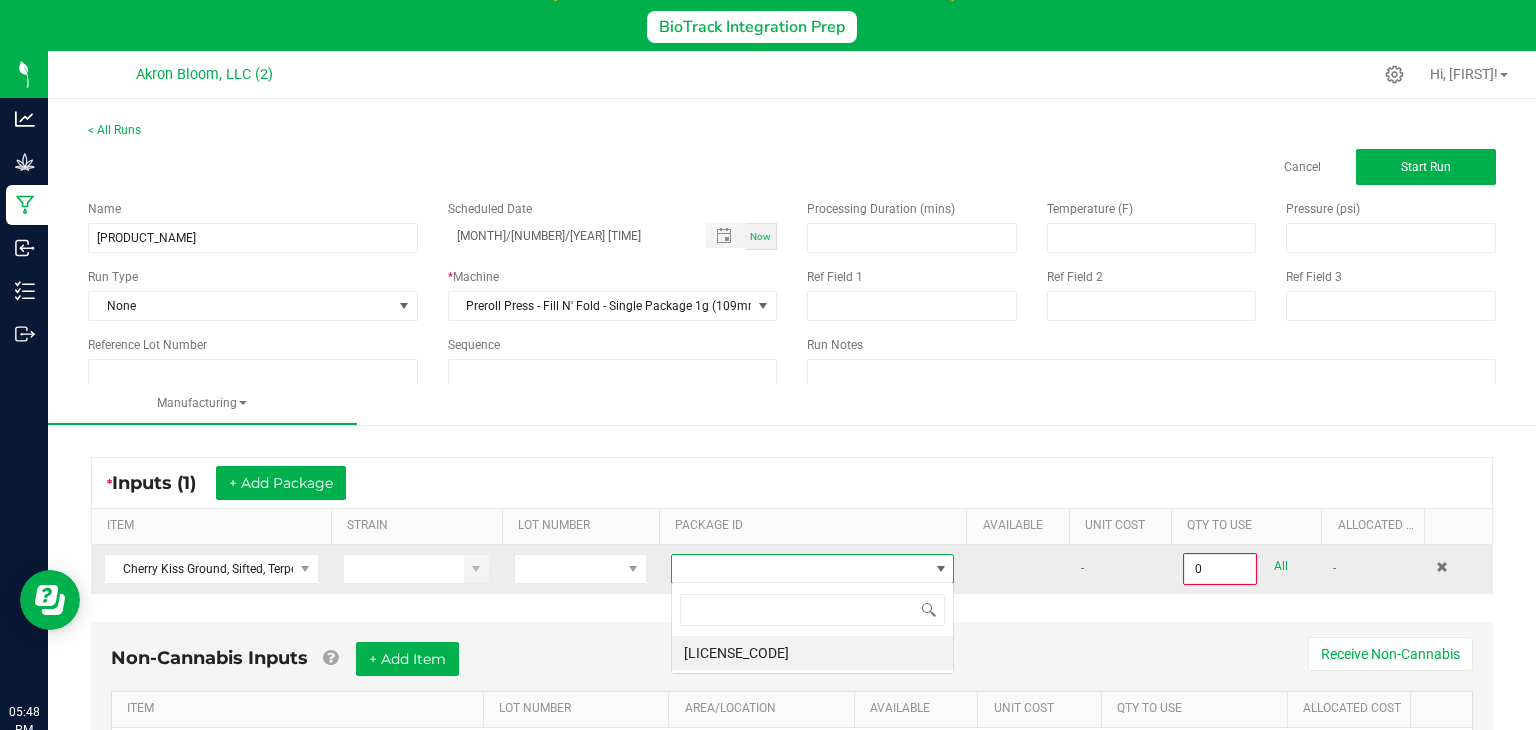 scroll, scrollTop: 99970, scrollLeft: 99716, axis: both 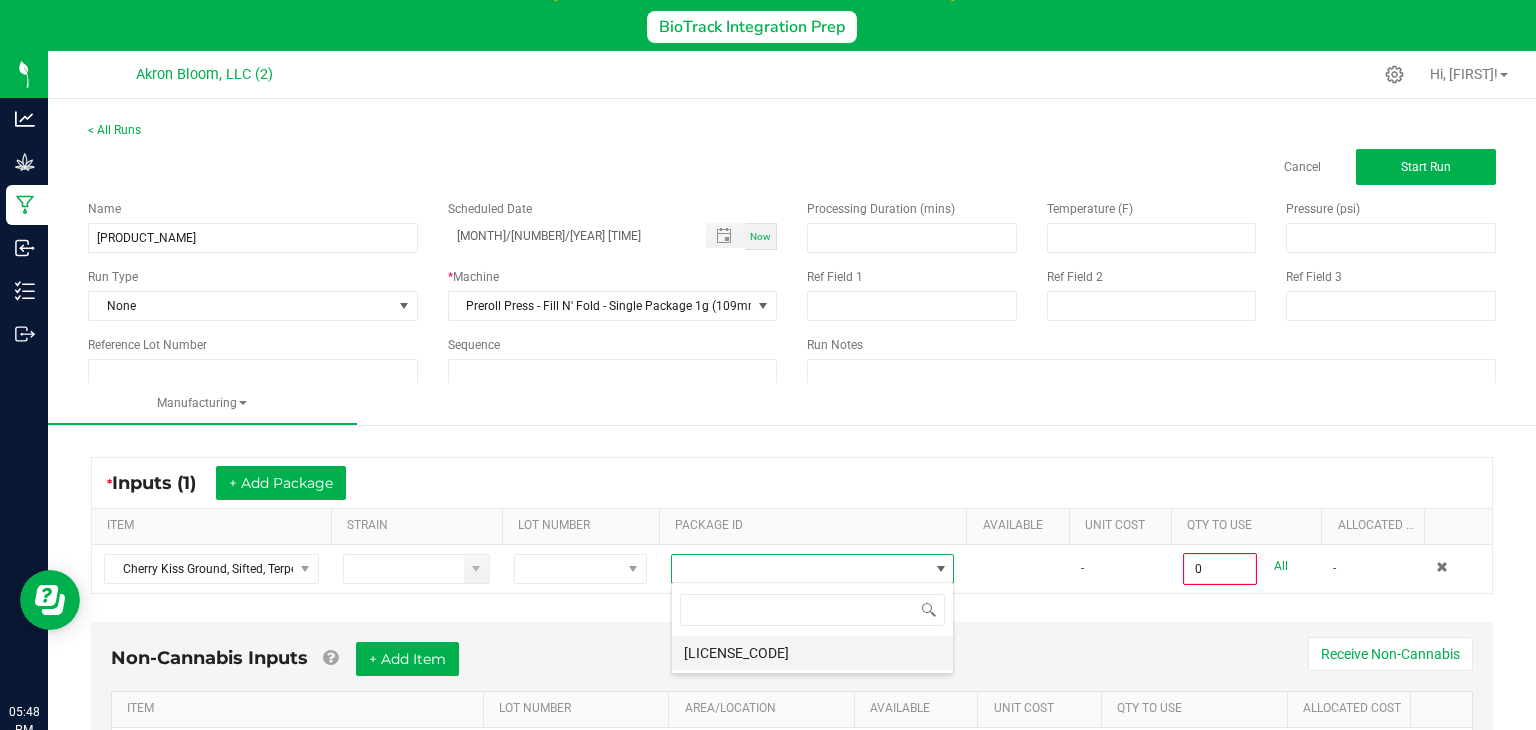 click on "[LICENSE_CODE]" at bounding box center [812, 653] 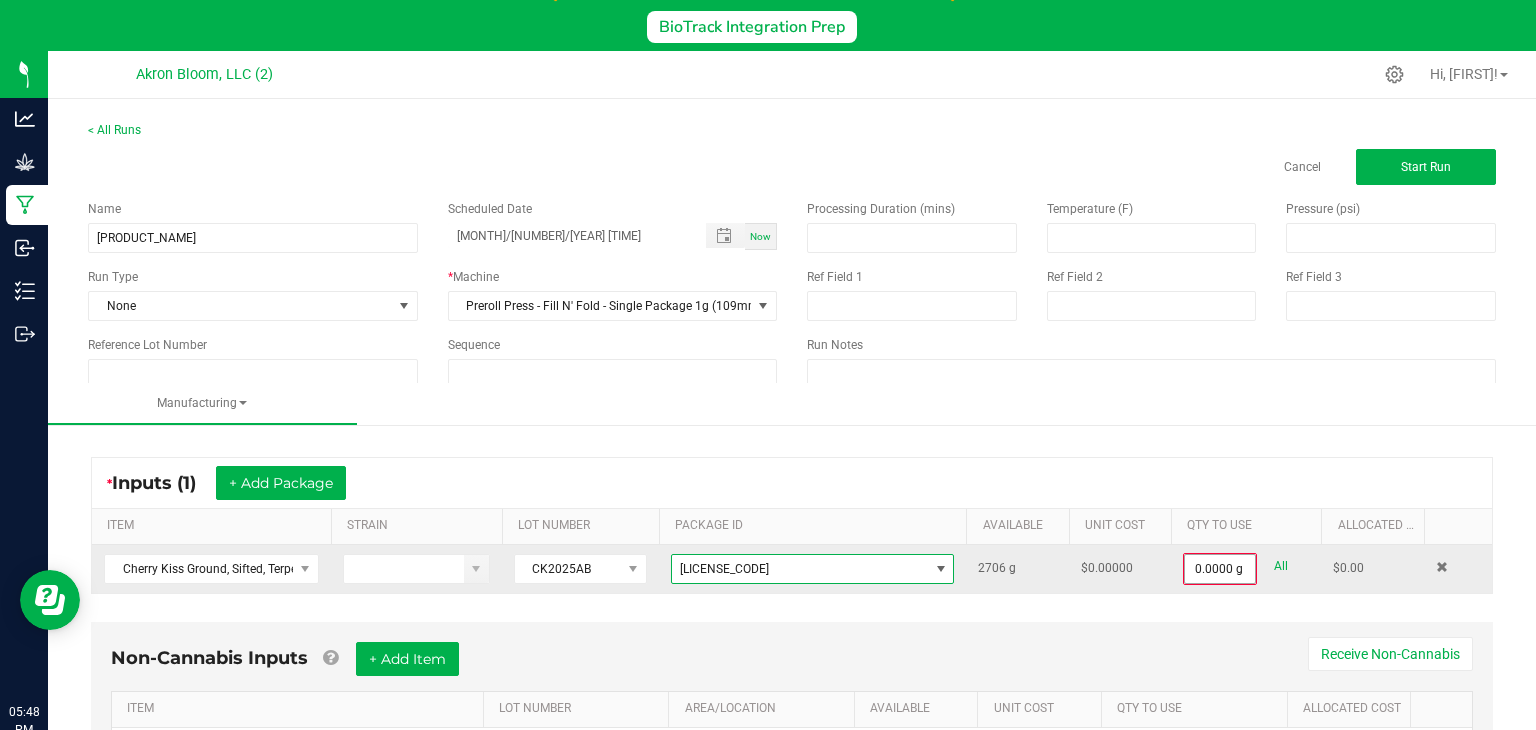 type on "0" 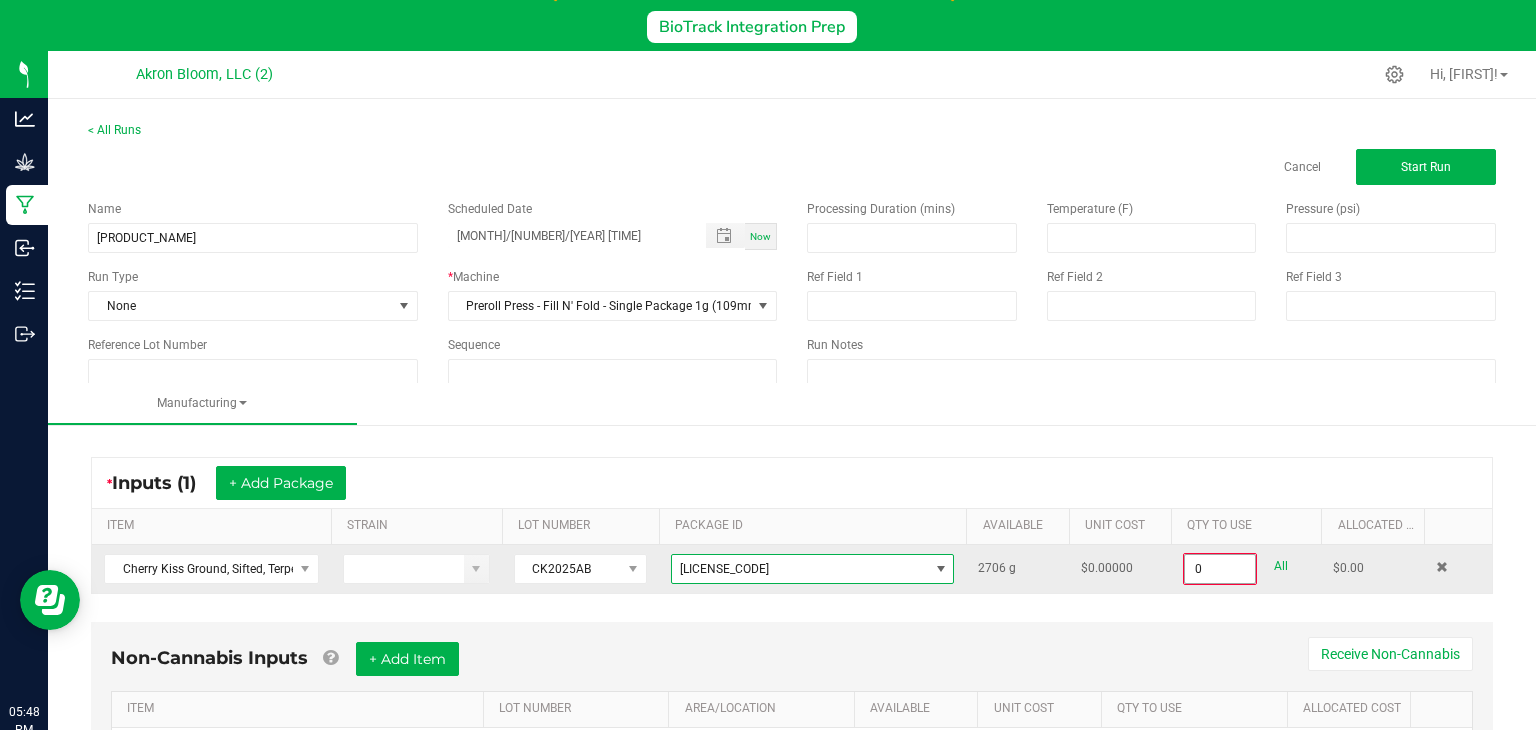 click on "0" at bounding box center (1220, 569) 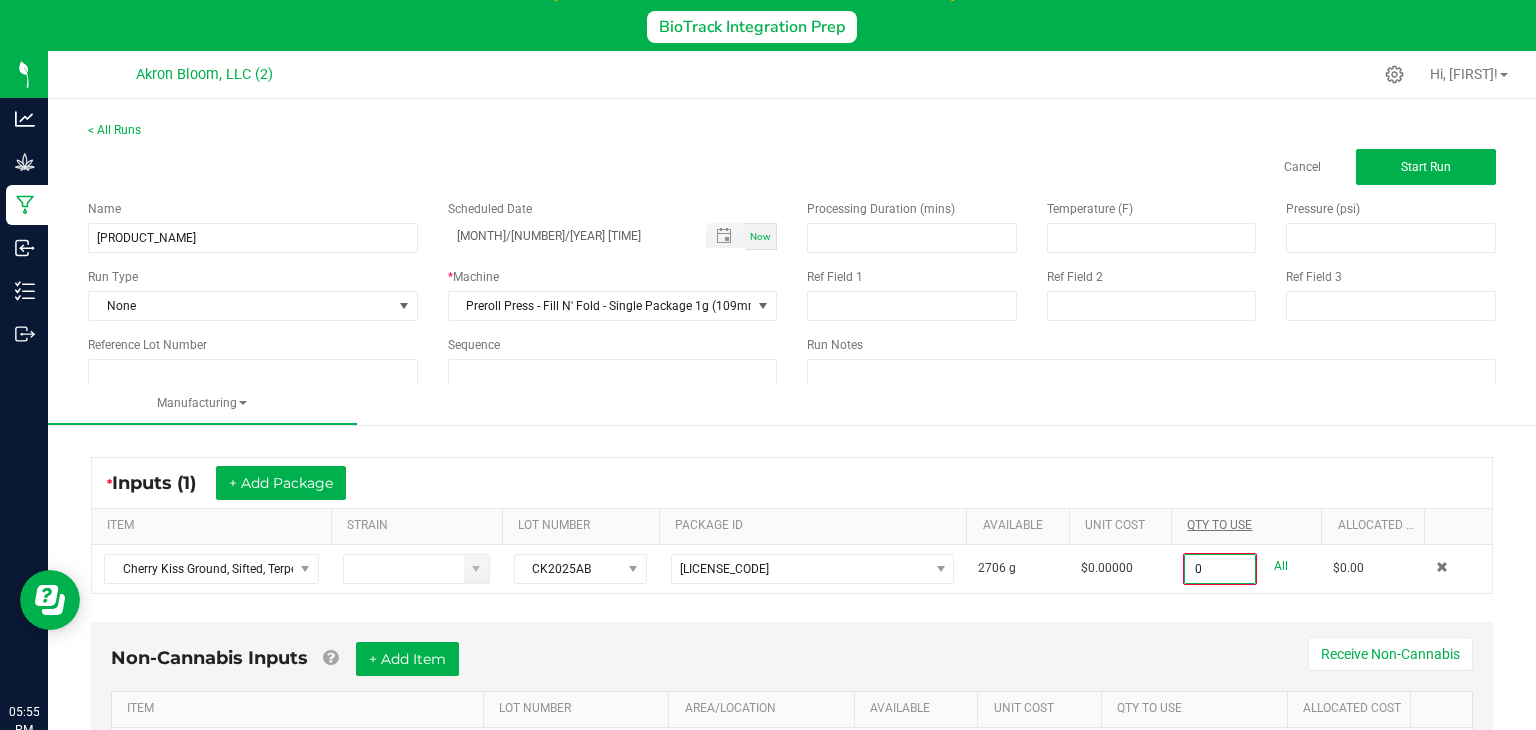 type 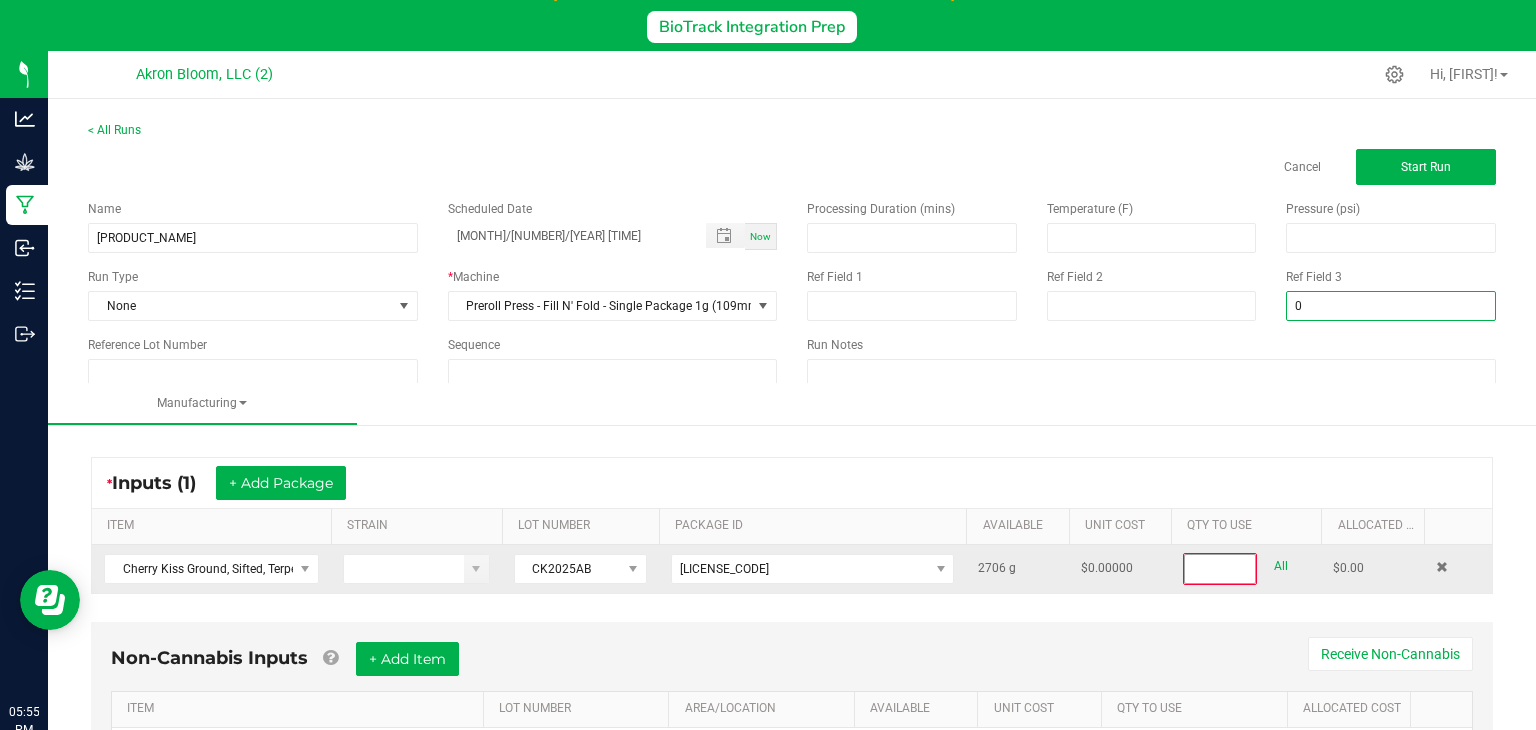type on "0" 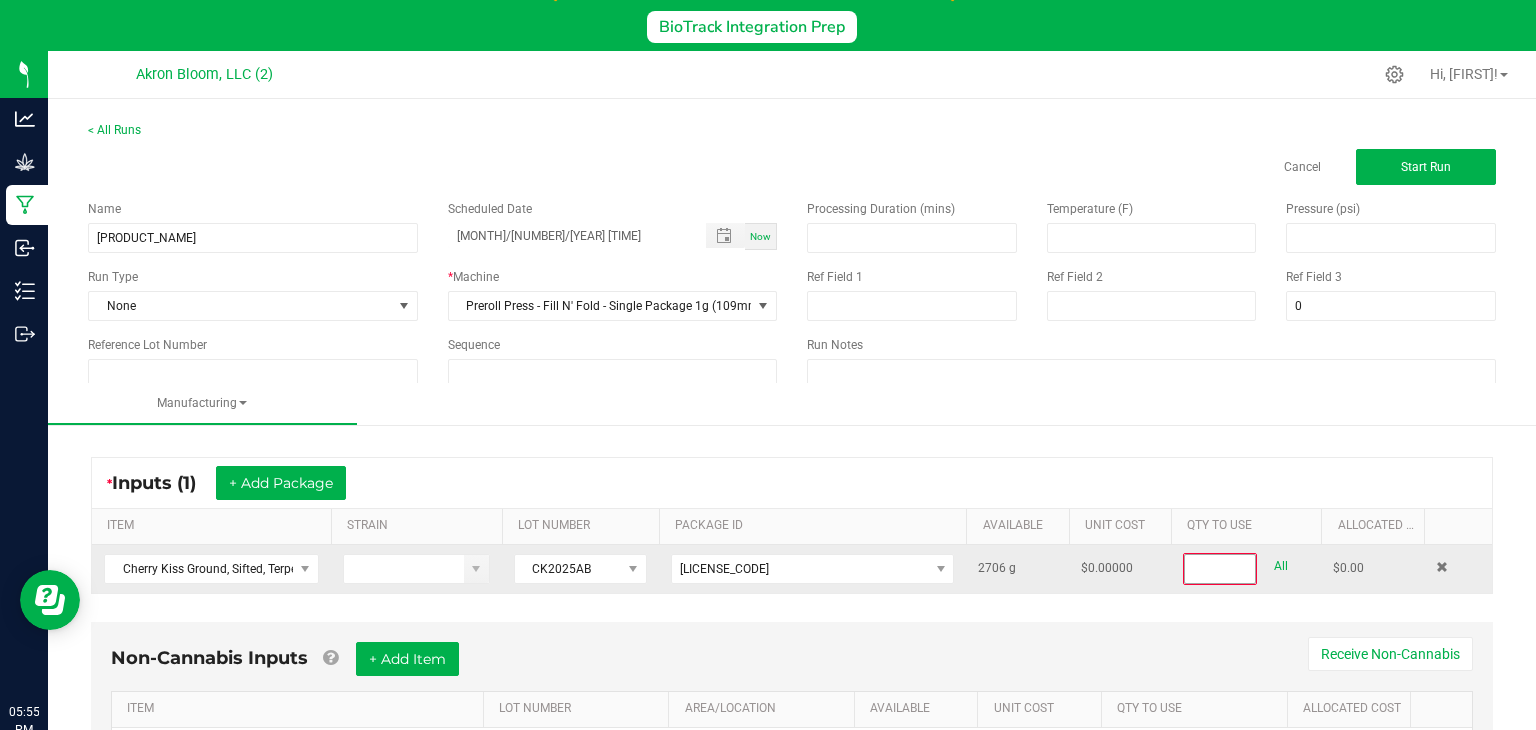 click at bounding box center [1220, 569] 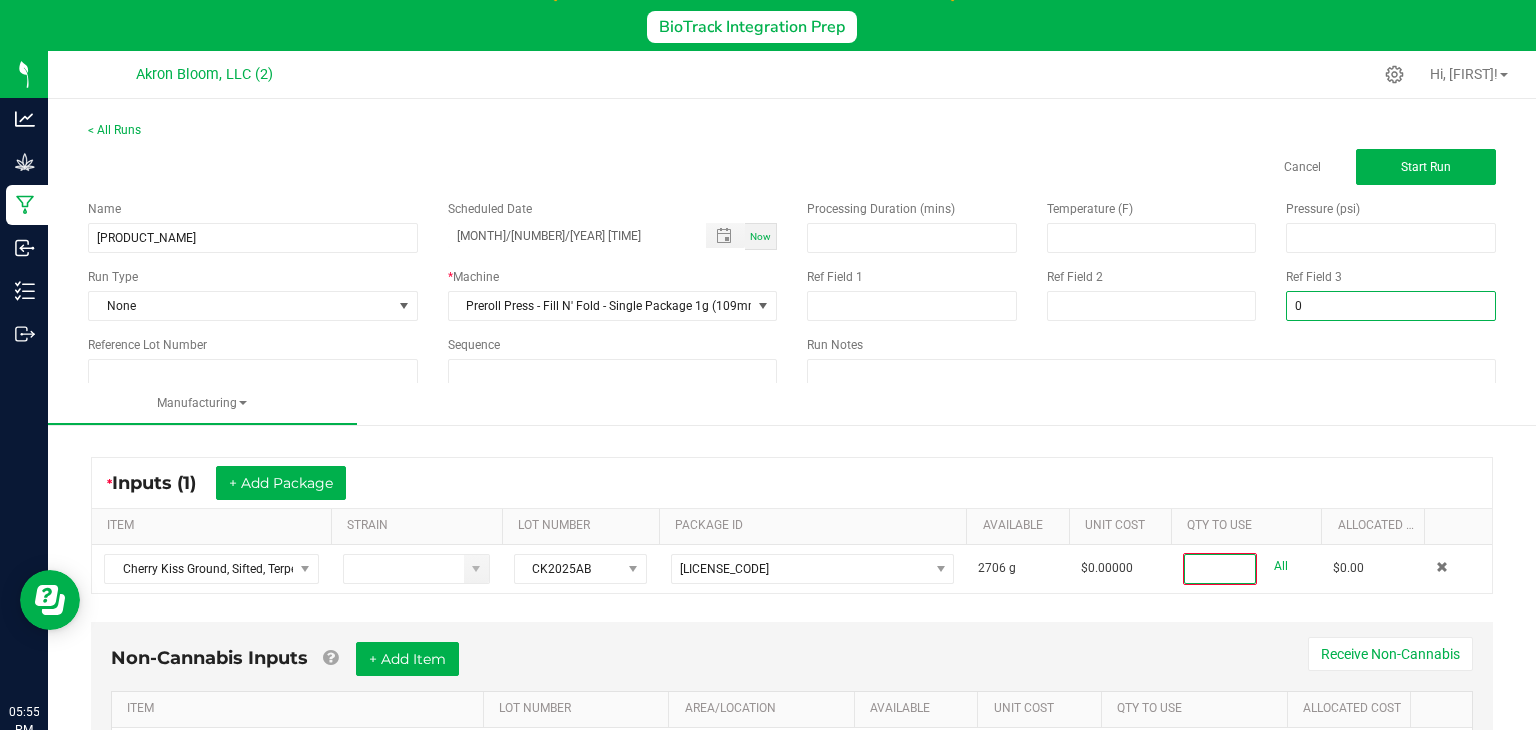 click on "0" at bounding box center (1391, 306) 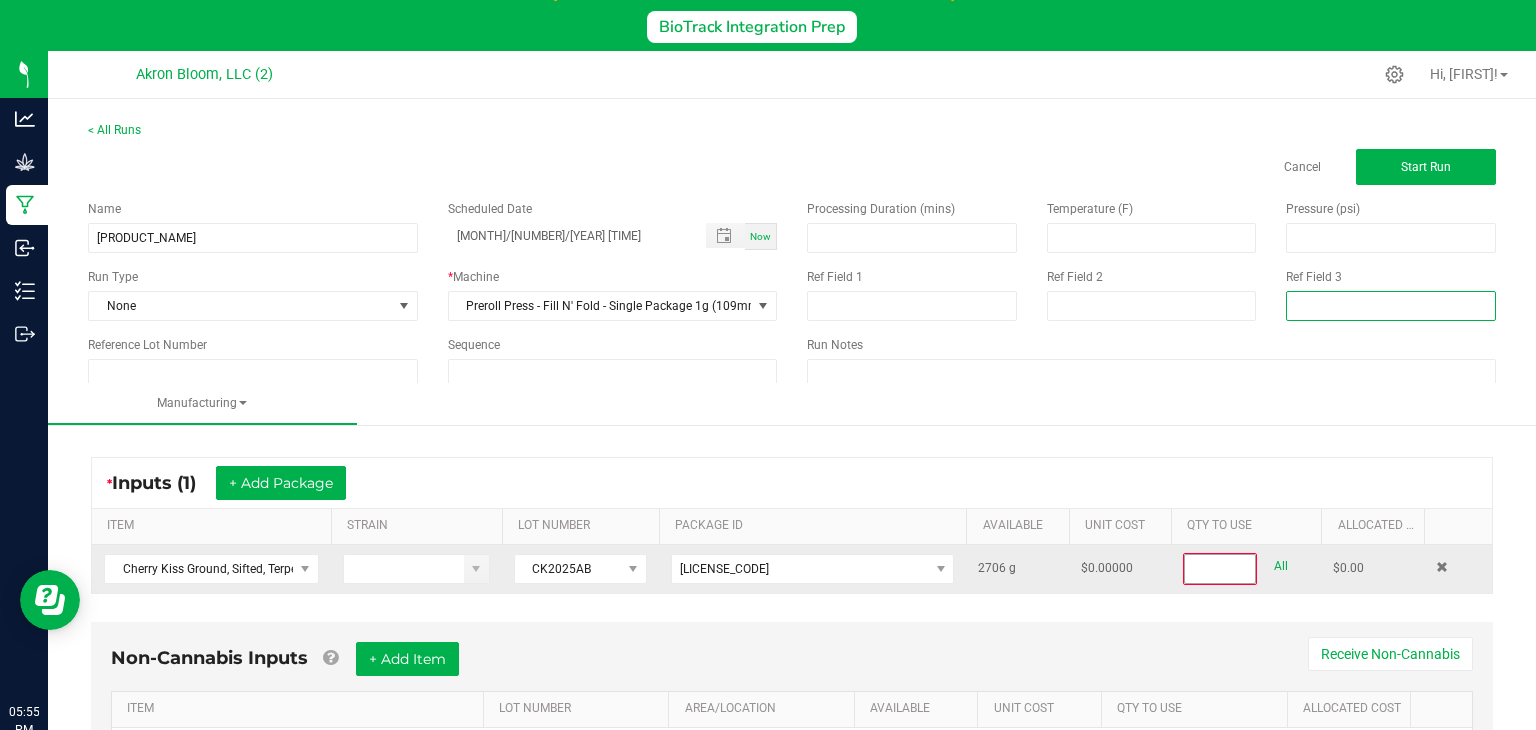 type 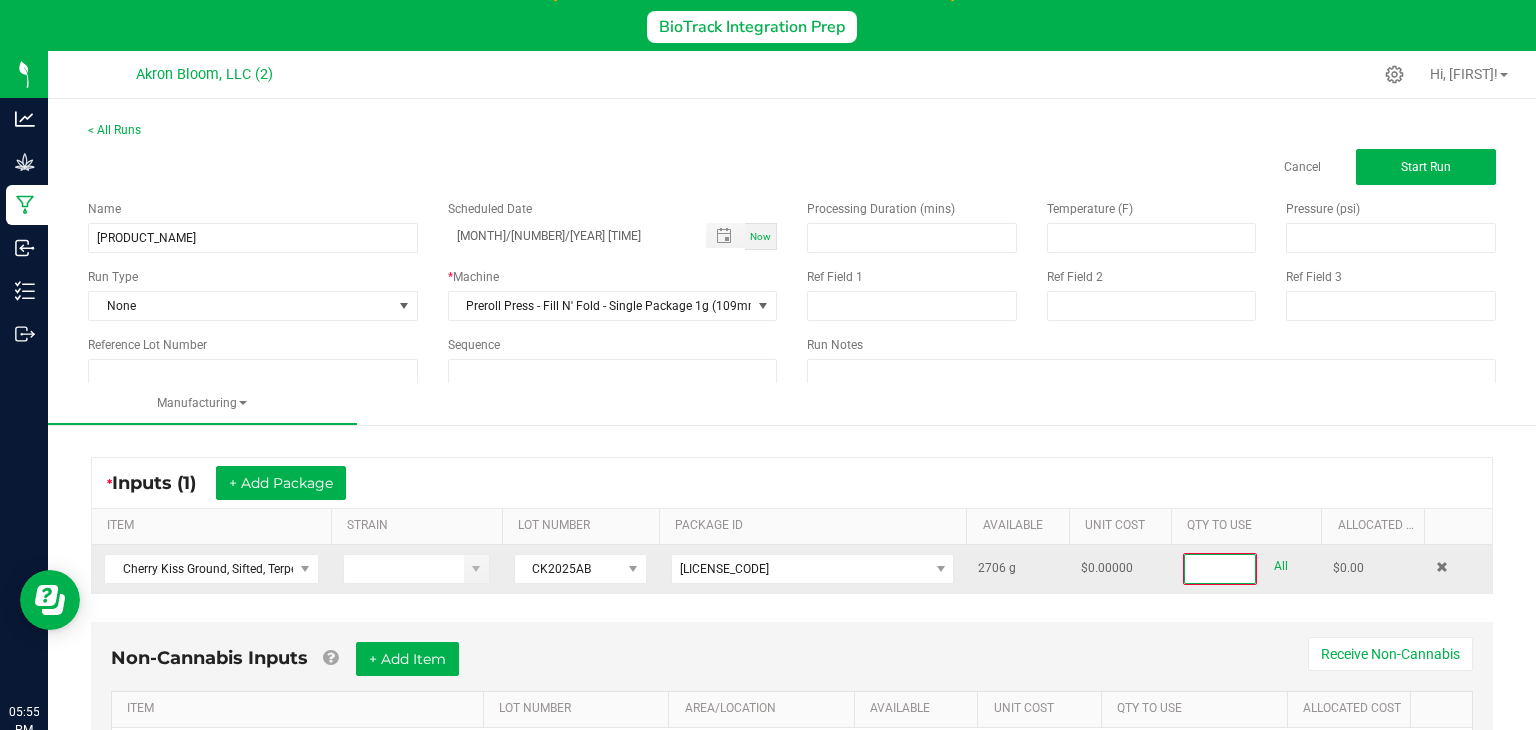click at bounding box center (1220, 569) 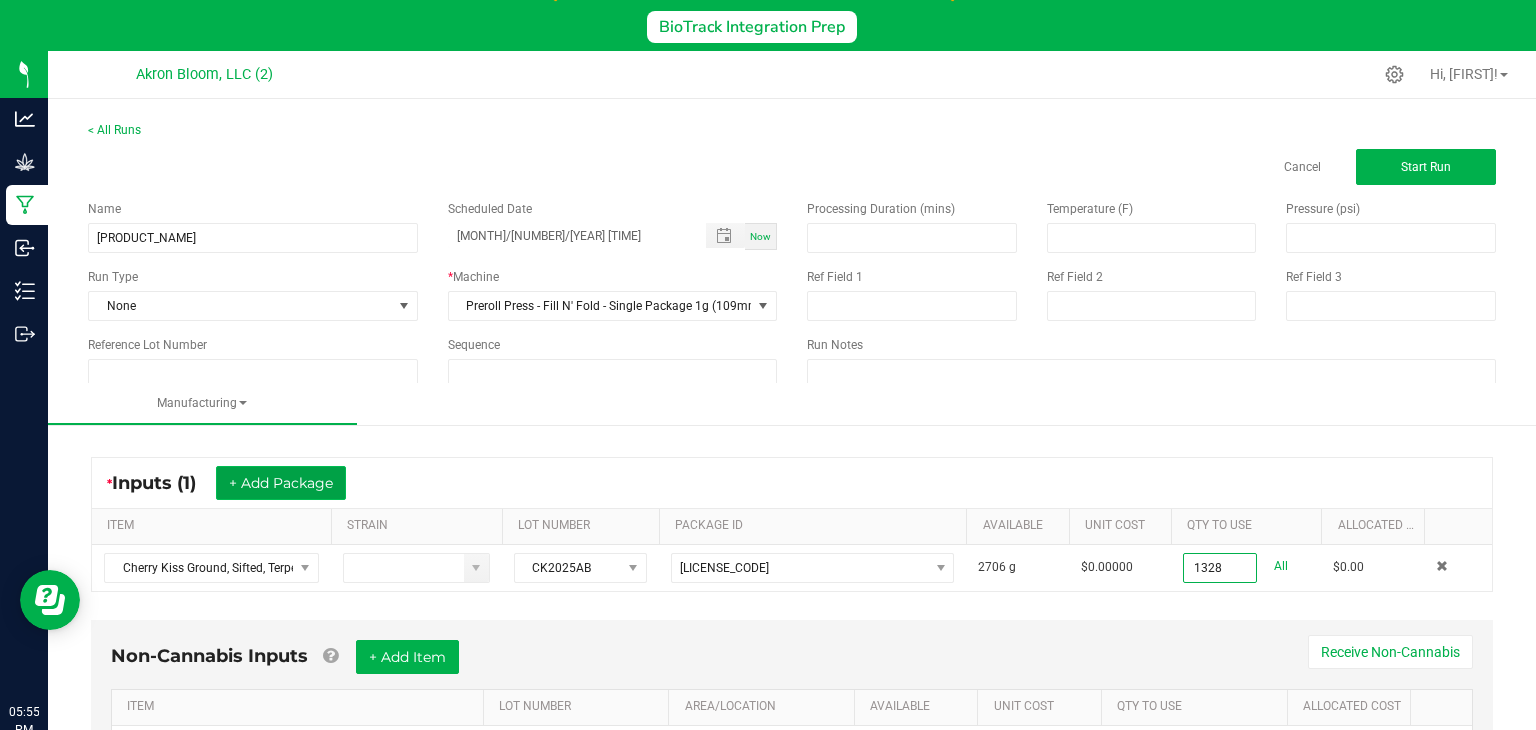 click on "+ Add Package" at bounding box center [281, 483] 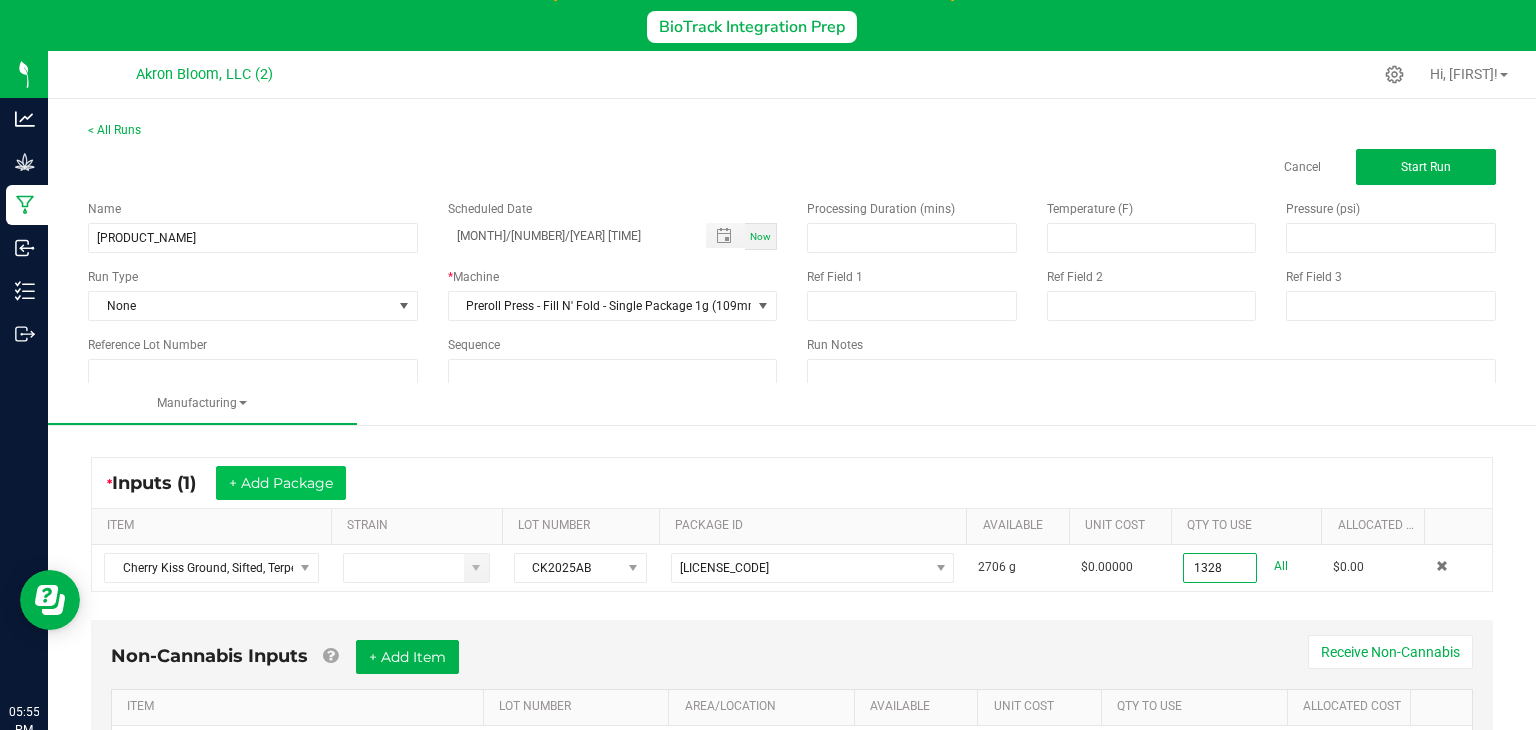 type on "[NUMBER].[NUMBER] g" 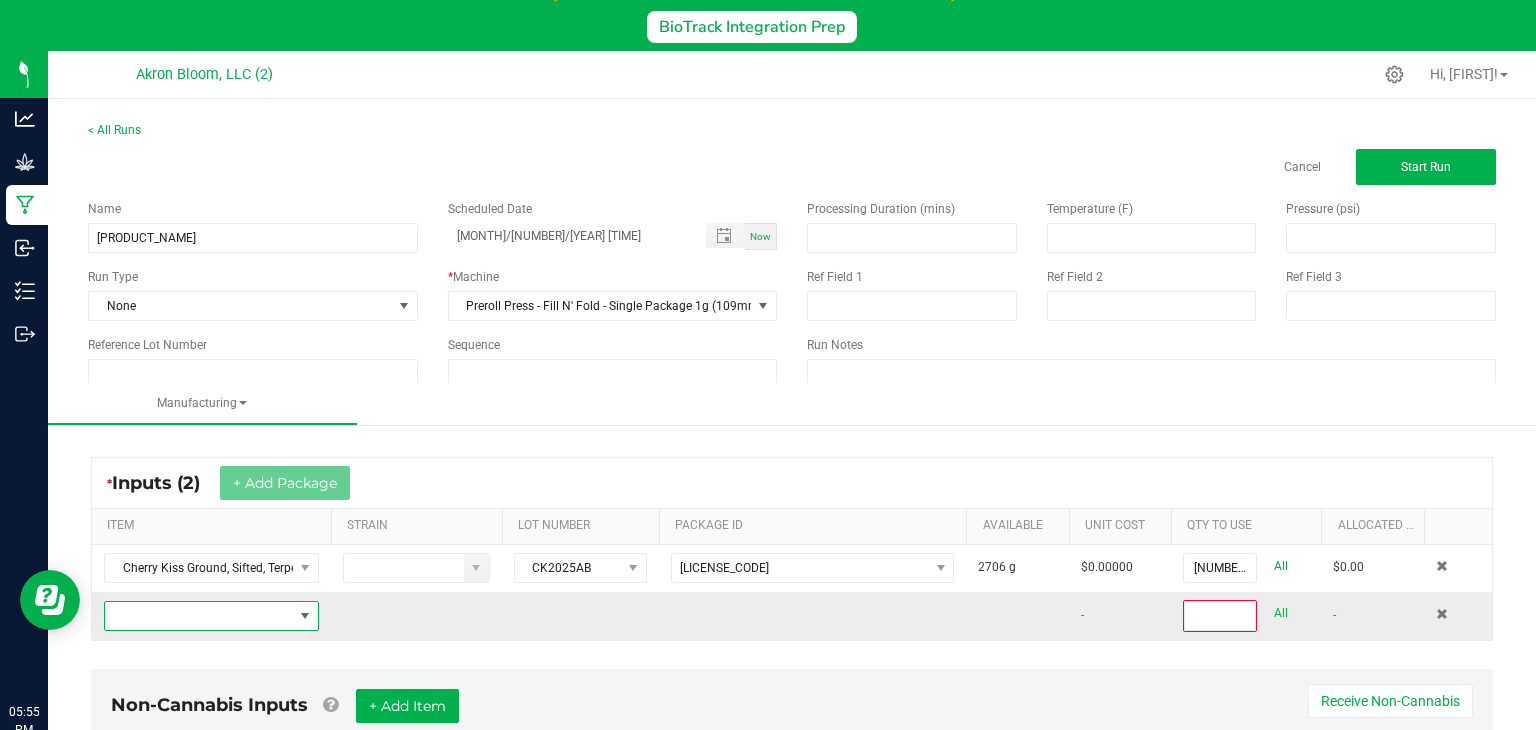click at bounding box center [305, 616] 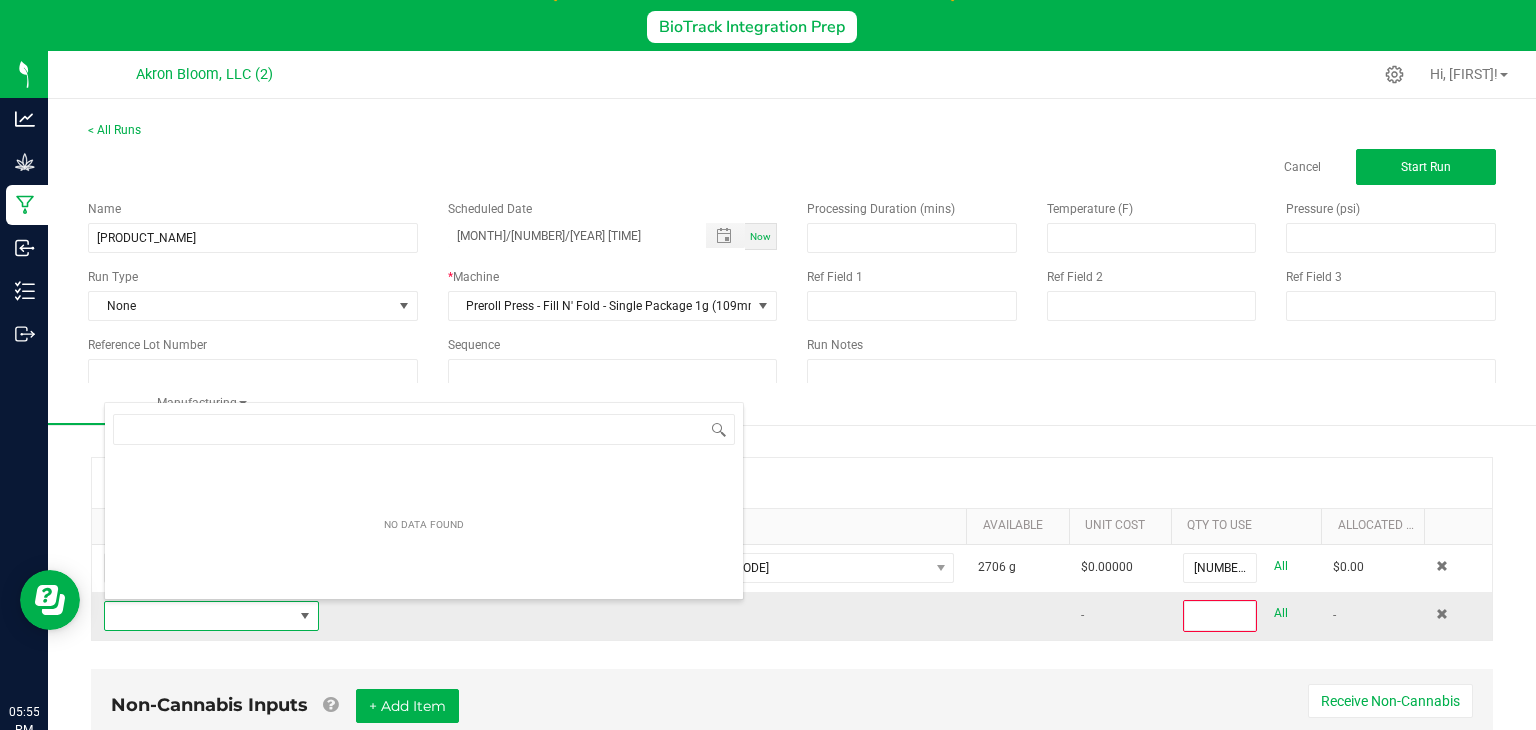 scroll, scrollTop: 0, scrollLeft: 0, axis: both 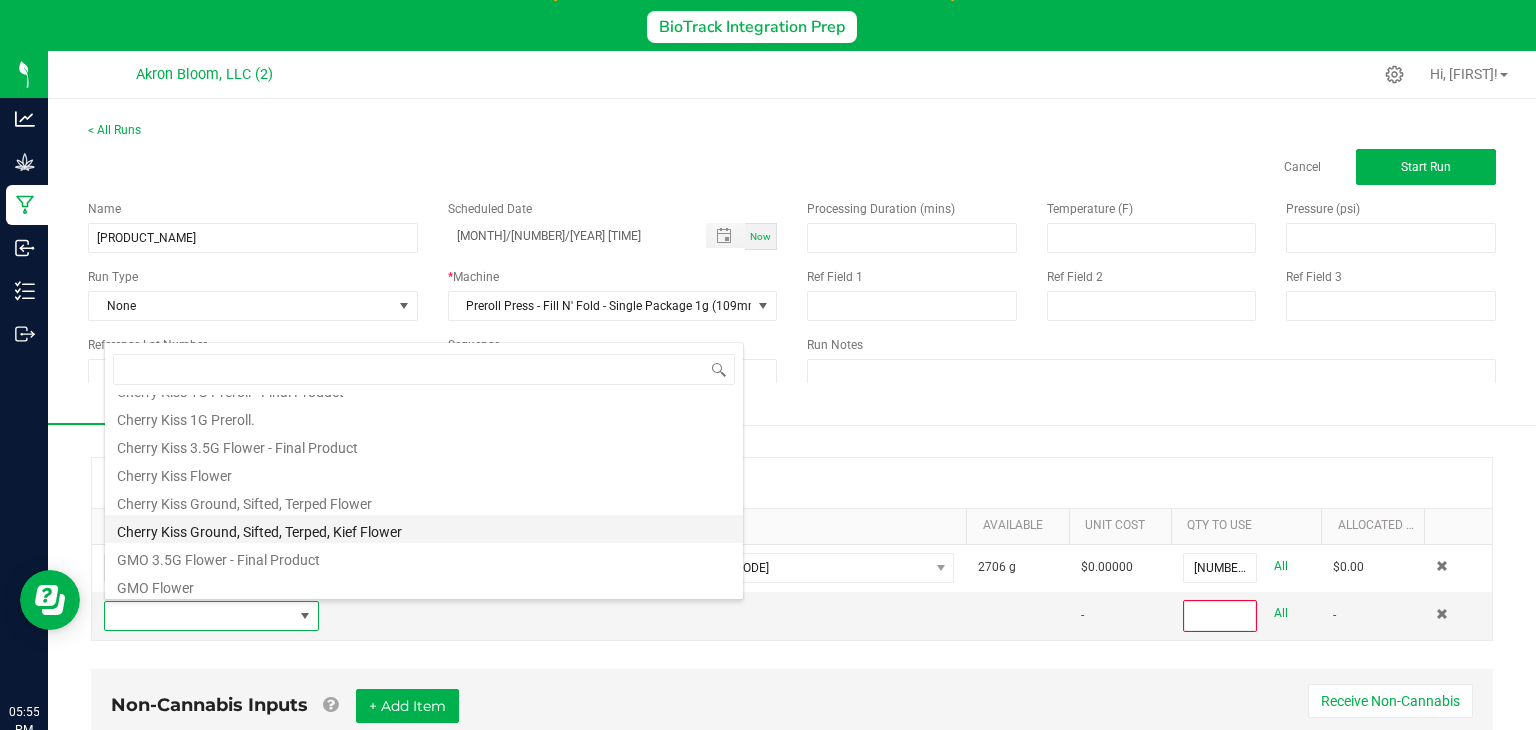 click on "Cherry Kiss Ground, Sifted, Terped, Kief Flower" at bounding box center [424, 529] 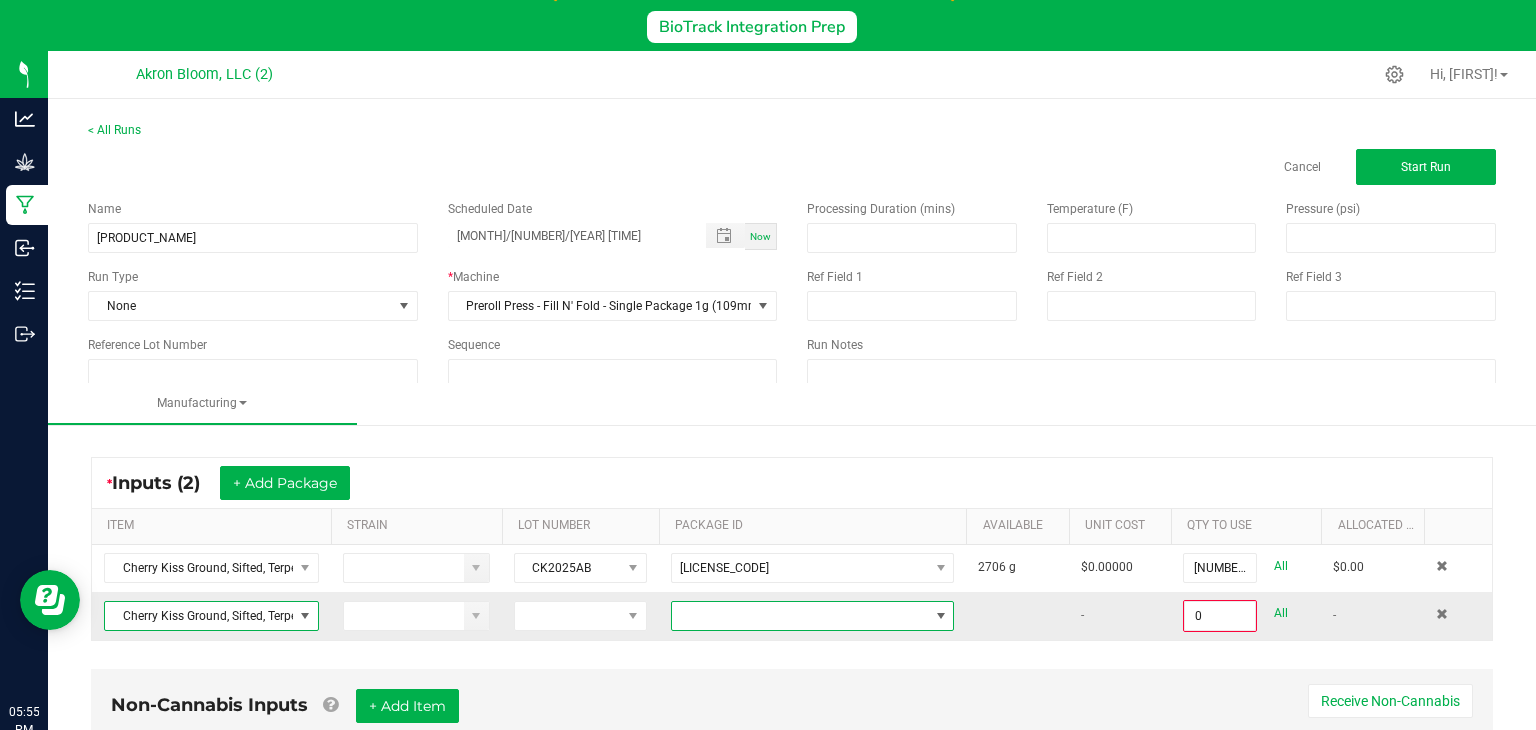 click at bounding box center (941, 616) 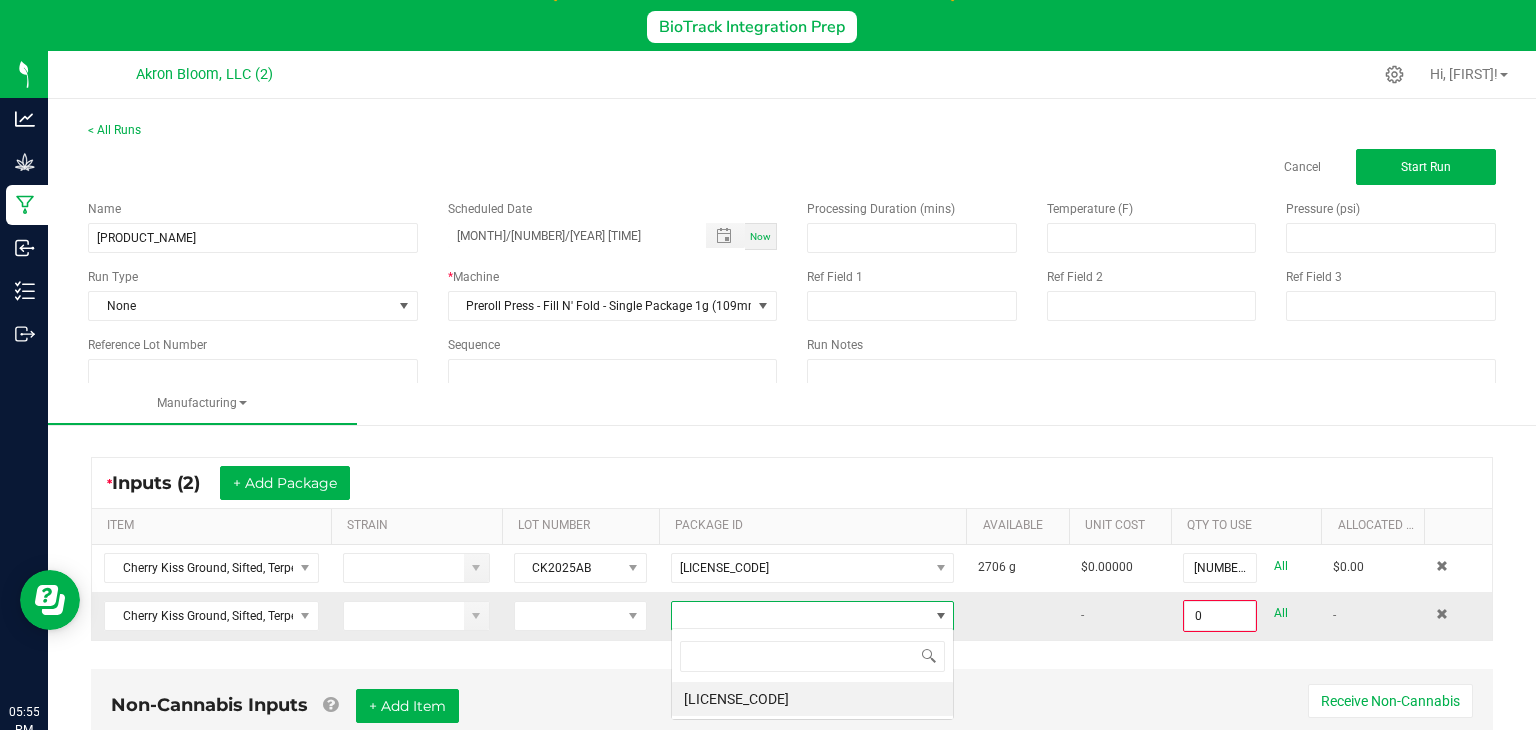 scroll, scrollTop: 99970, scrollLeft: 99716, axis: both 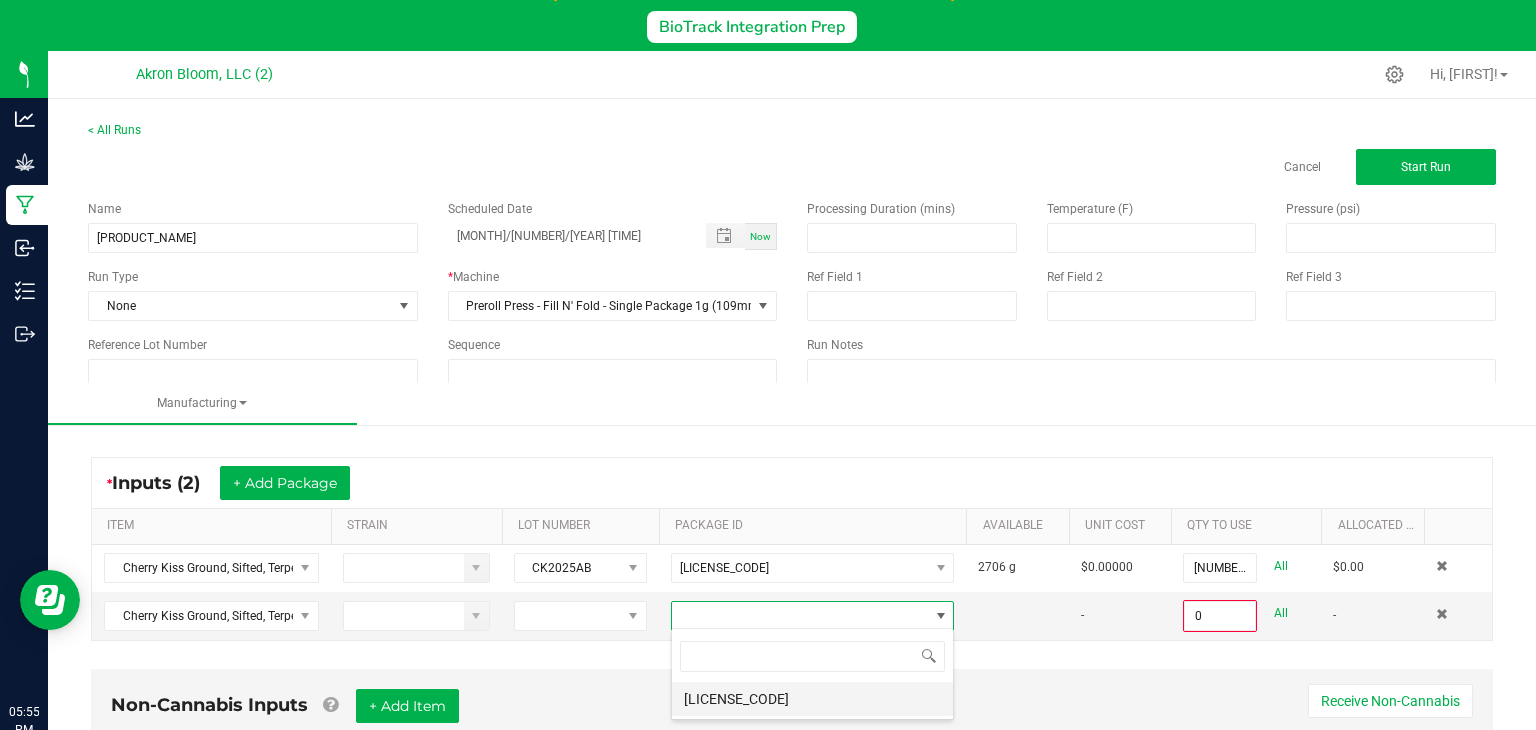 click on "[LICENSE_CODE]" at bounding box center [812, 699] 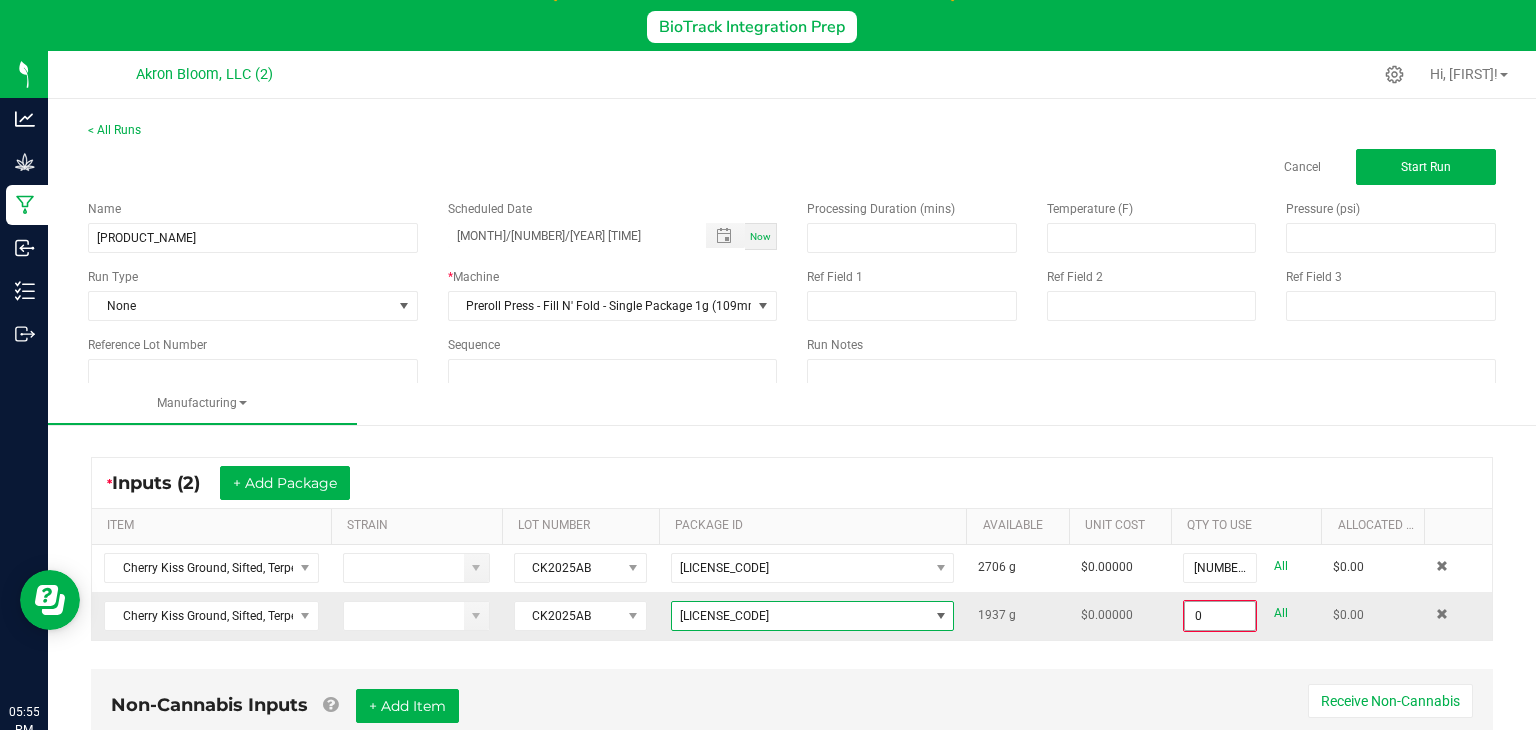 click on "0" at bounding box center [1220, 616] 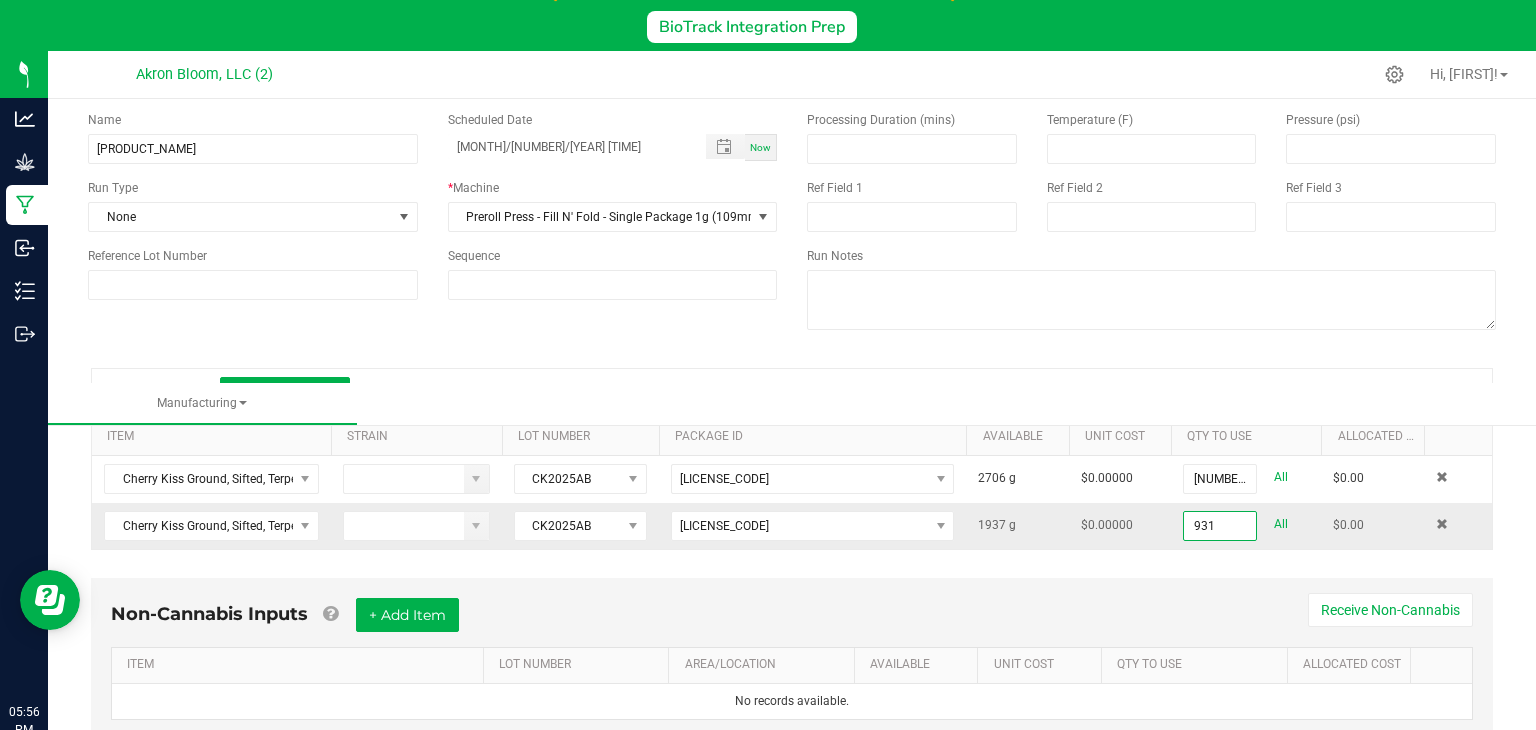 scroll, scrollTop: 137, scrollLeft: 0, axis: vertical 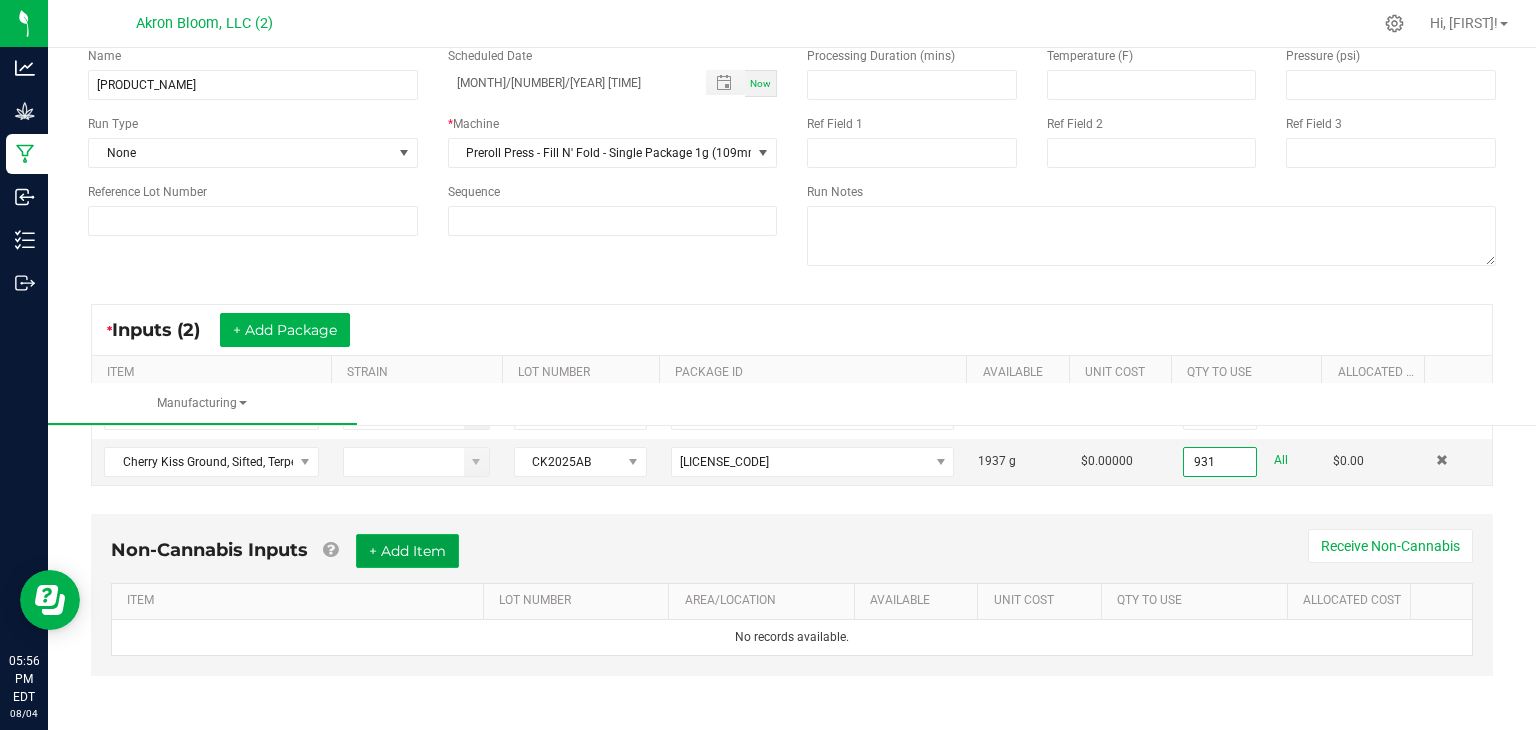 type on "[NUMBER].[NUMBER] g" 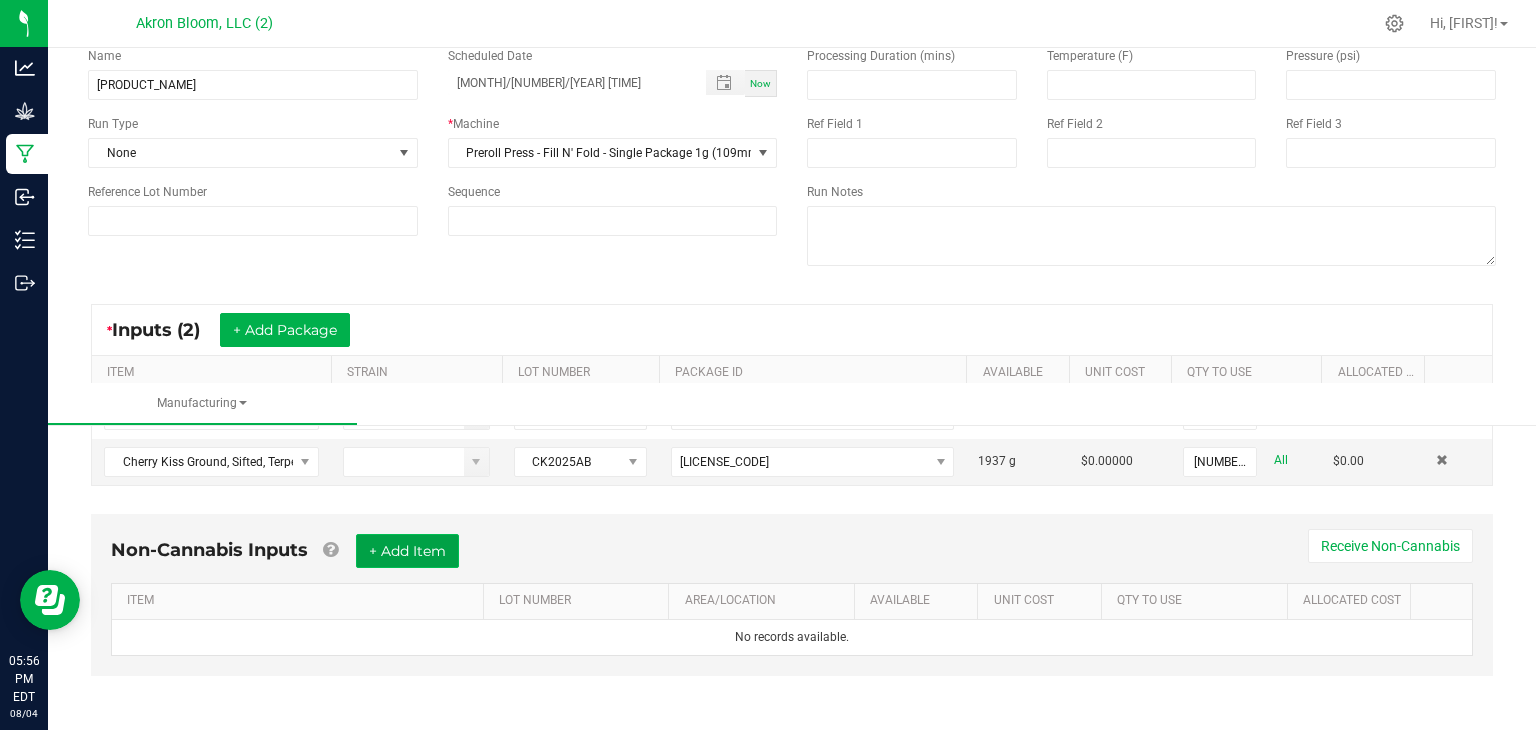 click on "+ Add Item" at bounding box center (407, 551) 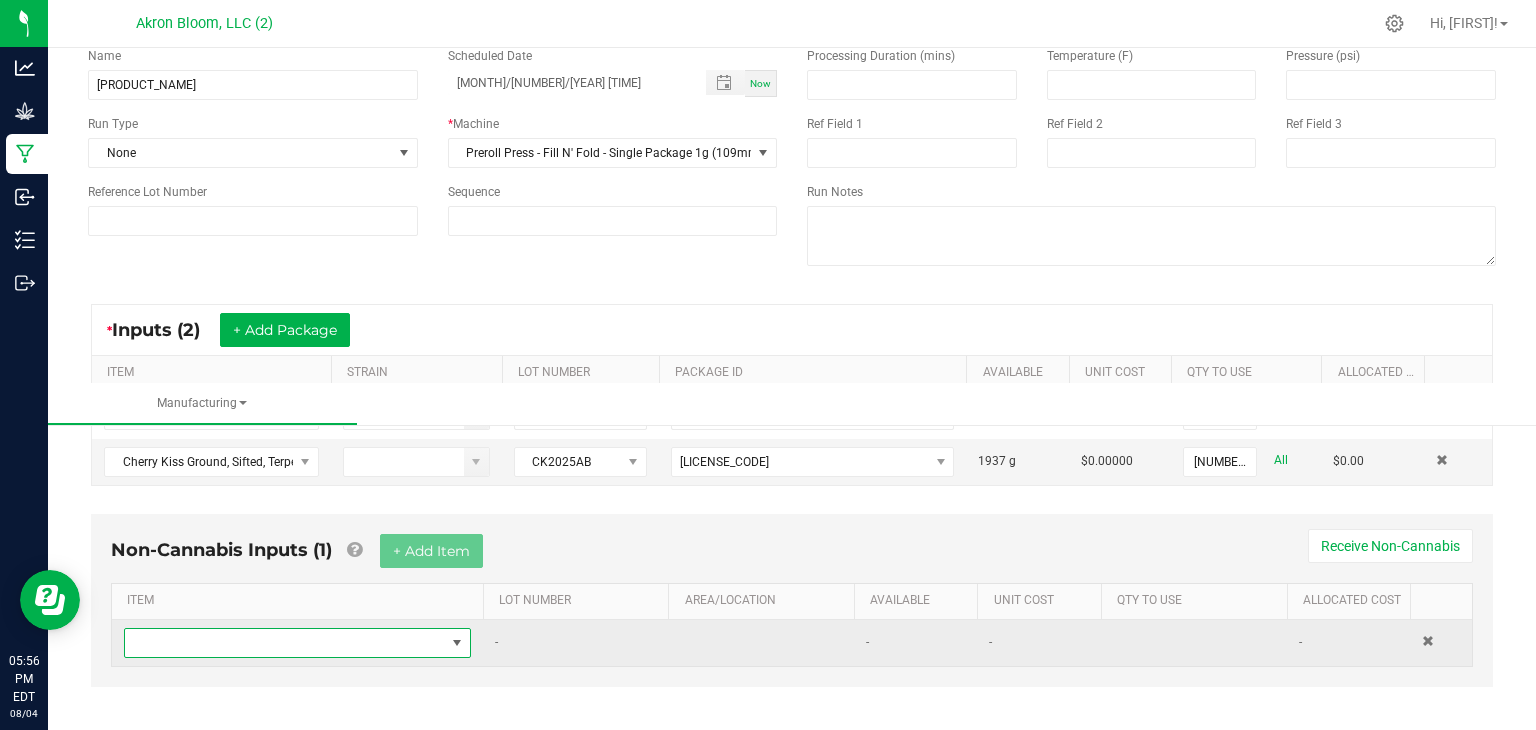click at bounding box center (457, 643) 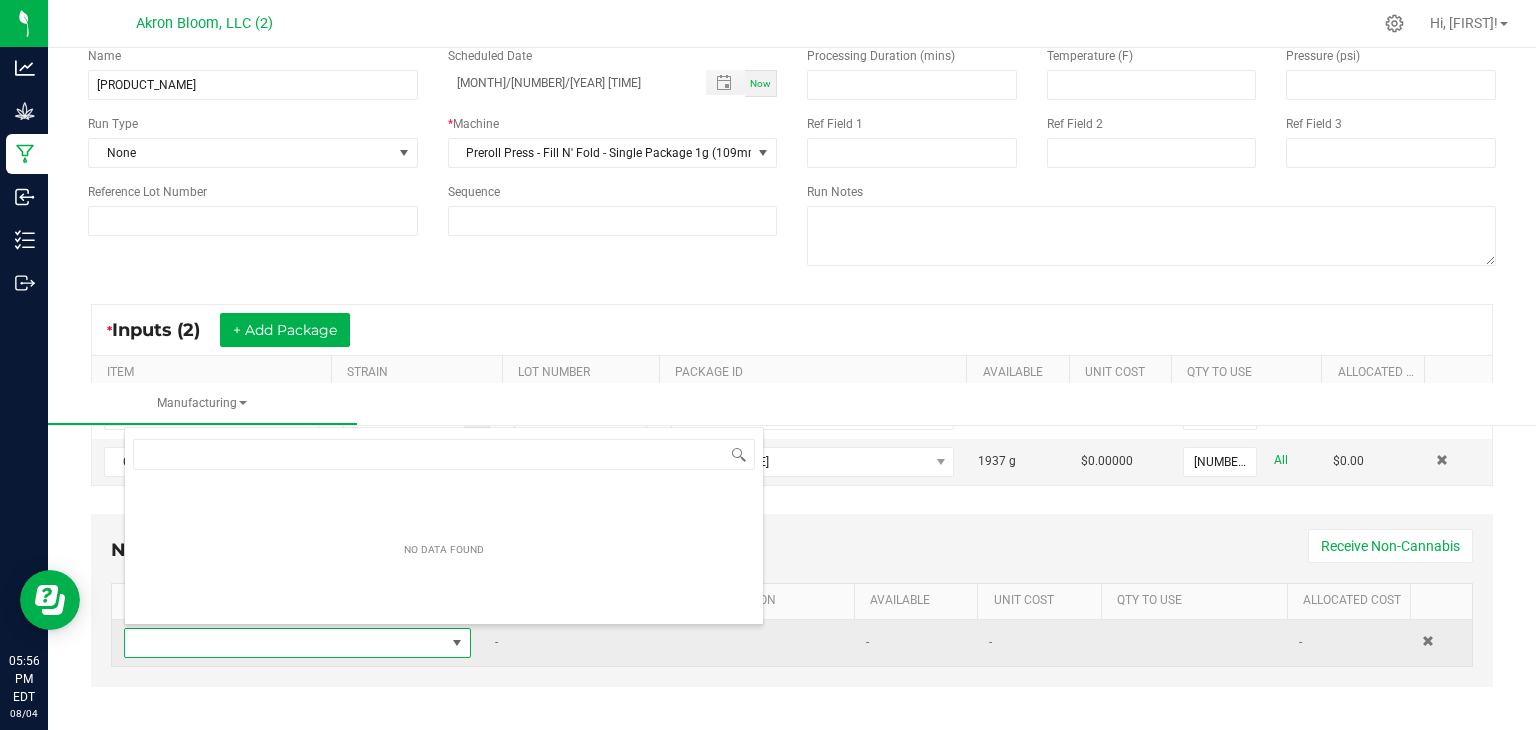 scroll, scrollTop: 0, scrollLeft: 0, axis: both 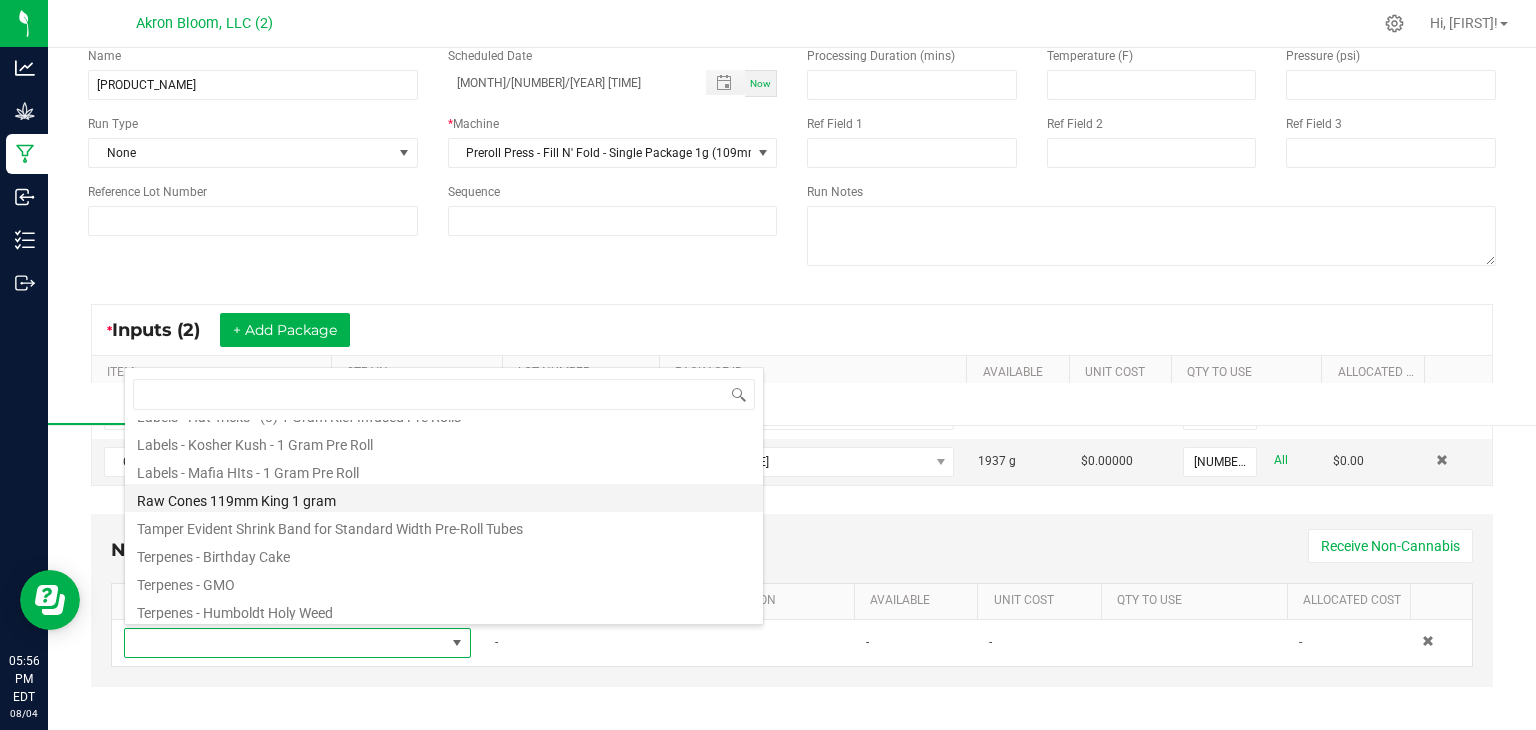 click on "Raw Cones 119mm King 1 gram" at bounding box center [444, 498] 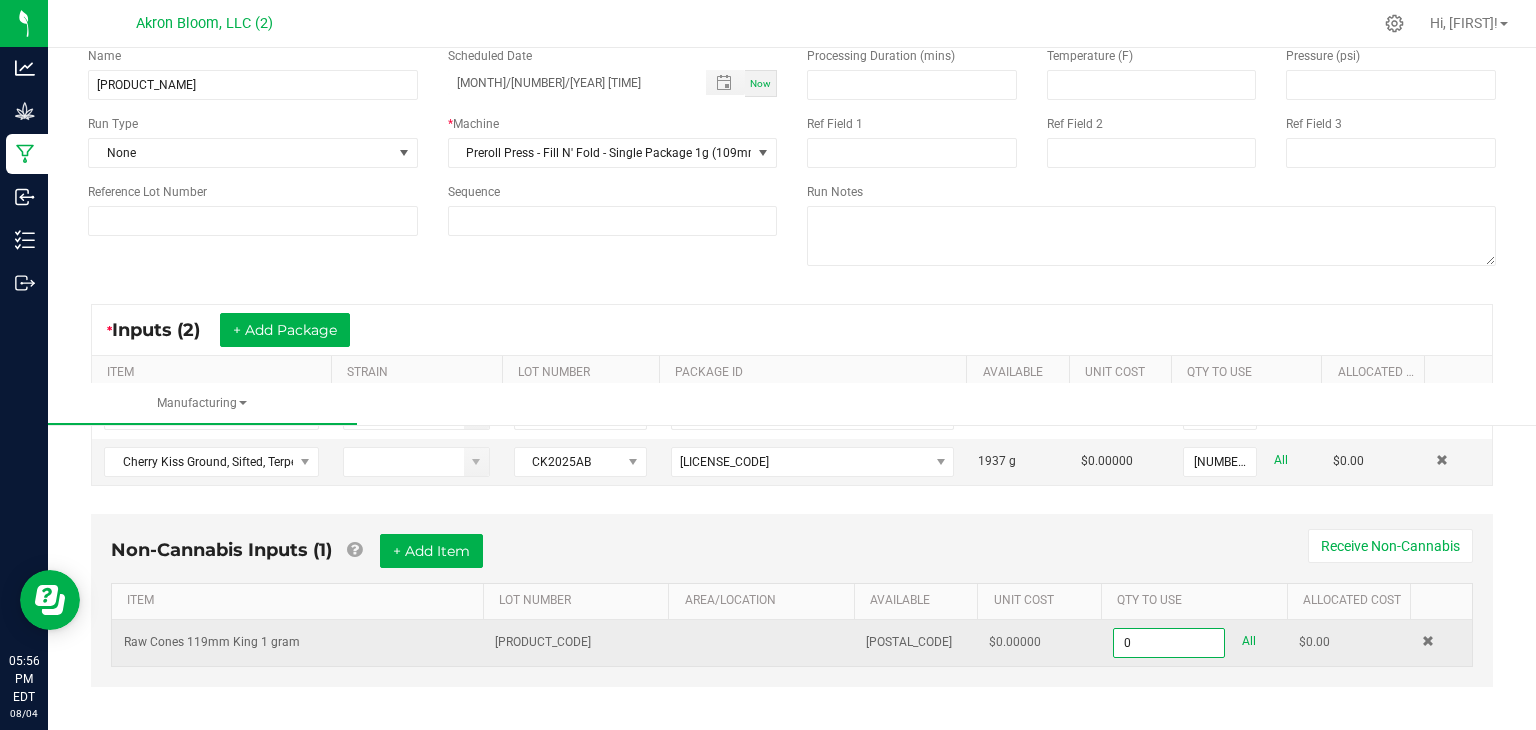 click on "0" at bounding box center (1169, 643) 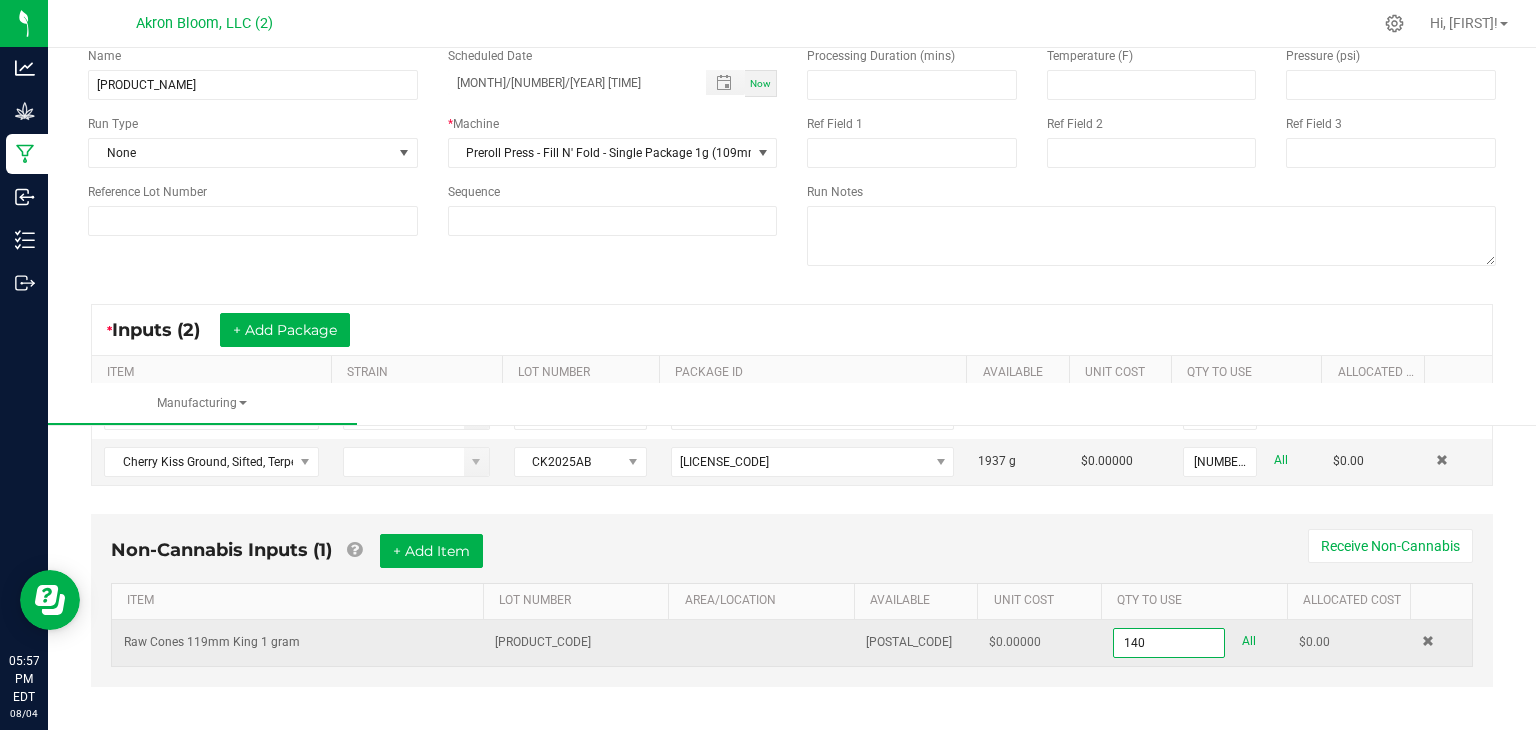 click on "140" at bounding box center (1169, 643) 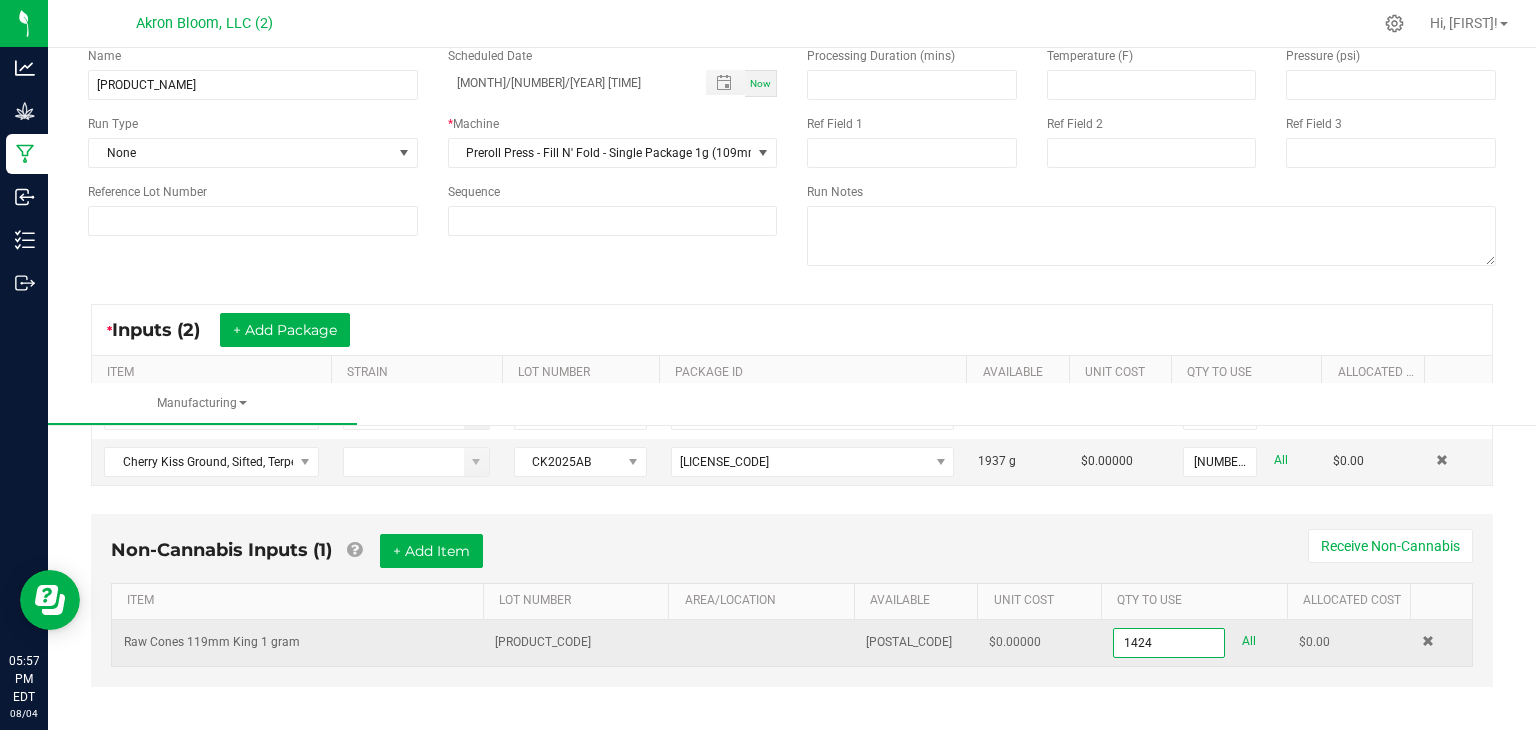 type on "142" 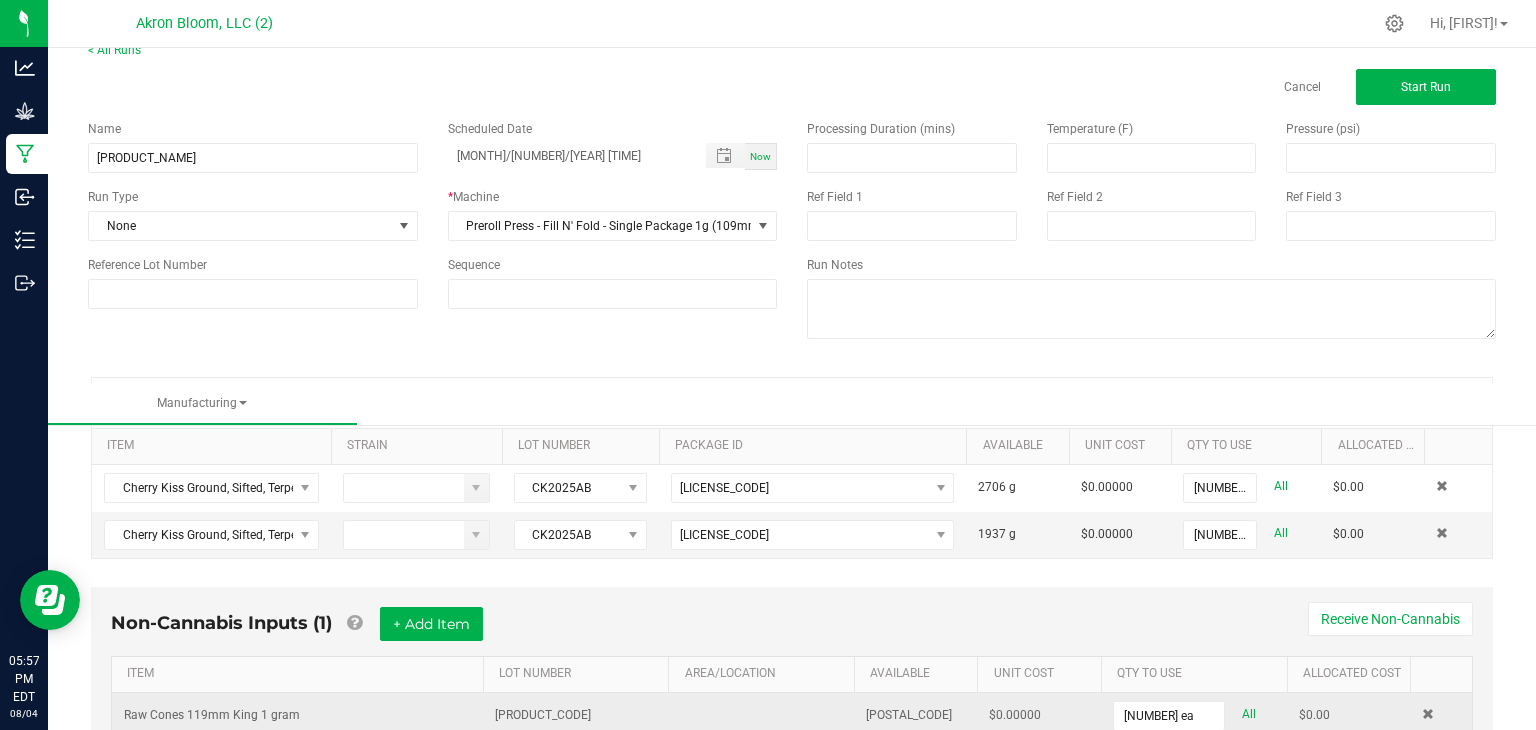 scroll, scrollTop: 0, scrollLeft: 0, axis: both 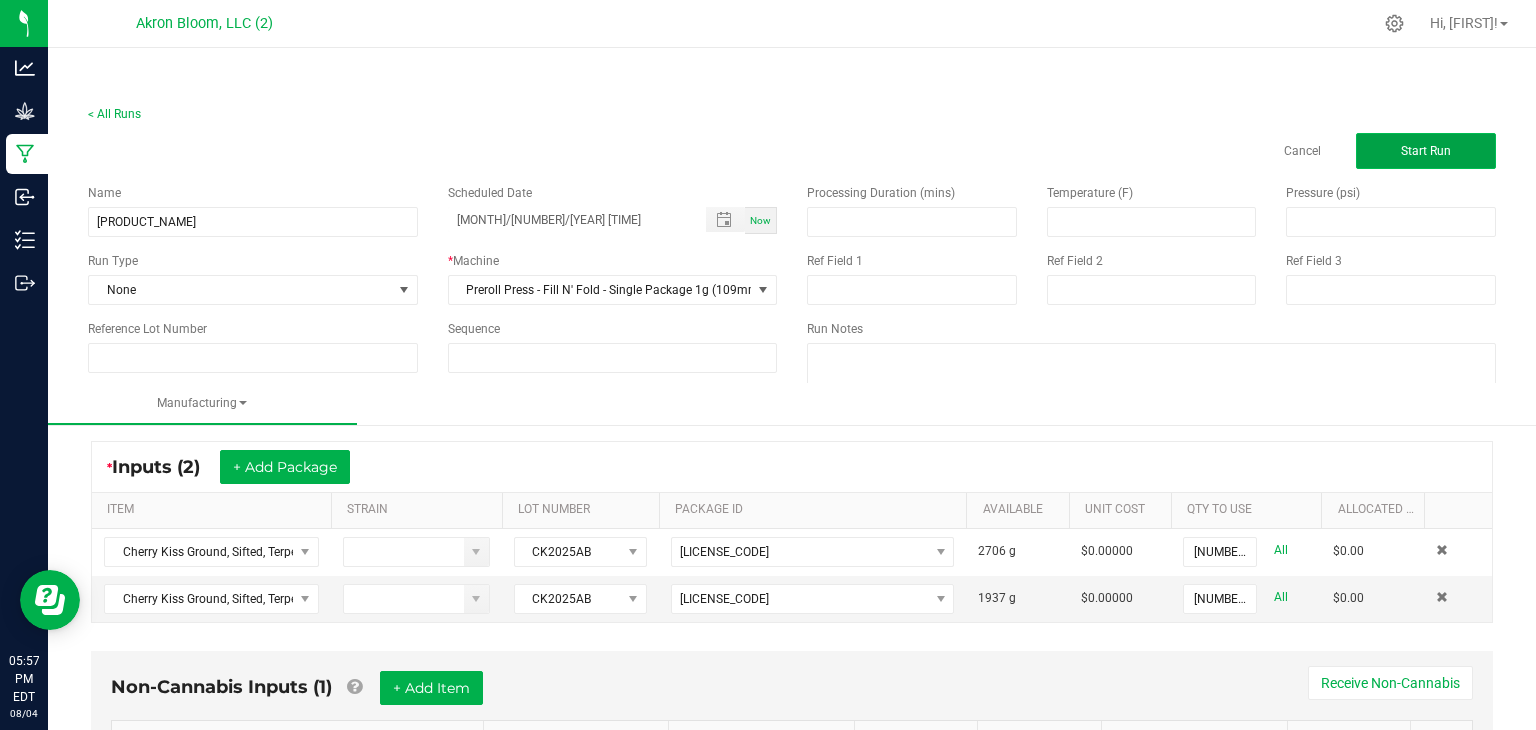 click on "Start Run" 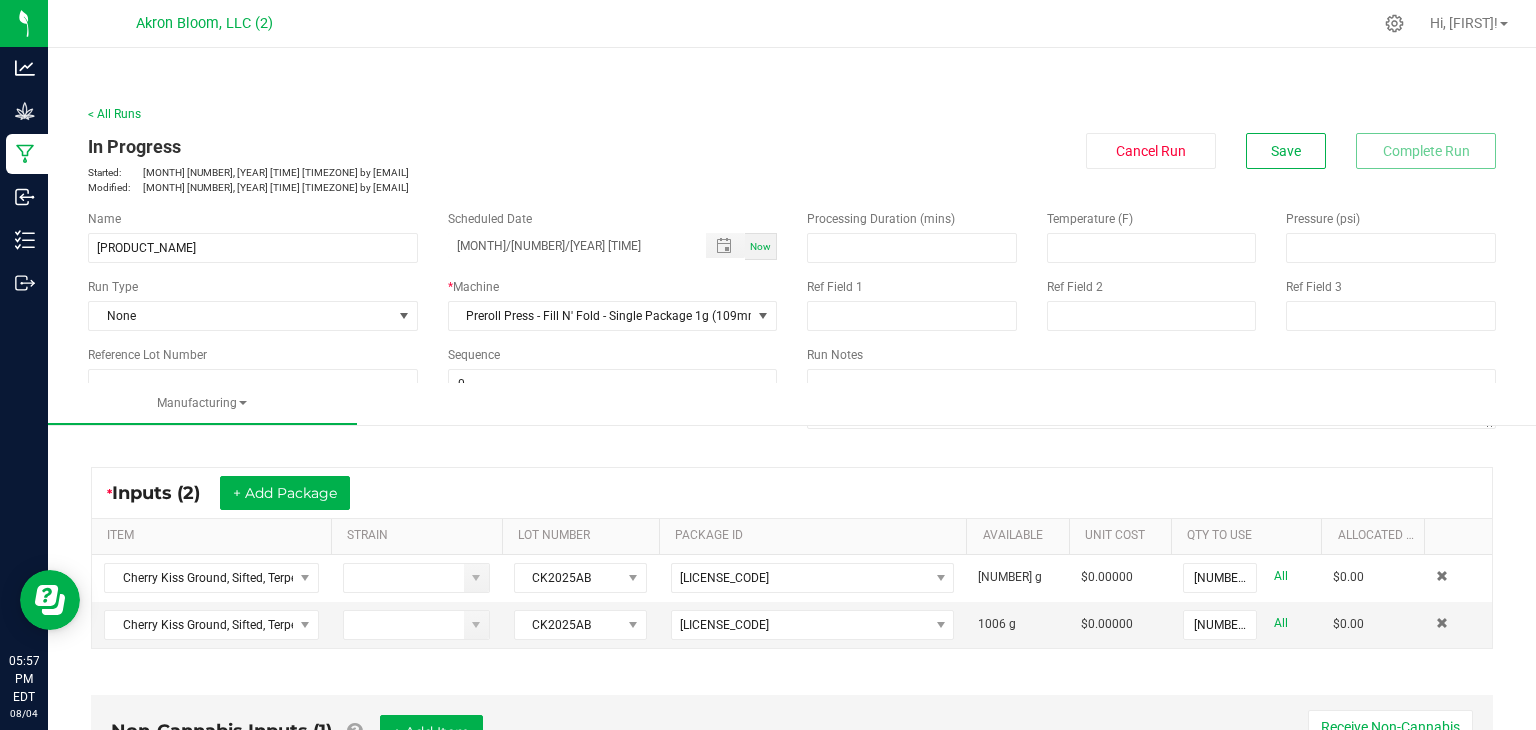 scroll, scrollTop: 0, scrollLeft: 0, axis: both 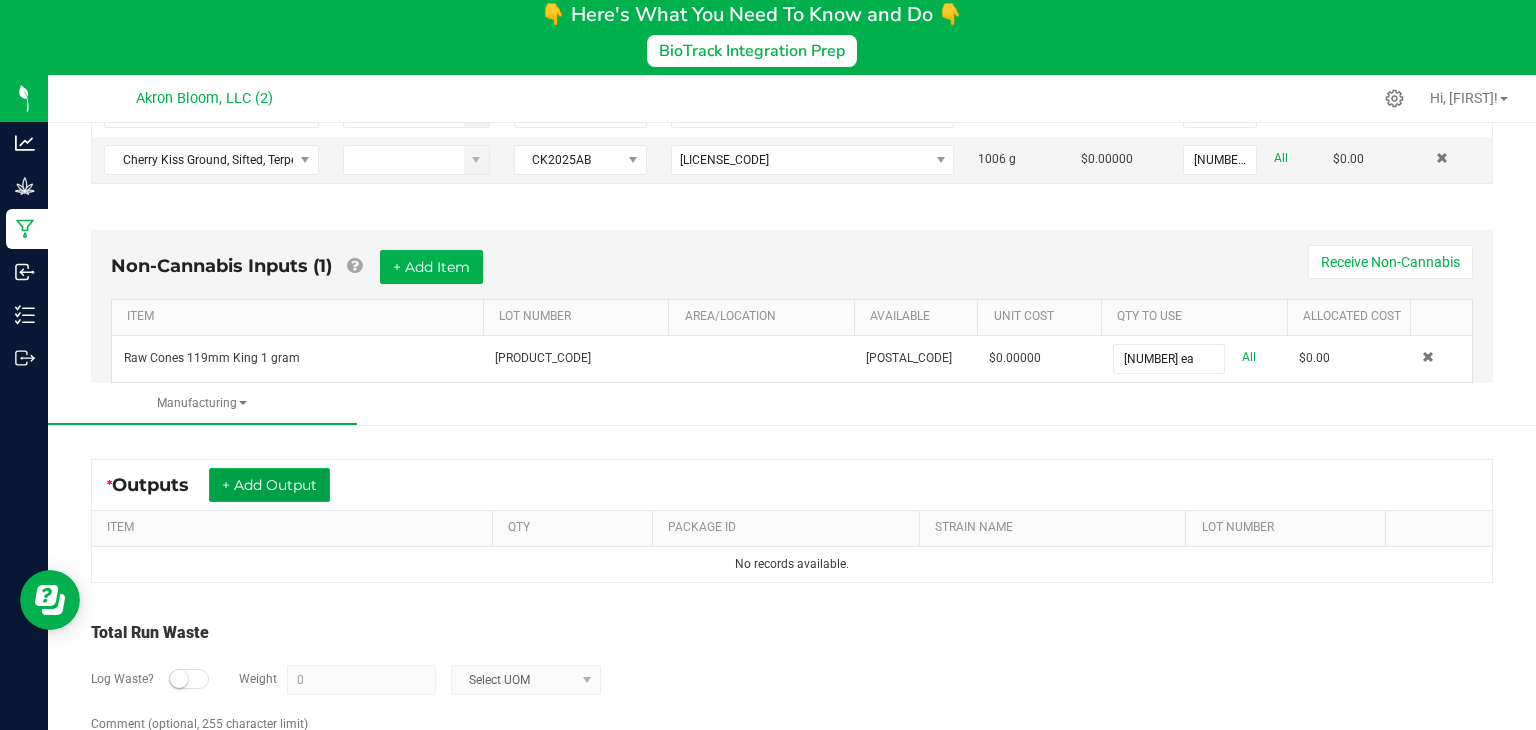 click on "+ Add Output" at bounding box center [269, 485] 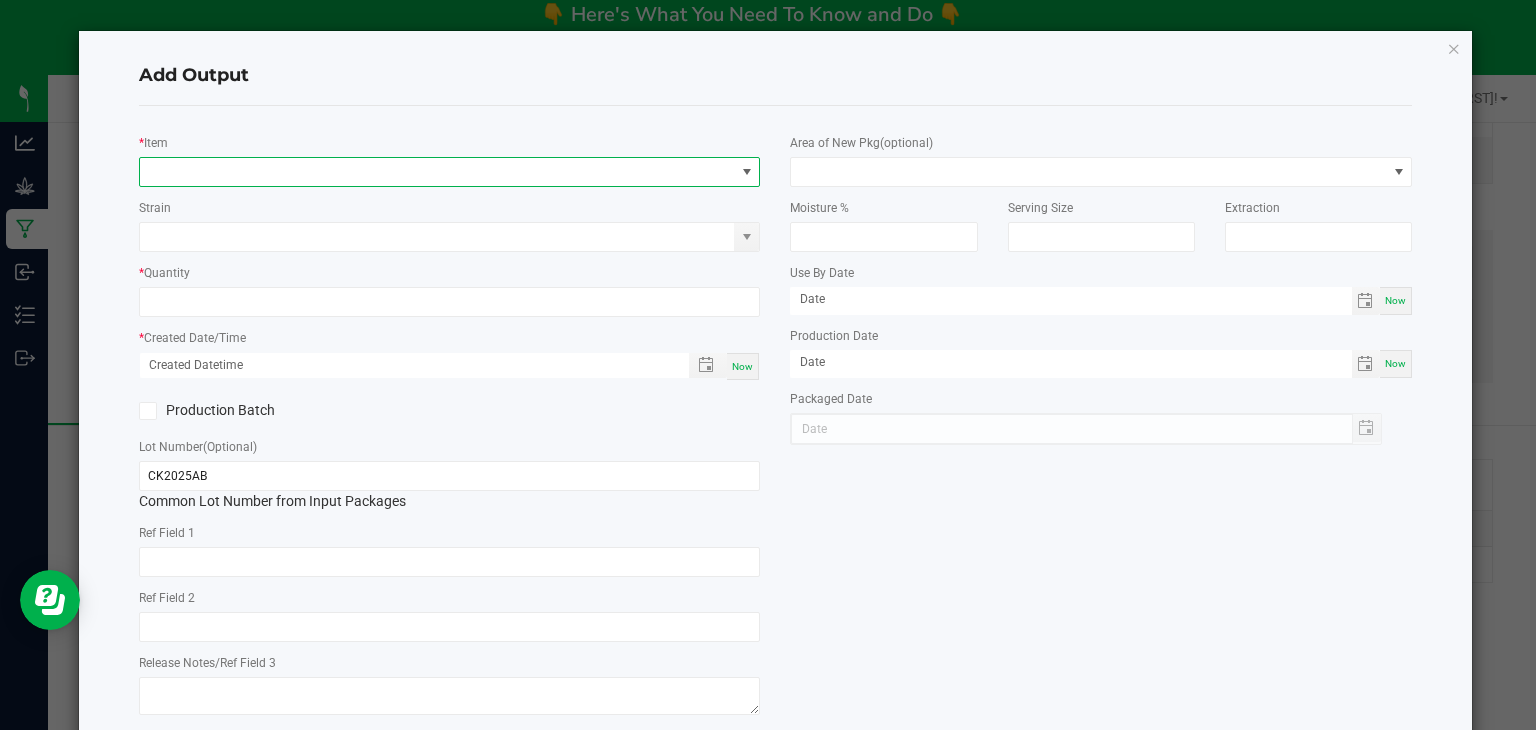 click at bounding box center (437, 172) 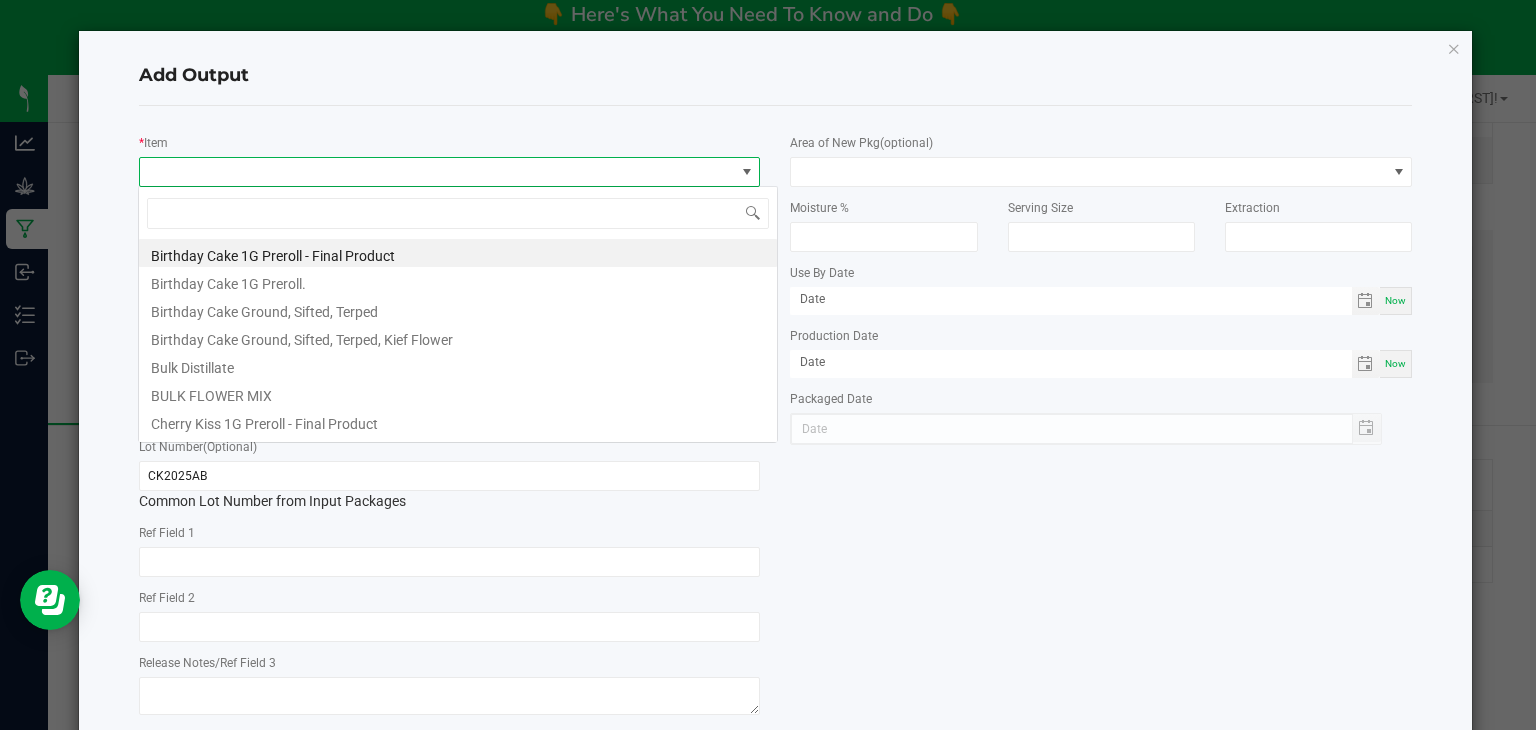 scroll, scrollTop: 99970, scrollLeft: 99377, axis: both 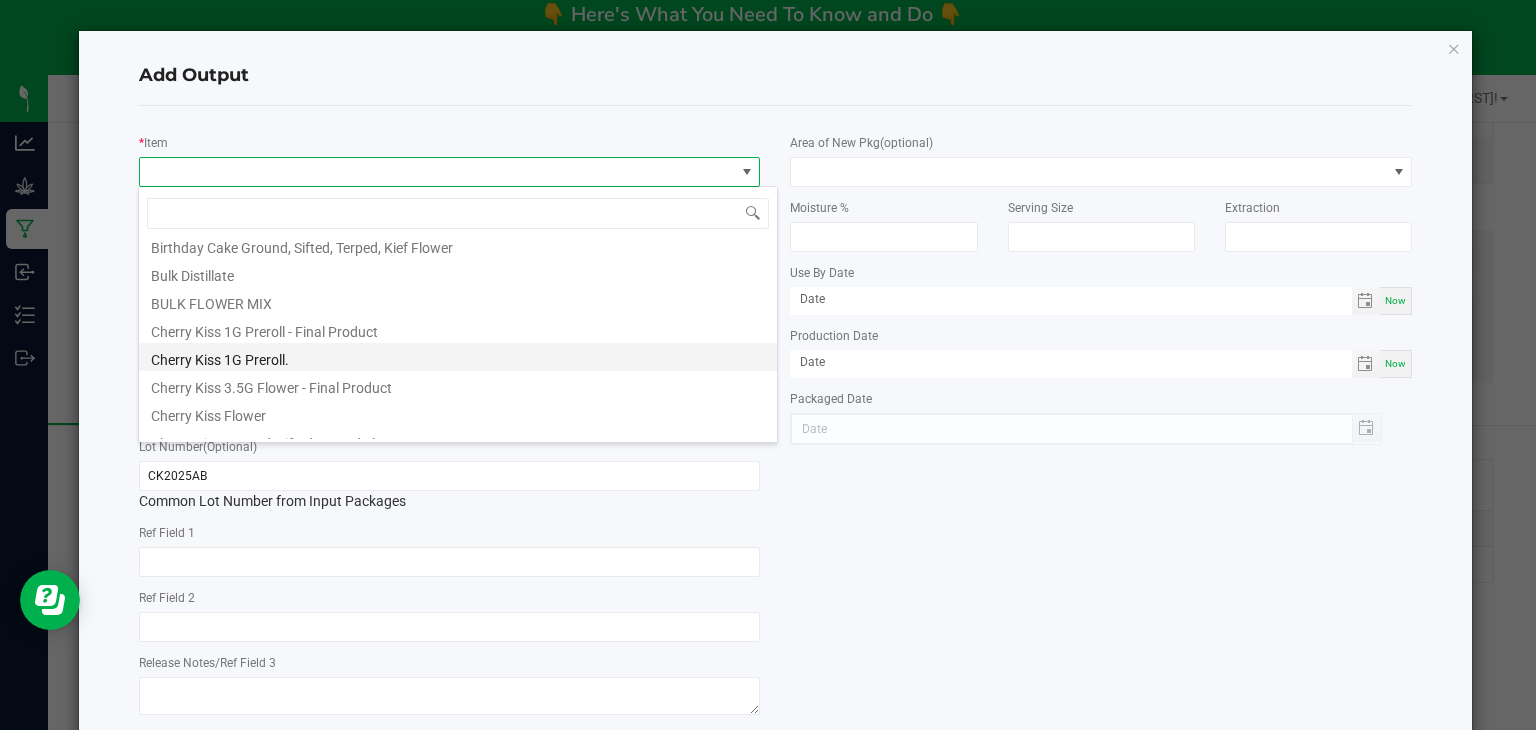 click on "Cherry Kiss 1G Preroll." at bounding box center [458, 357] 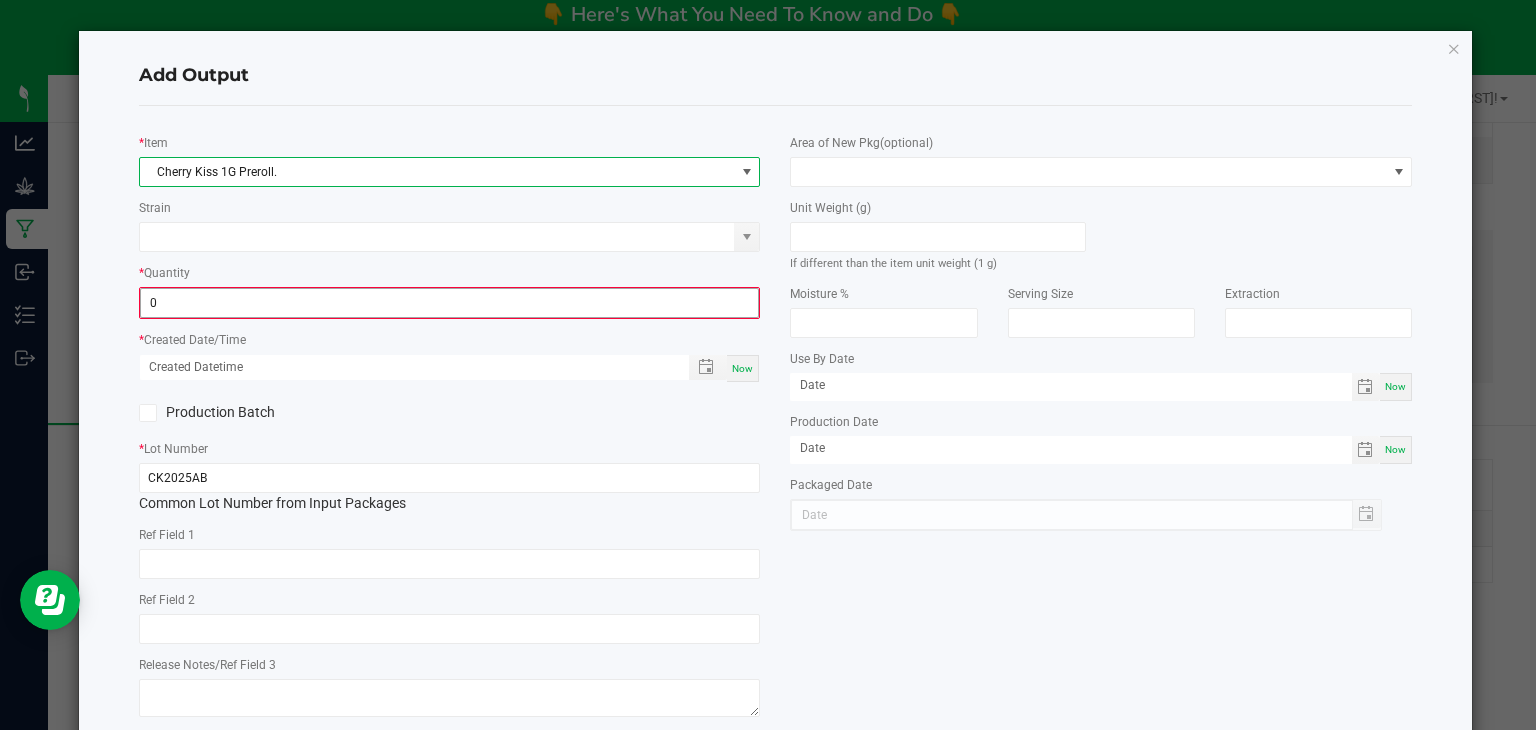 click on "0" at bounding box center [450, 303] 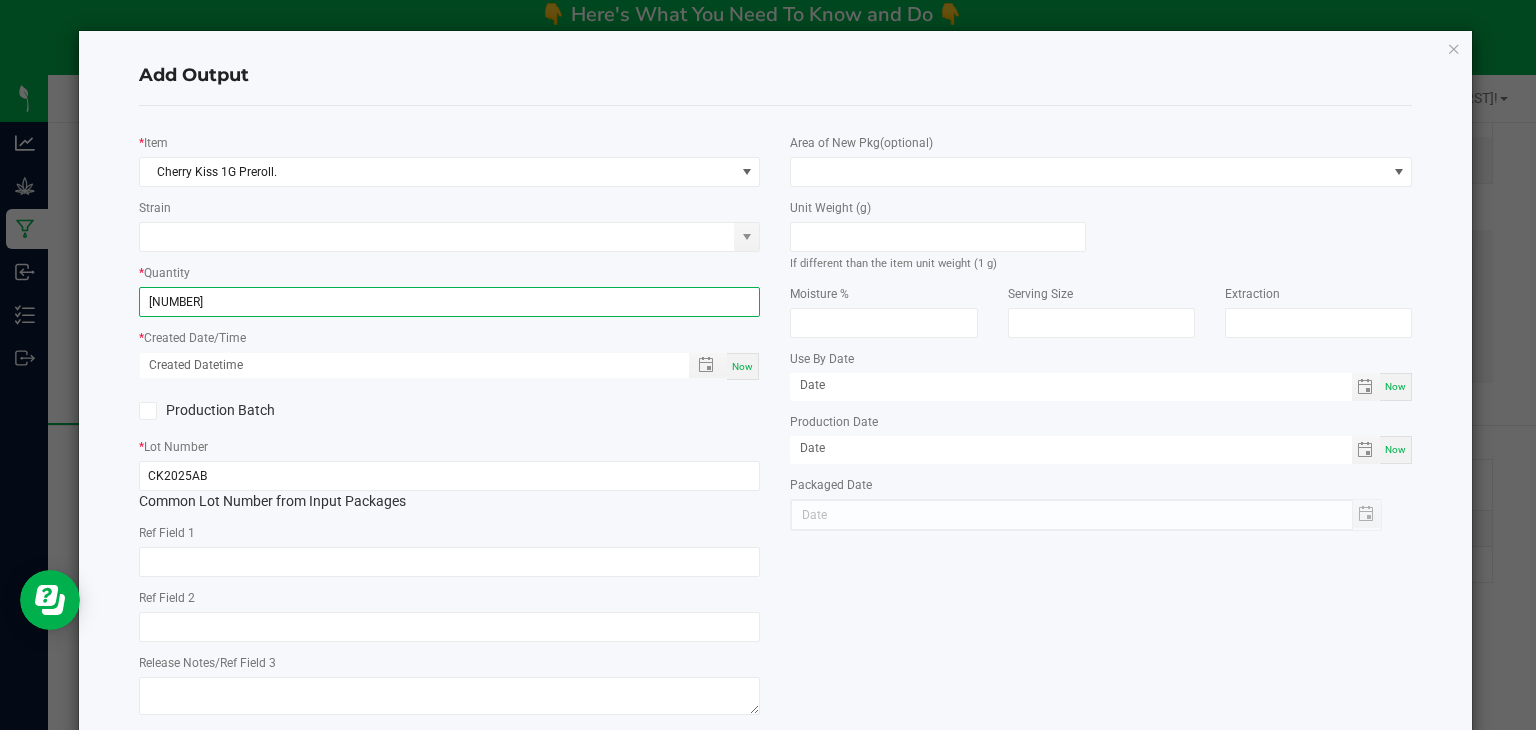 type on "[NUMBER] ea" 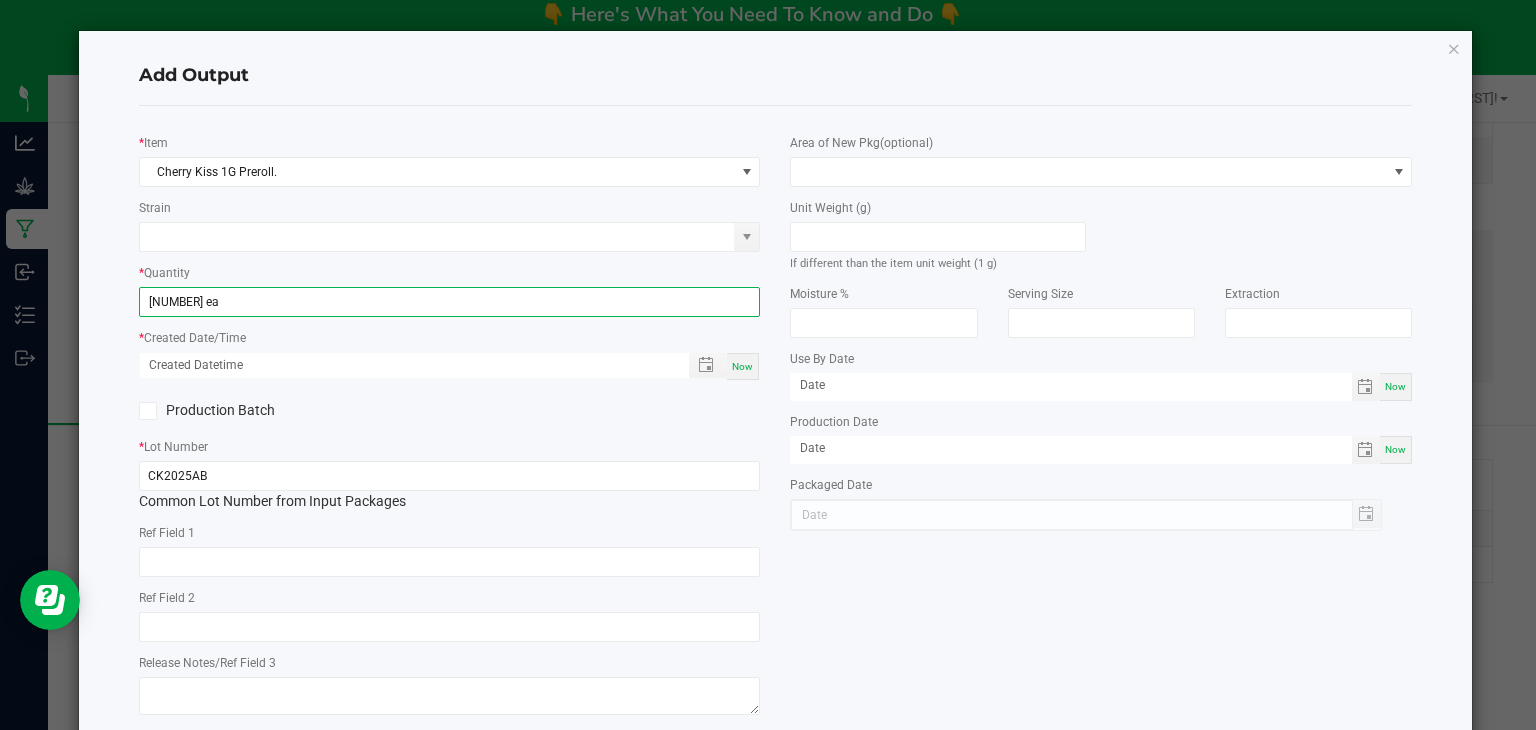 click on "Now" at bounding box center [742, 366] 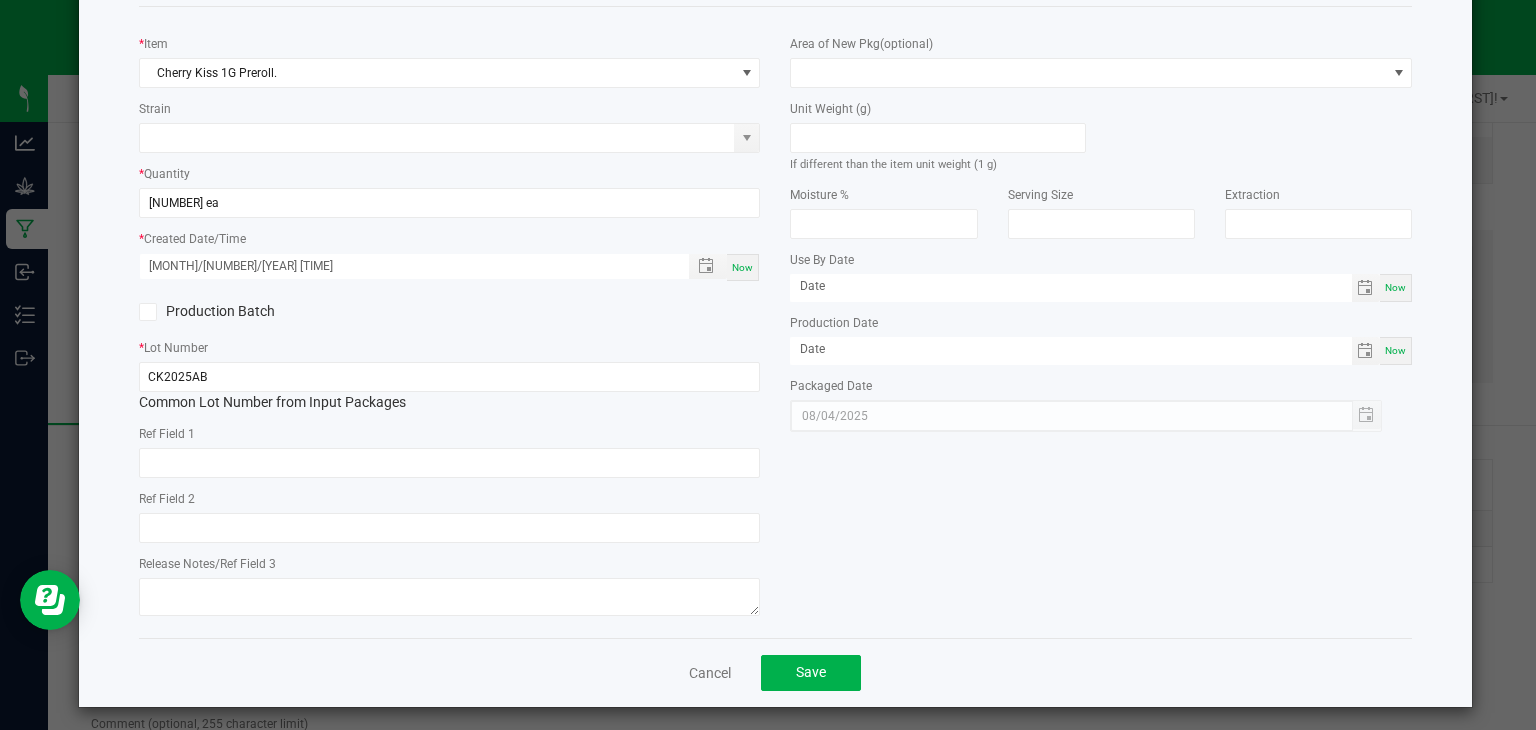 scroll, scrollTop: 102, scrollLeft: 0, axis: vertical 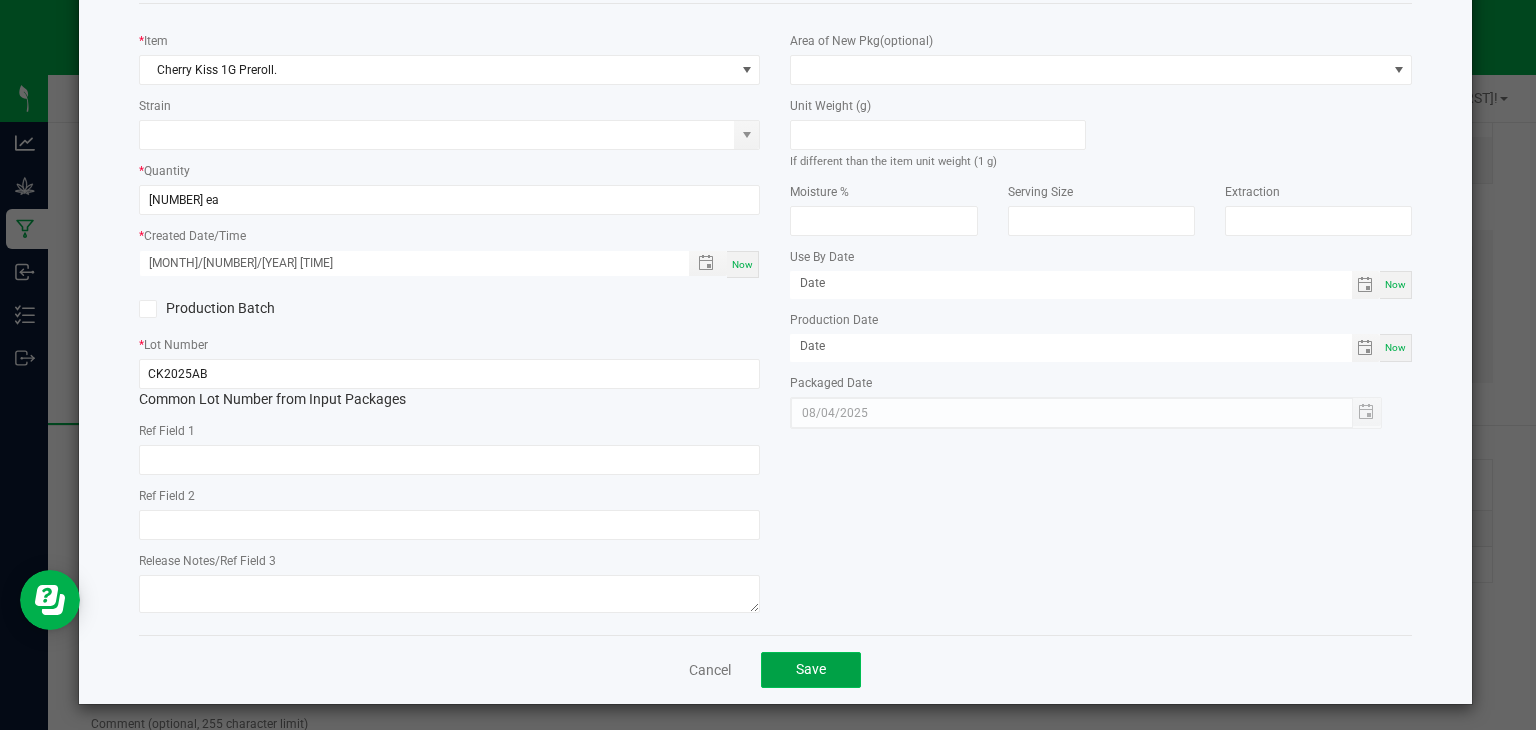 click on "Save" 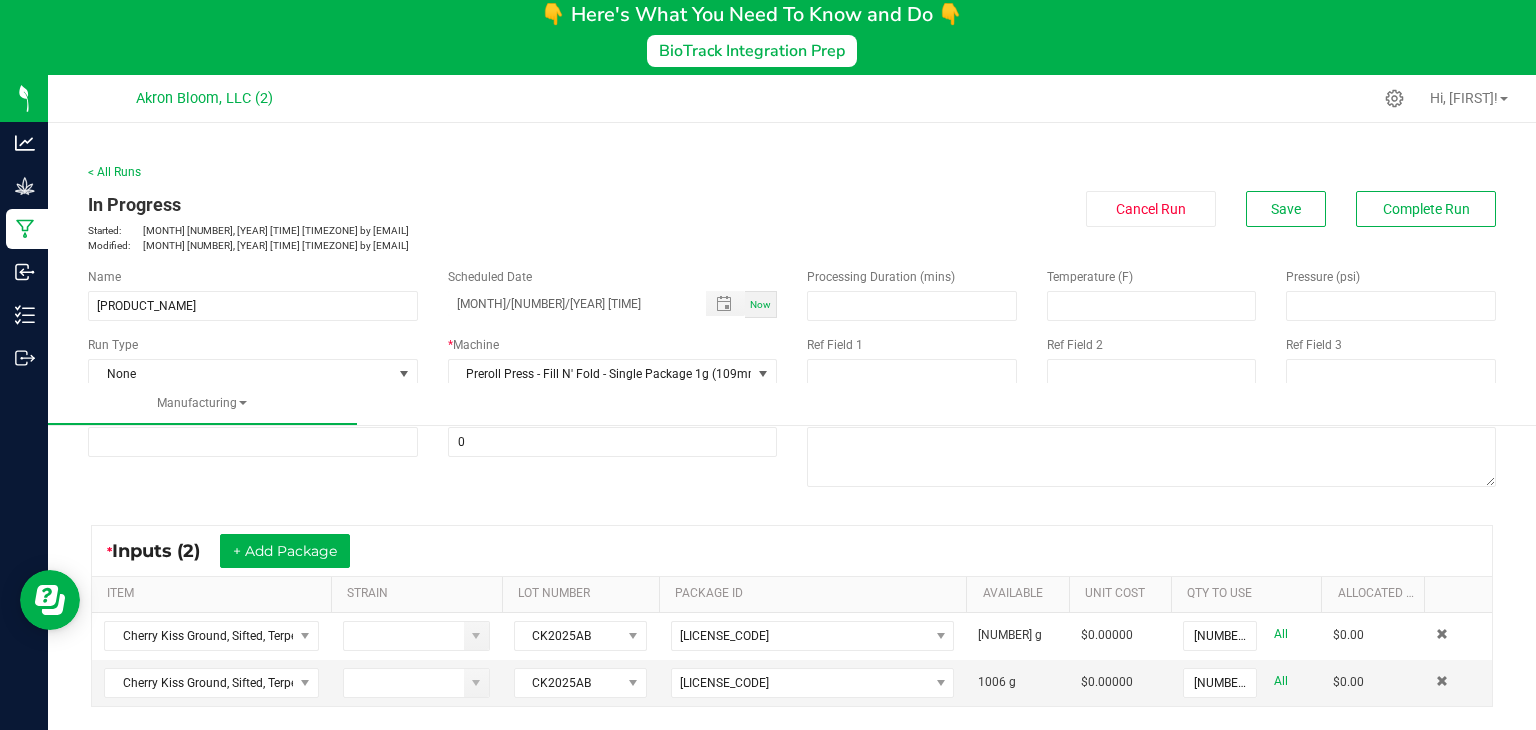 scroll, scrollTop: 0, scrollLeft: 0, axis: both 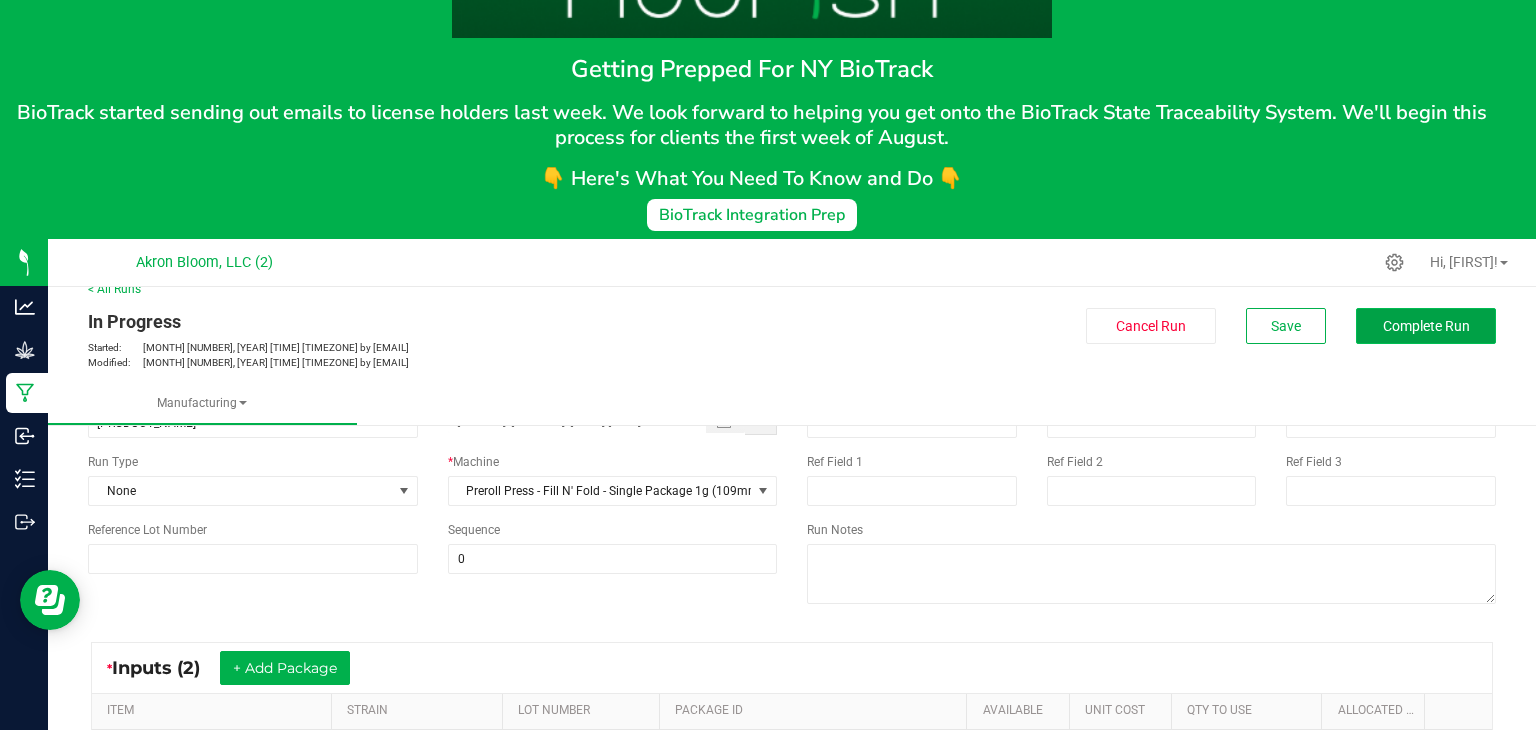 click on "Complete Run" at bounding box center (1426, 326) 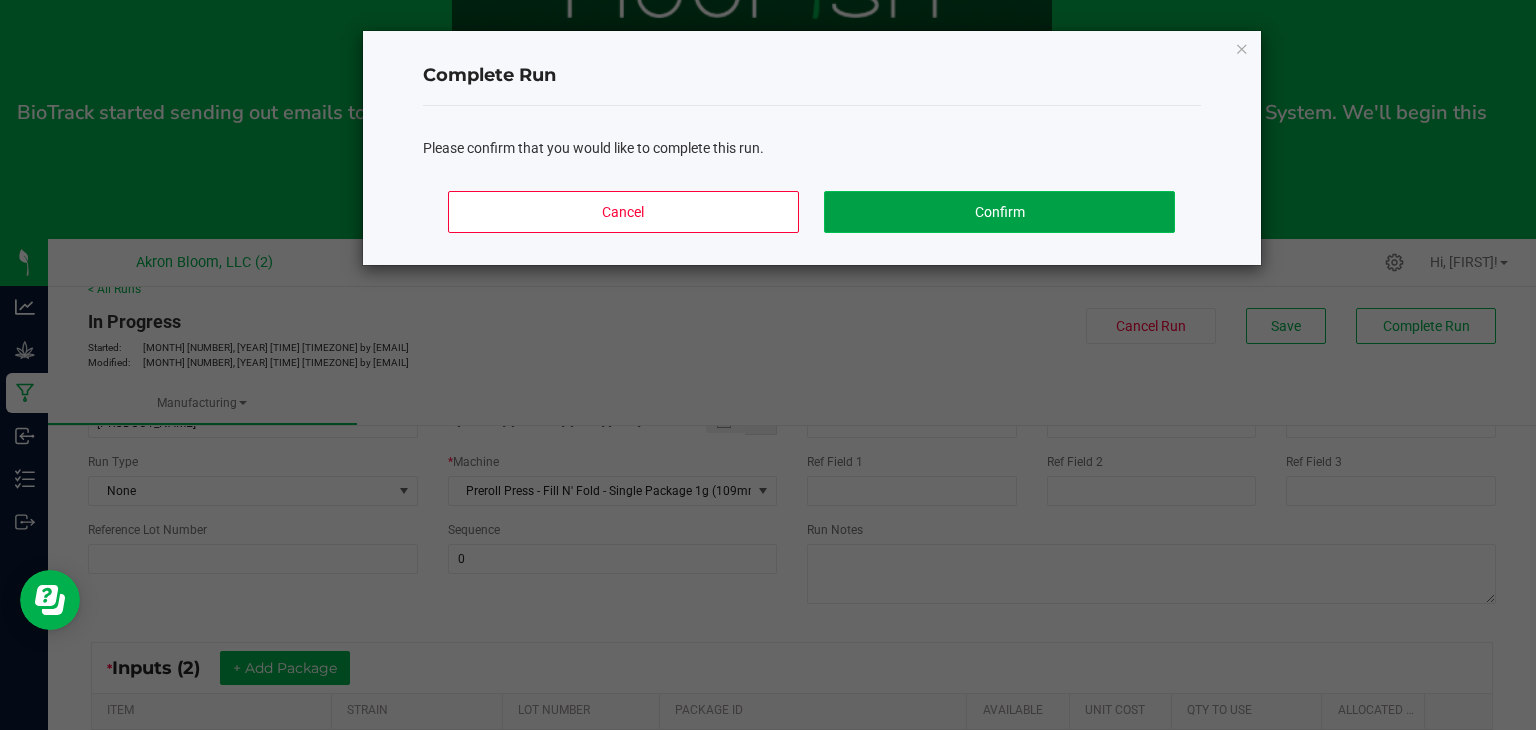 click on "Confirm" 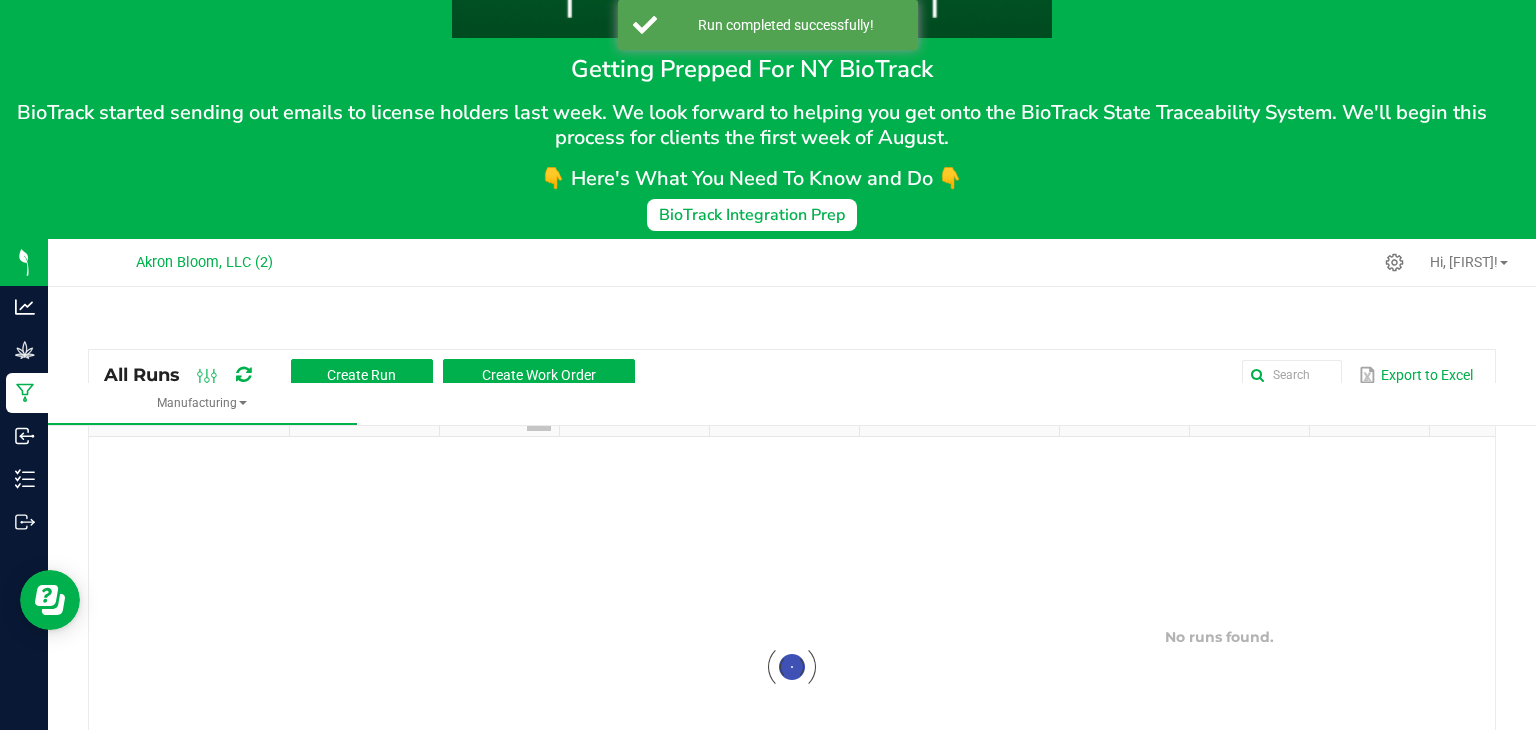 scroll, scrollTop: 0, scrollLeft: 0, axis: both 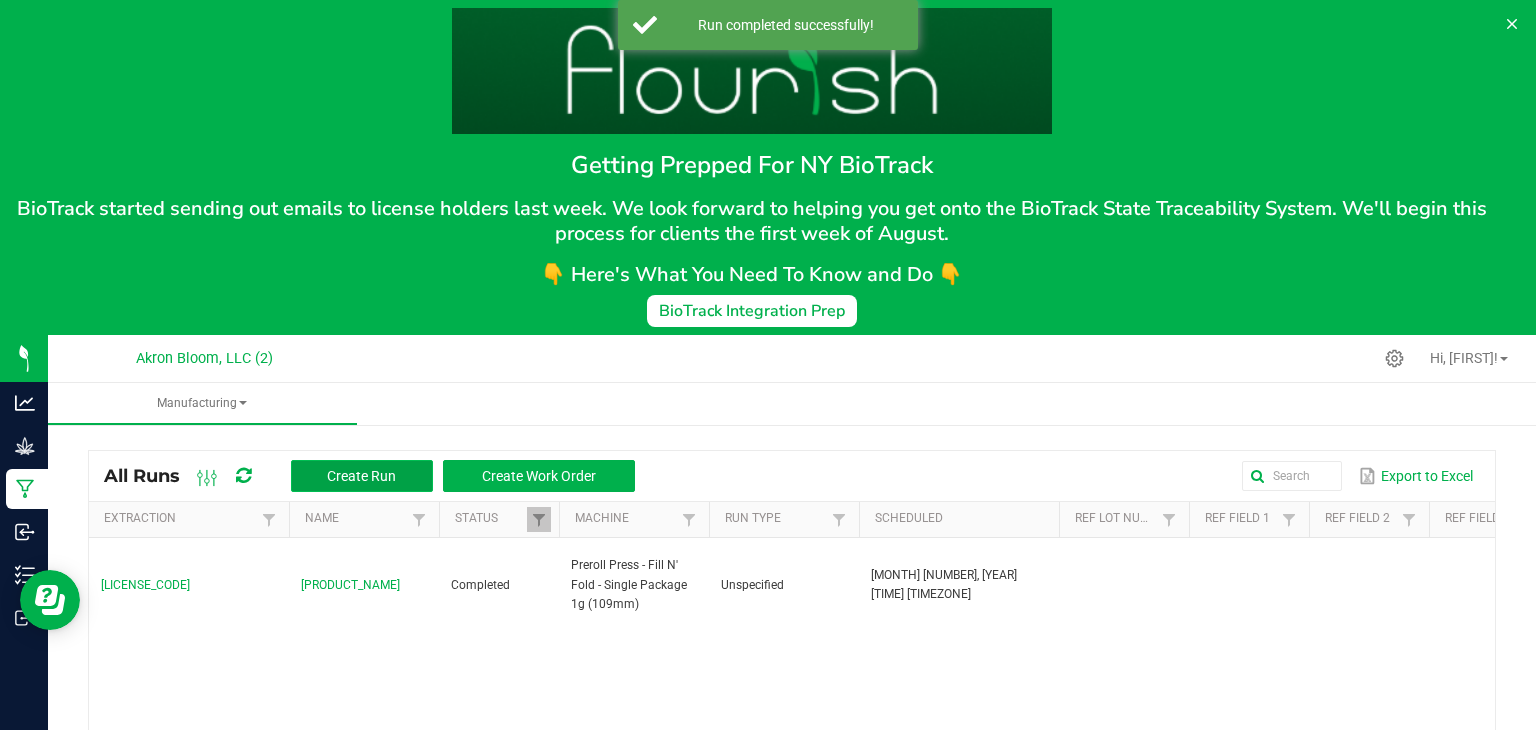 click on "Create Run" at bounding box center (361, 476) 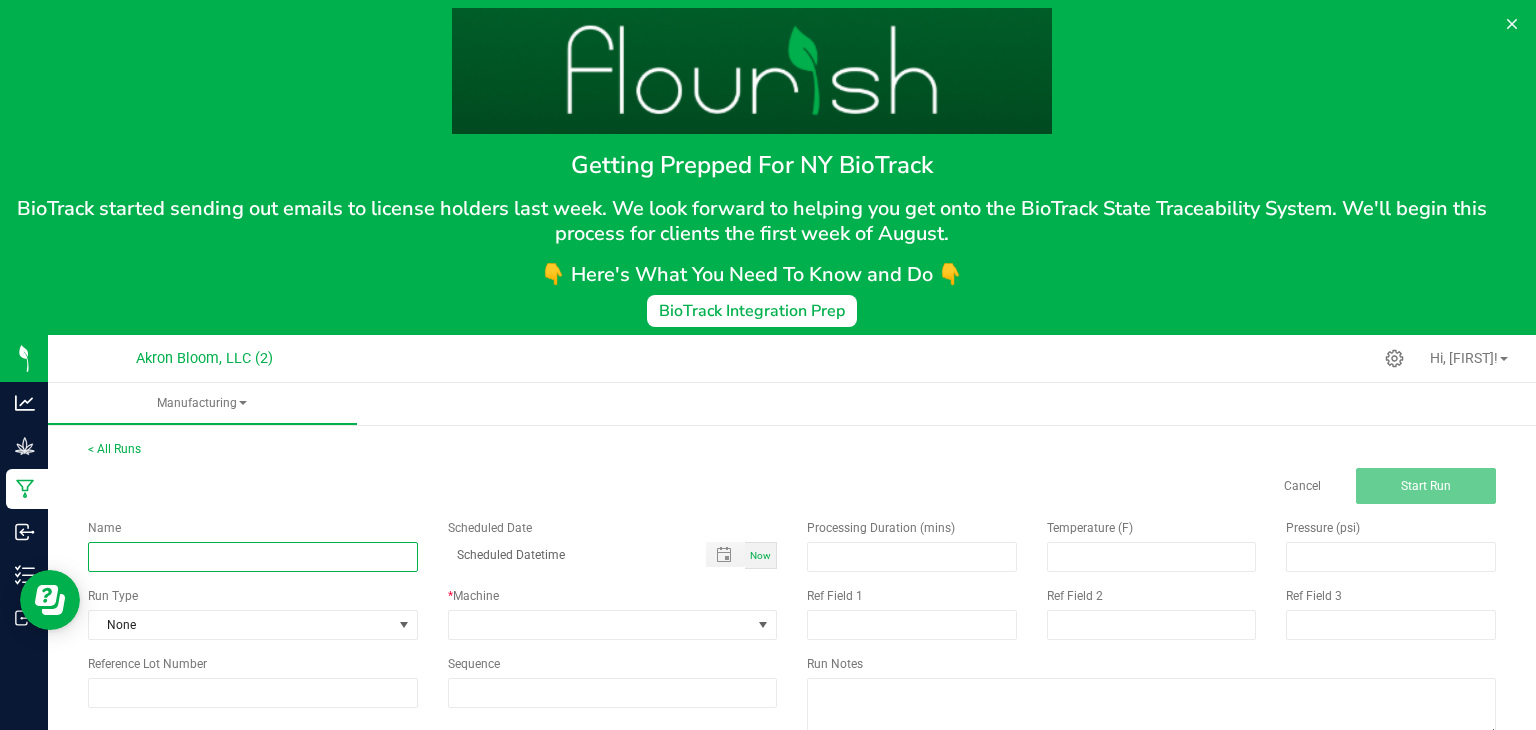 click at bounding box center (253, 557) 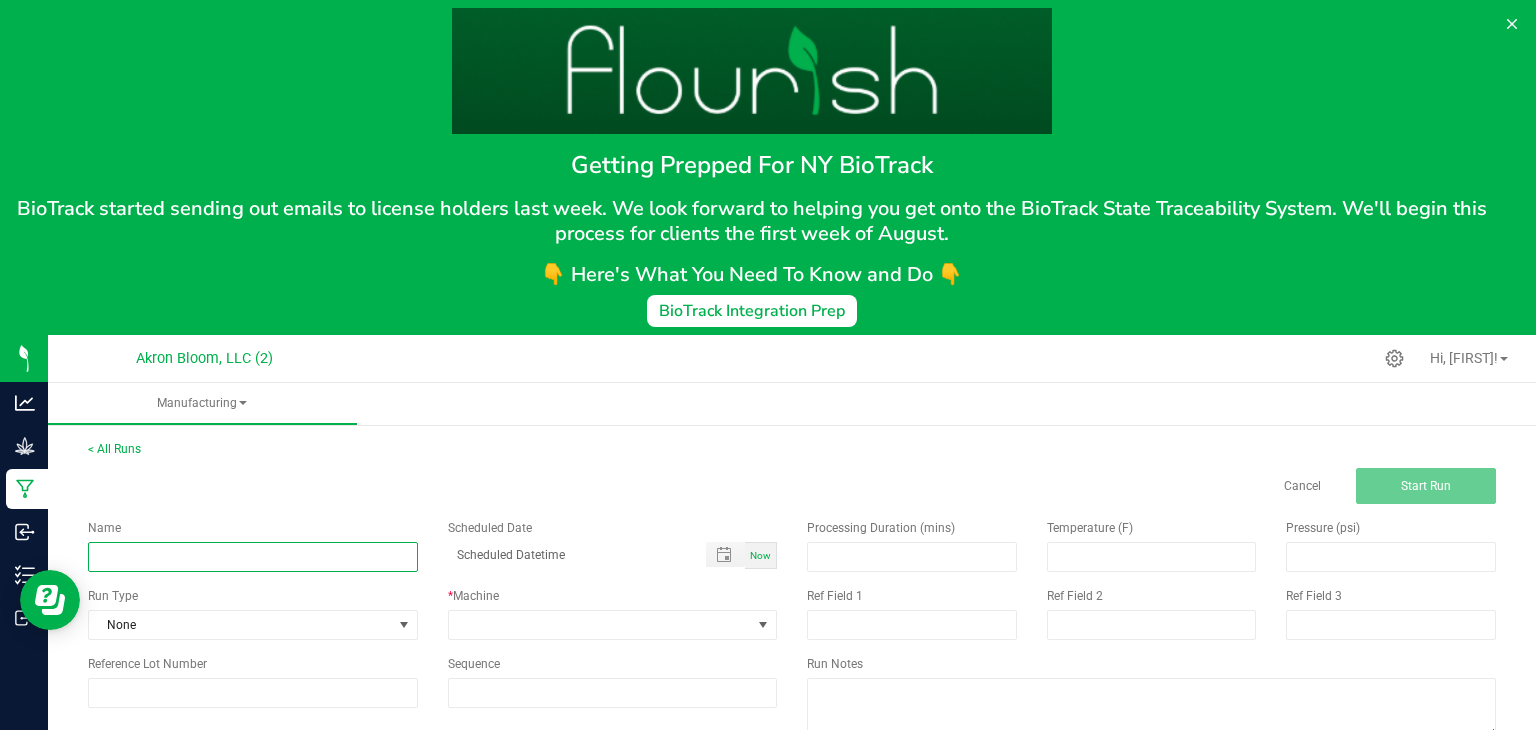 type on "[PRODUCT_NAME]" 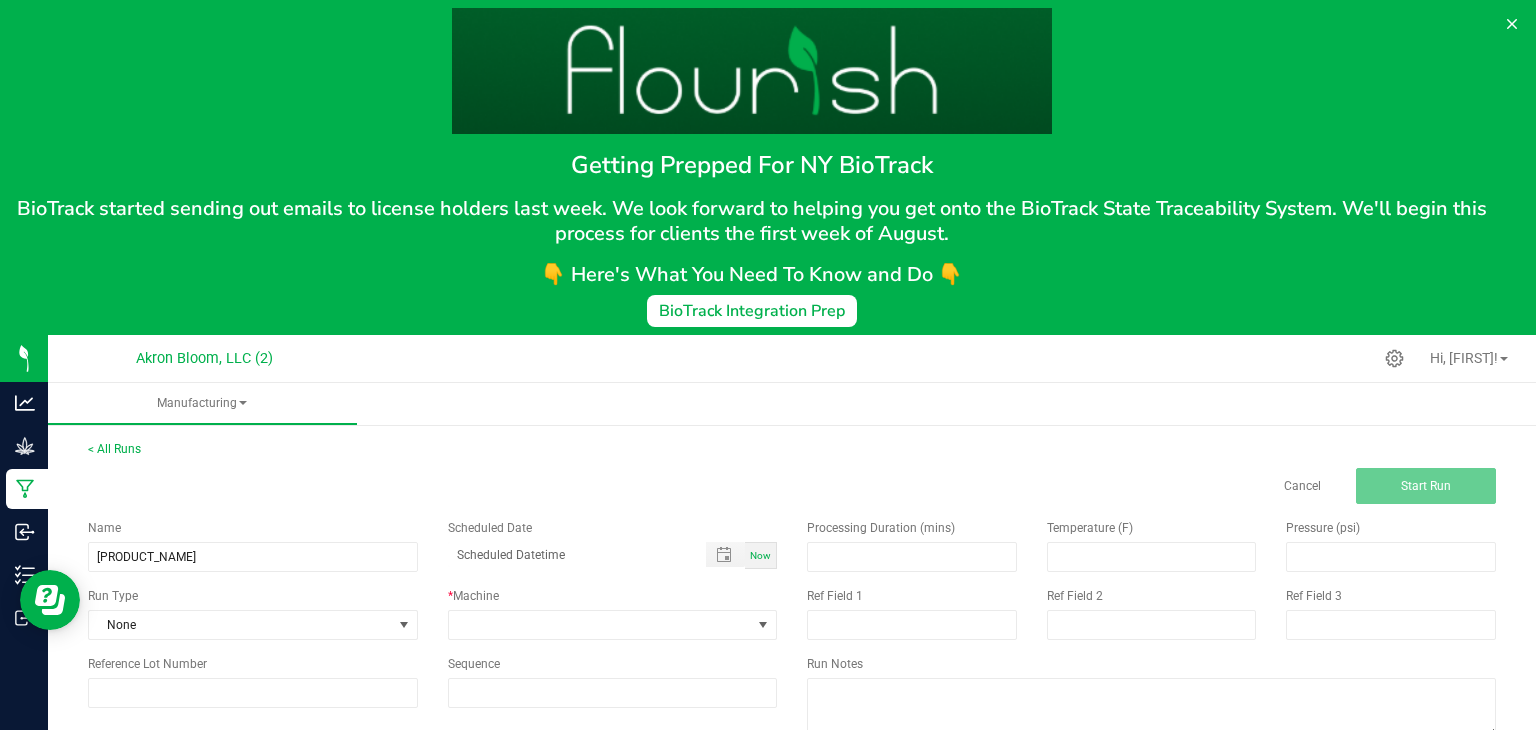 click on "Now" at bounding box center (760, 555) 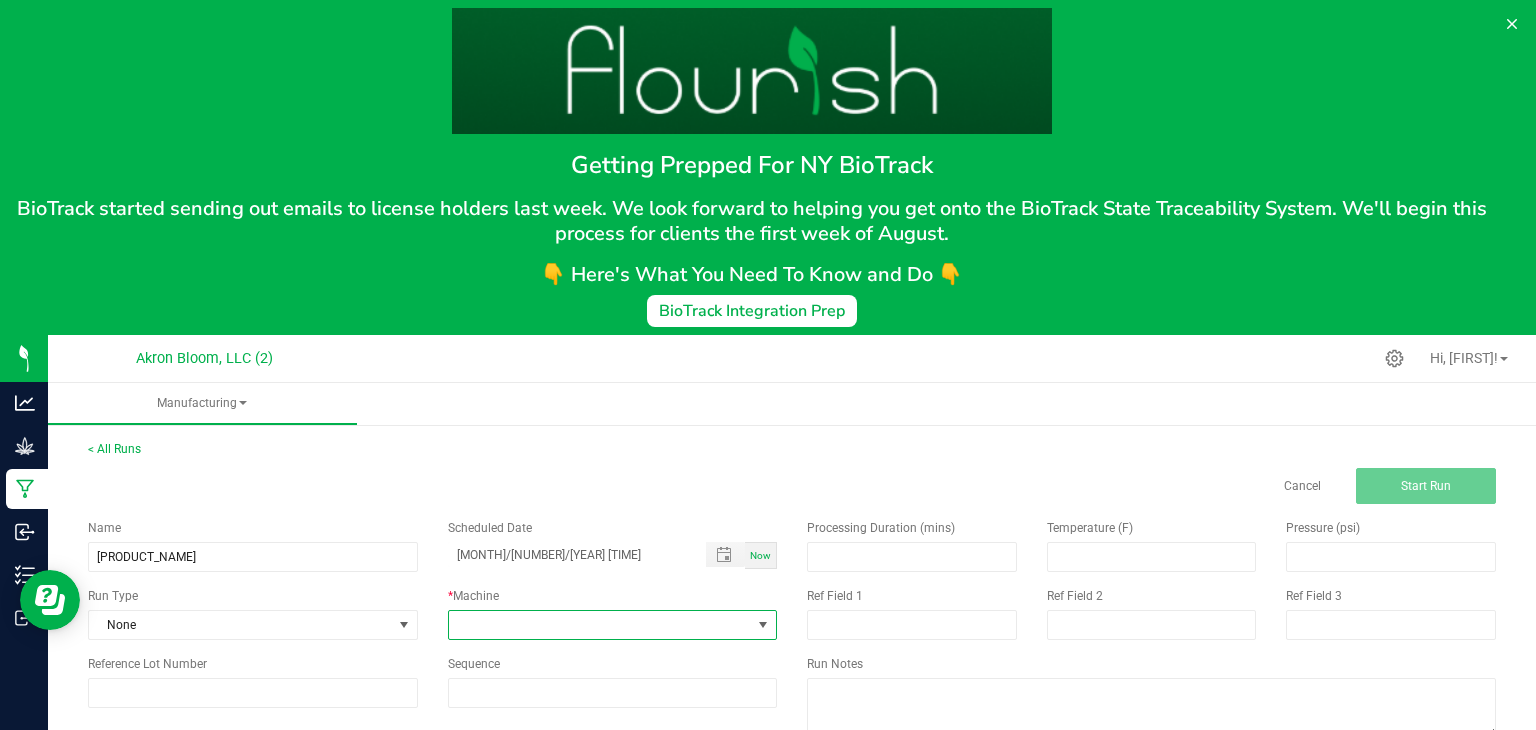 click at bounding box center [763, 625] 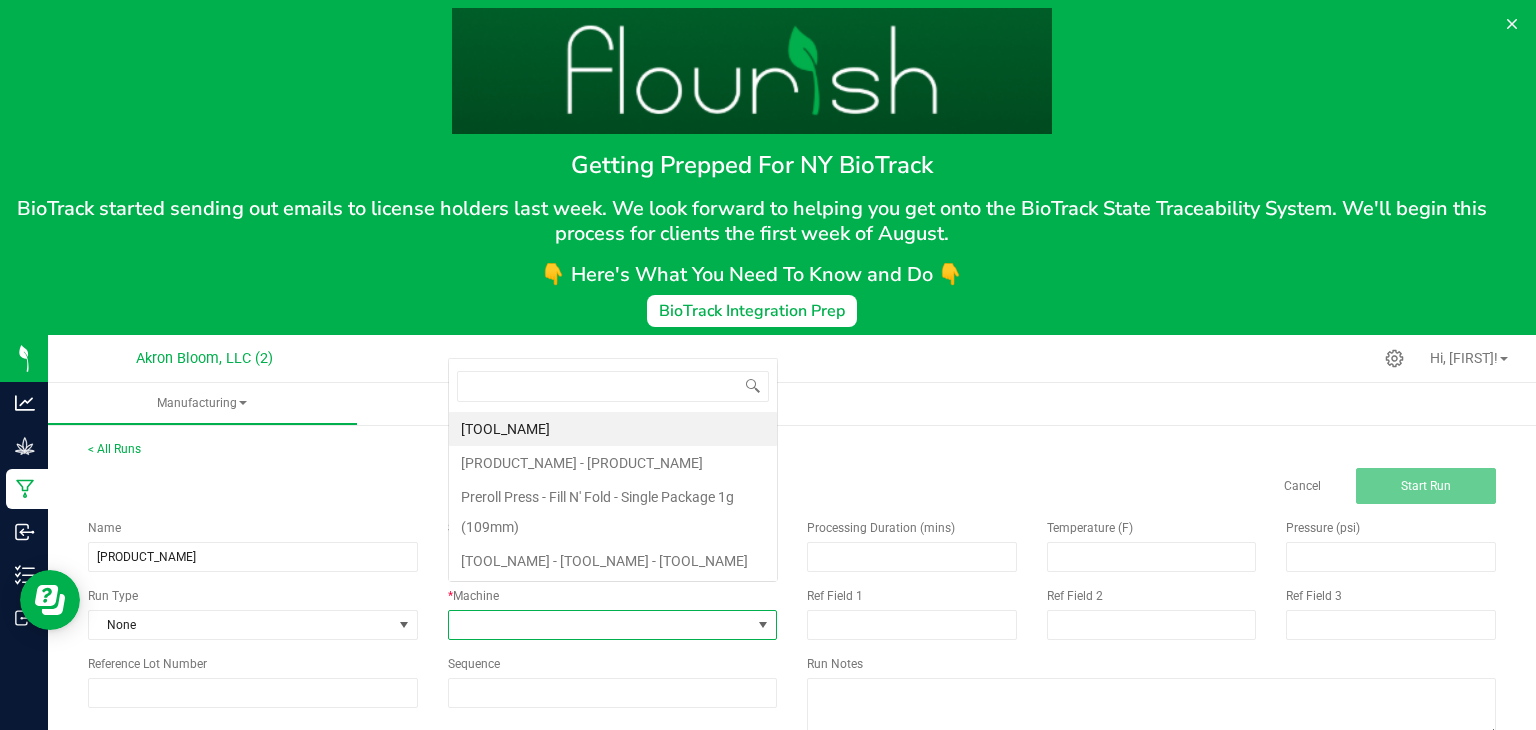 scroll, scrollTop: 0, scrollLeft: 0, axis: both 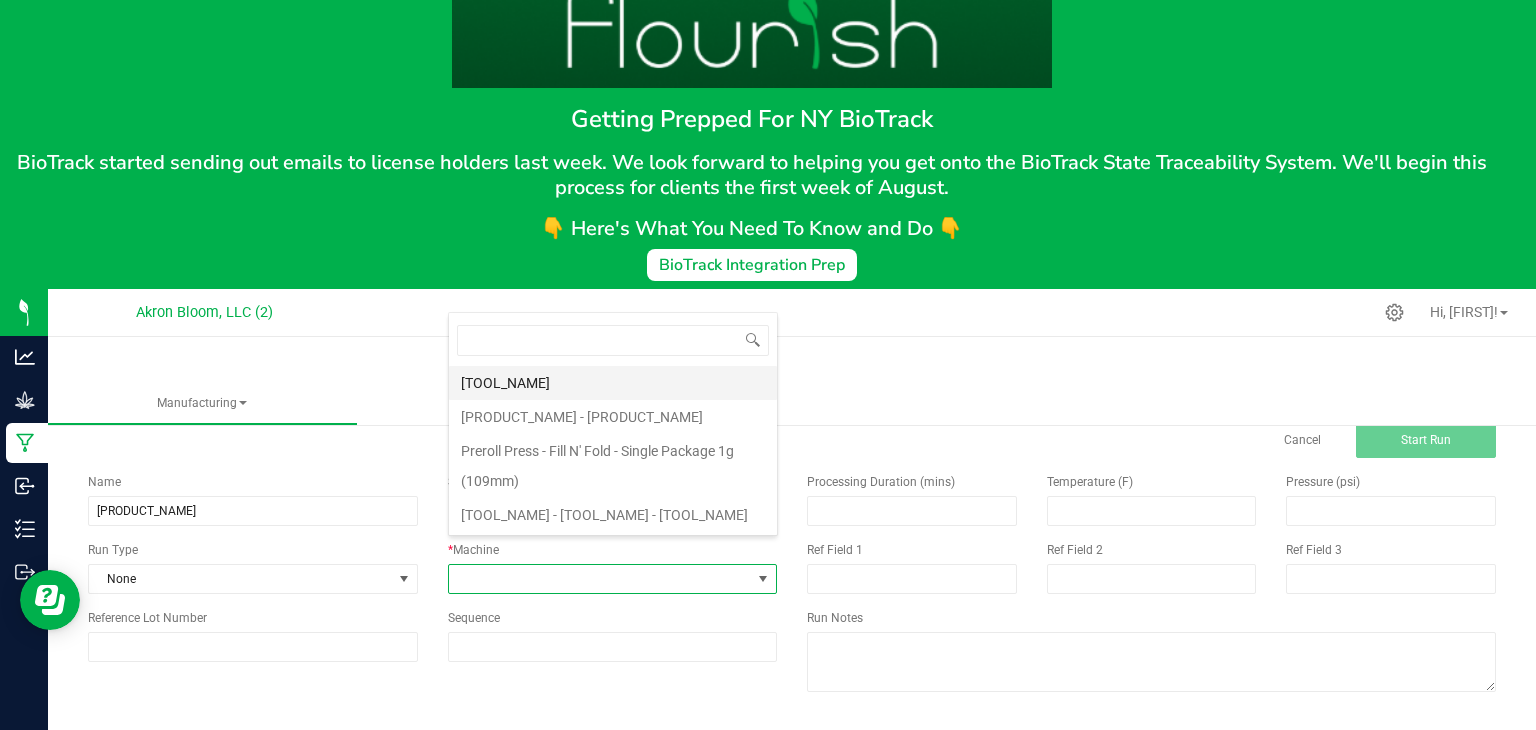 click on "[TOOL_NAME]" at bounding box center [613, 383] 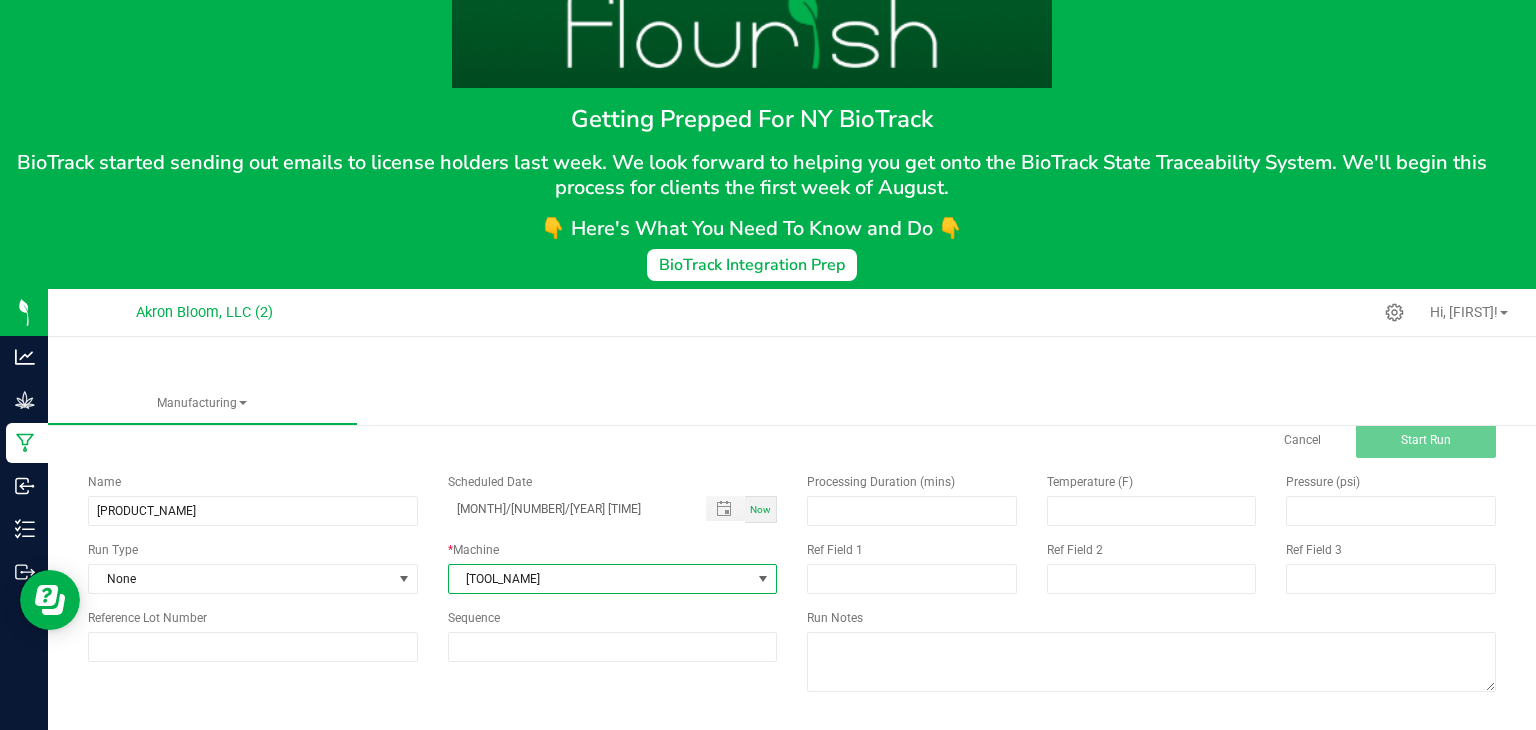 scroll, scrollTop: 80, scrollLeft: 0, axis: vertical 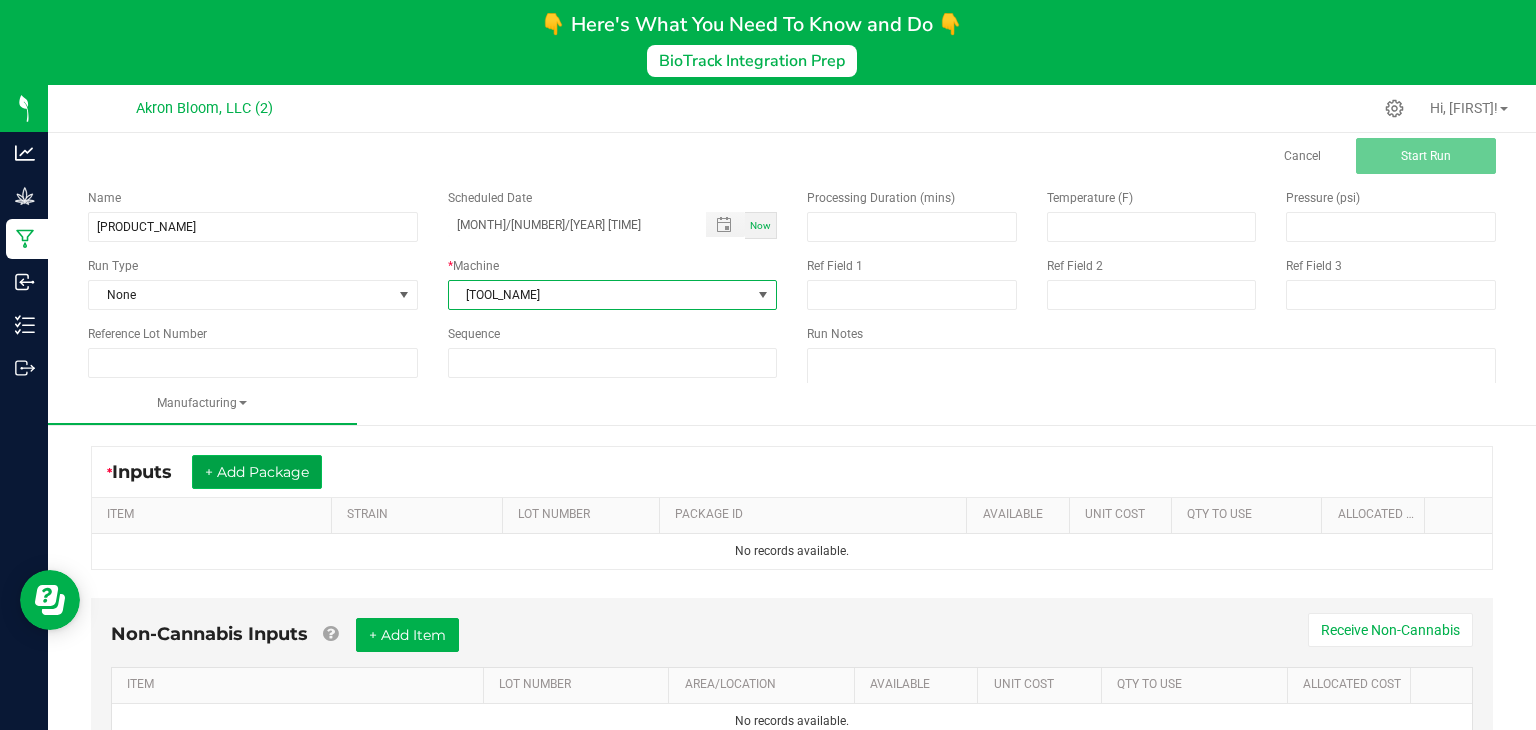 click on "+ Add Package" at bounding box center [257, 472] 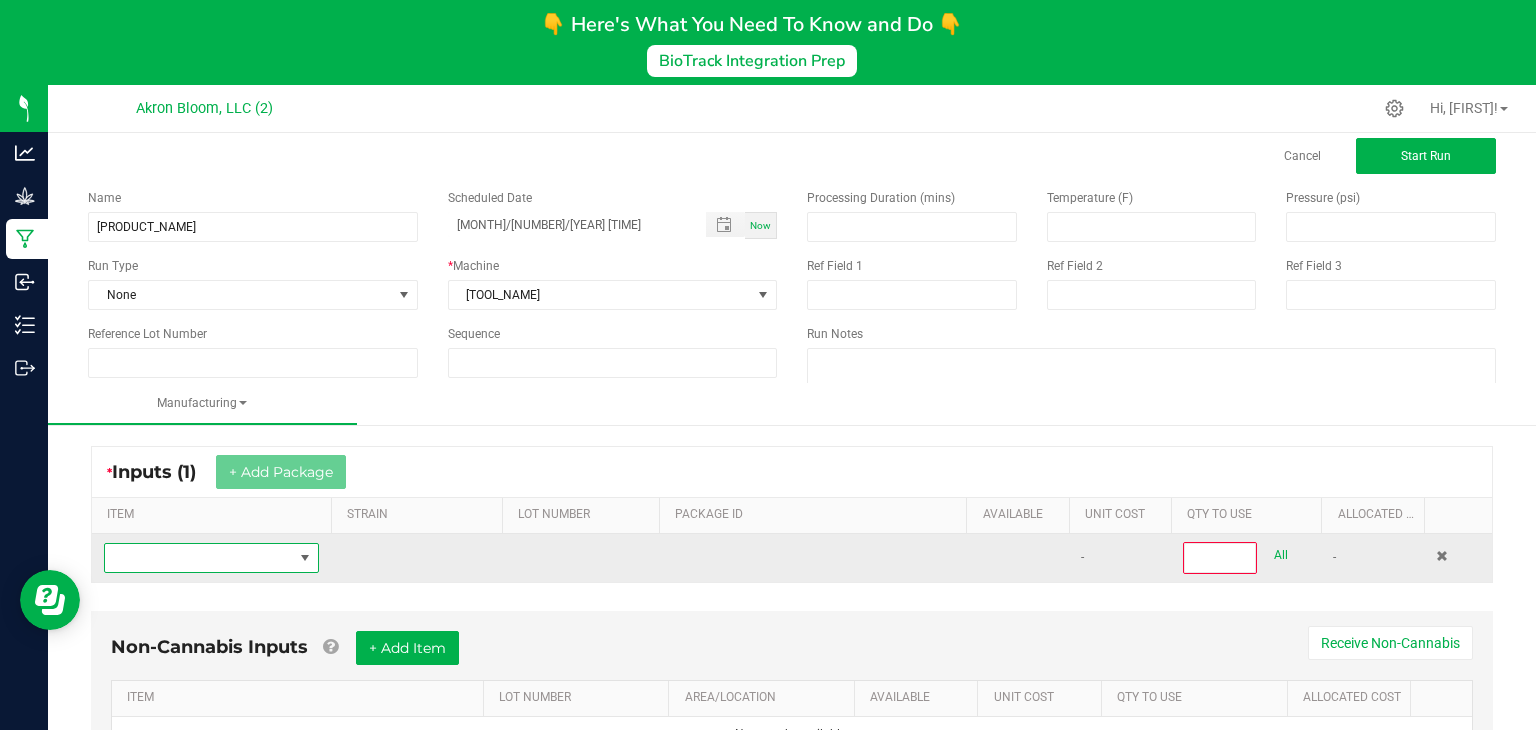 click at bounding box center (305, 558) 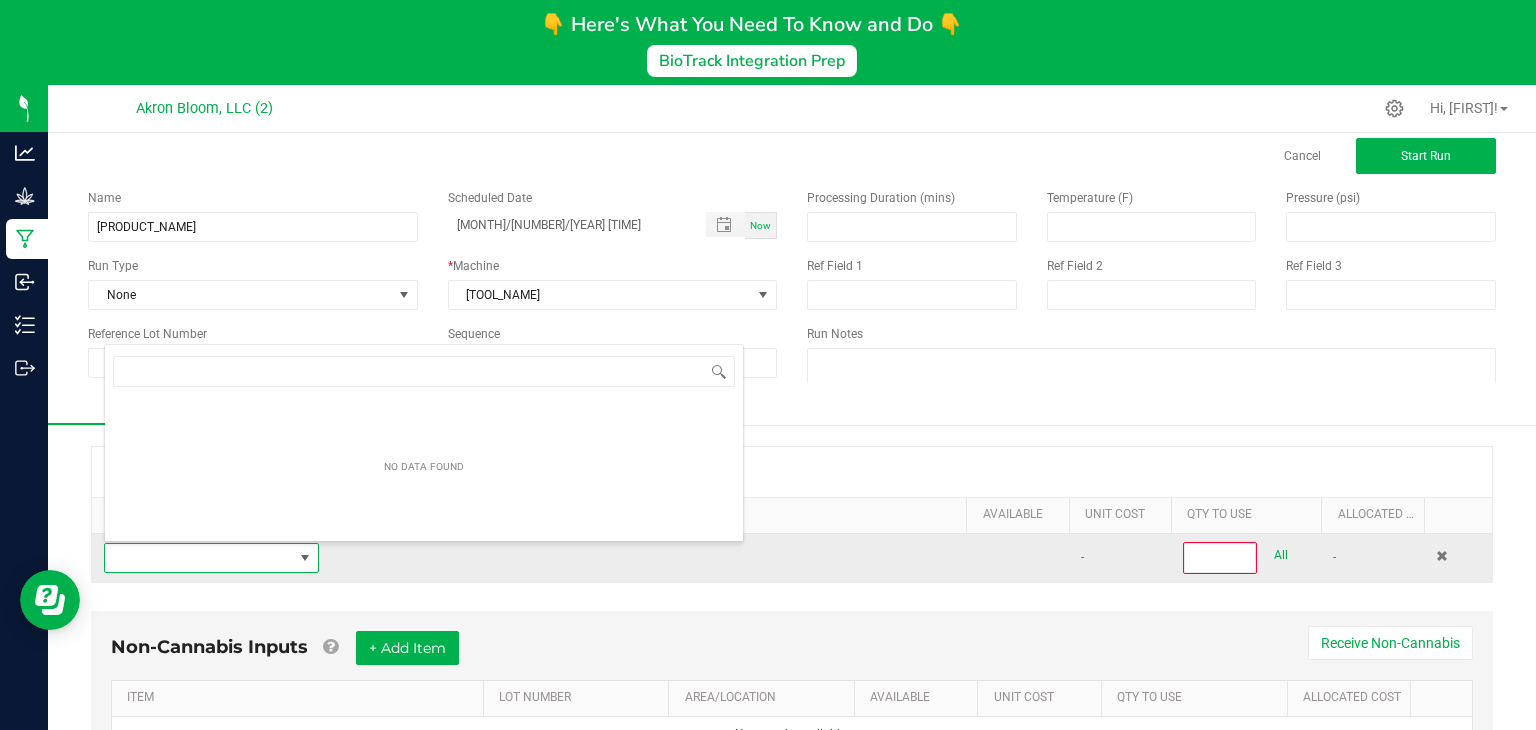 scroll, scrollTop: 99970, scrollLeft: 99784, axis: both 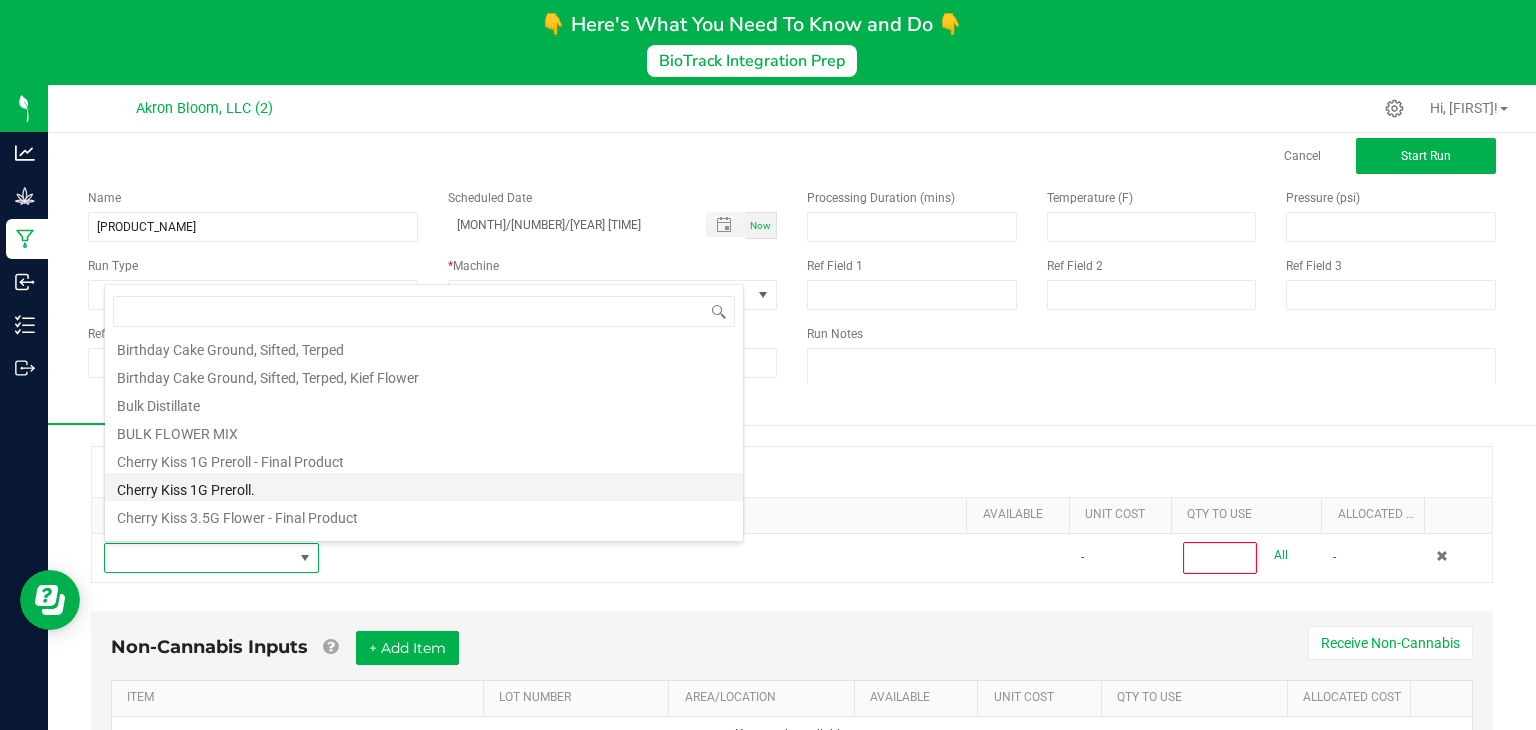 click on "Cherry Kiss 1G Preroll." at bounding box center [424, 487] 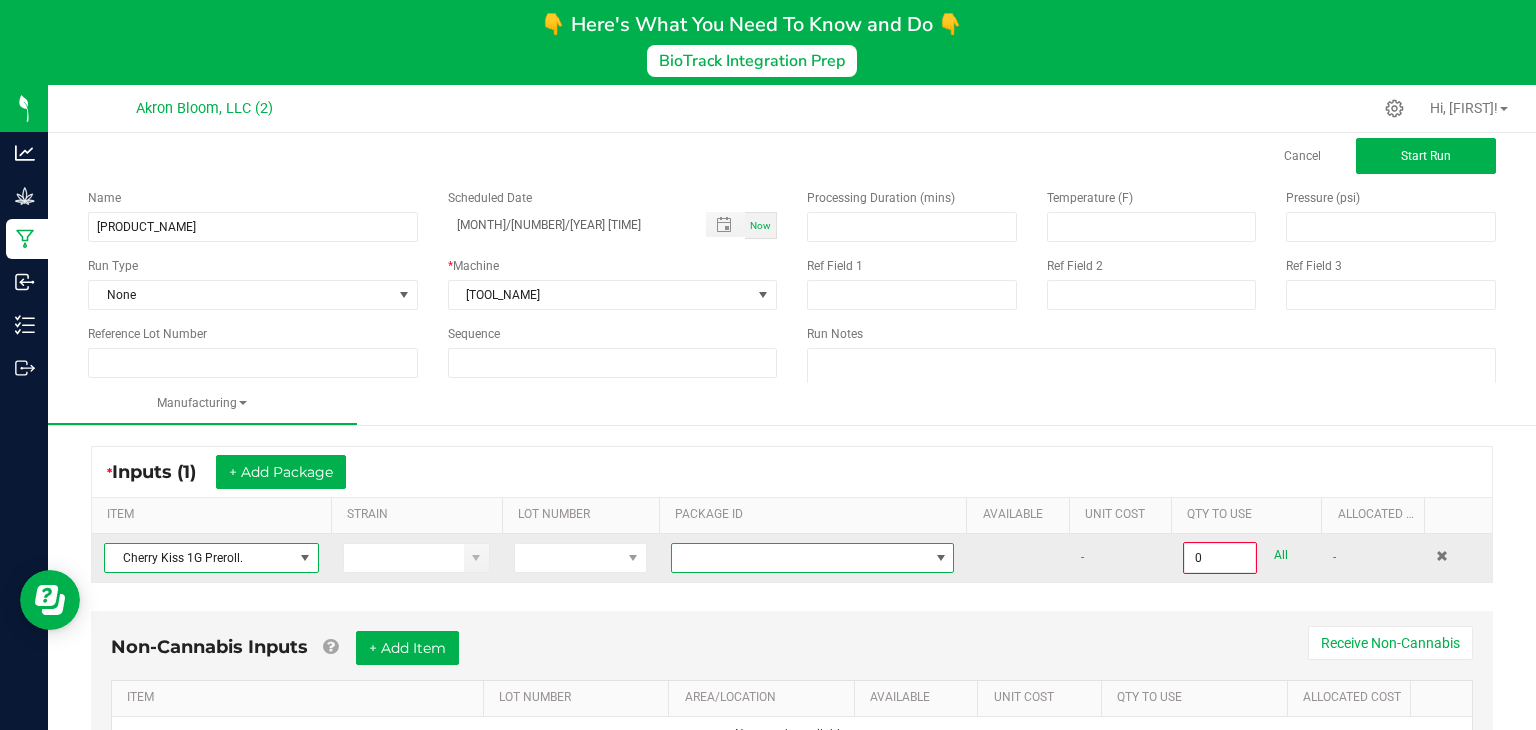 click at bounding box center [941, 558] 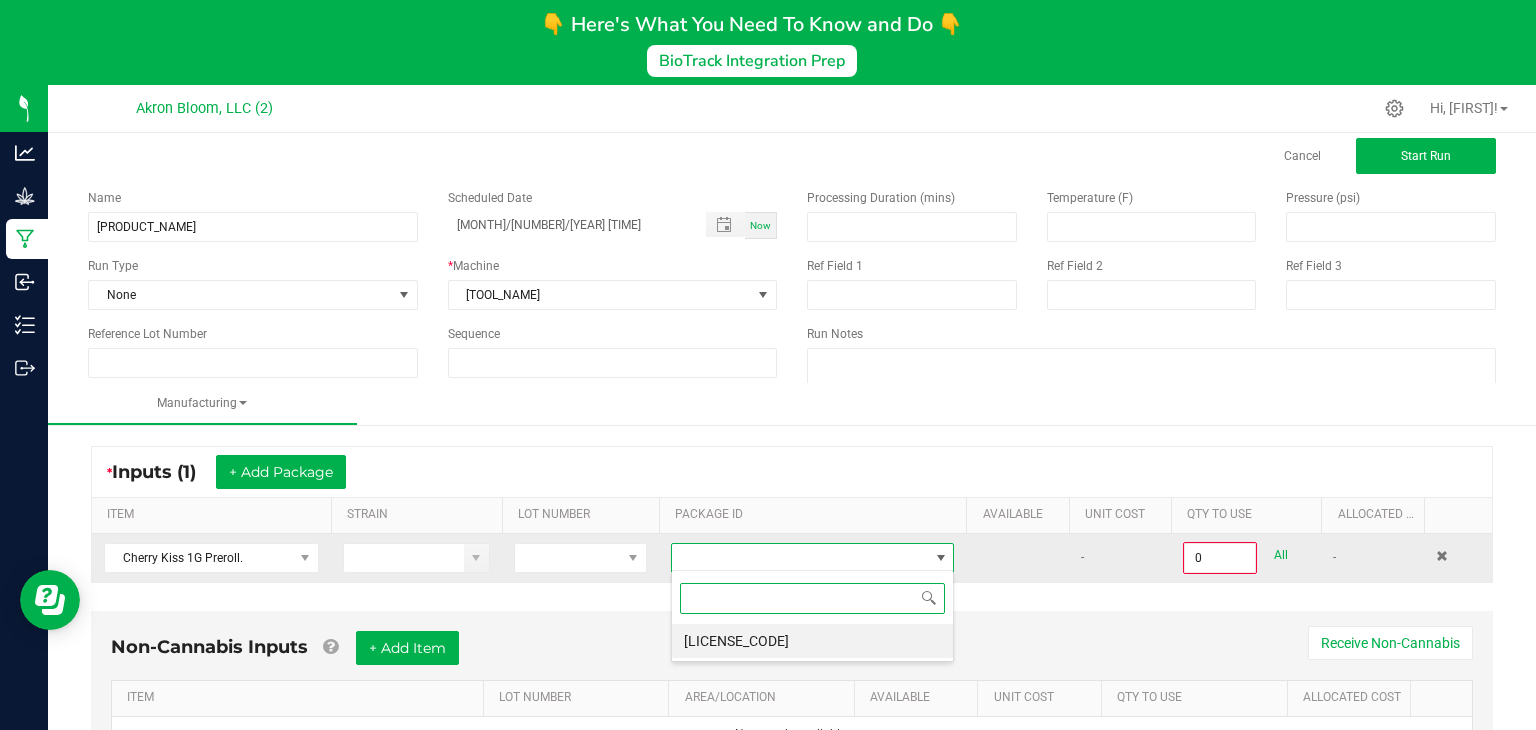 scroll, scrollTop: 99970, scrollLeft: 99716, axis: both 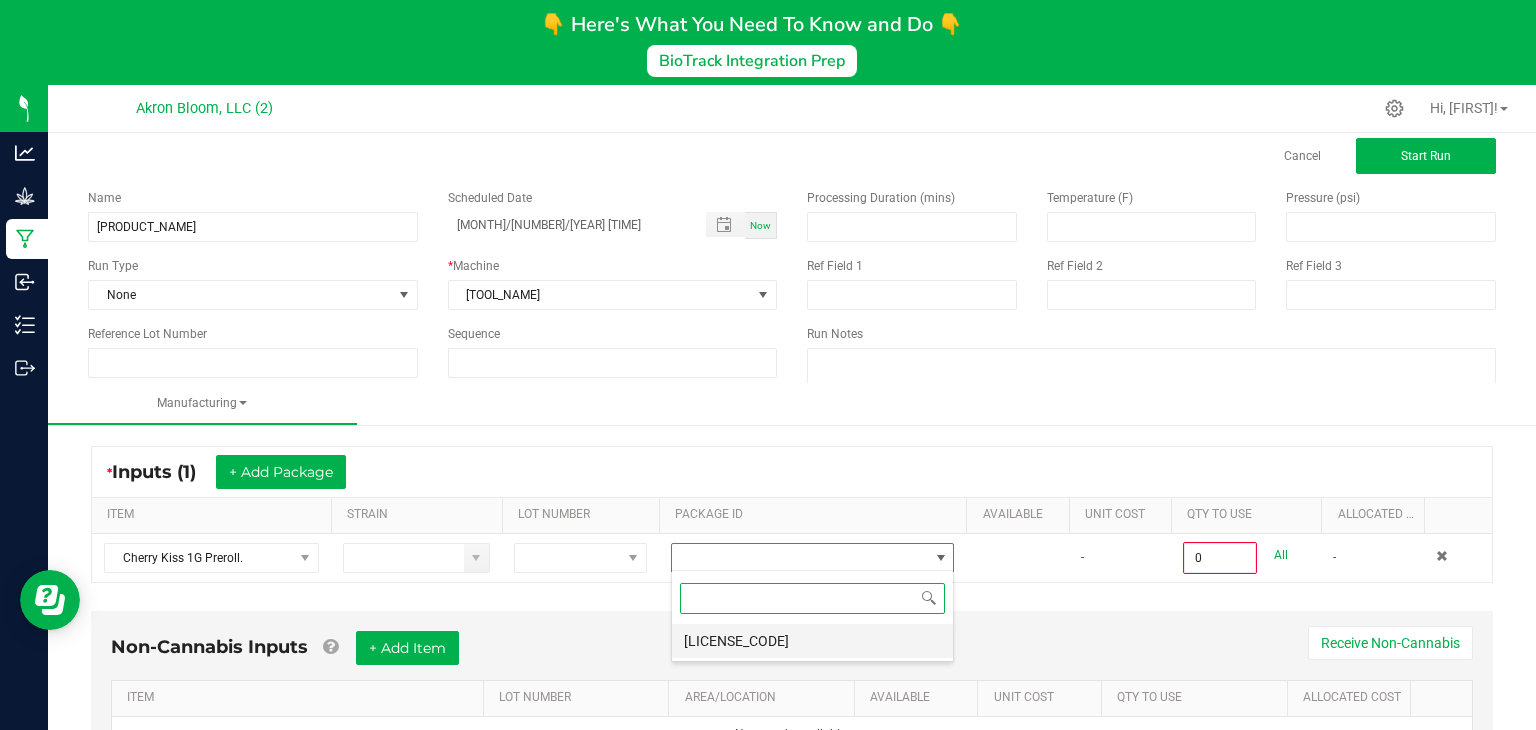click on "[LICENSE_CODE]" at bounding box center [812, 641] 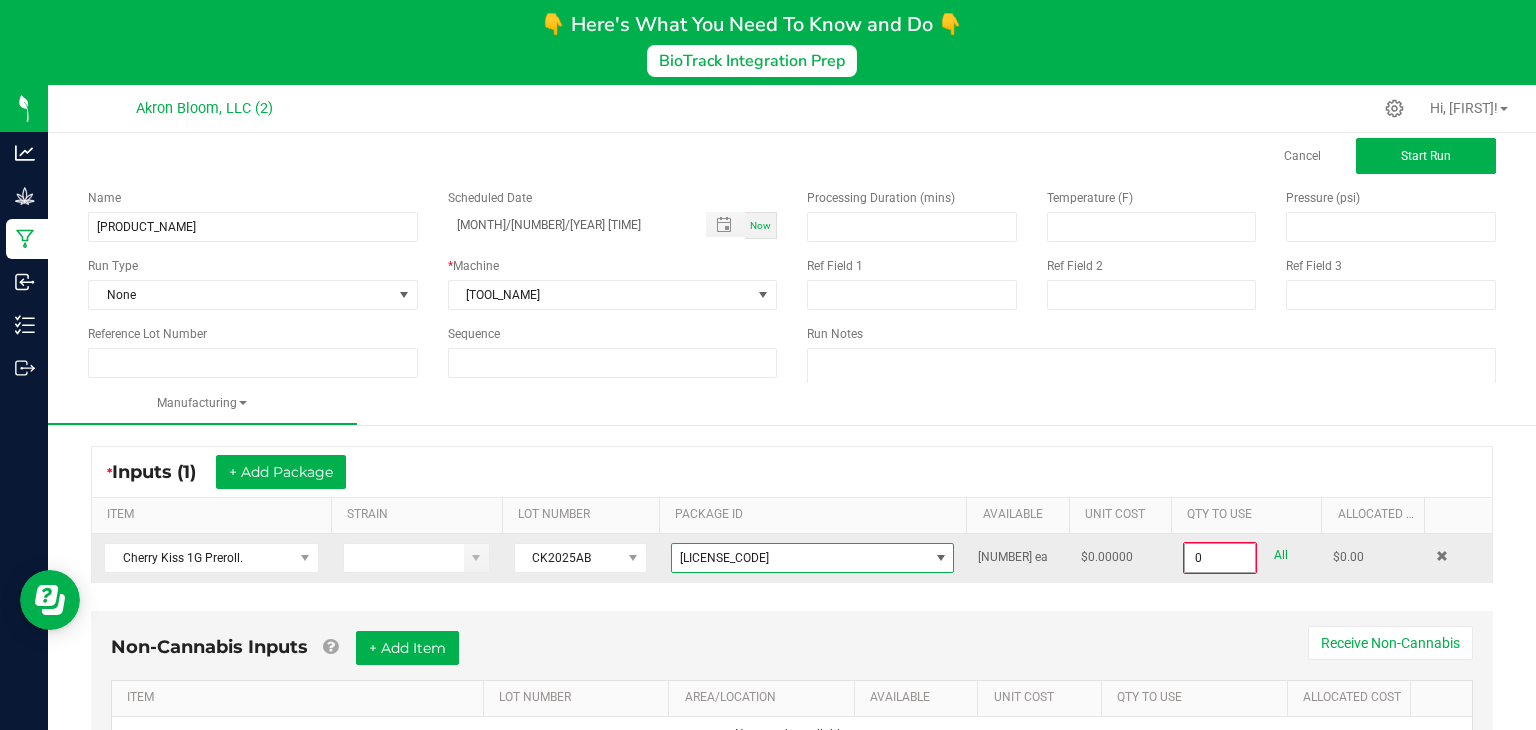 click on "0" at bounding box center (1220, 558) 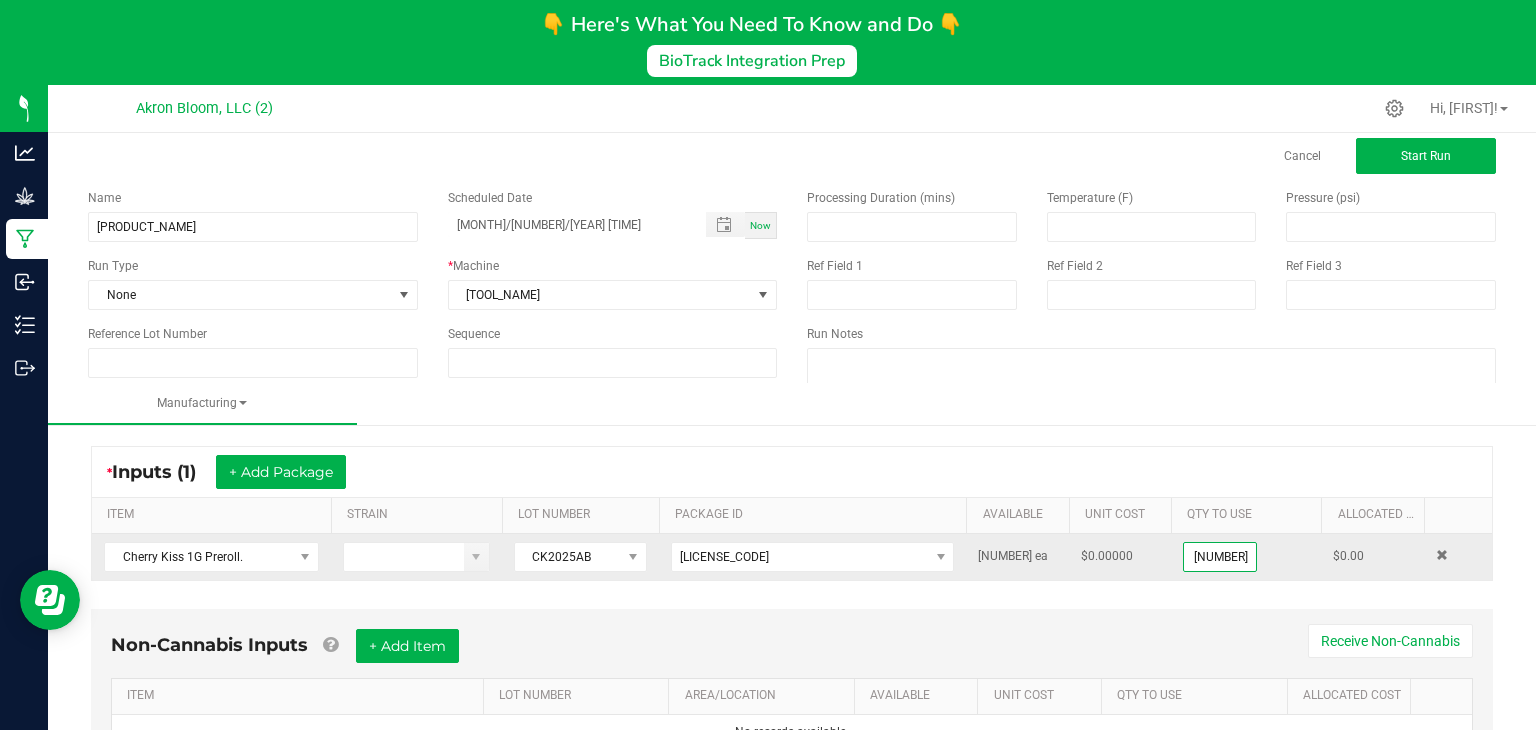 scroll, scrollTop: 91, scrollLeft: 0, axis: vertical 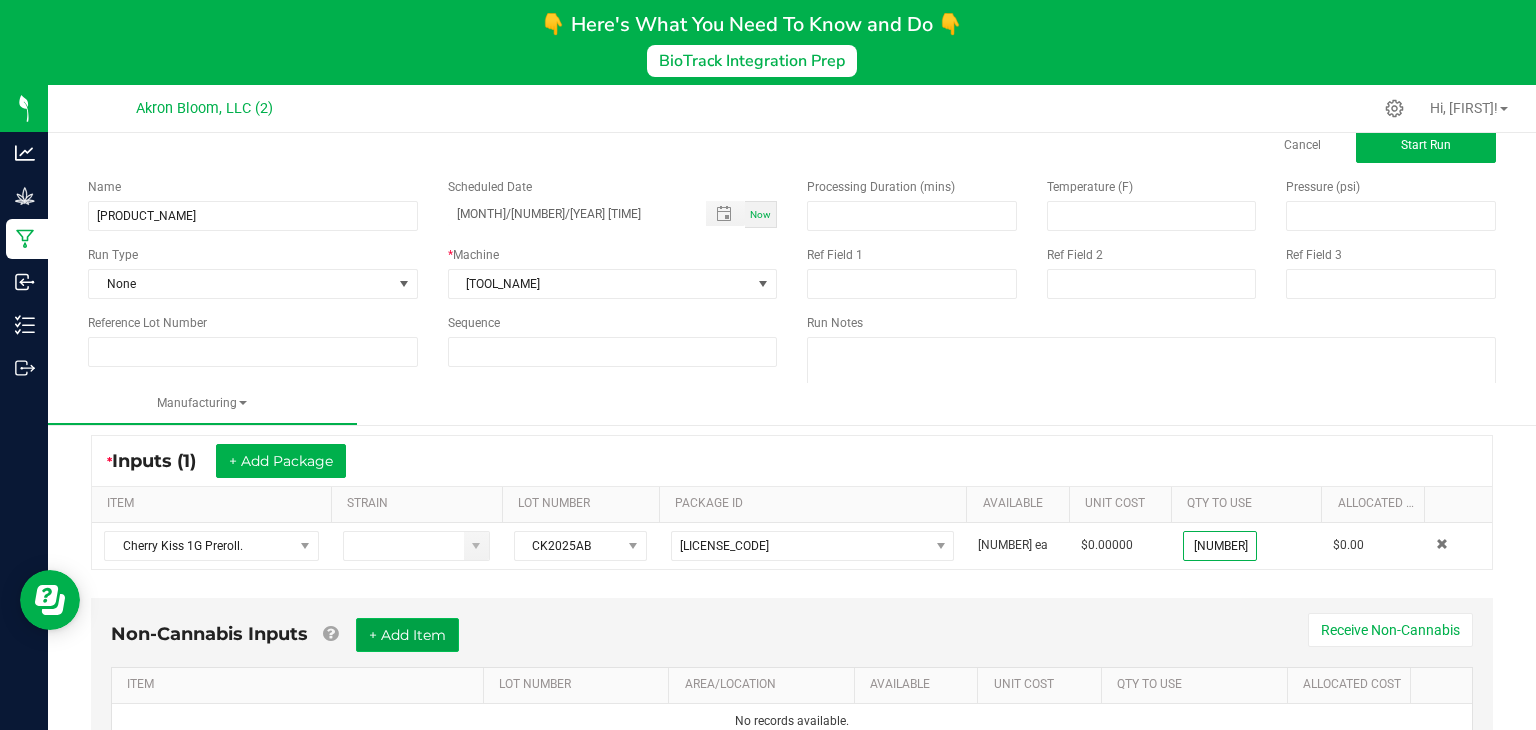 type on "[NUMBER] ea" 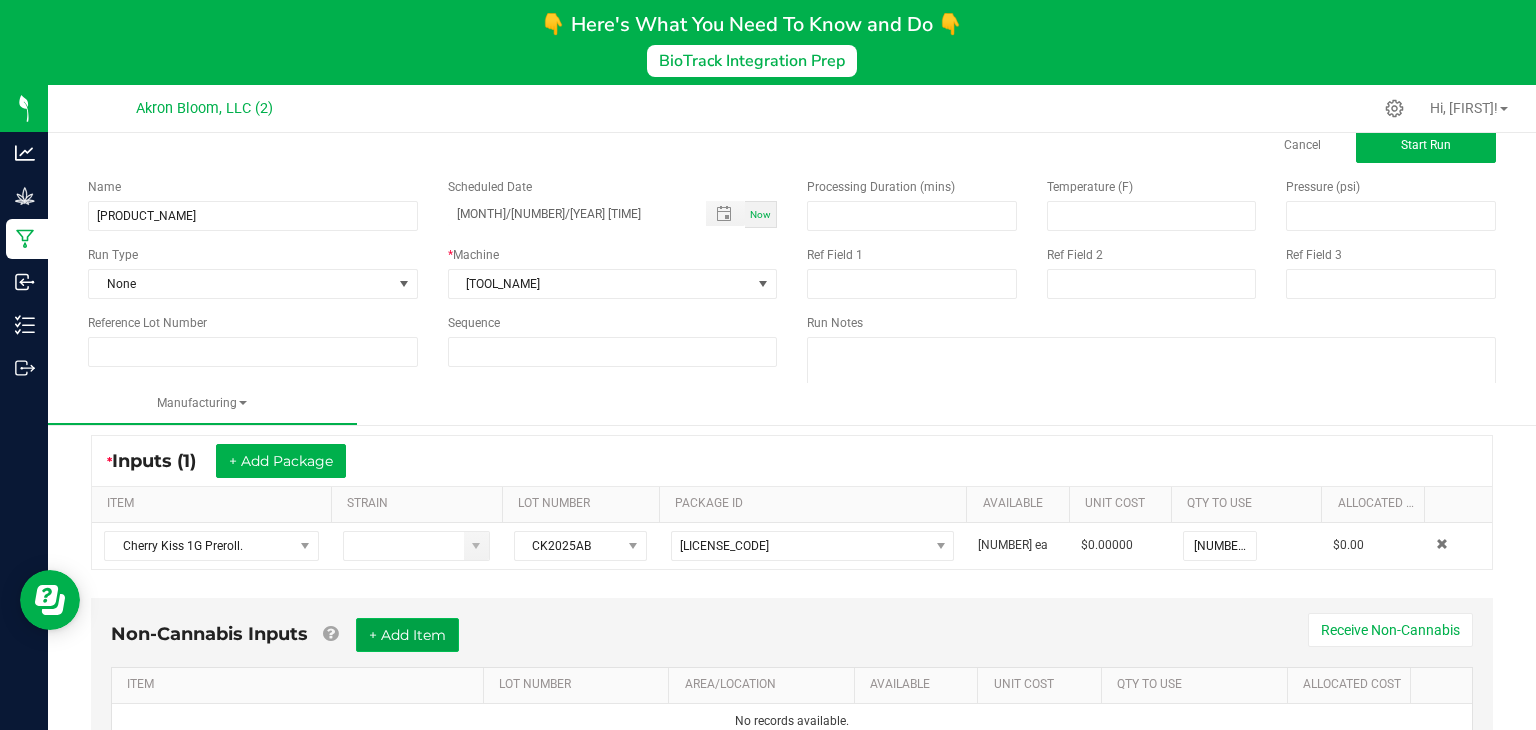 click on "+ Add Item" at bounding box center (407, 635) 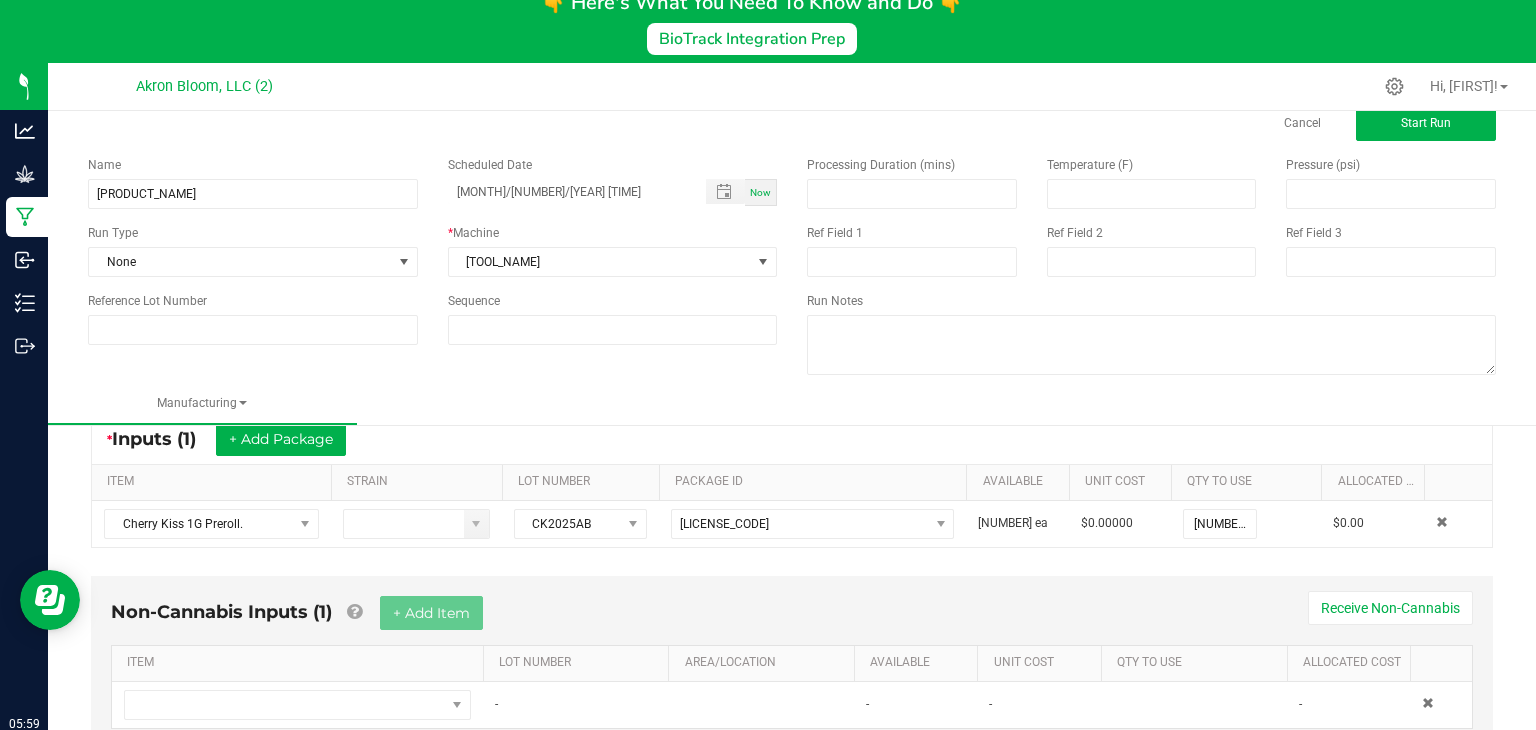 scroll, scrollTop: 335, scrollLeft: 0, axis: vertical 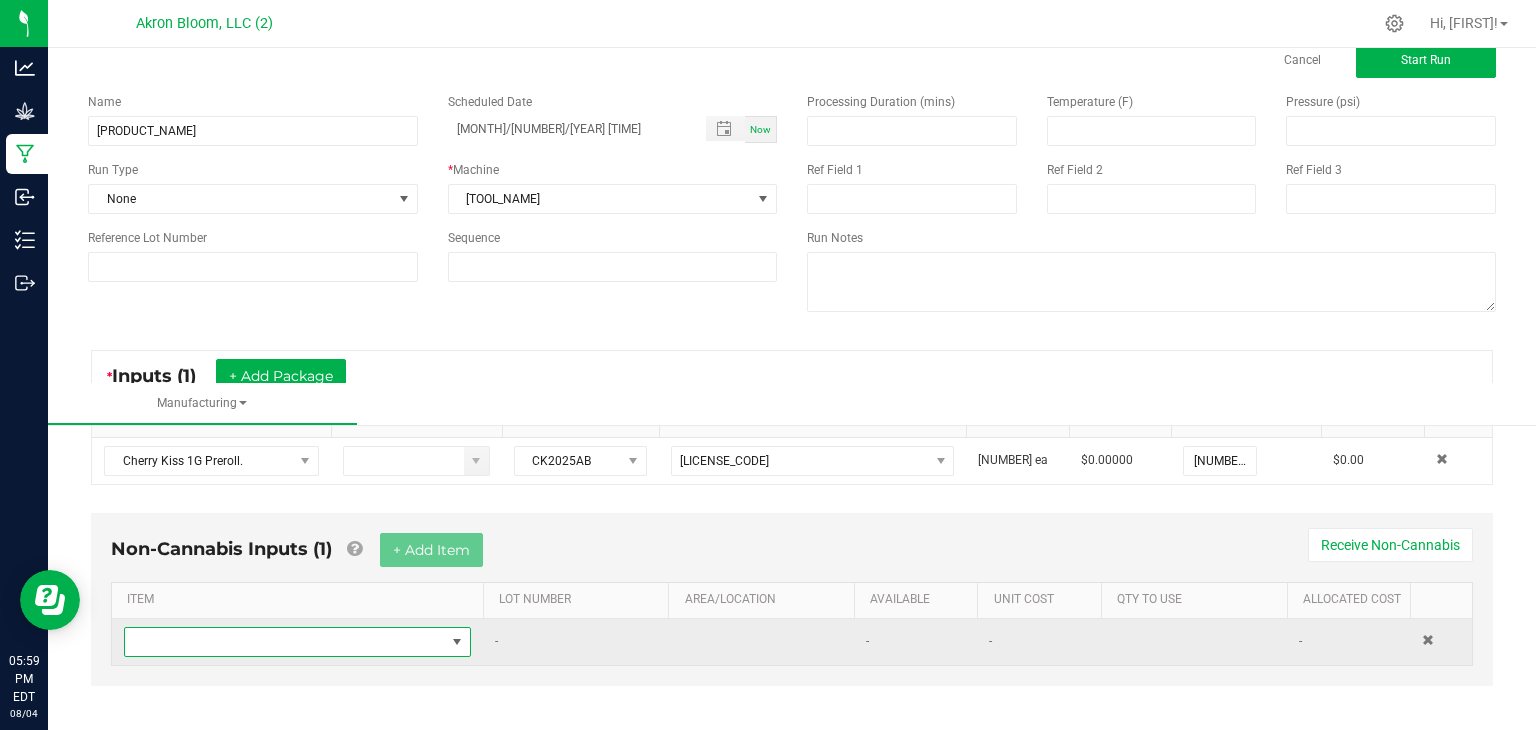 click at bounding box center (457, 642) 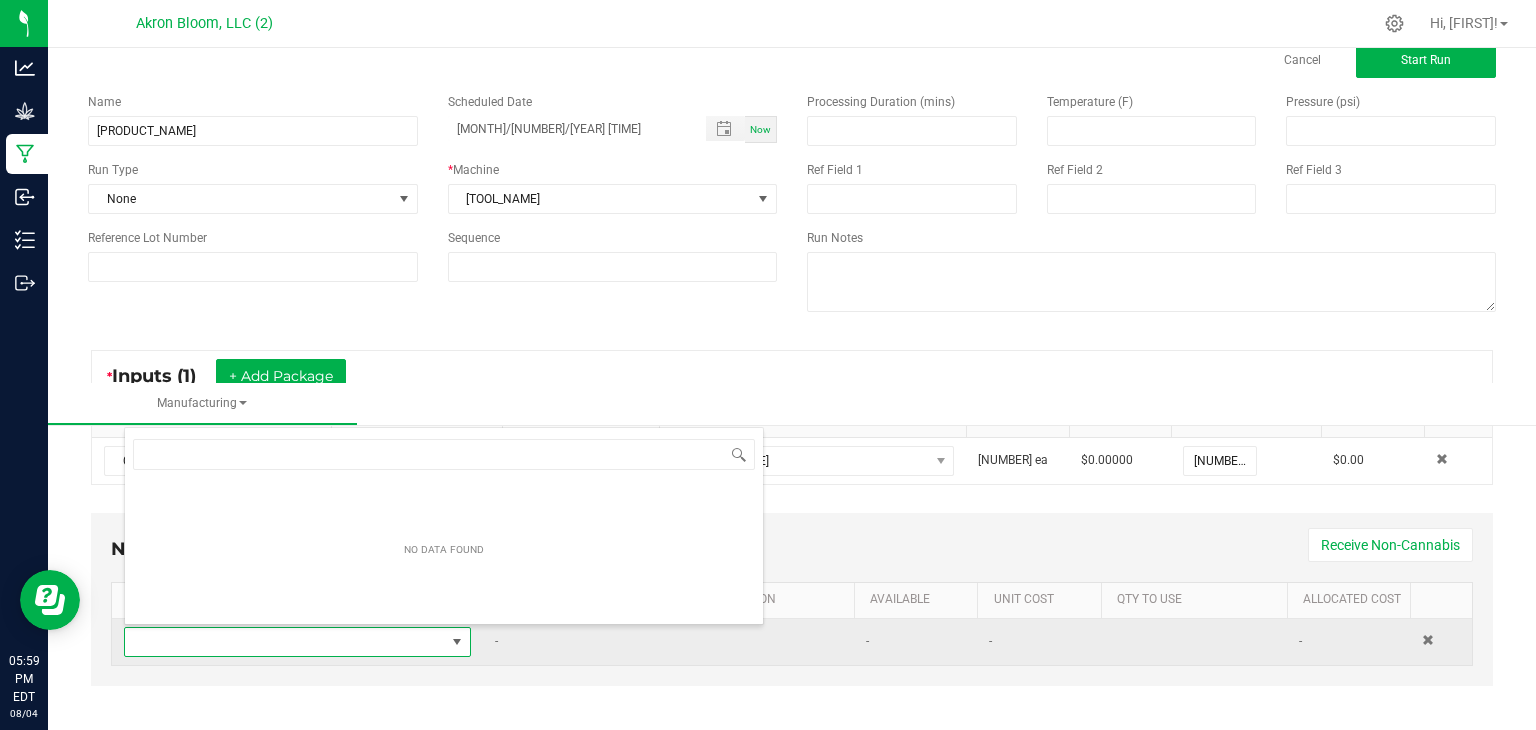 scroll, scrollTop: 0, scrollLeft: 0, axis: both 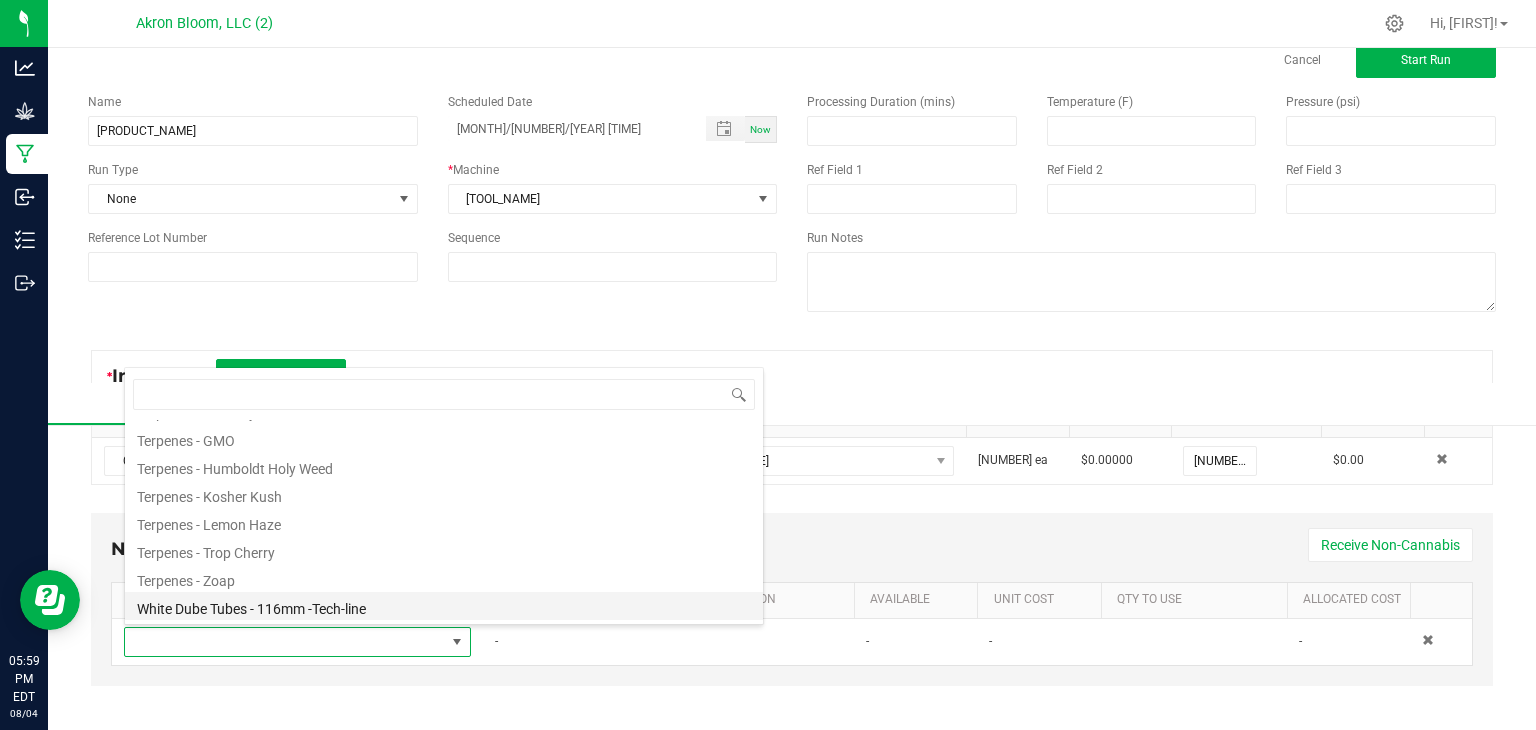 click on "White Dube Tubes - 116mm -Tech-line" at bounding box center [444, 606] 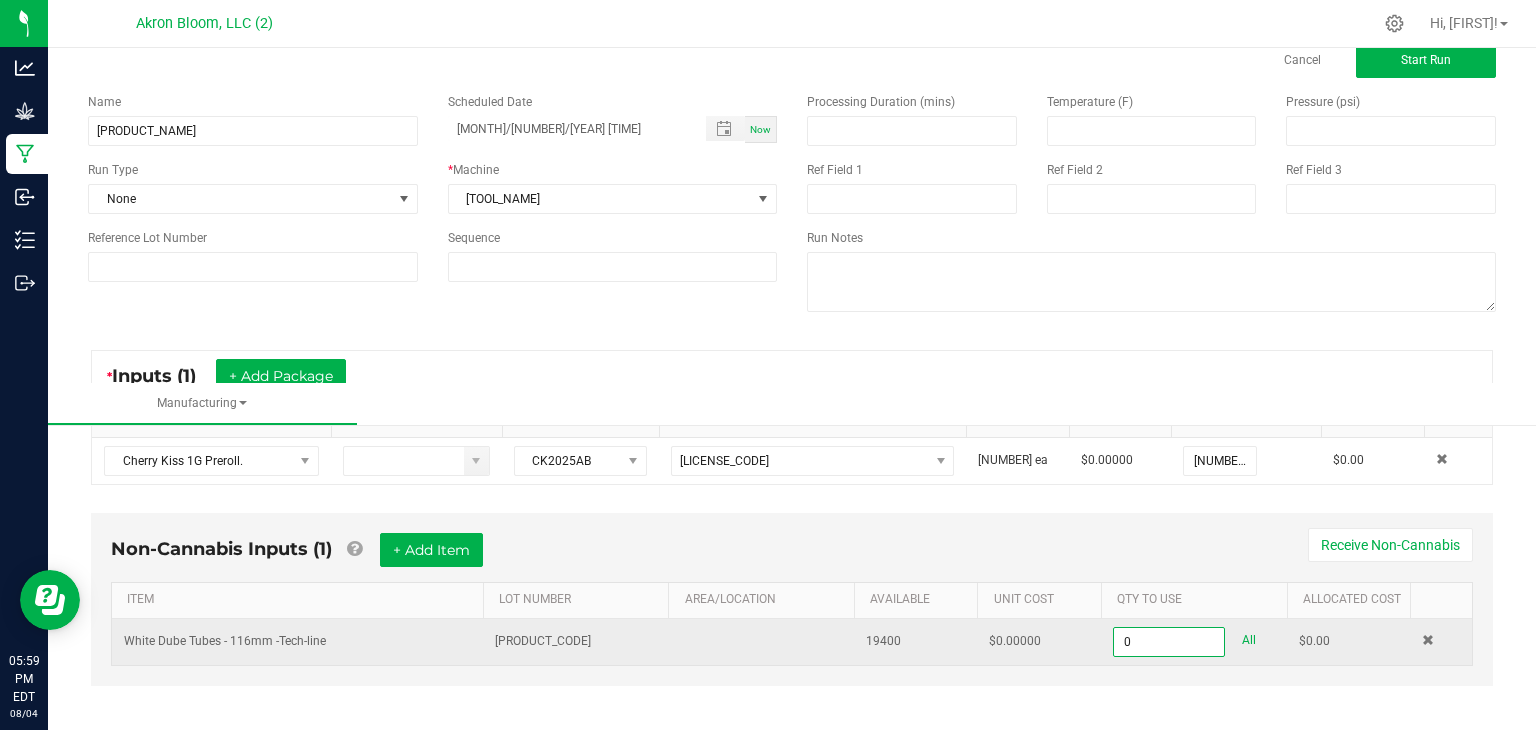 click on "0" at bounding box center (1169, 642) 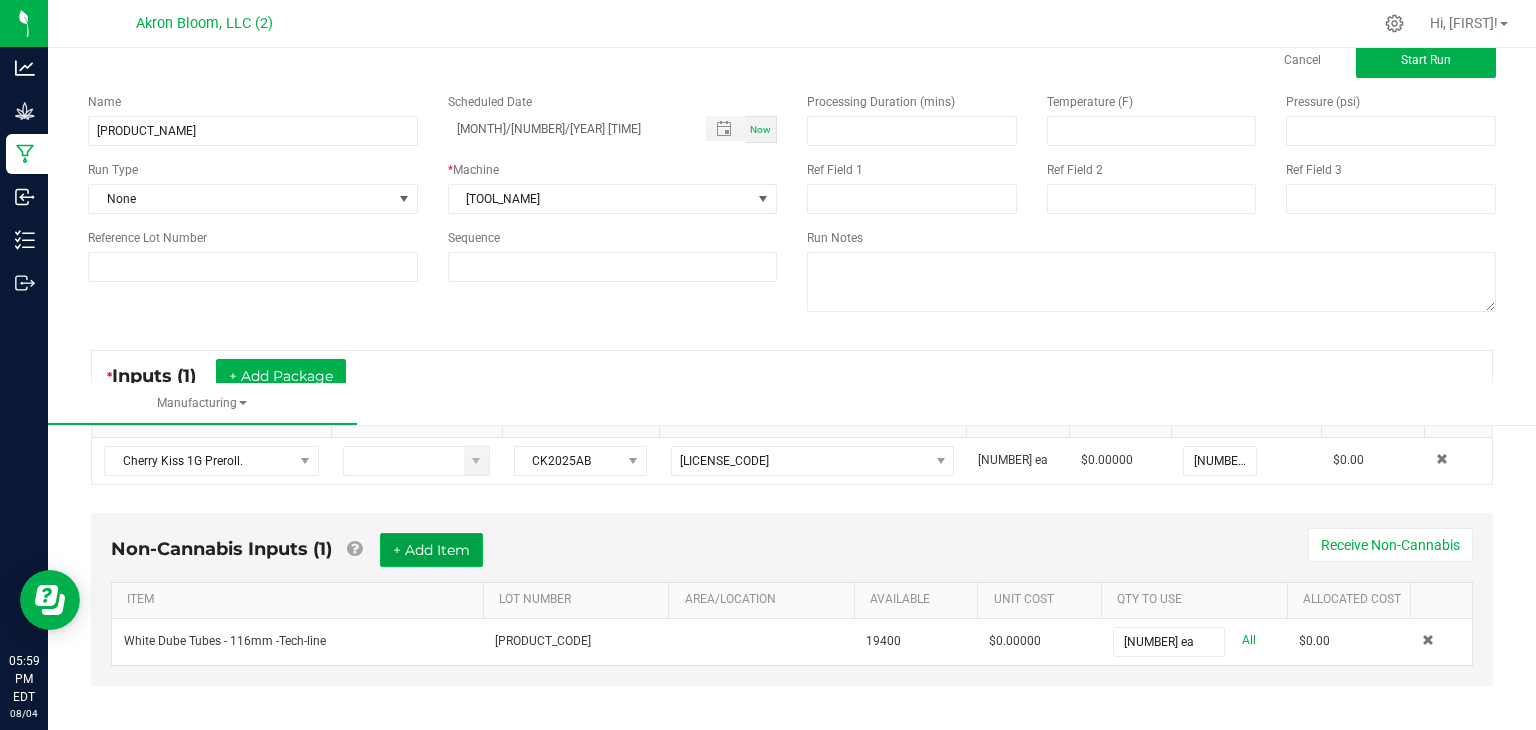 click on "+ Add Item" at bounding box center (431, 550) 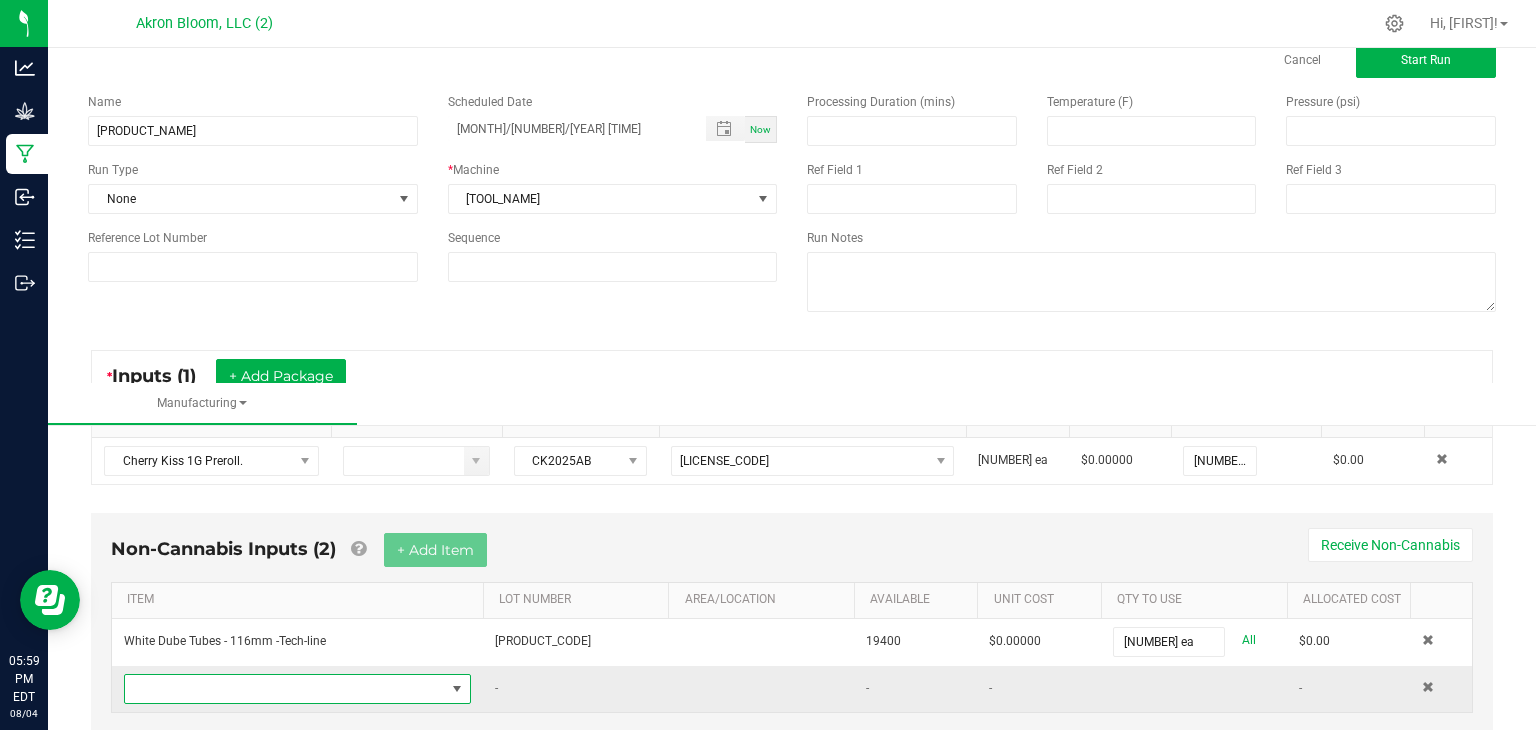 click at bounding box center [457, 689] 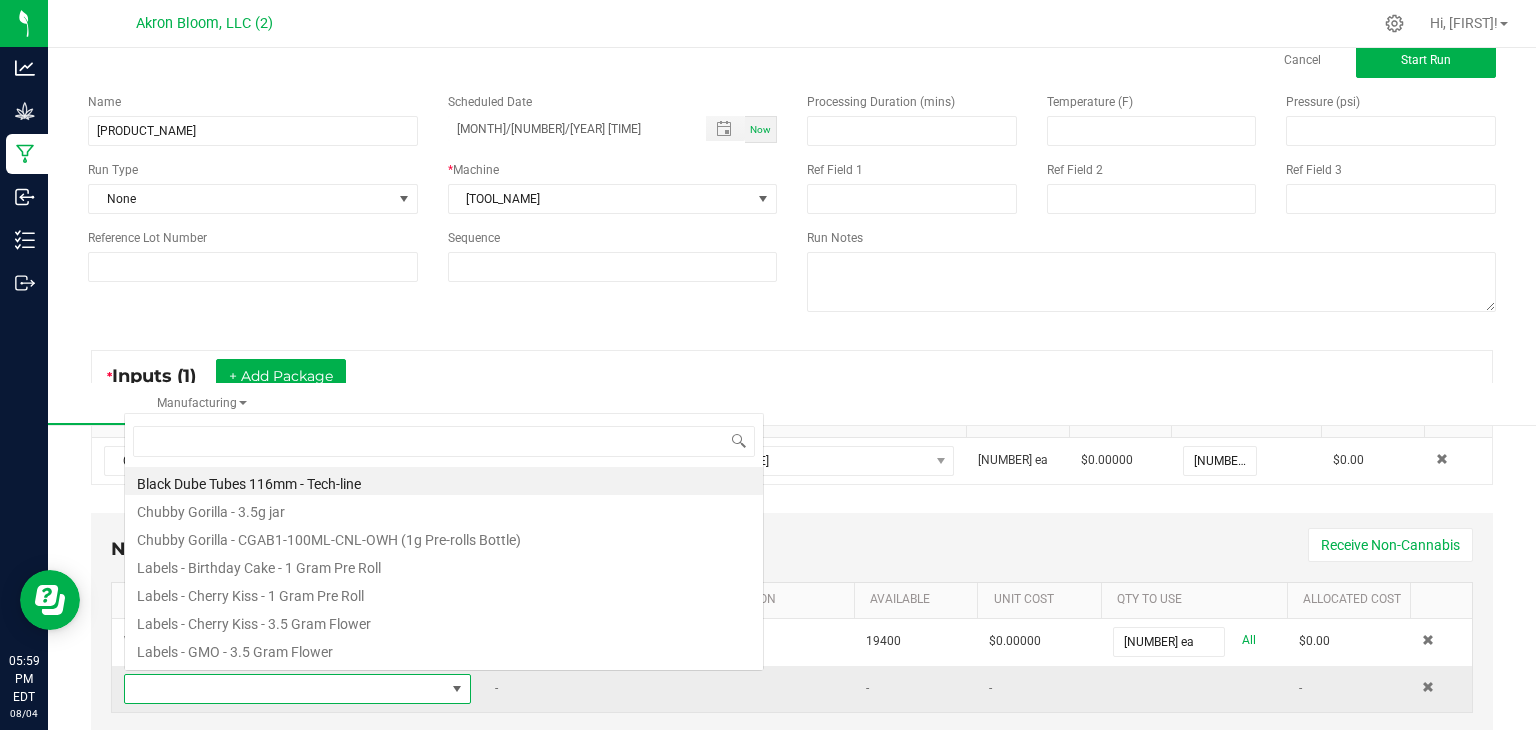 scroll, scrollTop: 0, scrollLeft: 0, axis: both 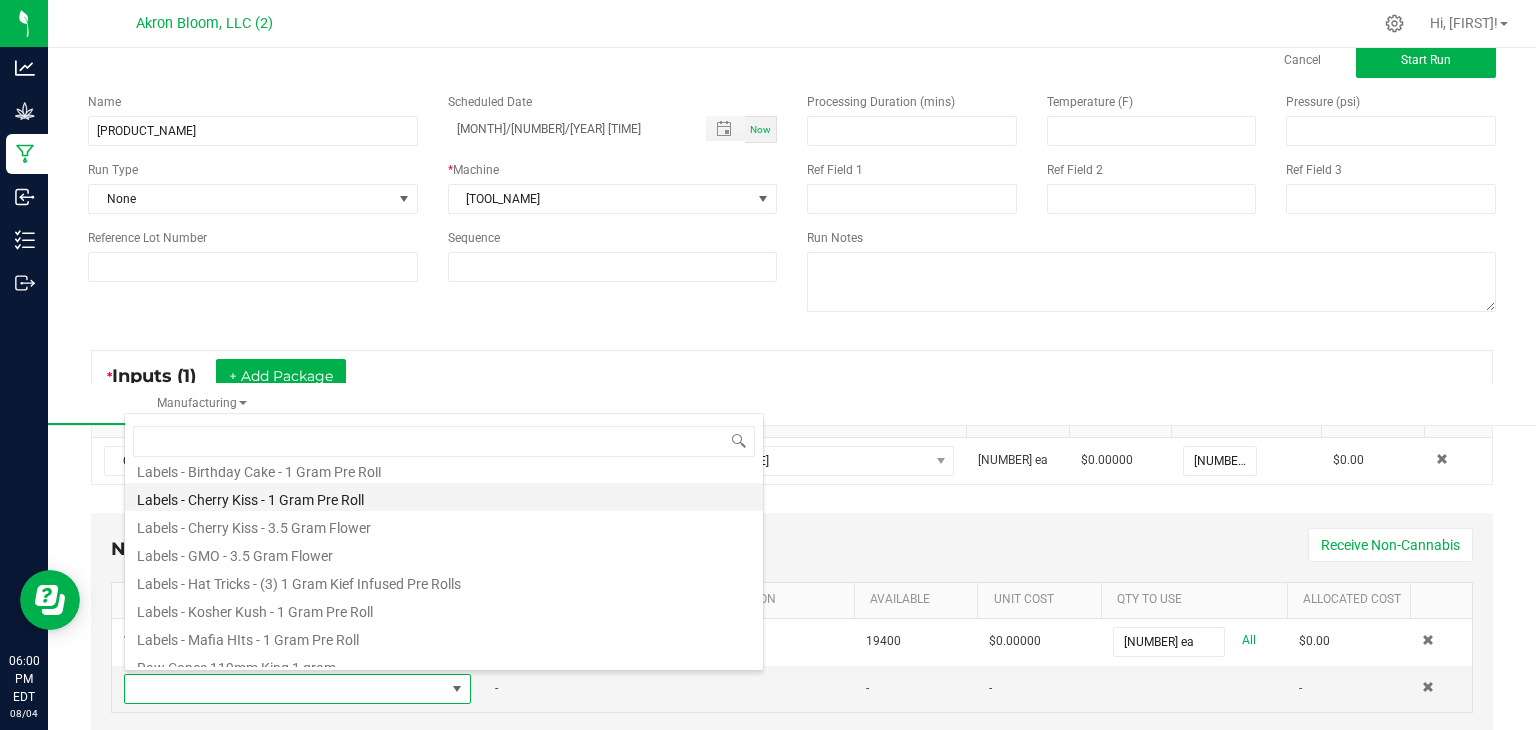 click on "Labels - Cherry Kiss - 1 Gram Pre Roll" at bounding box center (444, 497) 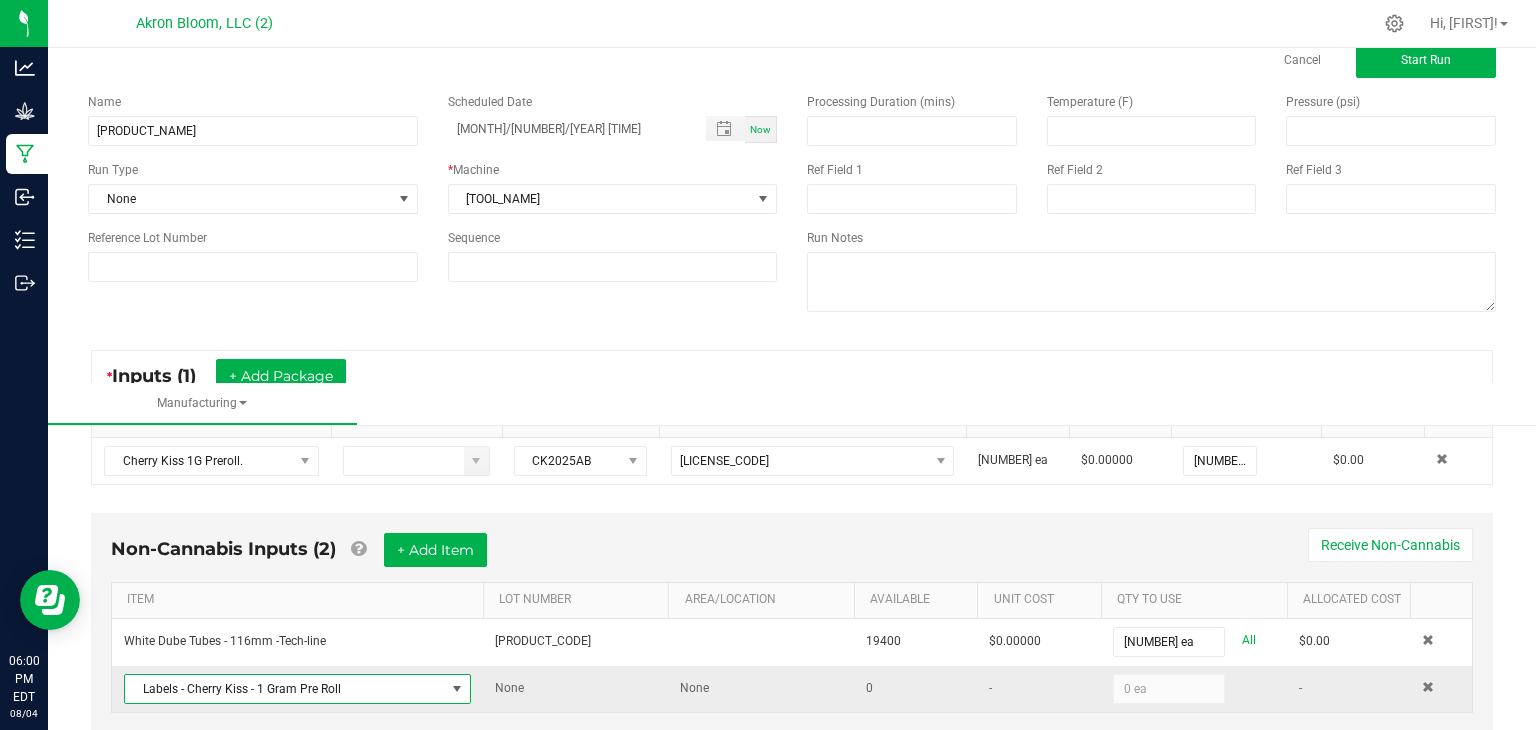 click on "0 ea" at bounding box center (1169, 689) 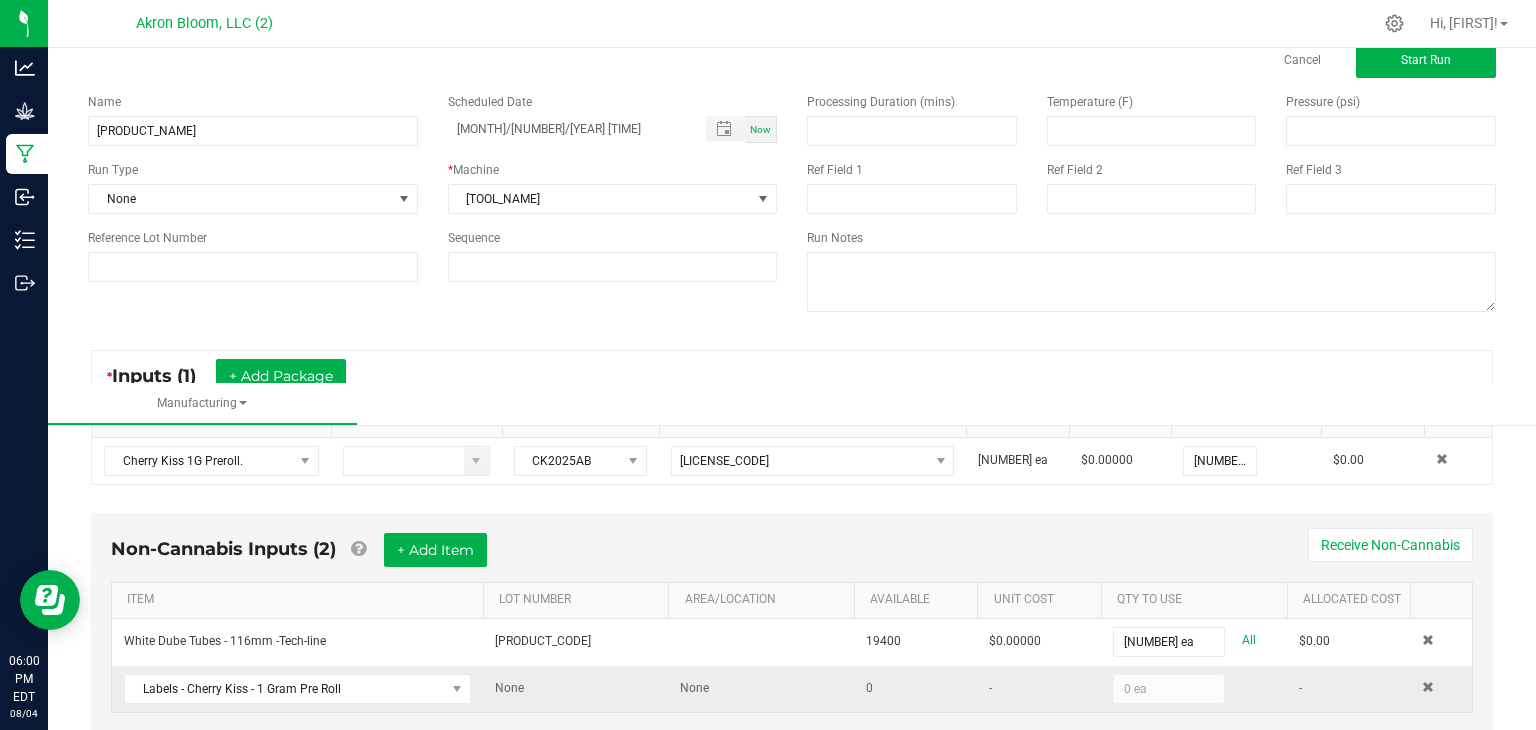click on "0 ea" at bounding box center (1169, 689) 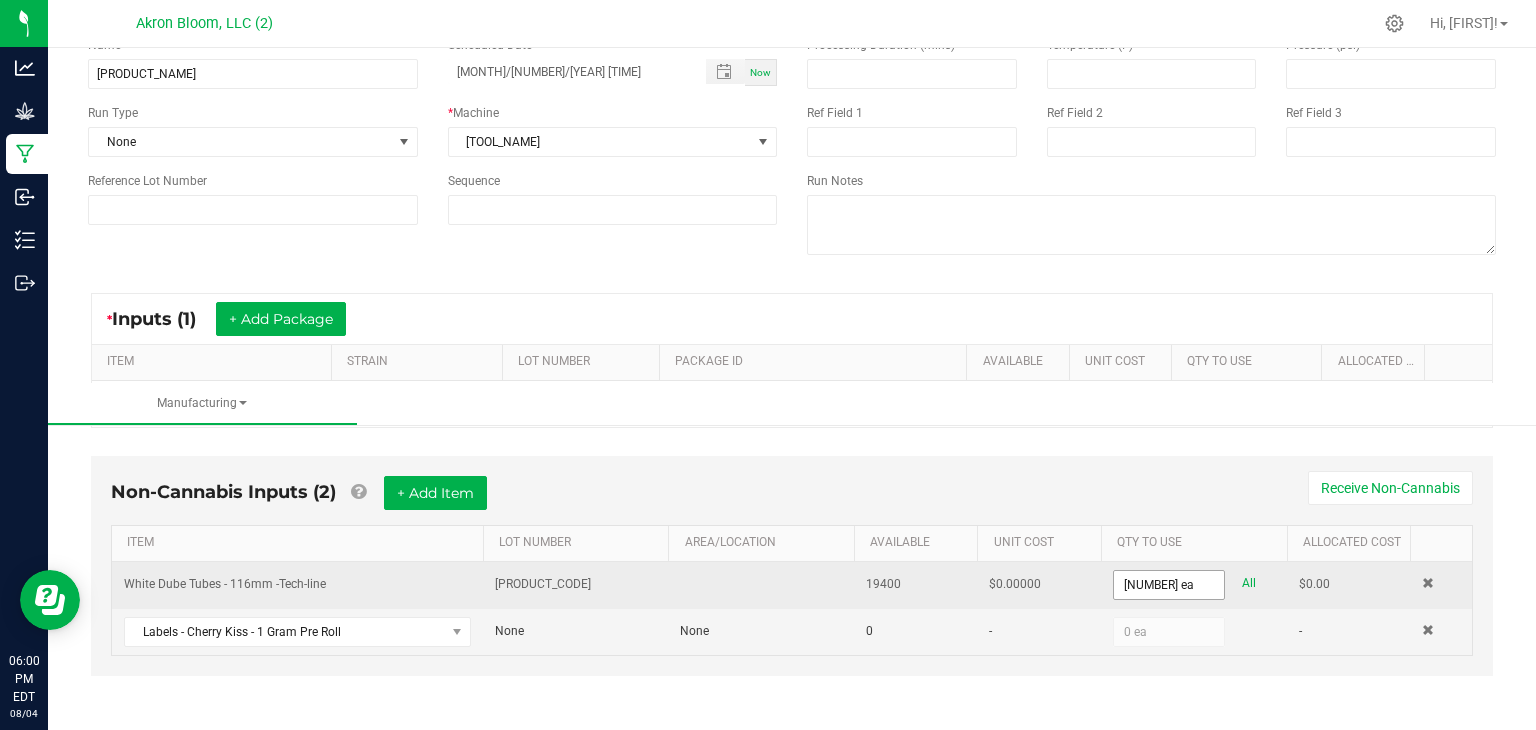 type on "[NUMBER]" 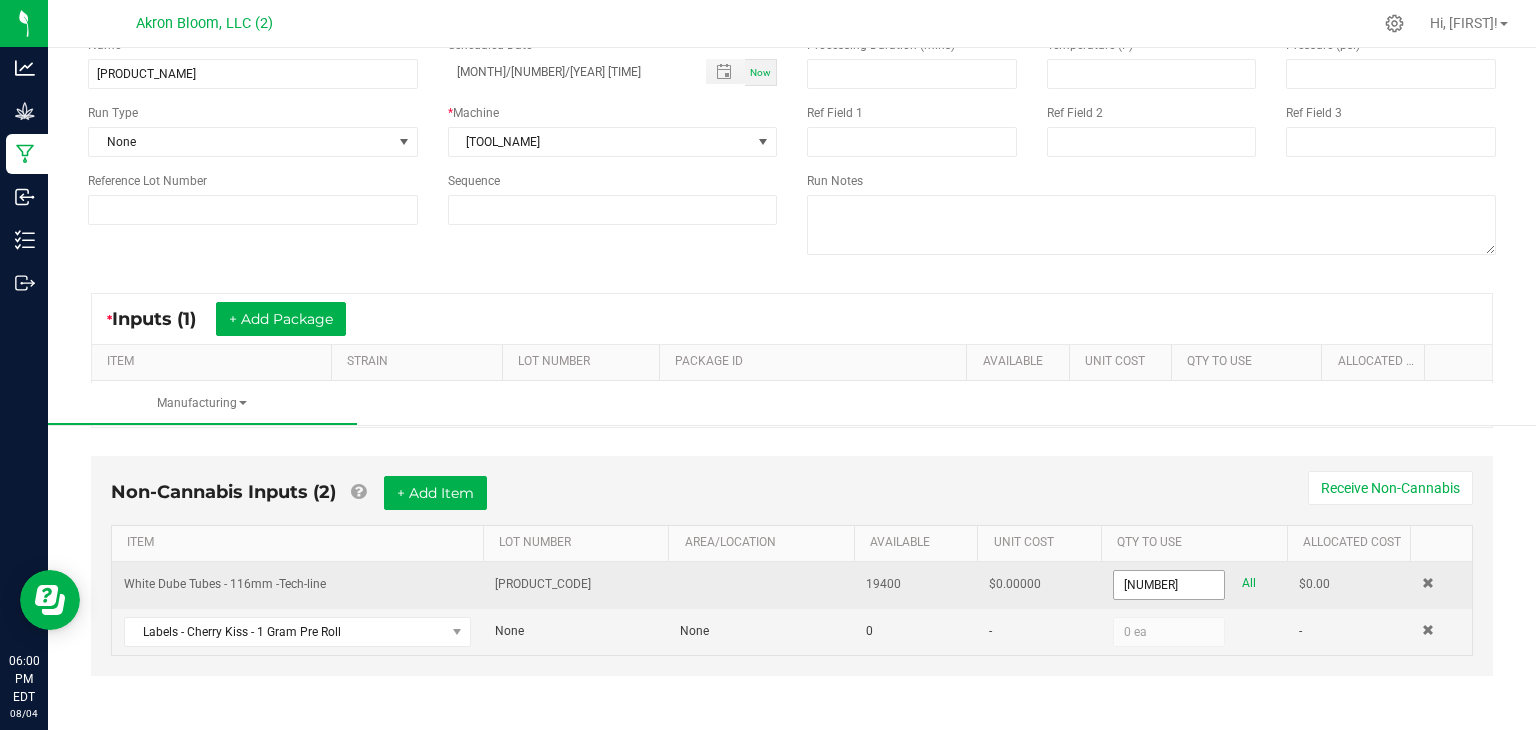click on "[NUMBER]" at bounding box center (1169, 585) 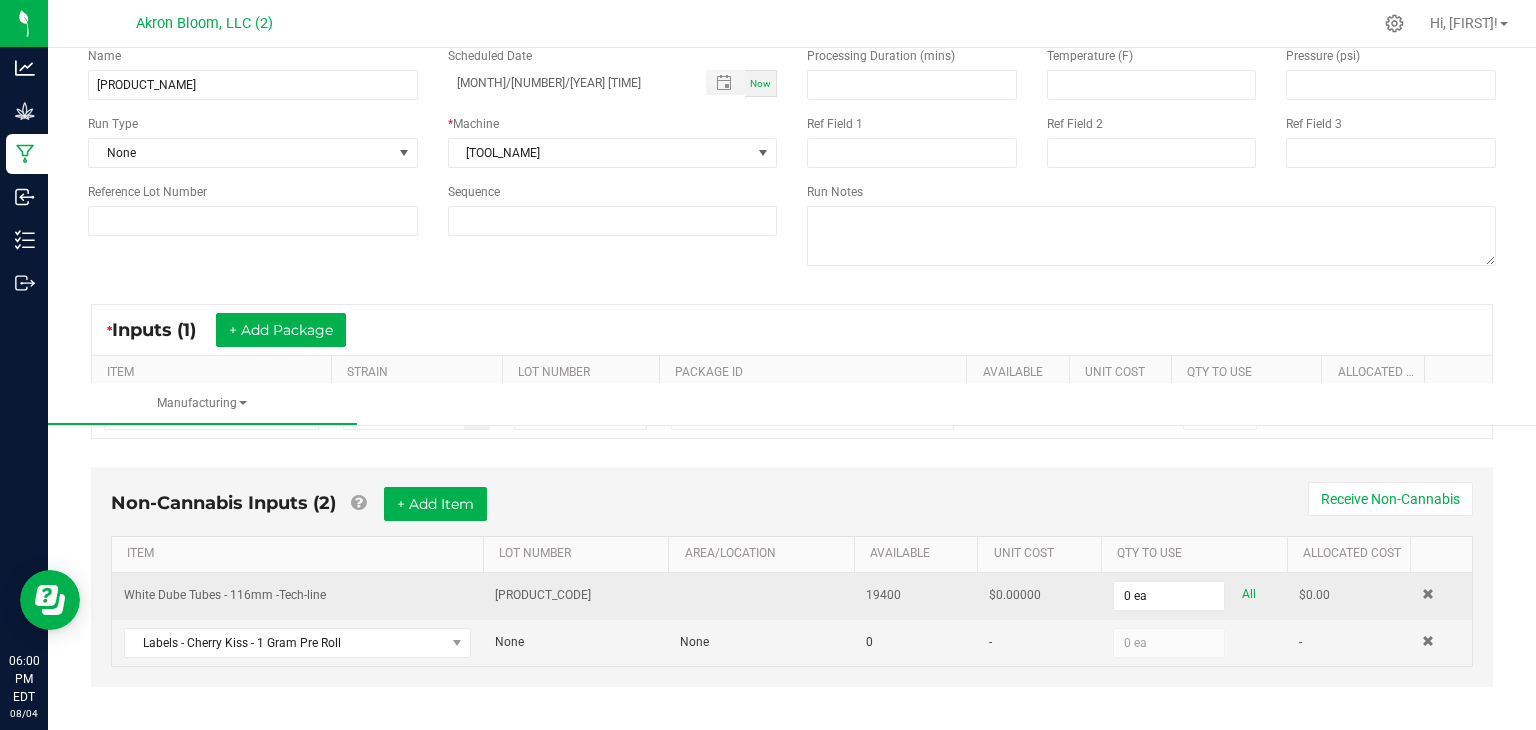 scroll, scrollTop: 148, scrollLeft: 0, axis: vertical 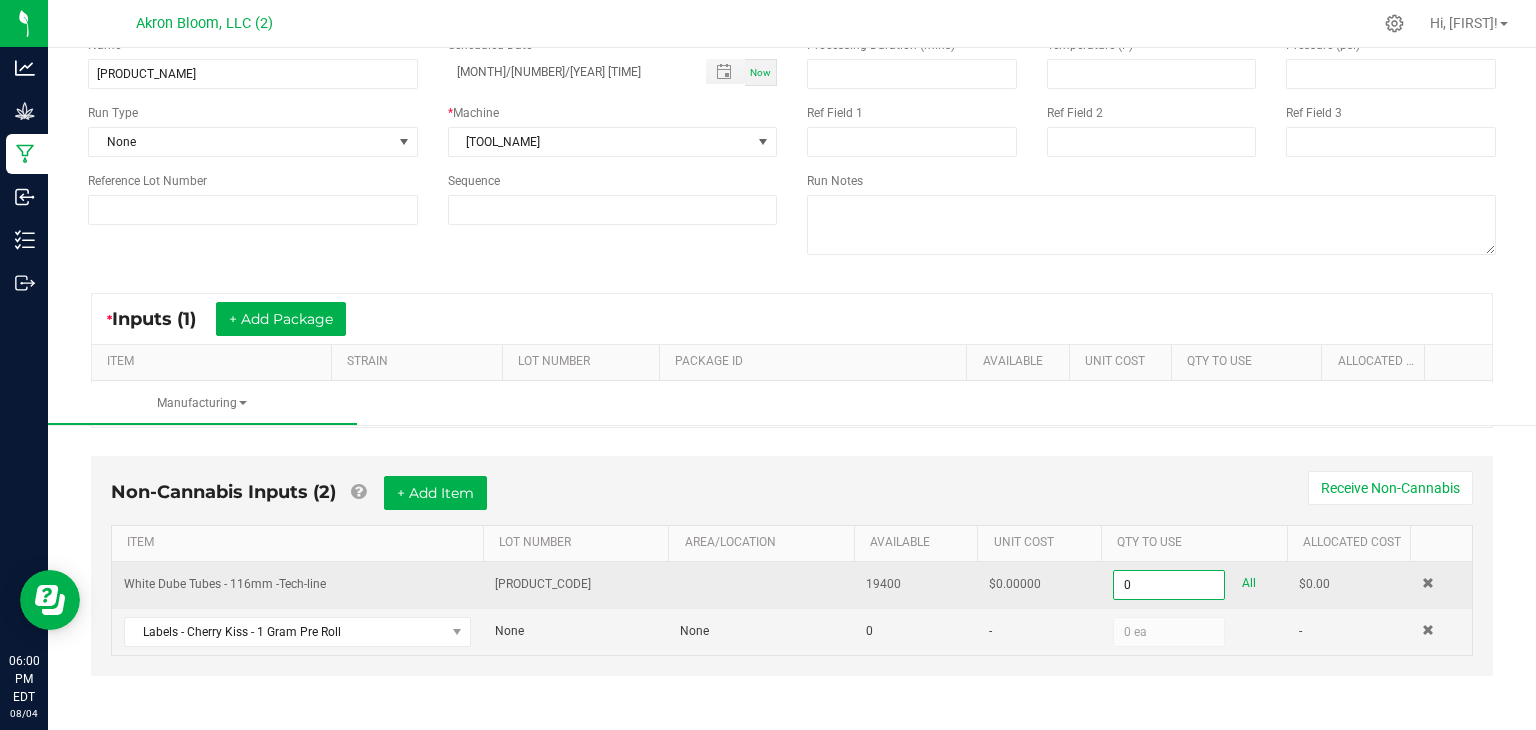 click on "0" at bounding box center [1169, 585] 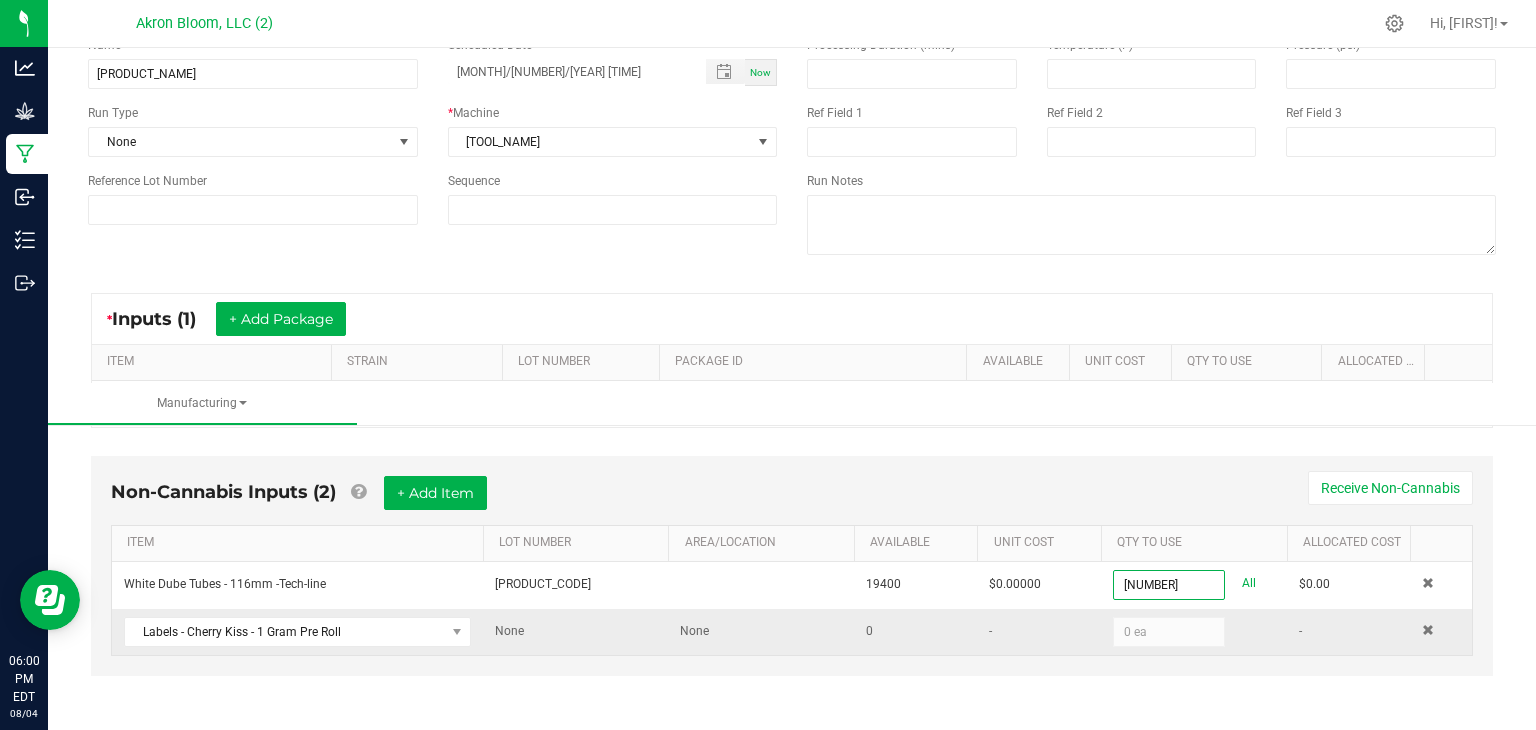 type on "[NUMBER] ea" 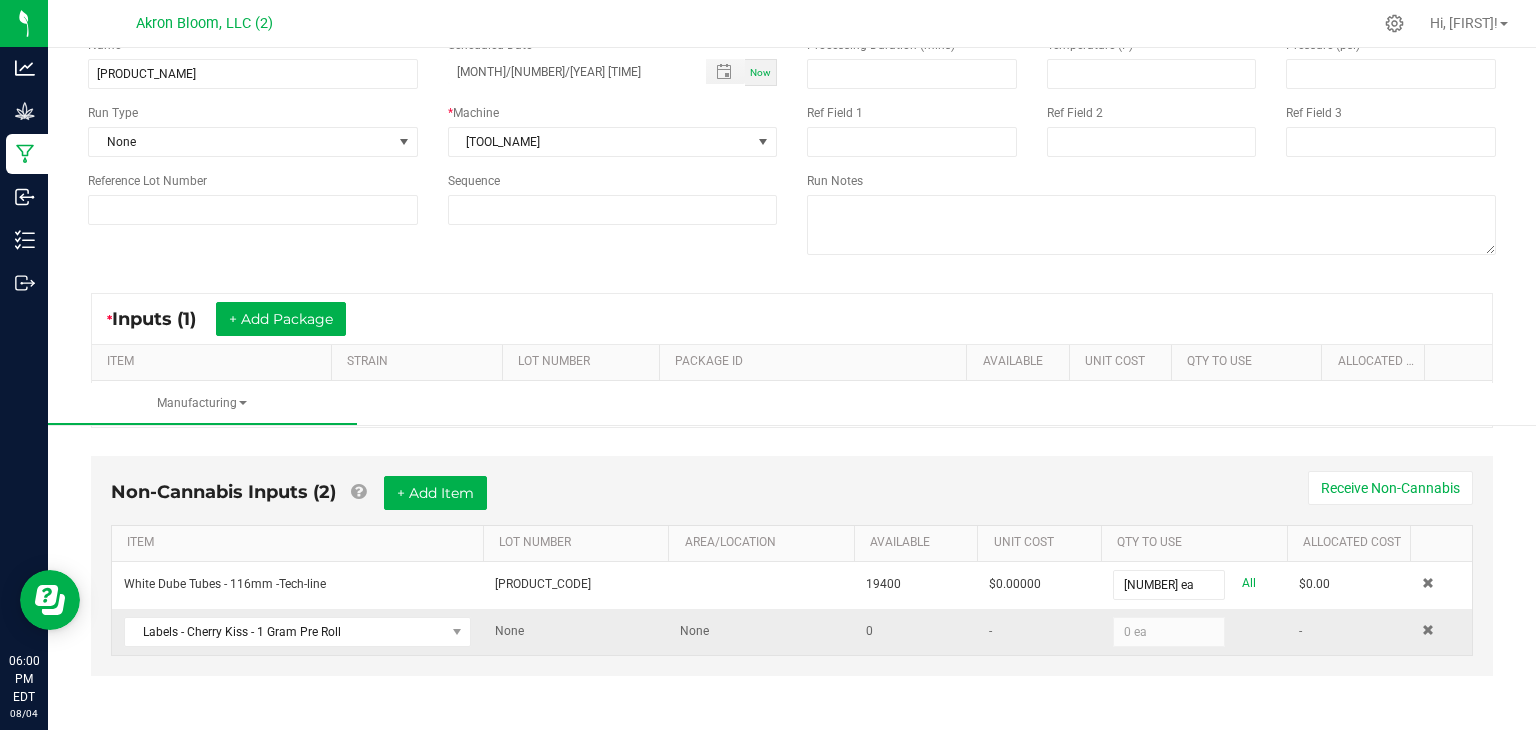 click on "0 ea" at bounding box center [1169, 632] 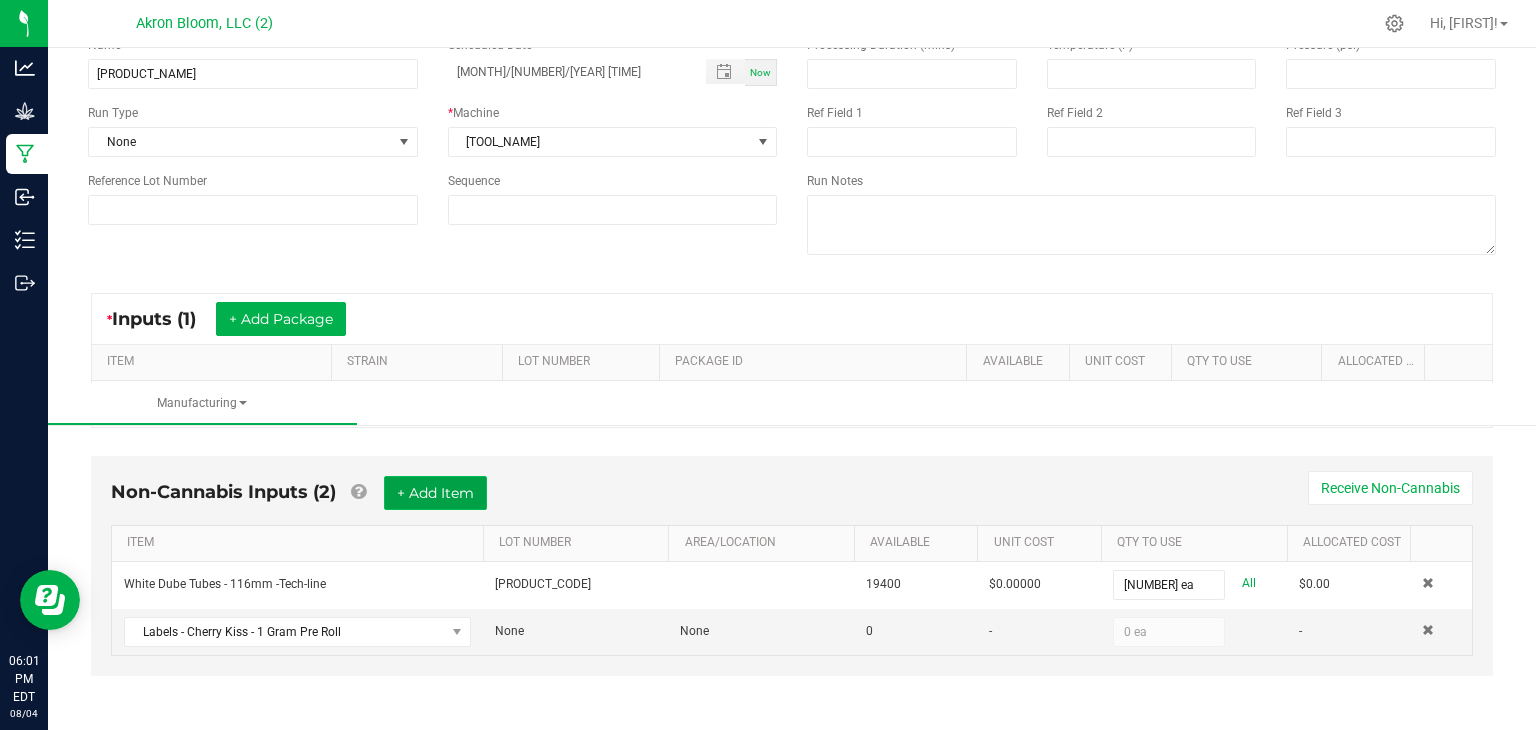 click on "+ Add Item" at bounding box center [435, 493] 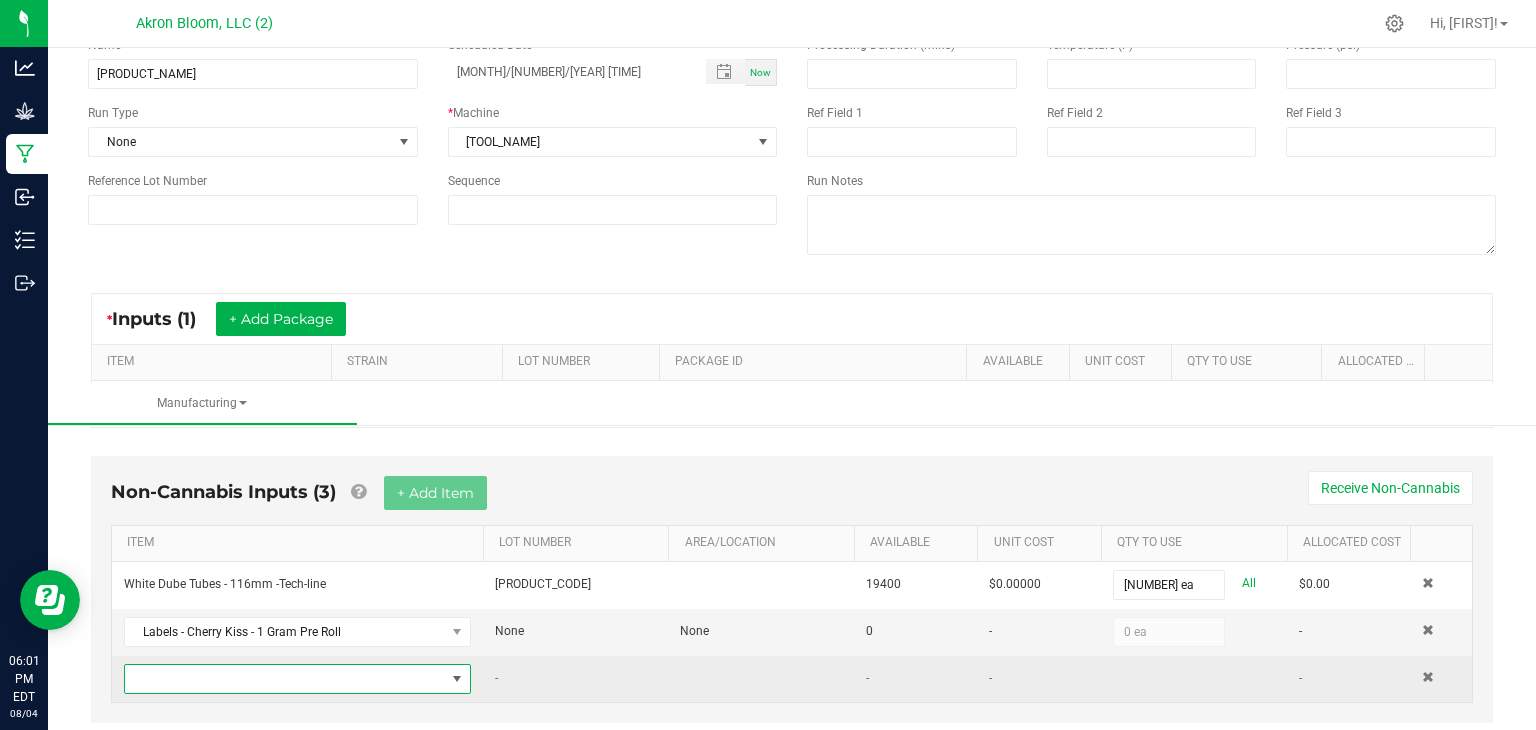 click at bounding box center [457, 679] 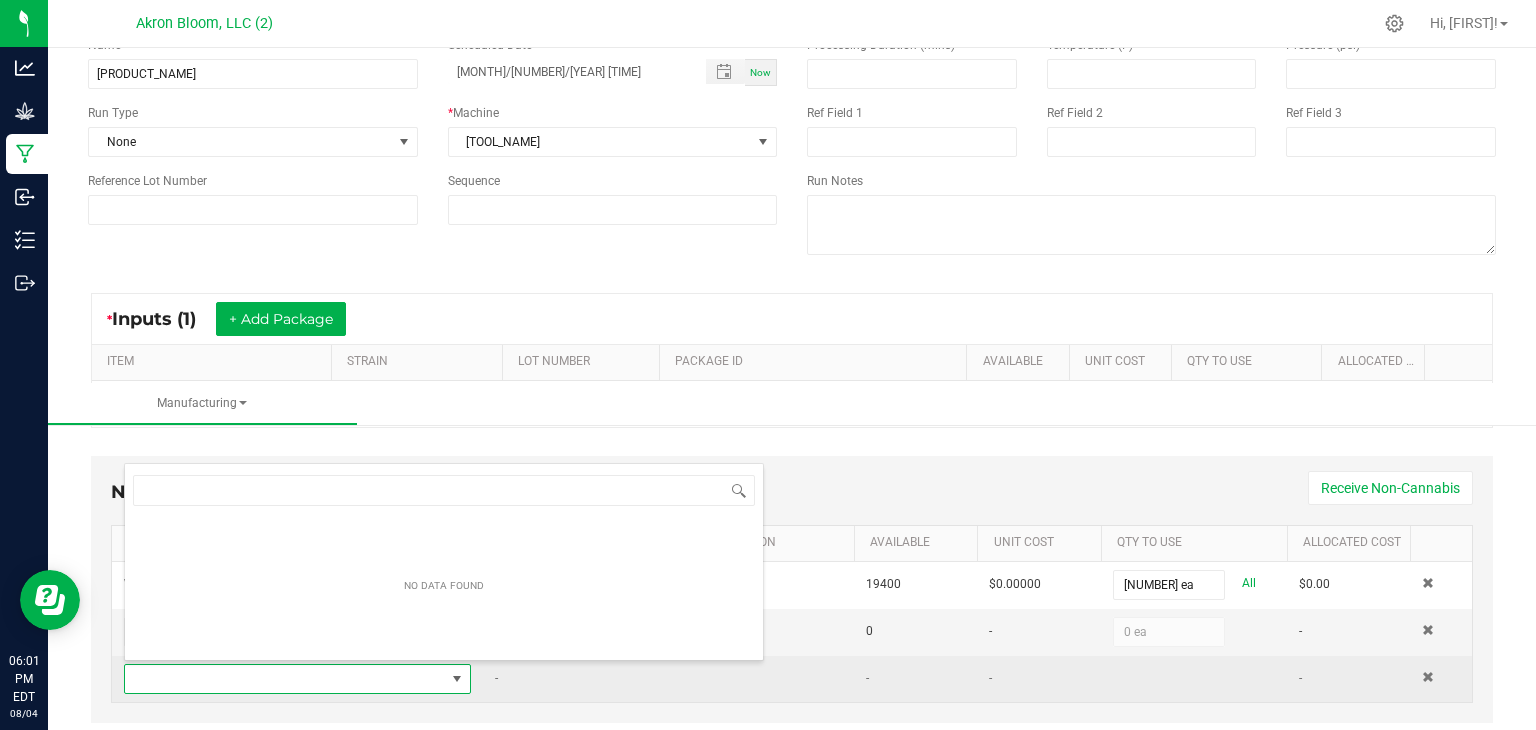 scroll, scrollTop: 0, scrollLeft: 0, axis: both 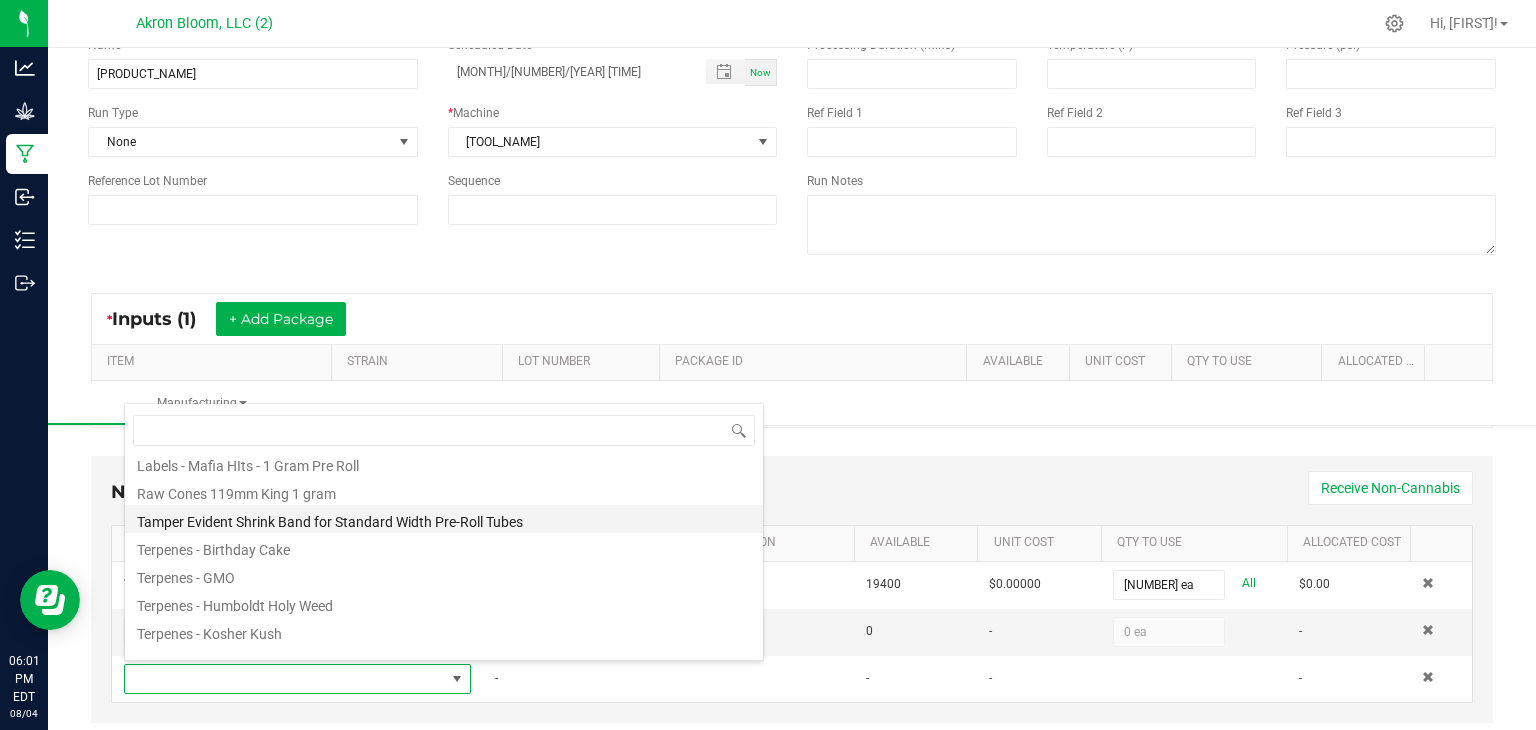 click on "Tamper Evident Shrink Band for Standard Width Pre-Roll Tubes" at bounding box center [444, 519] 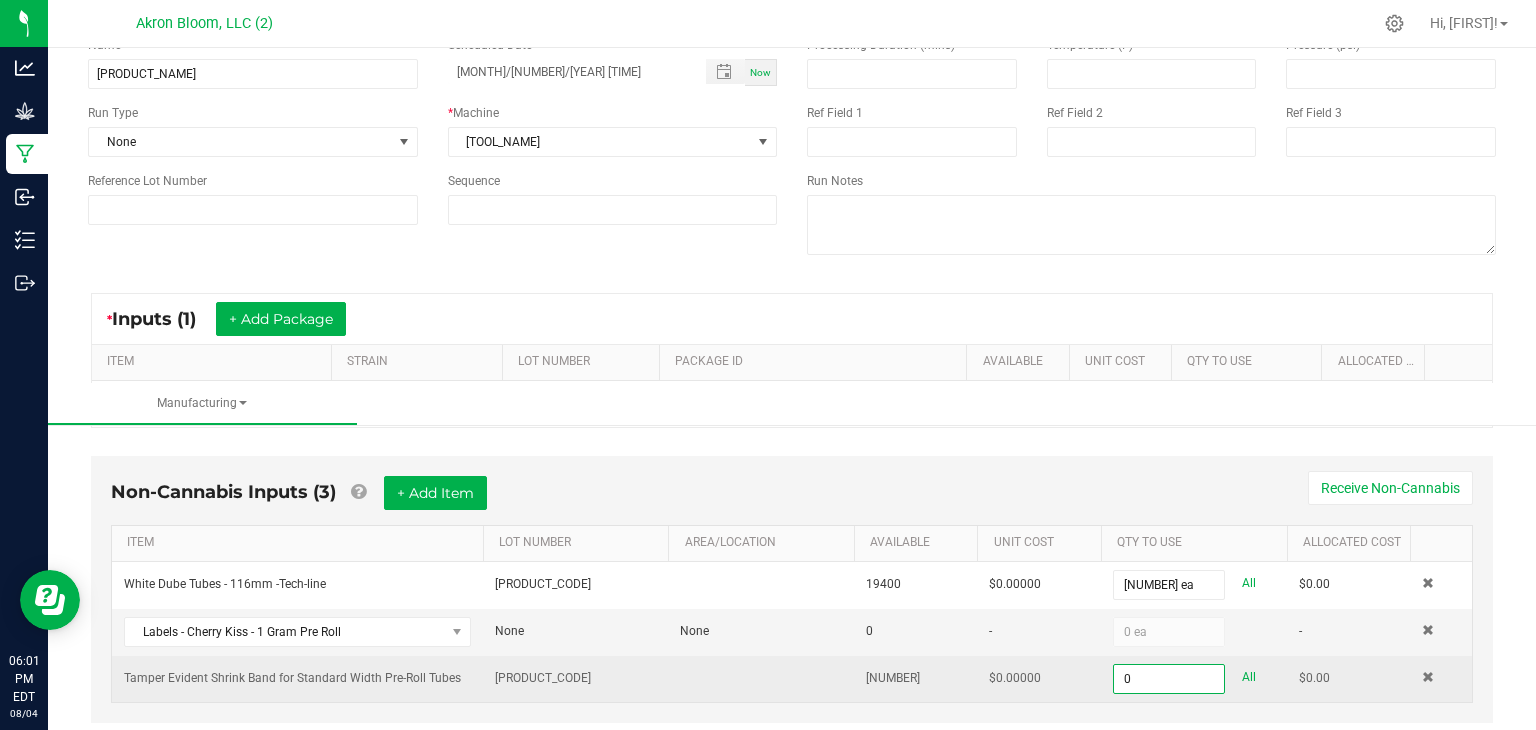 click on "0" at bounding box center (1169, 679) 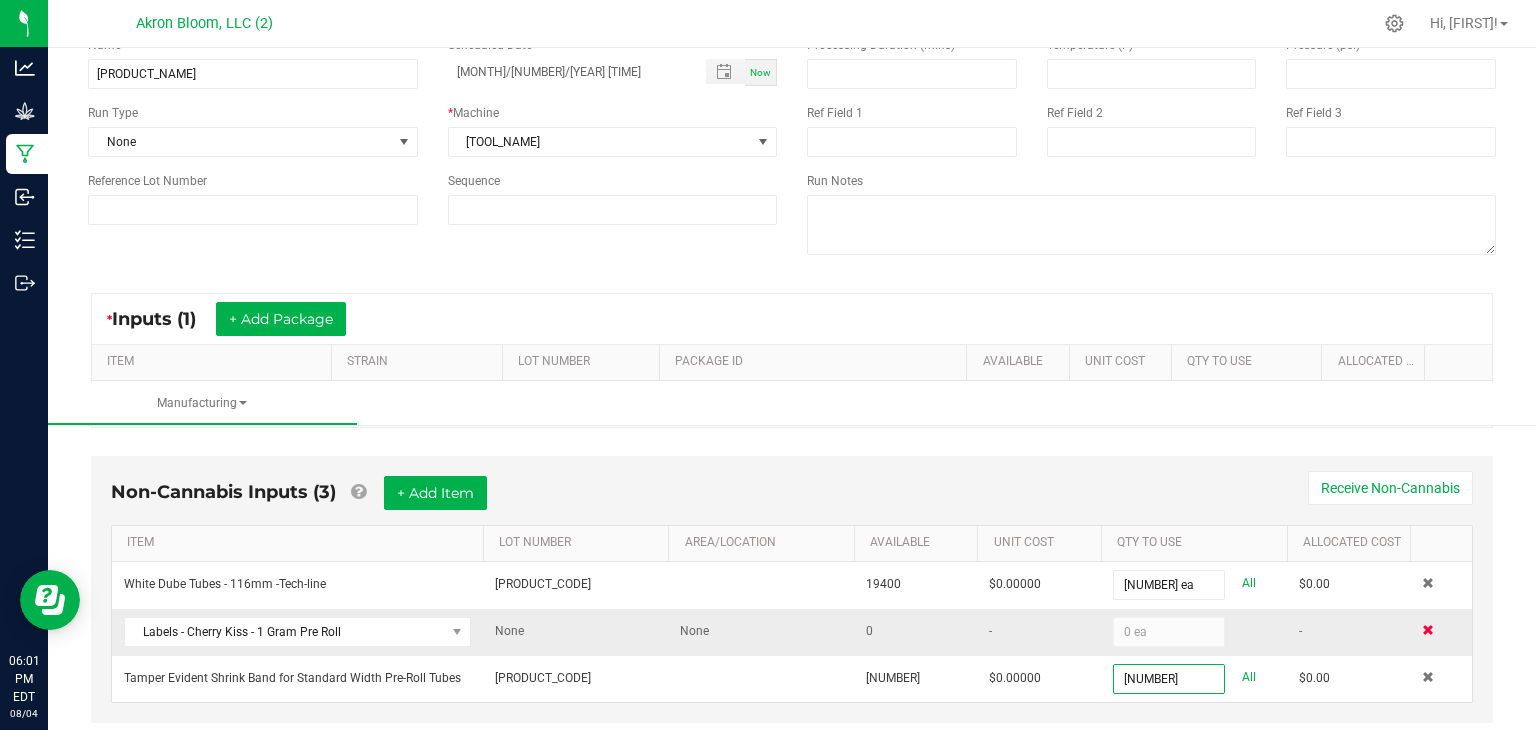 type on "[NUMBER] ea" 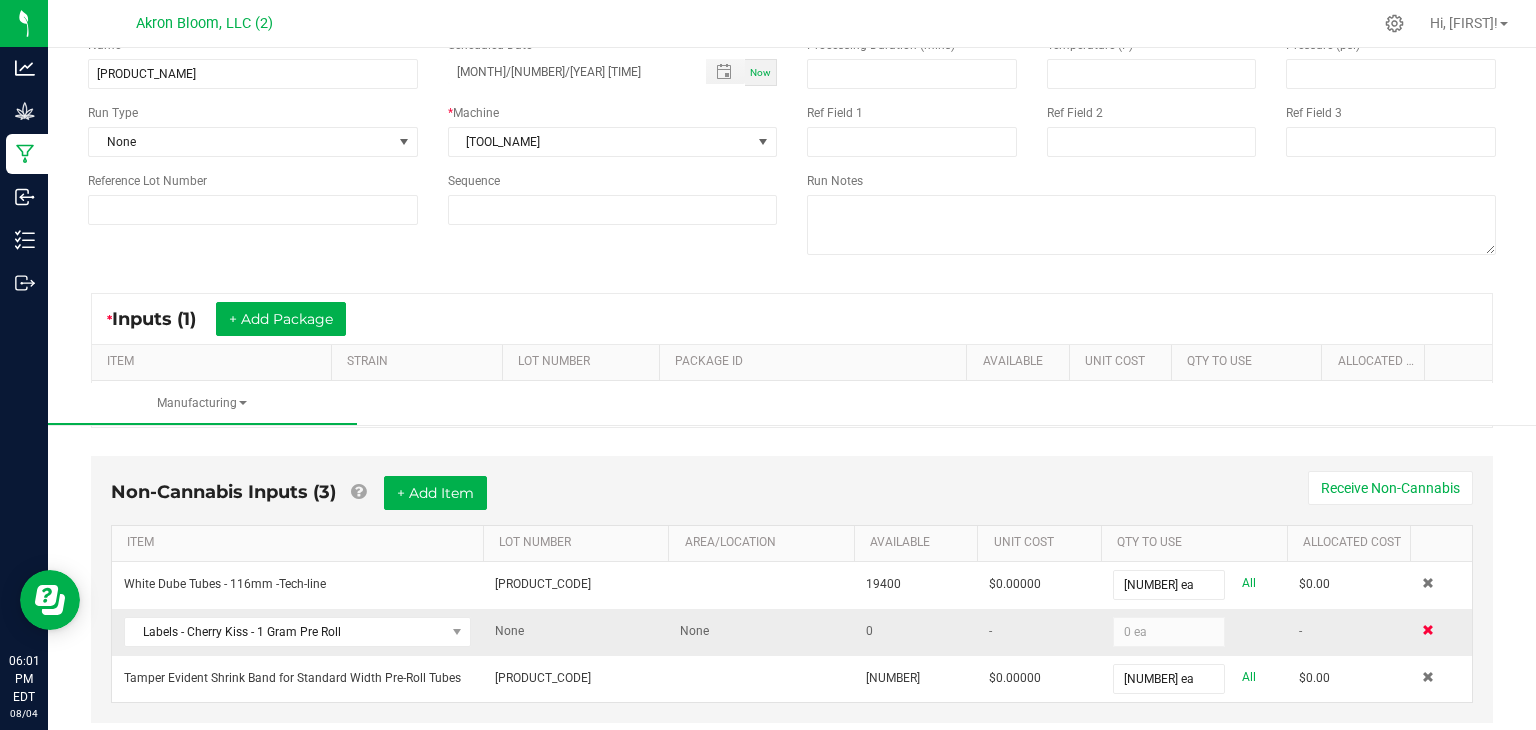 click at bounding box center [1428, 630] 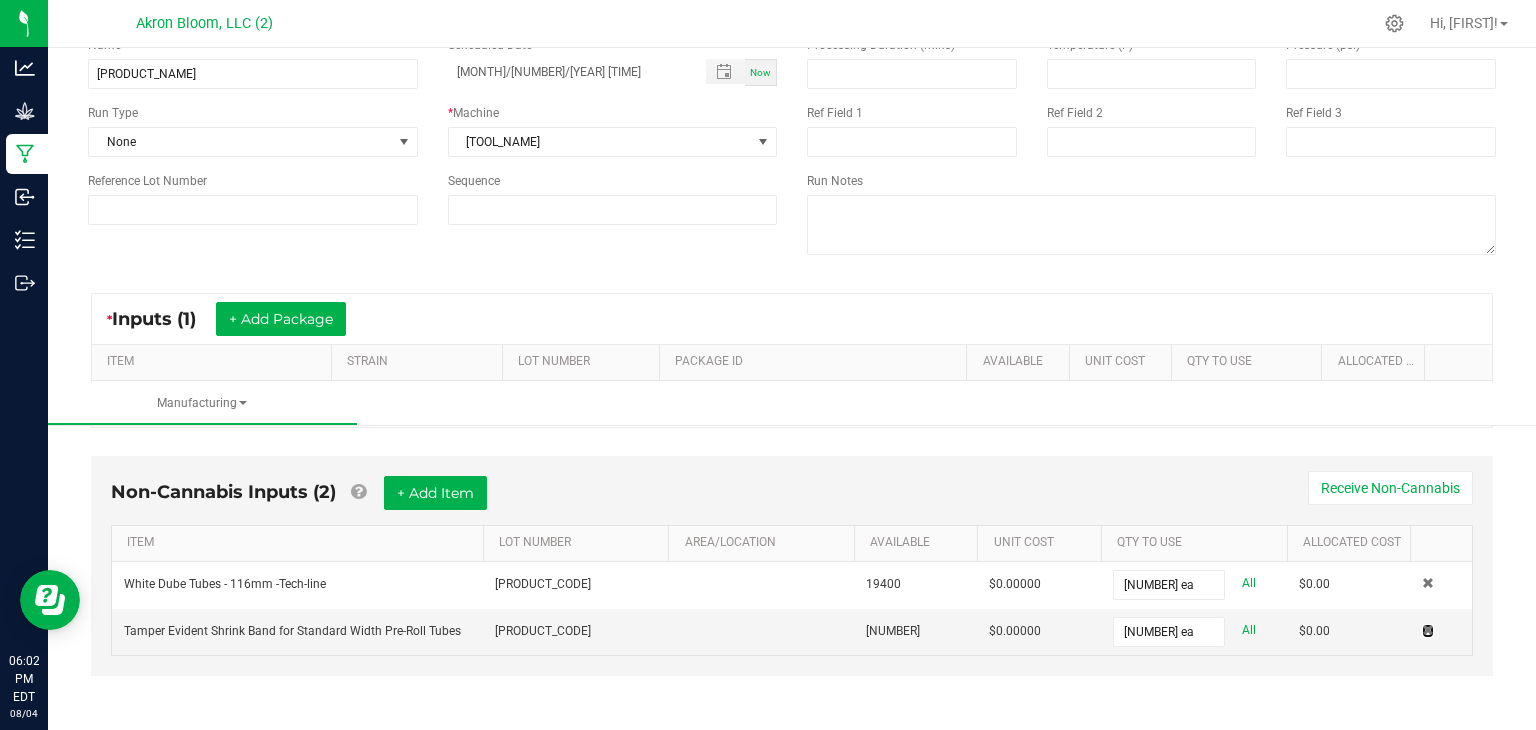 scroll, scrollTop: 0, scrollLeft: 0, axis: both 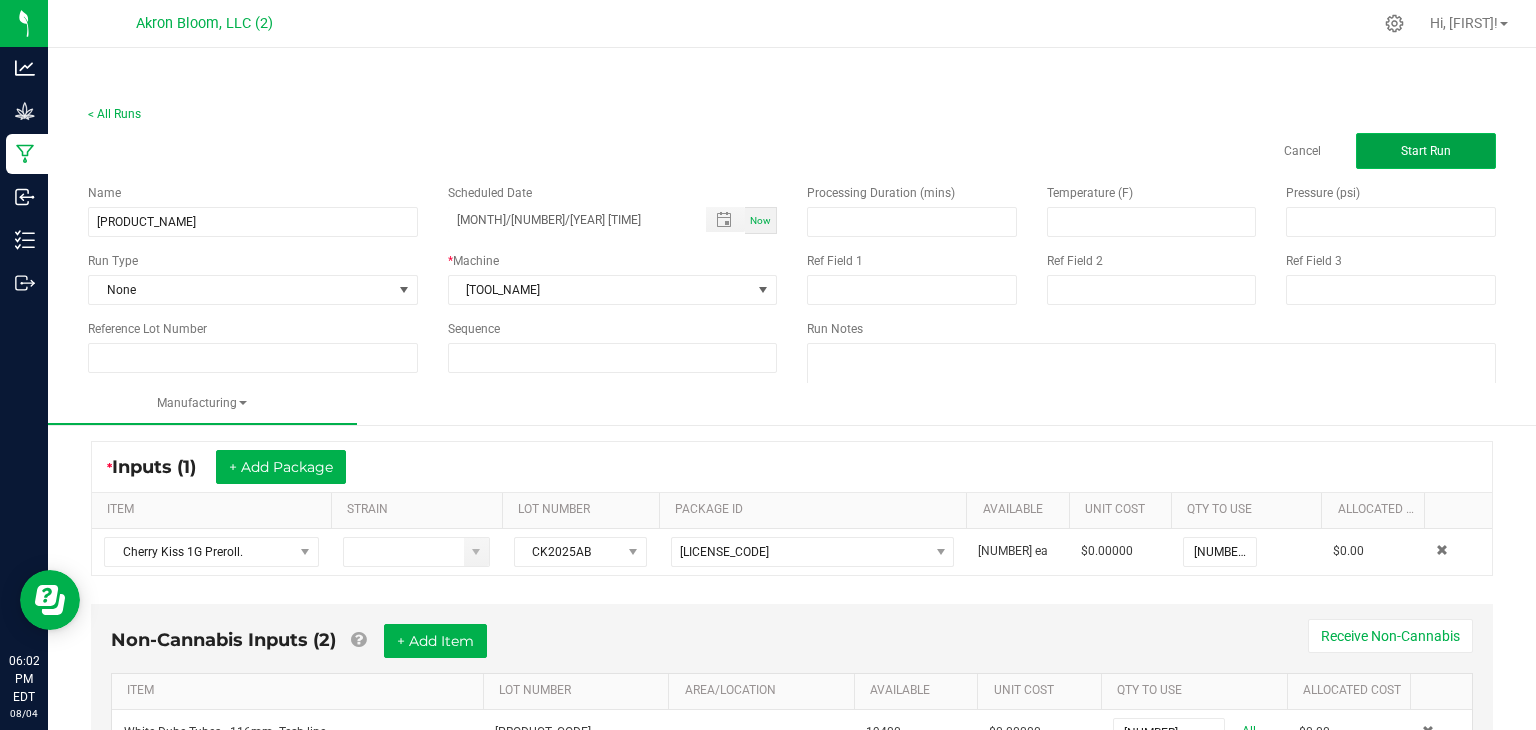 click on "Start Run" 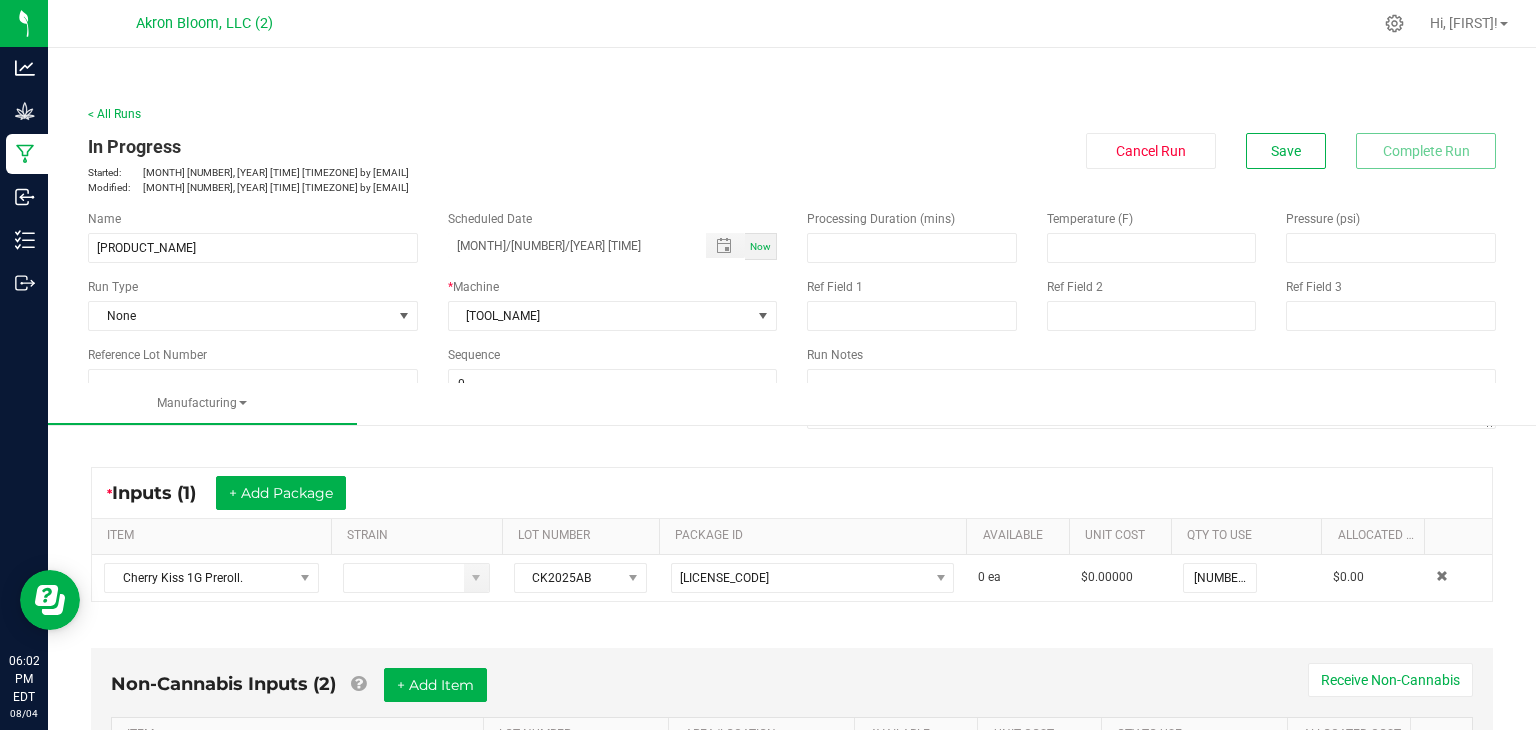 scroll, scrollTop: 0, scrollLeft: 0, axis: both 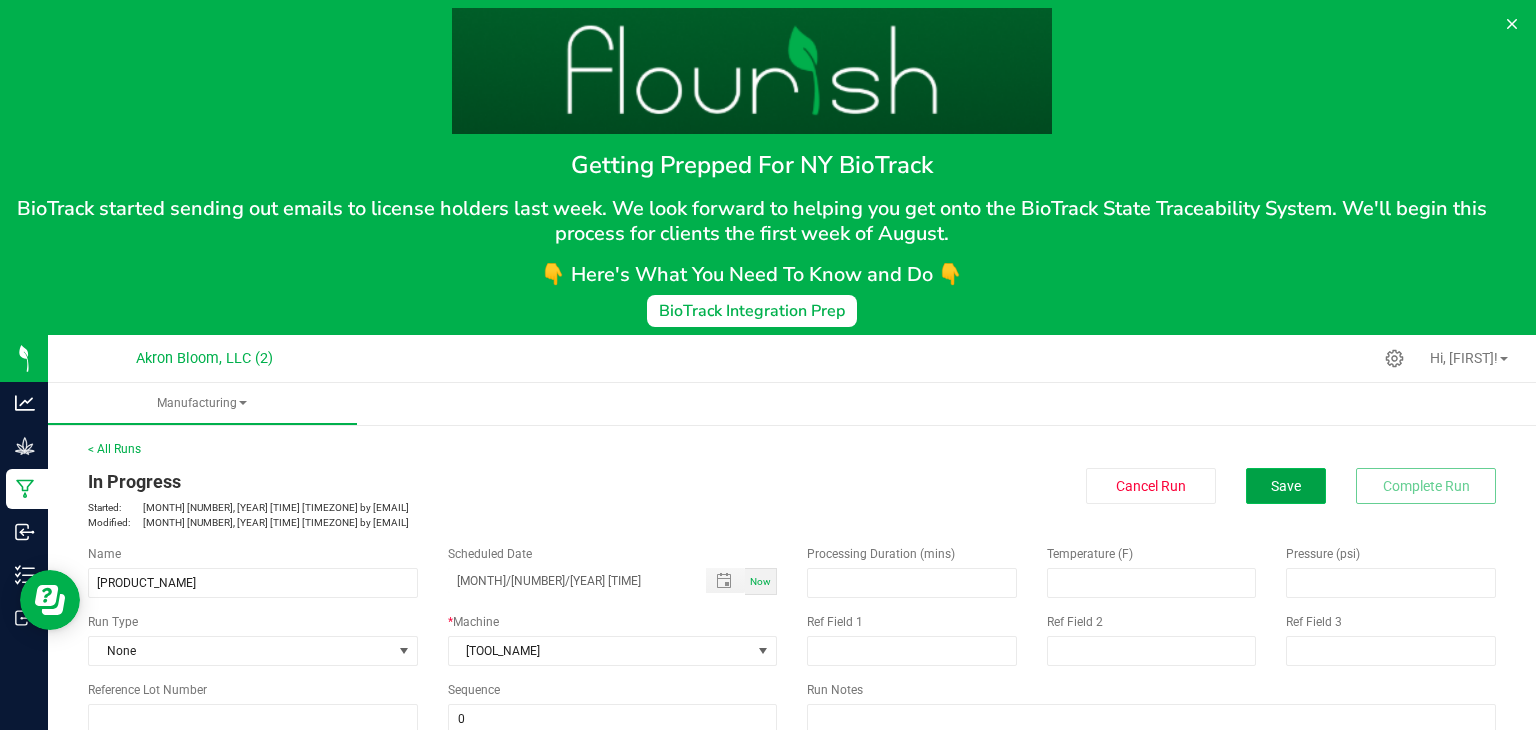 click on "Save" at bounding box center [1286, 486] 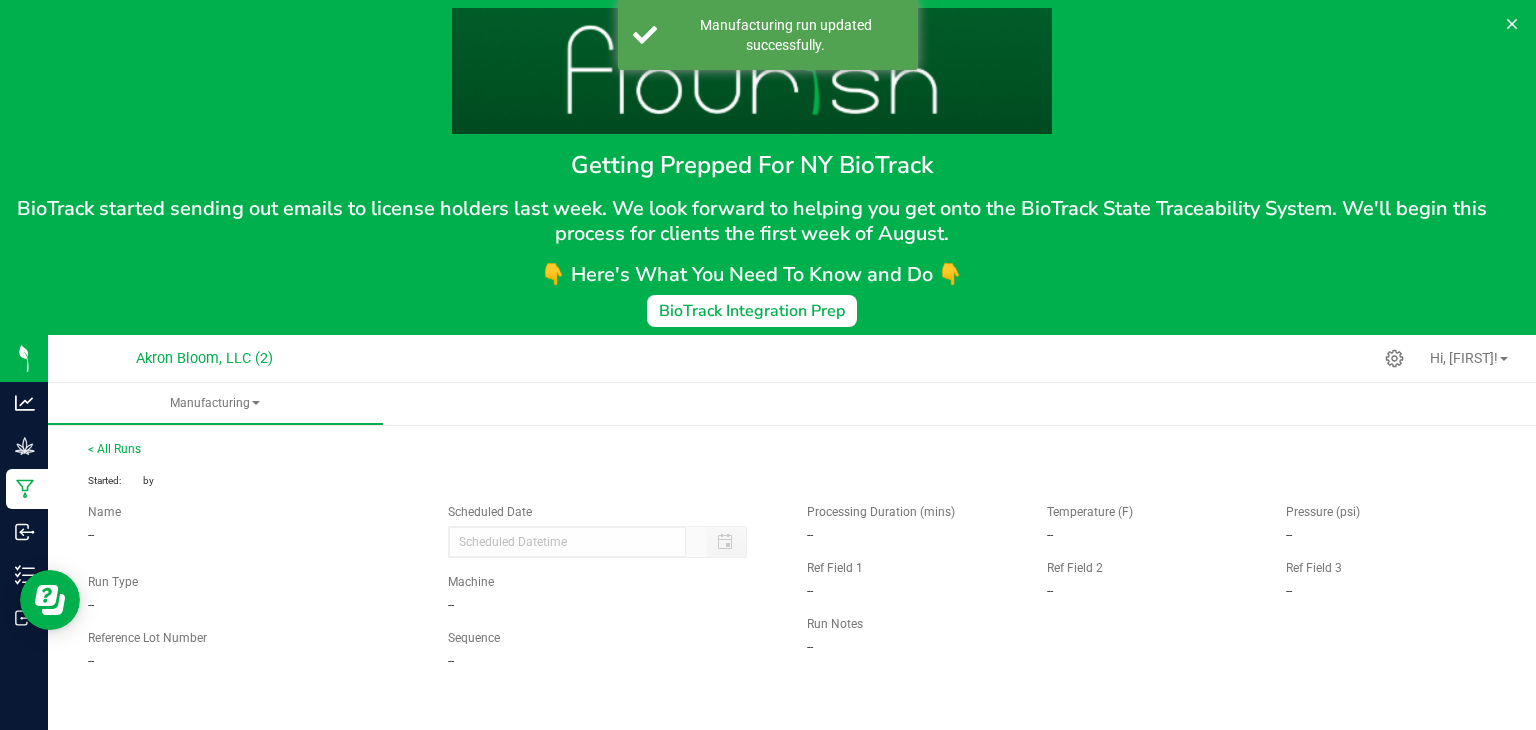 type on "[MONTH]/[NUMBER]/[YEAR] [TIME]" 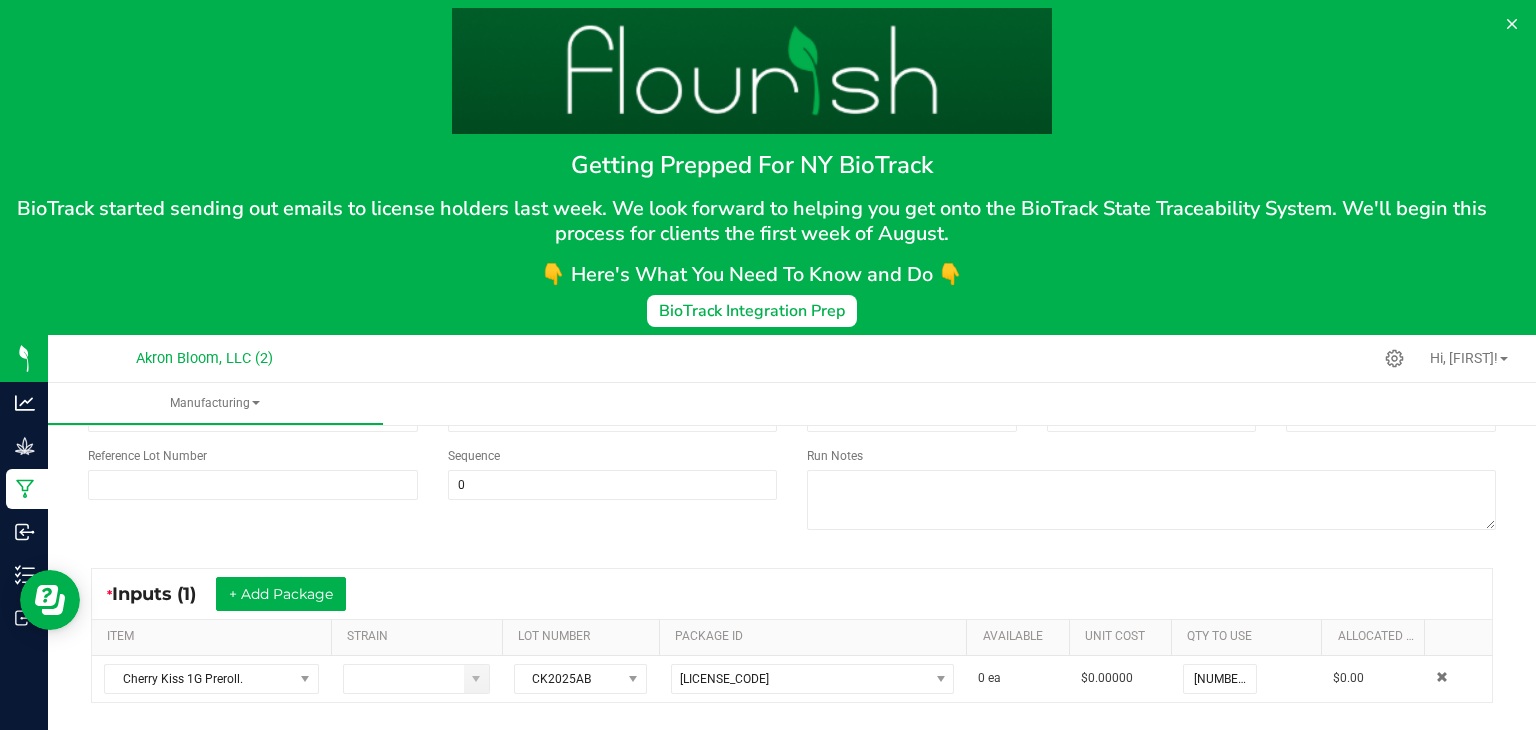 scroll, scrollTop: 236, scrollLeft: 0, axis: vertical 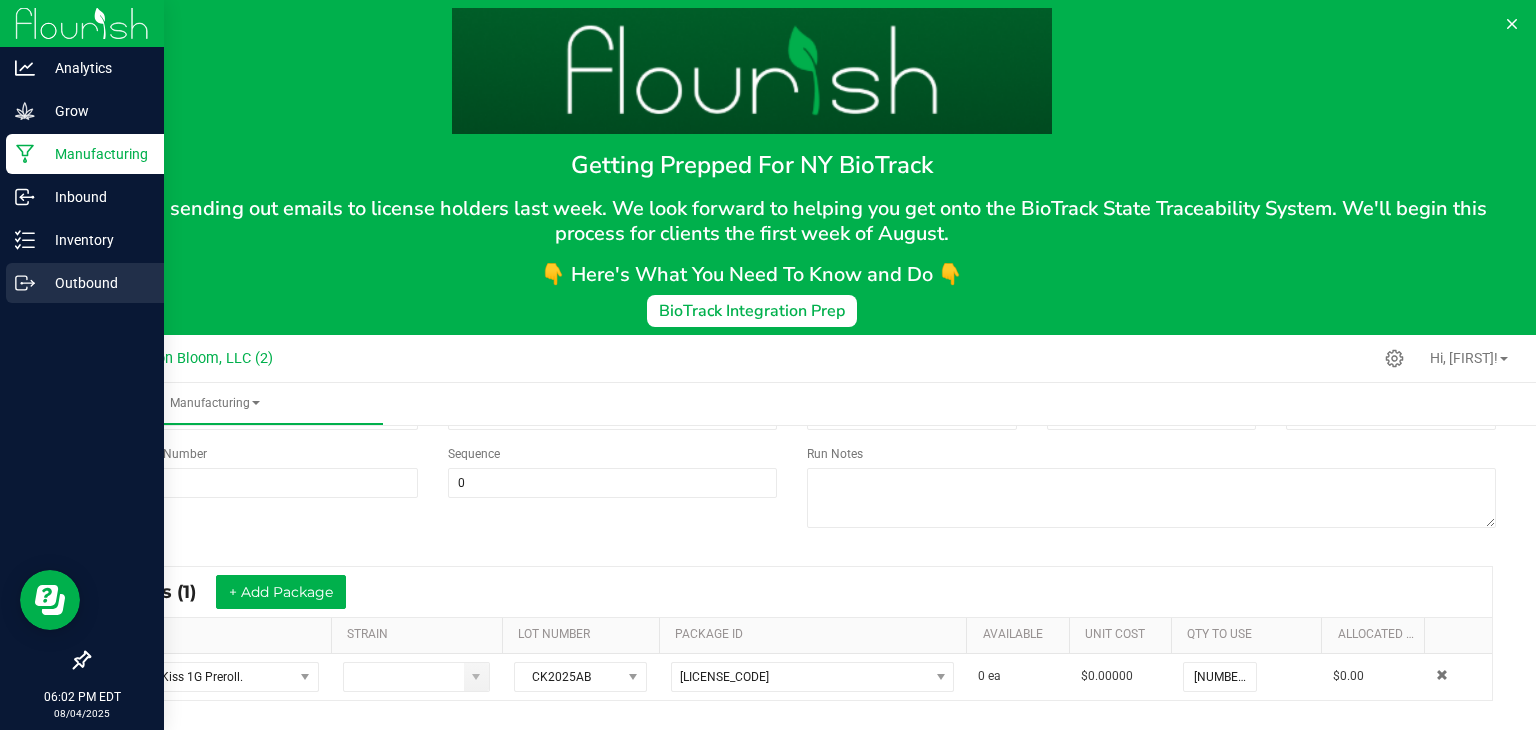 click on "Outbound" at bounding box center [95, 283] 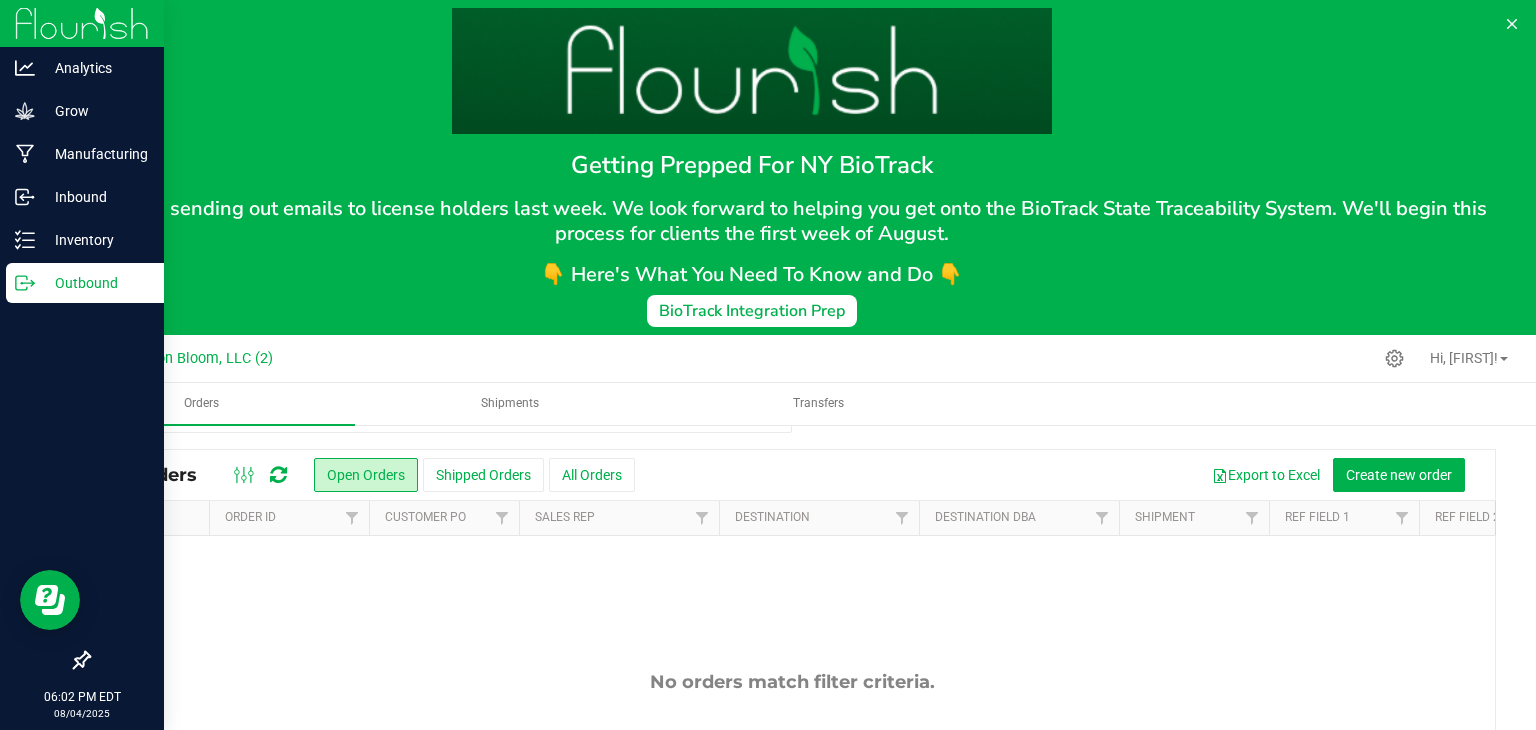 scroll, scrollTop: 0, scrollLeft: 0, axis: both 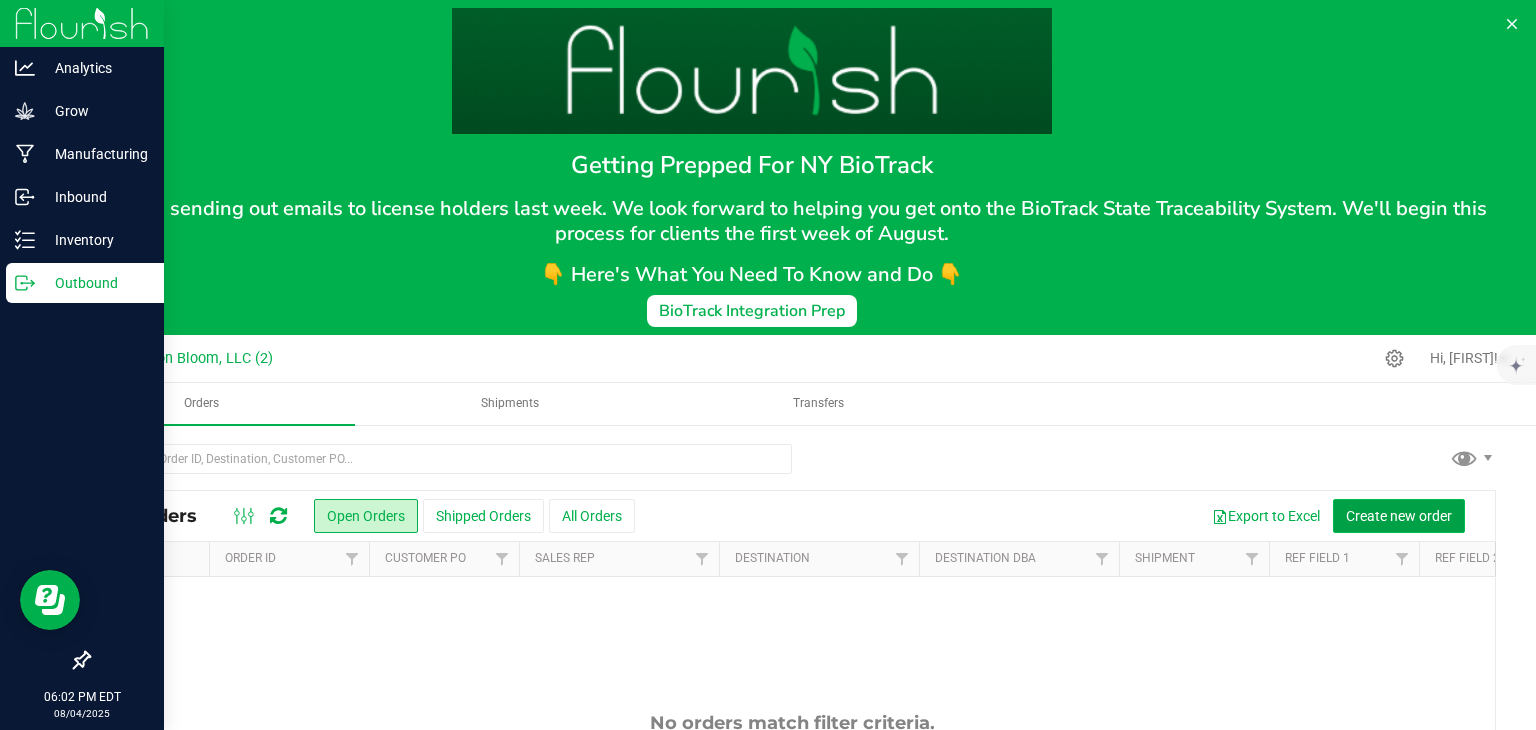 click on "Create new order" at bounding box center [1399, 516] 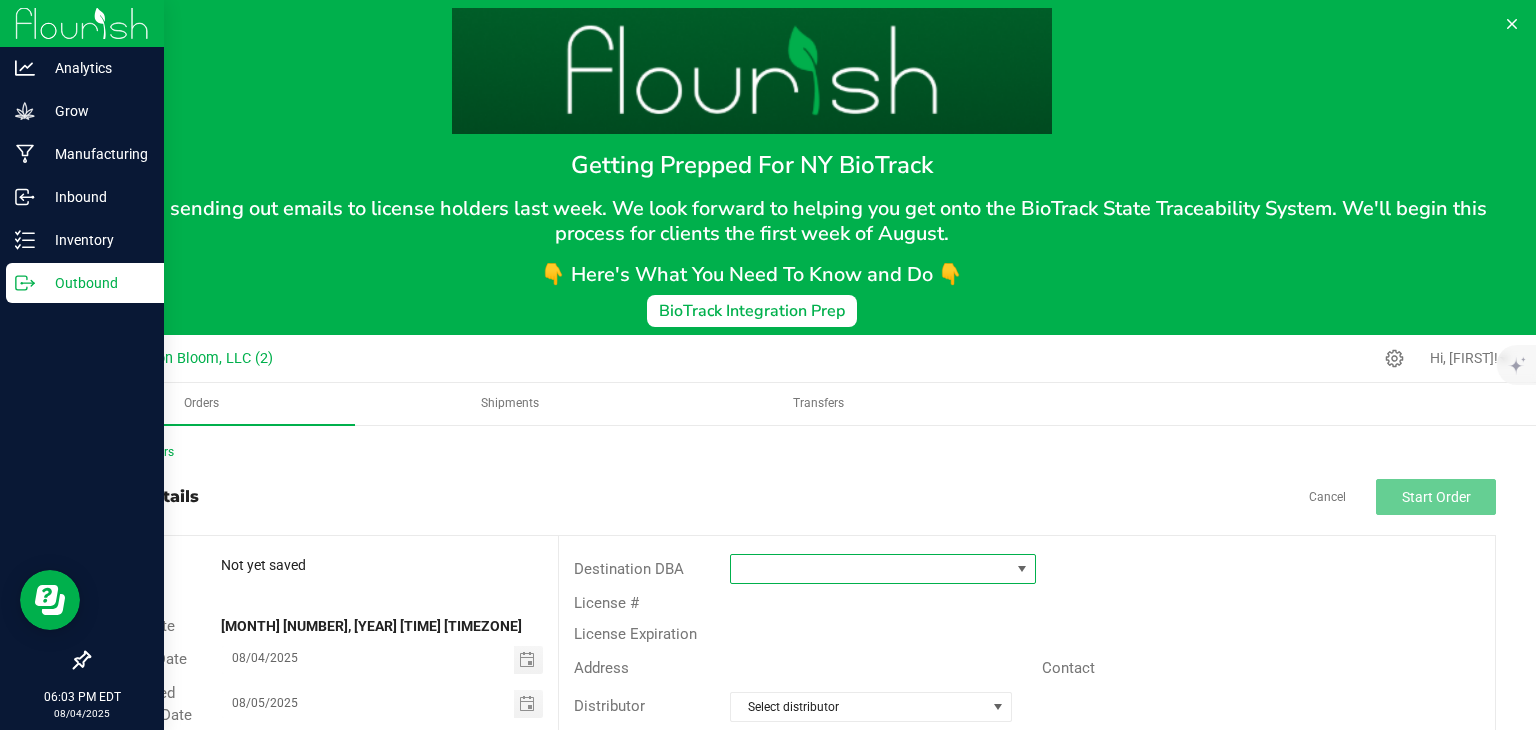 click at bounding box center (1022, 569) 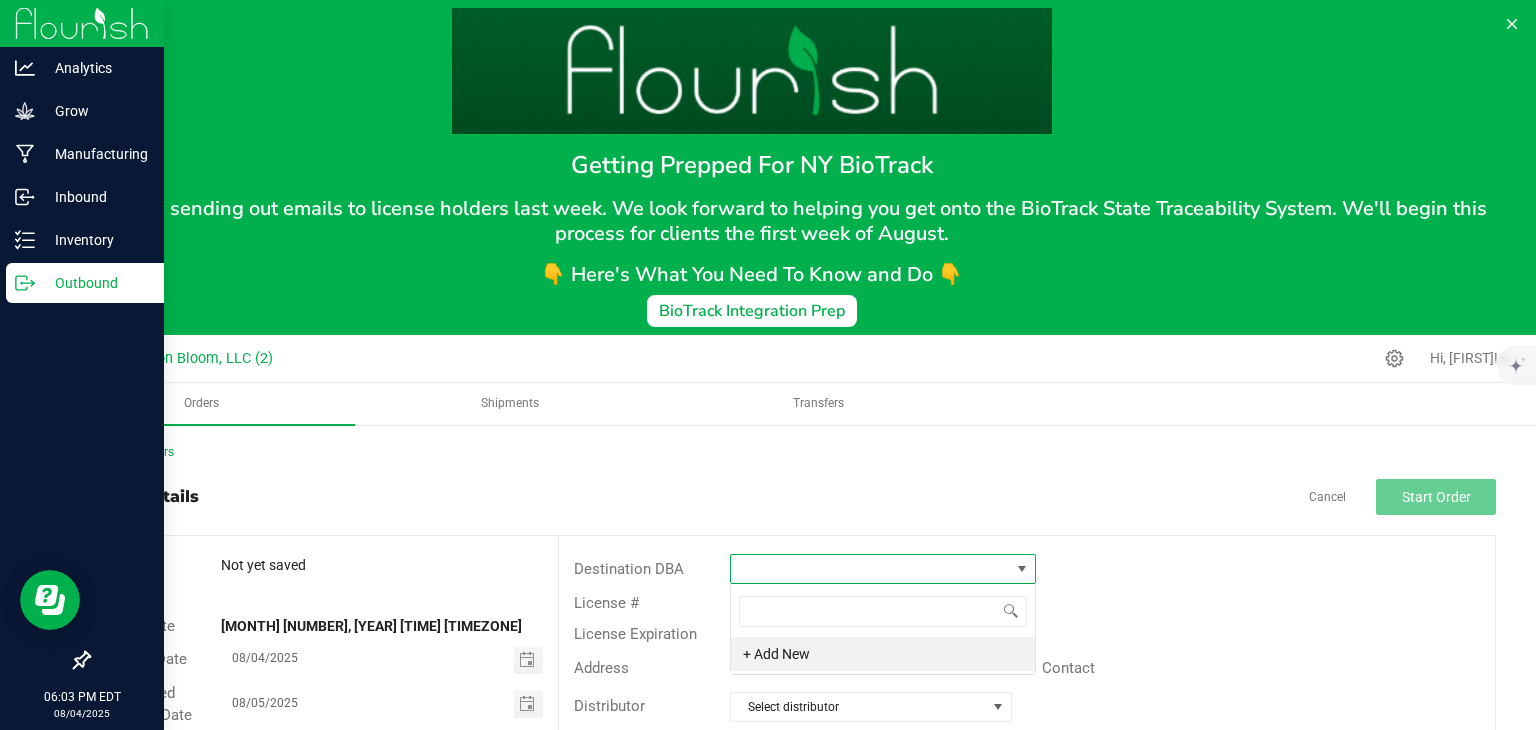 scroll, scrollTop: 99970, scrollLeft: 99693, axis: both 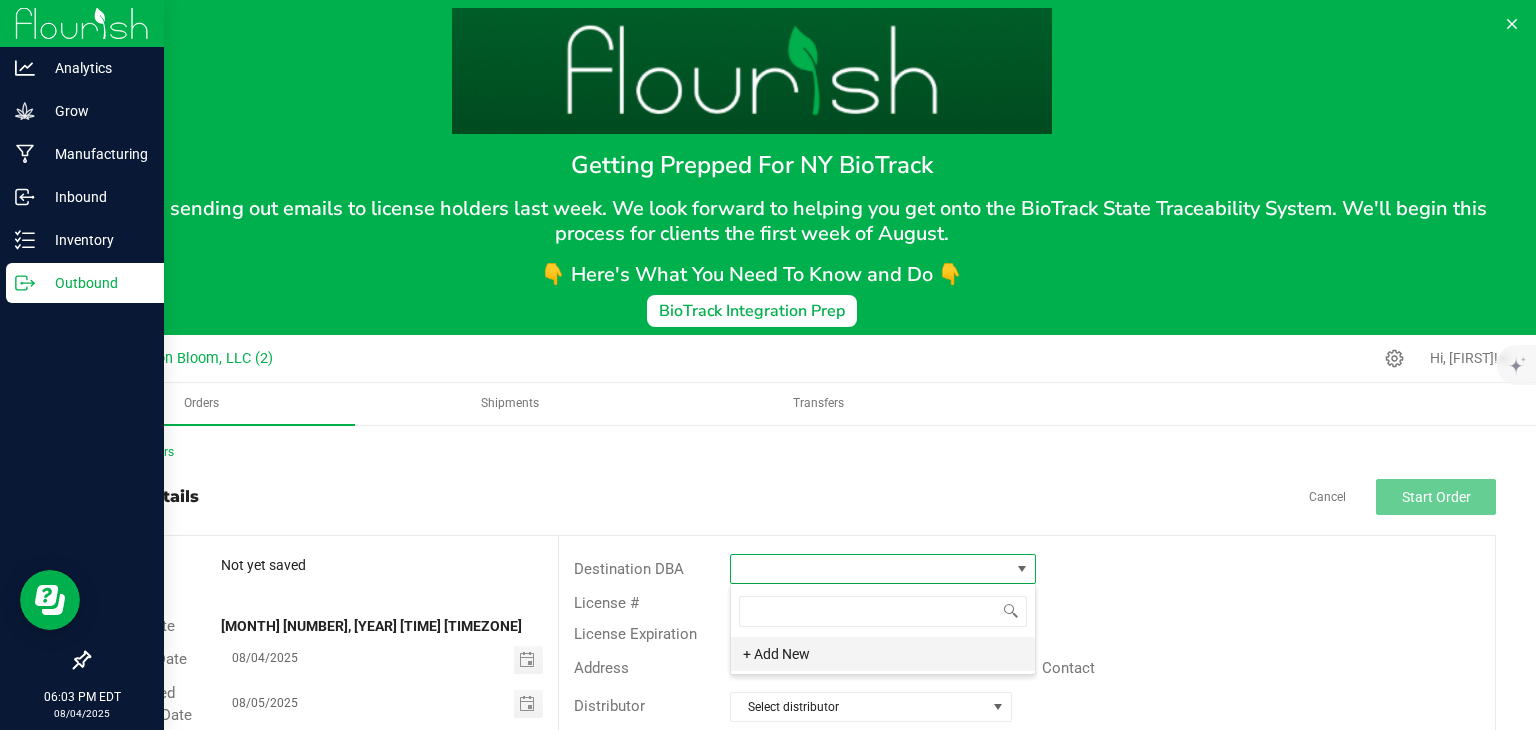 click on "+ Add New" at bounding box center [883, 654] 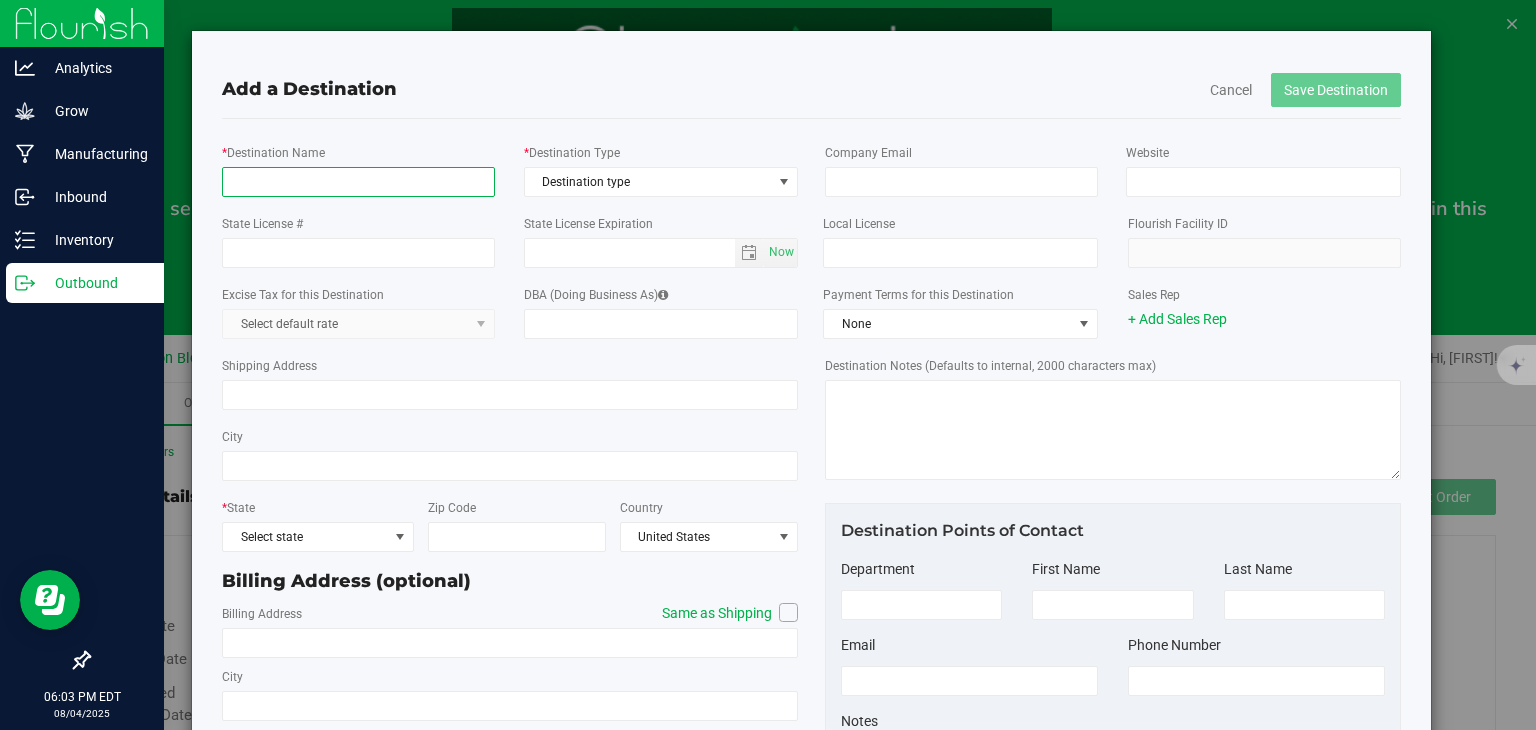 click on "*
Destination Name" at bounding box center [358, 182] 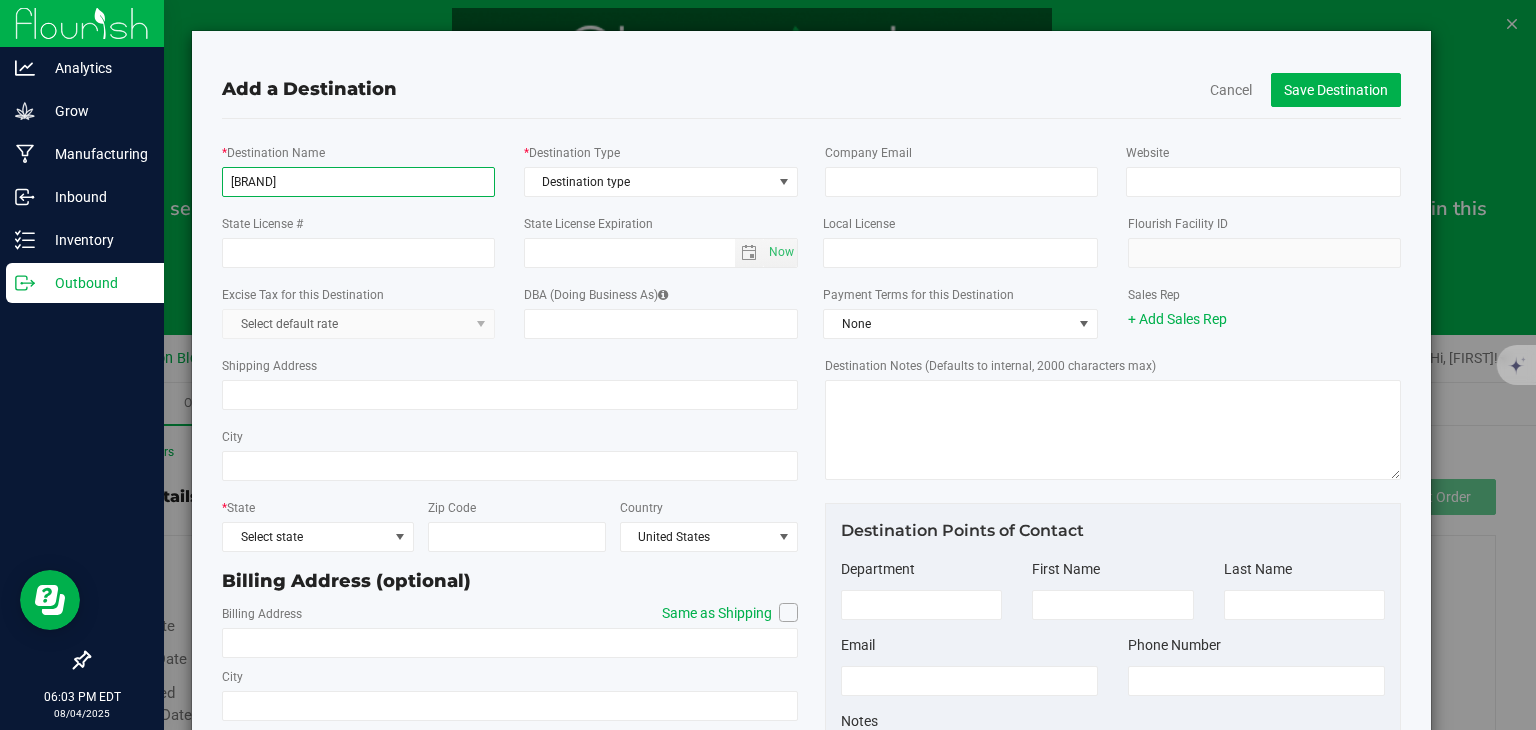 type on "Ether" 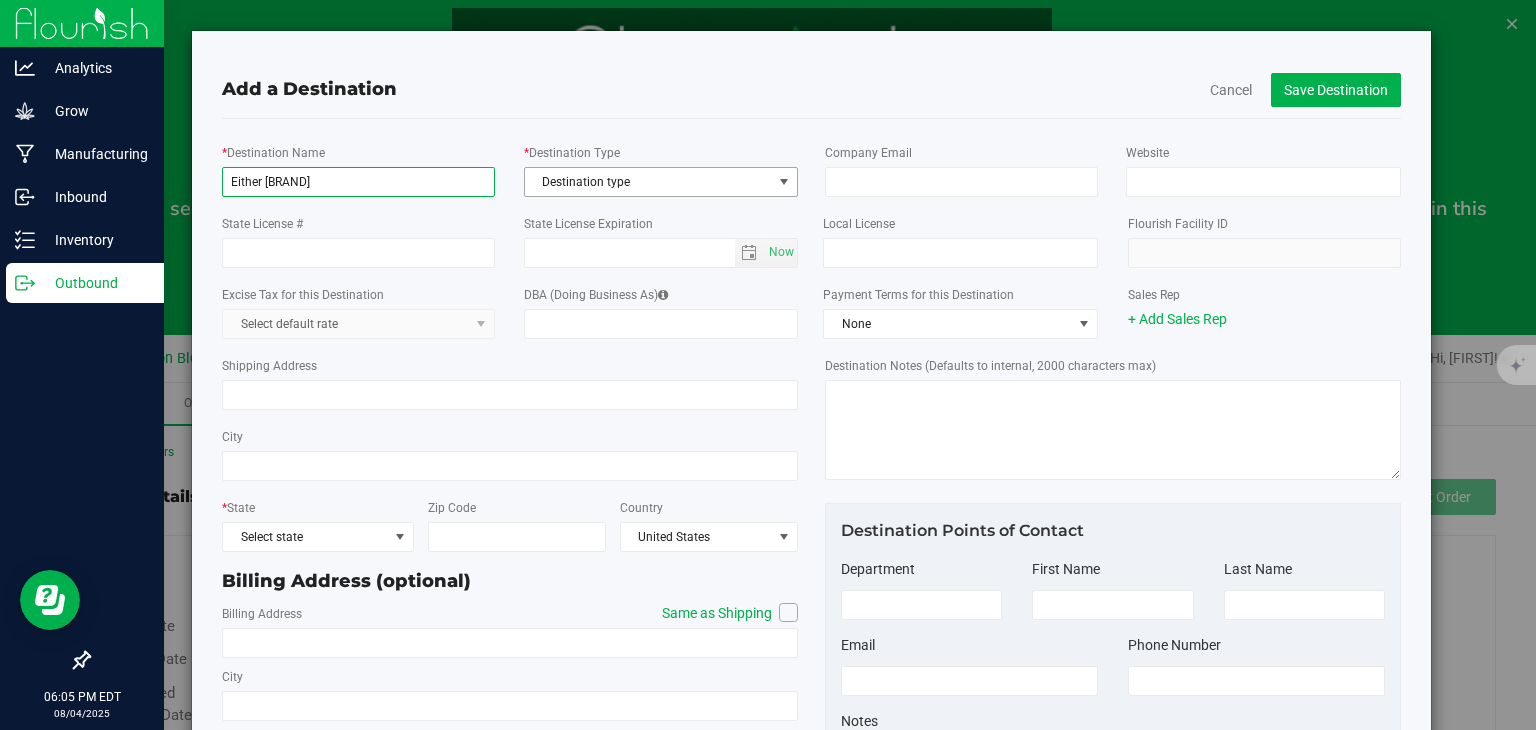 type on "Either [BRAND]" 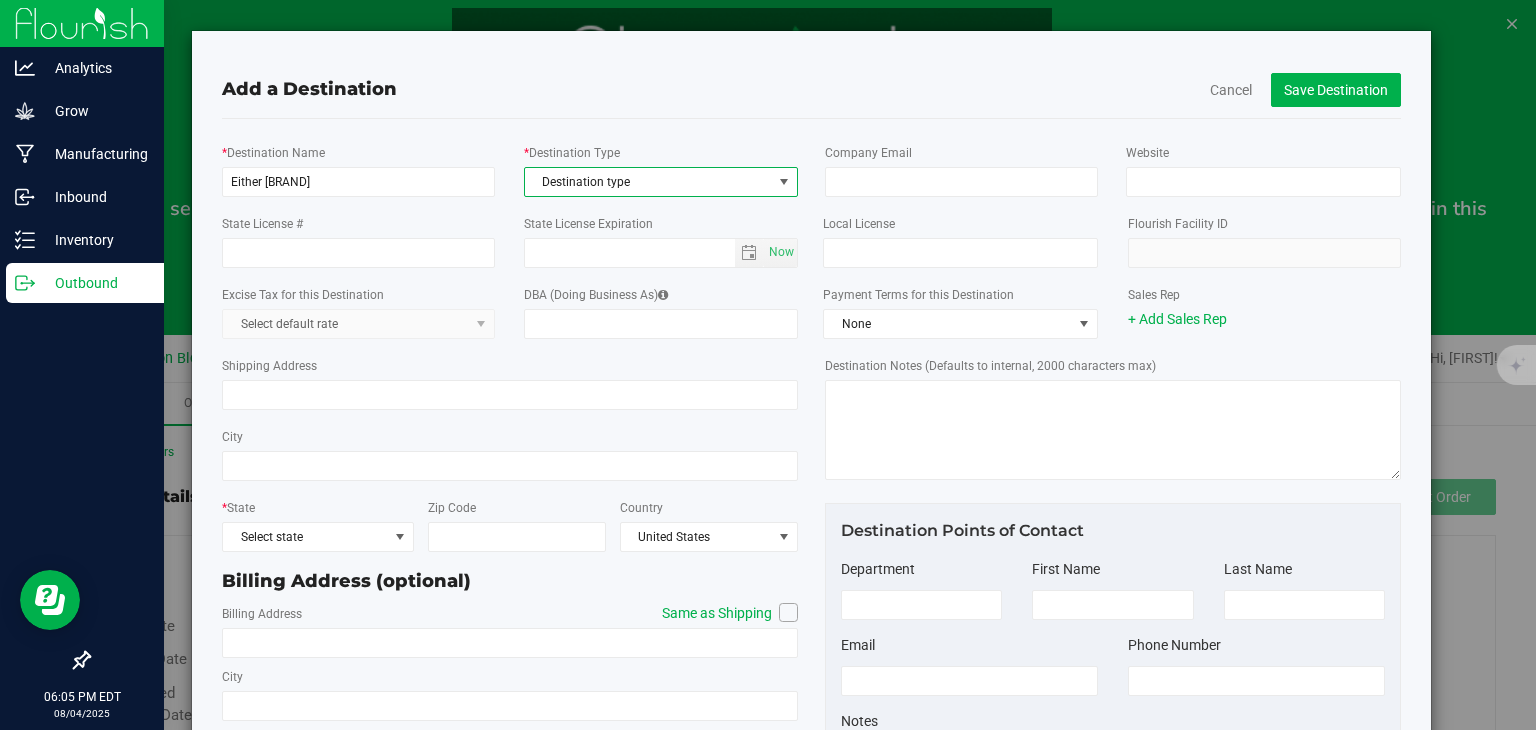 click at bounding box center [784, 182] 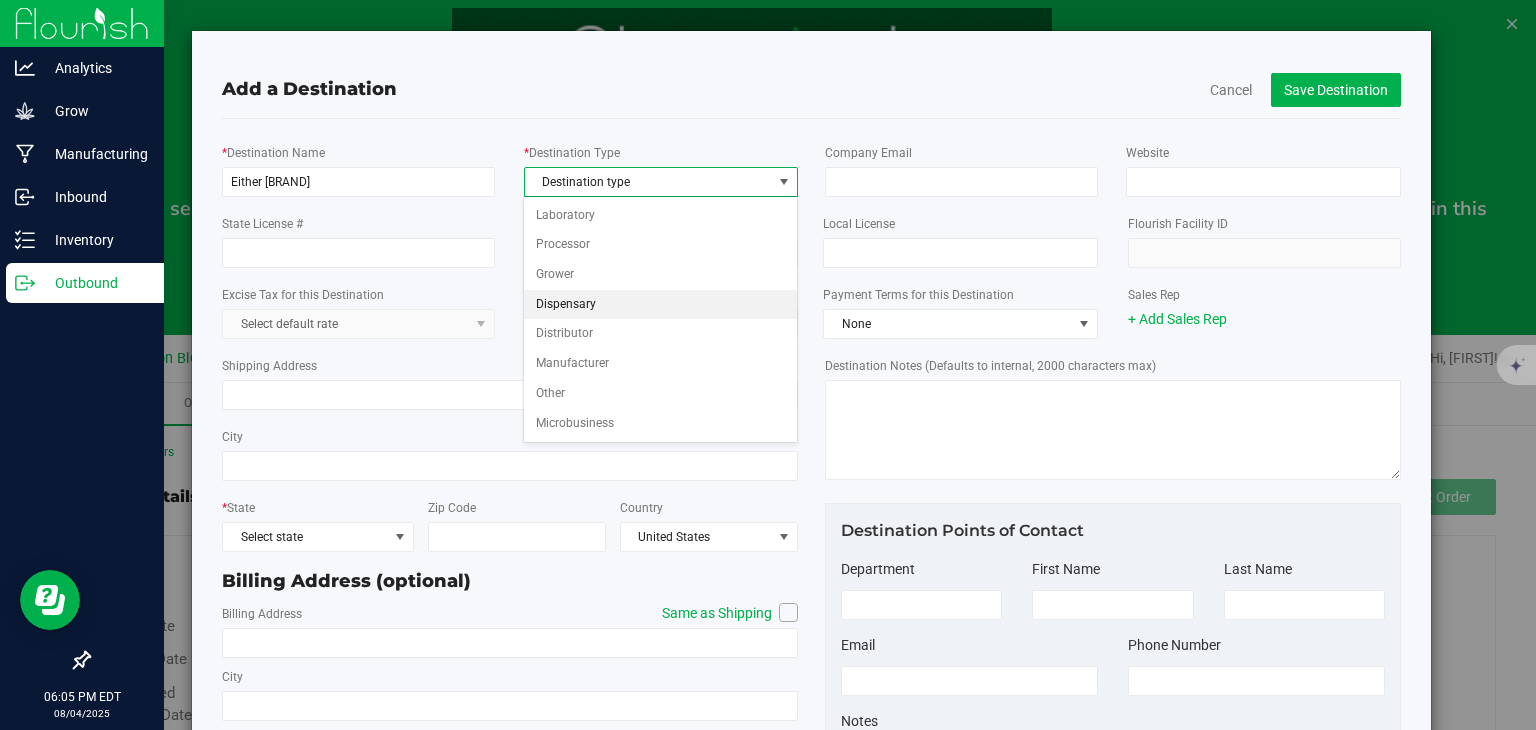 click on "Dispensary" at bounding box center (660, 305) 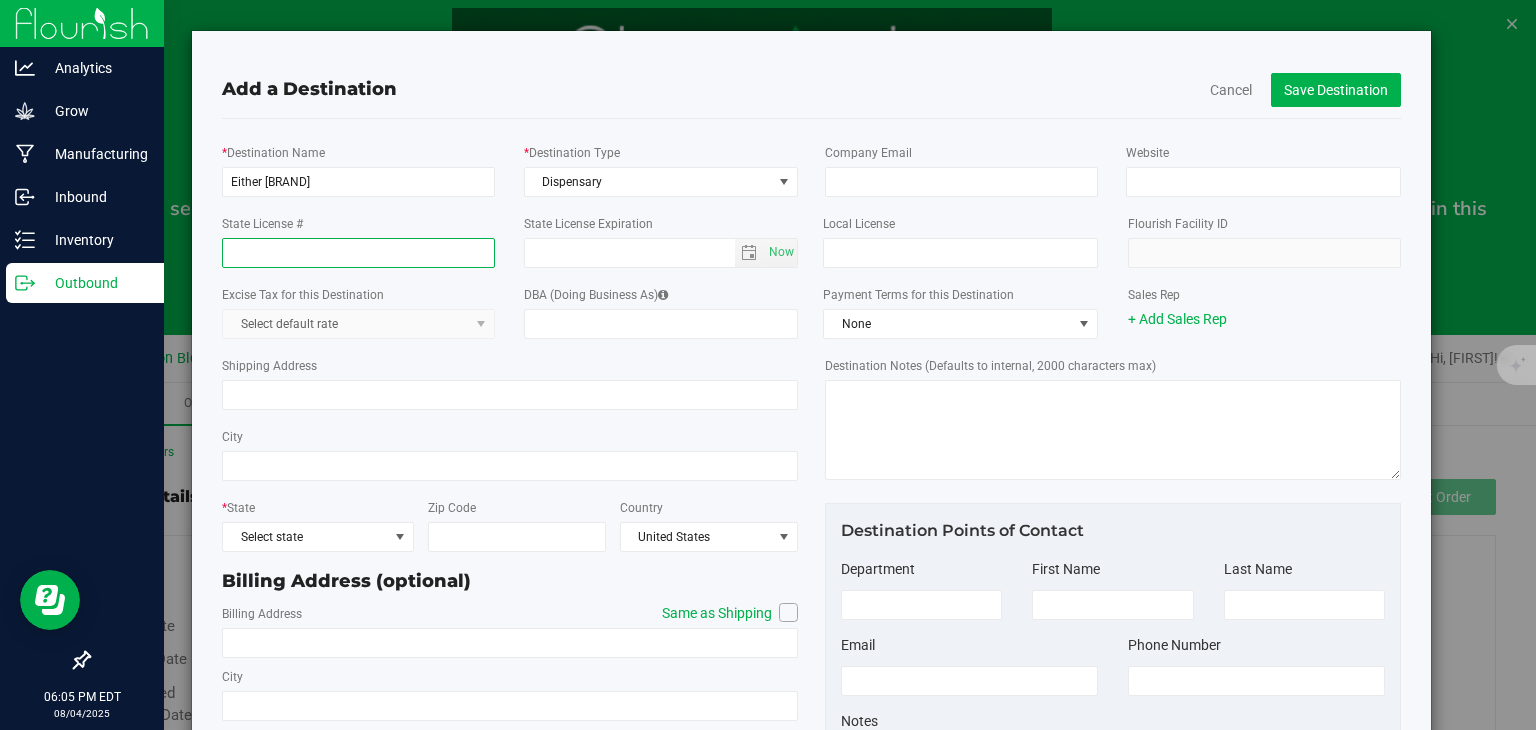 click on "State License #" at bounding box center (358, 253) 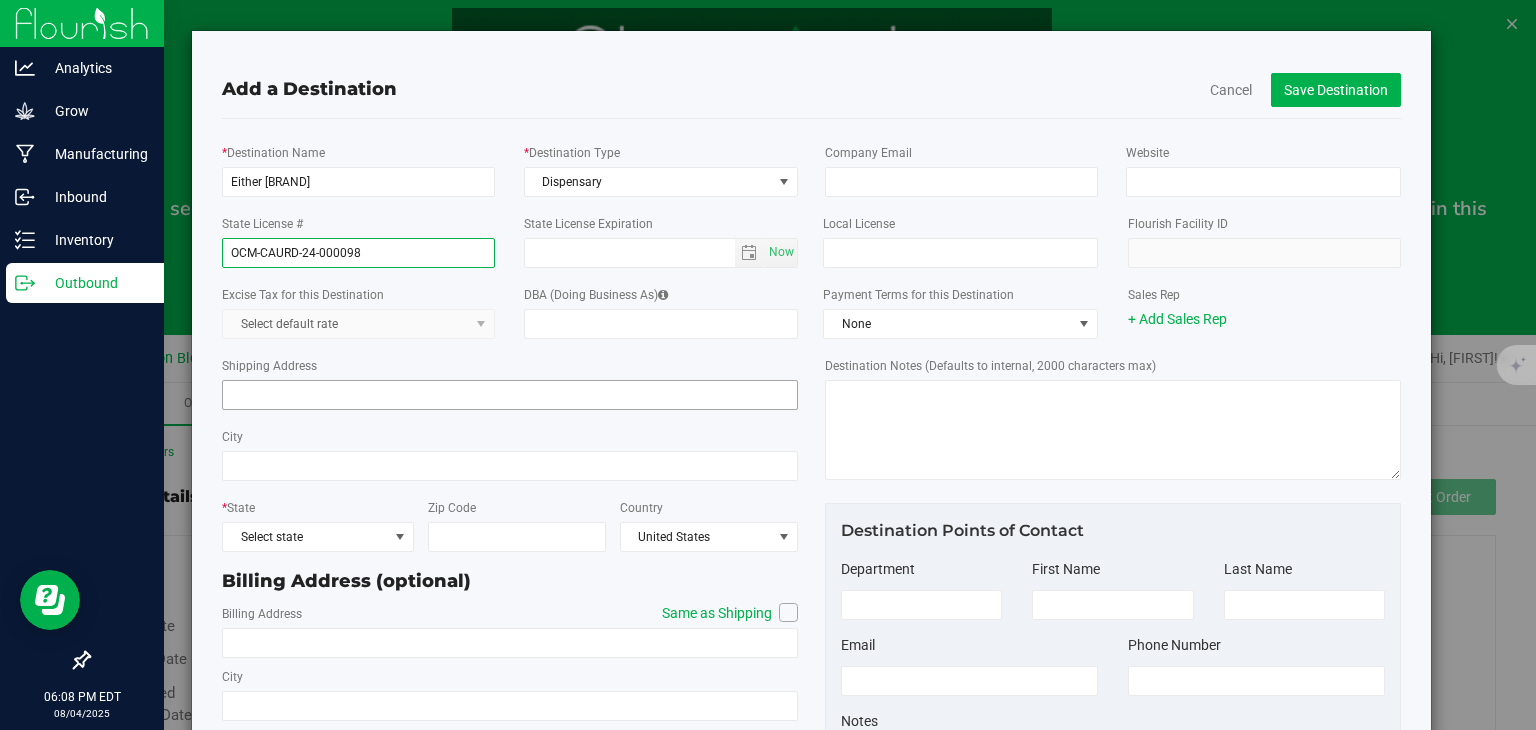 type on "OCM-CAURD-24-000098" 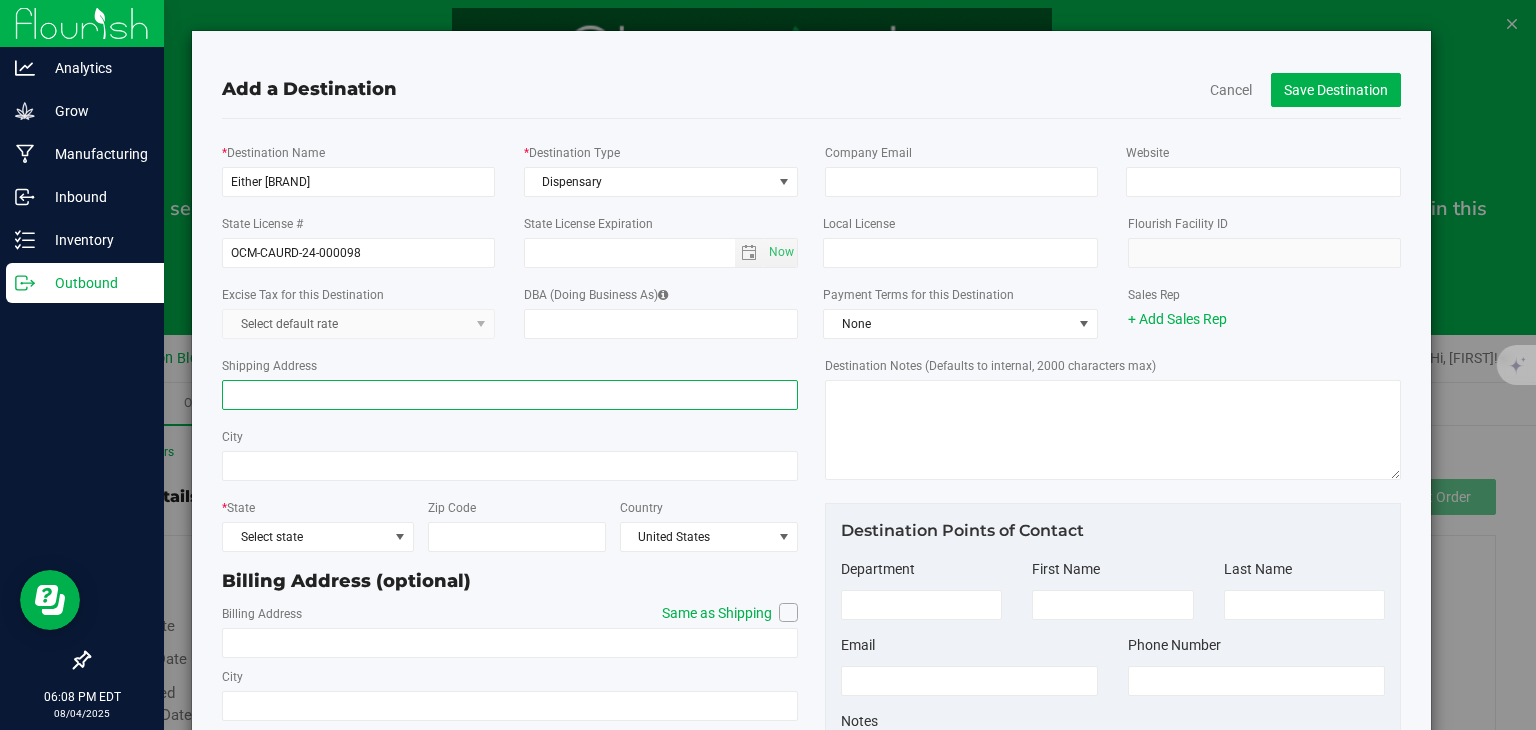 click on "Shipping Address" at bounding box center (510, 395) 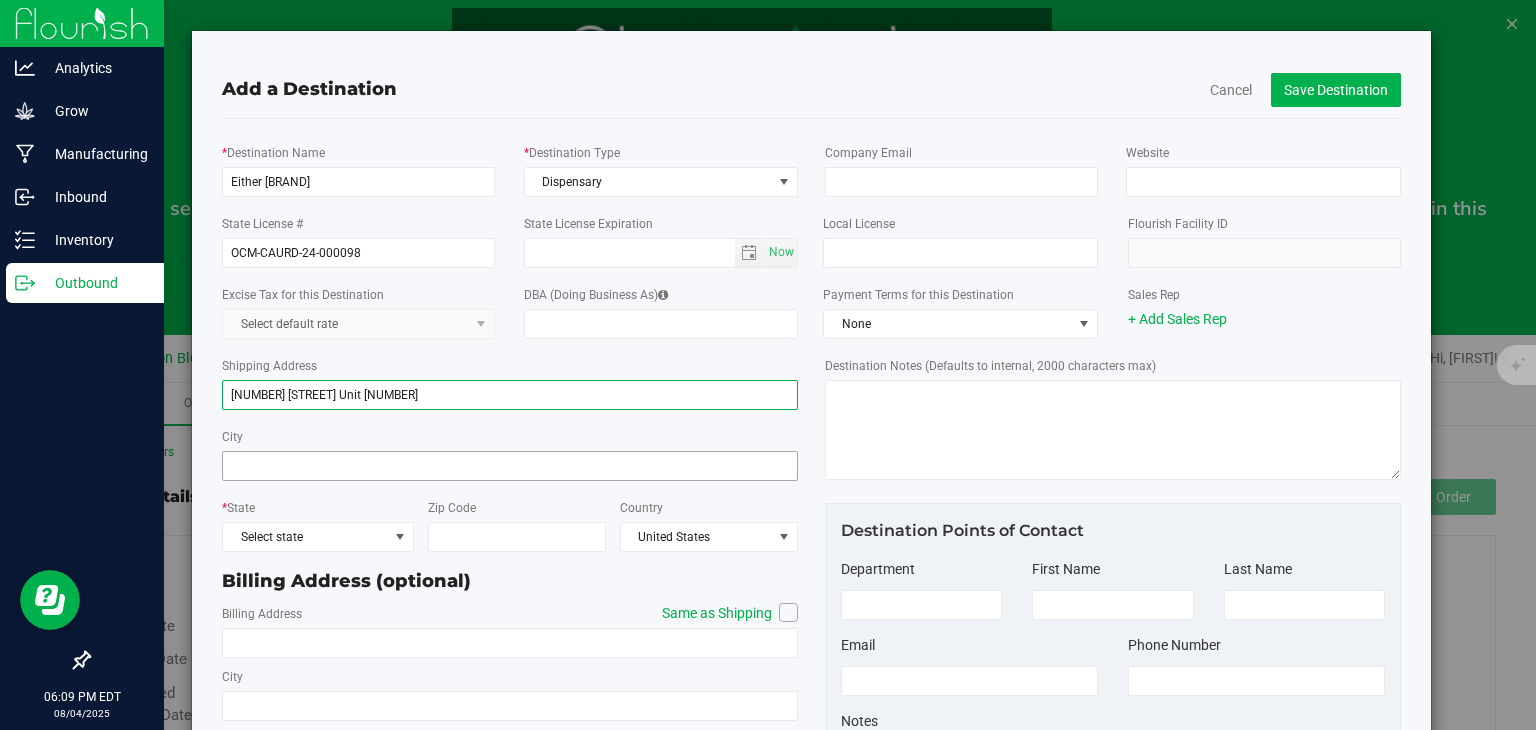 type on "[NUMBER] [STREET] Unit [NUMBER]" 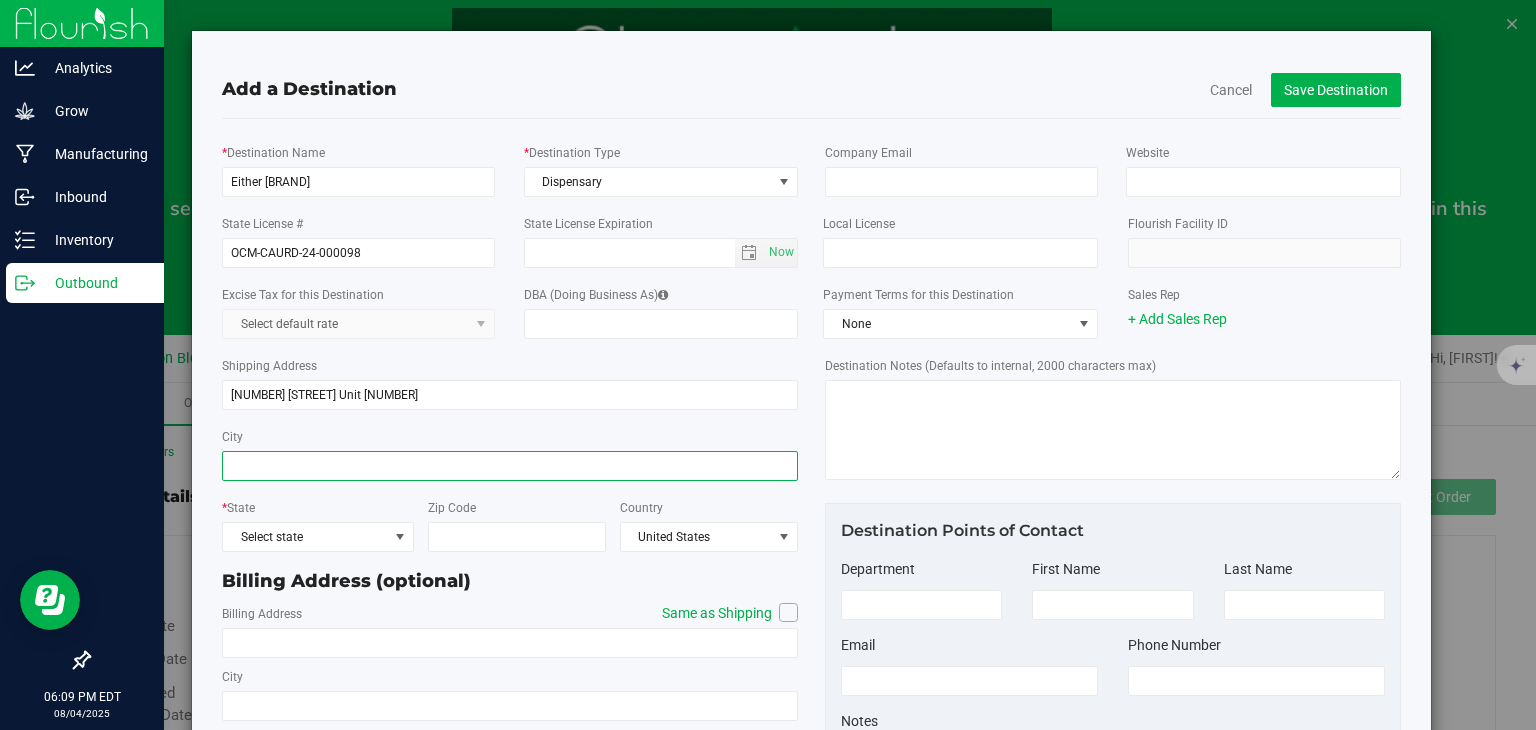click on "City" at bounding box center (510, 466) 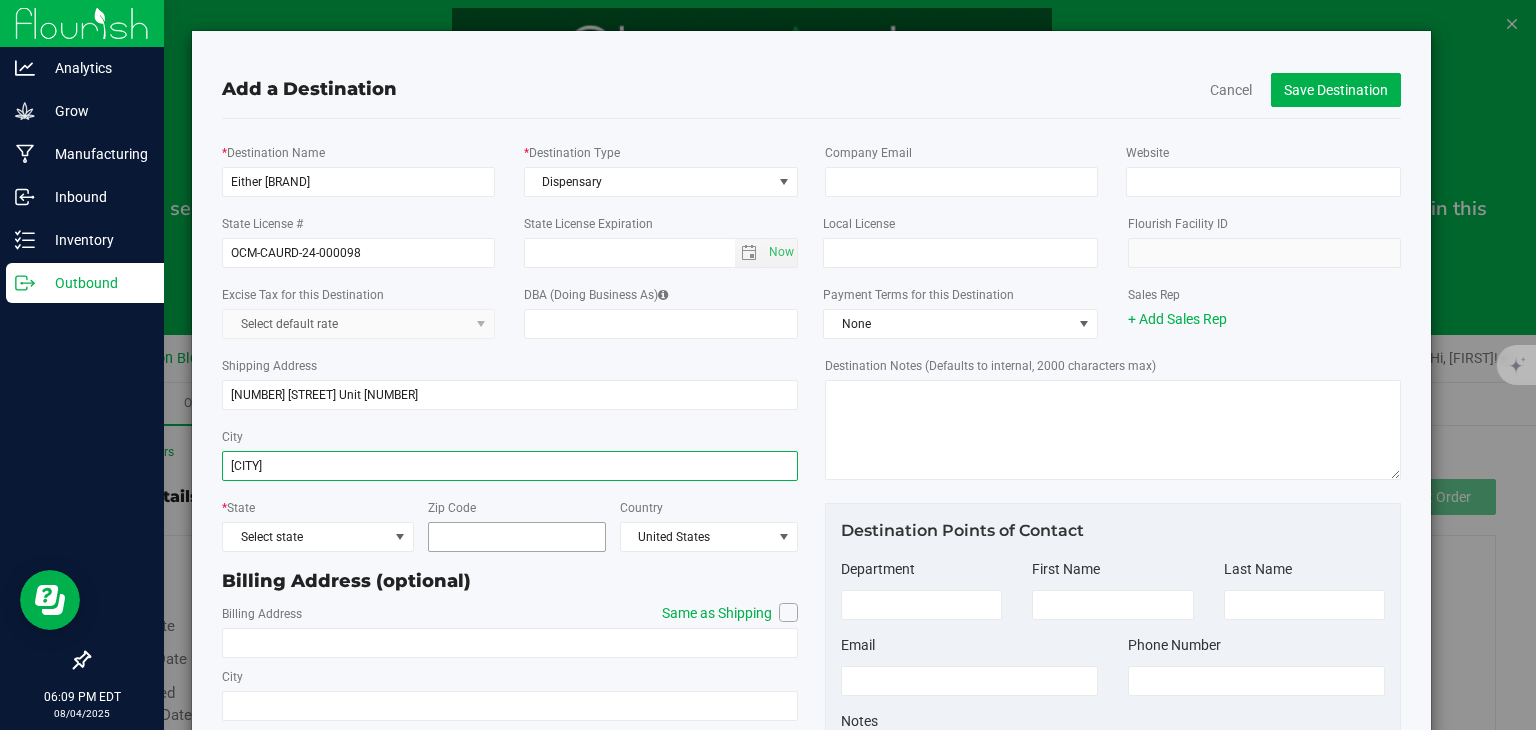 type on "[CITY]" 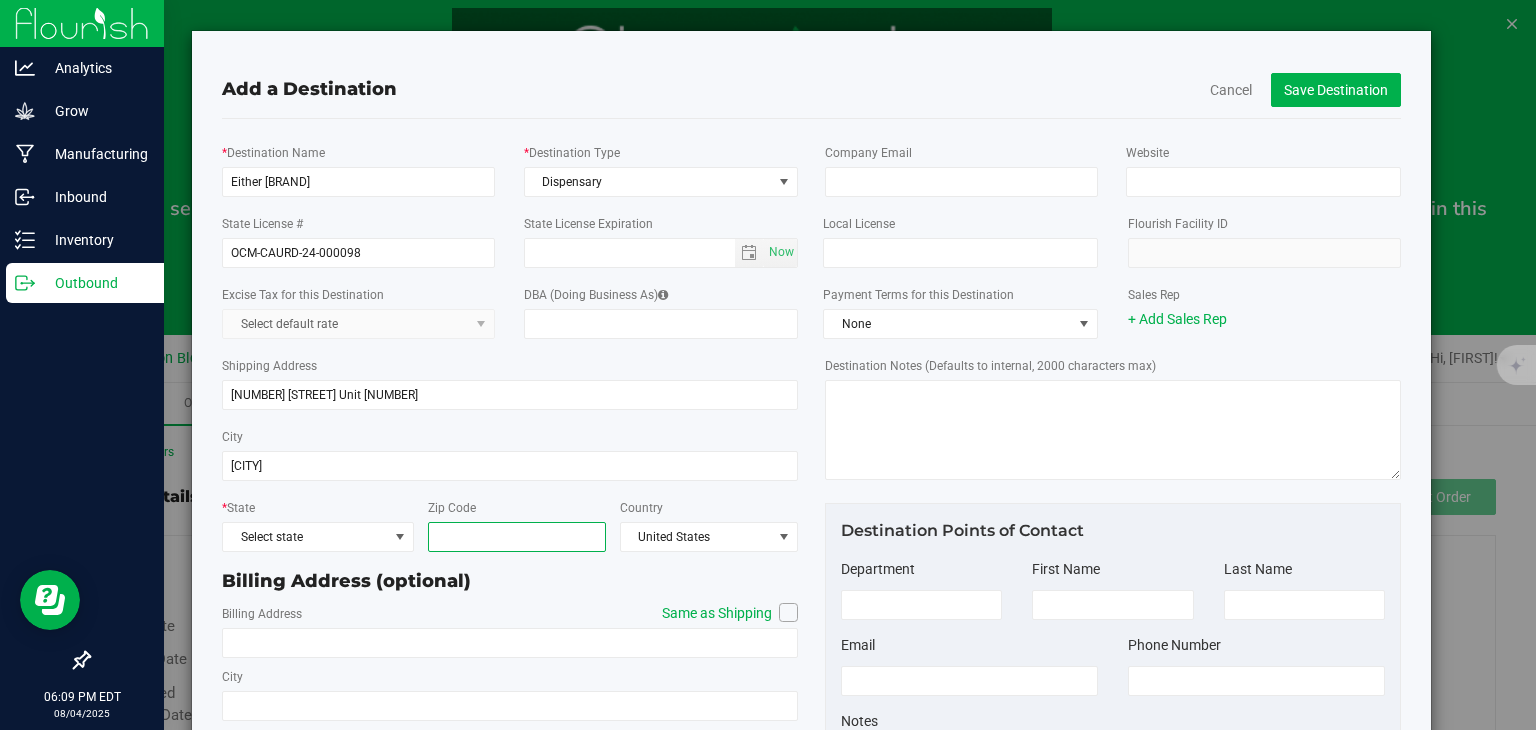 click on "Zip Code" at bounding box center [517, 537] 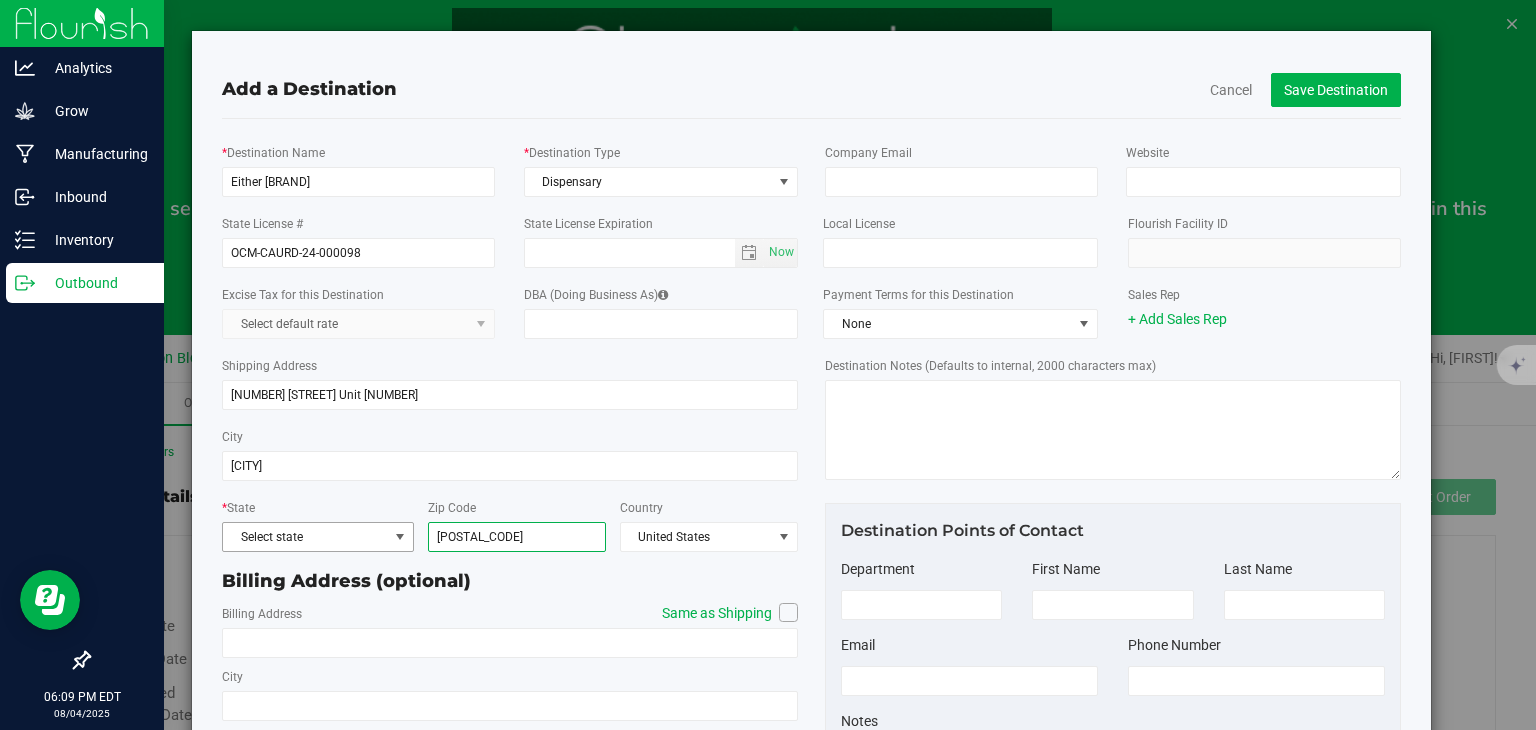 type on "[POSTAL_CODE]" 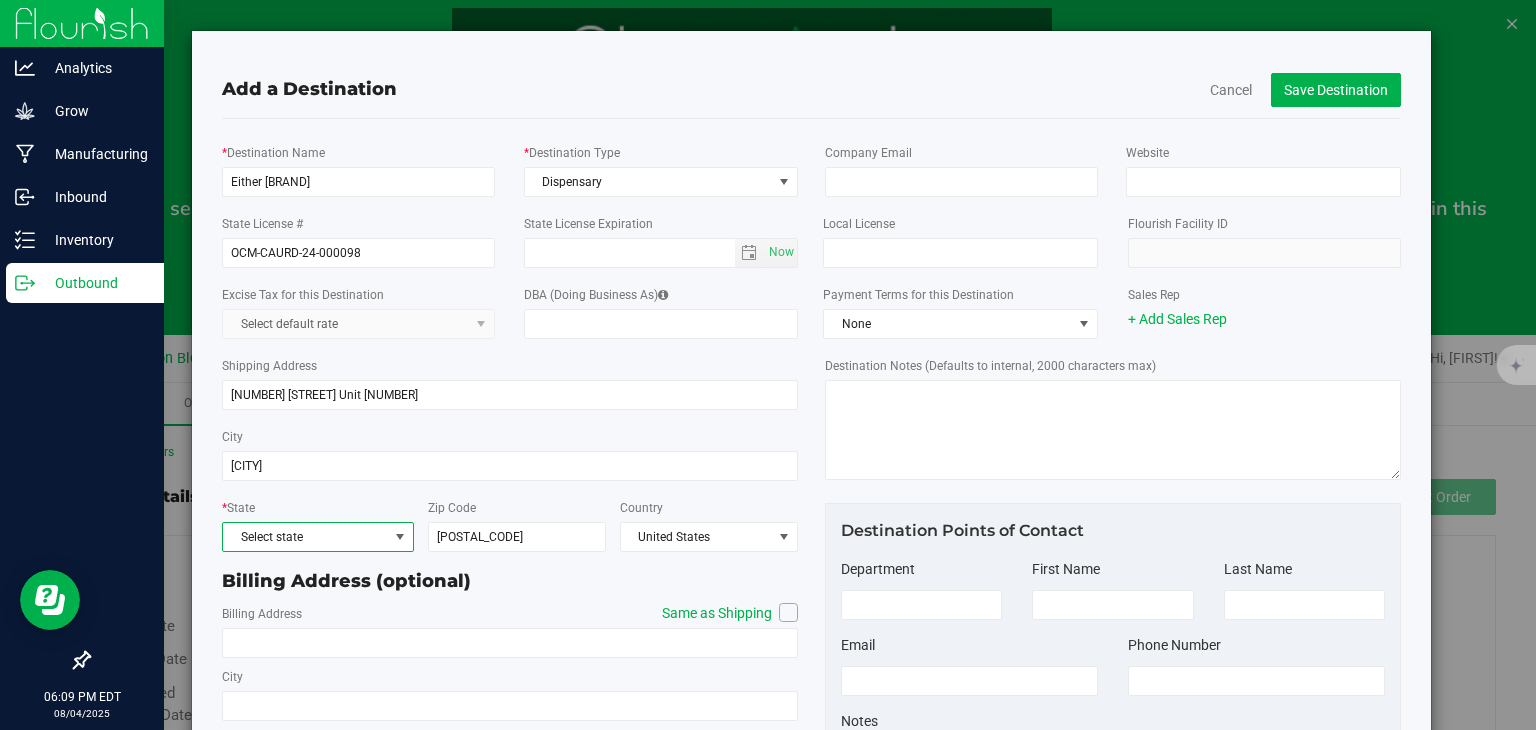 click at bounding box center [400, 537] 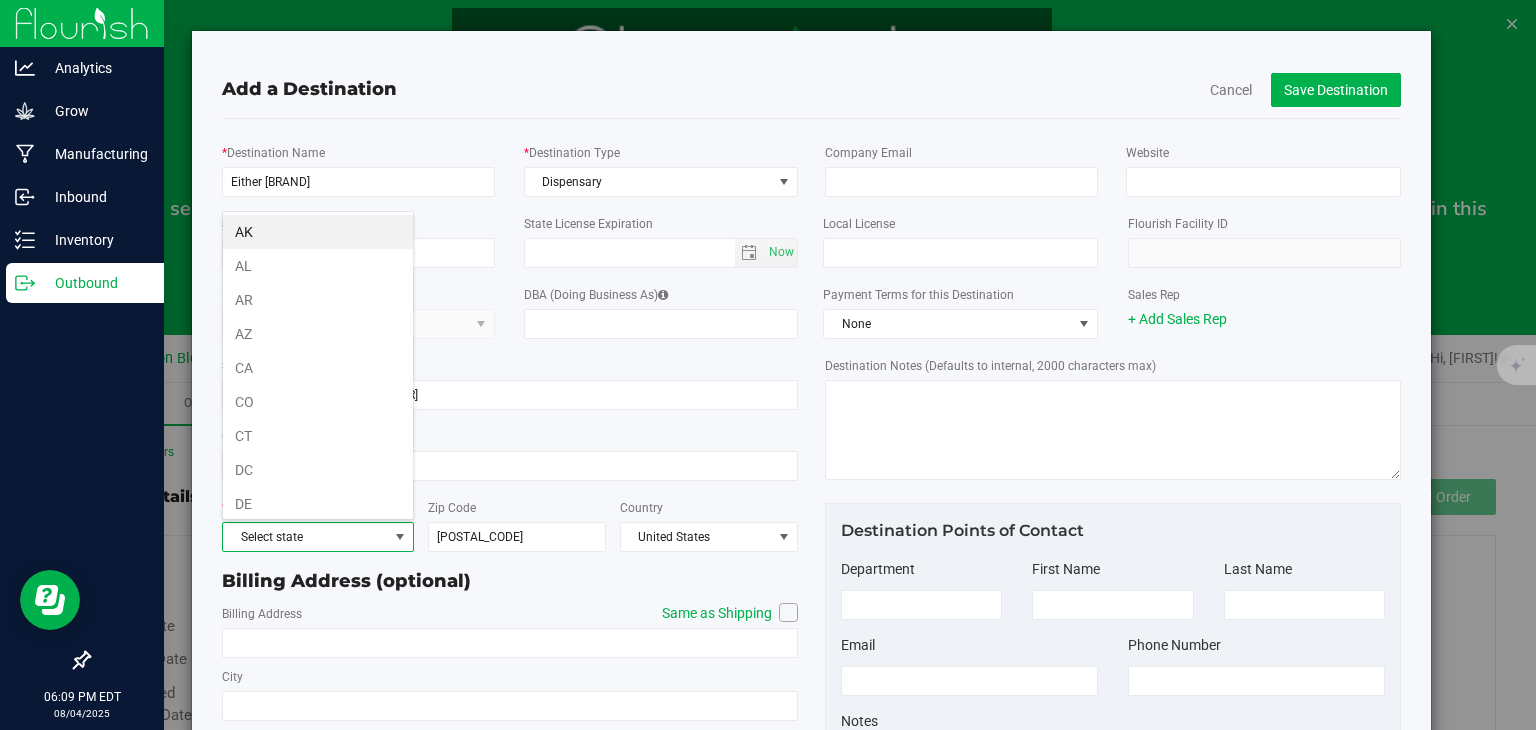 scroll, scrollTop: 99970, scrollLeft: 99808, axis: both 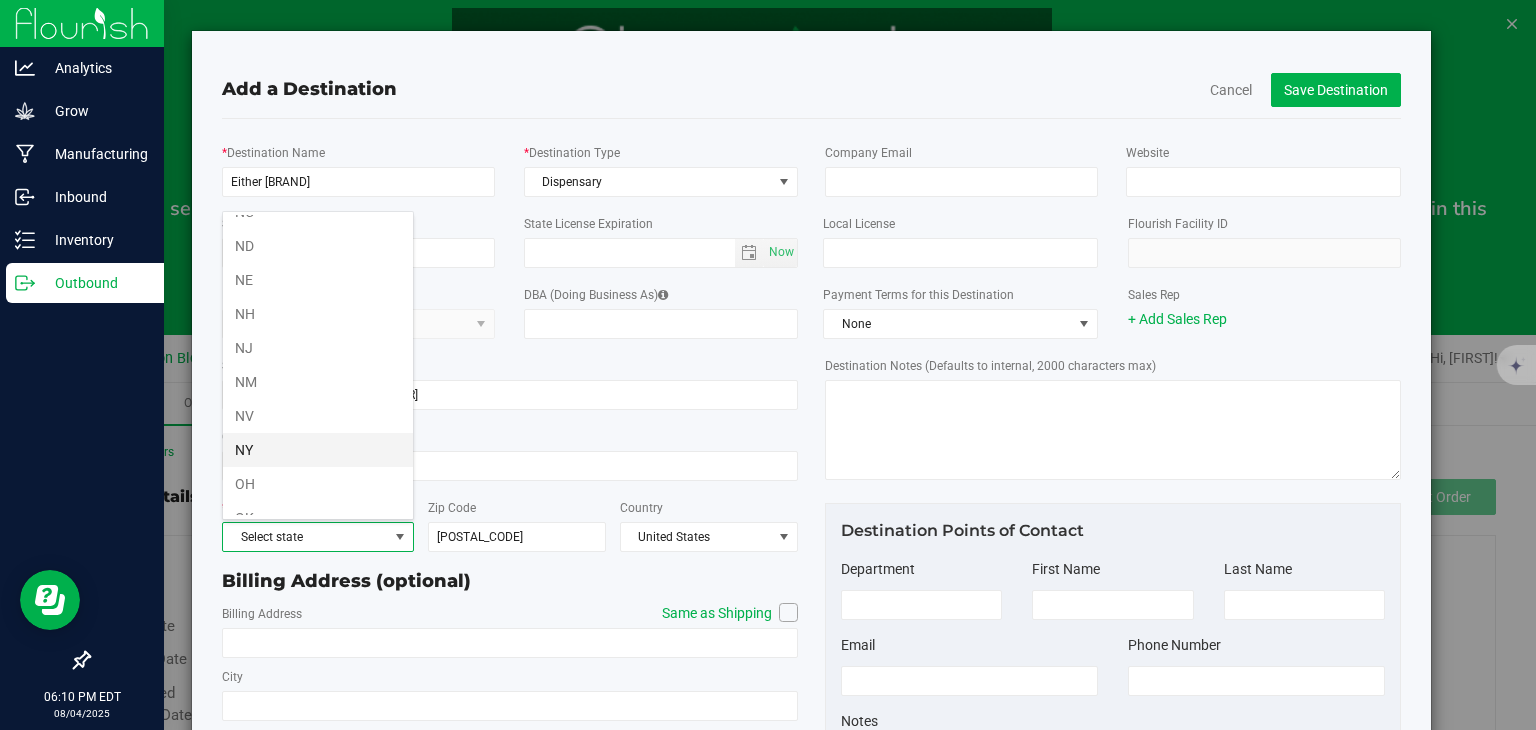click on "NY" at bounding box center (318, 450) 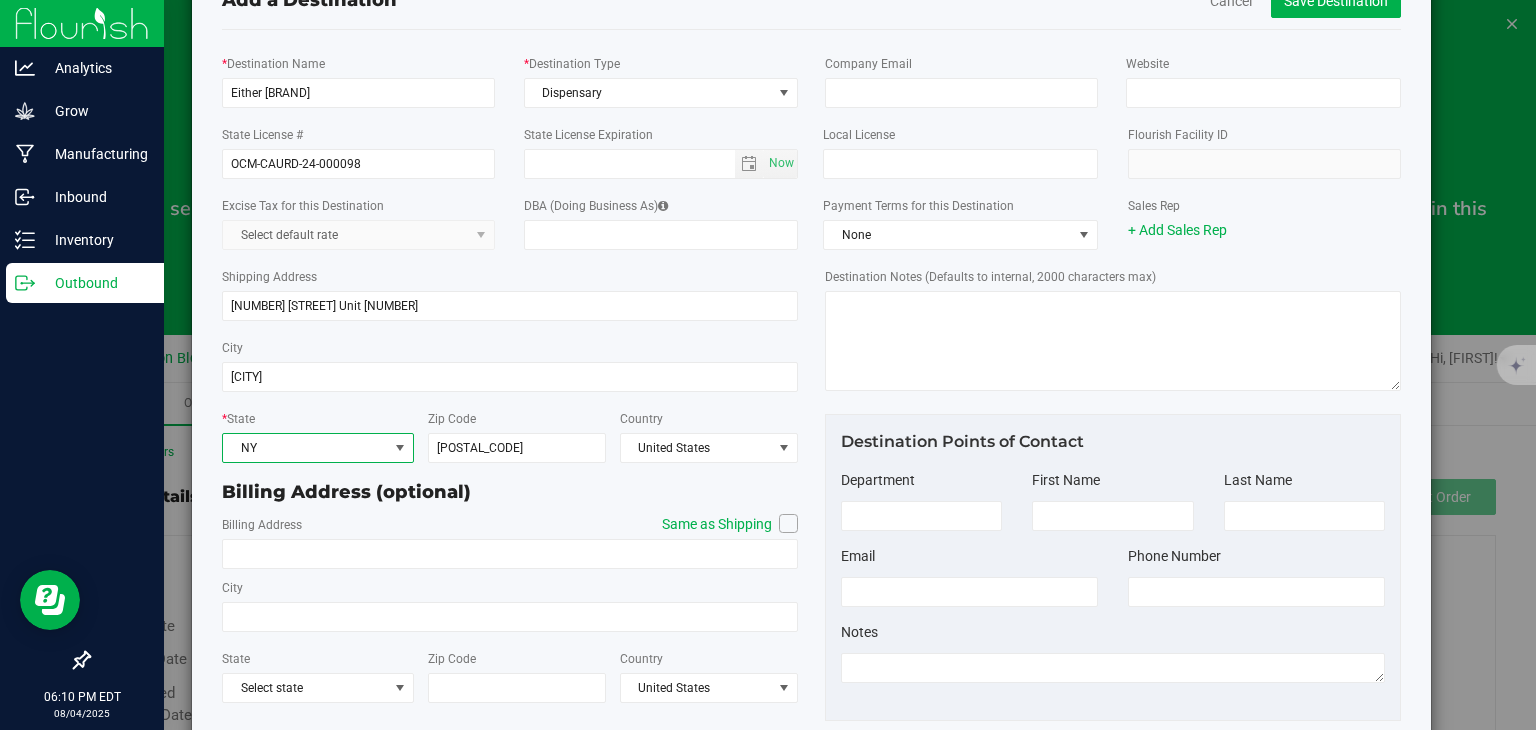 scroll, scrollTop: 139, scrollLeft: 0, axis: vertical 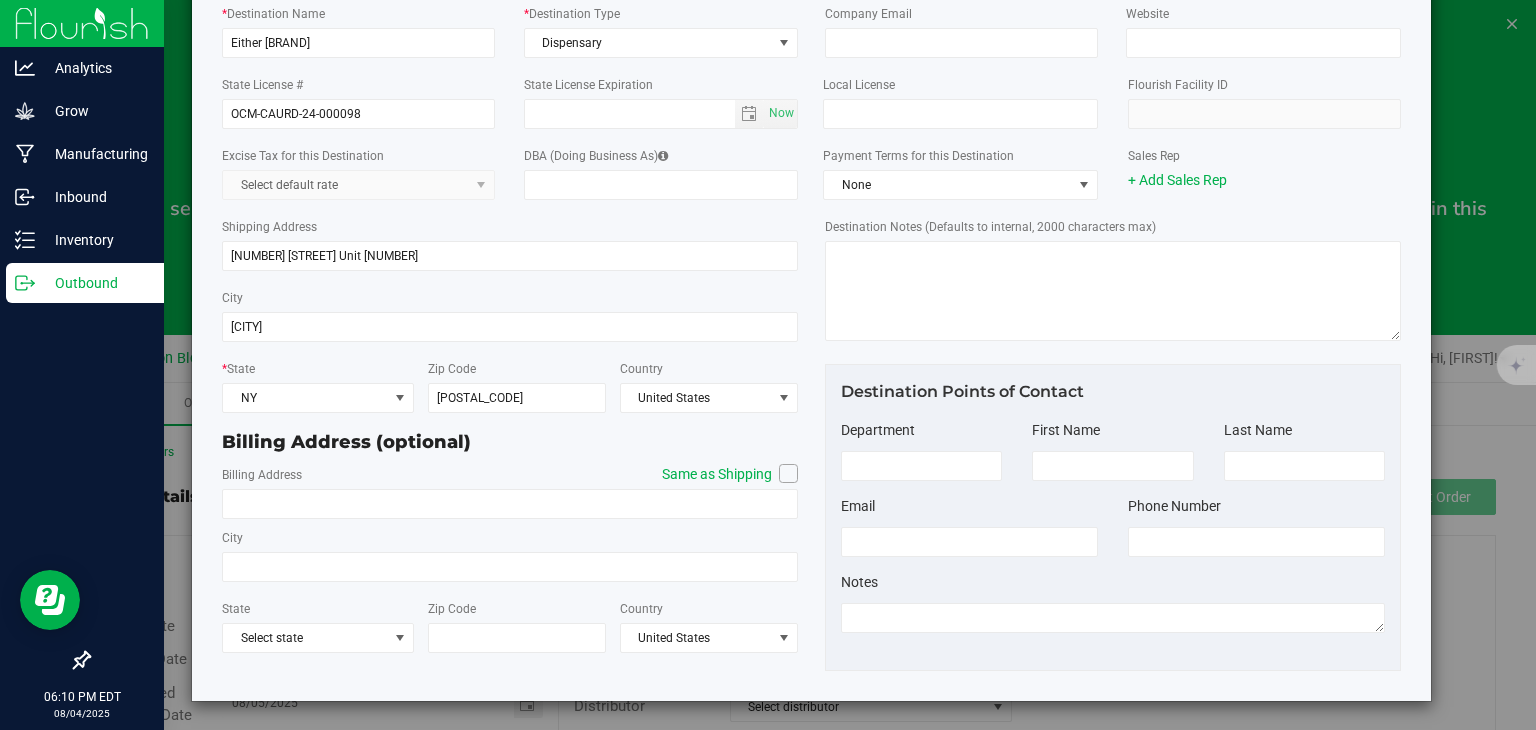 click at bounding box center [789, 473] 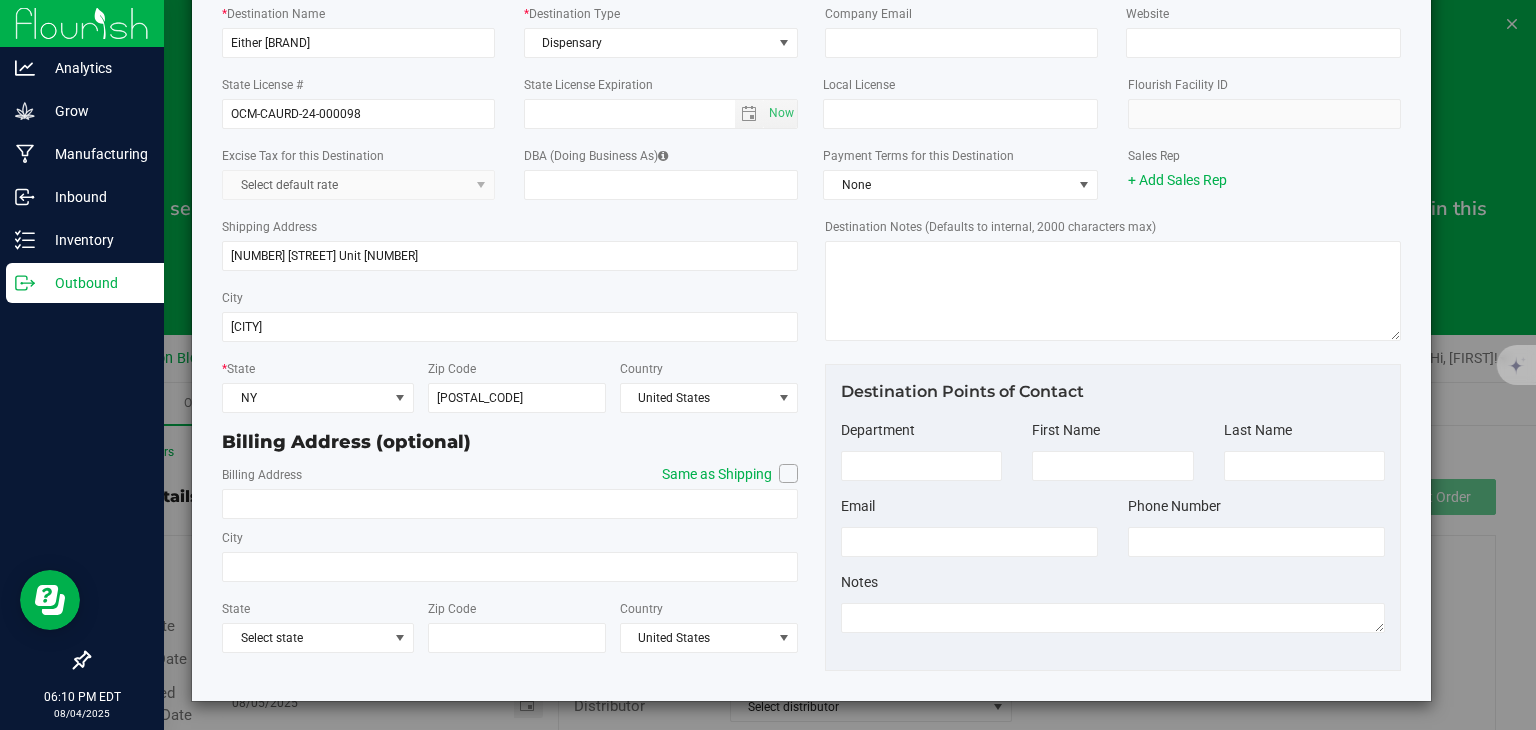 click on "Same as Shipping" at bounding box center [0, 0] 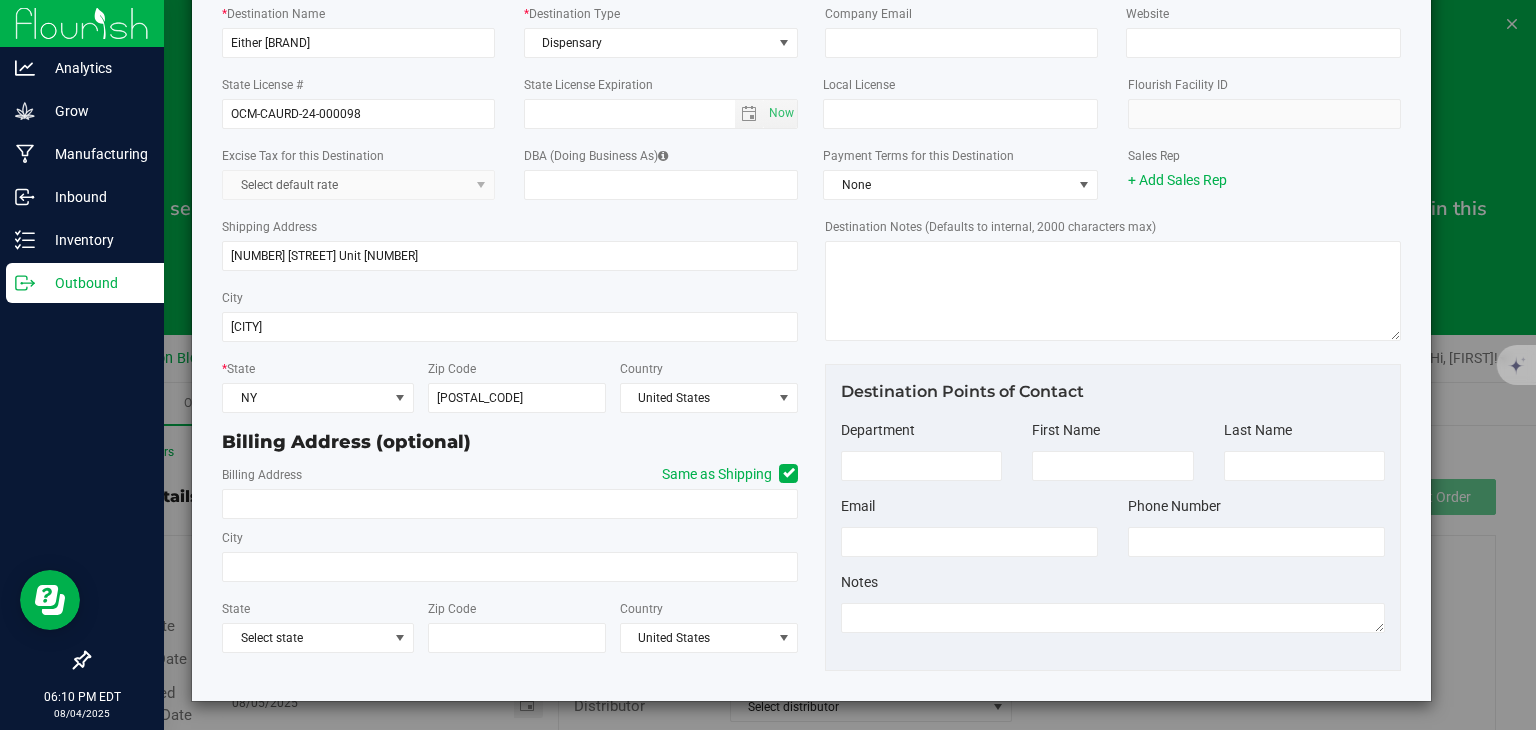 type on "[NUMBER] [STREET] Unit [NUMBER]" 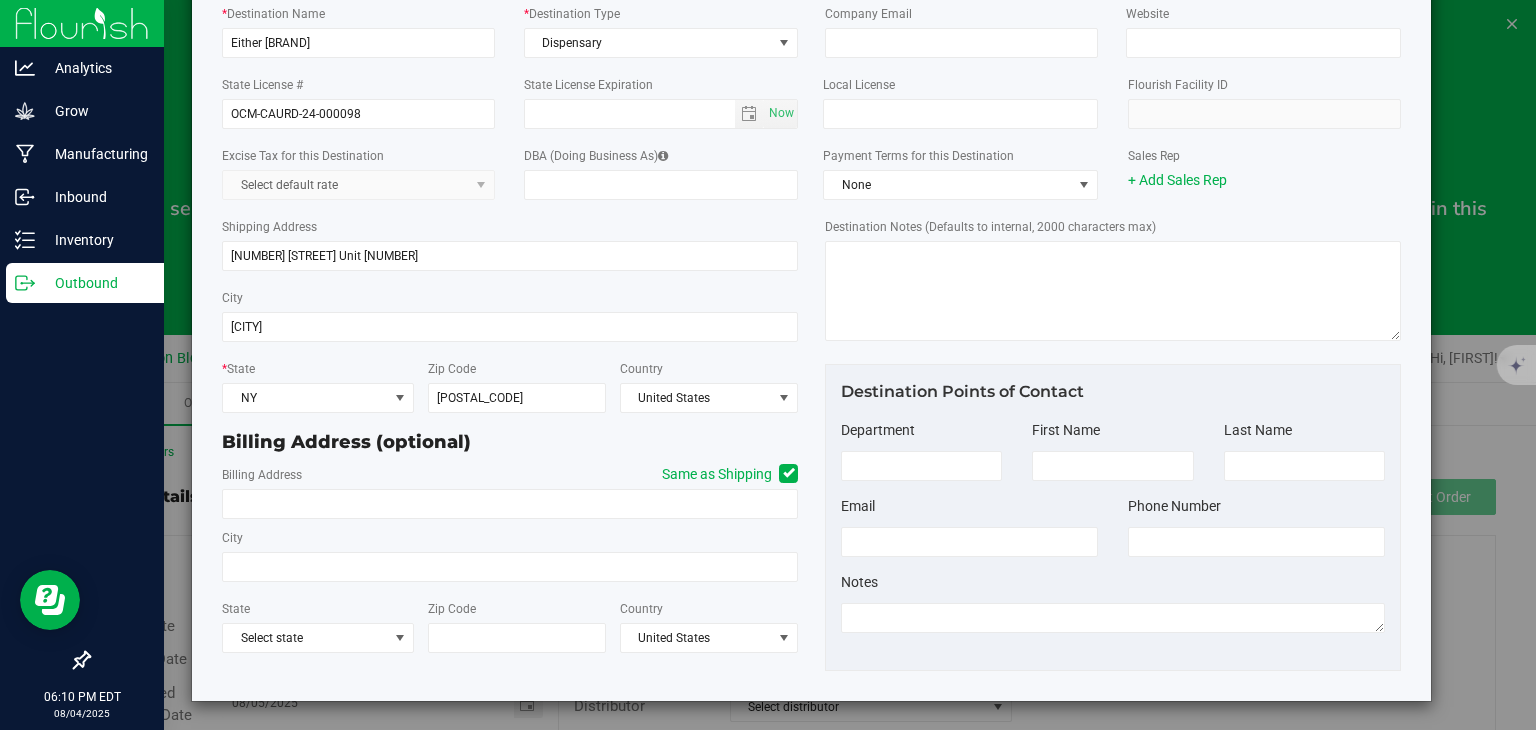 type on "[CITY]" 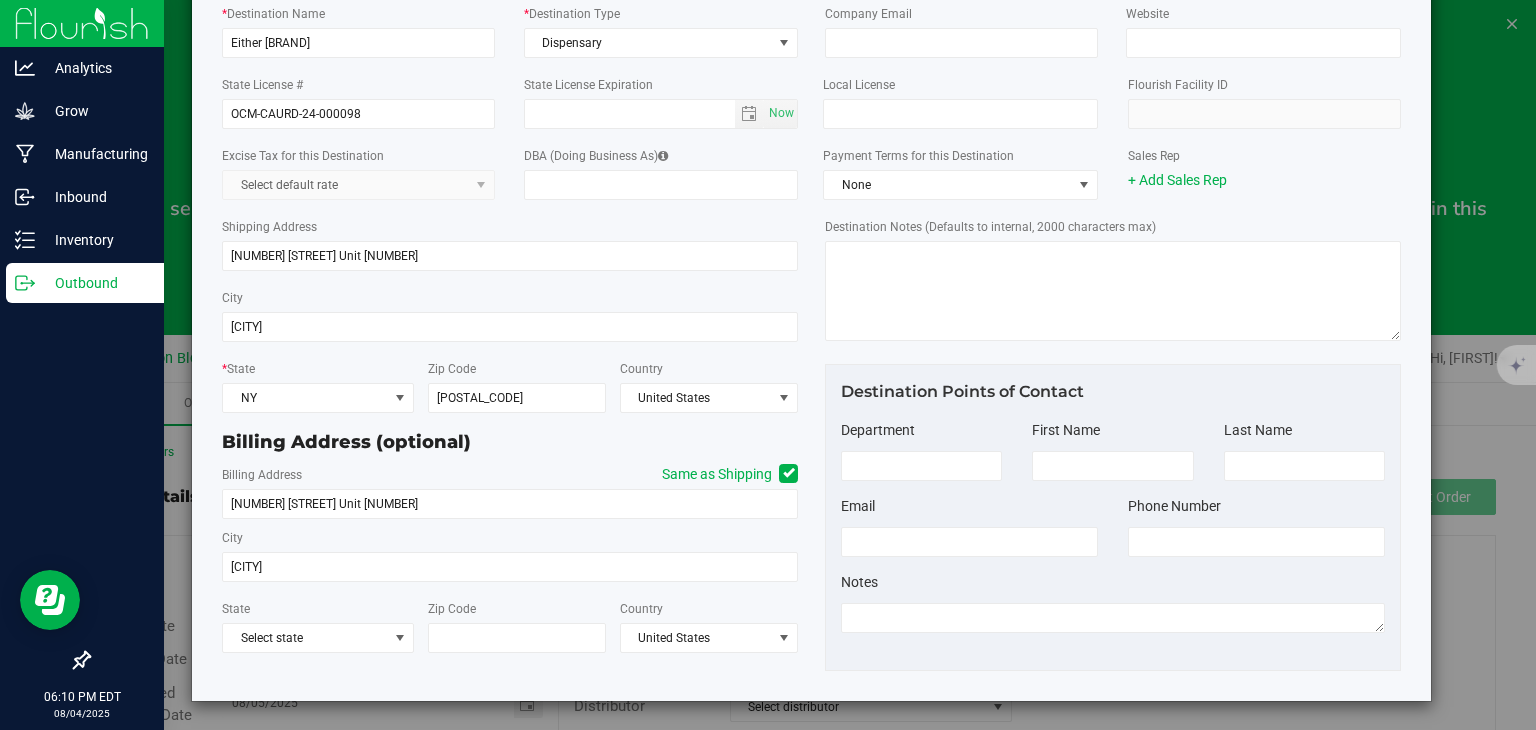 type on "[POSTAL_CODE]" 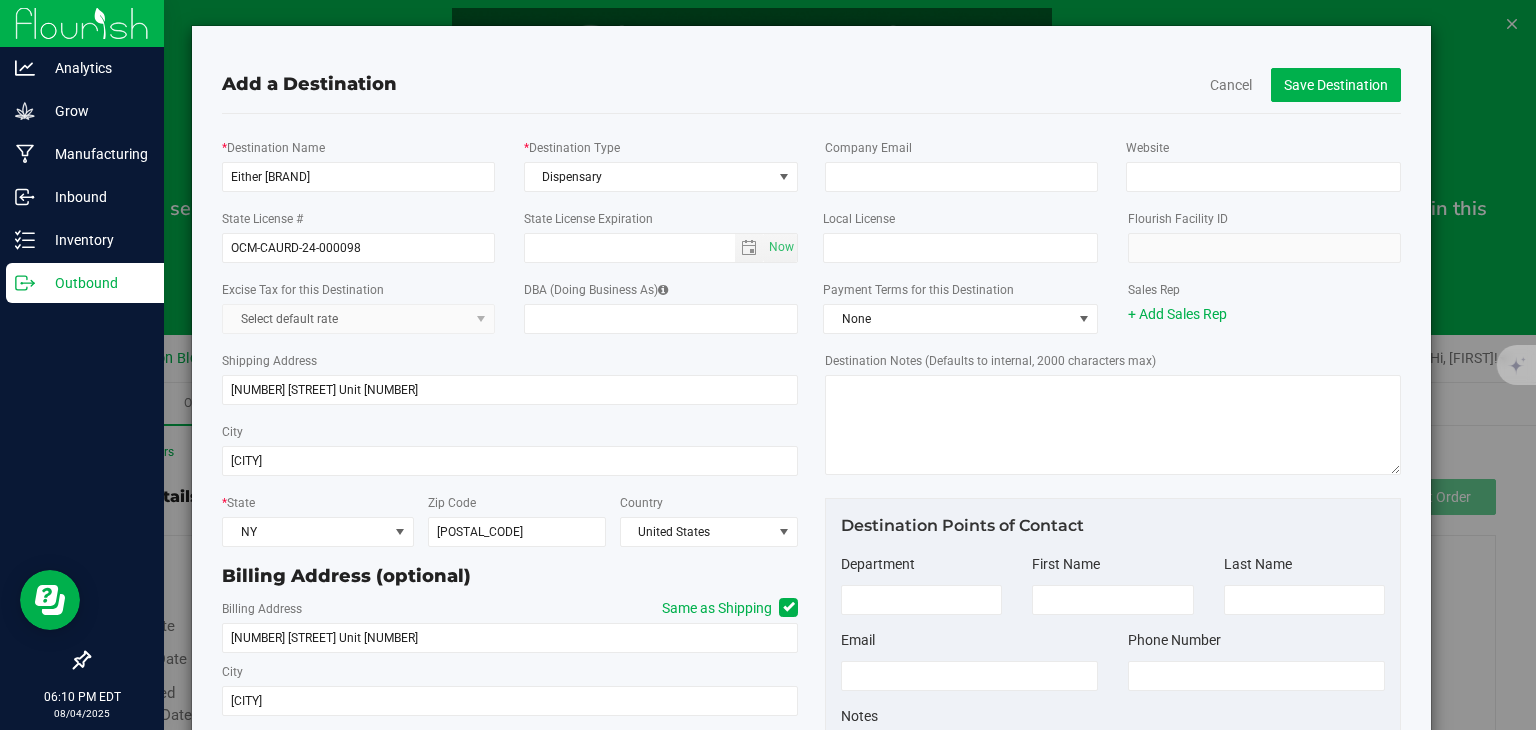 scroll, scrollTop: 0, scrollLeft: 0, axis: both 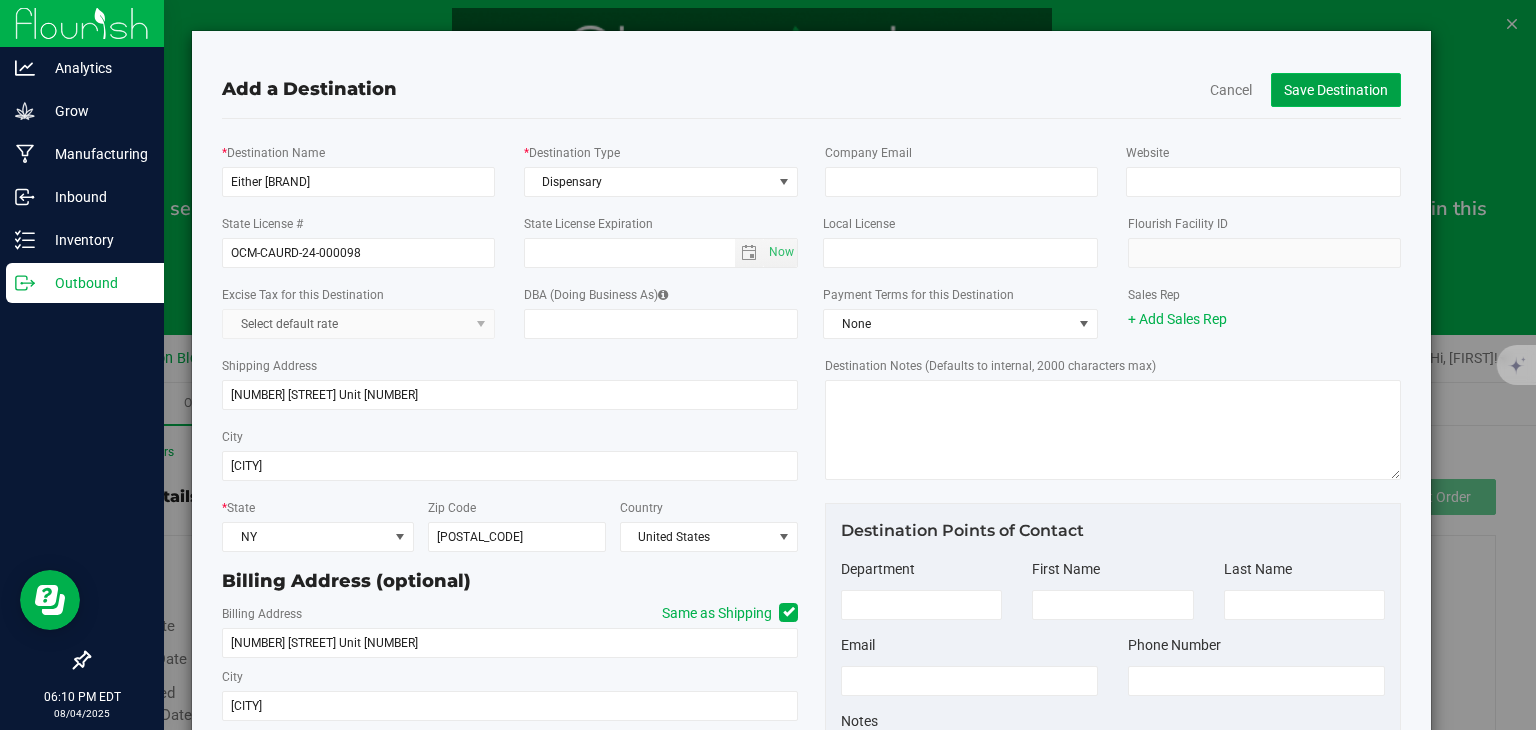 click on "Save Destination" at bounding box center [1336, 90] 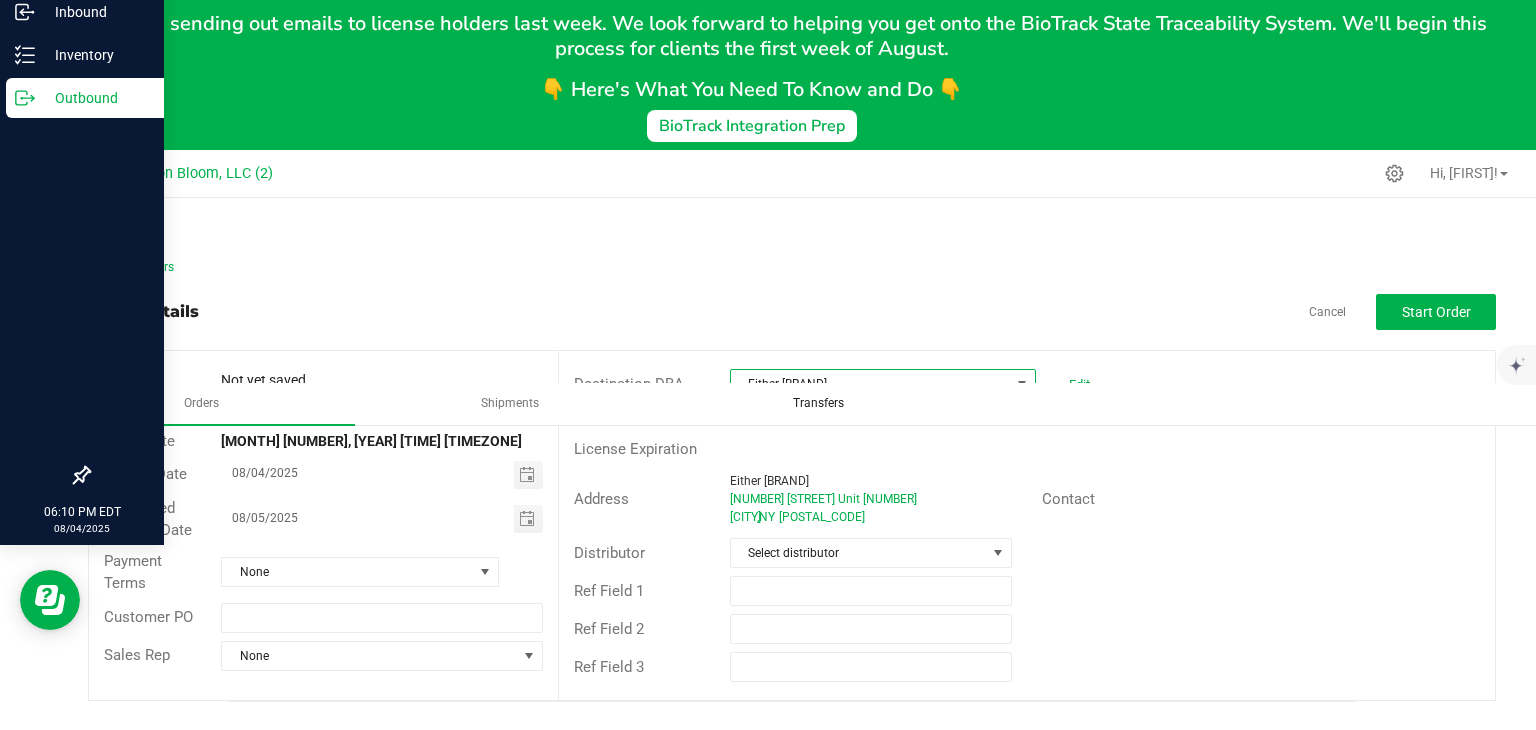 scroll, scrollTop: 243, scrollLeft: 0, axis: vertical 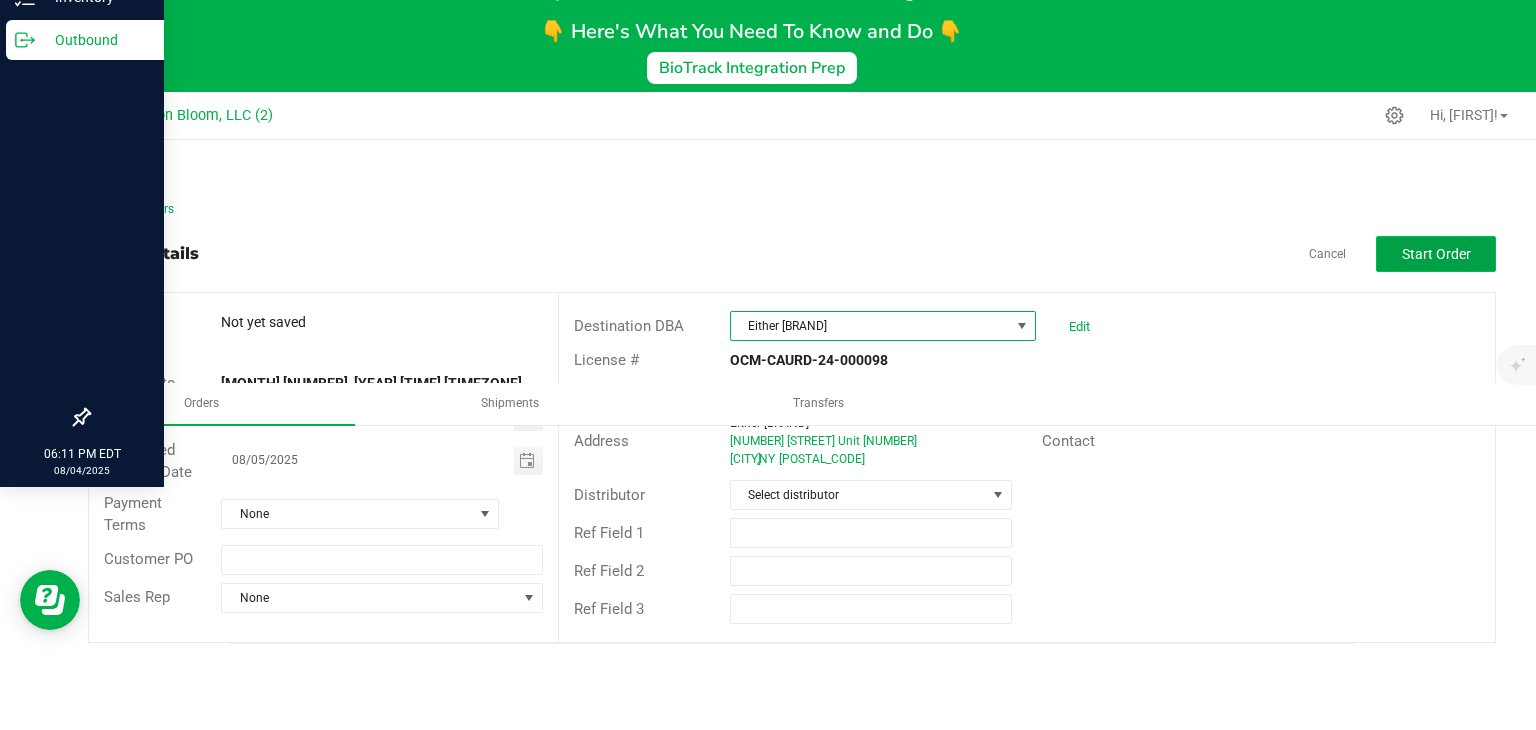 click on "Start Order" at bounding box center [1436, 254] 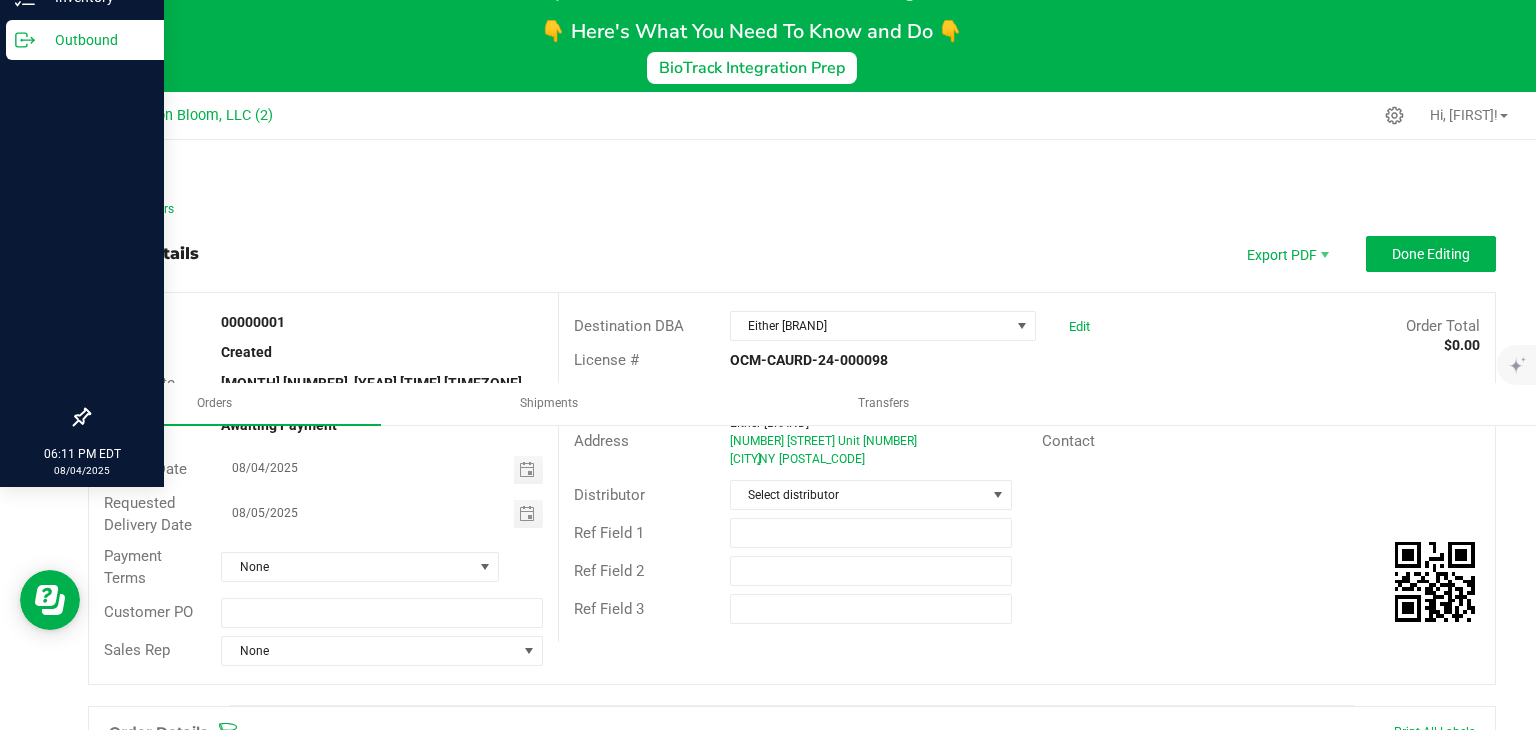 scroll, scrollTop: 0, scrollLeft: 0, axis: both 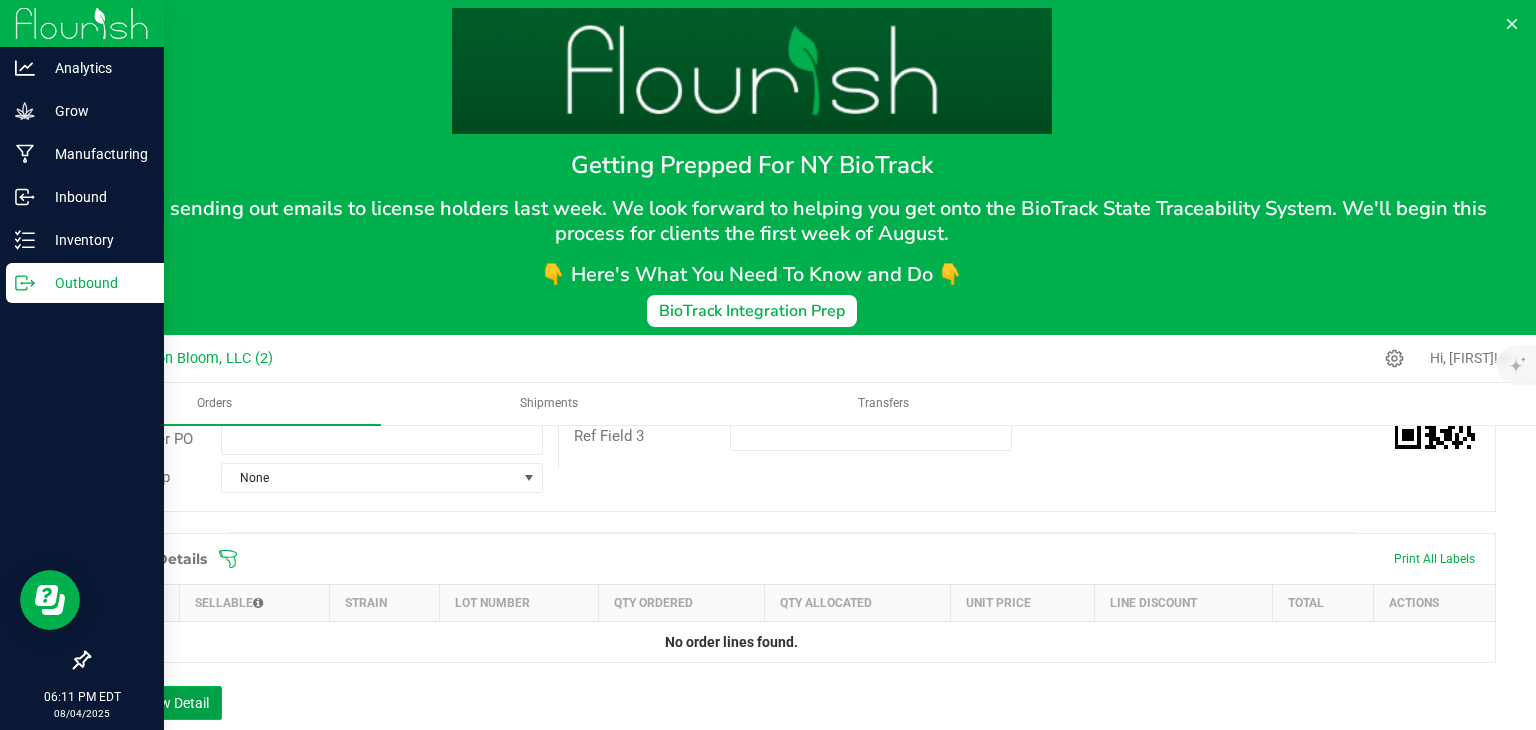 click on "Add New Detail" at bounding box center [155, 703] 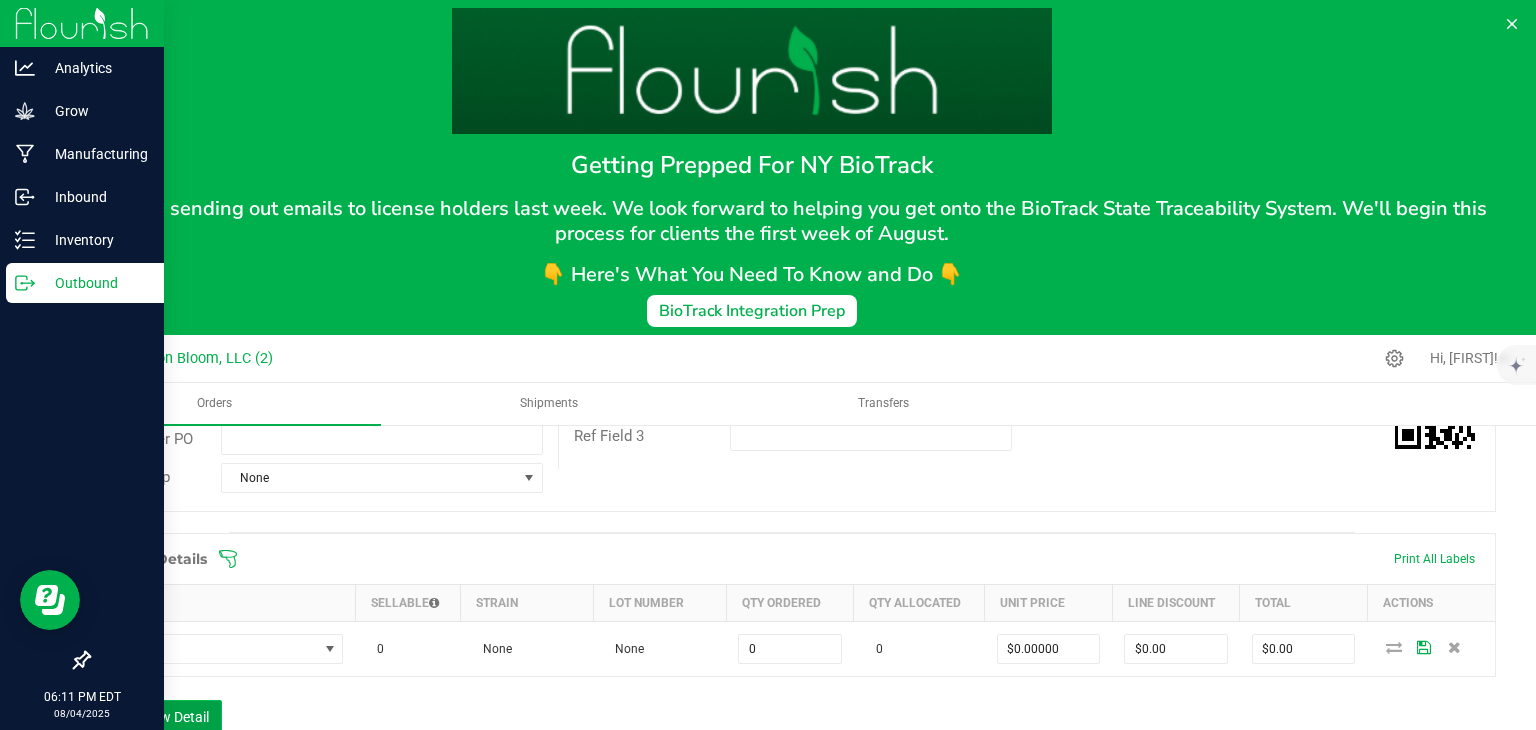 click on "Add New Detail" at bounding box center [155, 717] 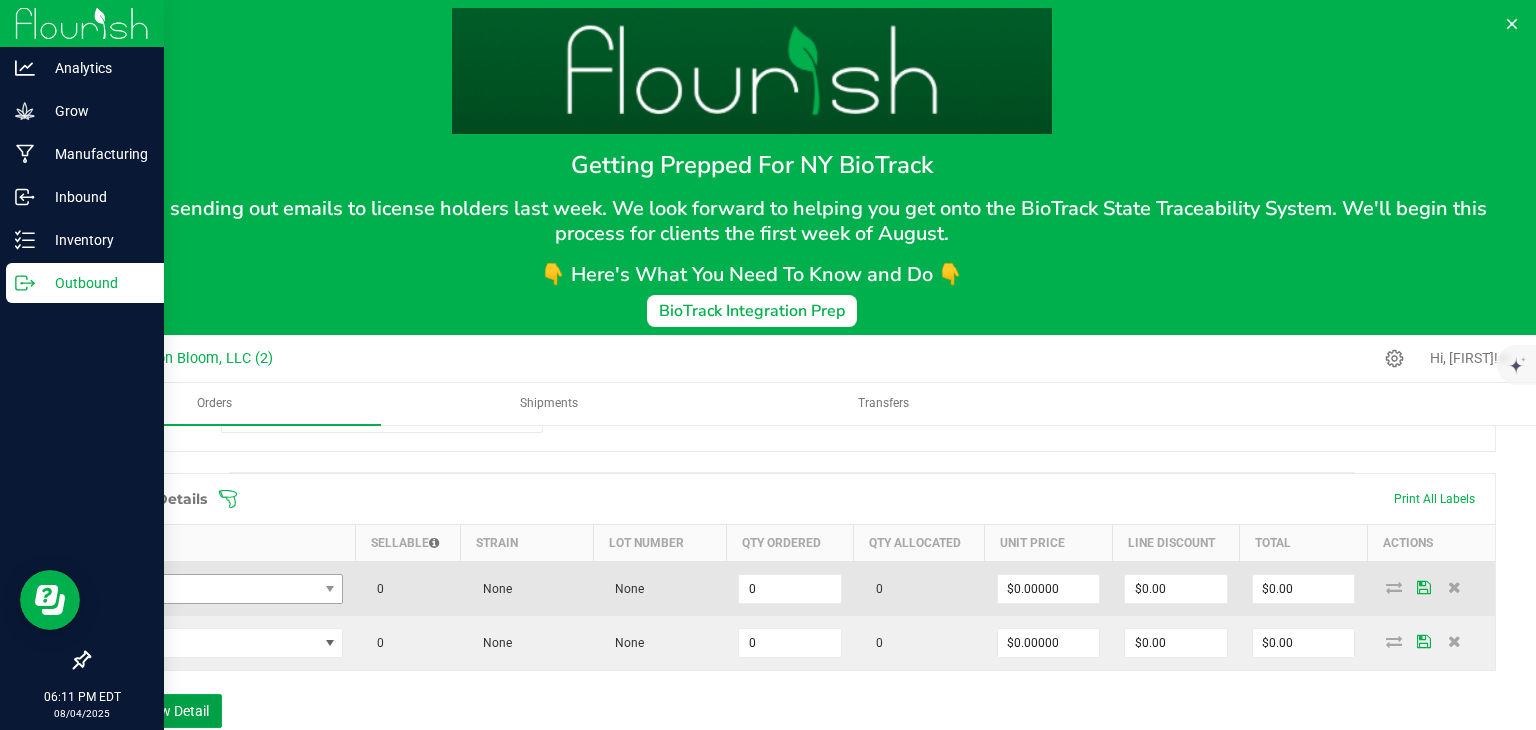 scroll, scrollTop: 483, scrollLeft: 0, axis: vertical 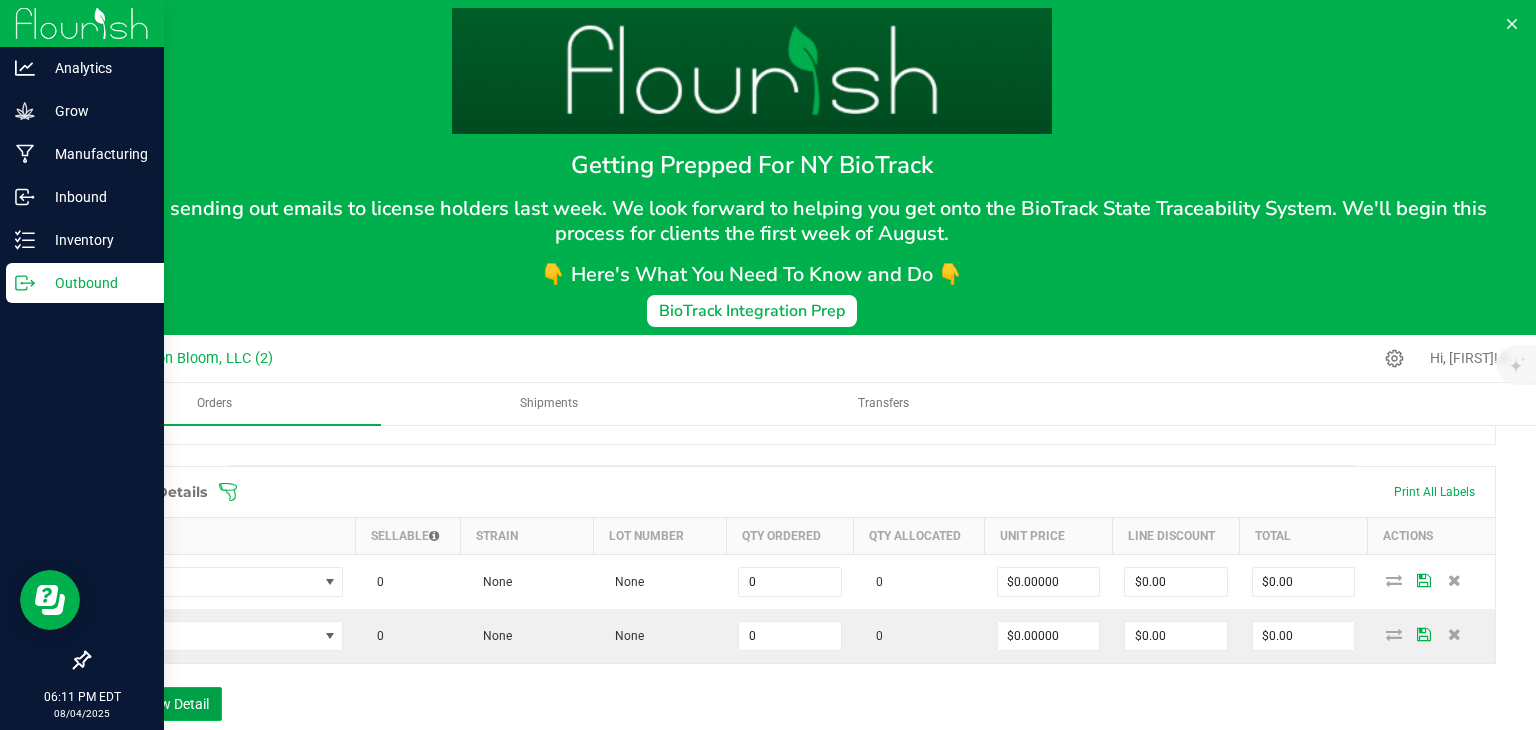 click on "Add New Detail" at bounding box center [155, 704] 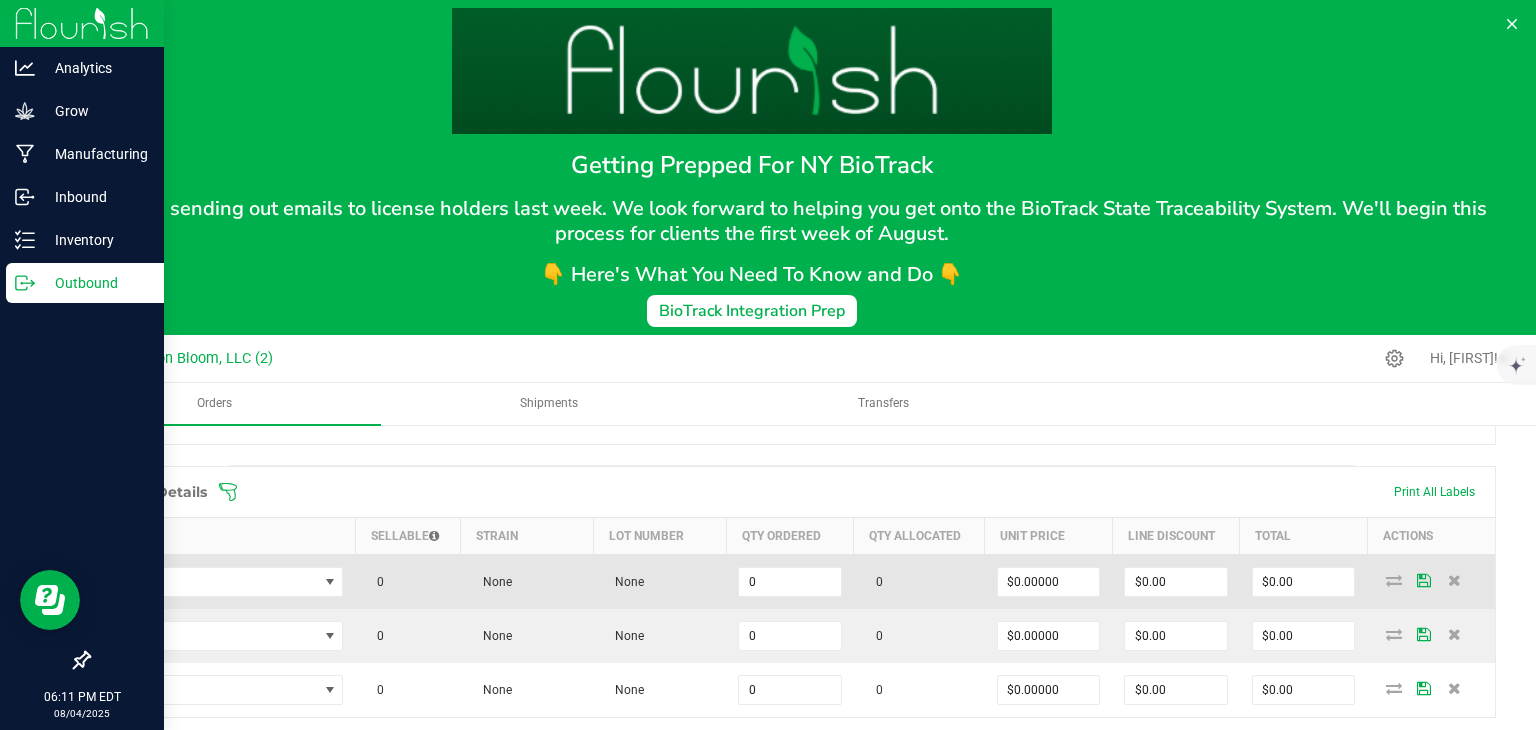click at bounding box center (223, 581) 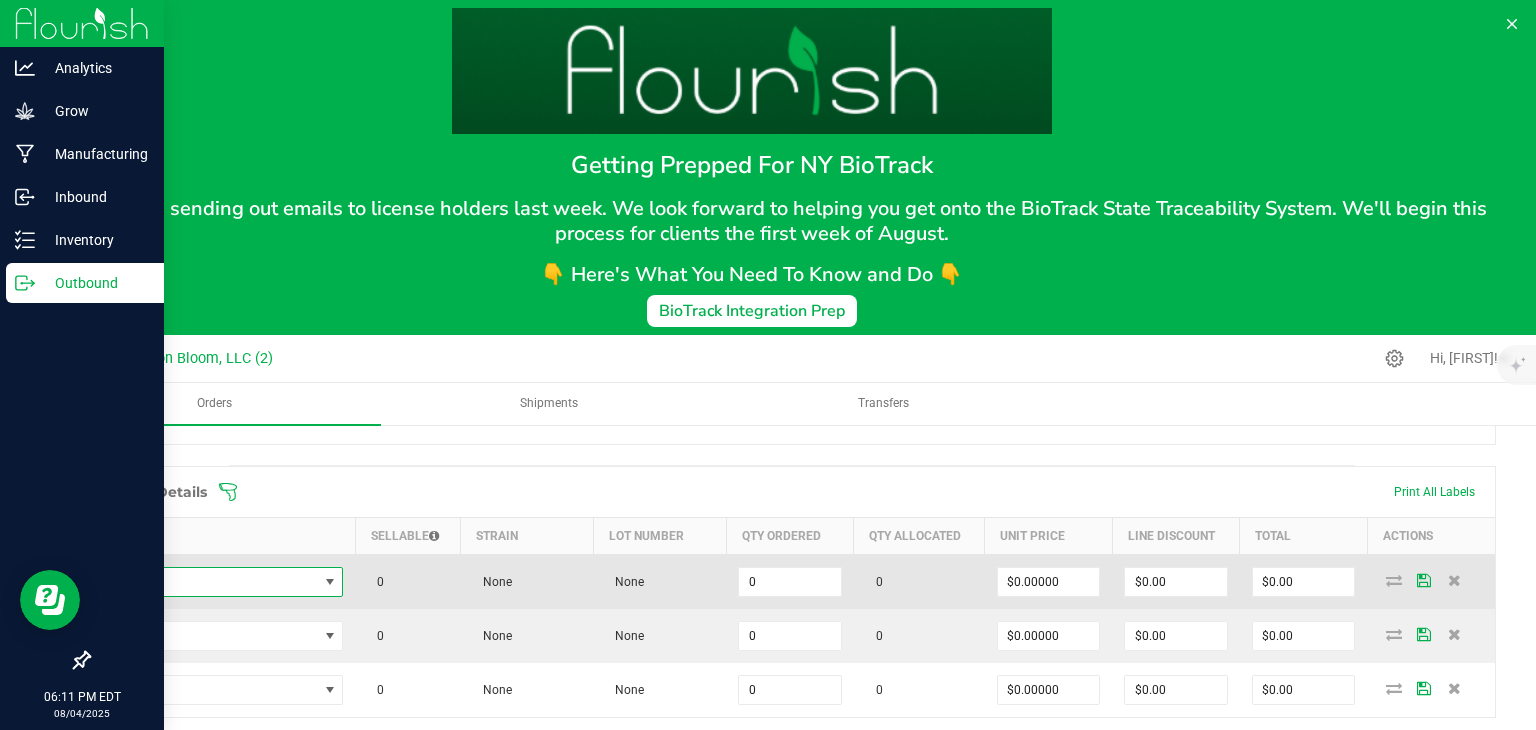 click at bounding box center [330, 582] 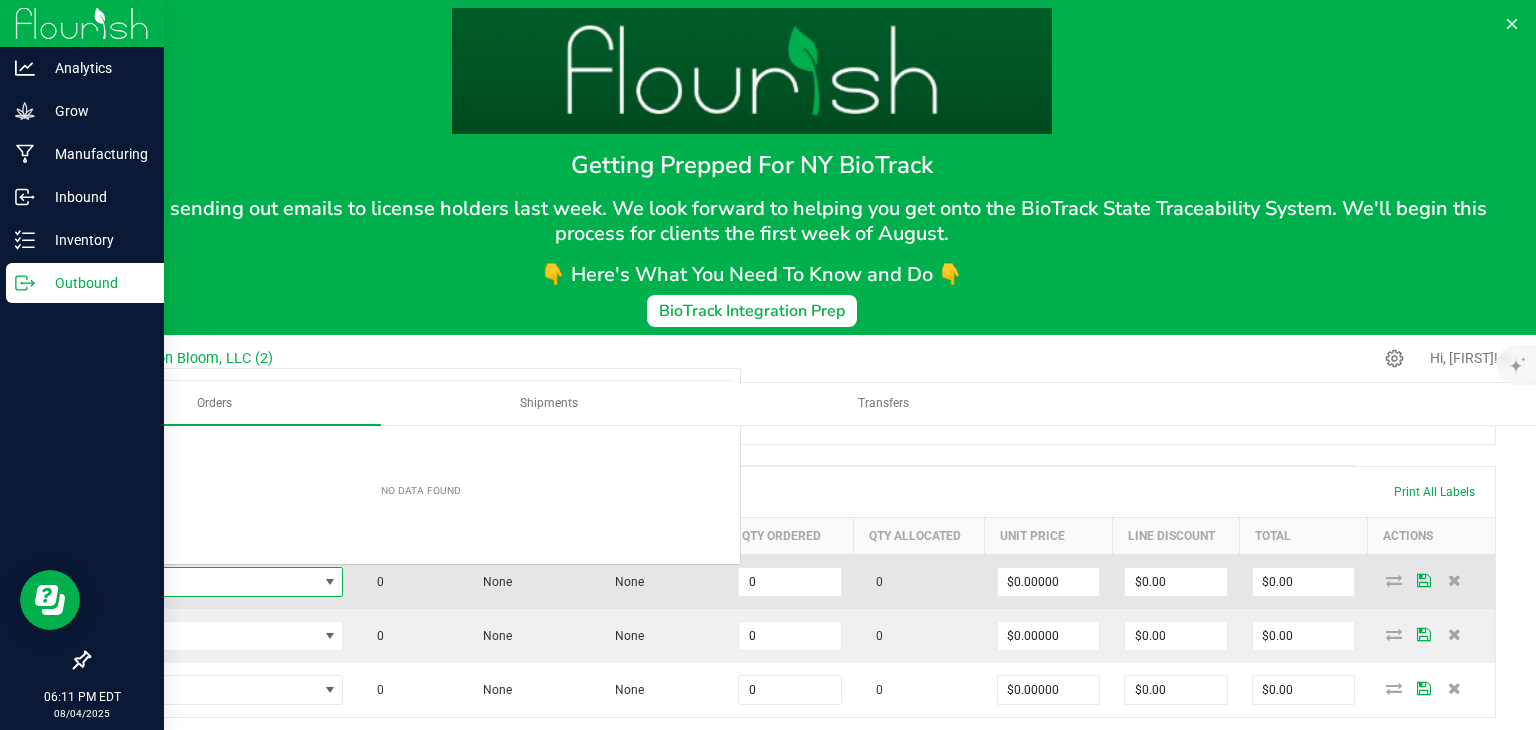 scroll, scrollTop: 0, scrollLeft: 0, axis: both 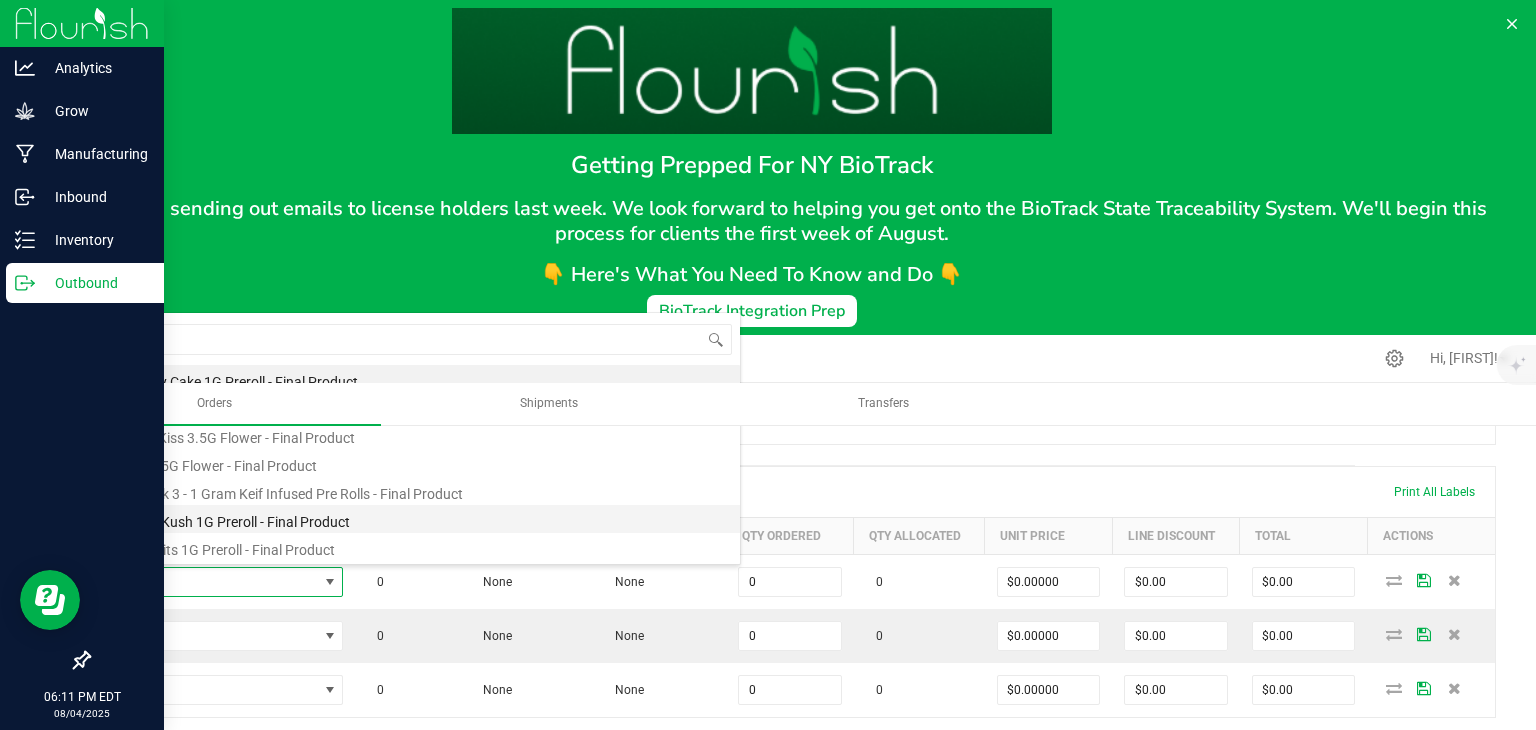click on "Kosher Kush 1G Preroll - Final Product" at bounding box center (421, 519) 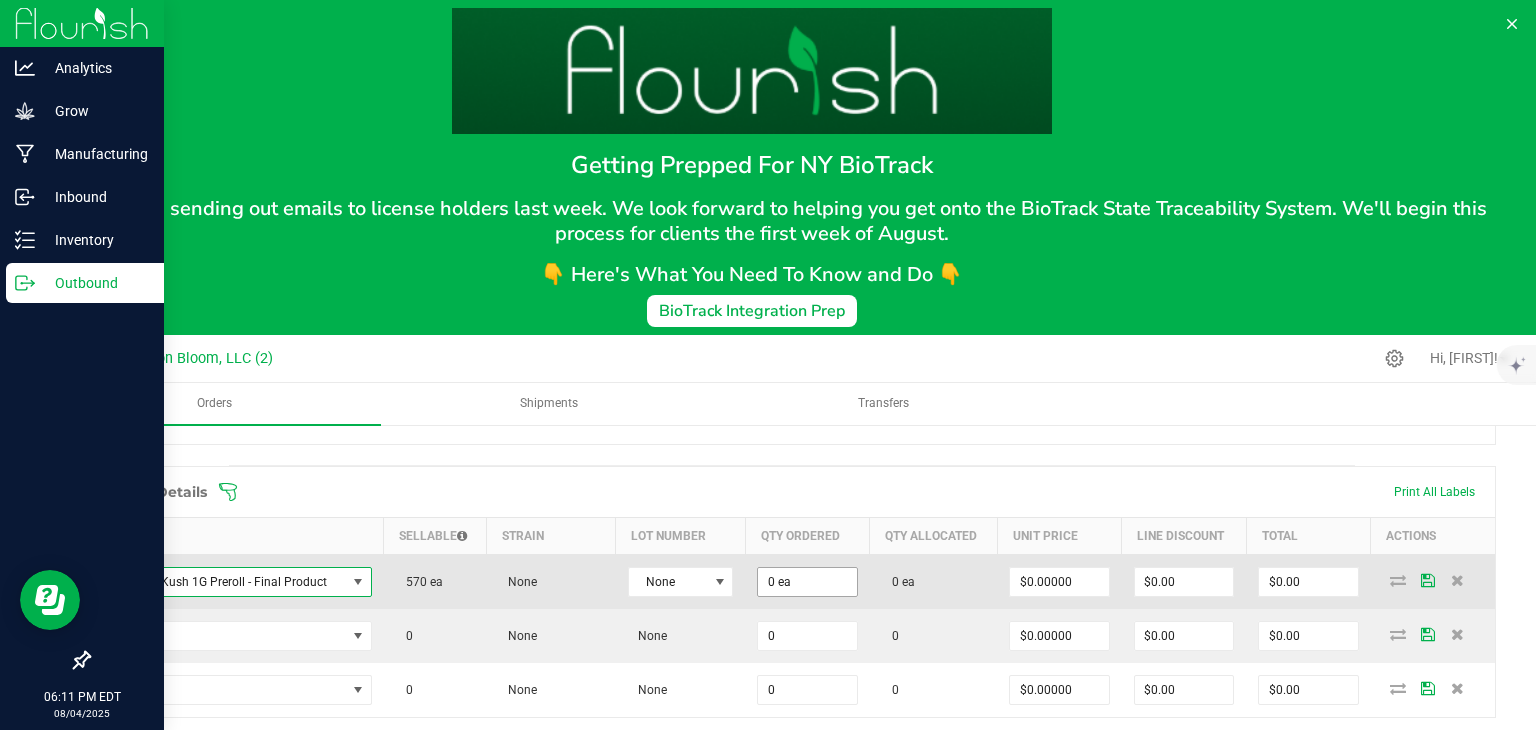 type on "0" 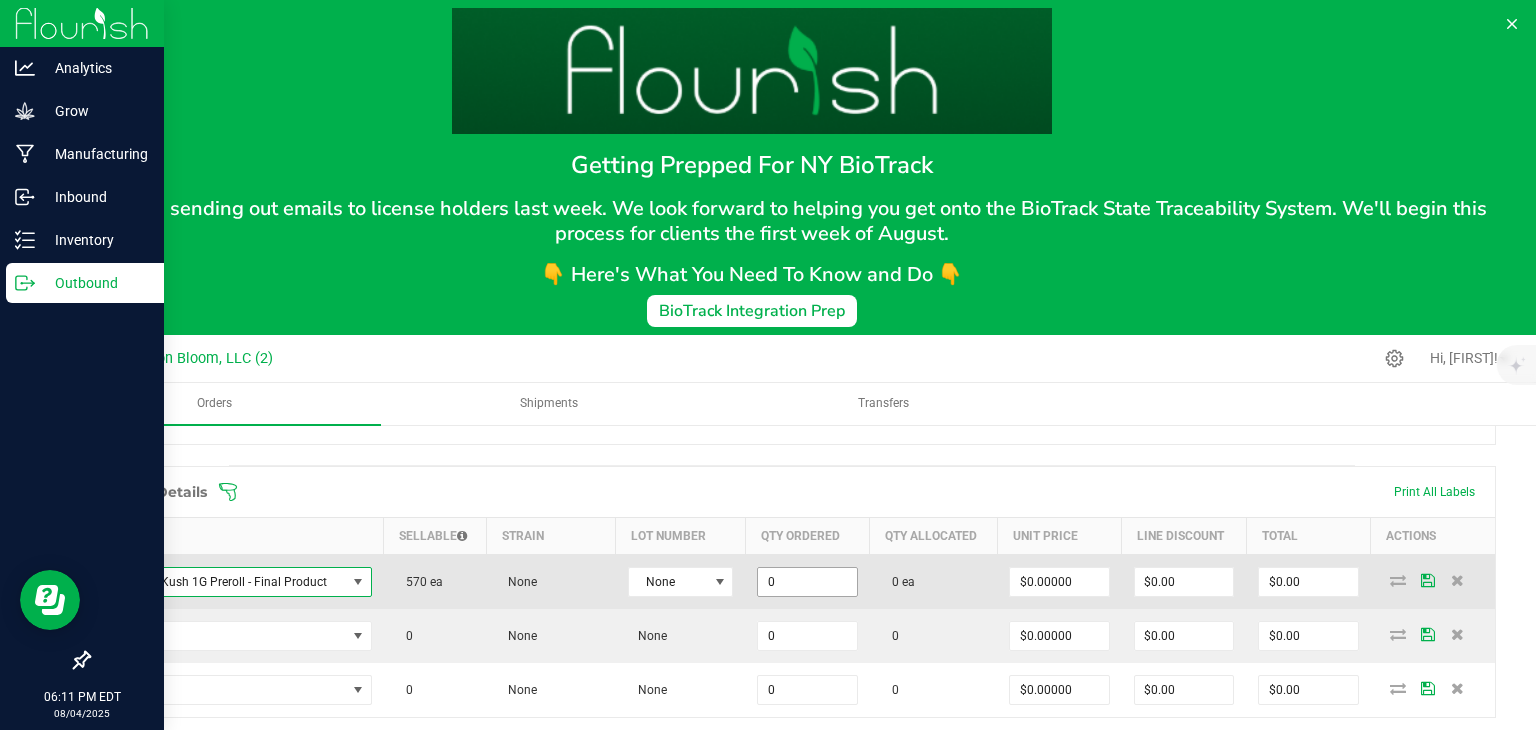 click on "0" at bounding box center (807, 582) 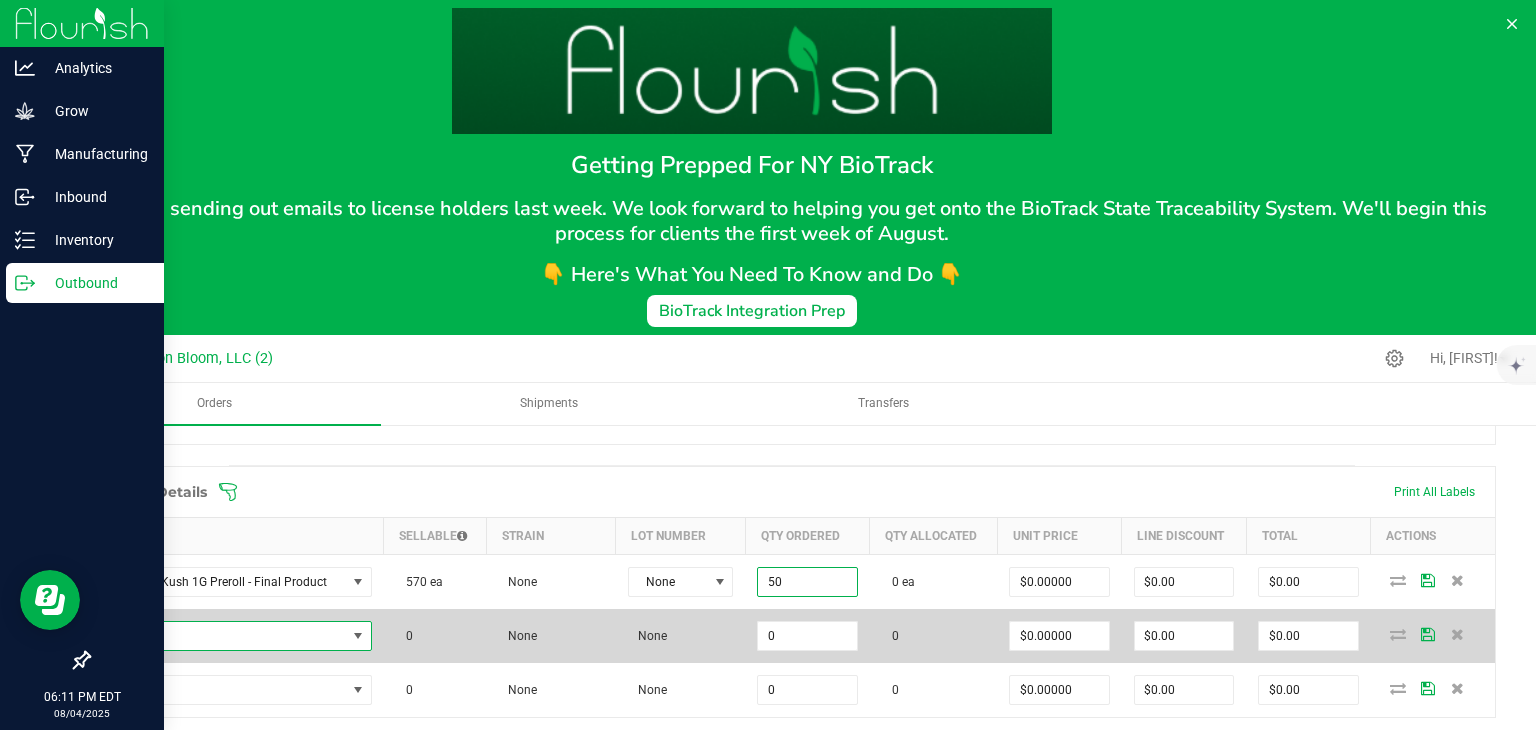 click at bounding box center (358, 636) 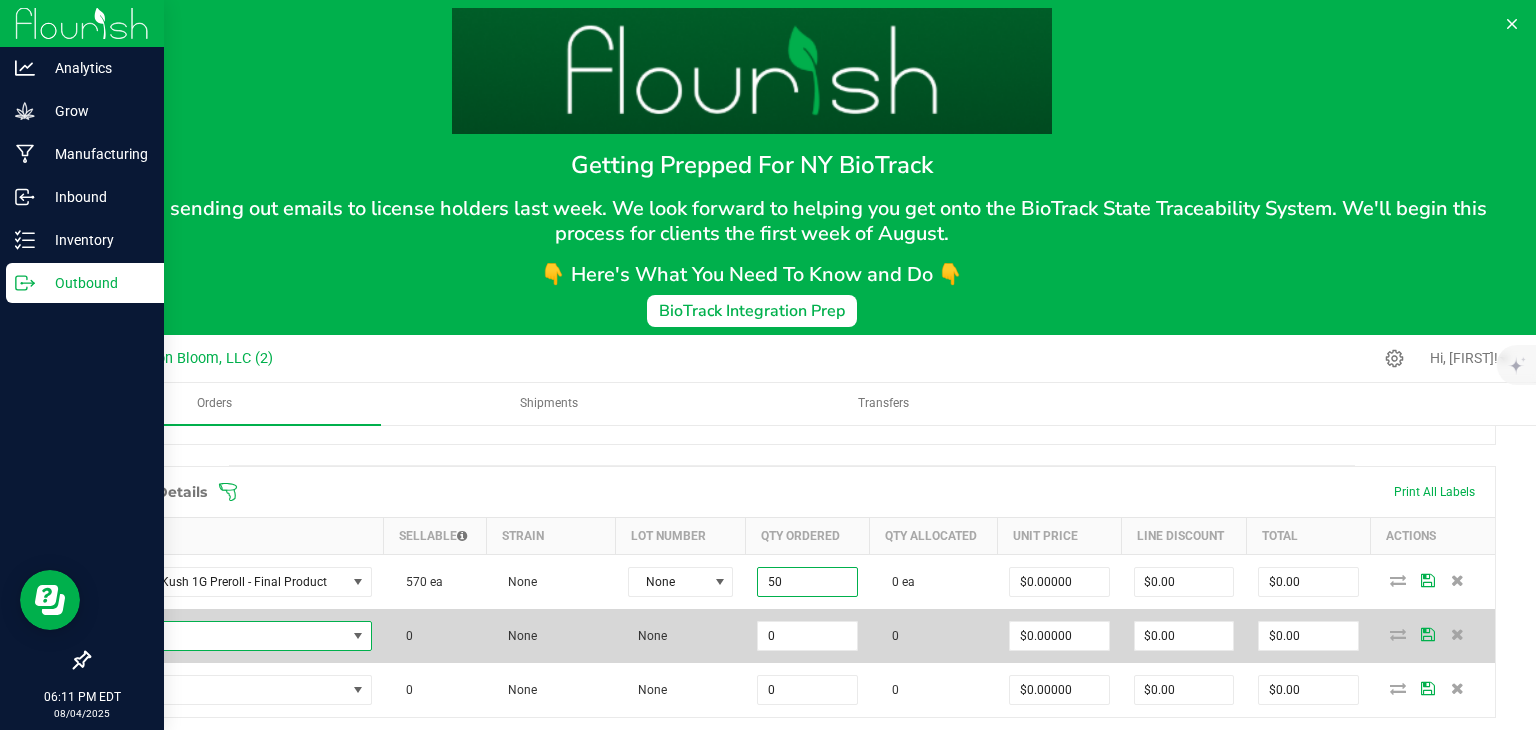 type on "50 ea" 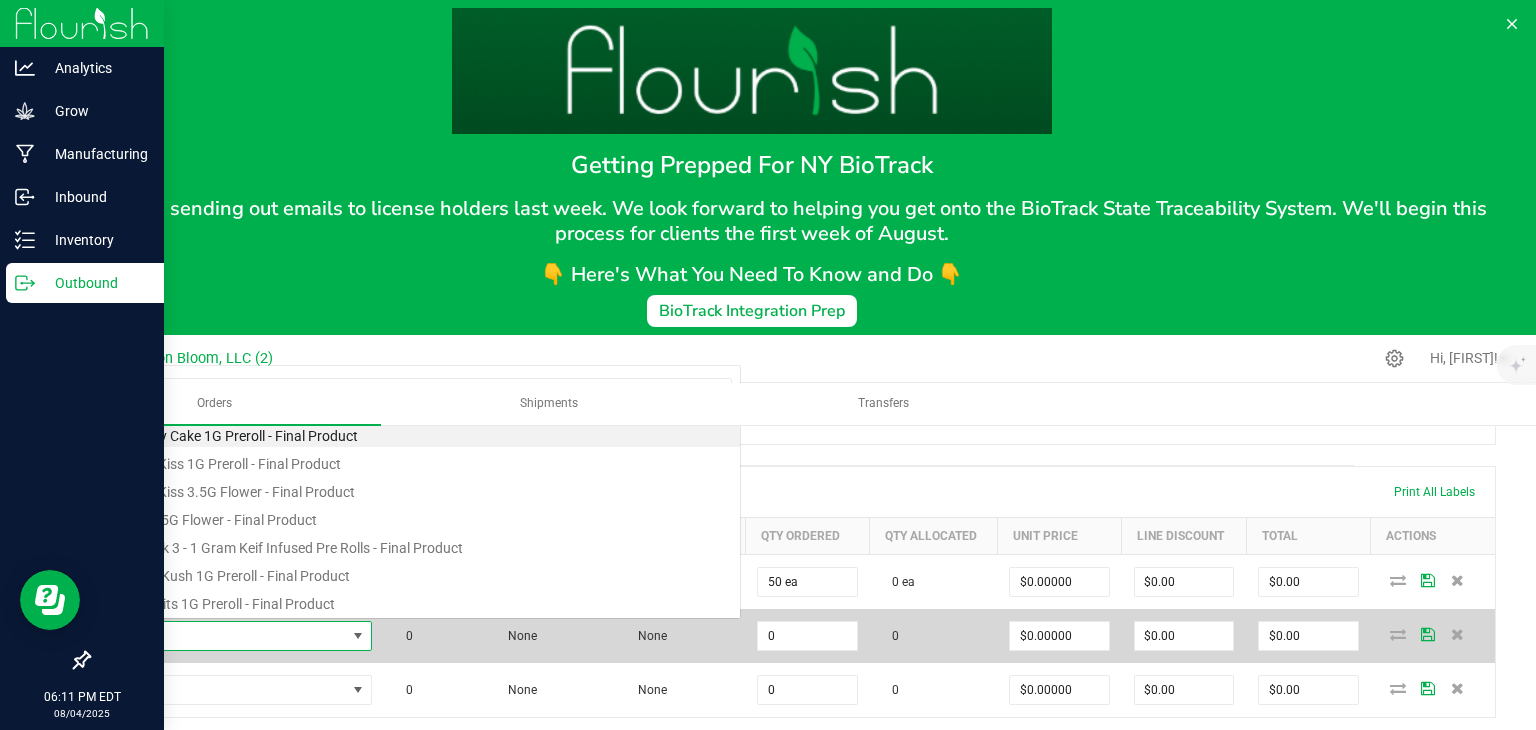 scroll, scrollTop: 0, scrollLeft: 0, axis: both 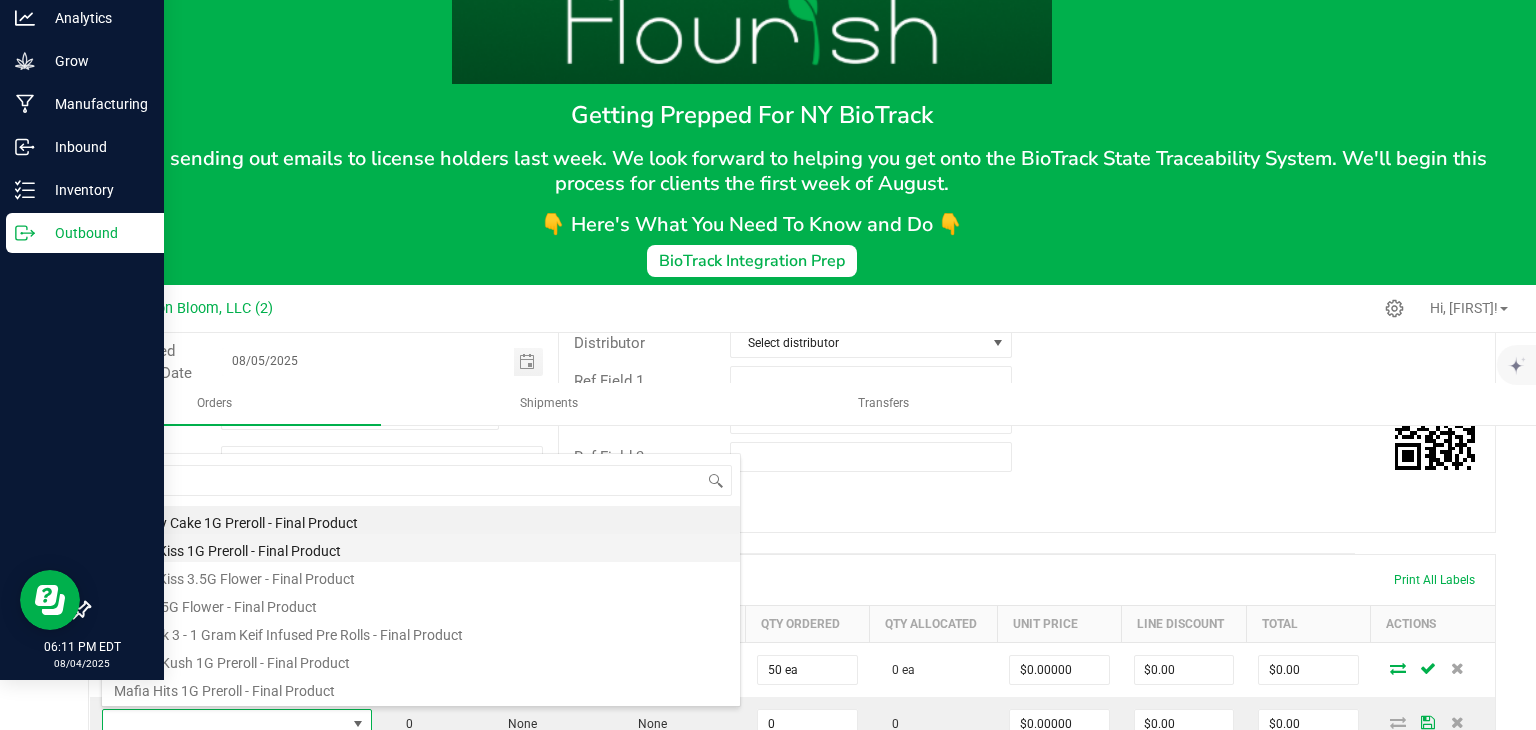 click on "Cherry Kiss 1G Preroll - Final Product" at bounding box center [421, 548] 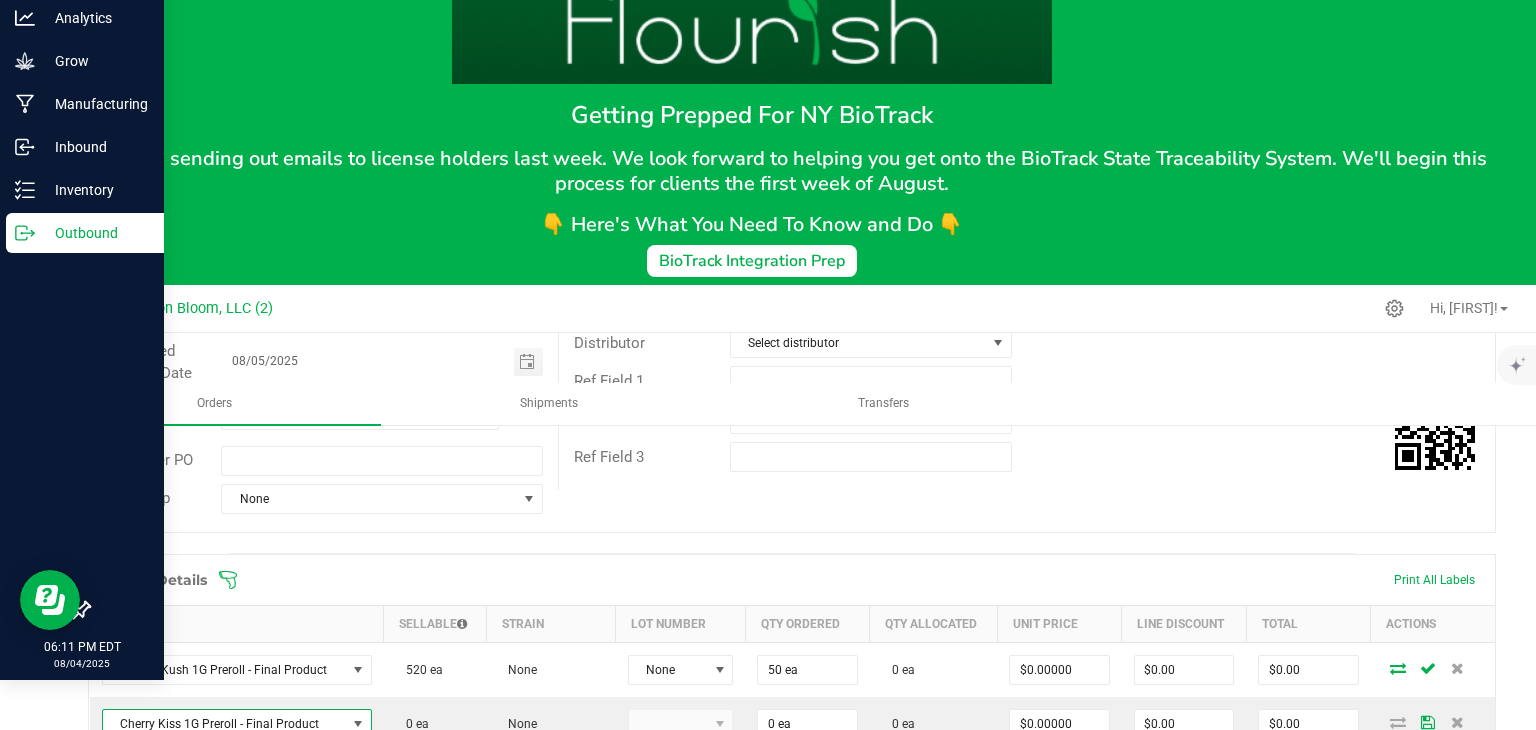 scroll, scrollTop: 55, scrollLeft: 0, axis: vertical 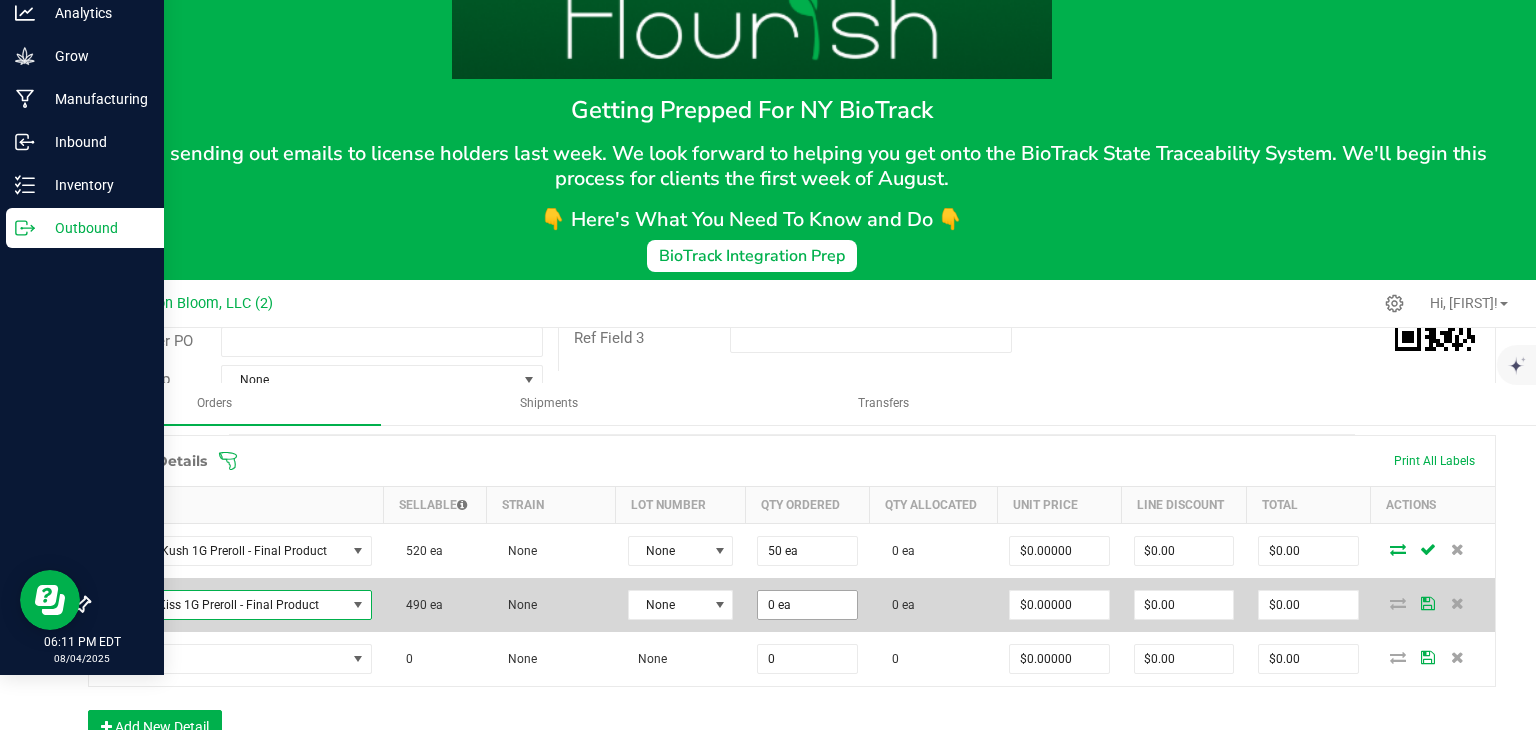 click on "0 ea" at bounding box center (807, 605) 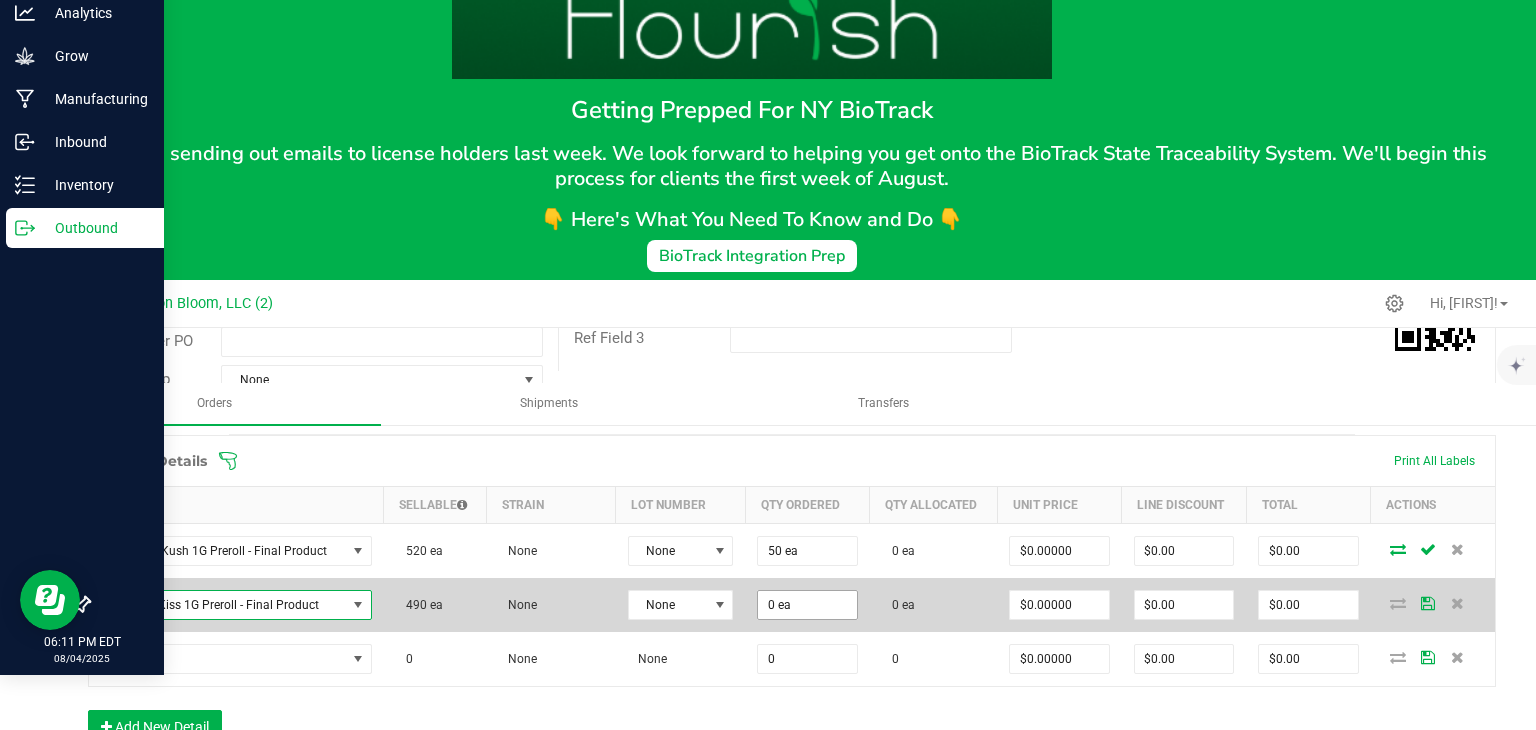 type on "0" 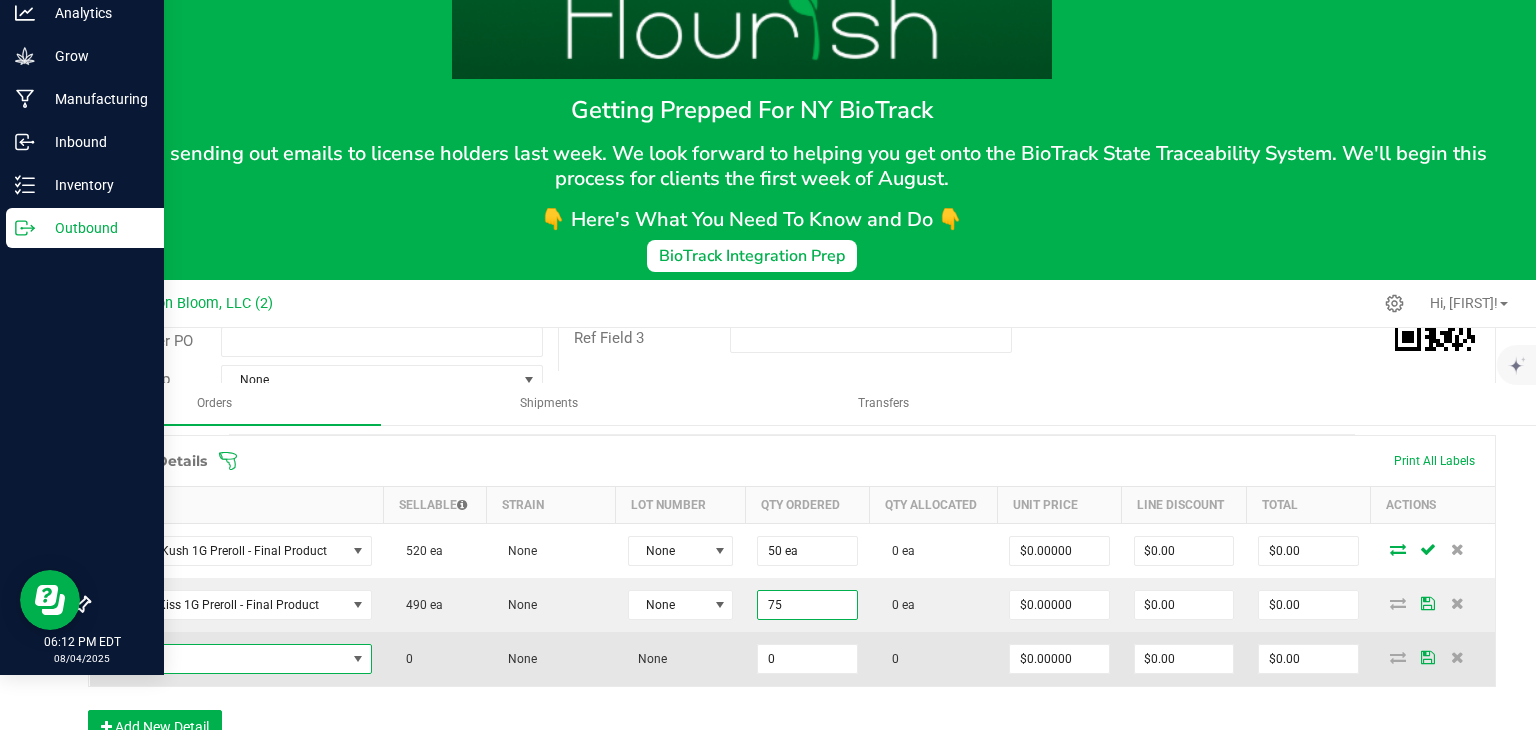 click at bounding box center (358, 659) 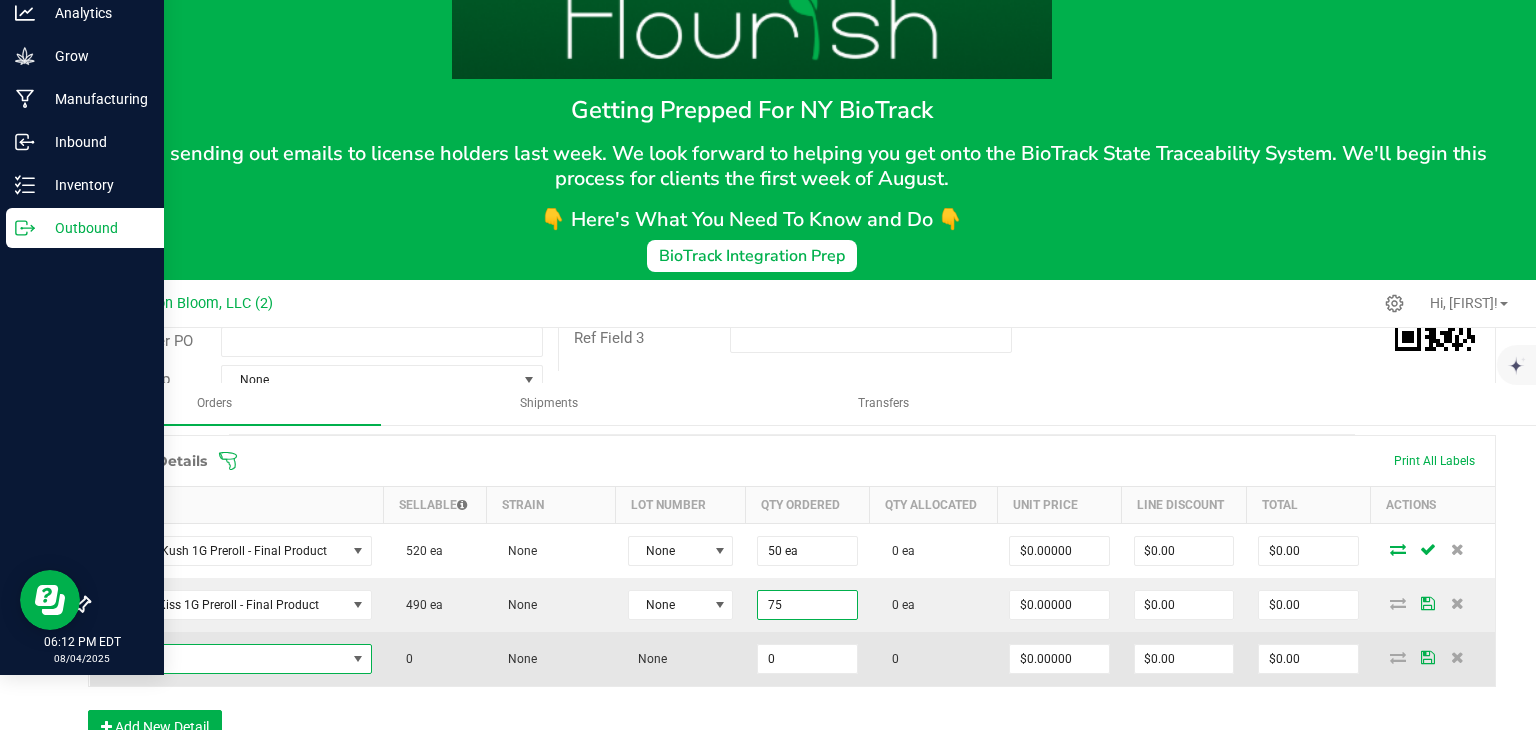 type on "75 ea" 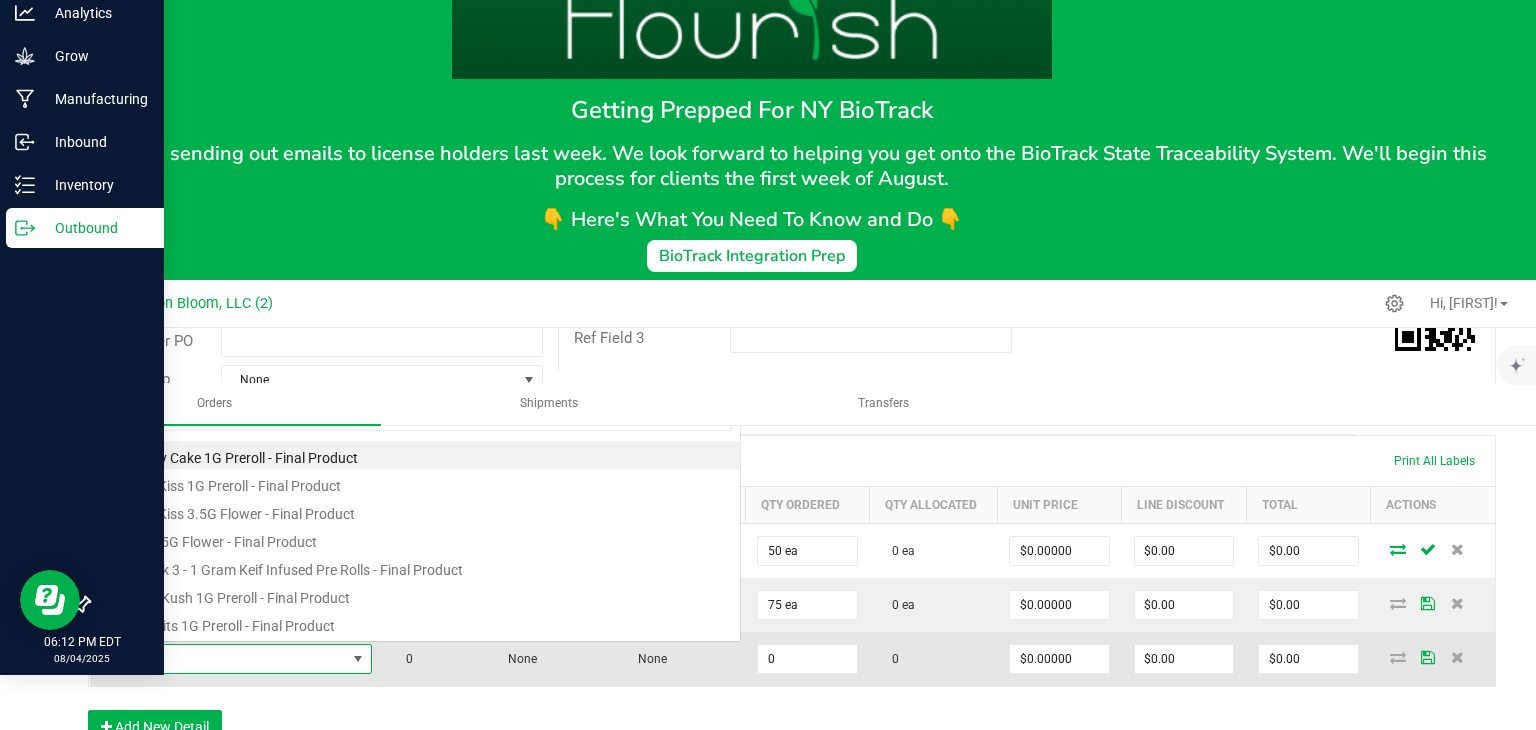 scroll, scrollTop: 99970, scrollLeft: 99734, axis: both 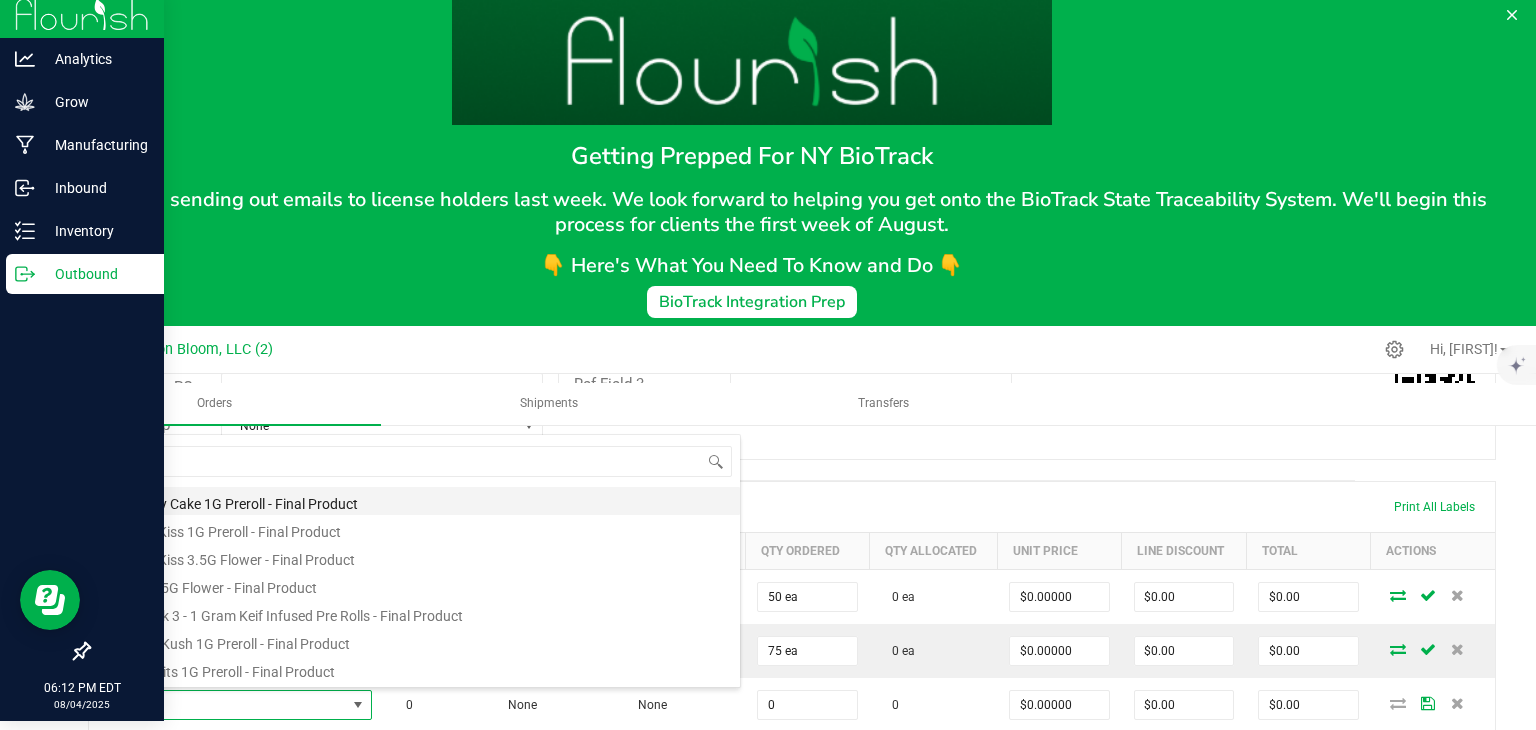 click on "Birthday Cake 1G Preroll - Final Product" at bounding box center (421, 501) 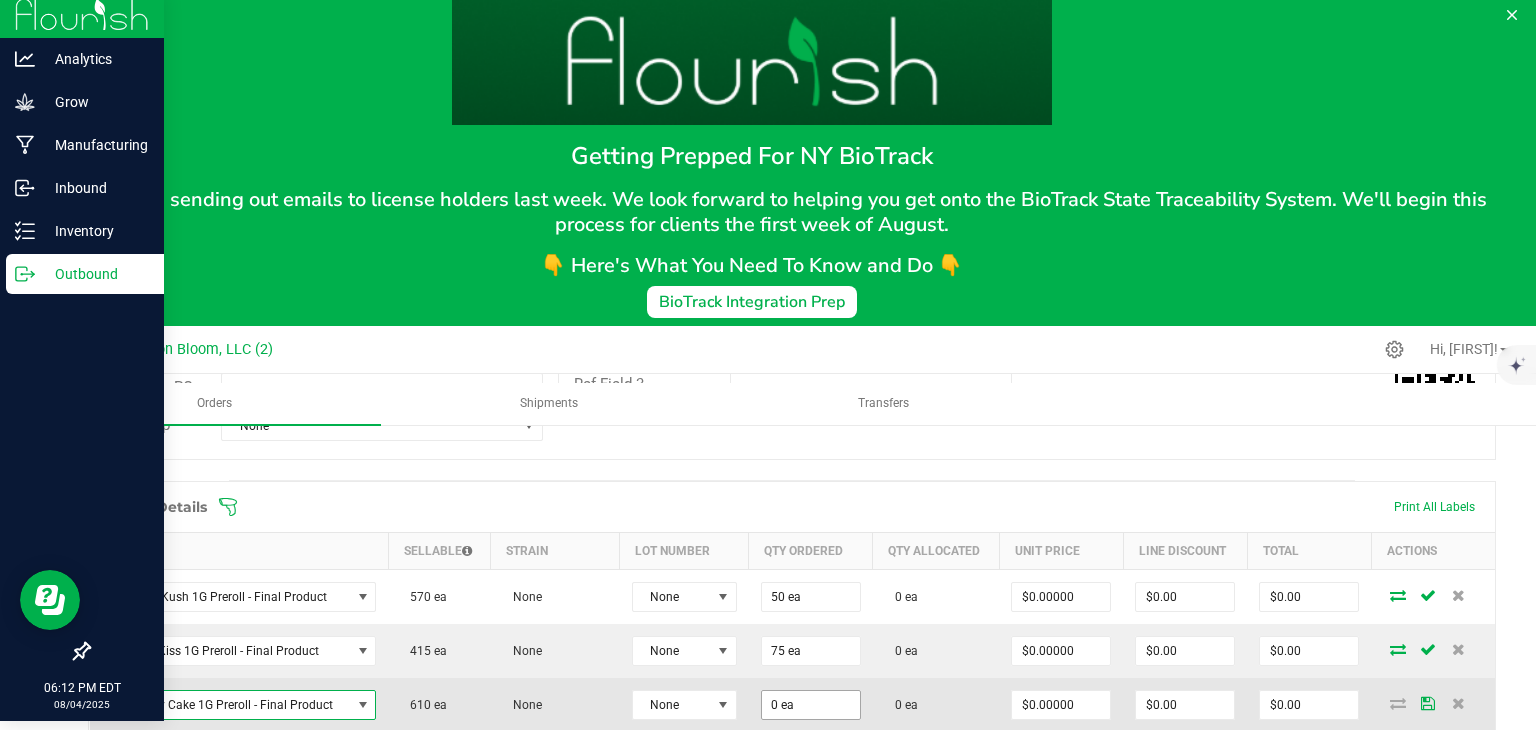 click on "0 ea" at bounding box center [811, 705] 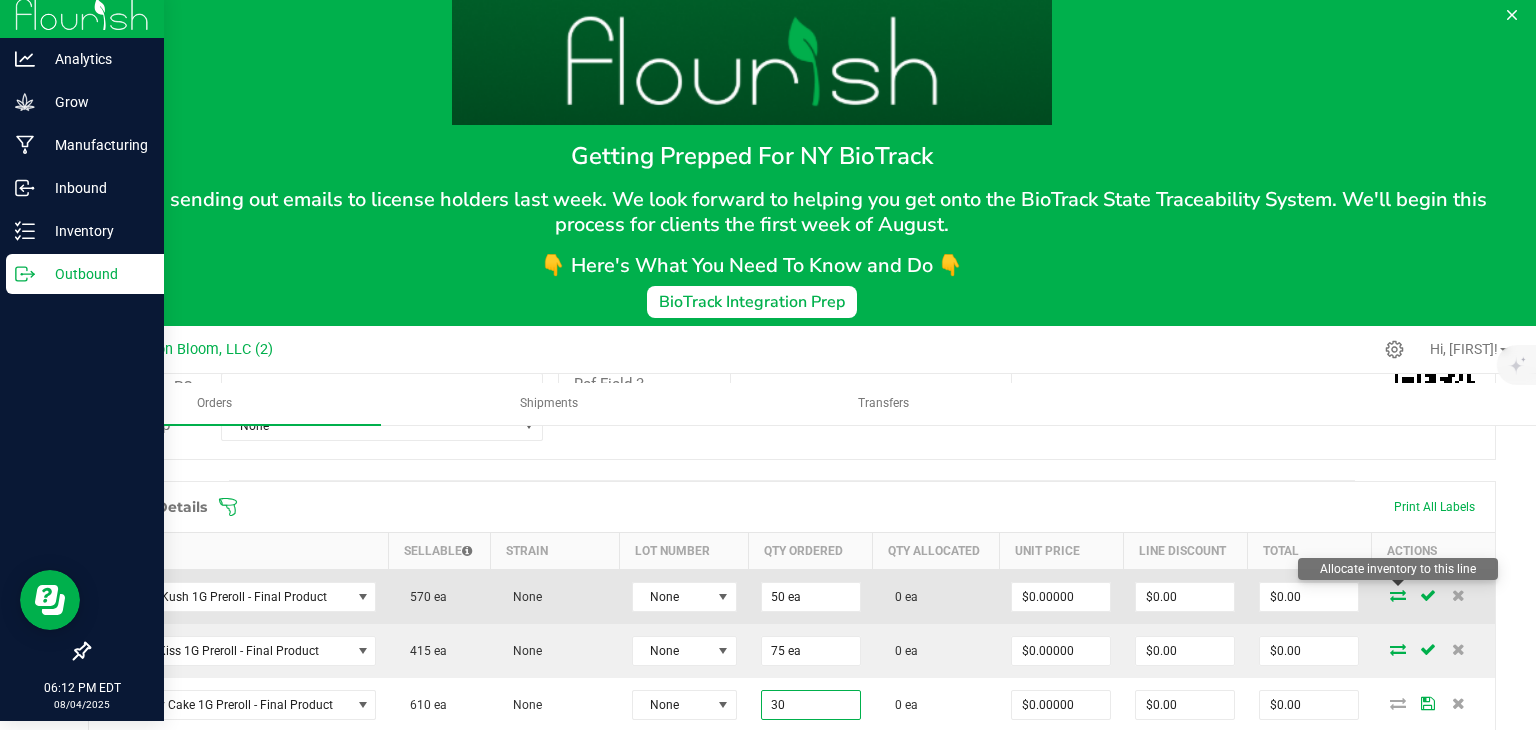 click at bounding box center (1398, 595) 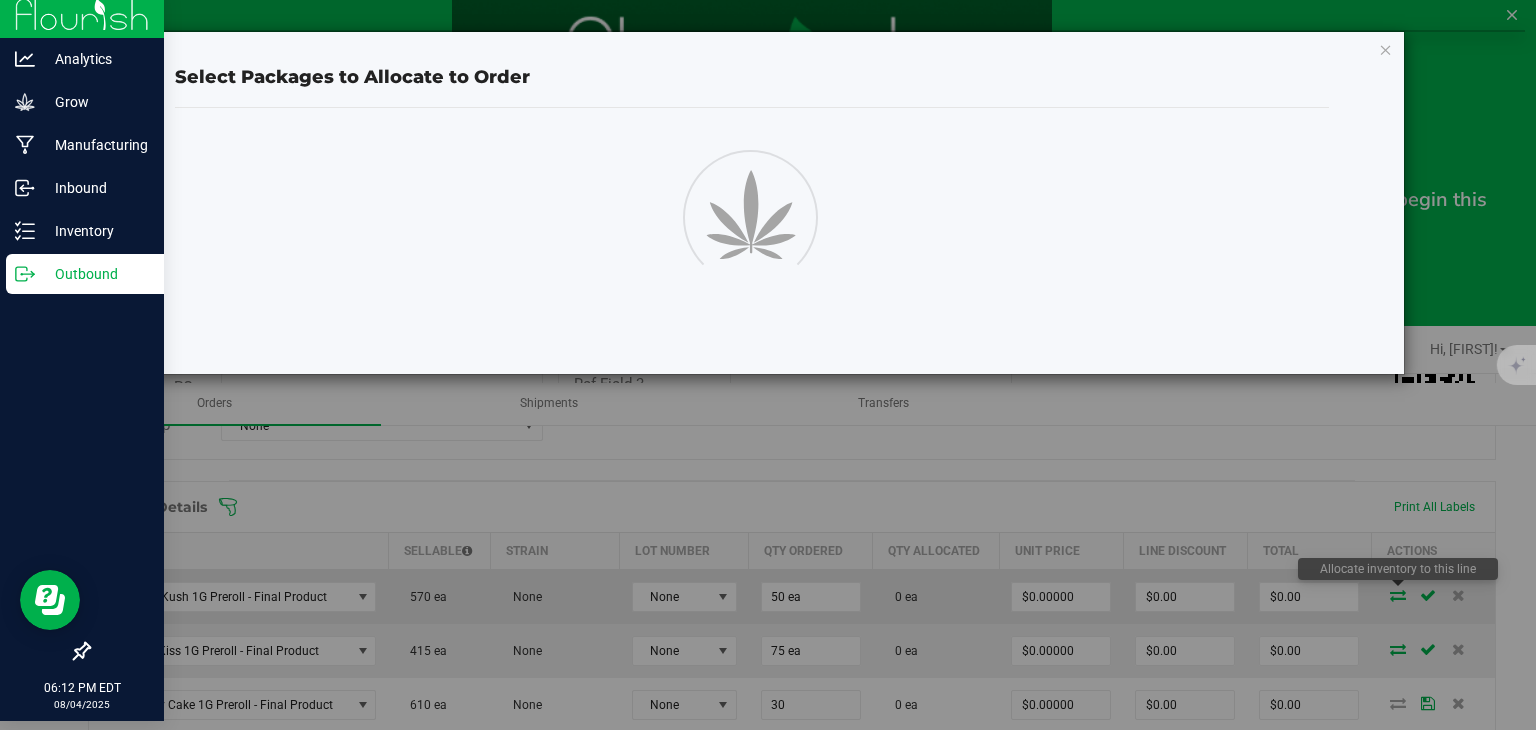type on "30 ea" 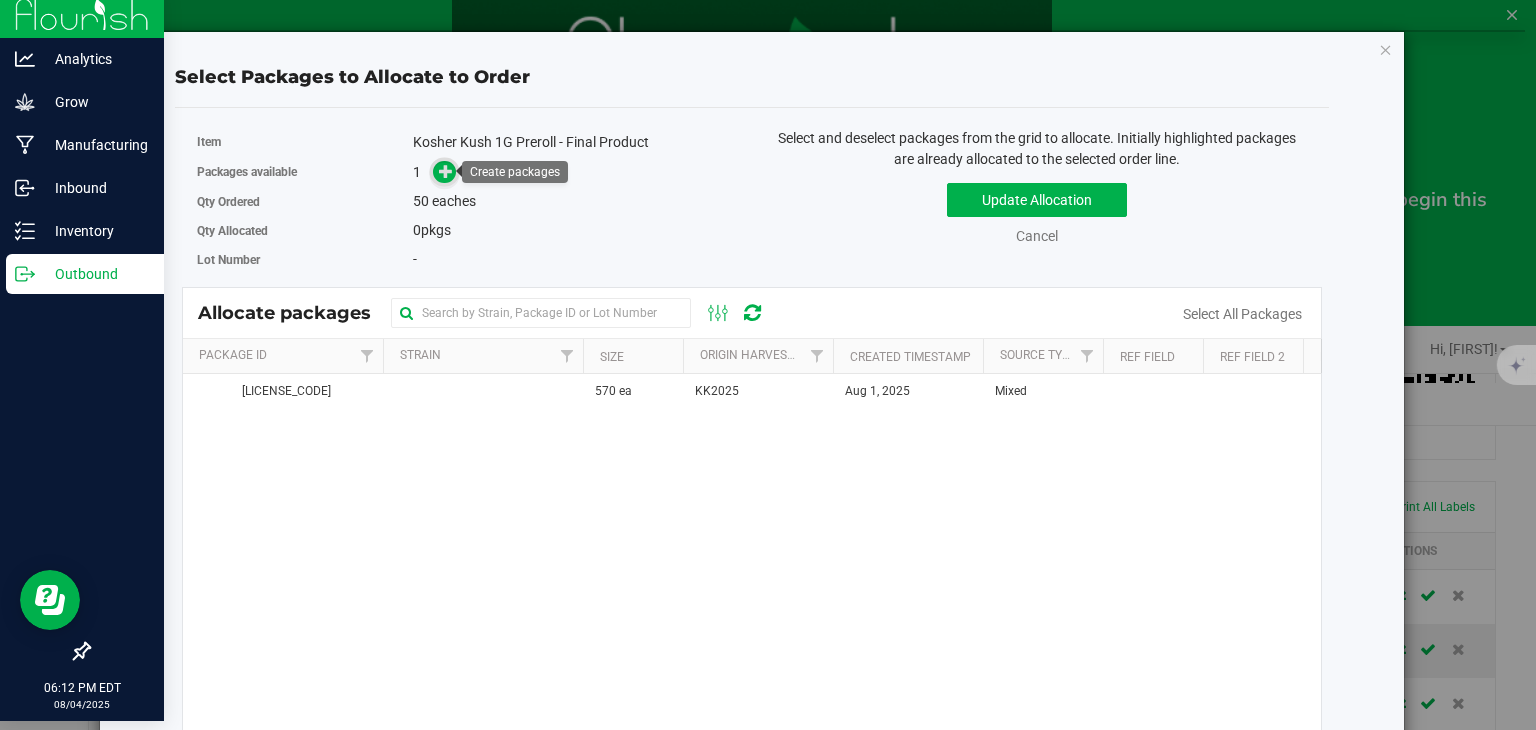 click at bounding box center (446, 171) 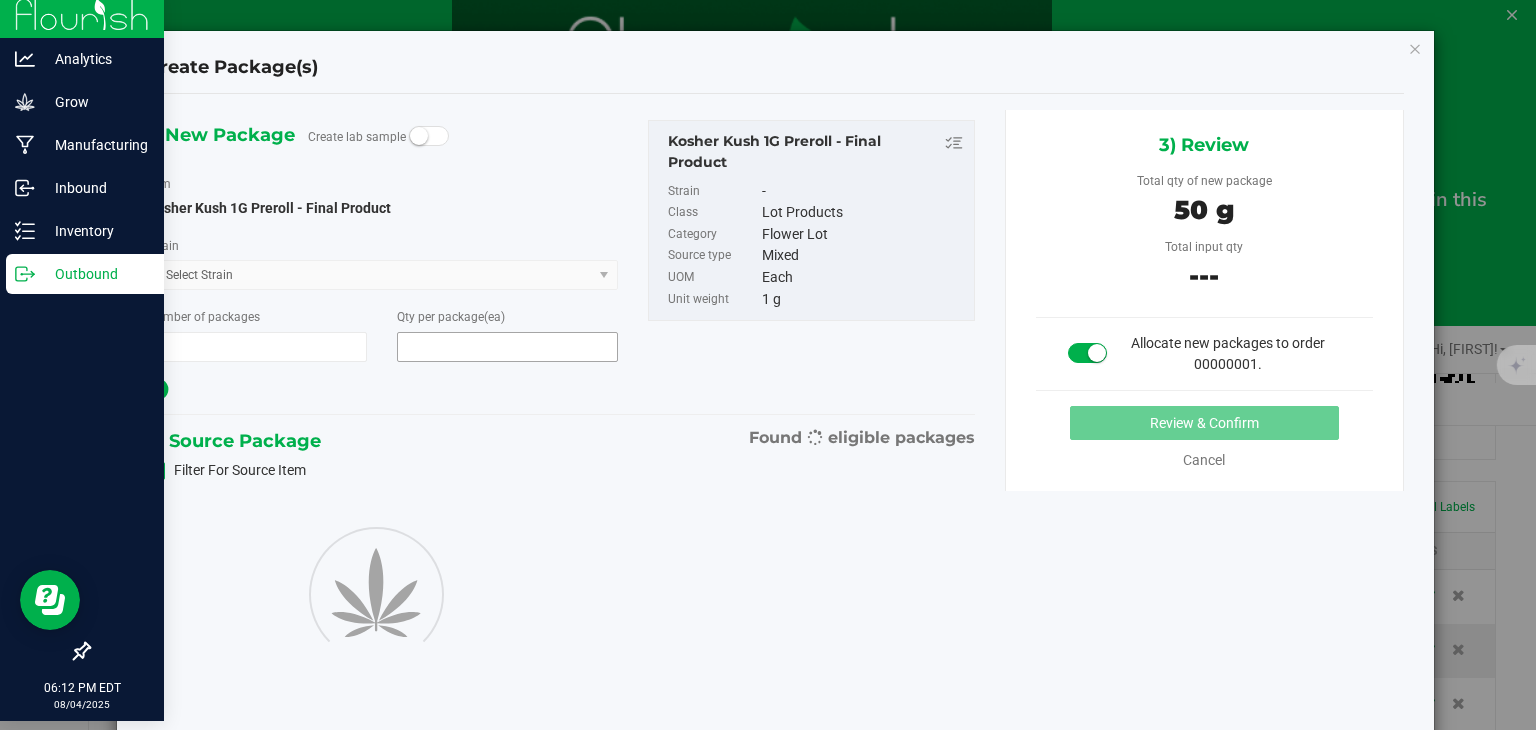 scroll, scrollTop: 0, scrollLeft: 0, axis: both 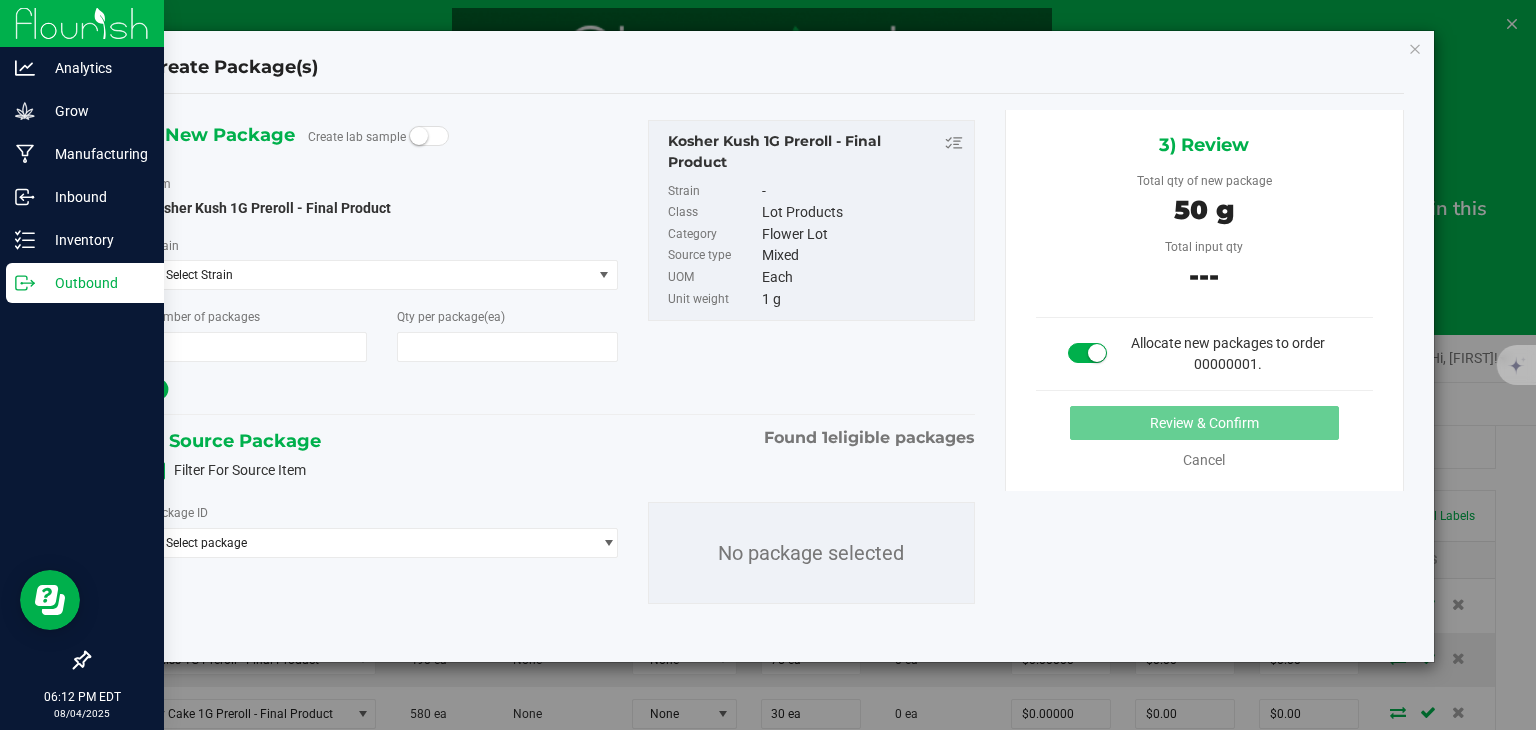 type on "1" 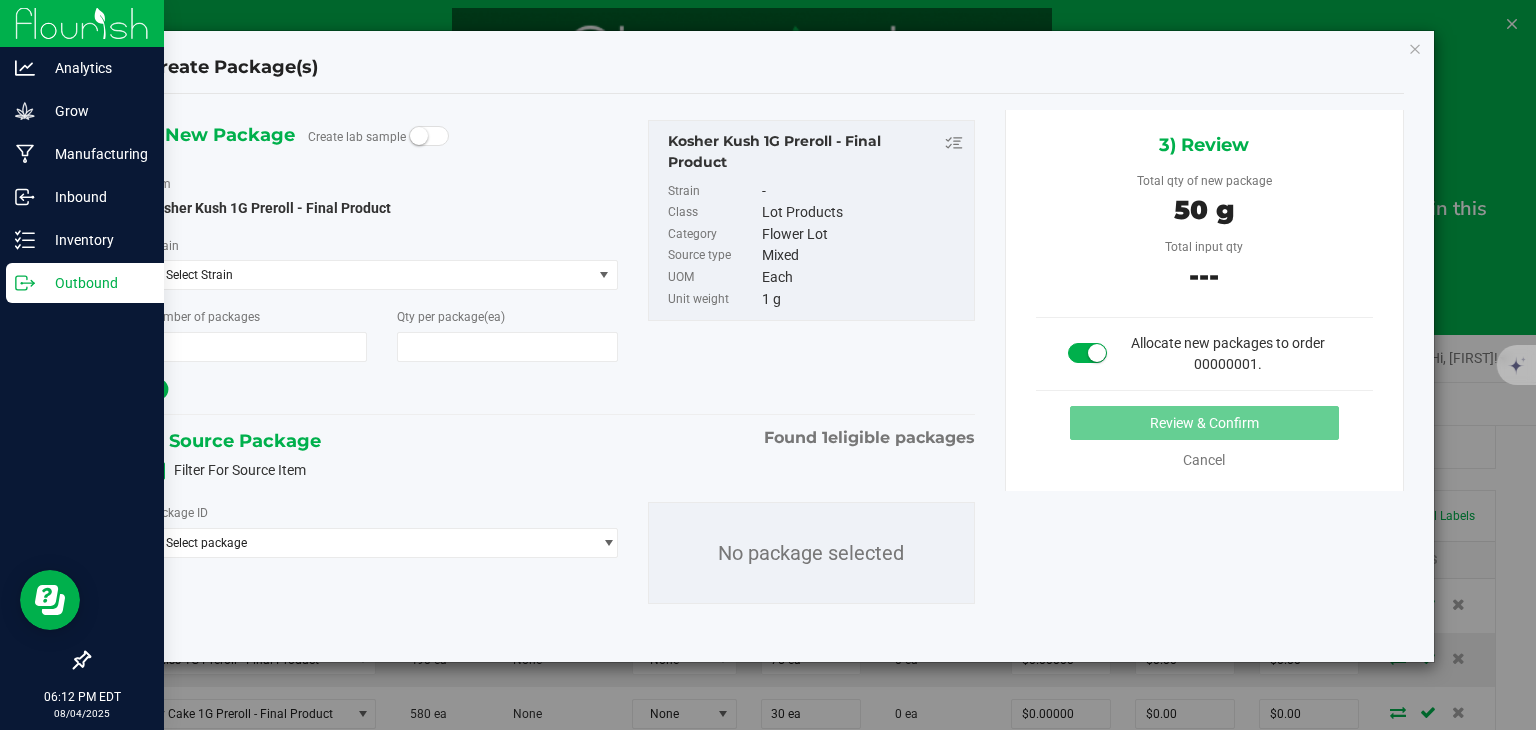 type on "50" 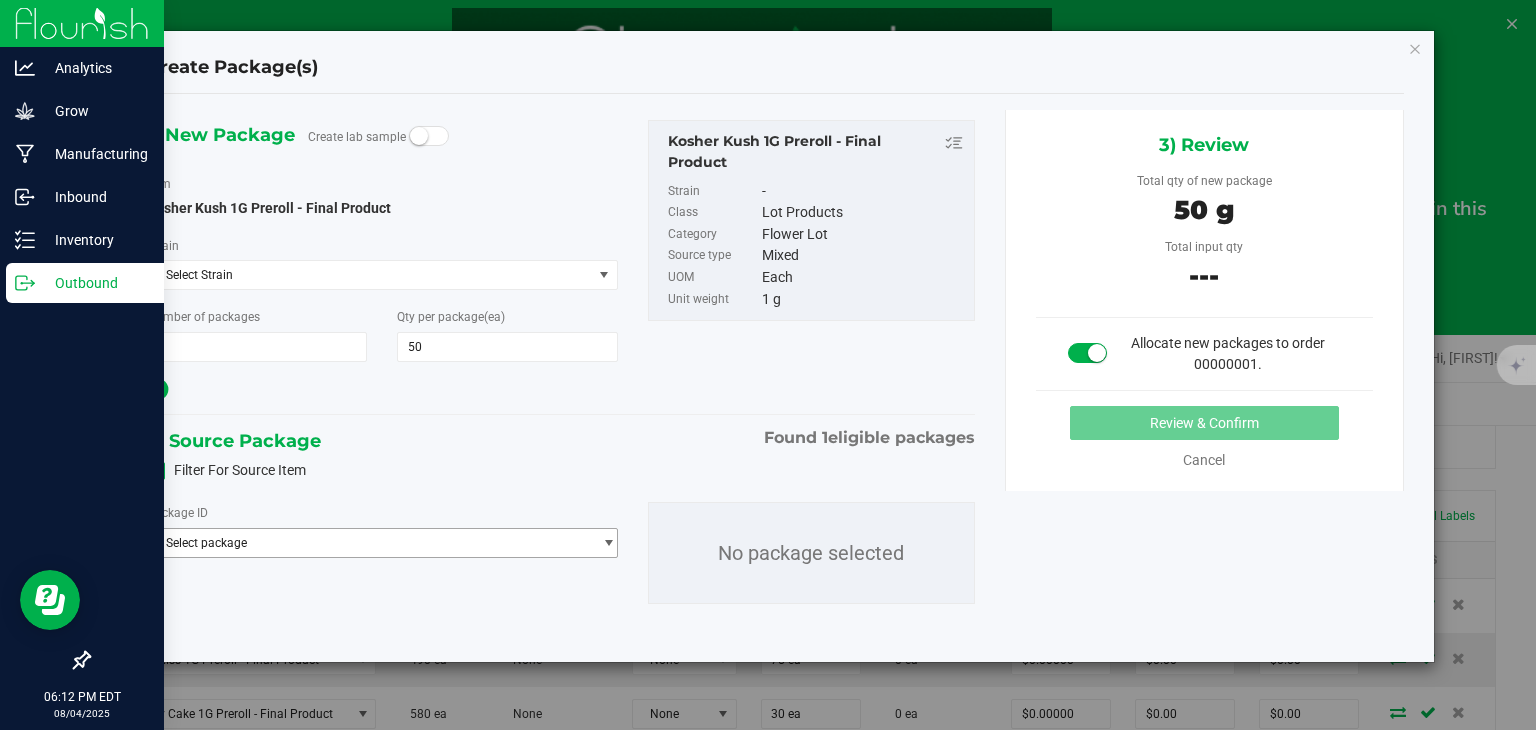 click at bounding box center [608, 543] 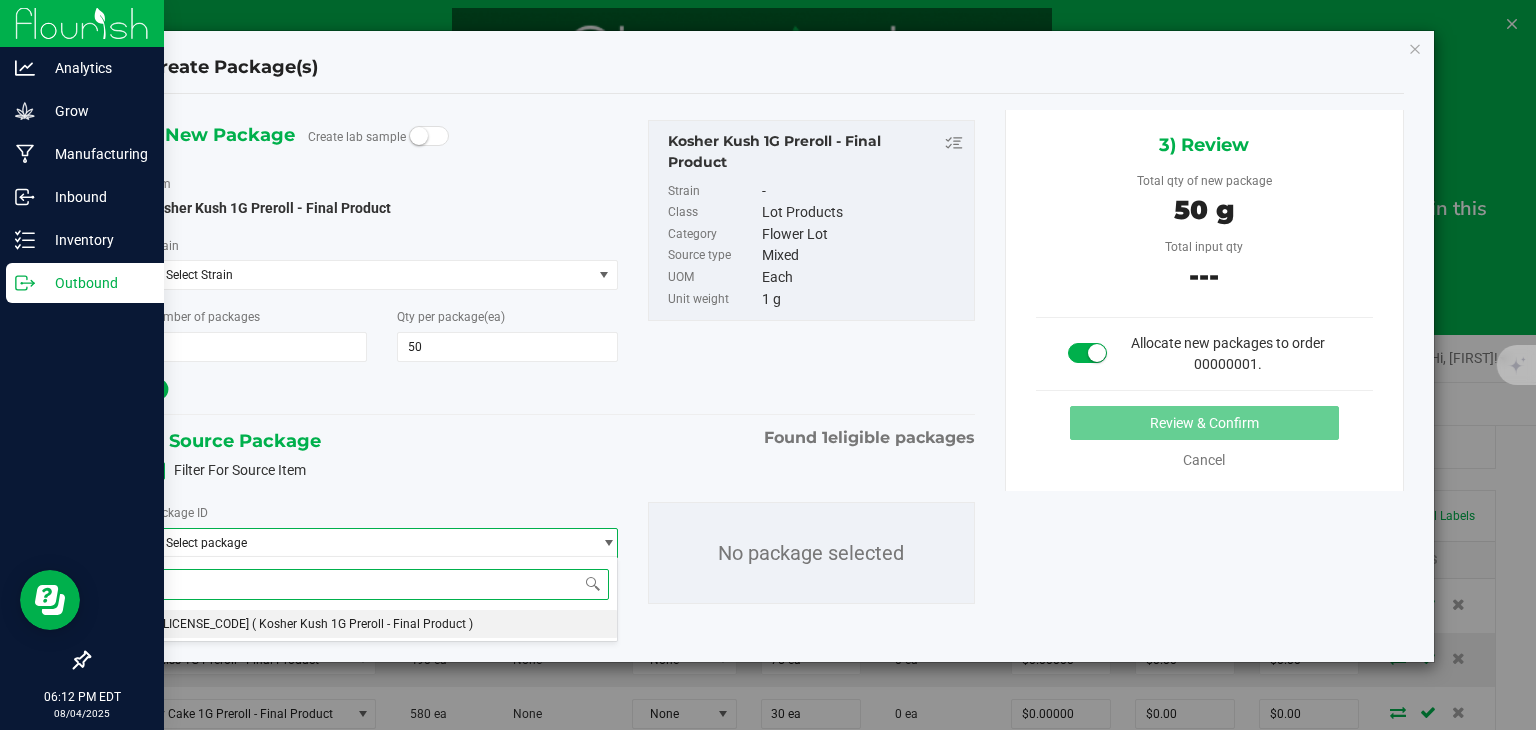 click on "[LICENSE_CODE]
(
[PRODUCT_NAME] - Final Product
)" at bounding box center [382, 624] 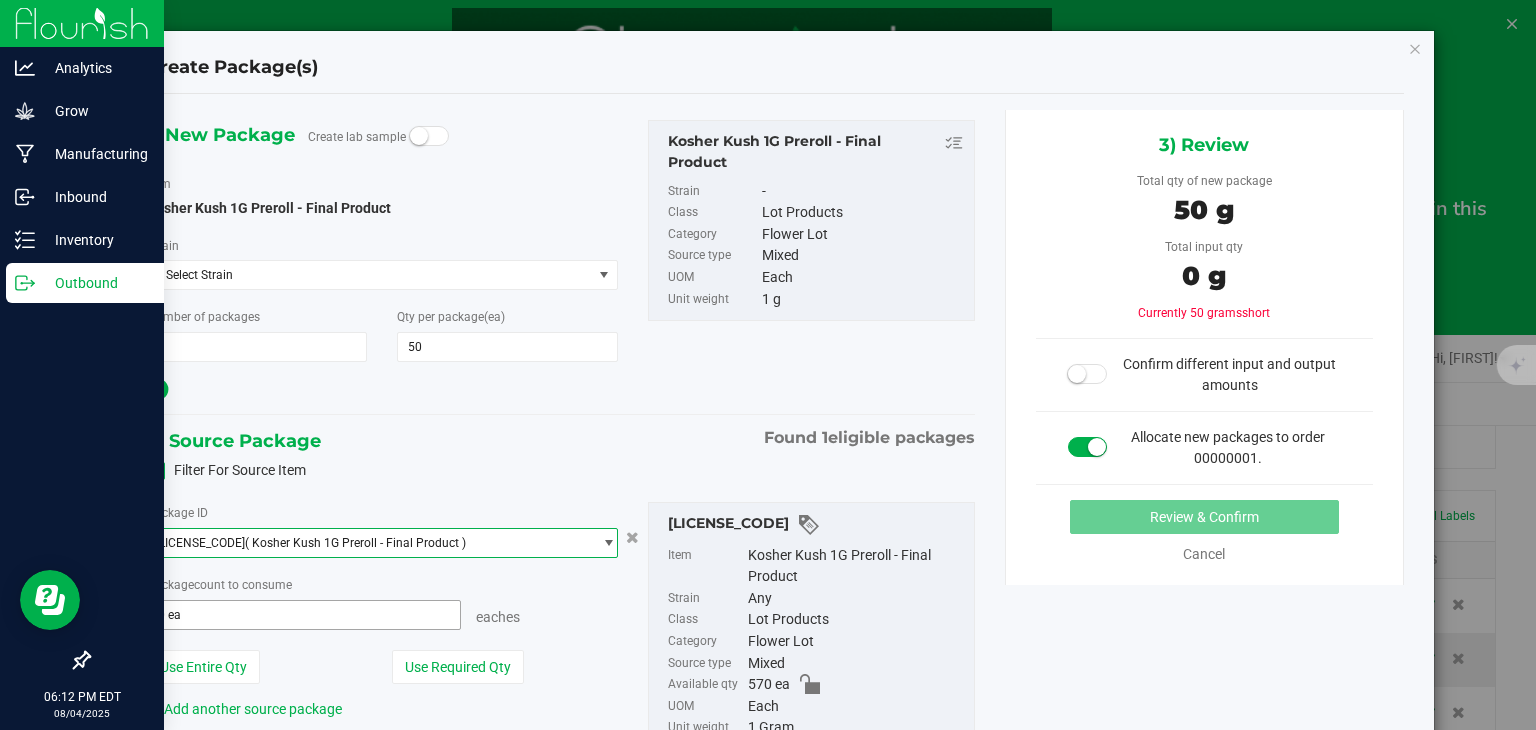 click on "0 ea 0" at bounding box center (303, 615) 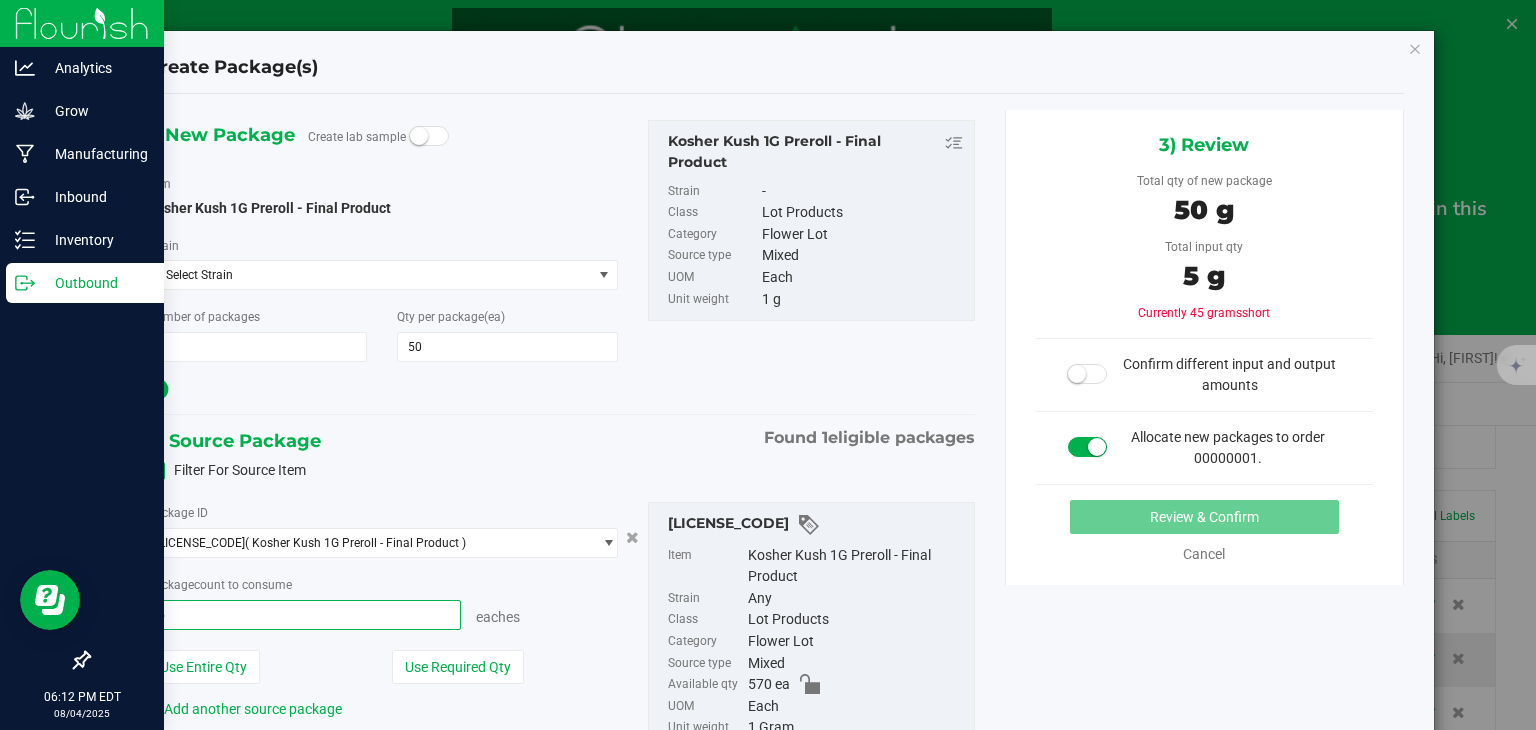 type on "50" 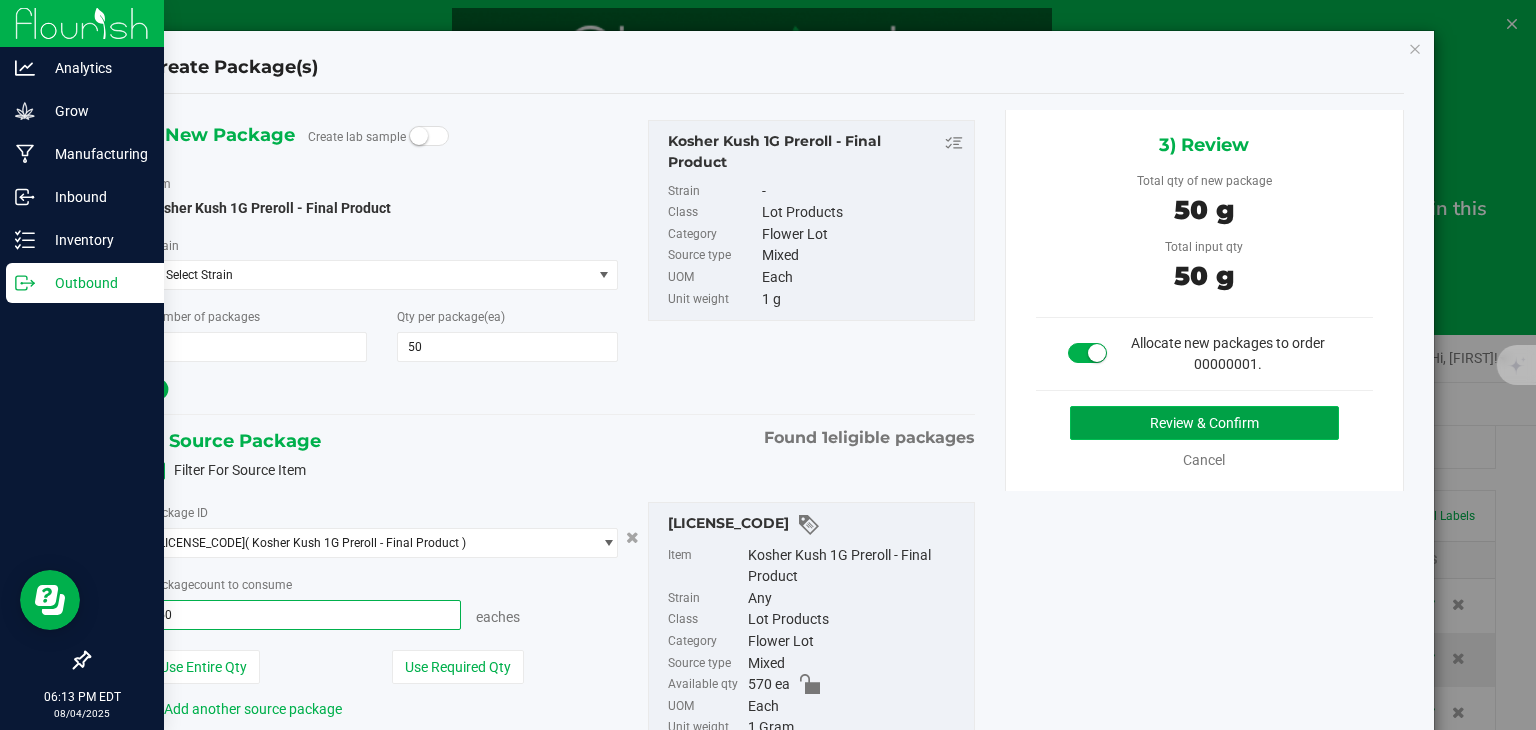 click on "Review & Confirm" at bounding box center (1204, 423) 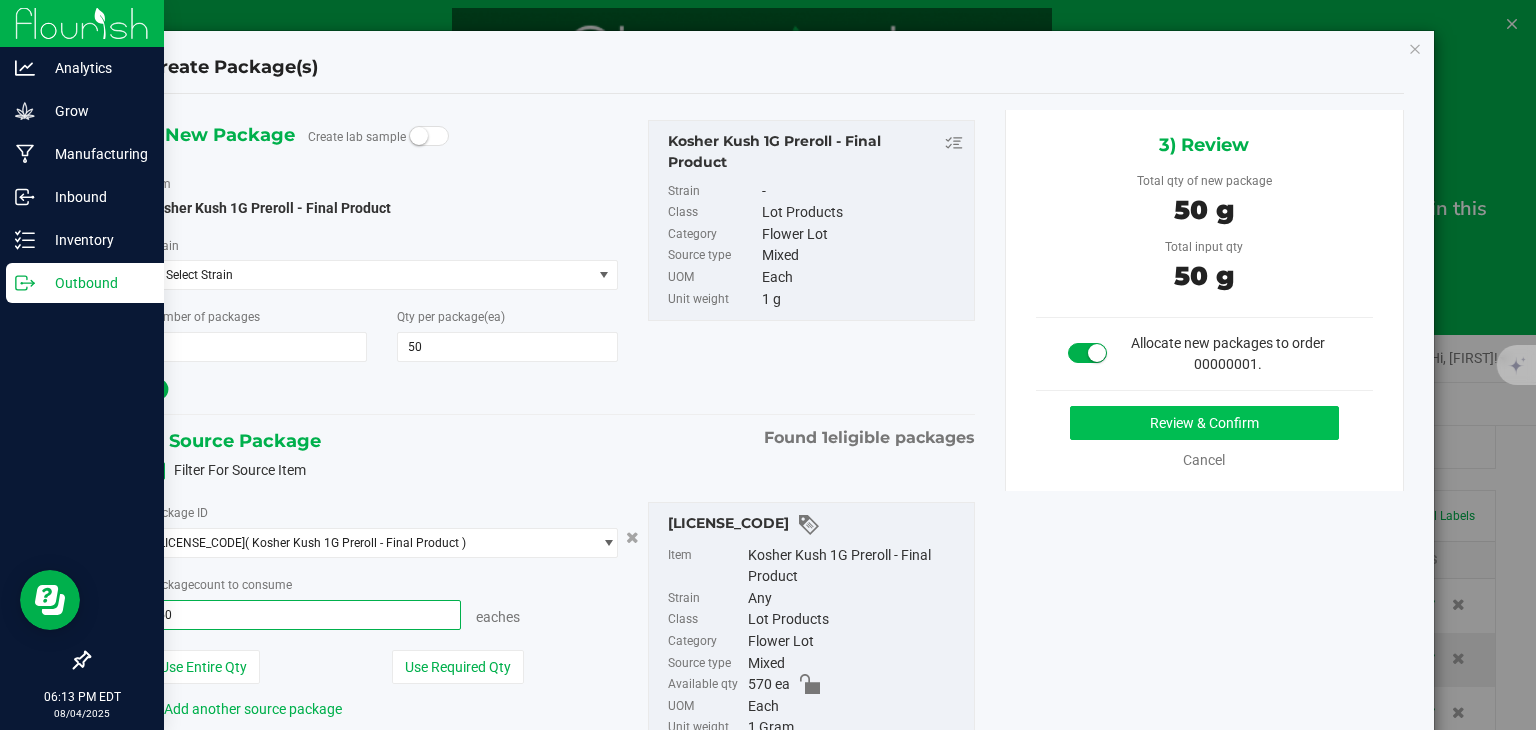 type on "50 ea" 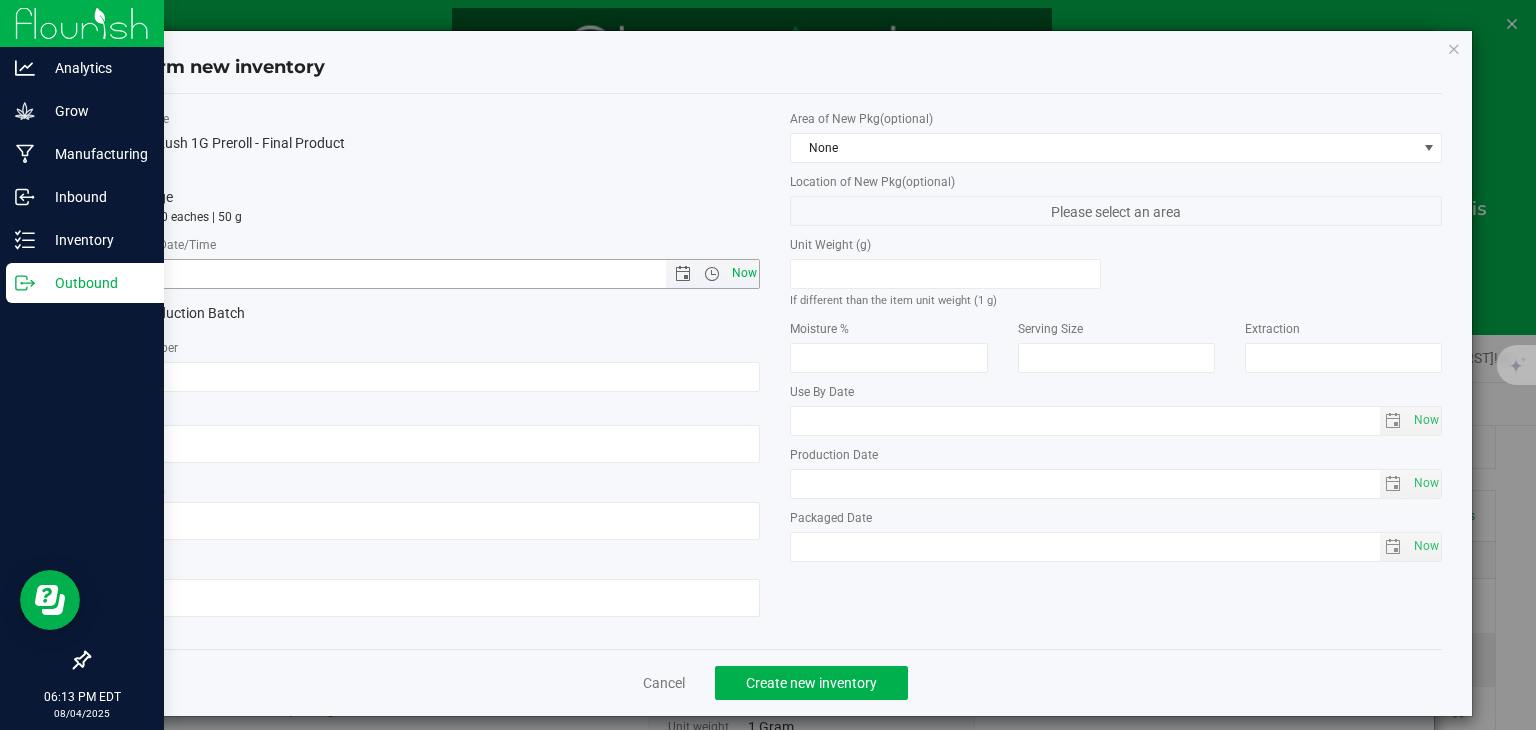 click on "Now" at bounding box center (744, 273) 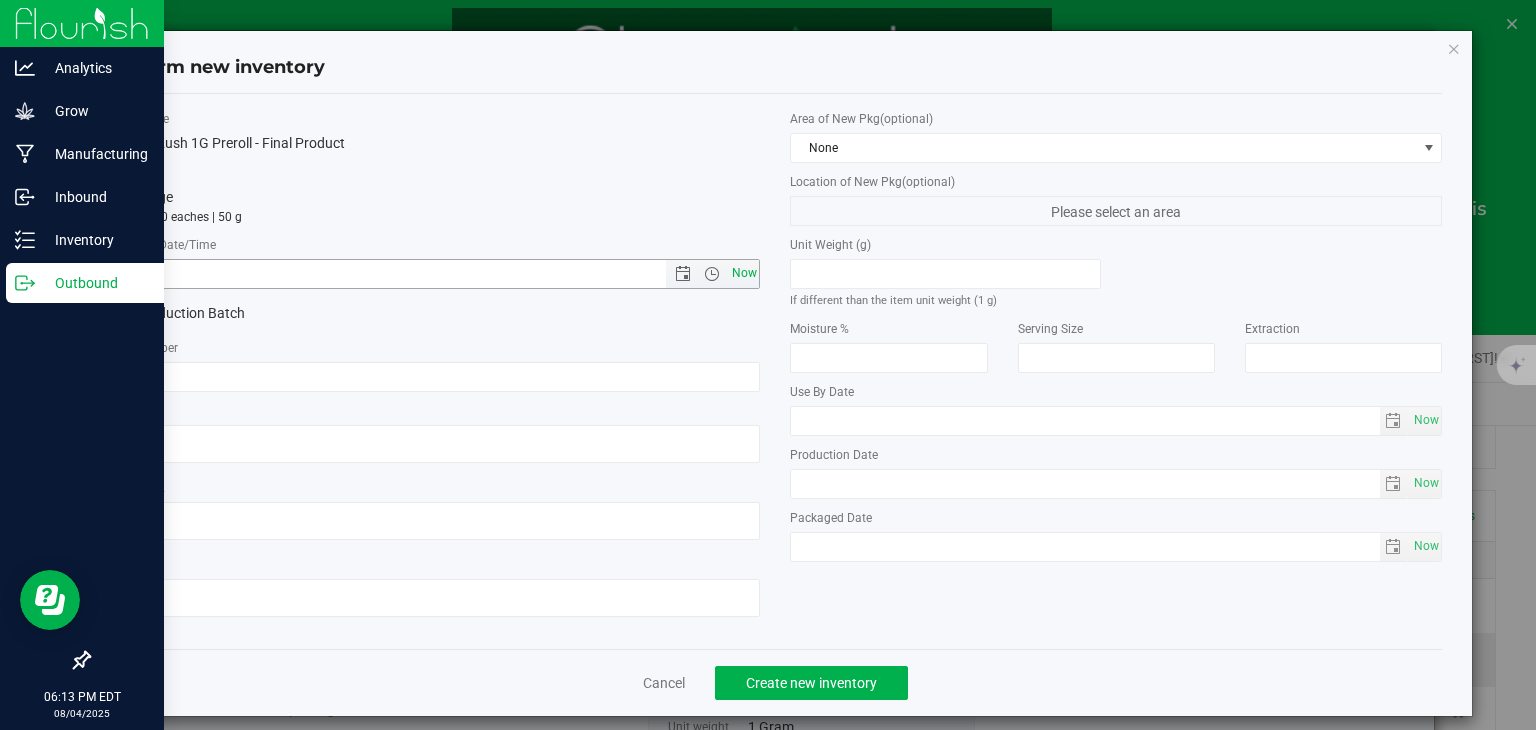 type on "8/4/2025 6:13 PM" 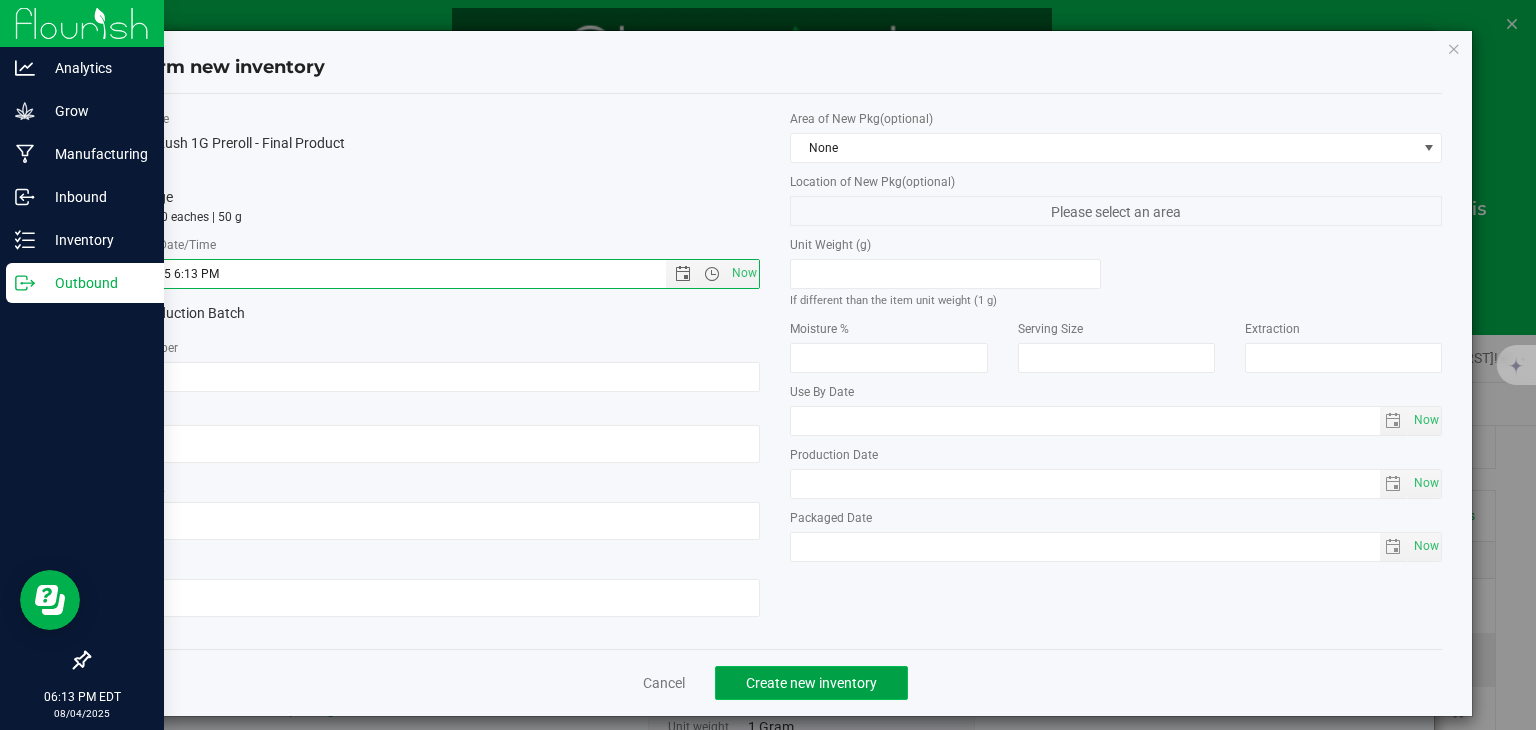 click on "Create new inventory" 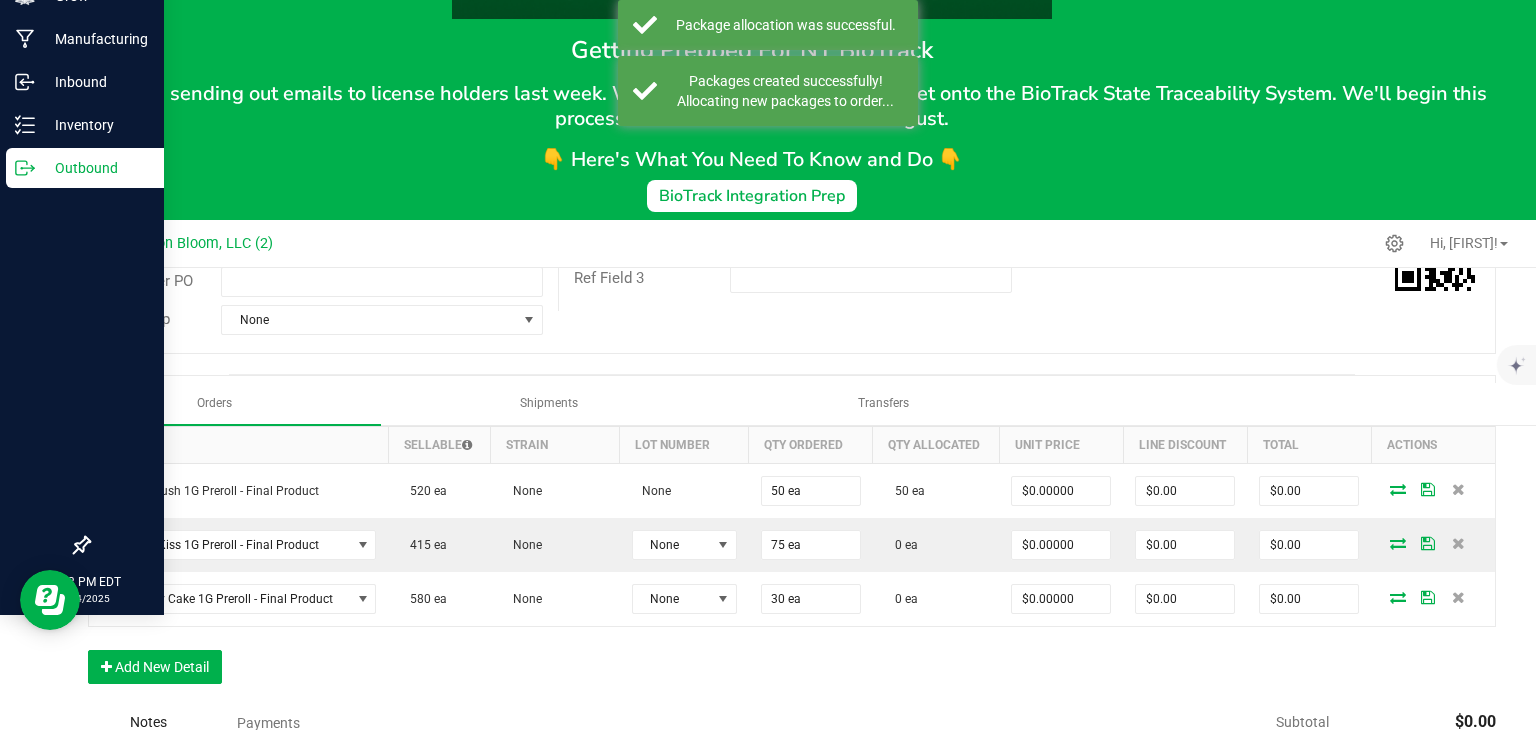 scroll, scrollTop: 118, scrollLeft: 0, axis: vertical 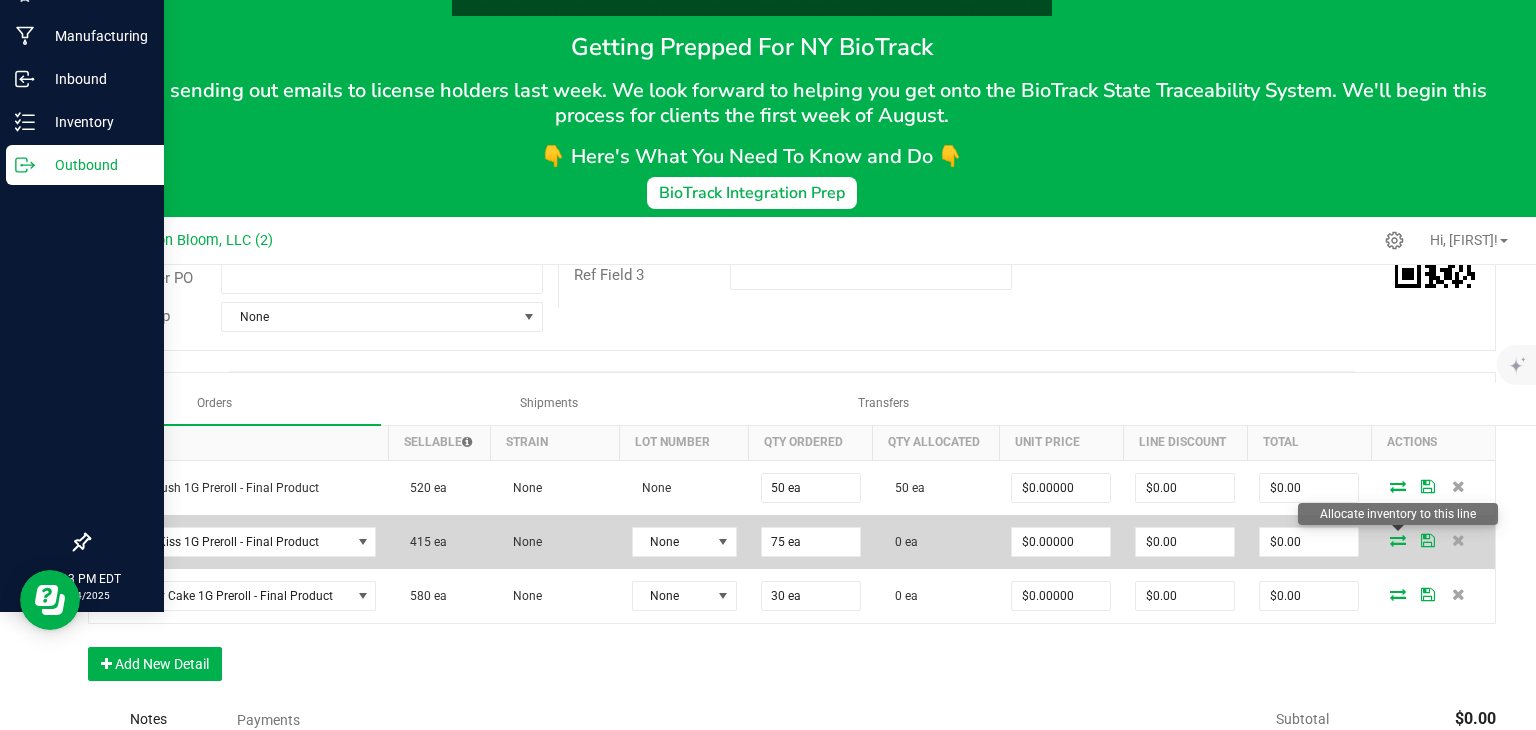 click at bounding box center (1398, 540) 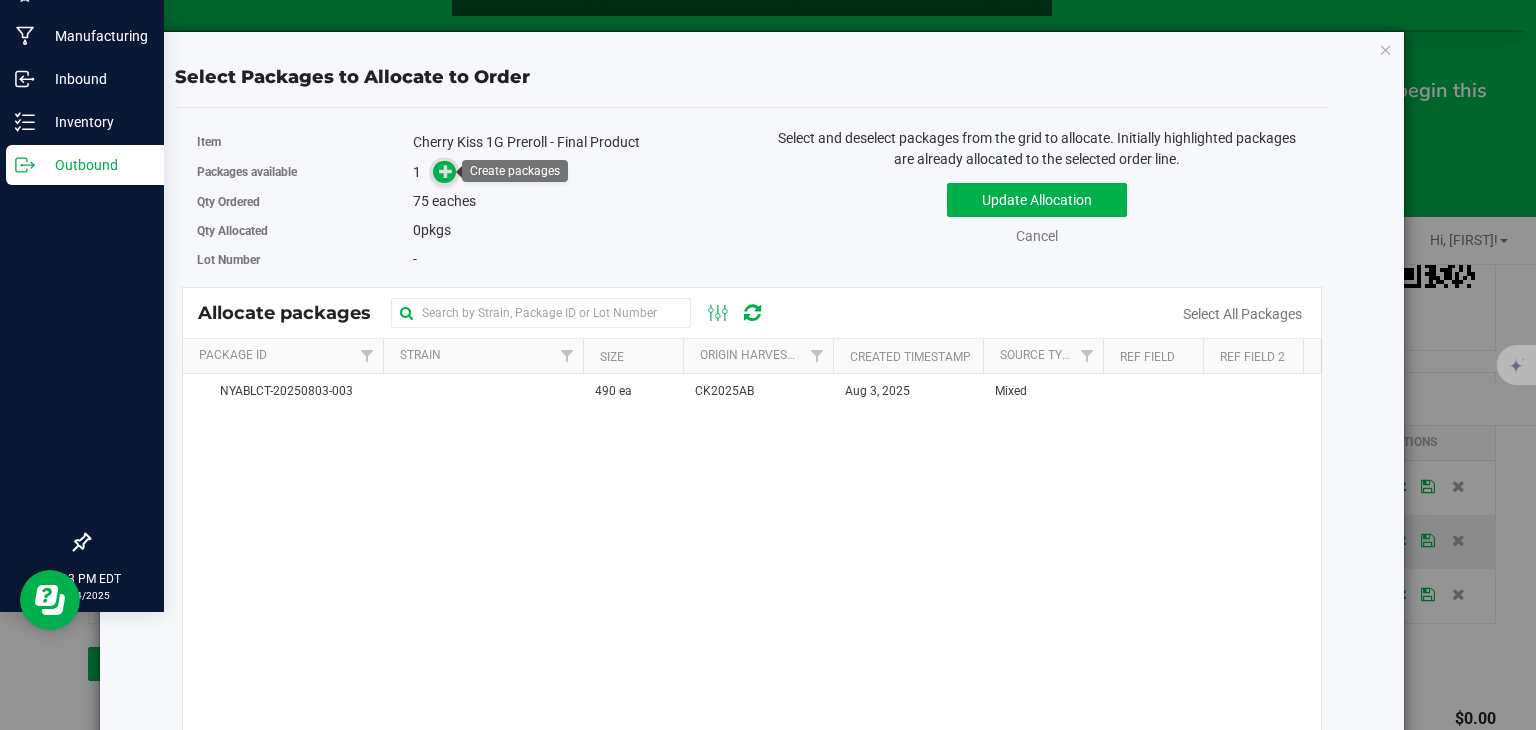click at bounding box center (446, 171) 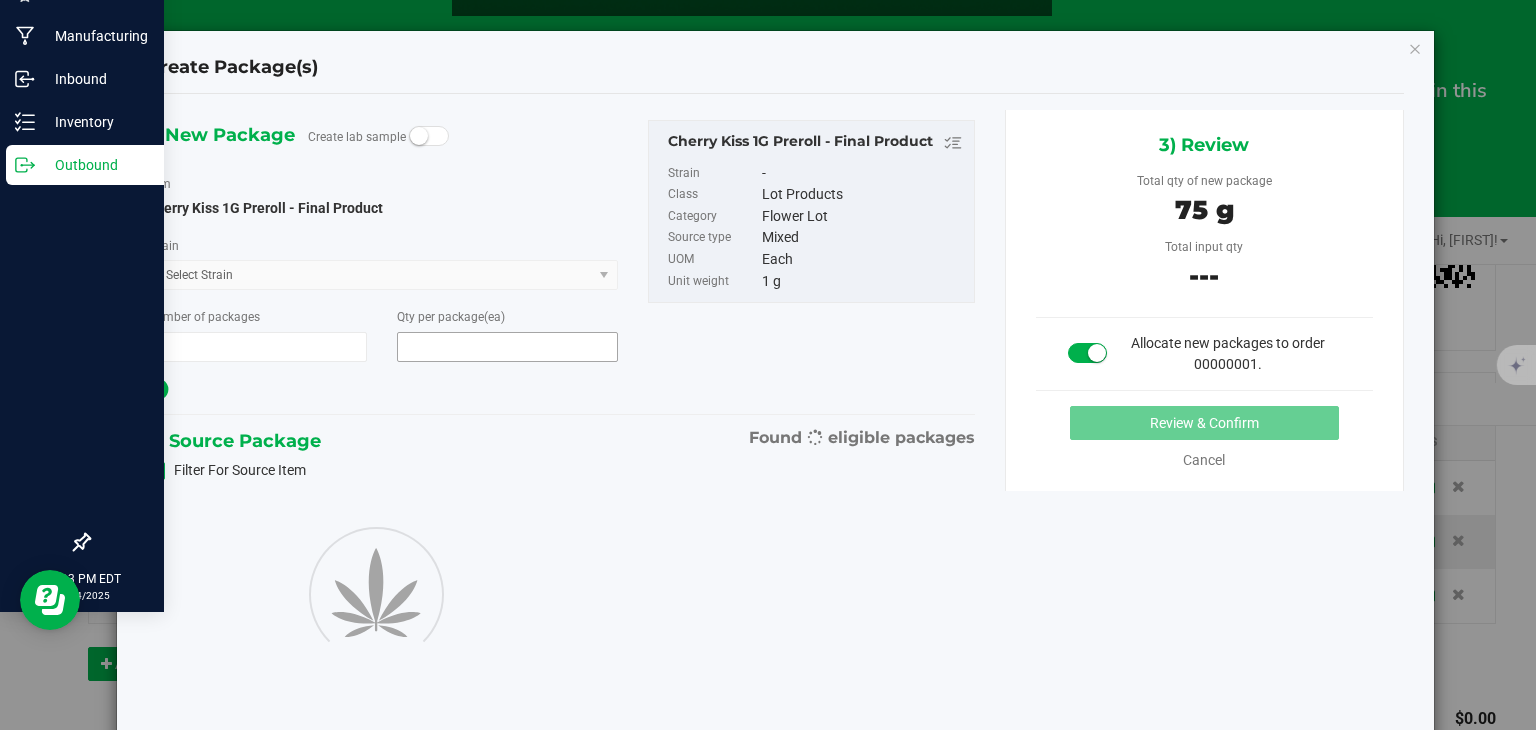 scroll, scrollTop: 0, scrollLeft: 0, axis: both 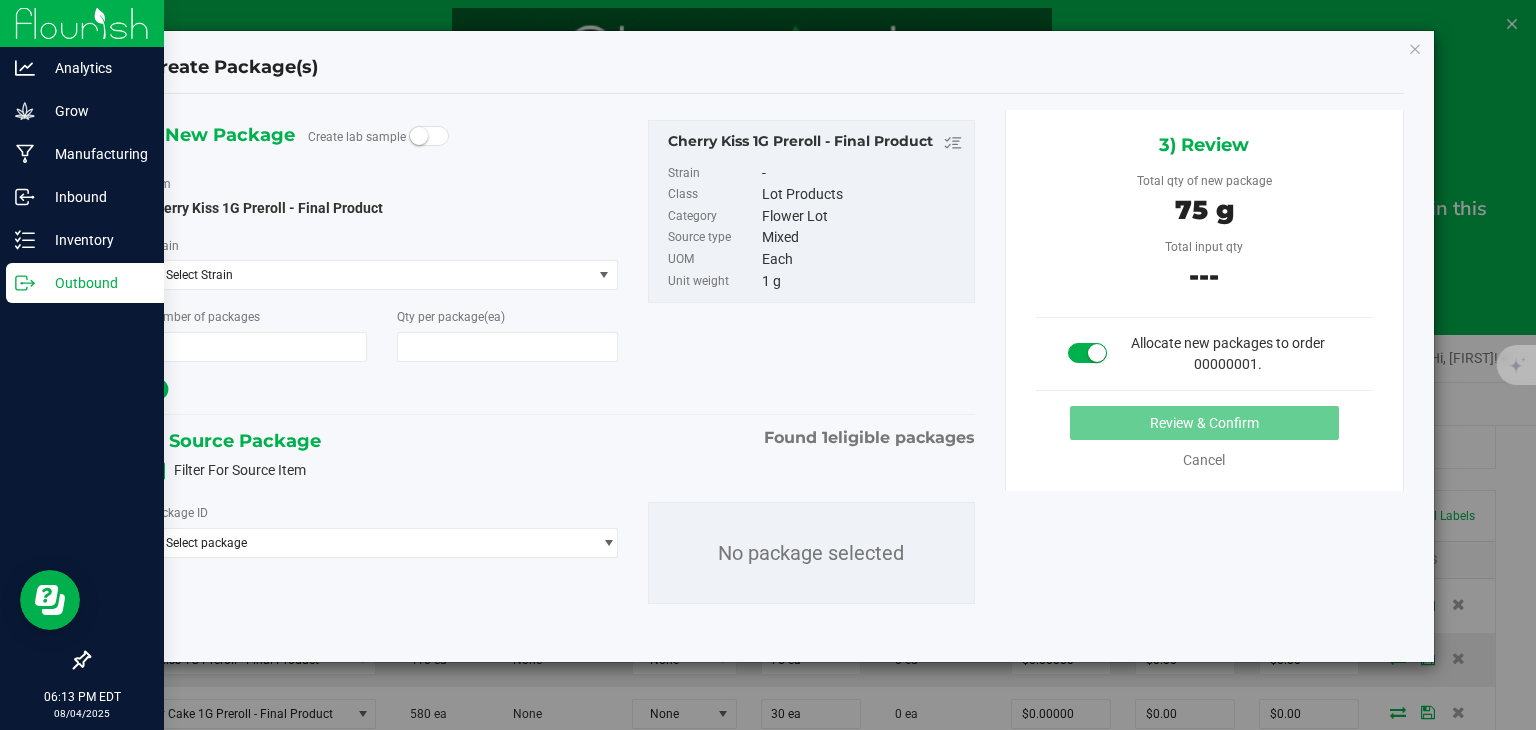 type on "1" 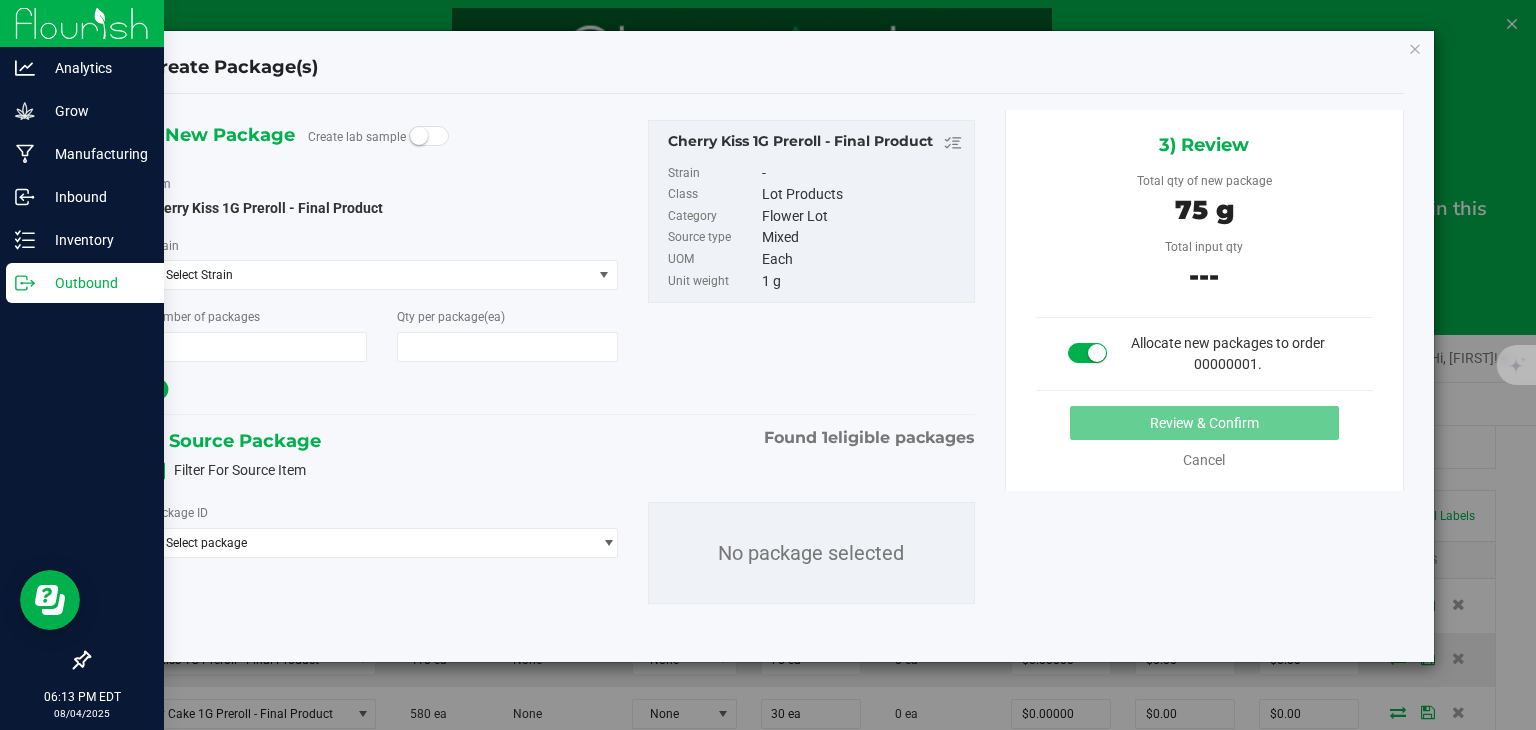 type on "75" 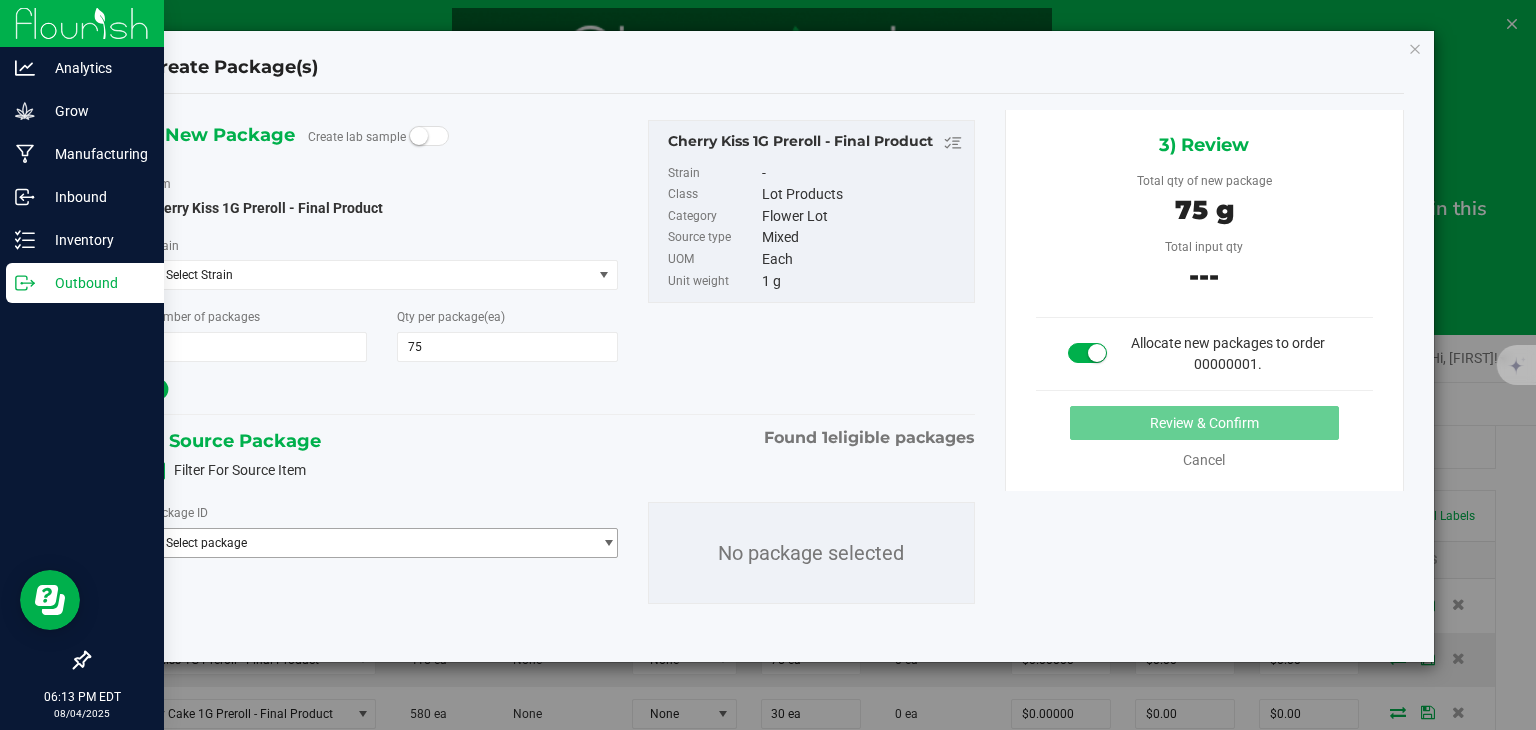 click at bounding box center [608, 543] 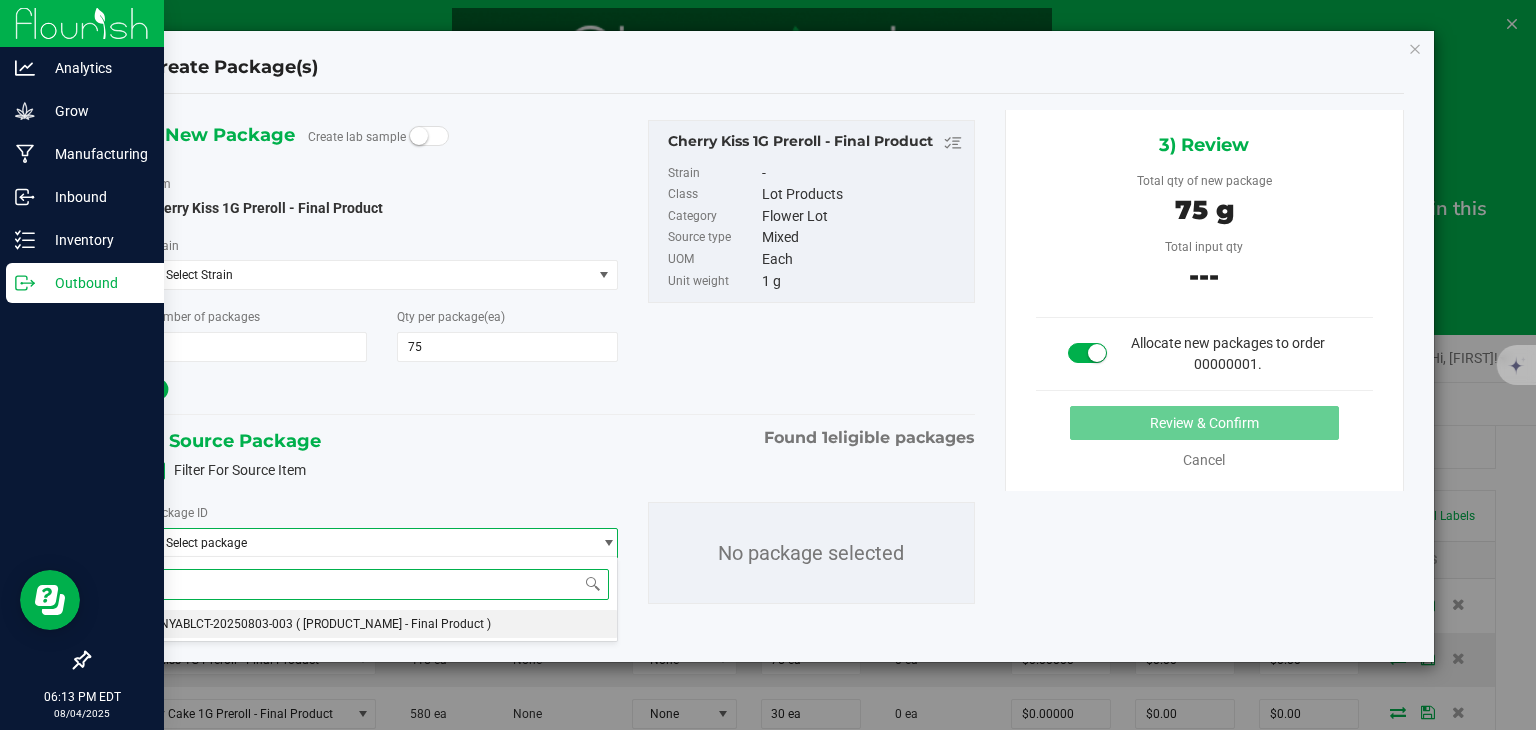 click on "(
[PRODUCT_NAME] - Final Product
)" at bounding box center [393, 624] 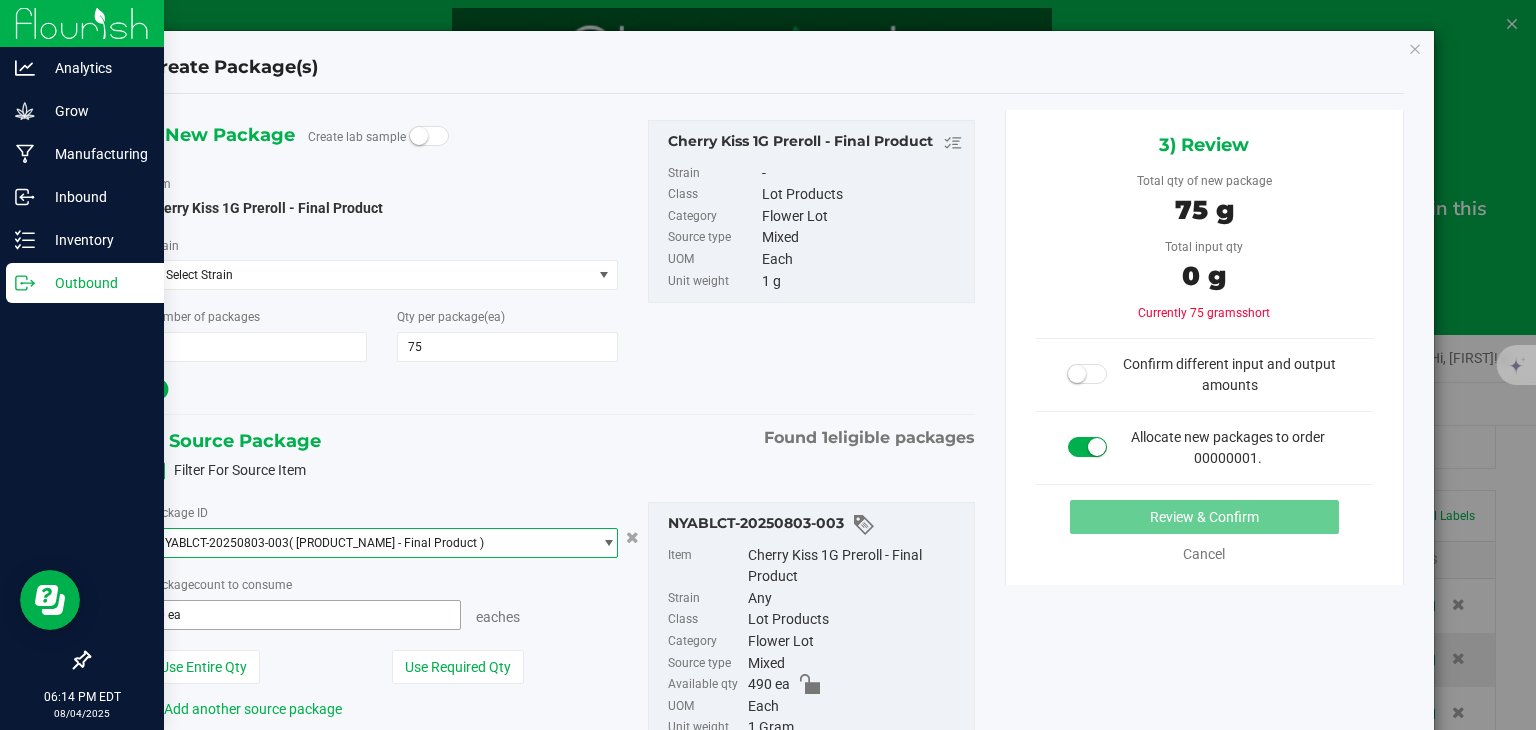 click on "0 ea 0" at bounding box center (303, 615) 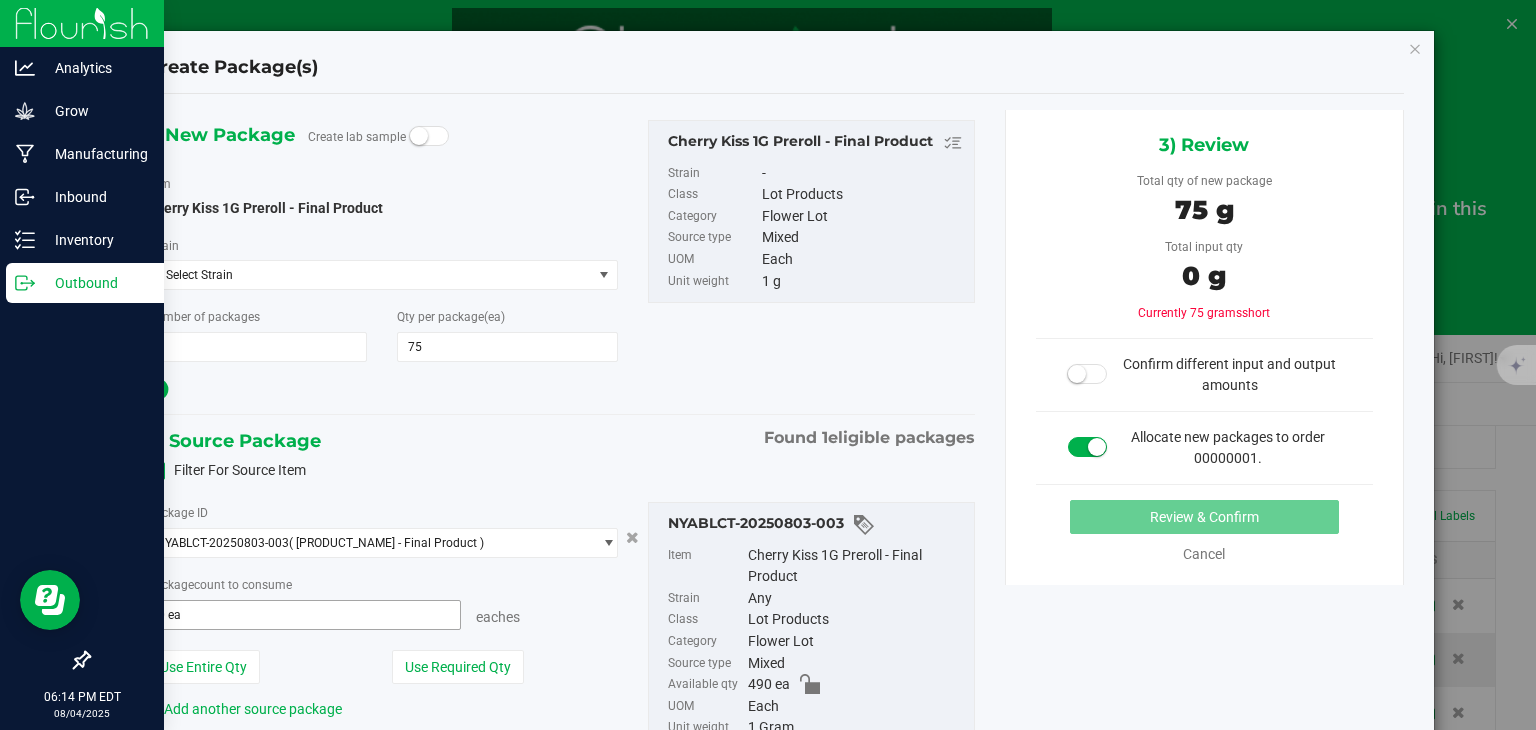 click on "0 ea 0" at bounding box center [303, 615] 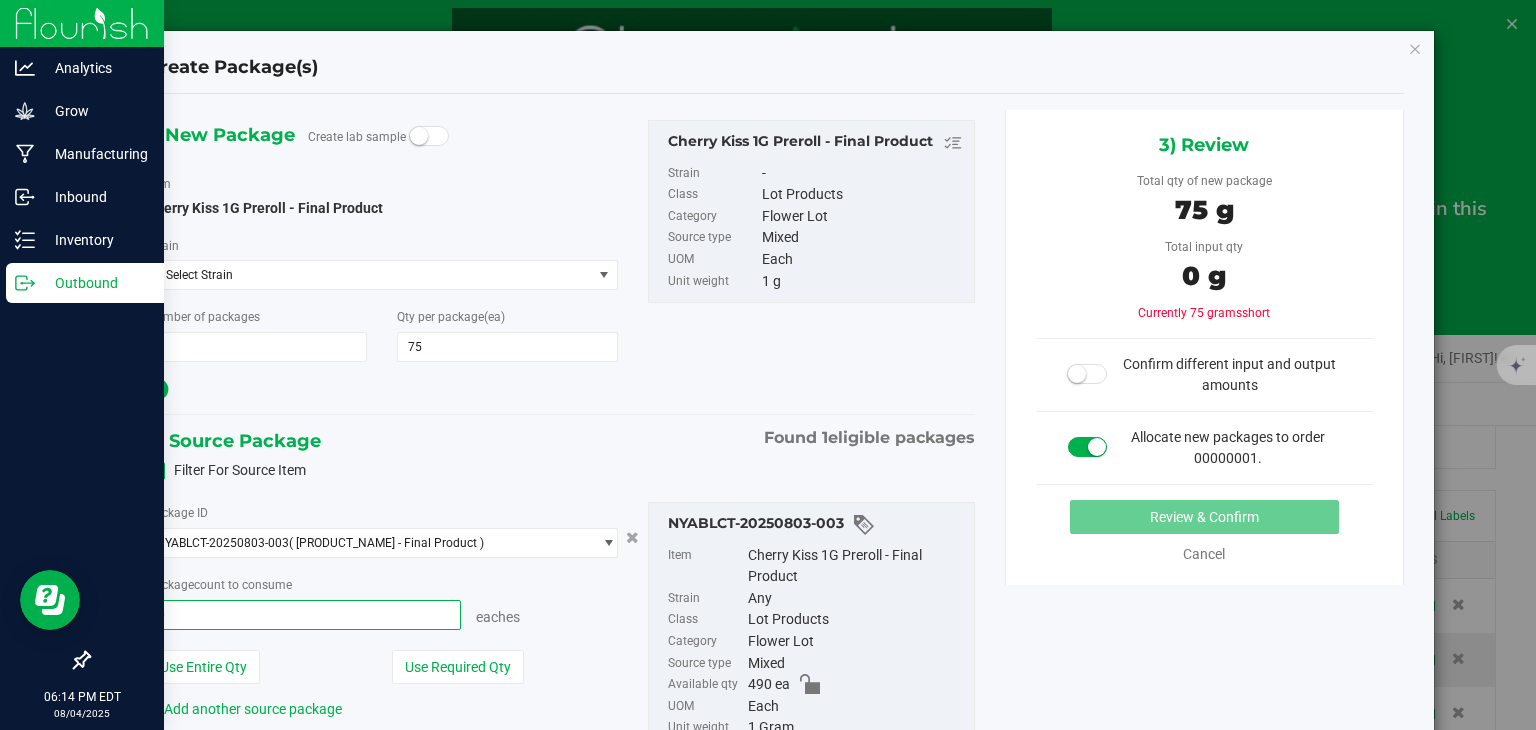 type 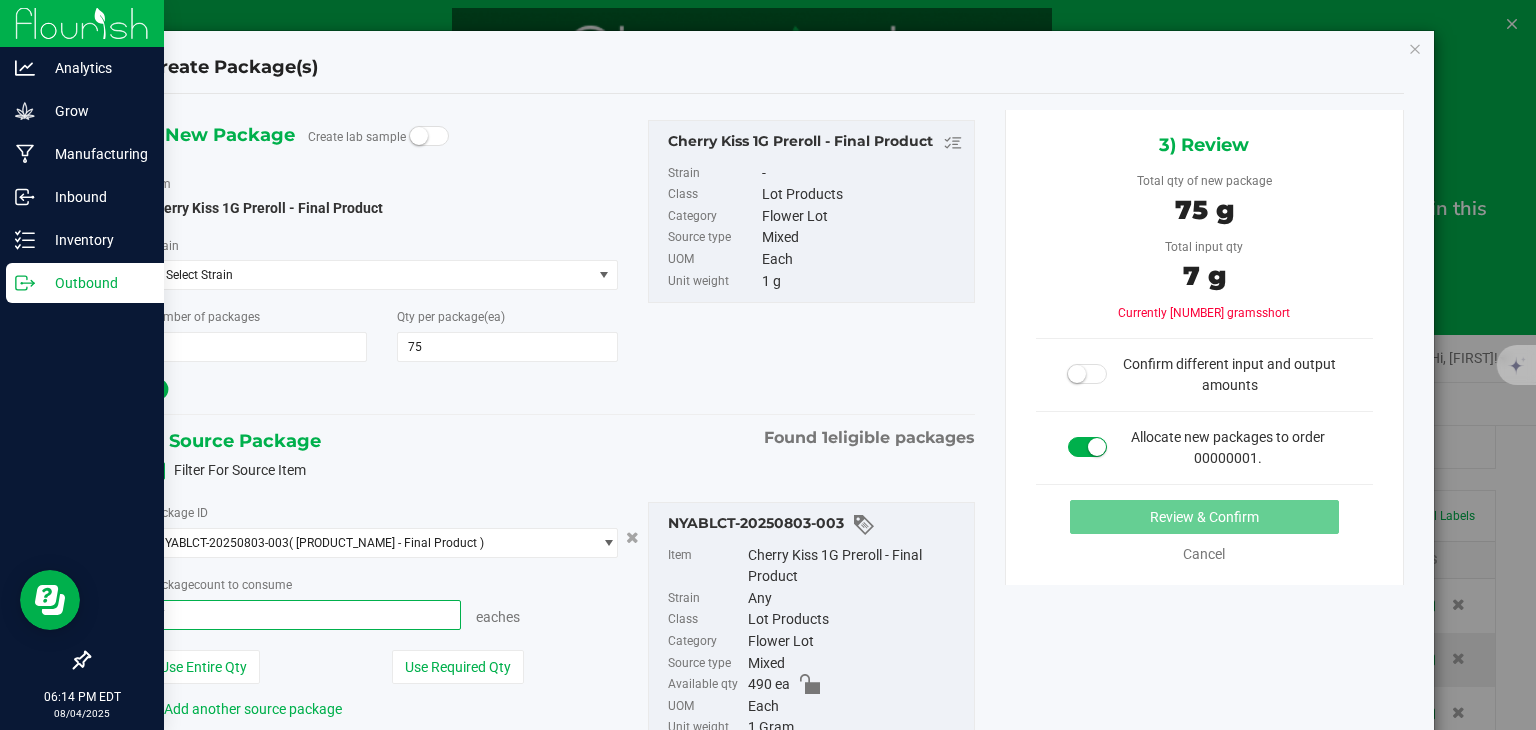 type on "75" 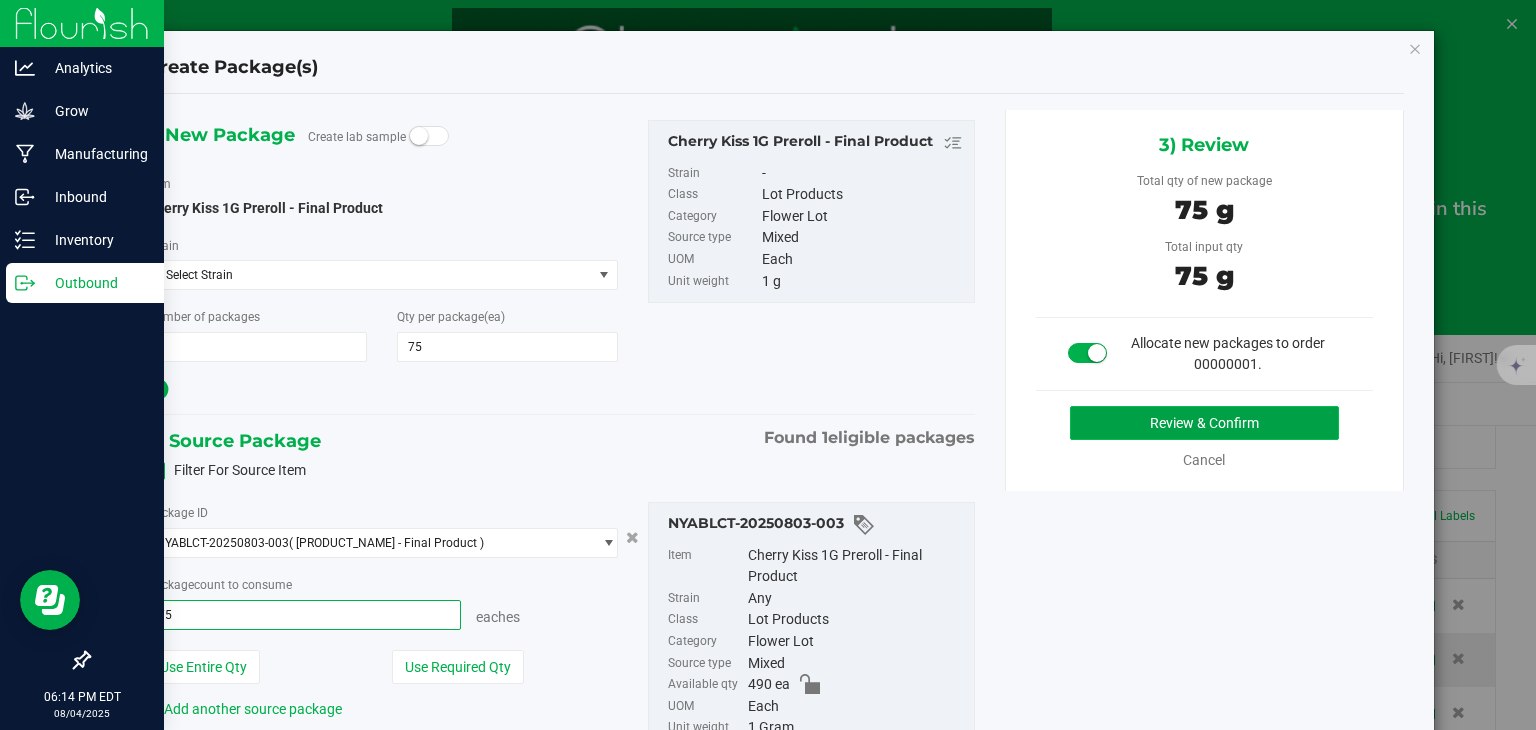 click on "Review & Confirm" at bounding box center (1204, 423) 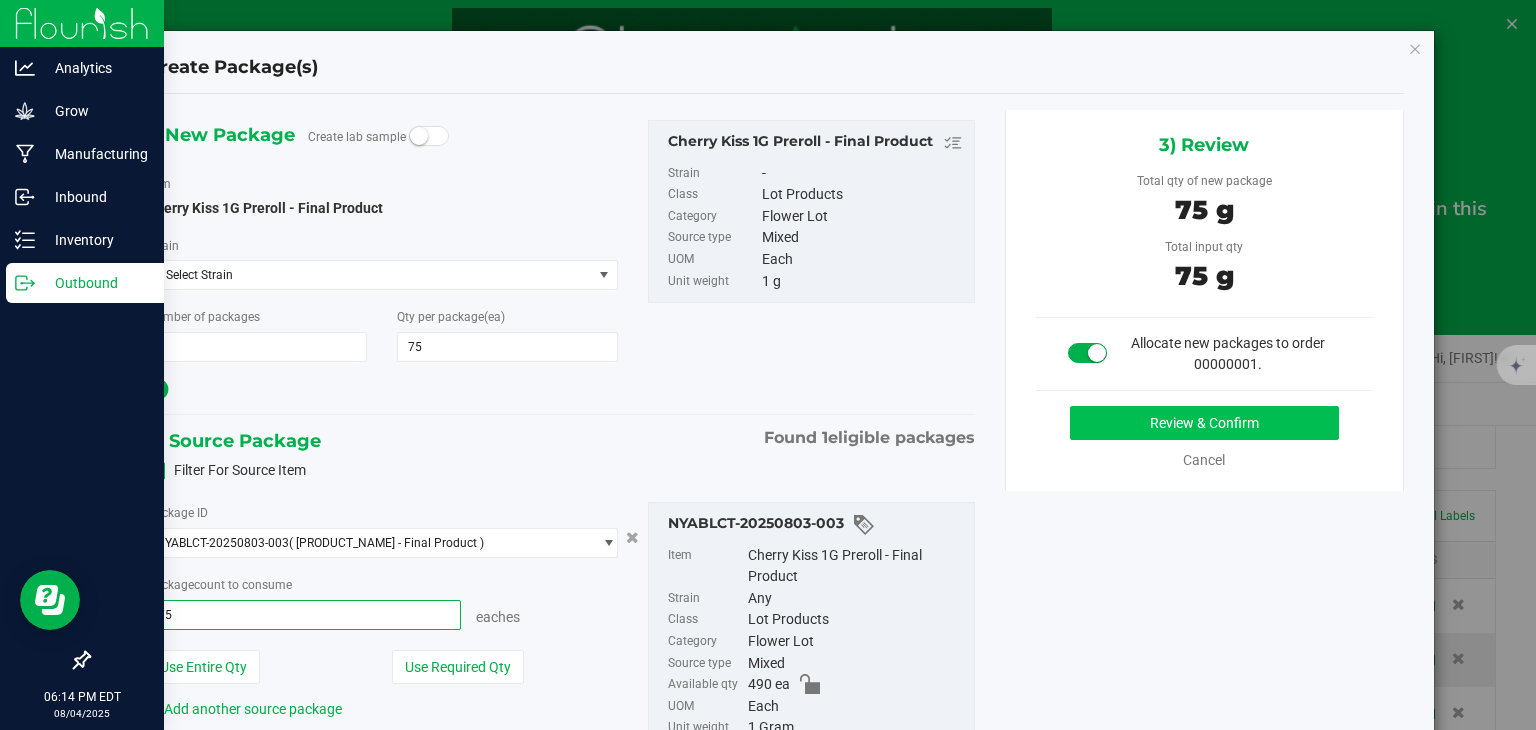 type on "75 ea" 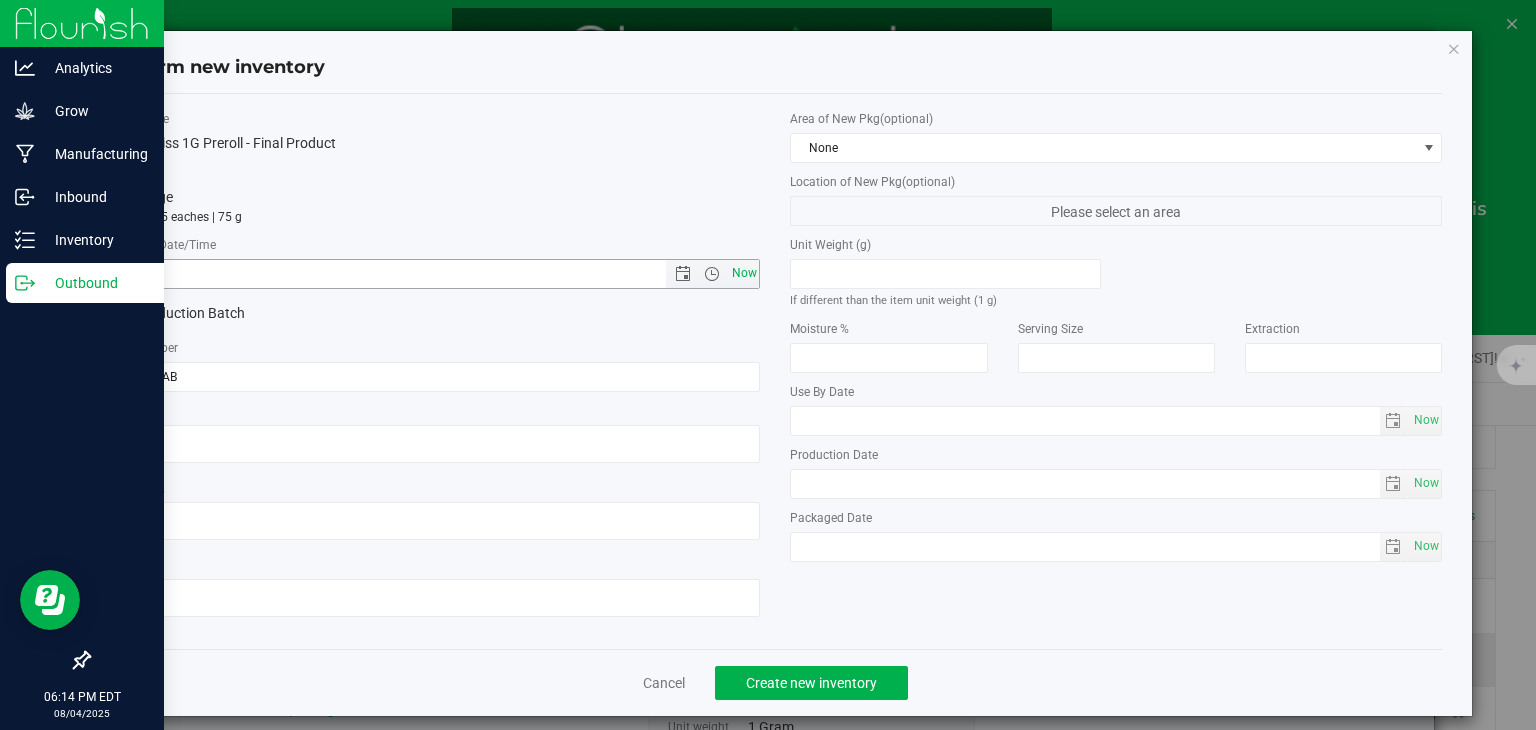 click on "Now" at bounding box center (744, 273) 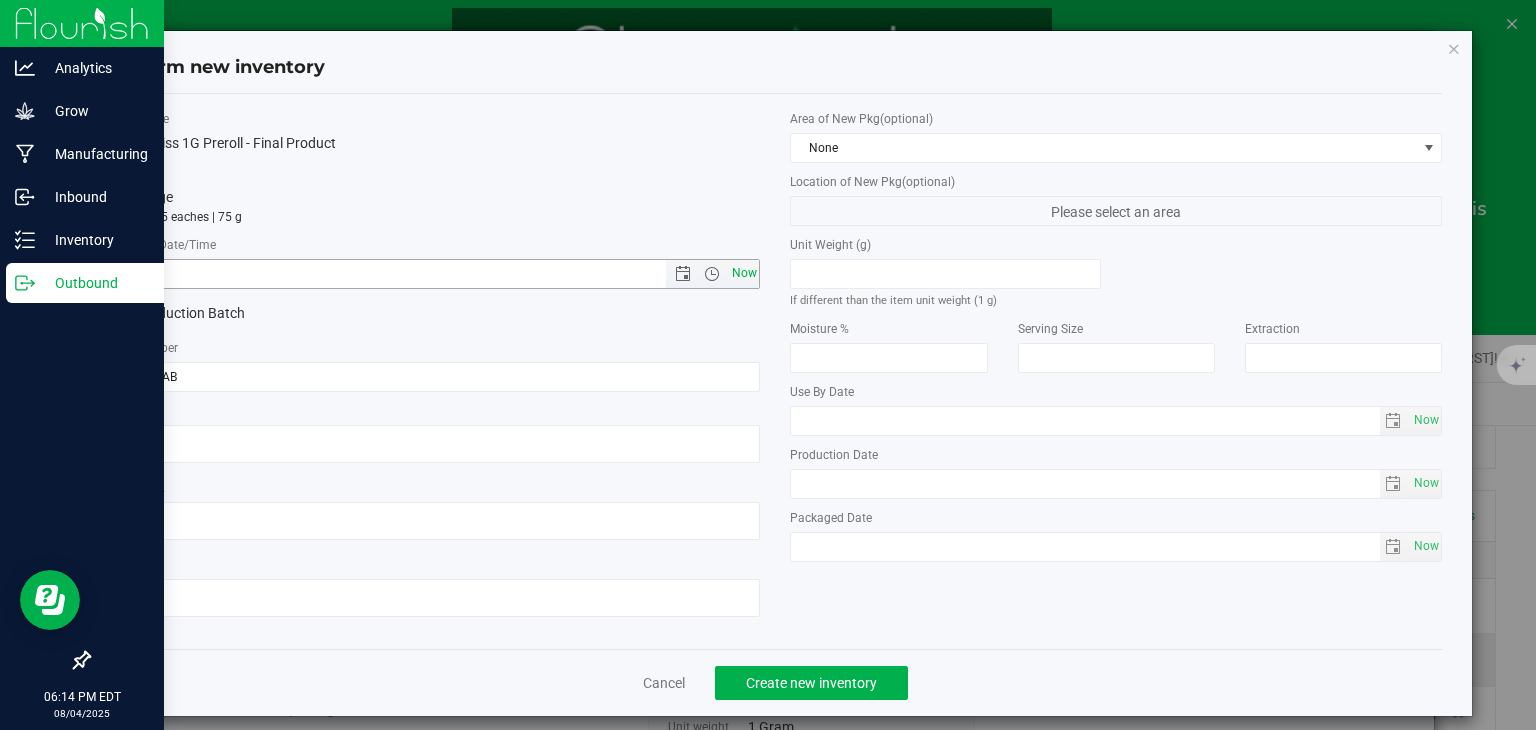 type on "[MONTH]/[NUMBER]/[YEAR] [TIME]" 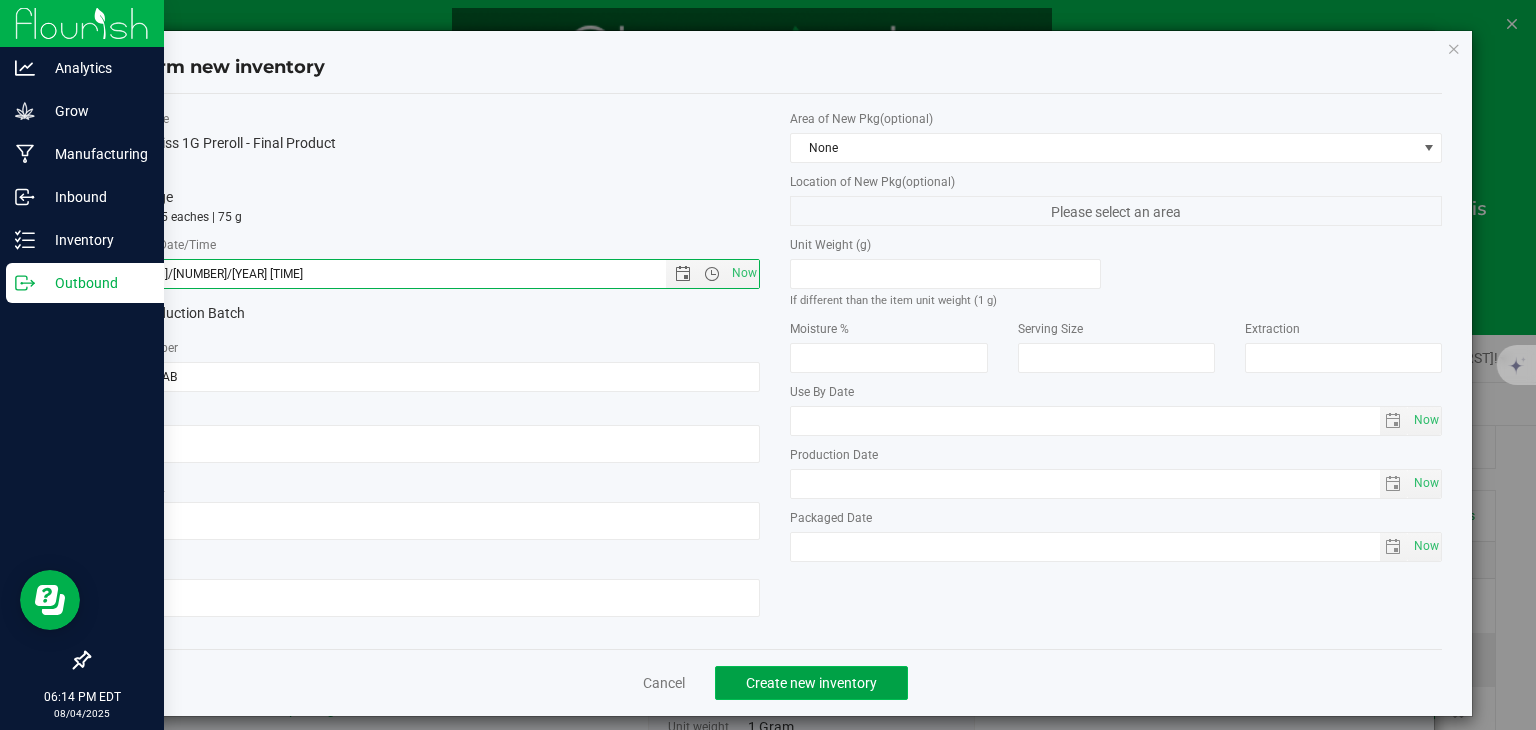 click on "Create new inventory" 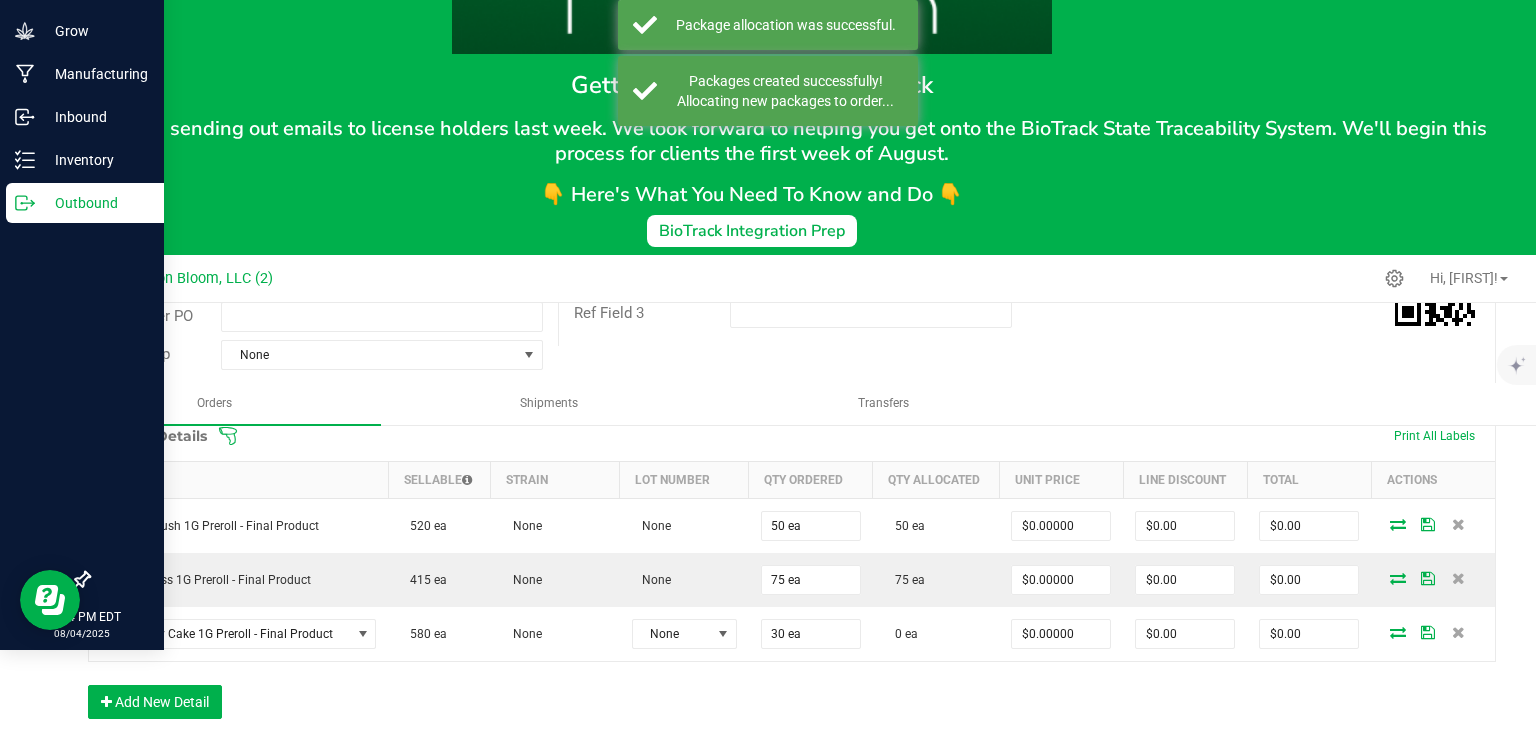 scroll, scrollTop: 90, scrollLeft: 0, axis: vertical 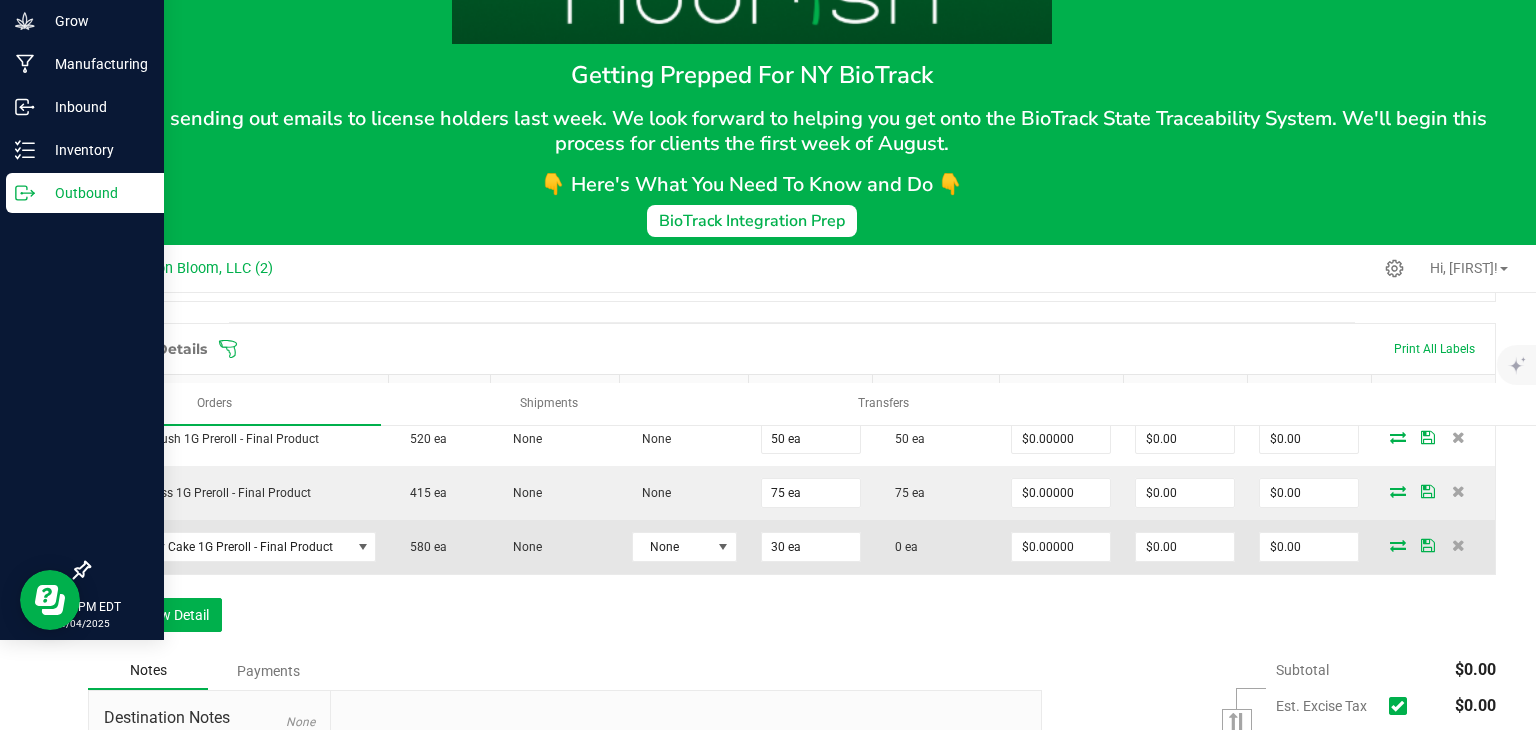 click at bounding box center (1398, 545) 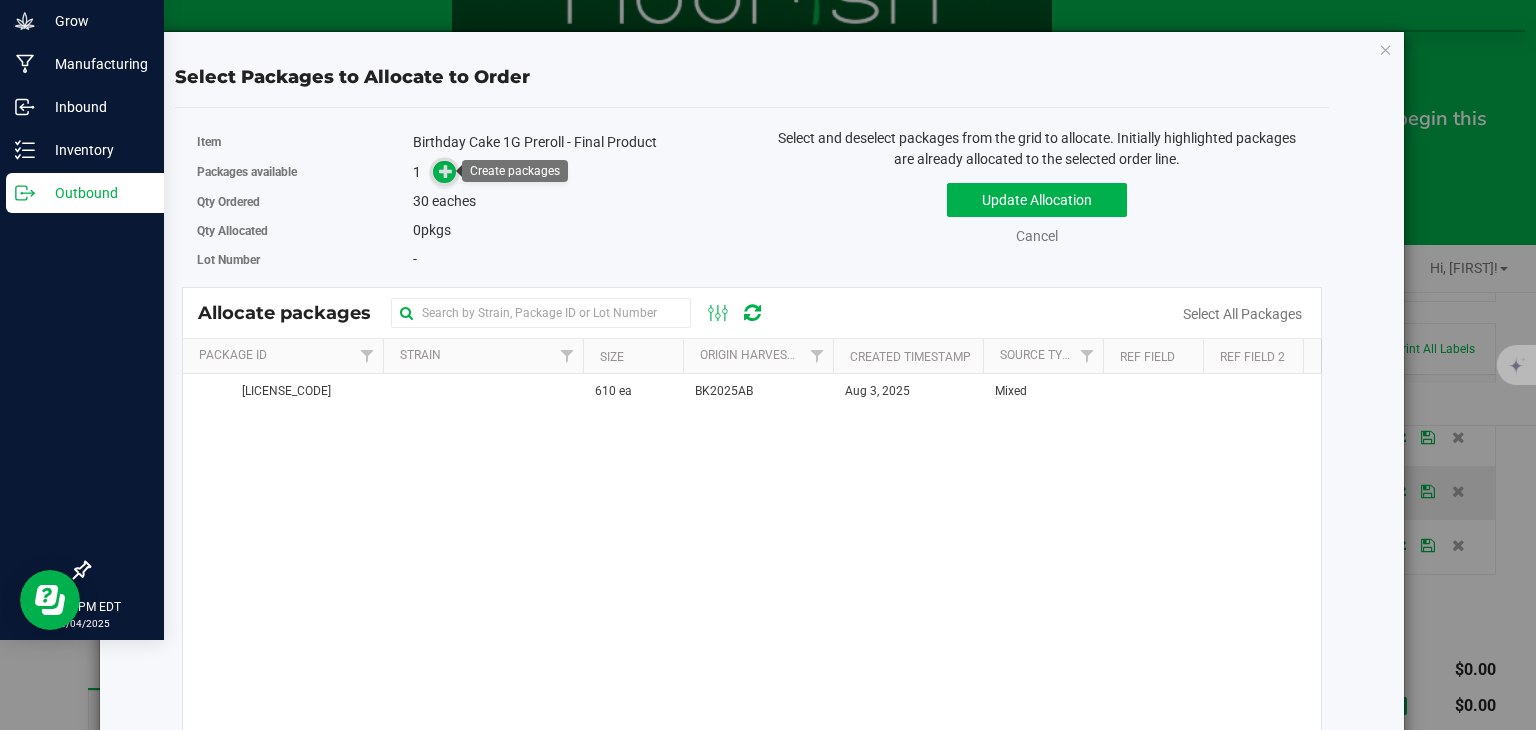 click at bounding box center [446, 171] 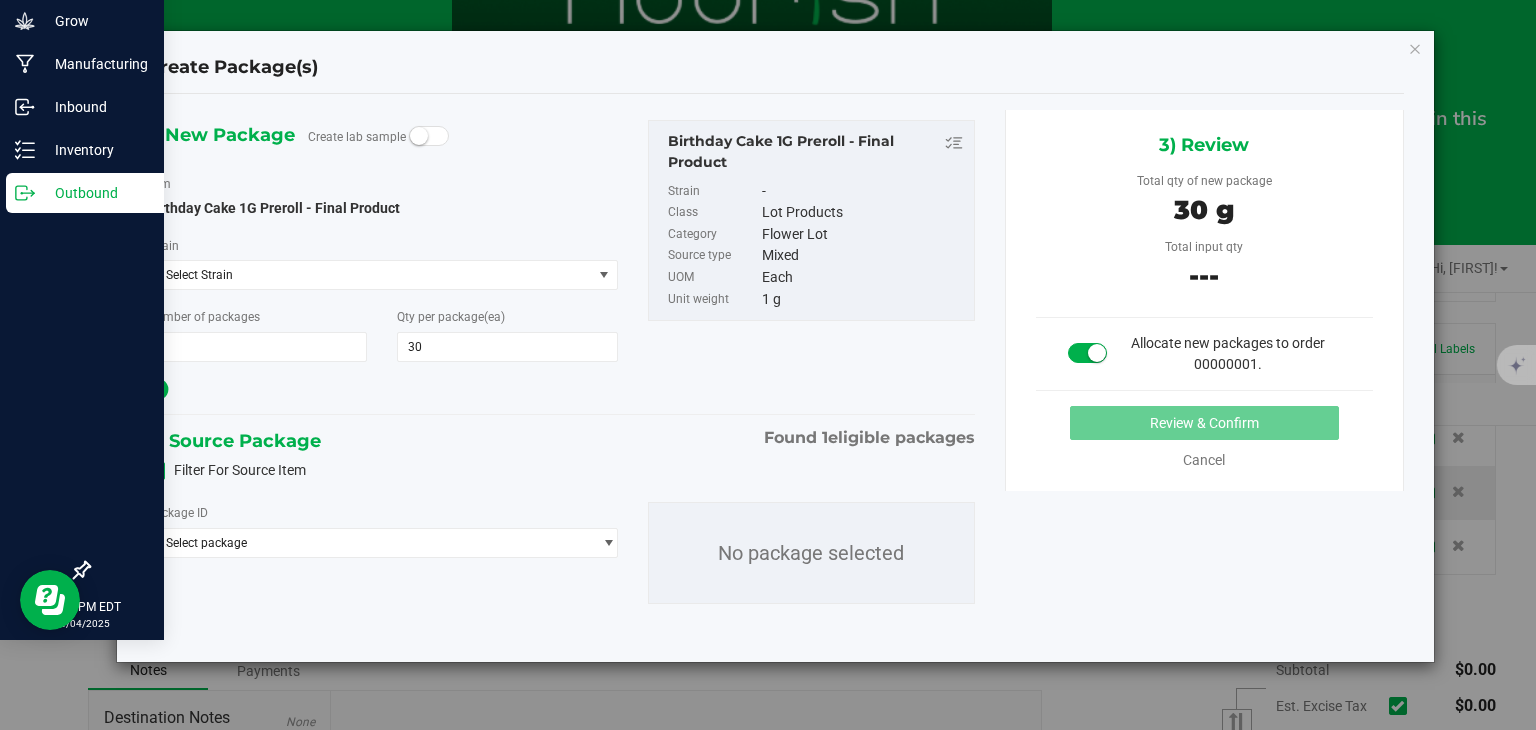 scroll, scrollTop: 0, scrollLeft: 0, axis: both 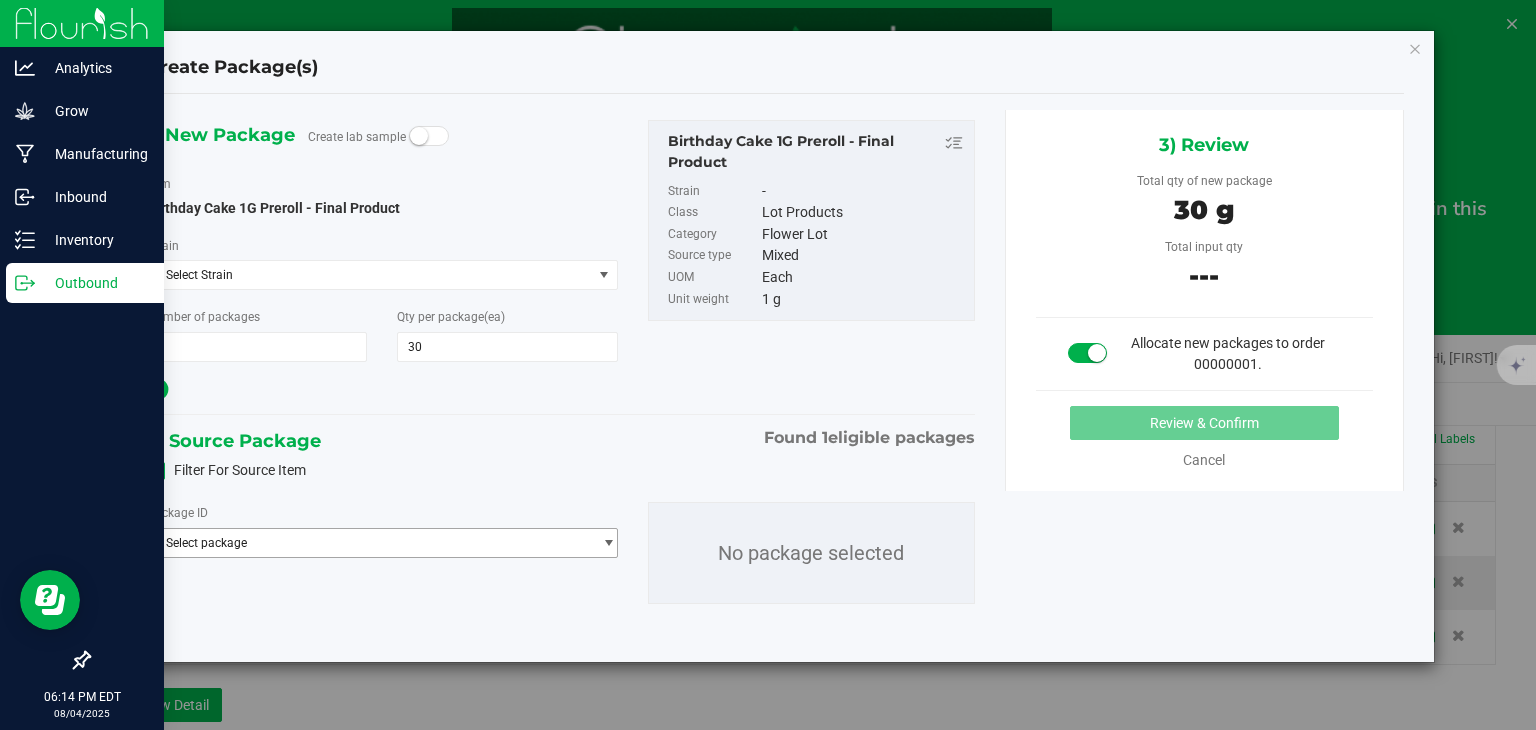 click at bounding box center [608, 543] 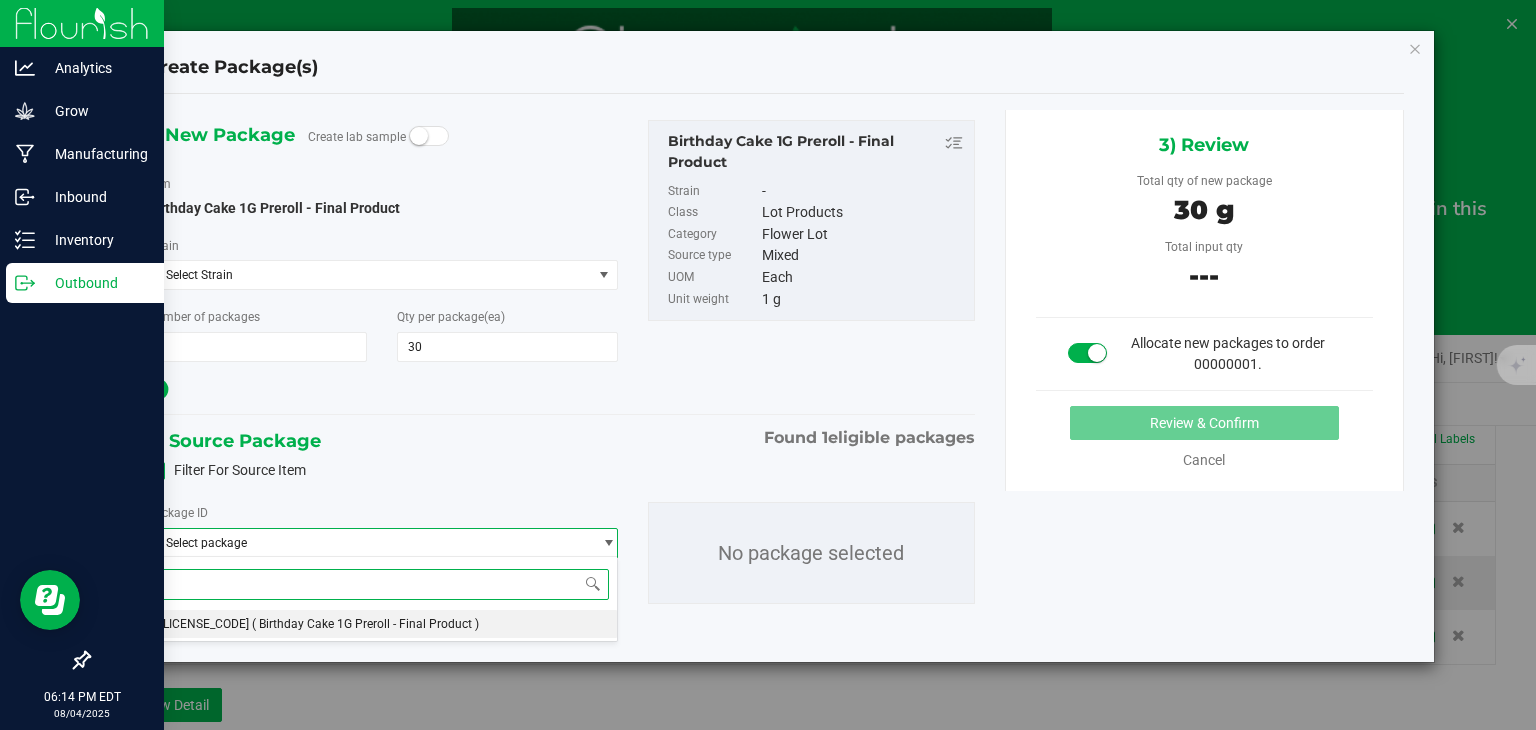 click on "(
Birthday Cake 1G Preroll - Final Product
)" at bounding box center [365, 624] 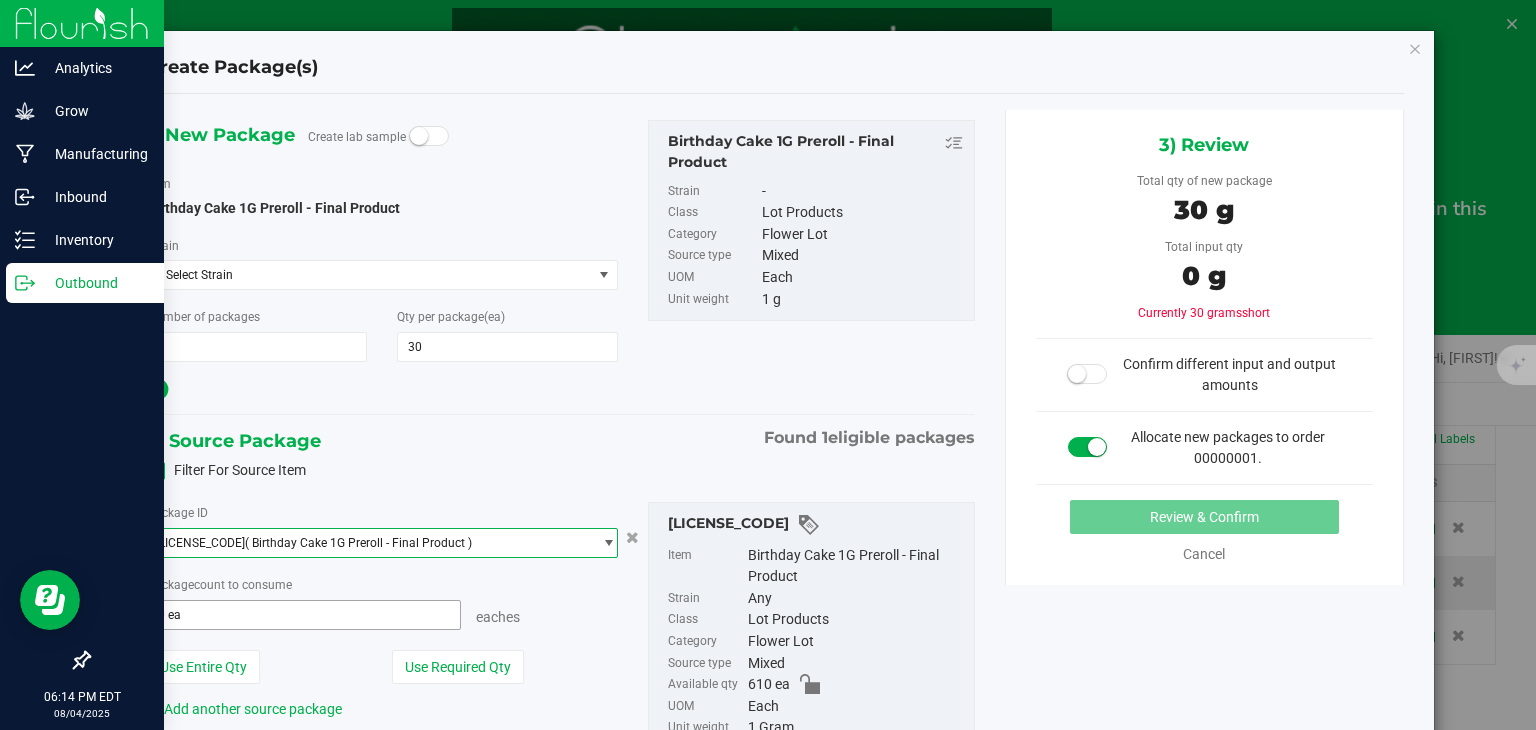 click on "0 ea" at bounding box center [303, 615] 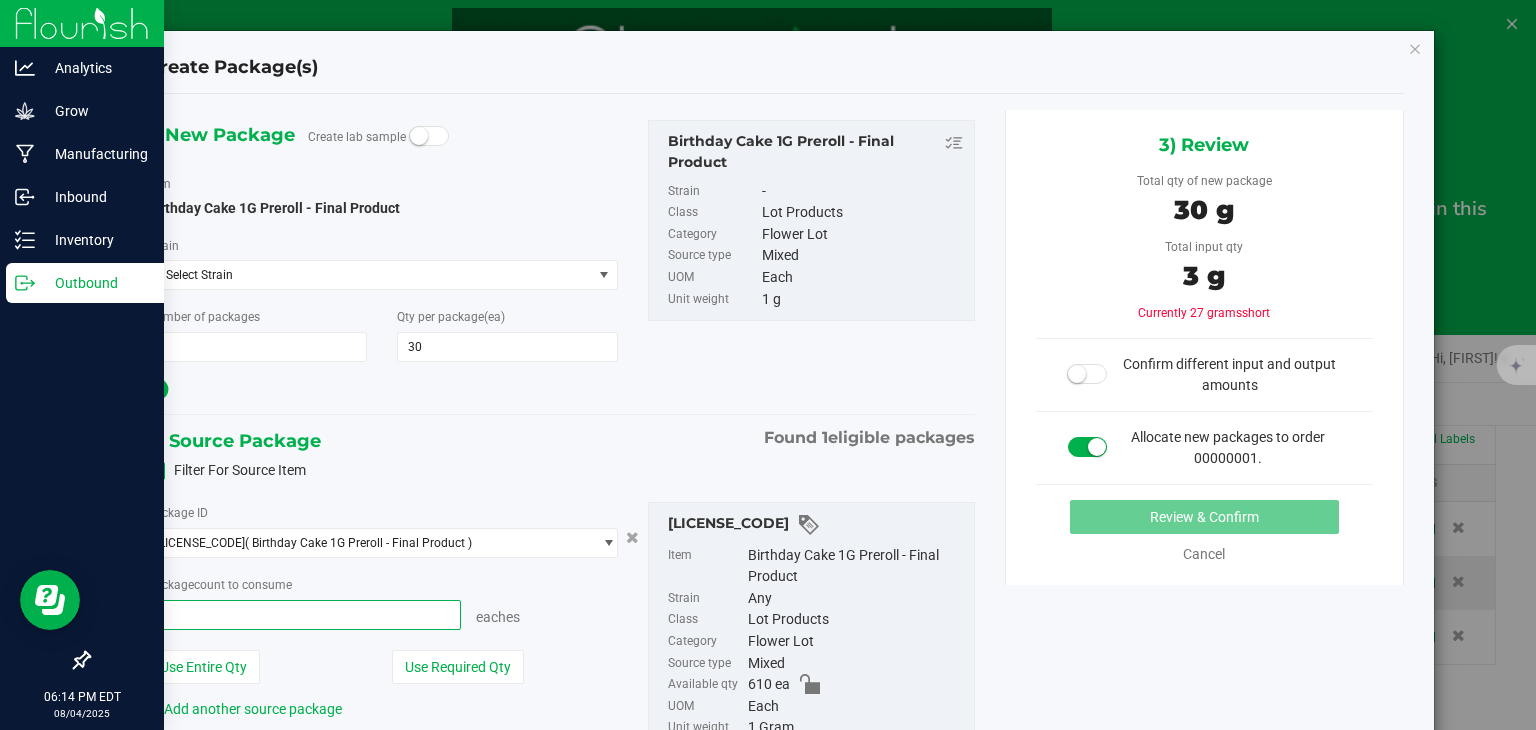 type on "30" 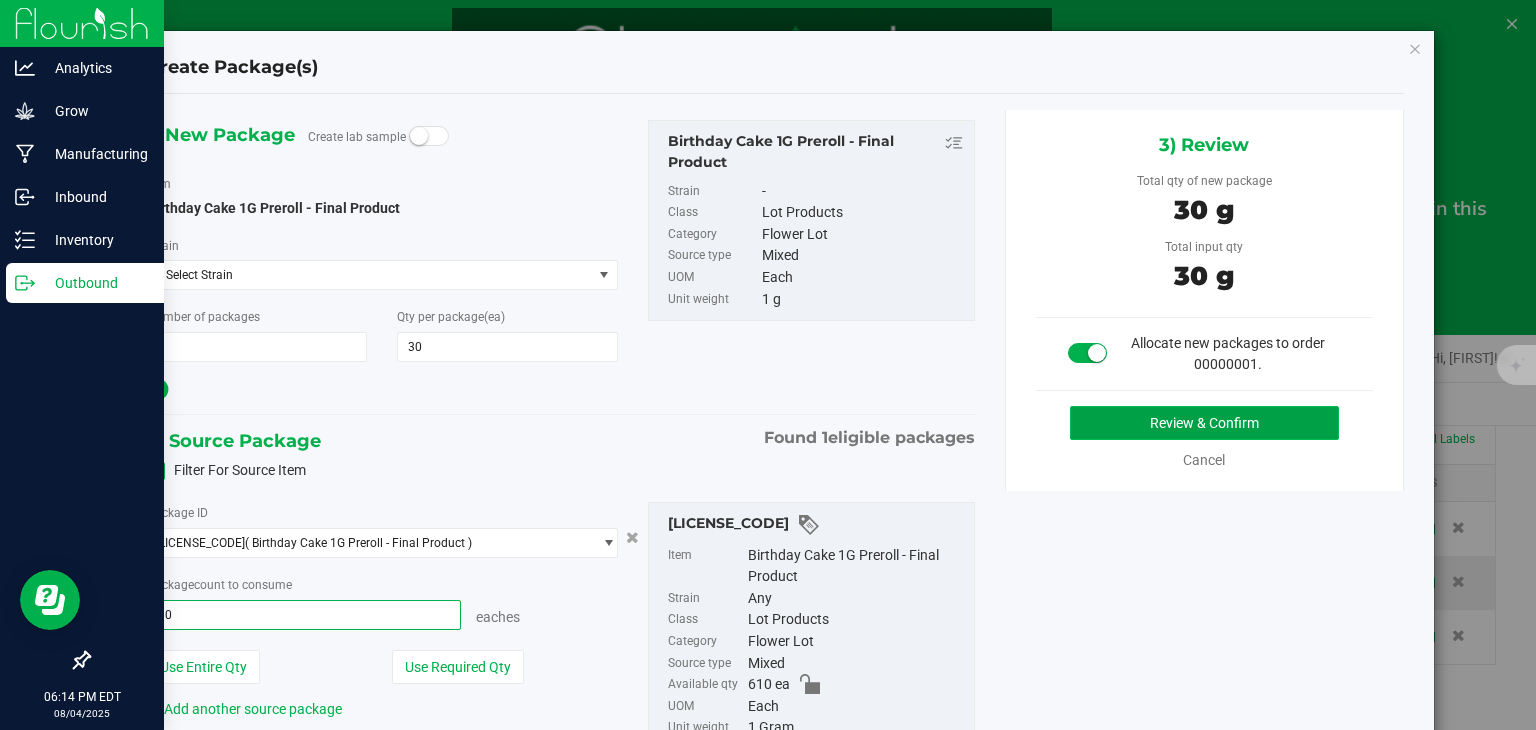 click on "Review & Confirm" at bounding box center (1204, 423) 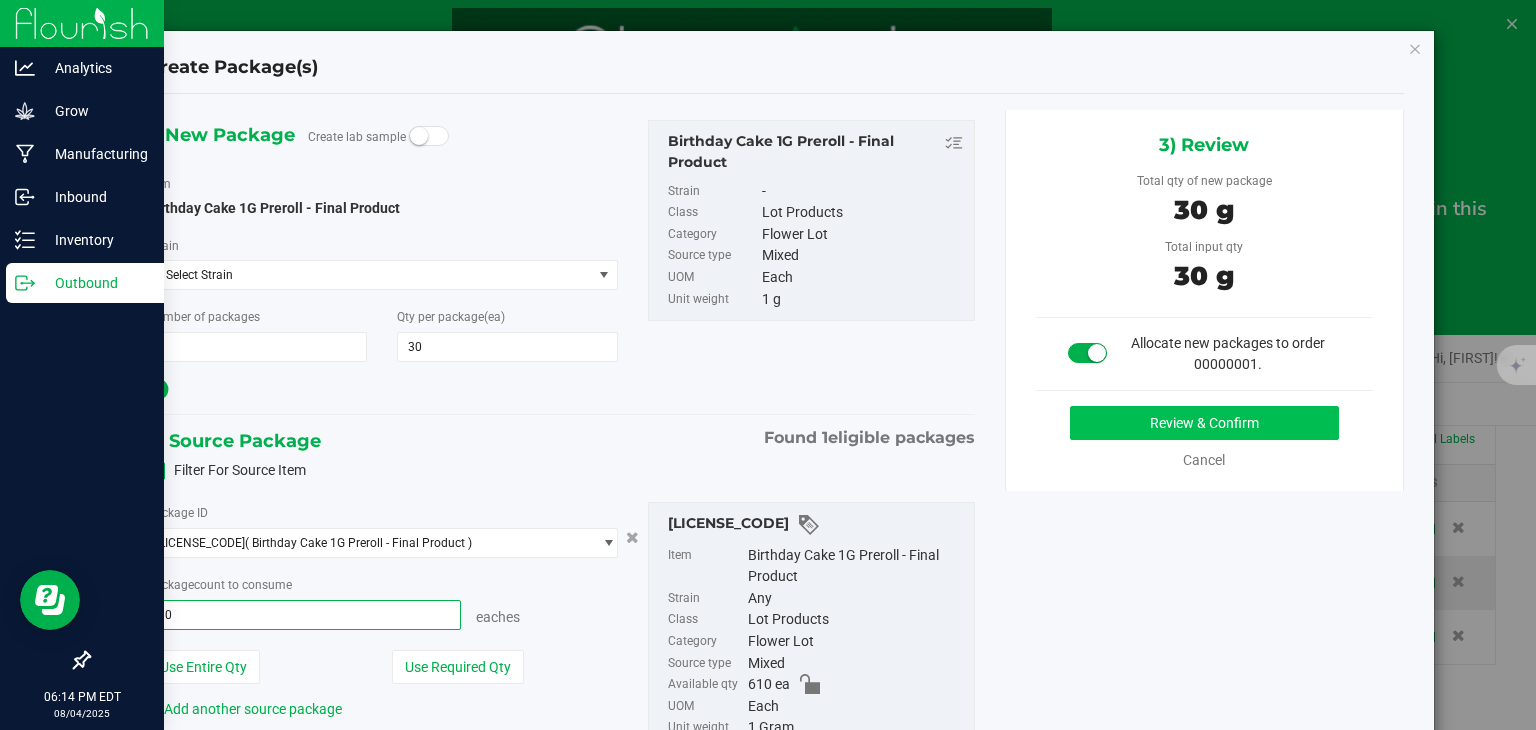 type on "30 ea" 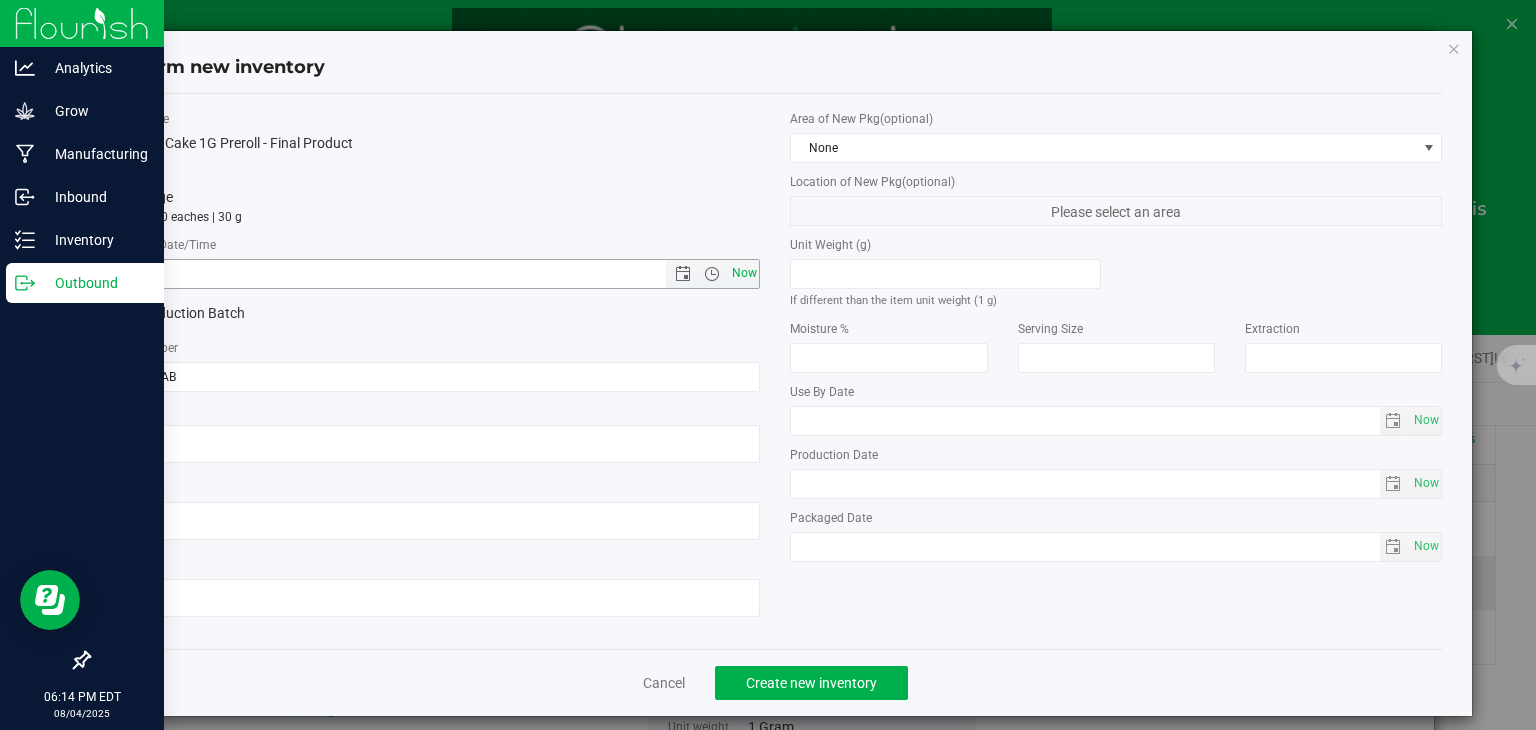 click on "Now" at bounding box center (744, 273) 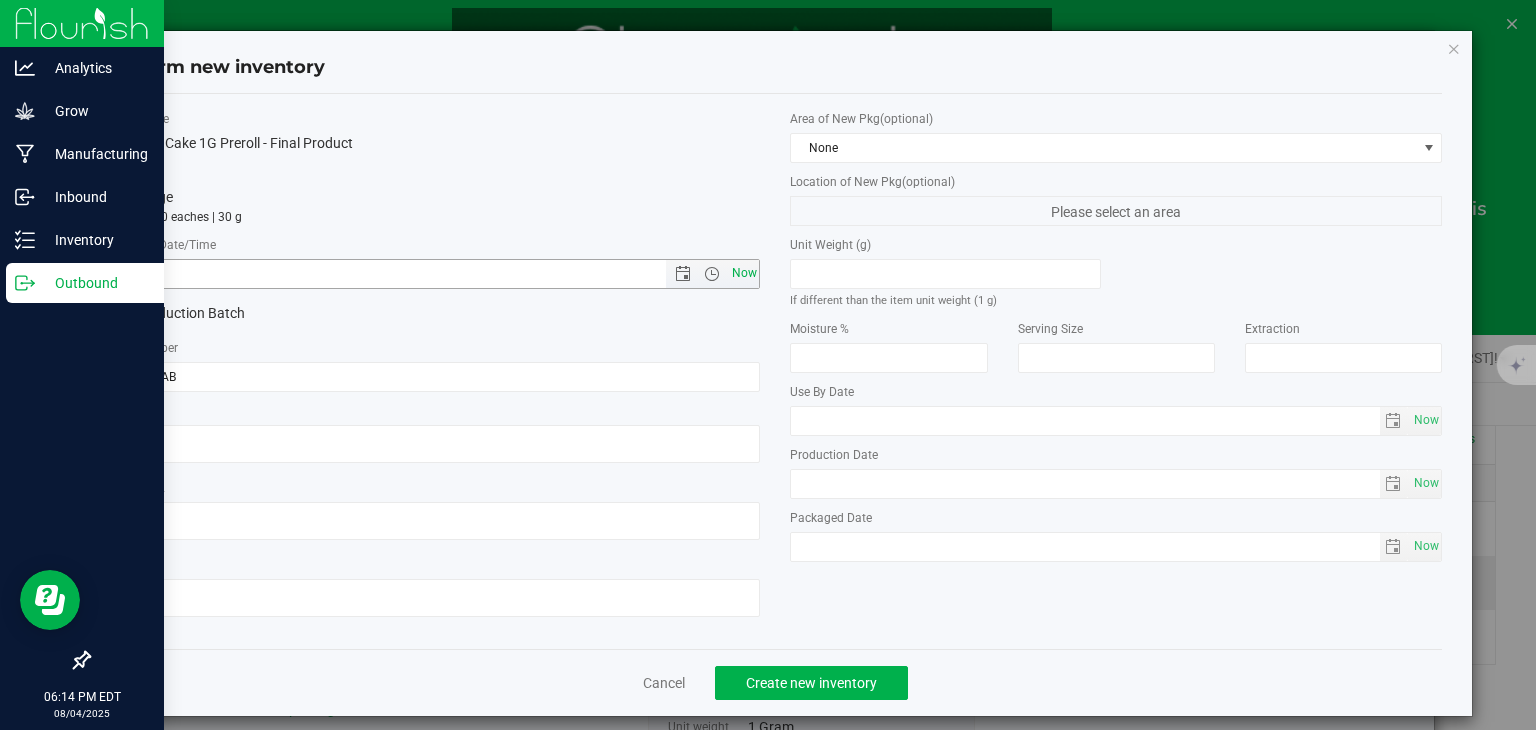 type on "[MONTH]/[NUMBER]/[YEAR] [TIME]" 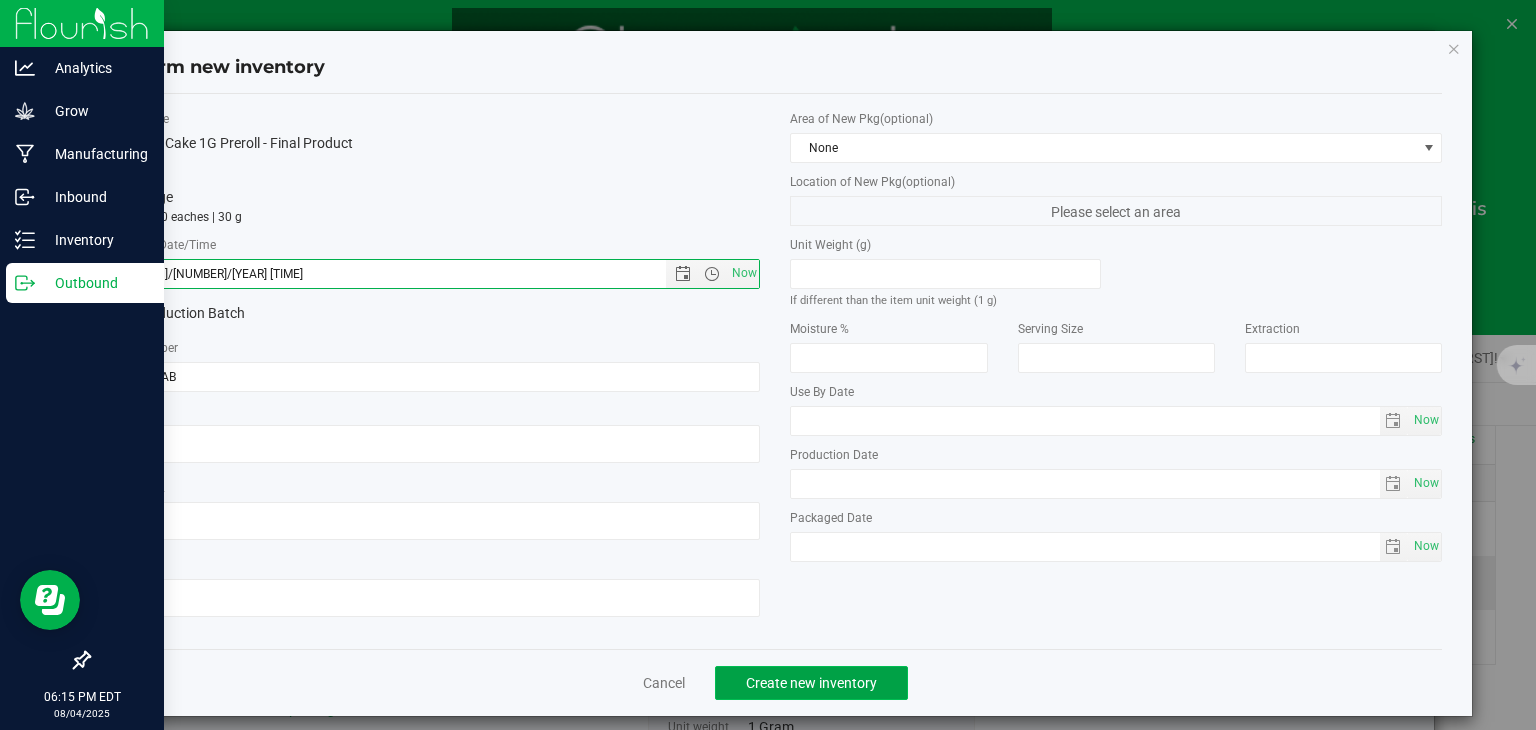click on "Create new inventory" 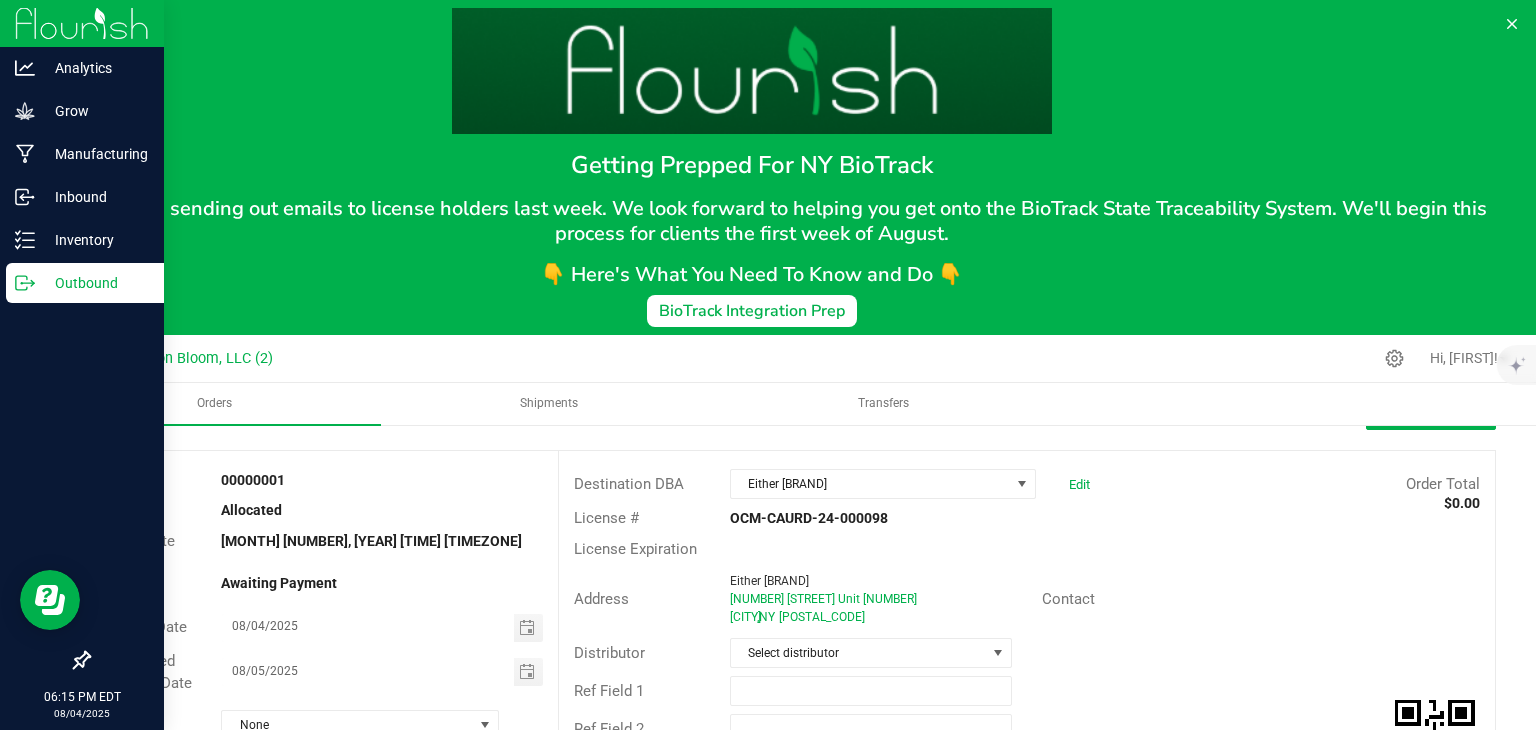 scroll, scrollTop: 0, scrollLeft: 0, axis: both 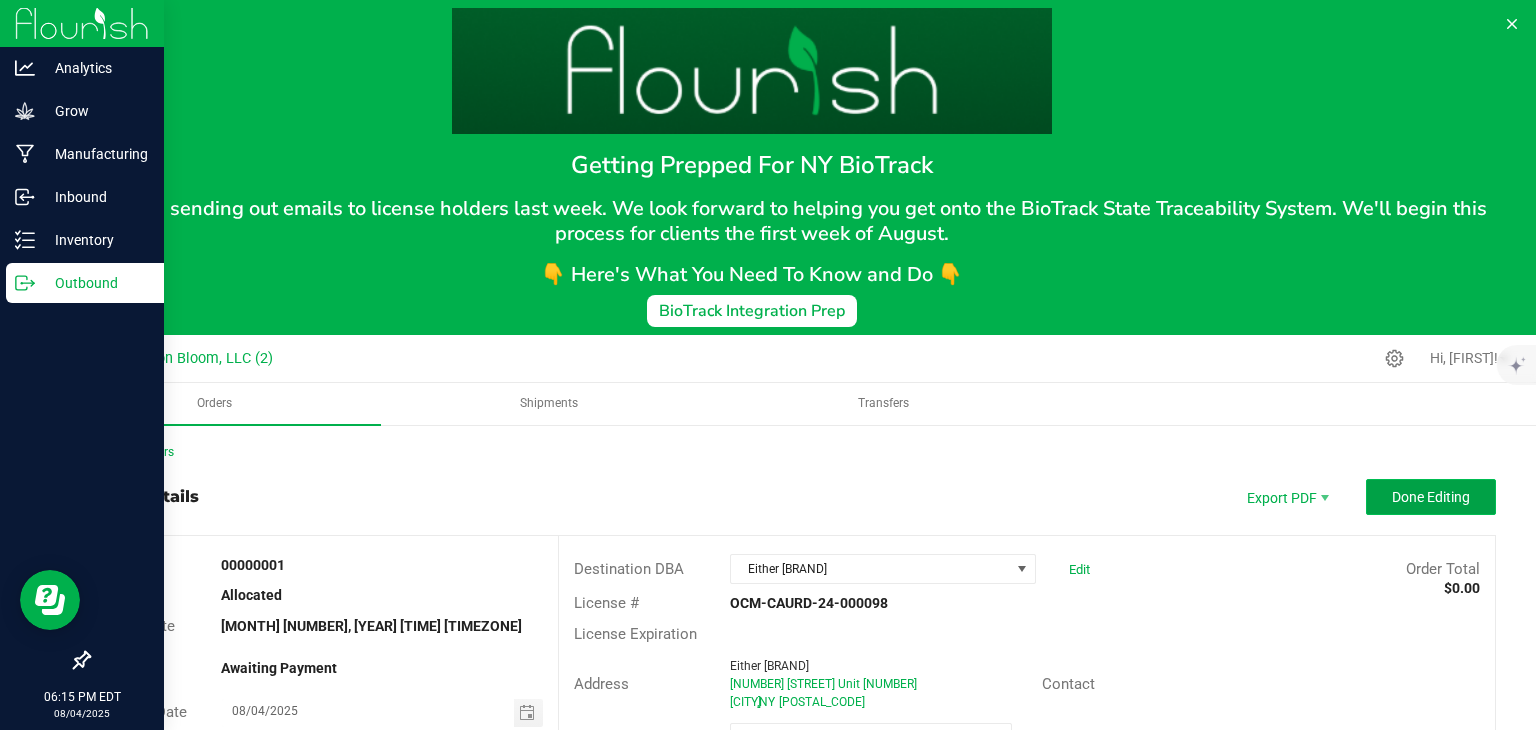 click on "Done Editing" at bounding box center (1431, 497) 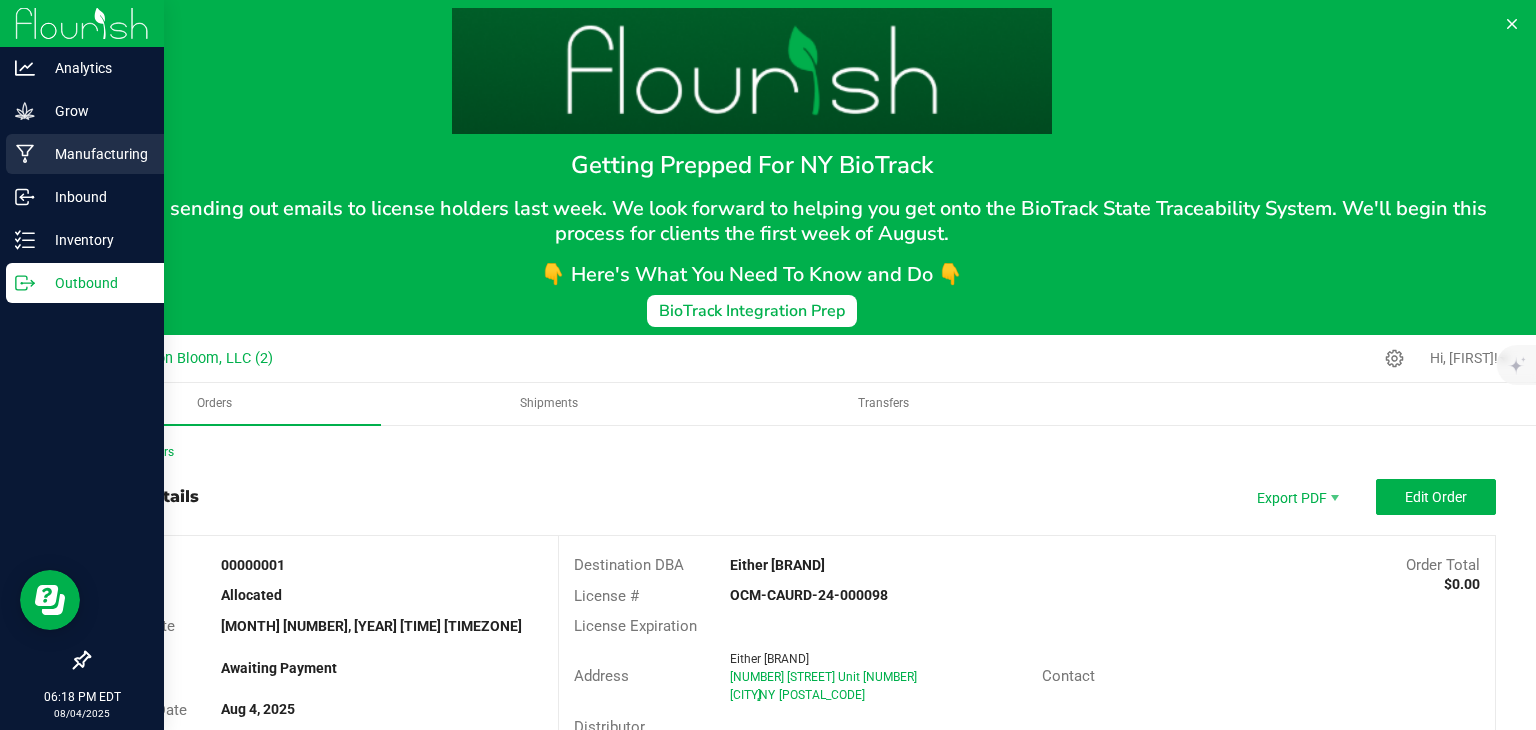 click on "Manufacturing" at bounding box center (95, 154) 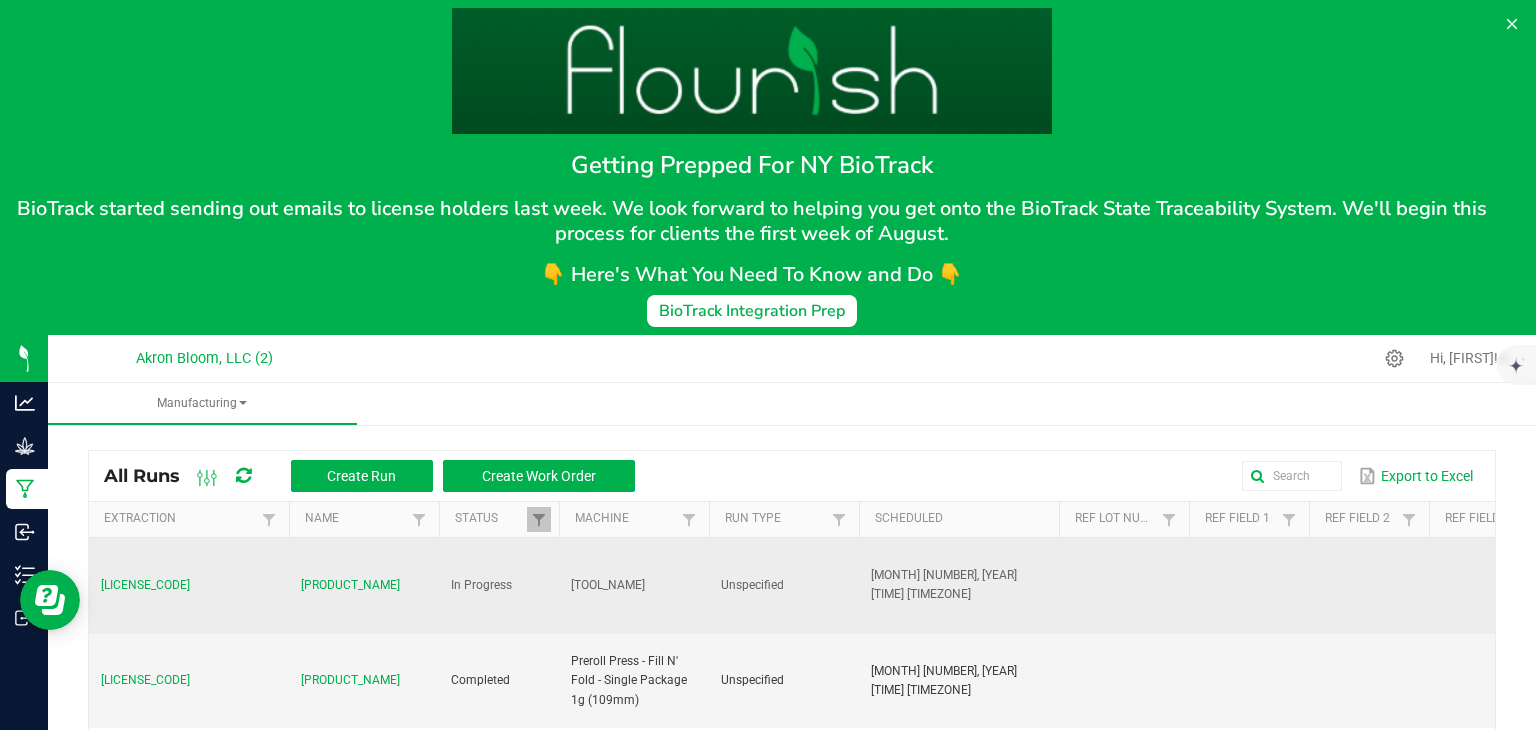 click on "[LICENSE_CODE]" at bounding box center [145, 585] 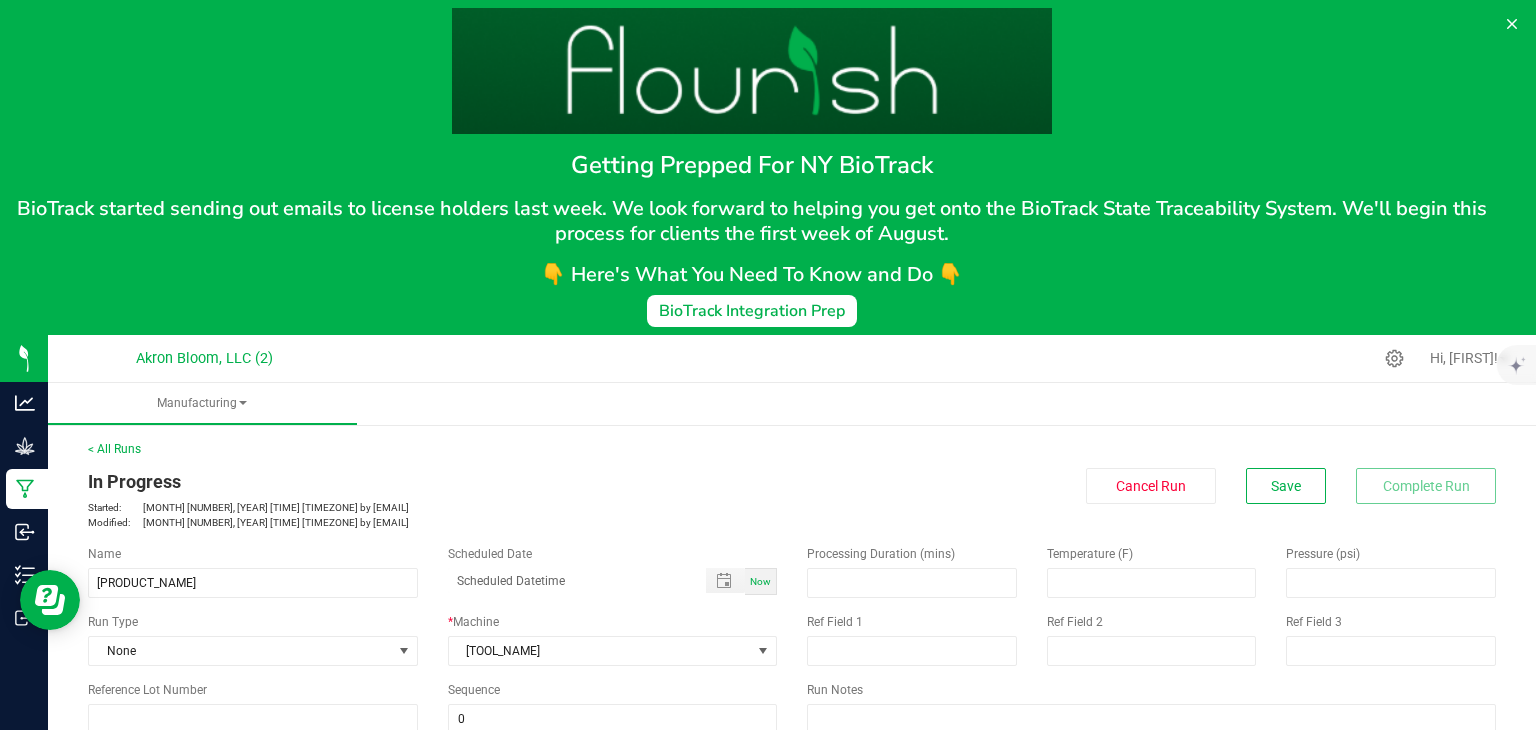 type on "[MONTH]/[NUMBER]/[YEAR] [TIME]" 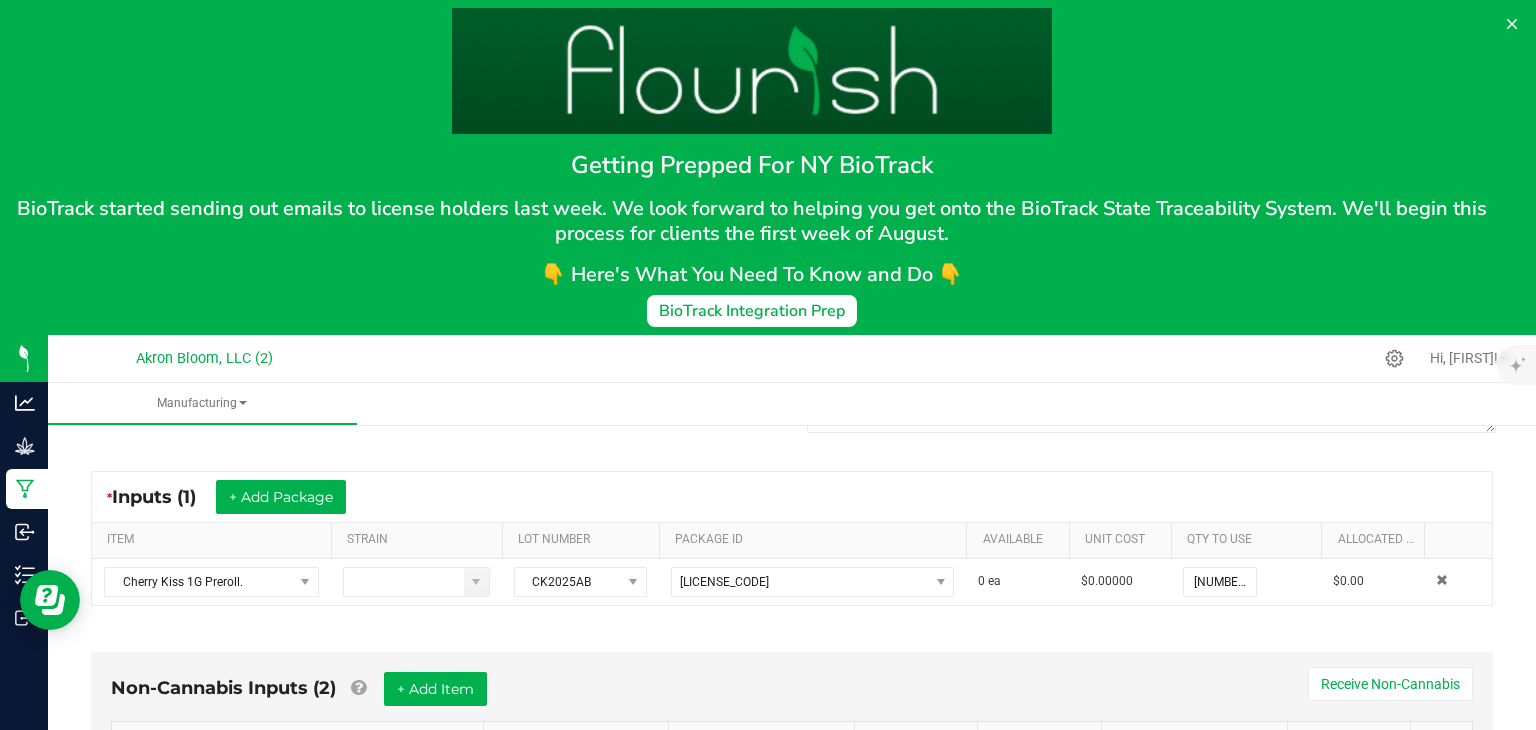 scroll, scrollTop: 339, scrollLeft: 0, axis: vertical 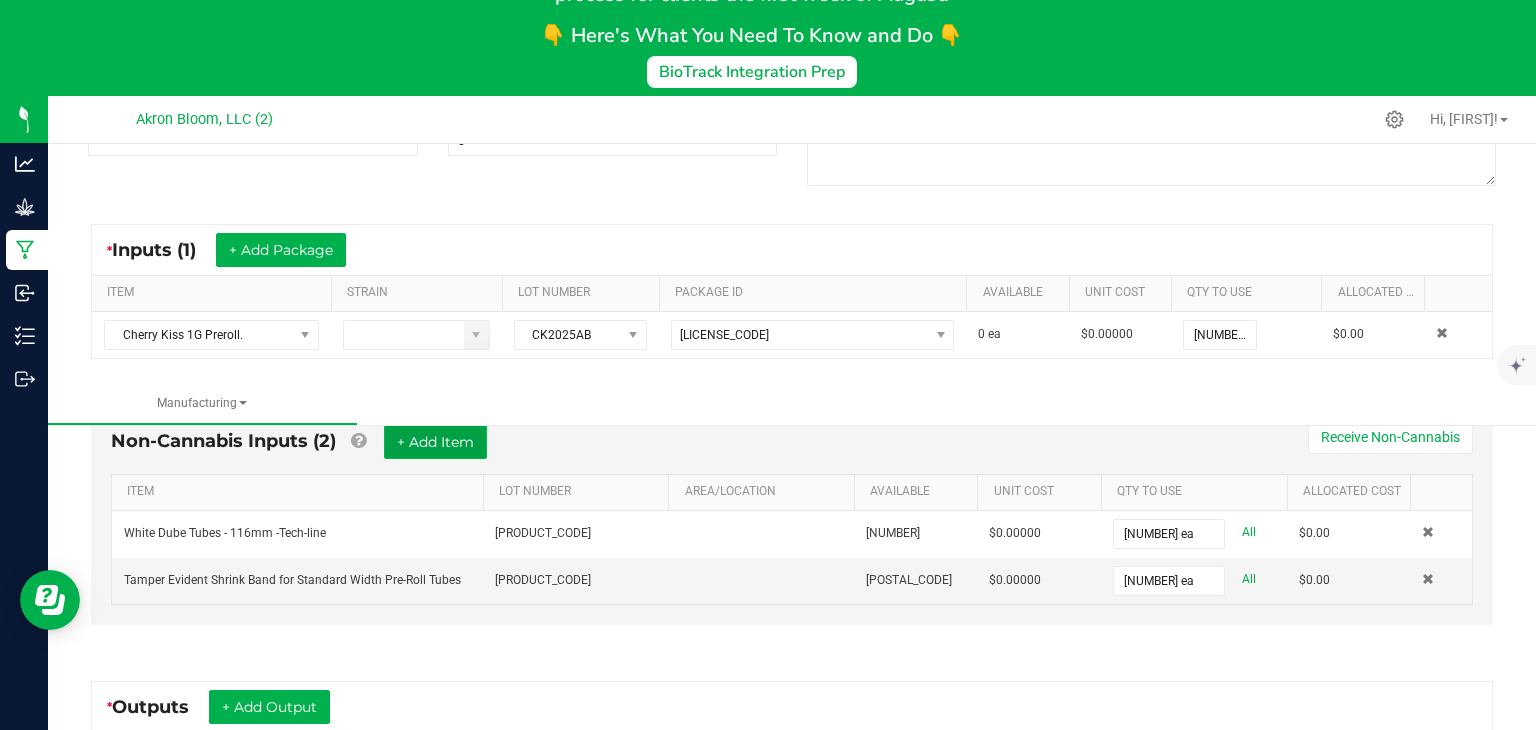 click on "+ Add Item" at bounding box center (435, 442) 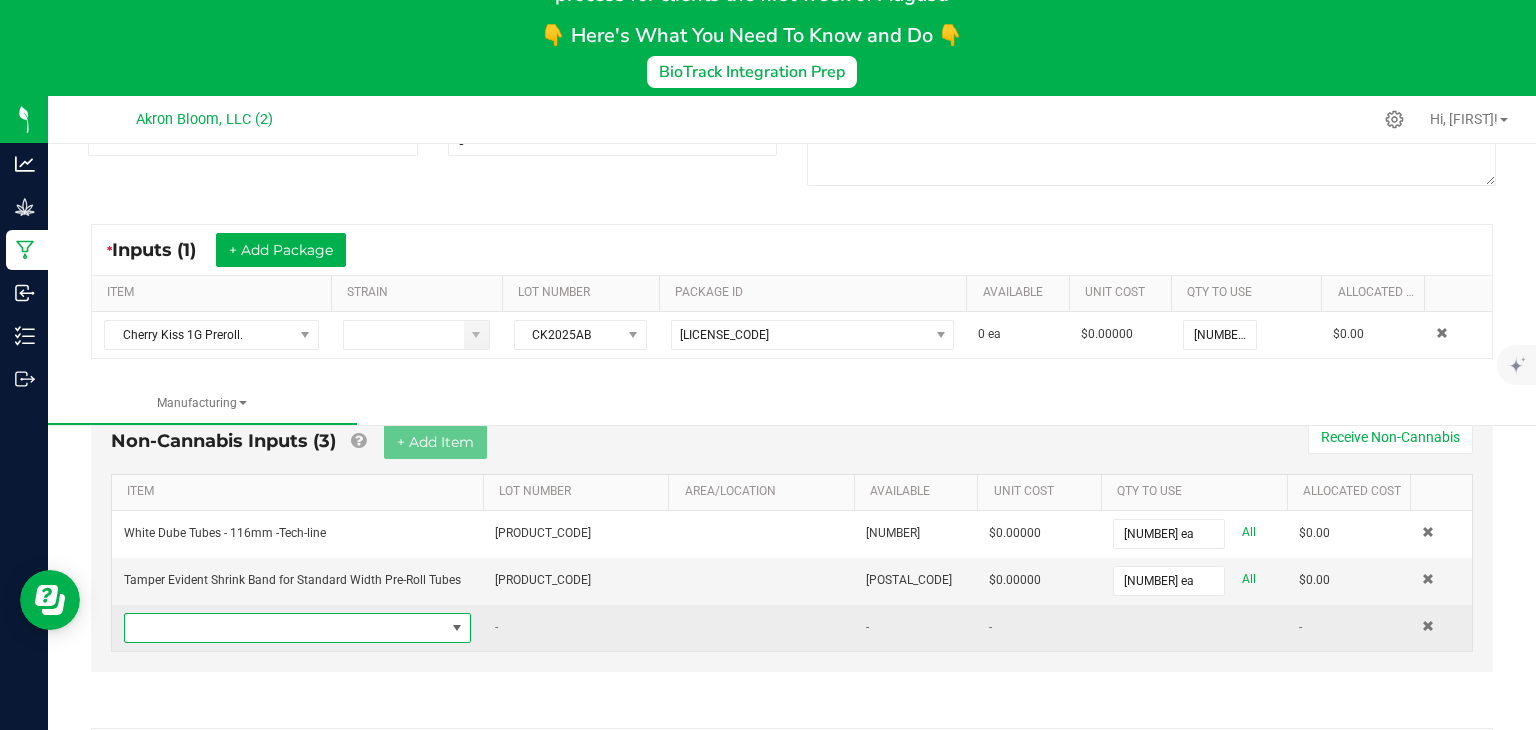 click at bounding box center (457, 628) 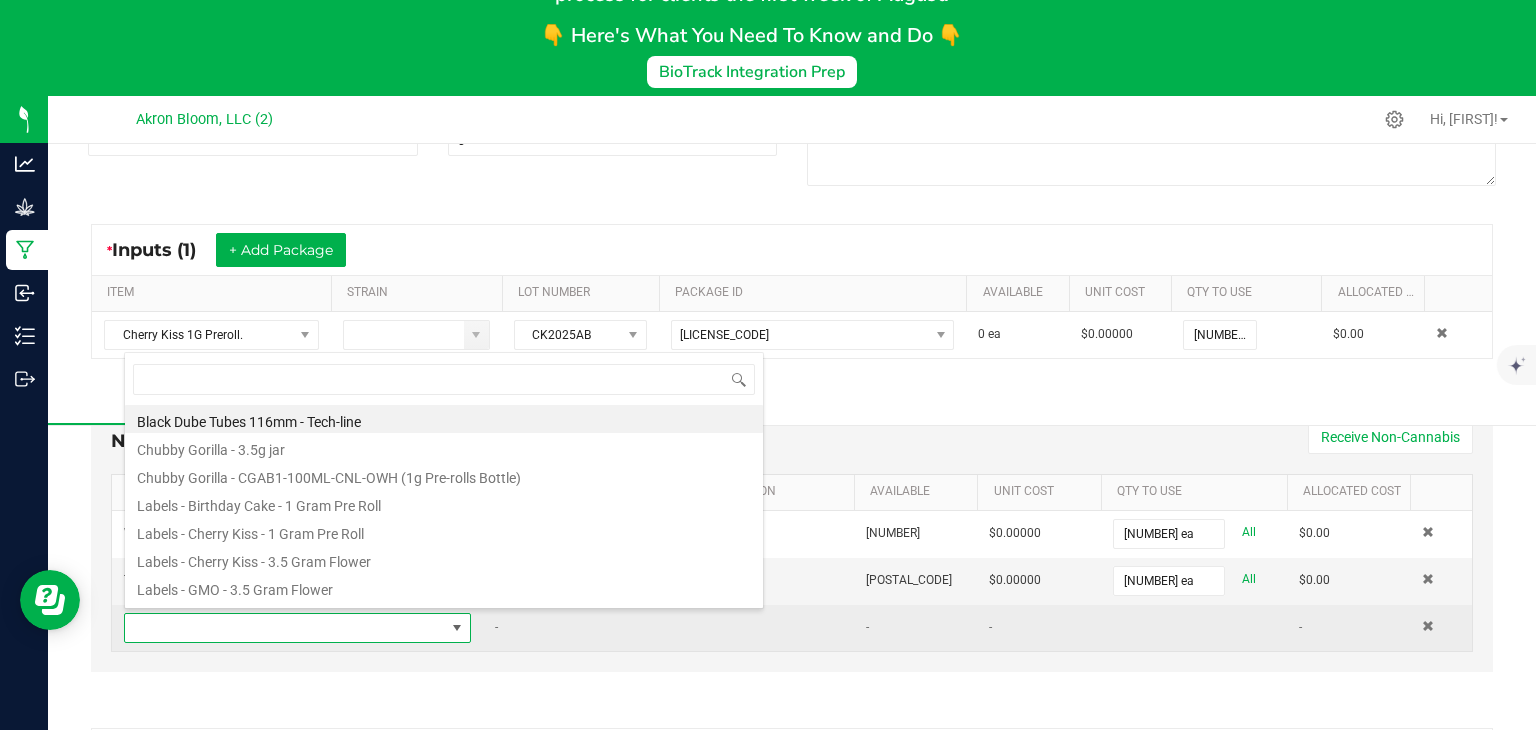 scroll, scrollTop: 0, scrollLeft: 0, axis: both 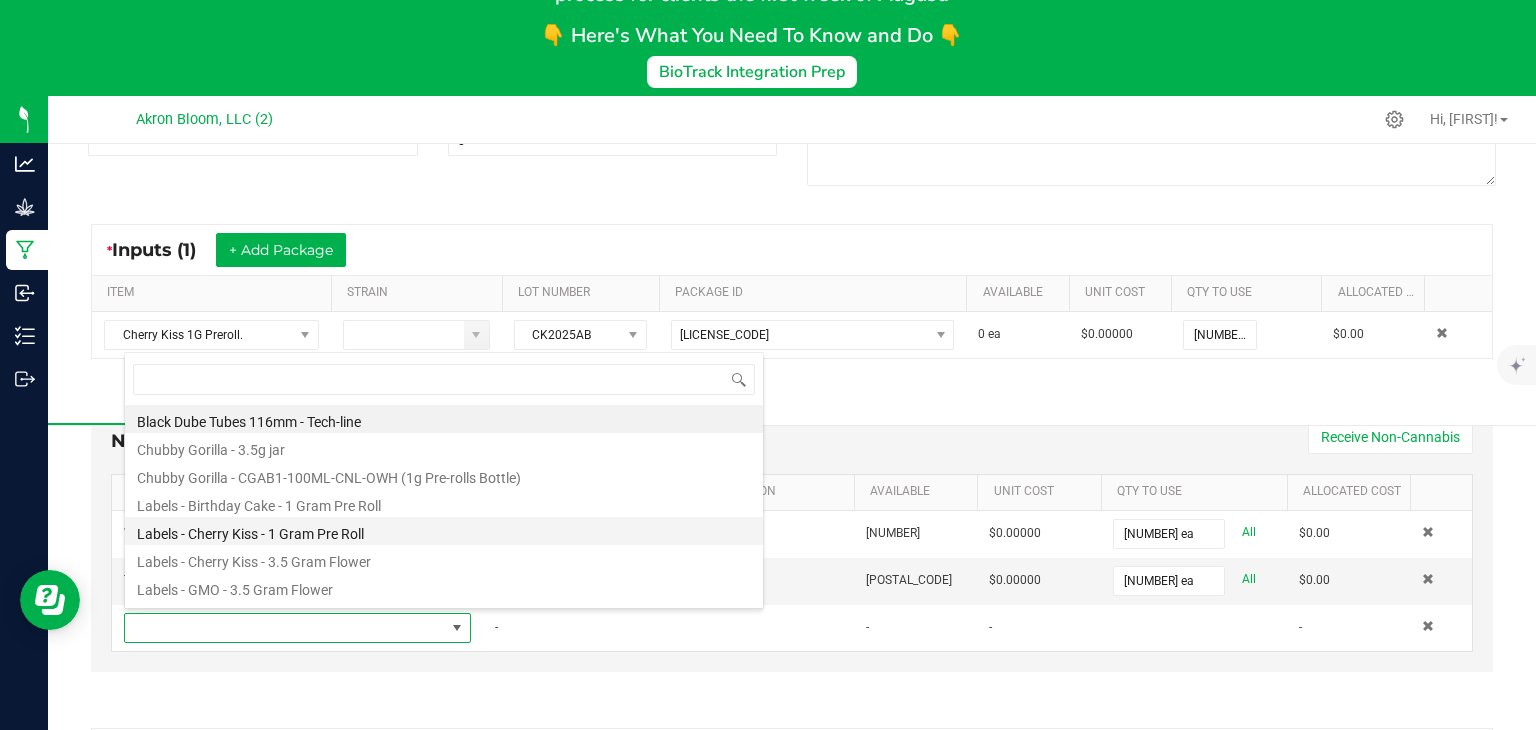 click on "Labels - Cherry Kiss - 1 Gram Pre Roll" at bounding box center [444, 531] 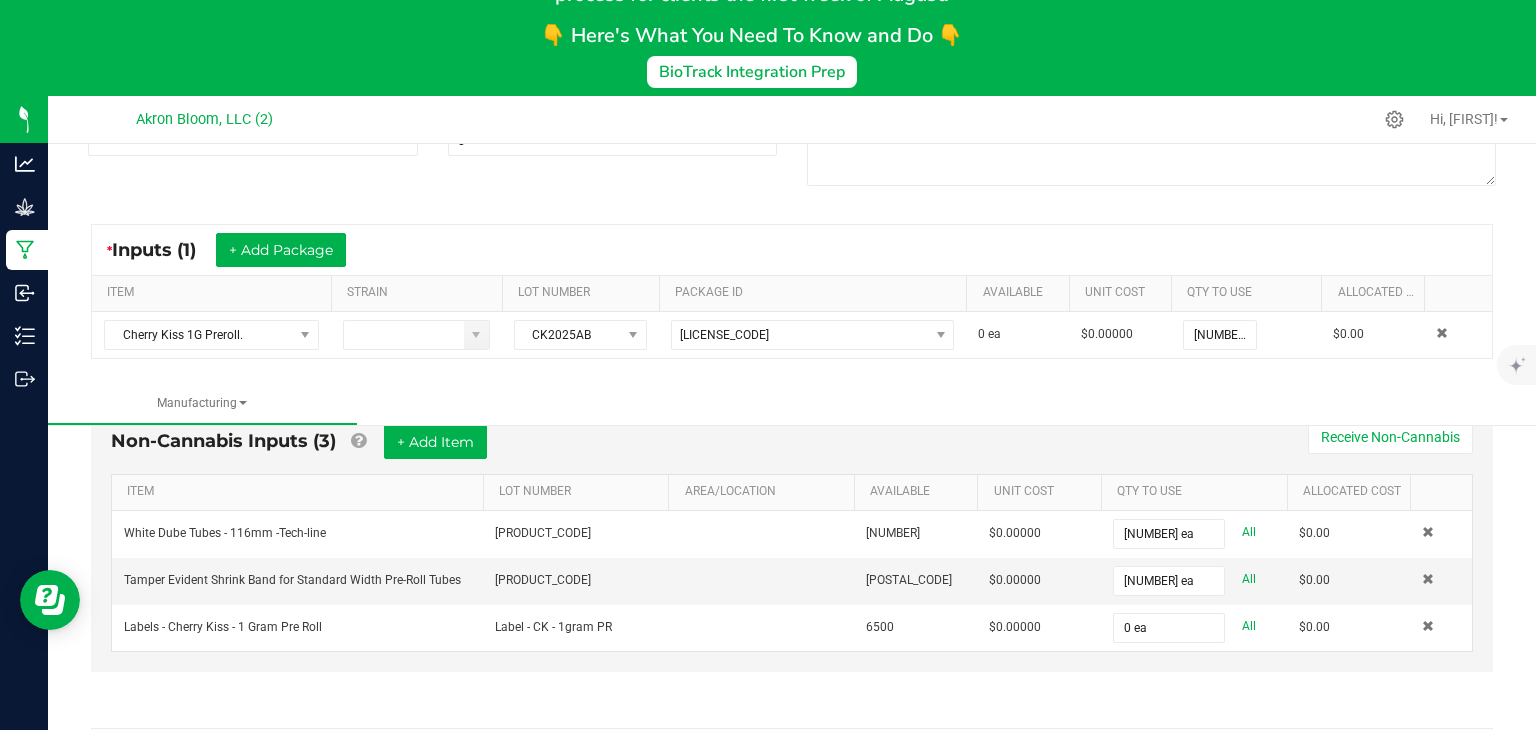 type on "0" 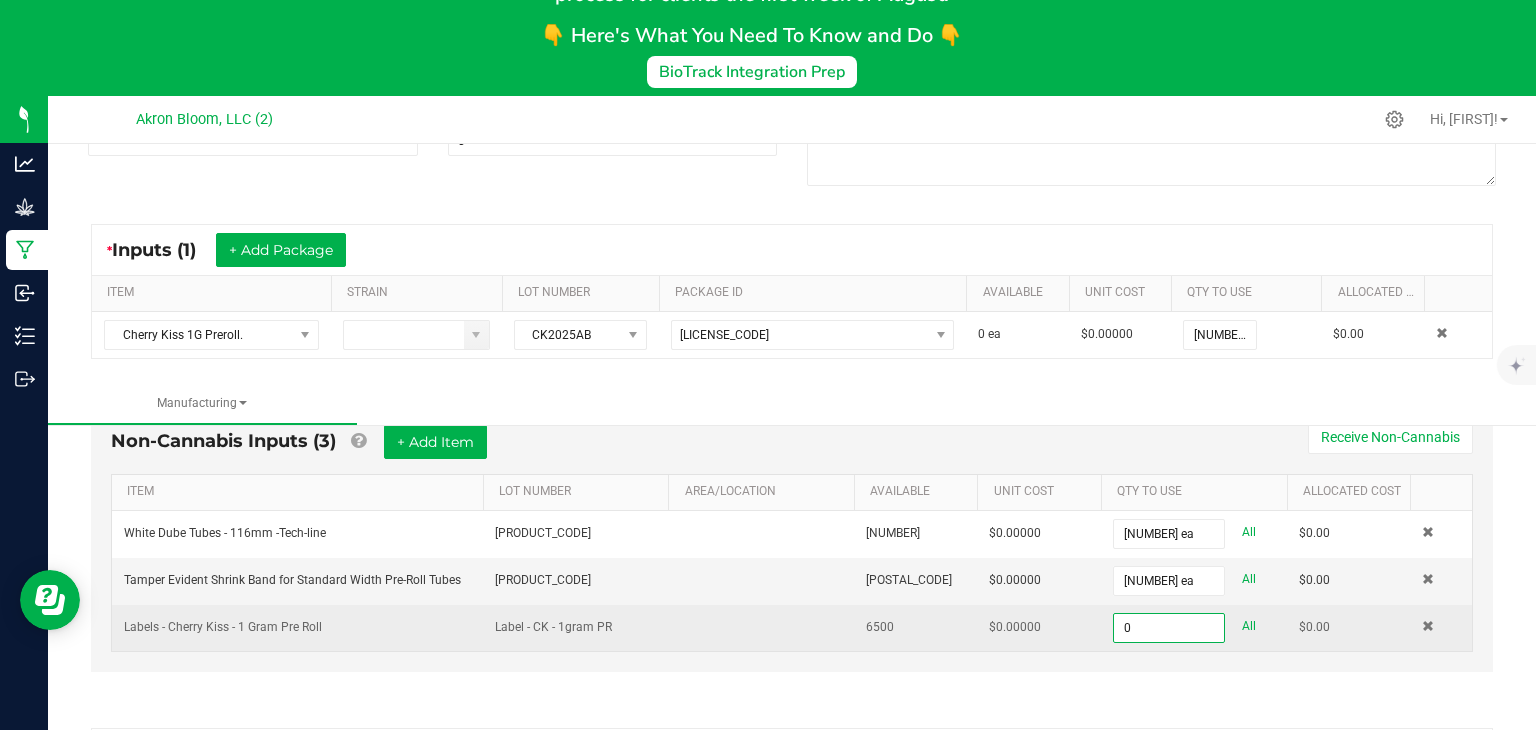 click on "0" at bounding box center (1169, 628) 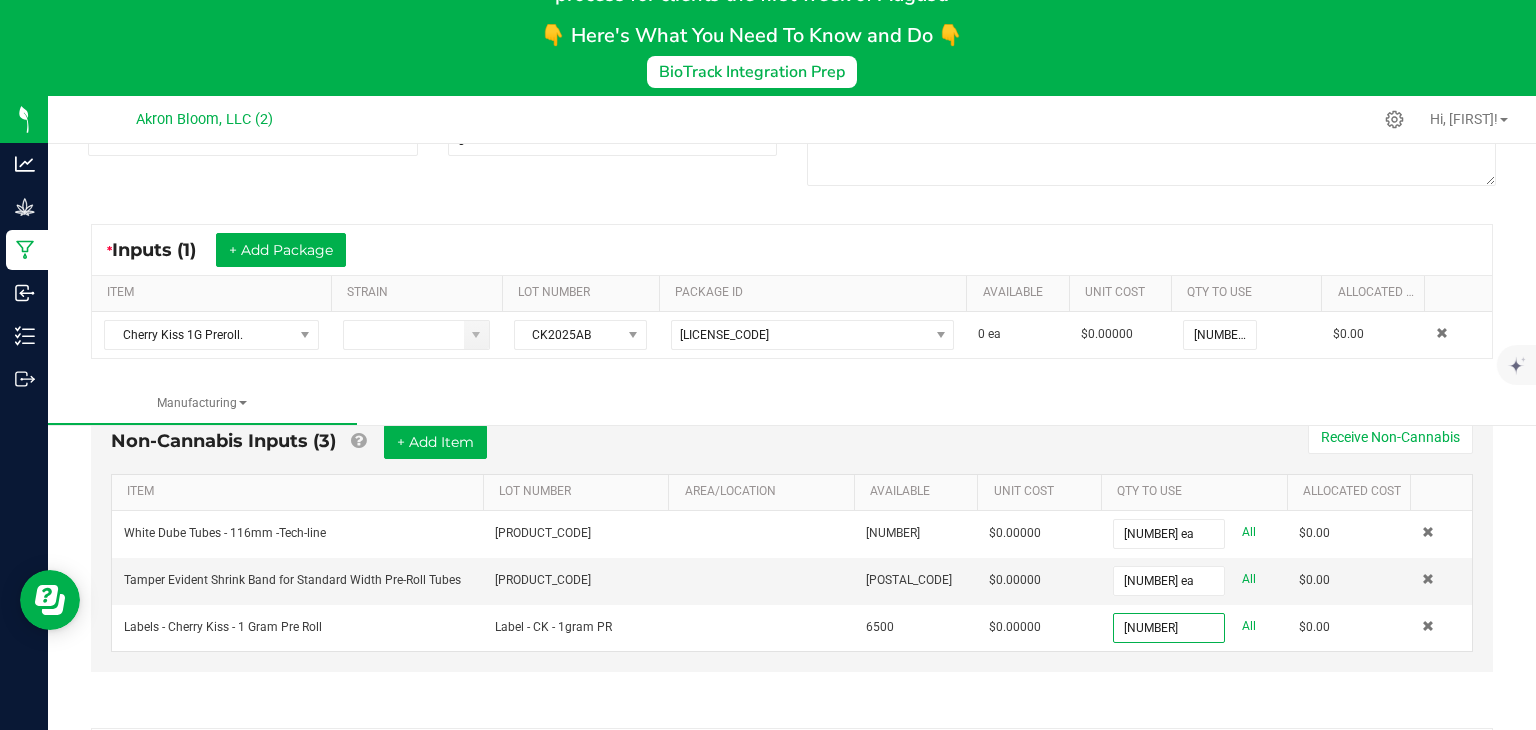scroll, scrollTop: 44, scrollLeft: 0, axis: vertical 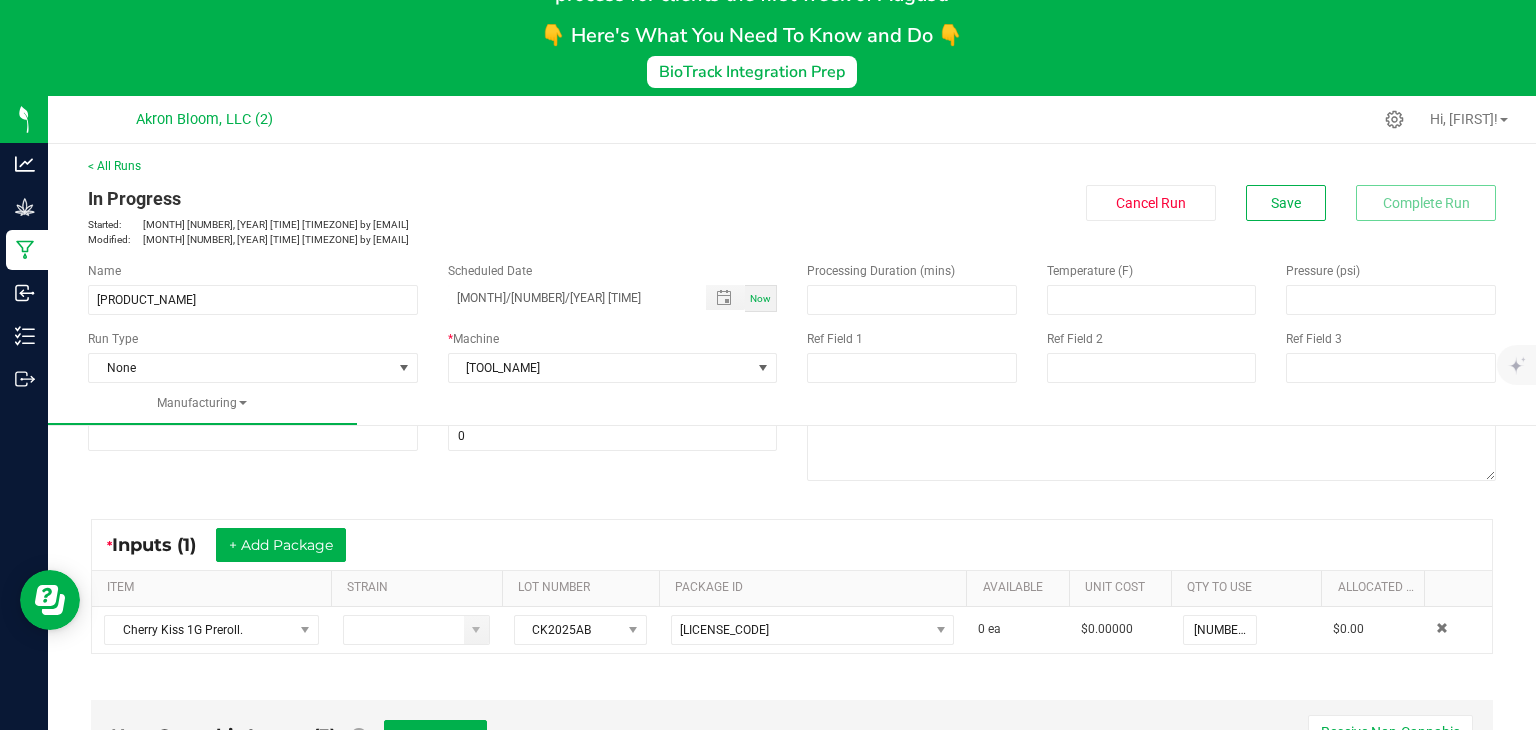 click on "*    Inputs (1)   + Add Package" at bounding box center [792, 545] 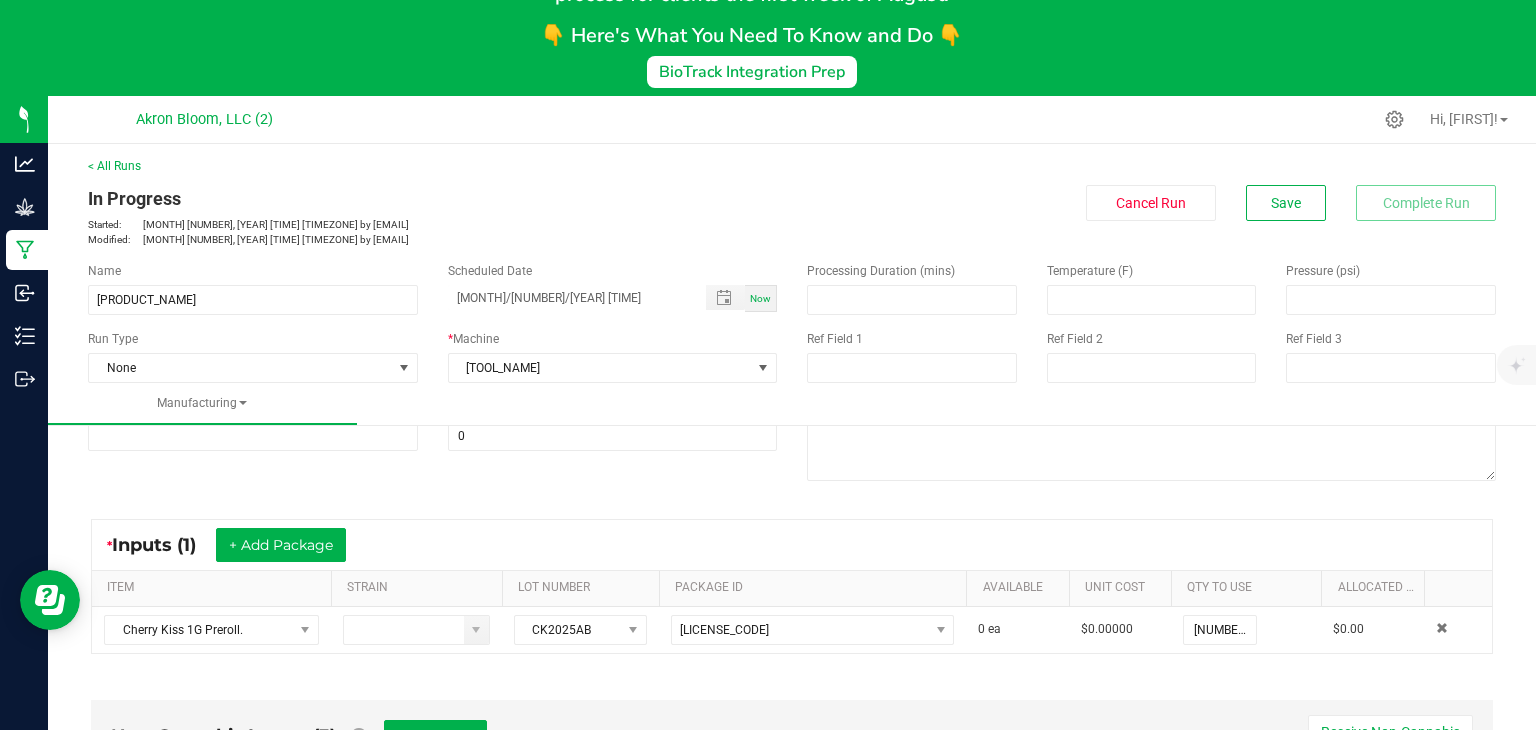 type on "[NUMBER] ea" 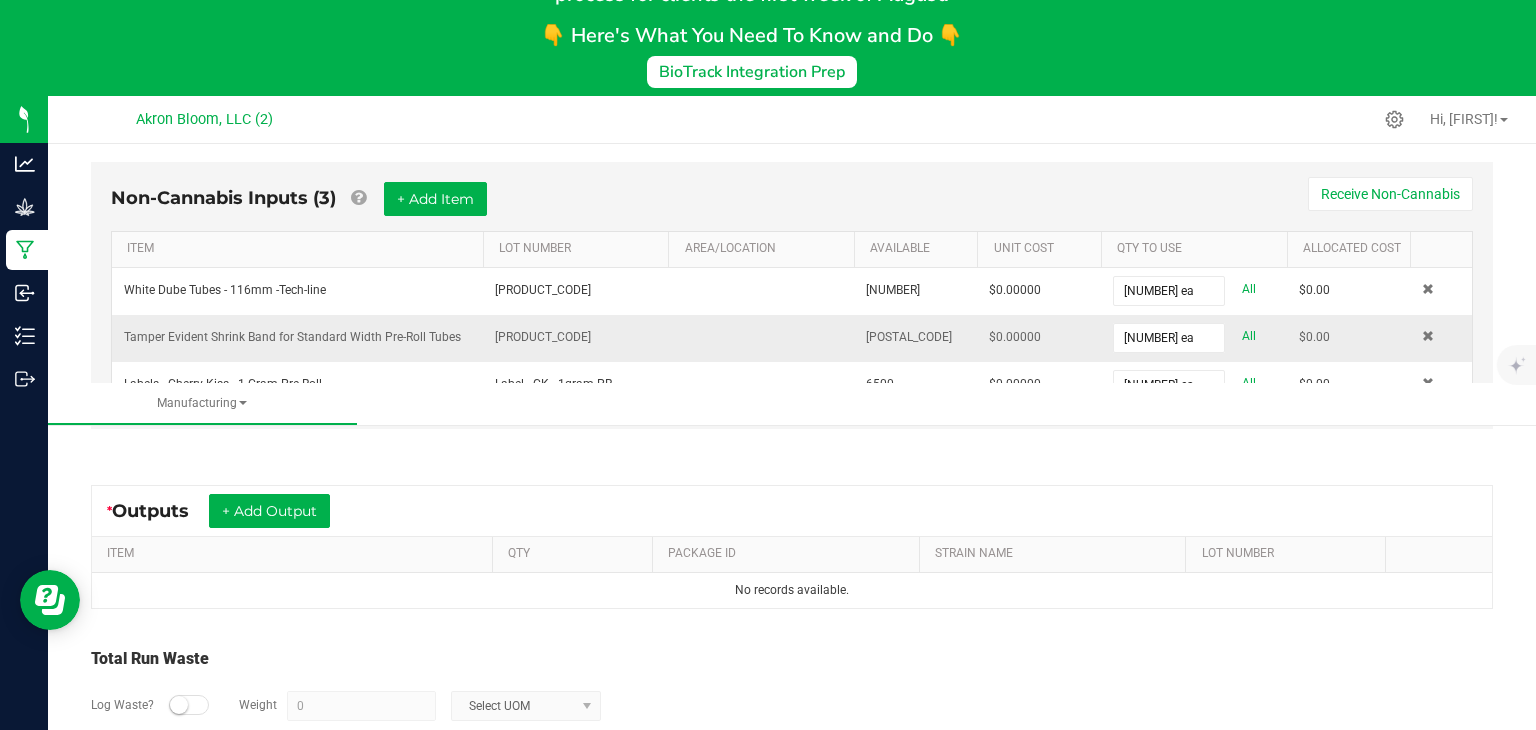 scroll, scrollTop: 587, scrollLeft: 0, axis: vertical 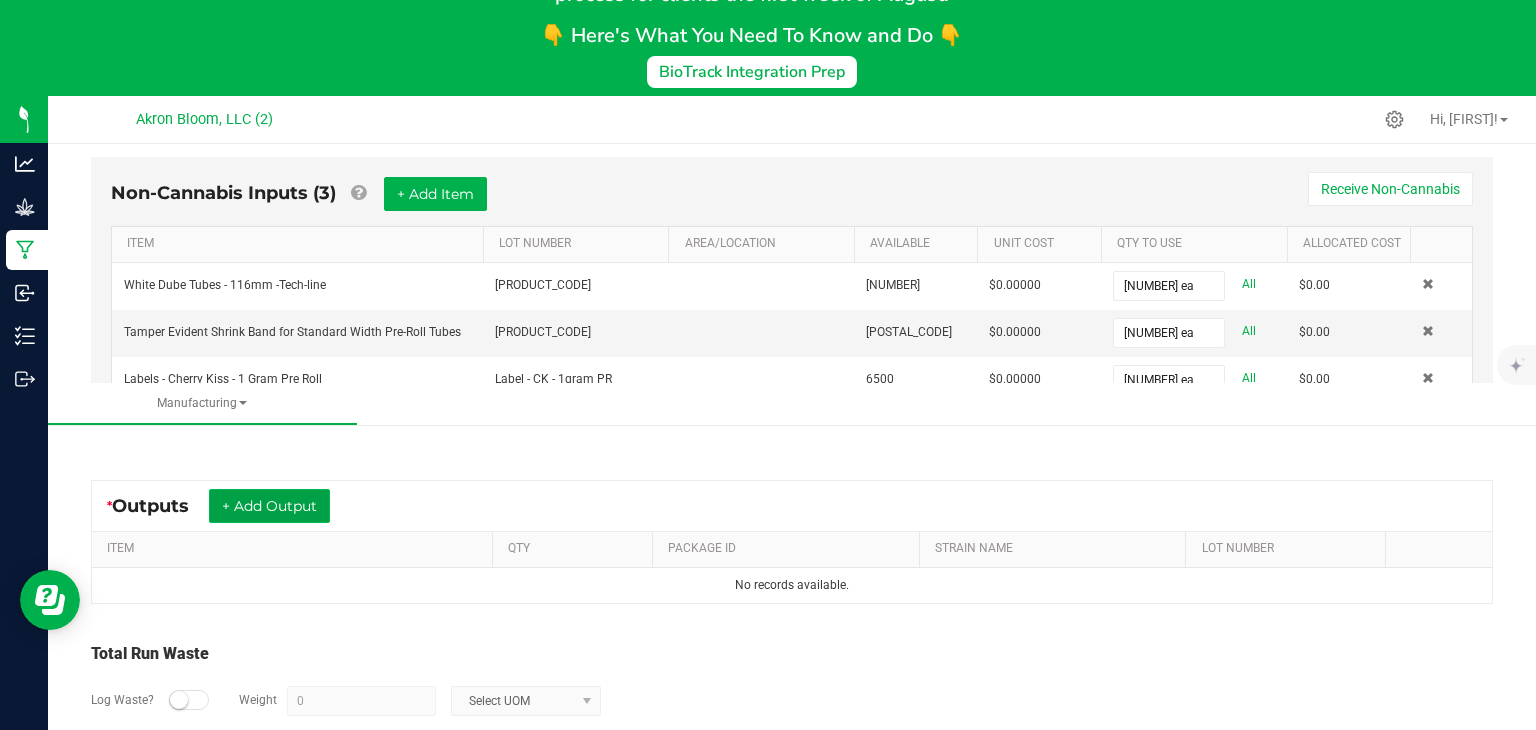 click on "+ Add Output" at bounding box center [269, 506] 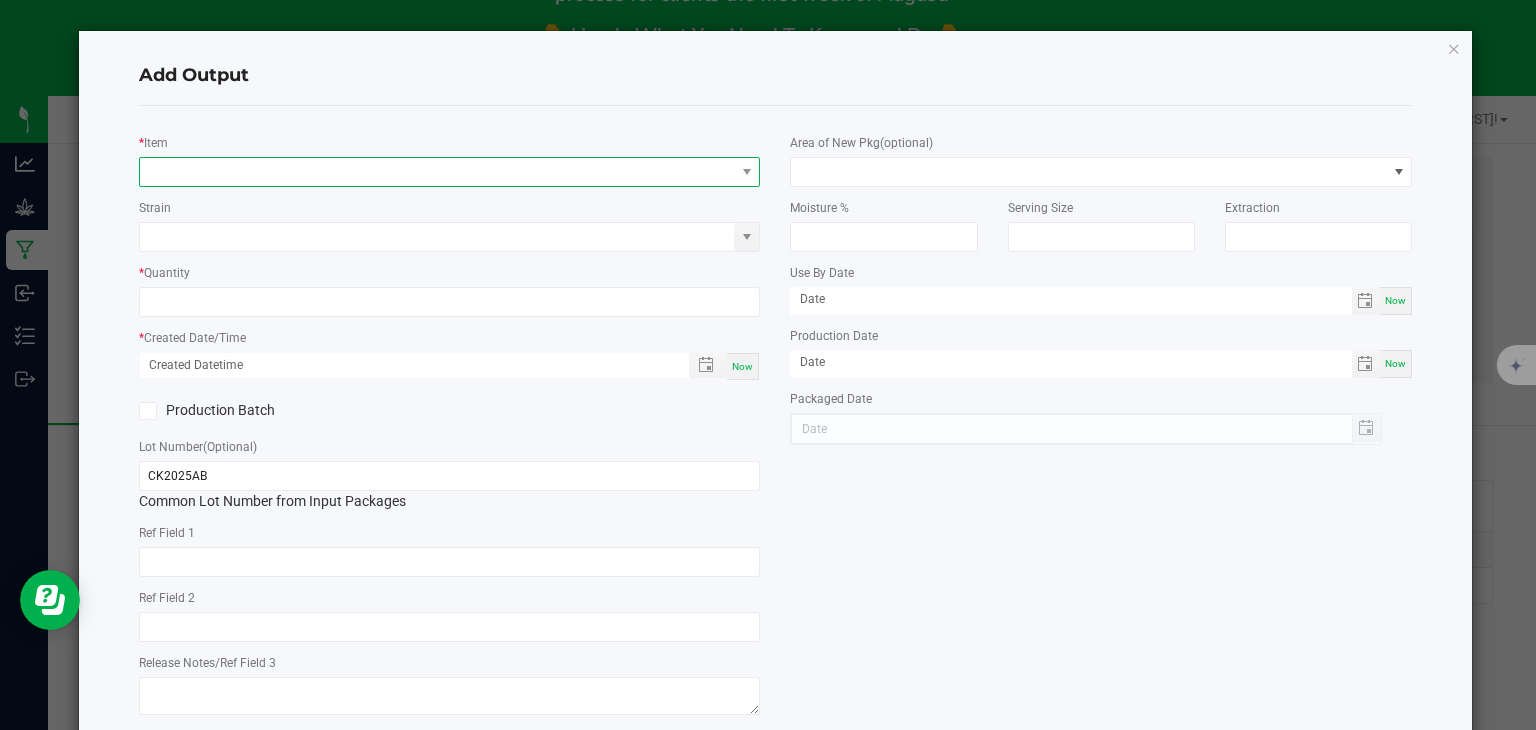 click at bounding box center [437, 172] 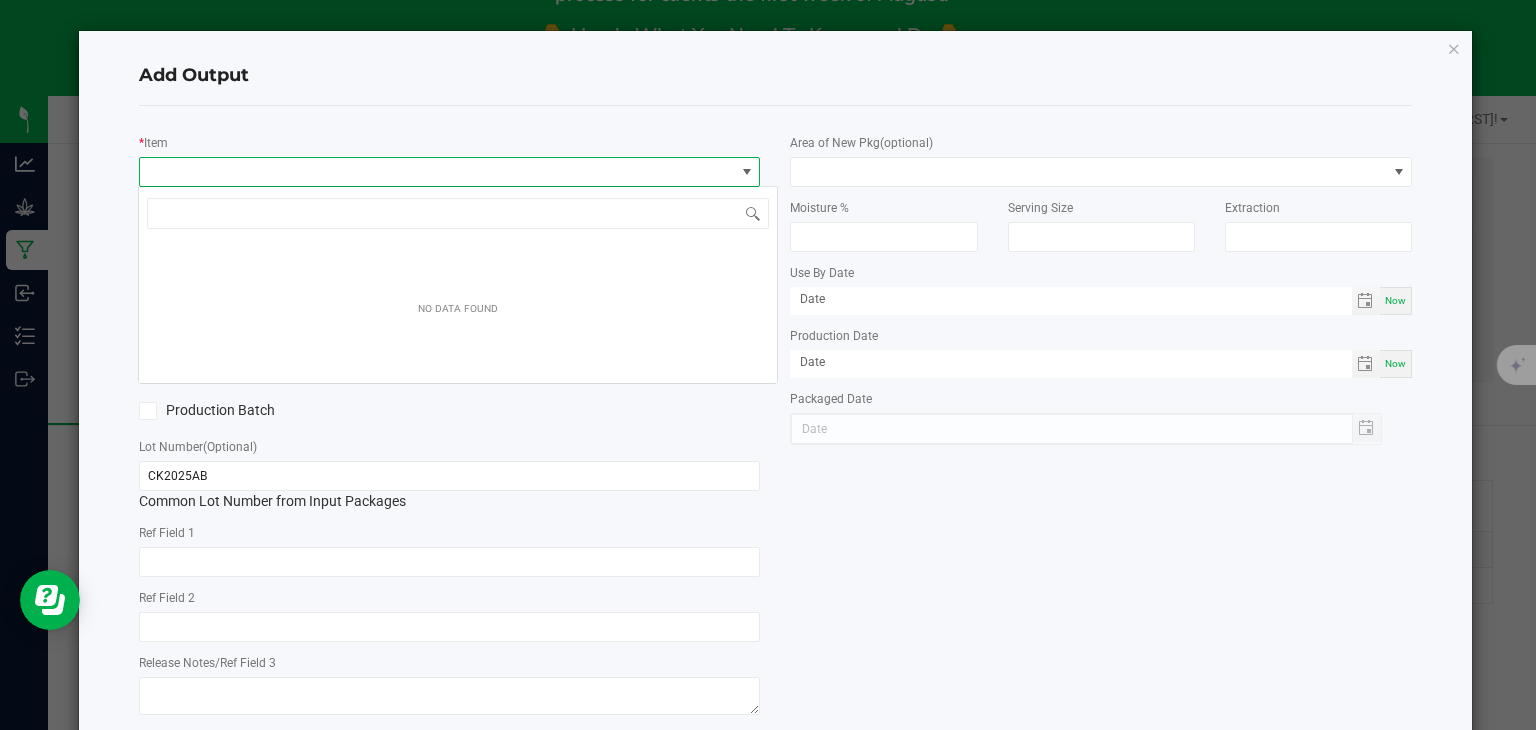 scroll, scrollTop: 99970, scrollLeft: 99377, axis: both 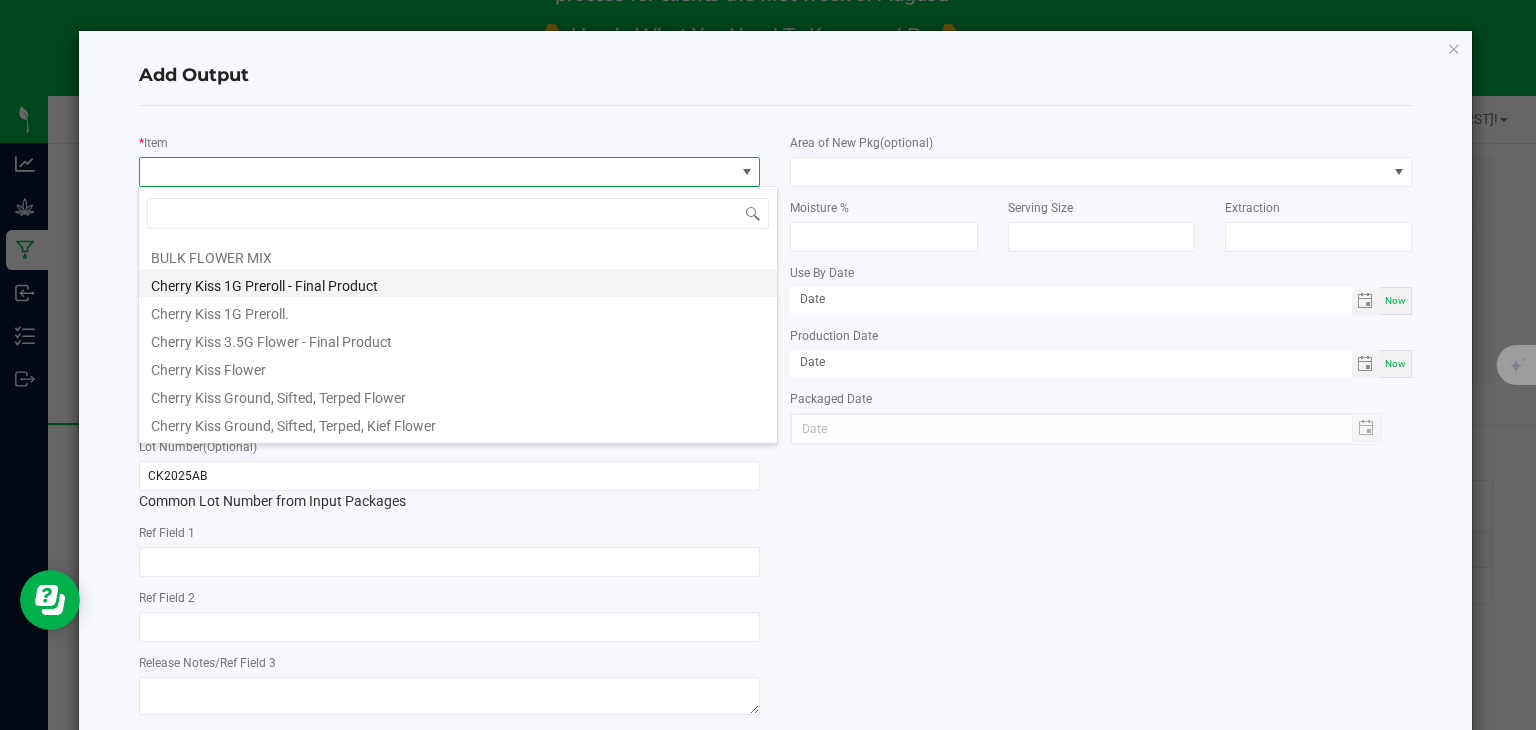 click on "Cherry Kiss 1G Preroll - Final Product" at bounding box center [458, 283] 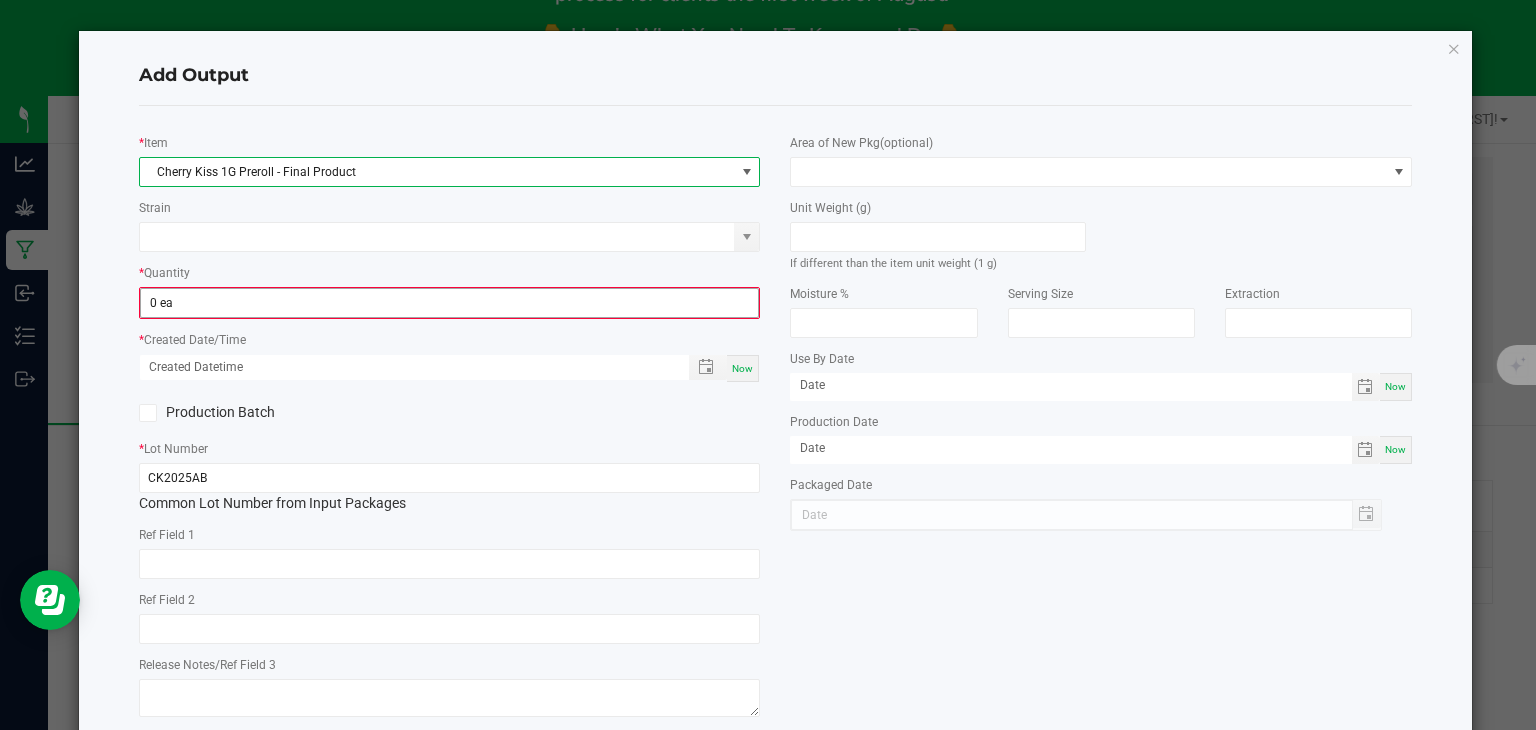 click on "0 ea" at bounding box center (450, 303) 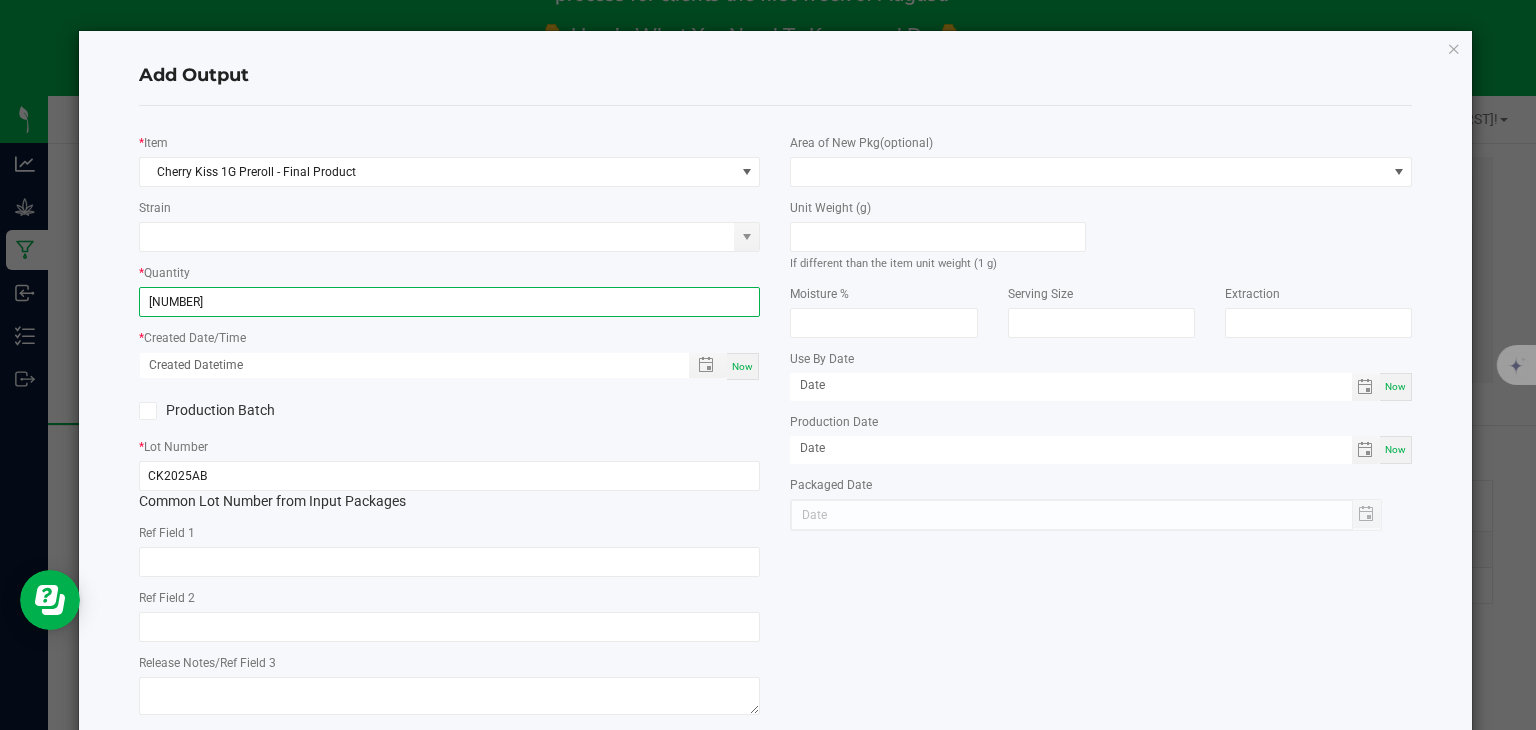 type on "[NUMBER] ea" 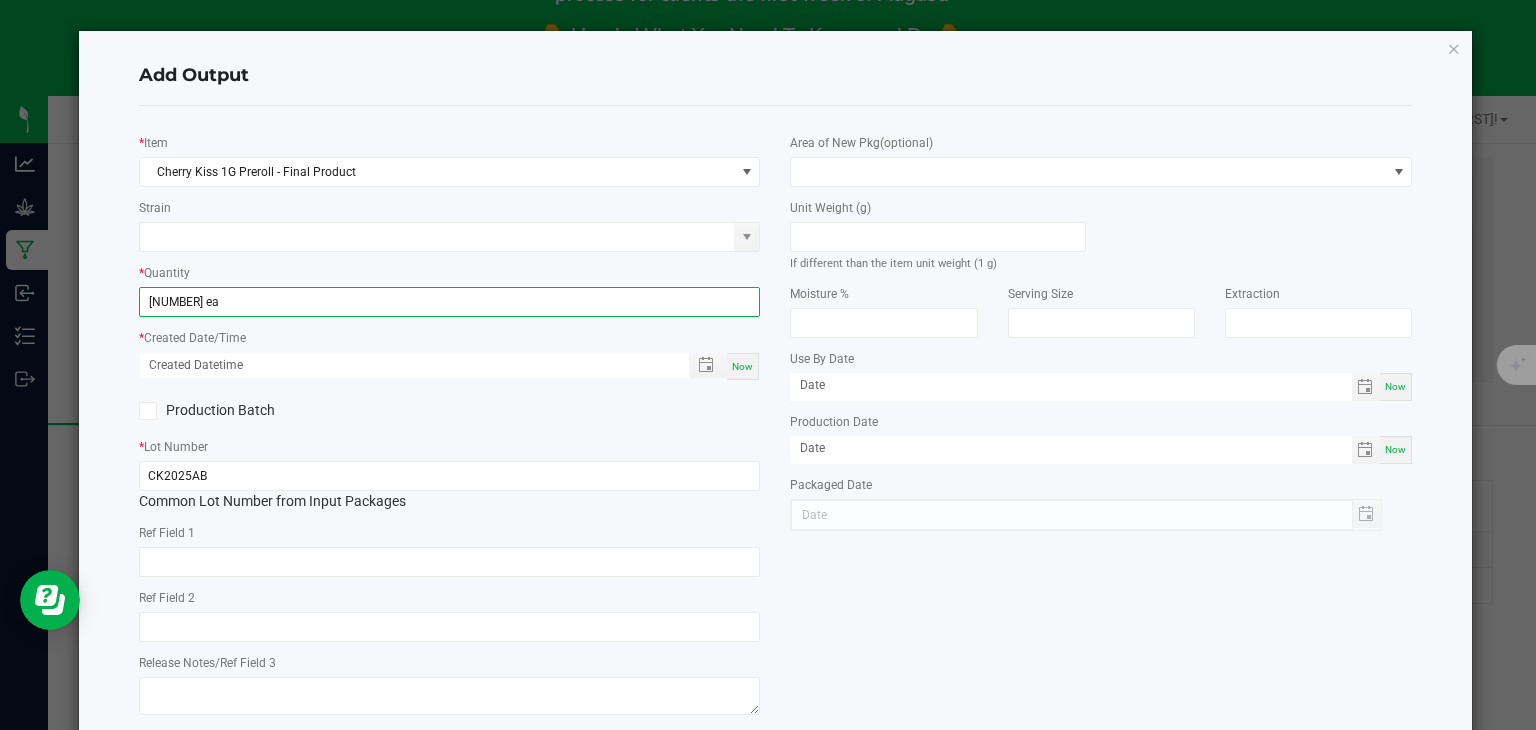click on "Now" at bounding box center (742, 366) 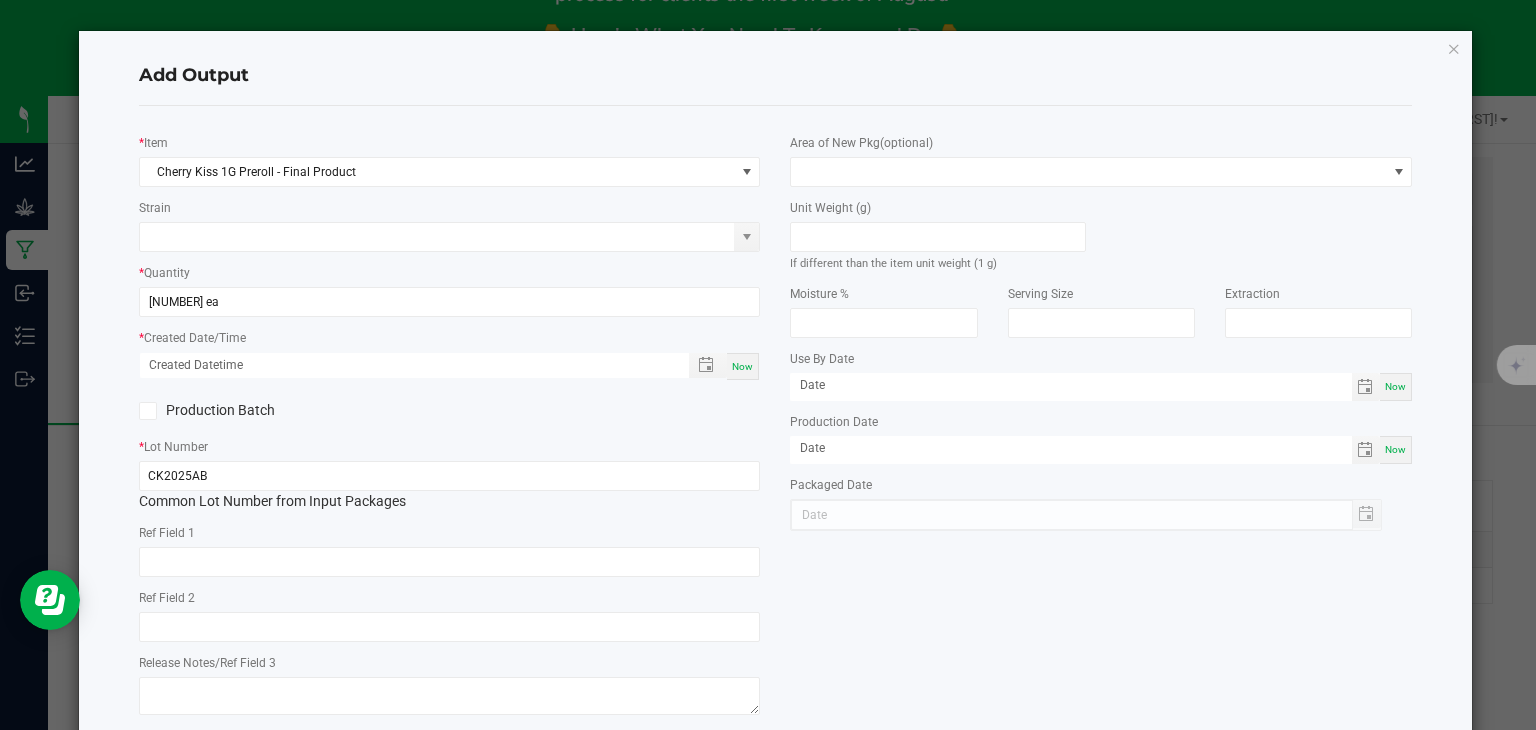 type on "[MONTH]/[NUMBER]/[YEAR] [TIME]" 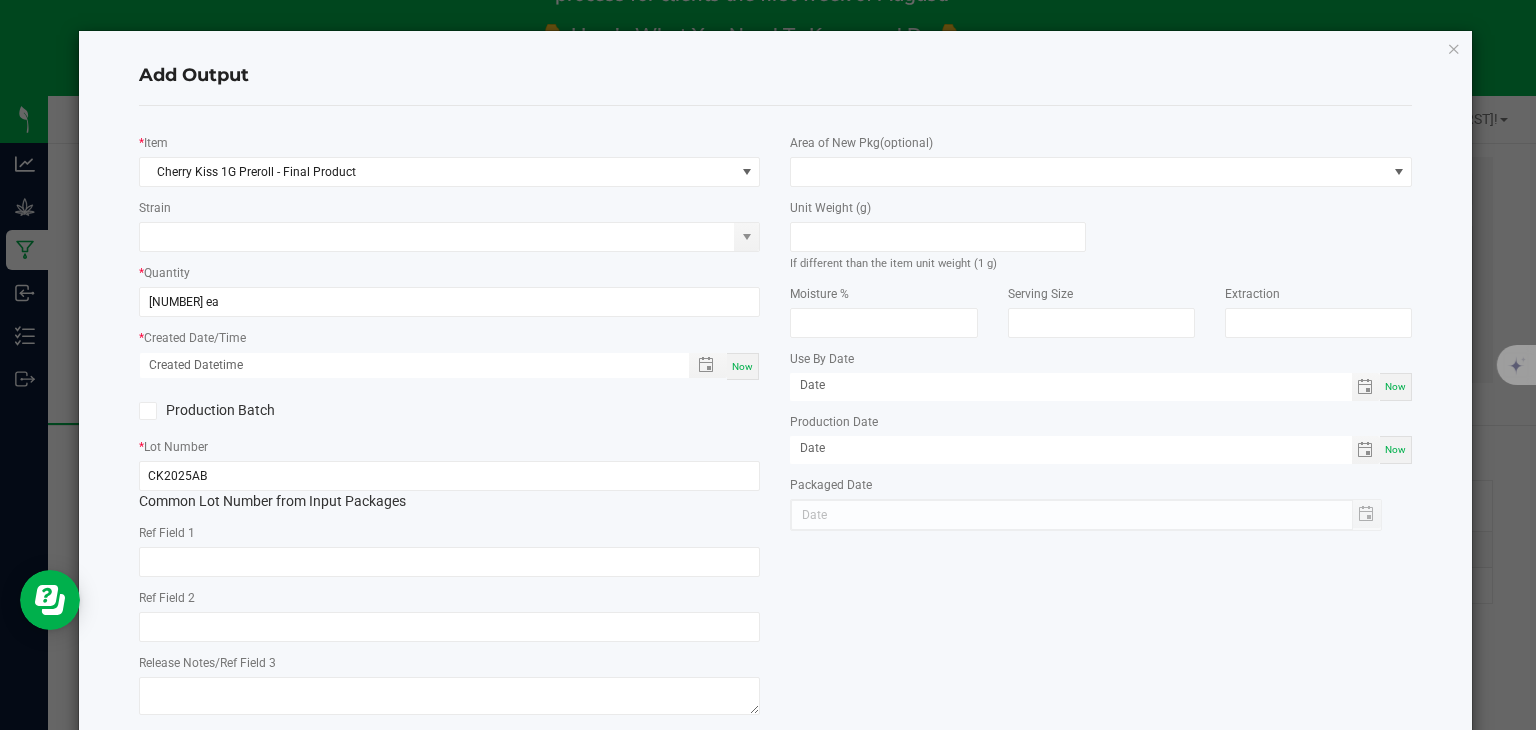 type on "08/04/2025" 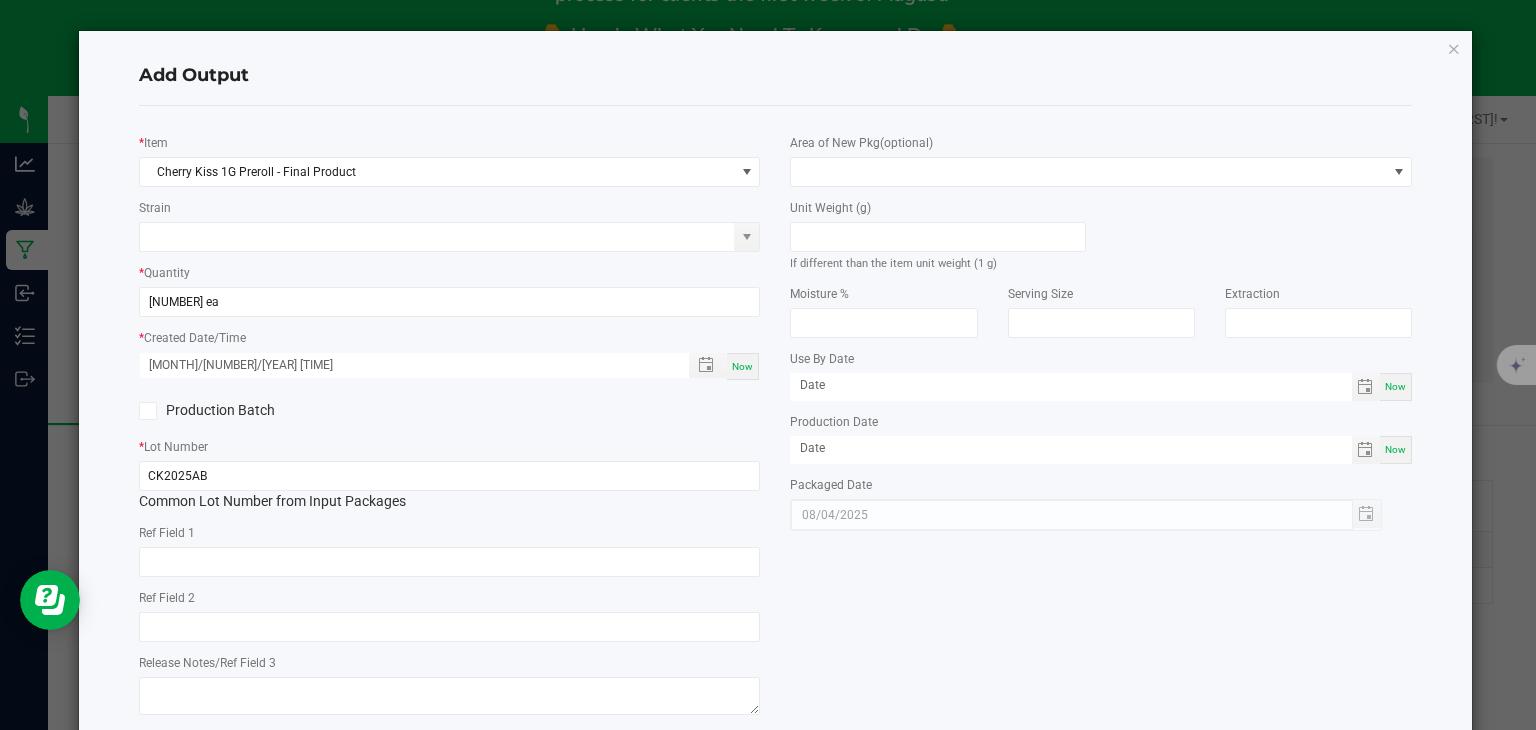scroll, scrollTop: 102, scrollLeft: 0, axis: vertical 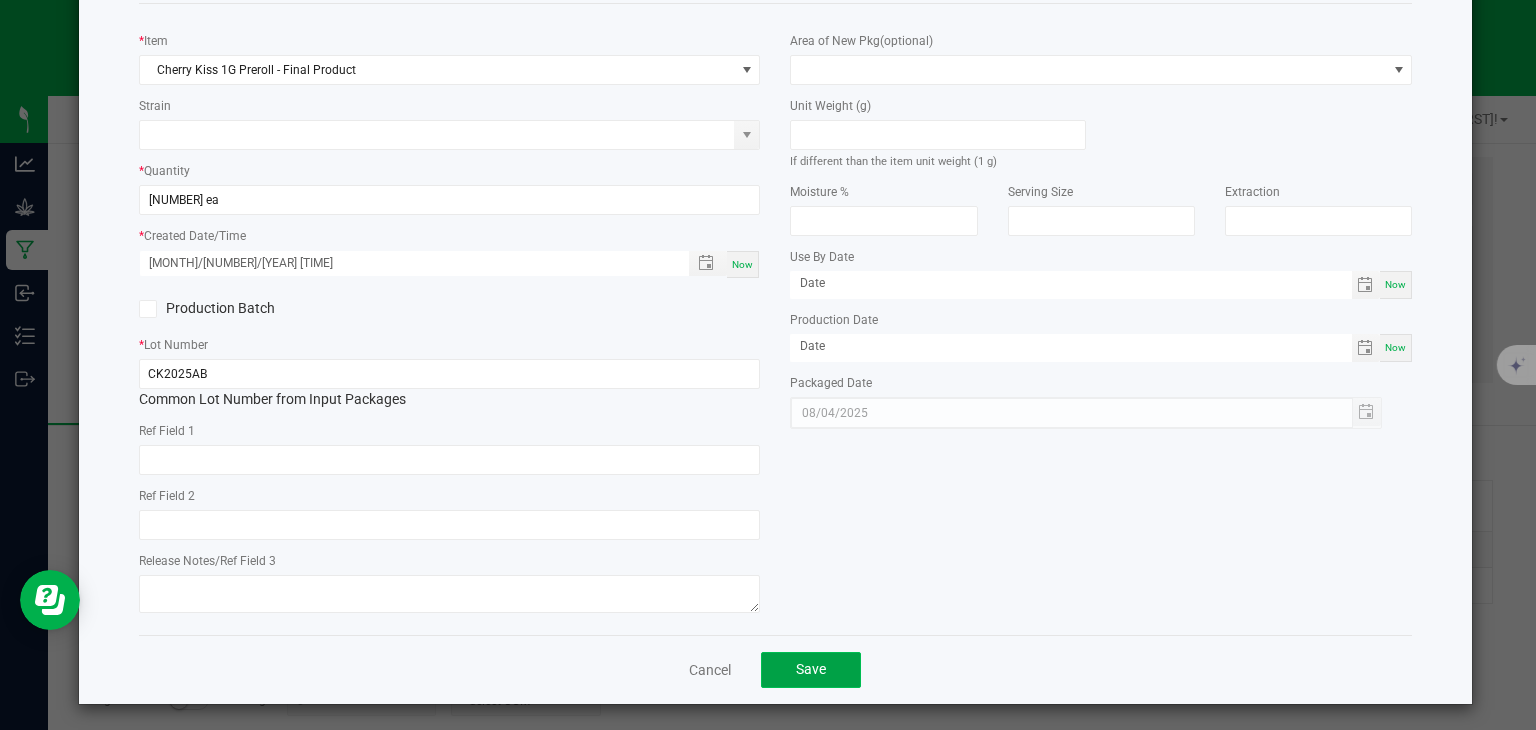 click on "Save" 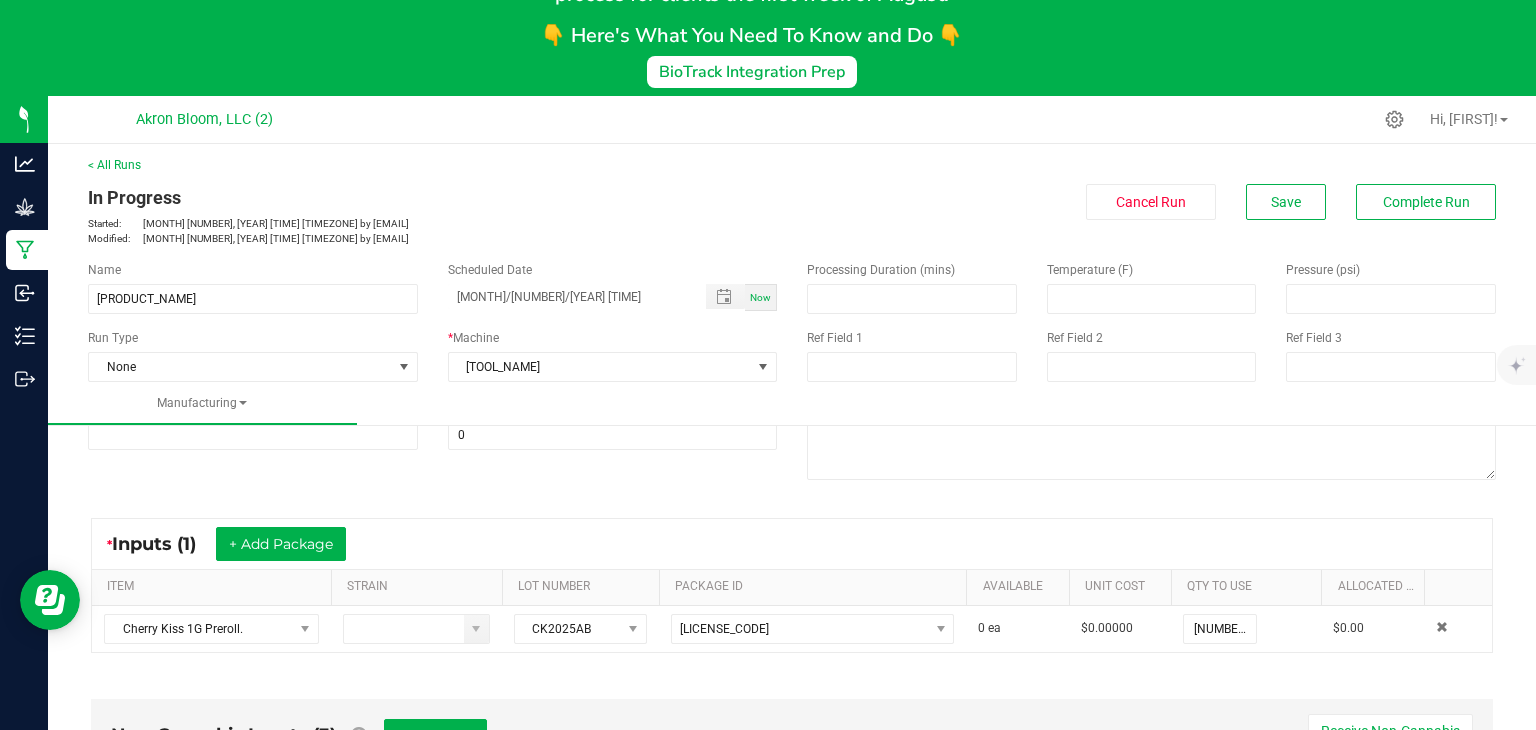 scroll, scrollTop: 0, scrollLeft: 0, axis: both 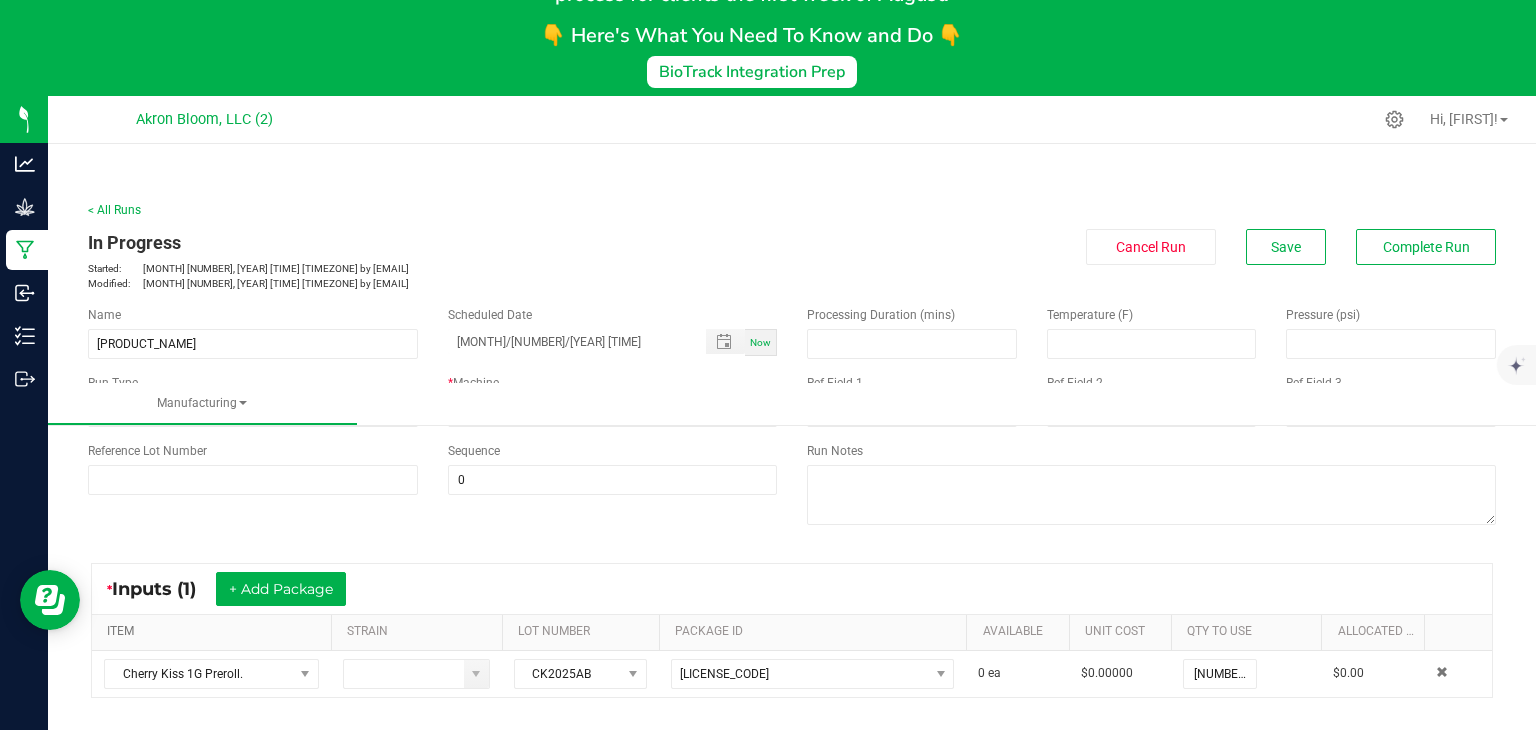 click on "ITEM" at bounding box center (215, 632) 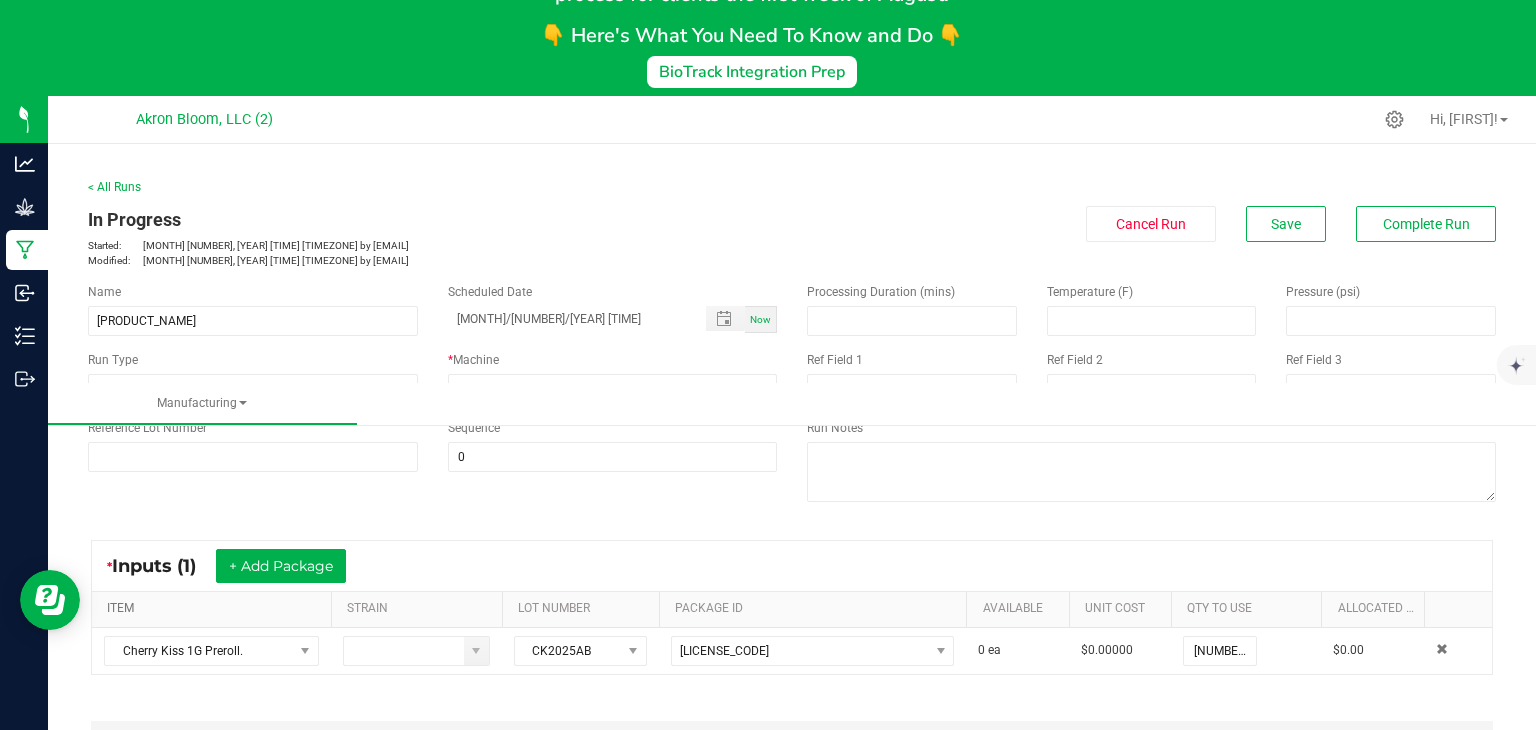 scroll, scrollTop: 2, scrollLeft: 0, axis: vertical 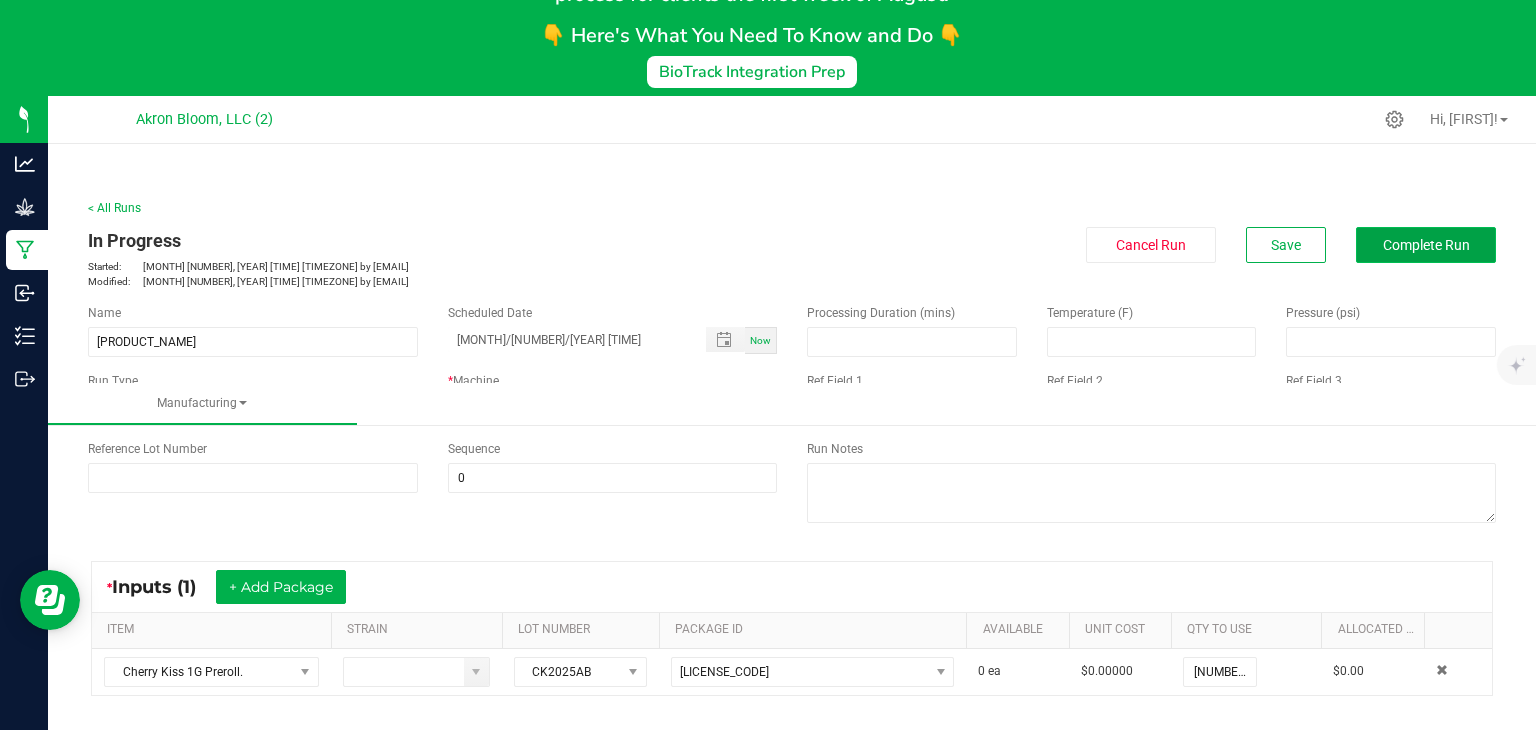 click on "Complete Run" at bounding box center (1426, 245) 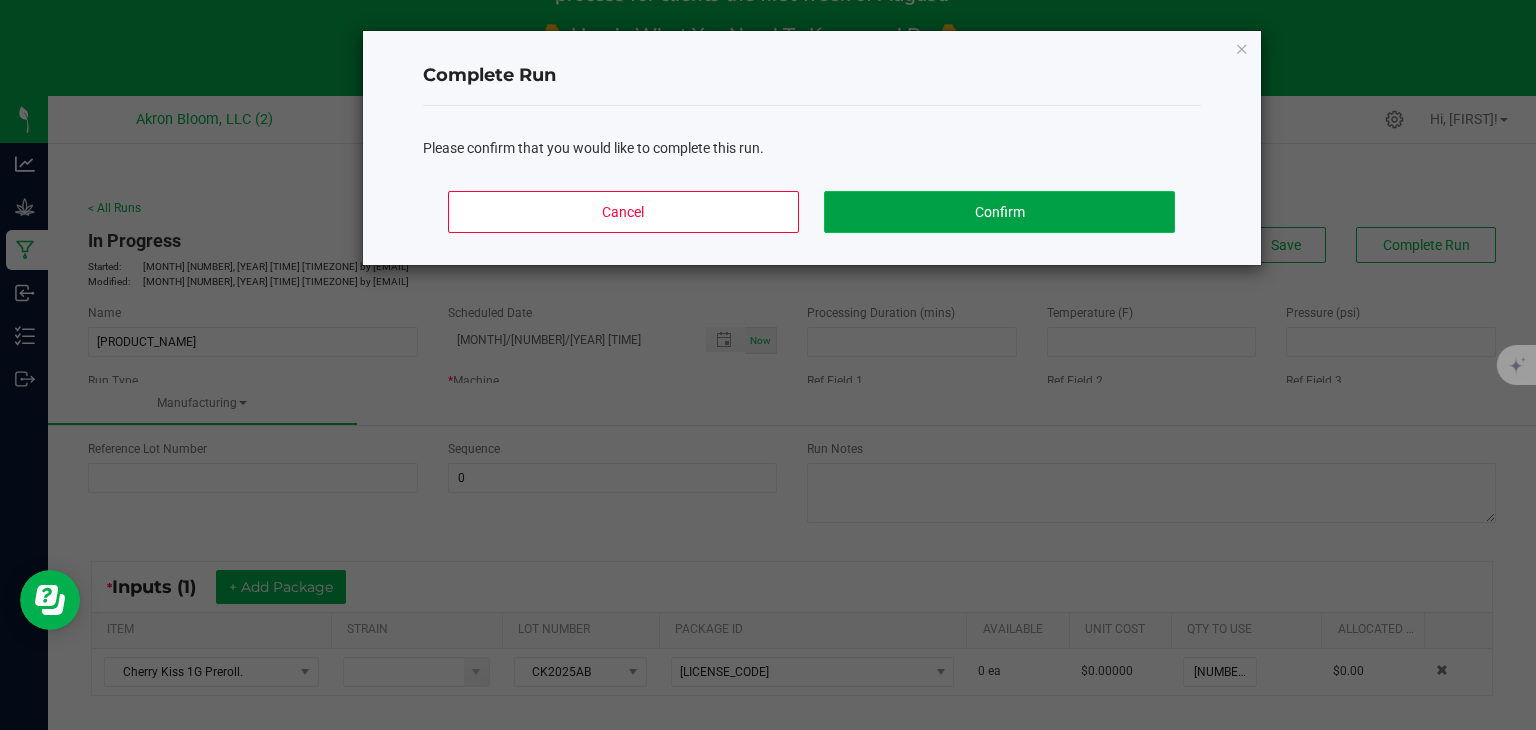 click on "Confirm" 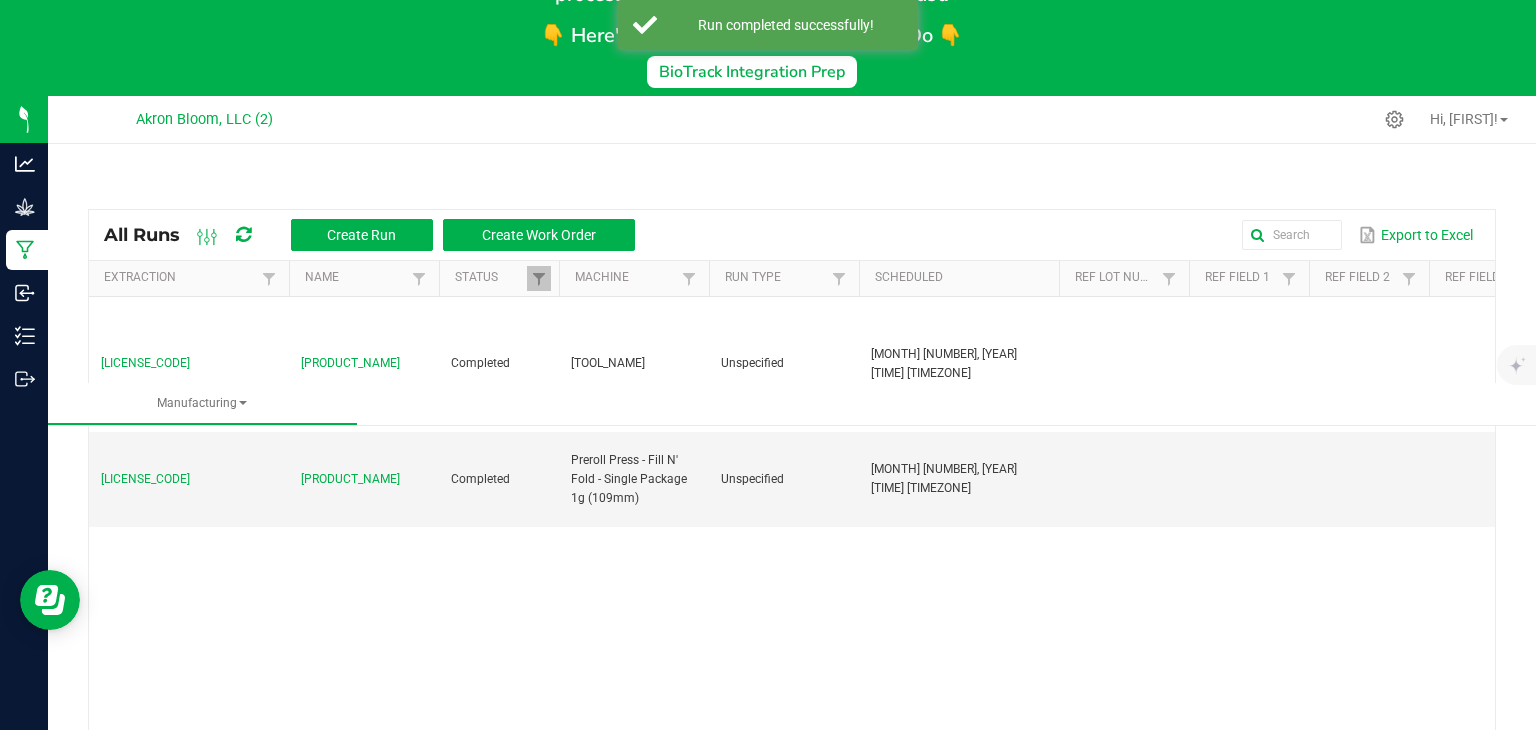 scroll, scrollTop: 0, scrollLeft: 0, axis: both 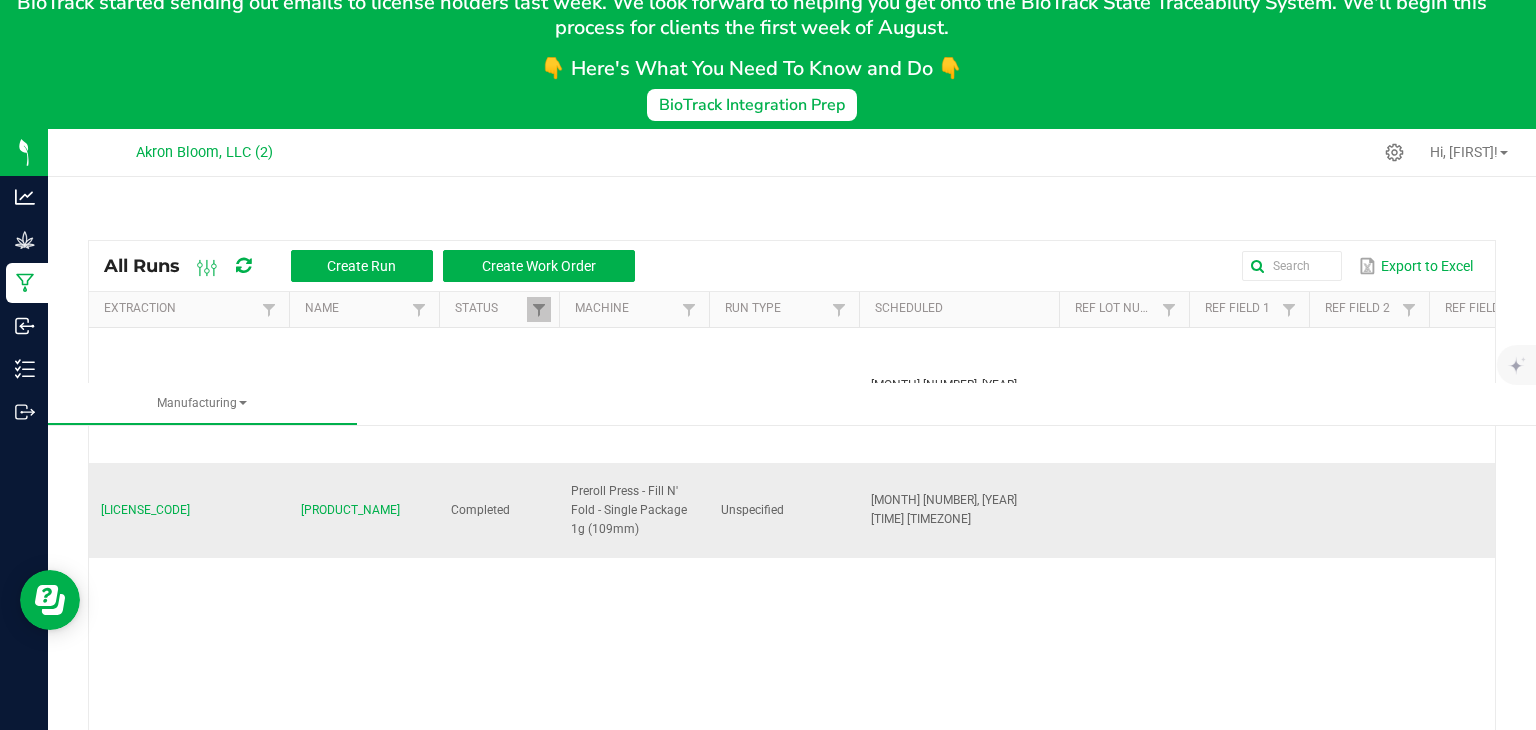 click on "[LICENSE_CODE]" at bounding box center [145, 510] 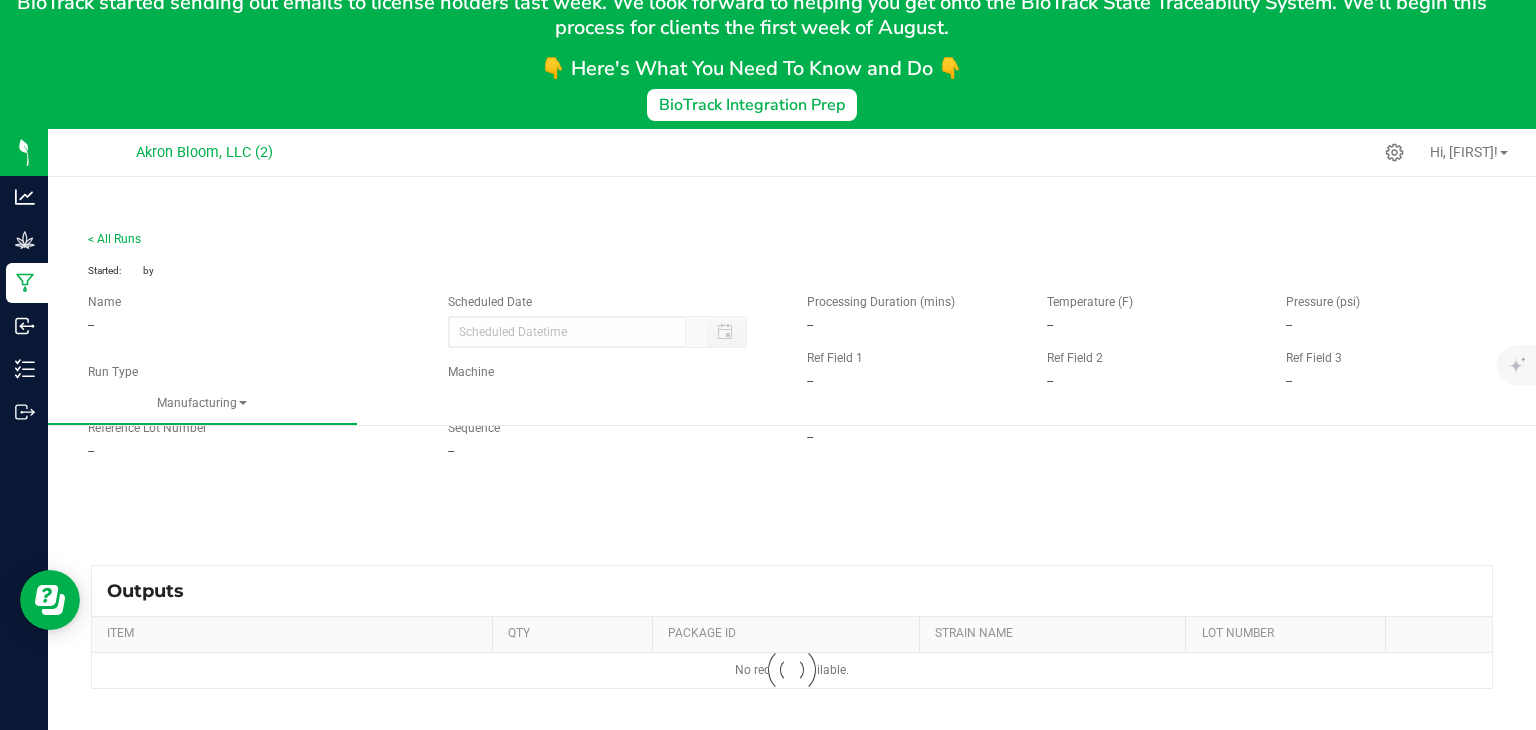 type on "[MONTH]/[NUMBER]/[YEAR] [TIME]" 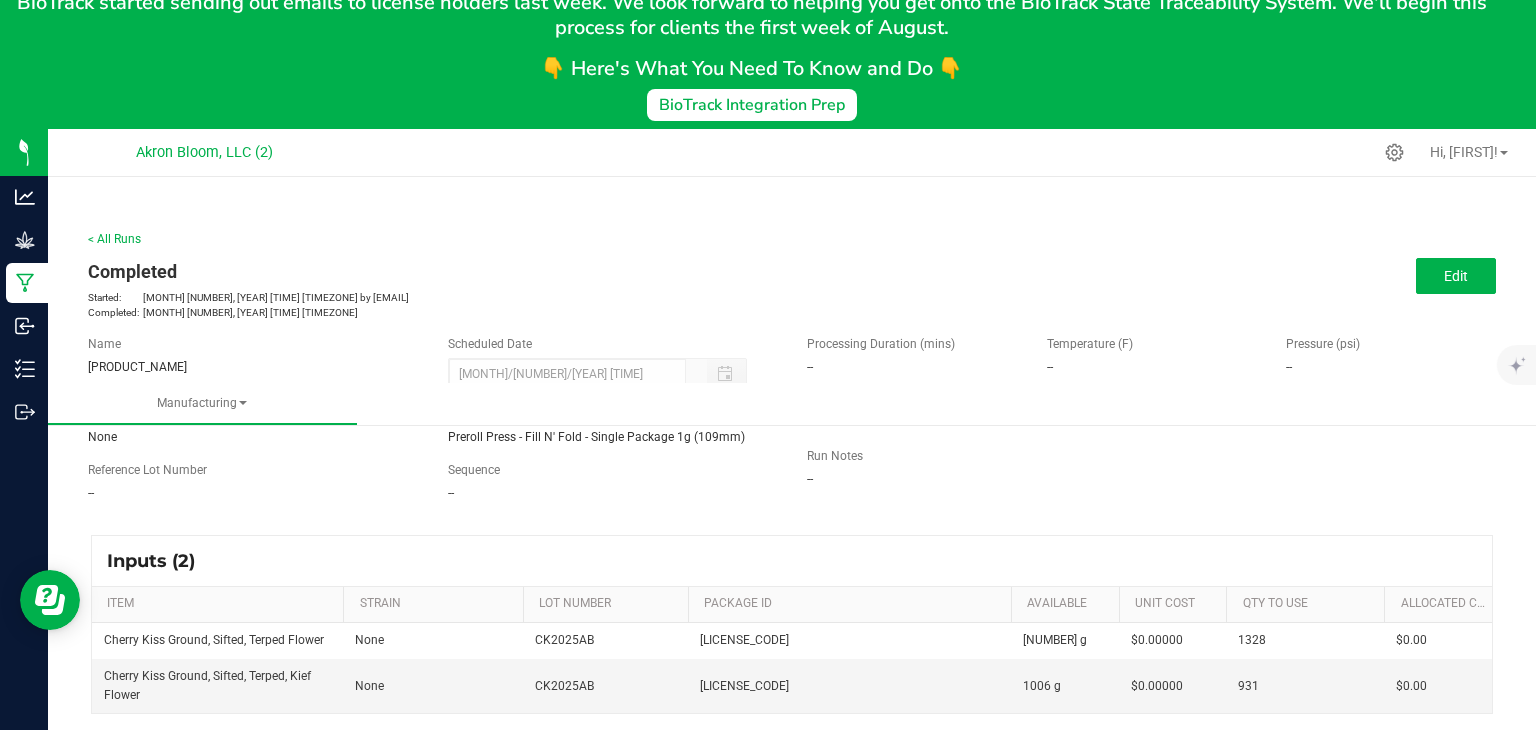 scroll, scrollTop: 0, scrollLeft: 0, axis: both 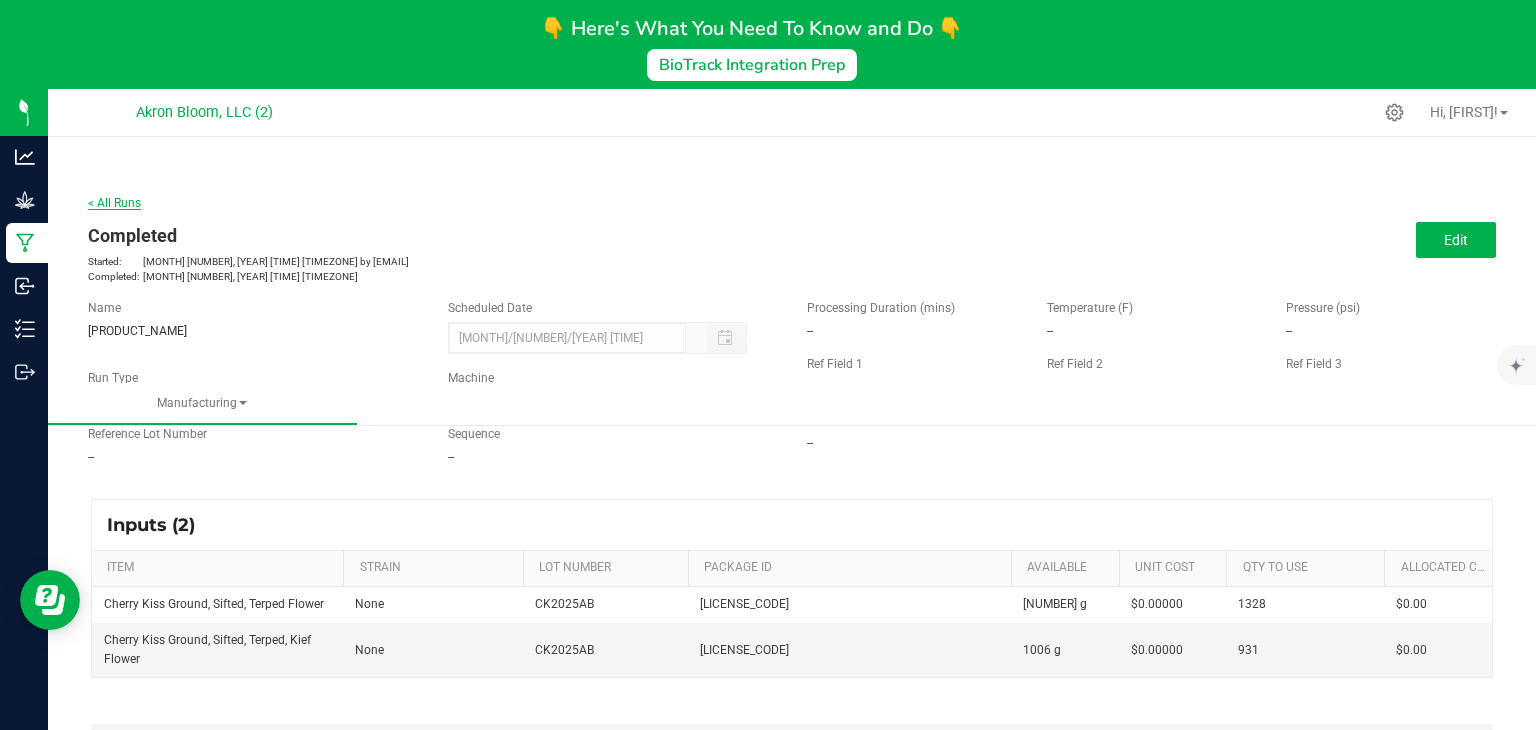 click on "< All Runs" at bounding box center (114, 203) 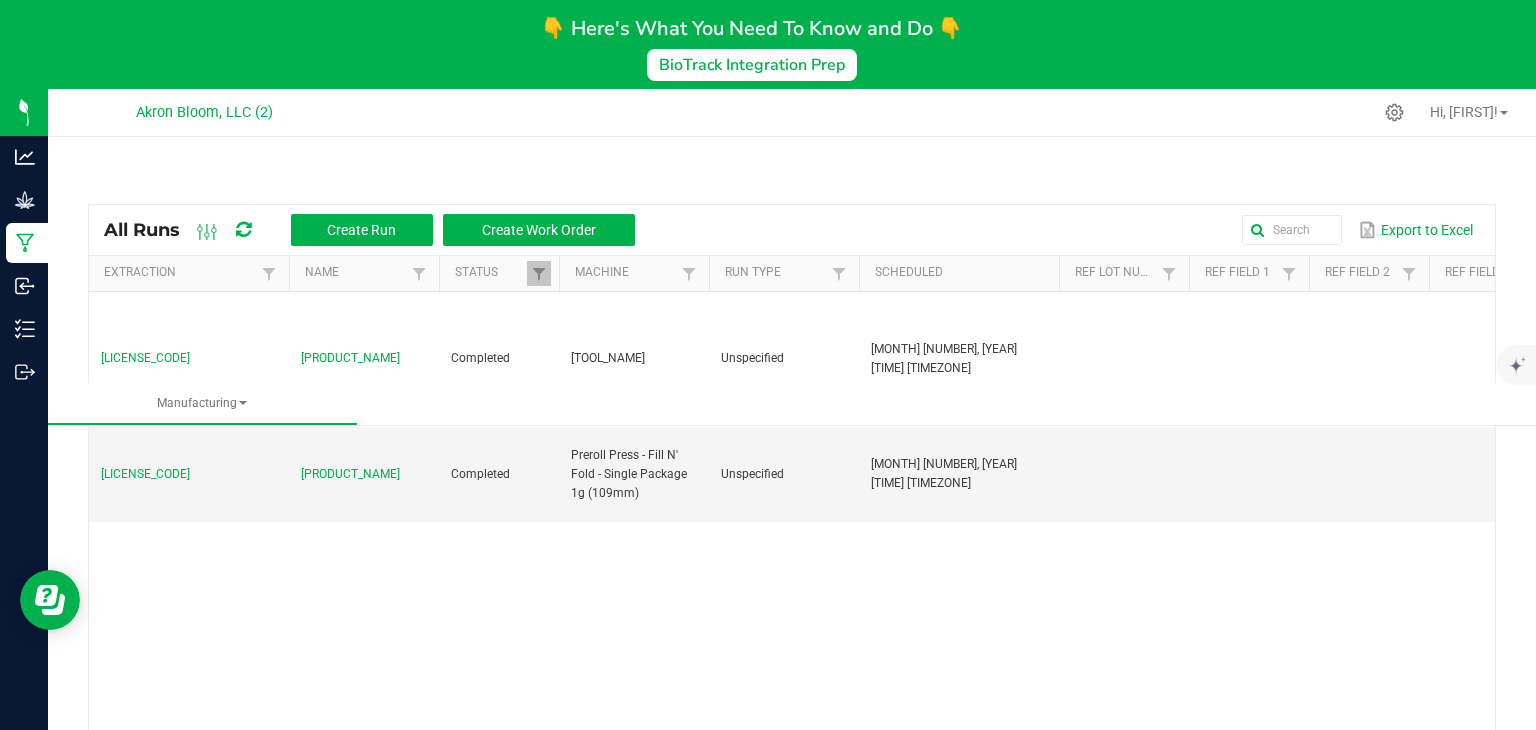 scroll, scrollTop: 0, scrollLeft: 0, axis: both 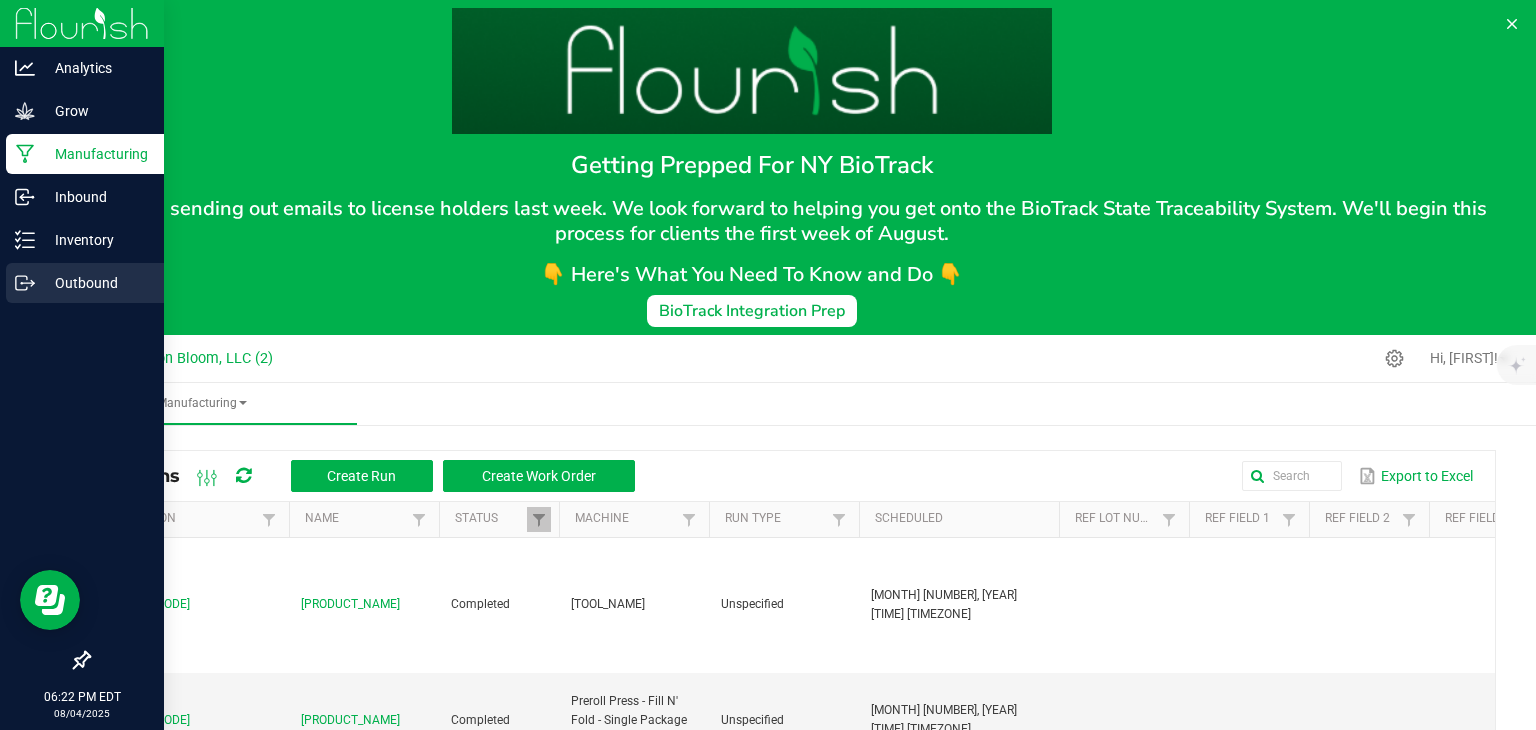 click on "Outbound" at bounding box center (95, 283) 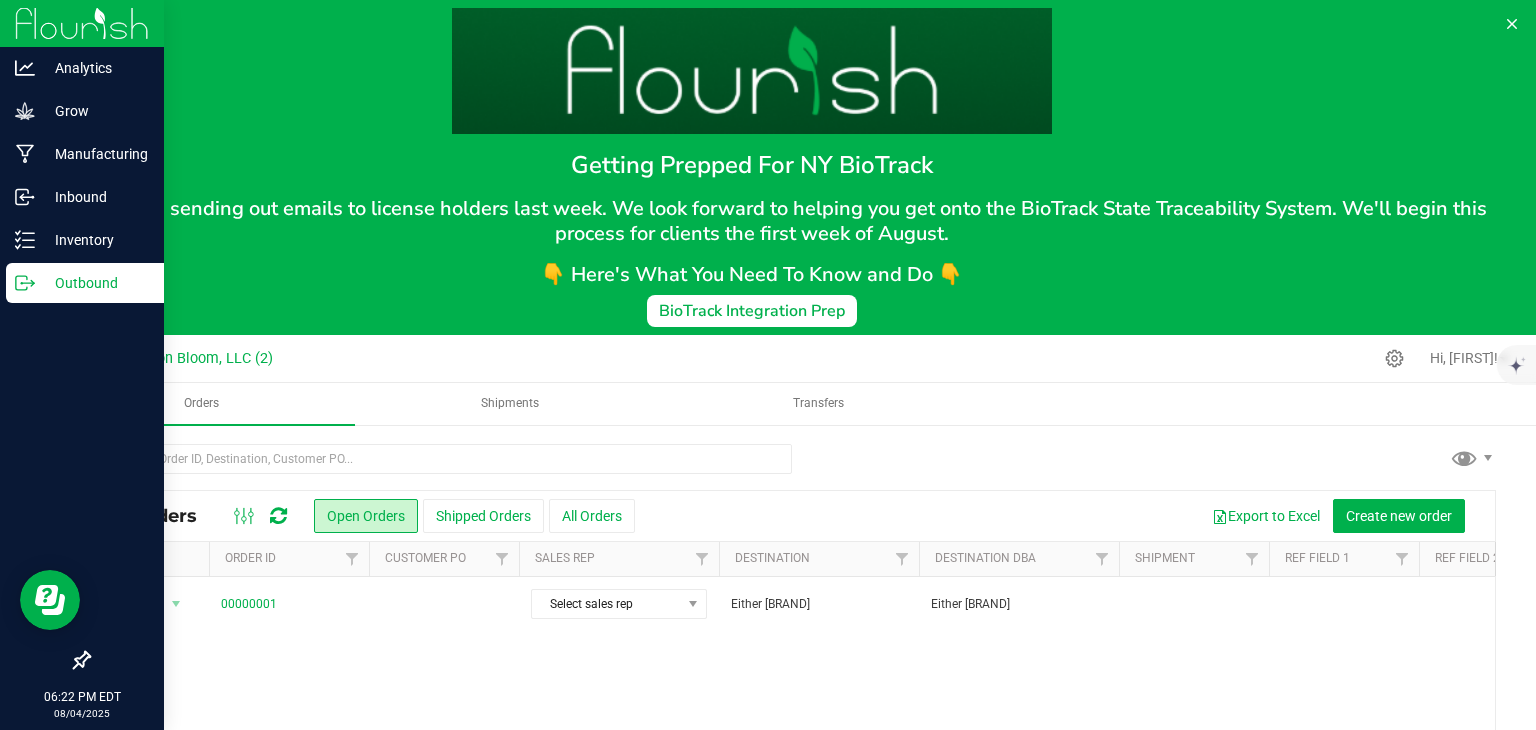 click on "Outbound" at bounding box center [95, 283] 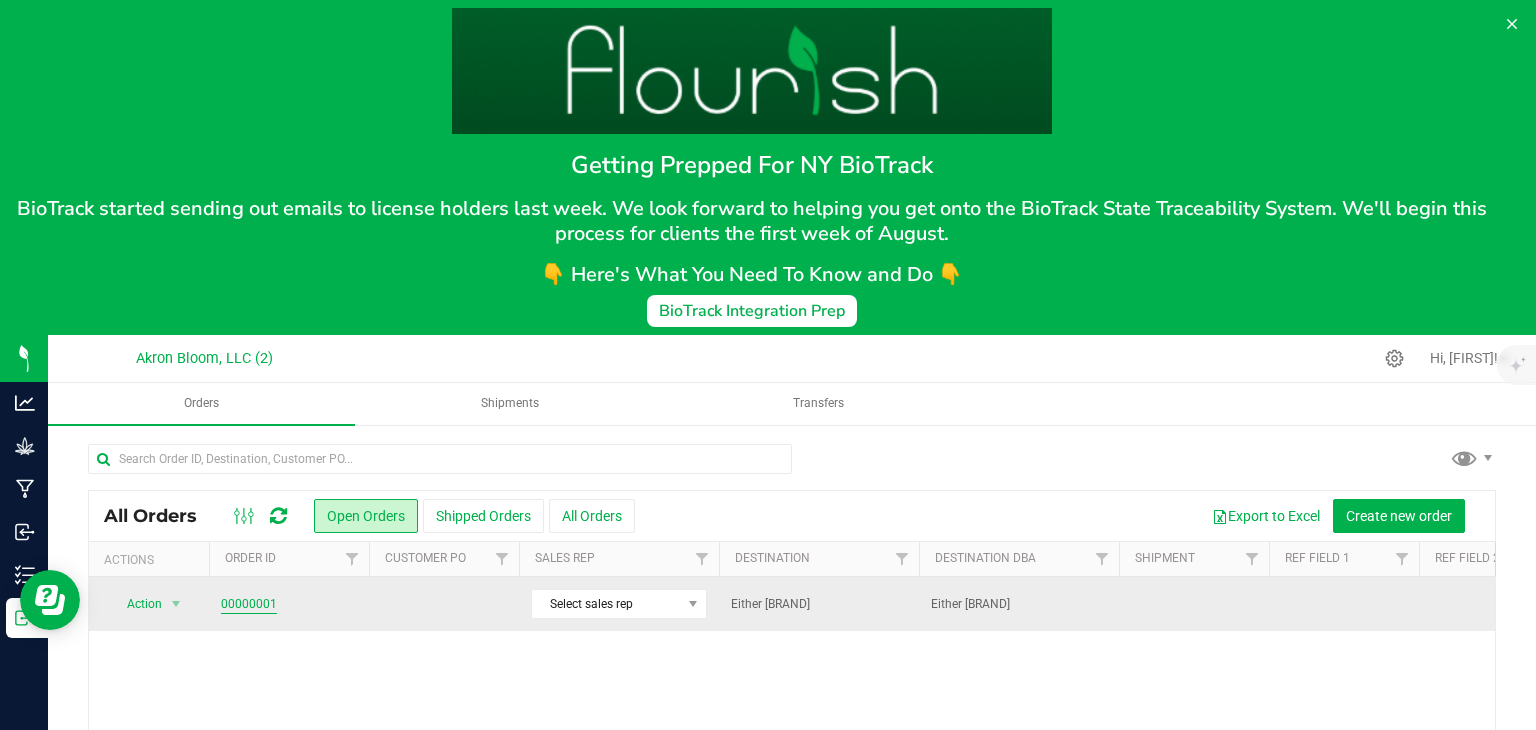 click on "00000001" at bounding box center (249, 604) 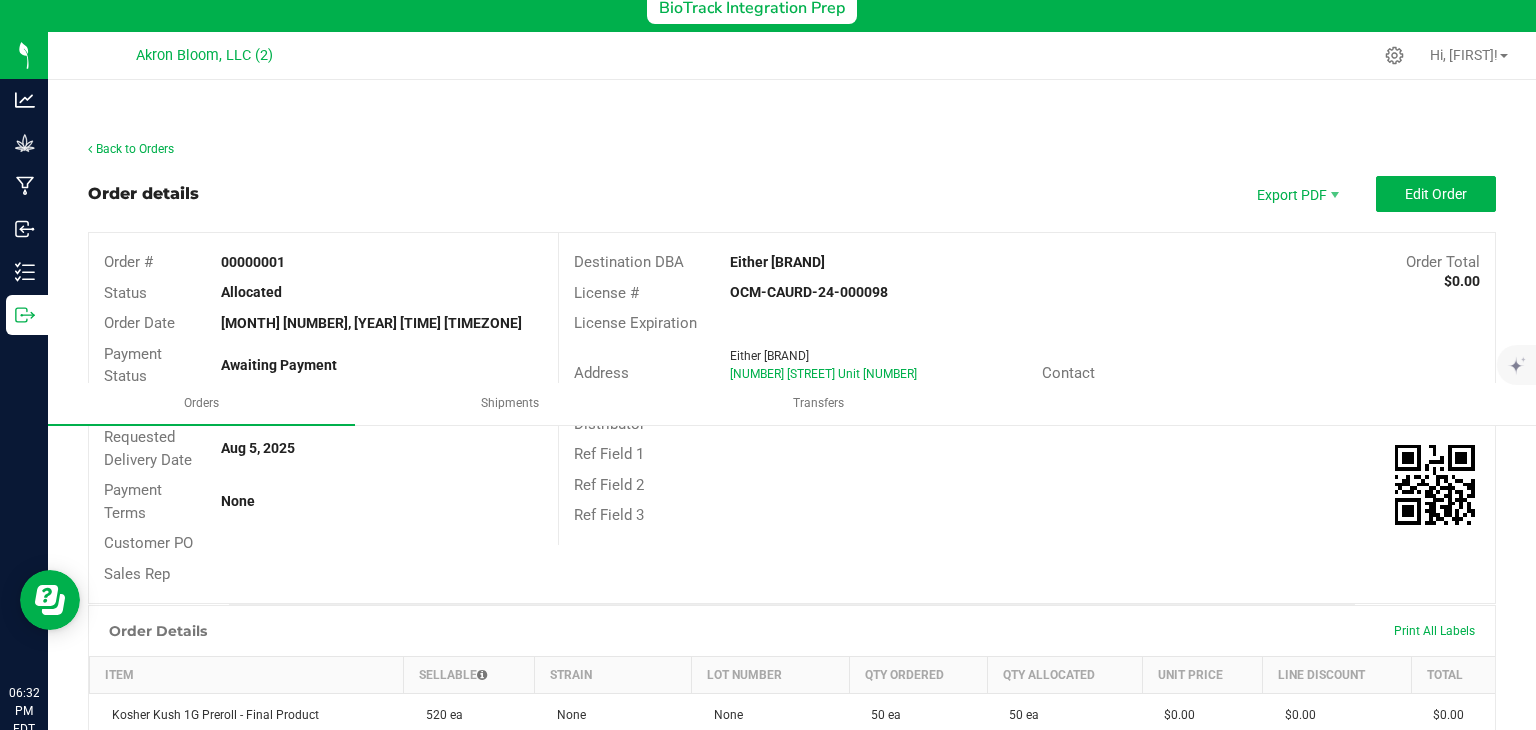 scroll, scrollTop: 308, scrollLeft: 0, axis: vertical 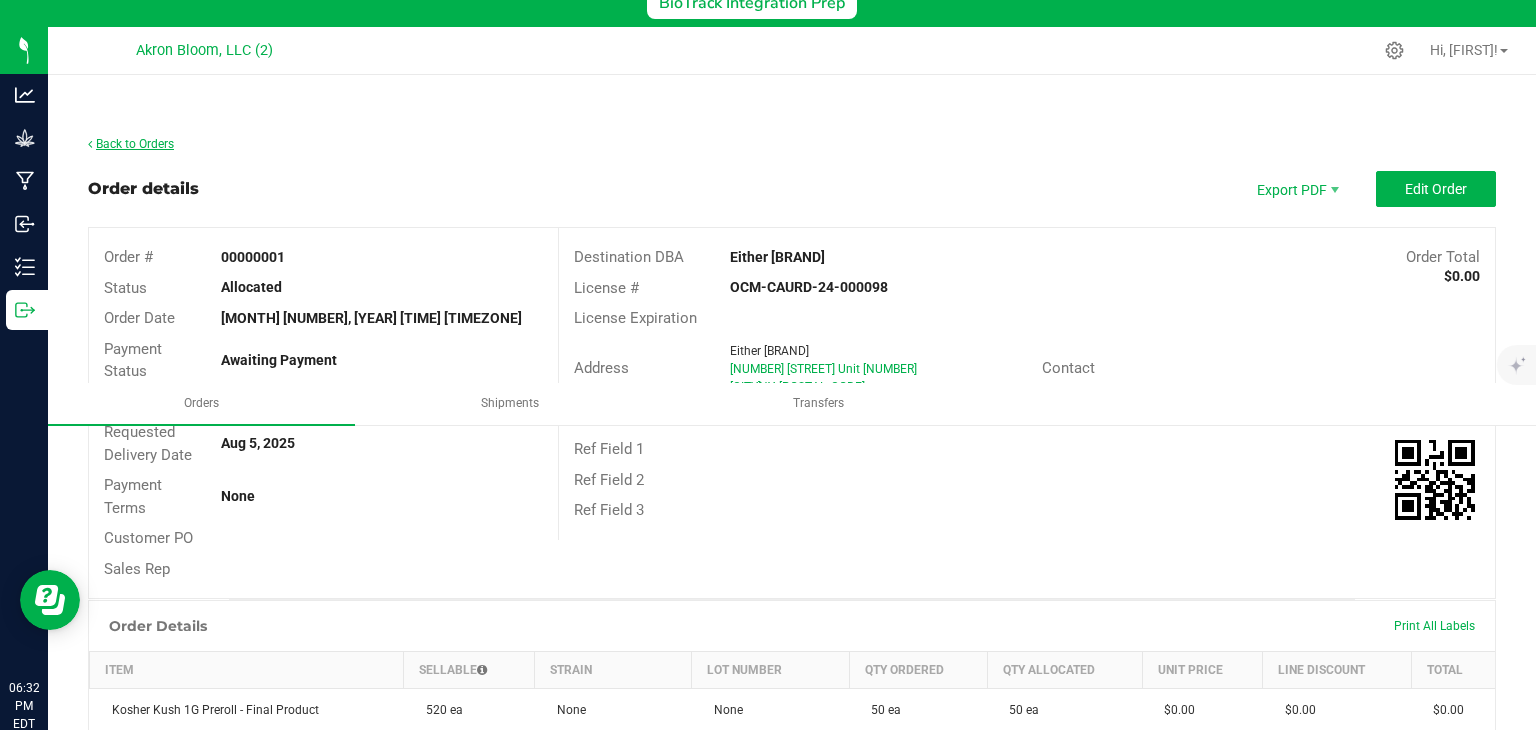 click on "Back to Orders" at bounding box center [131, 144] 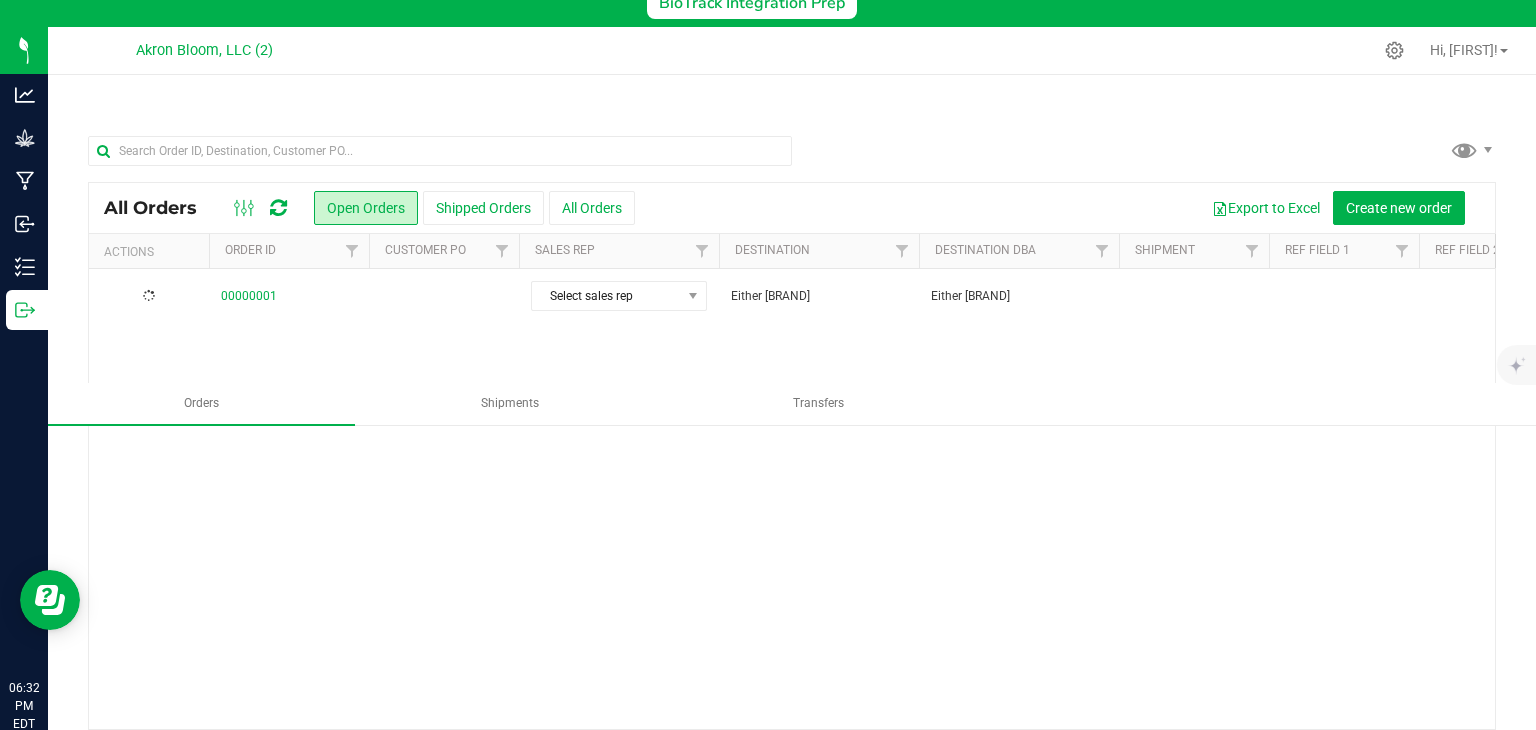 scroll, scrollTop: 0, scrollLeft: 0, axis: both 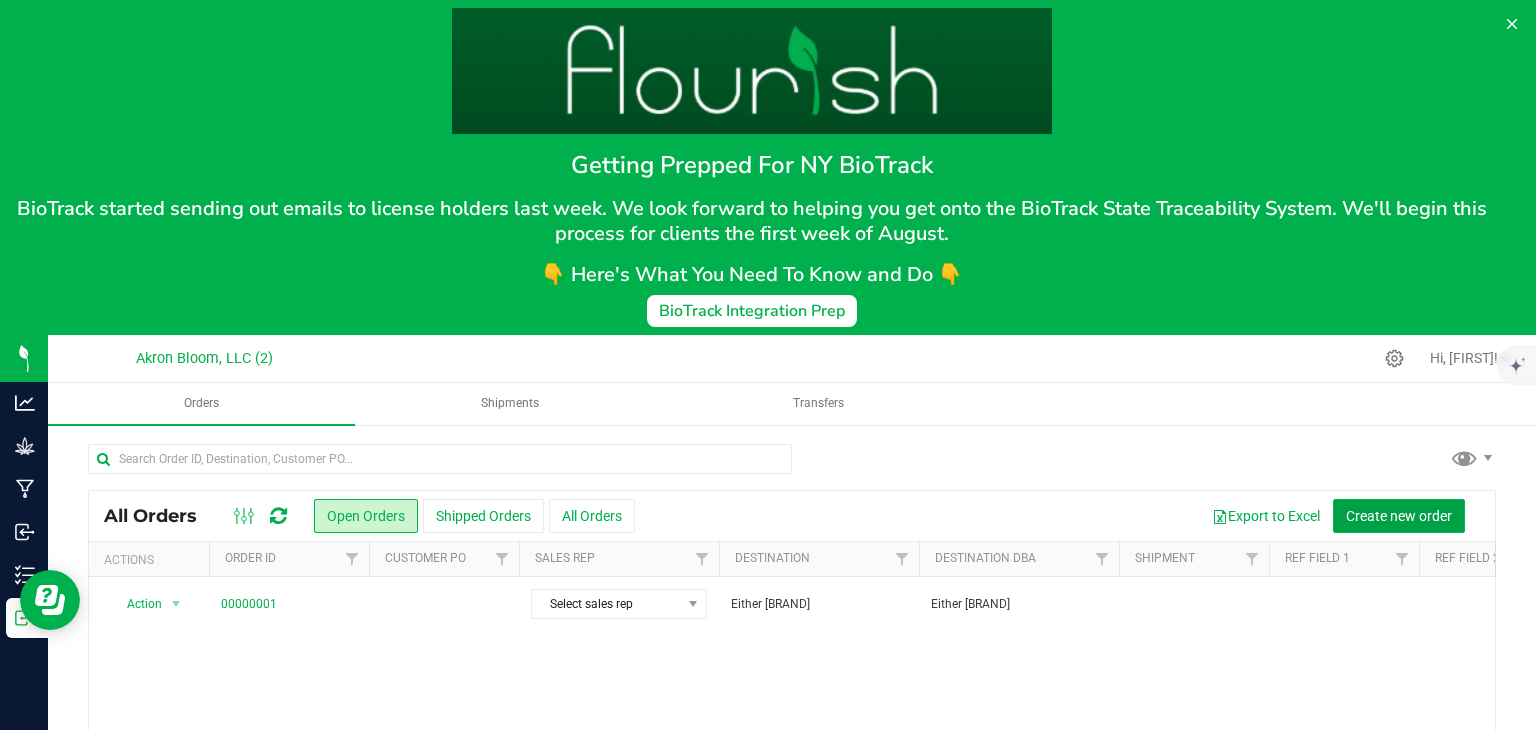 click on "Create new order" at bounding box center [1399, 516] 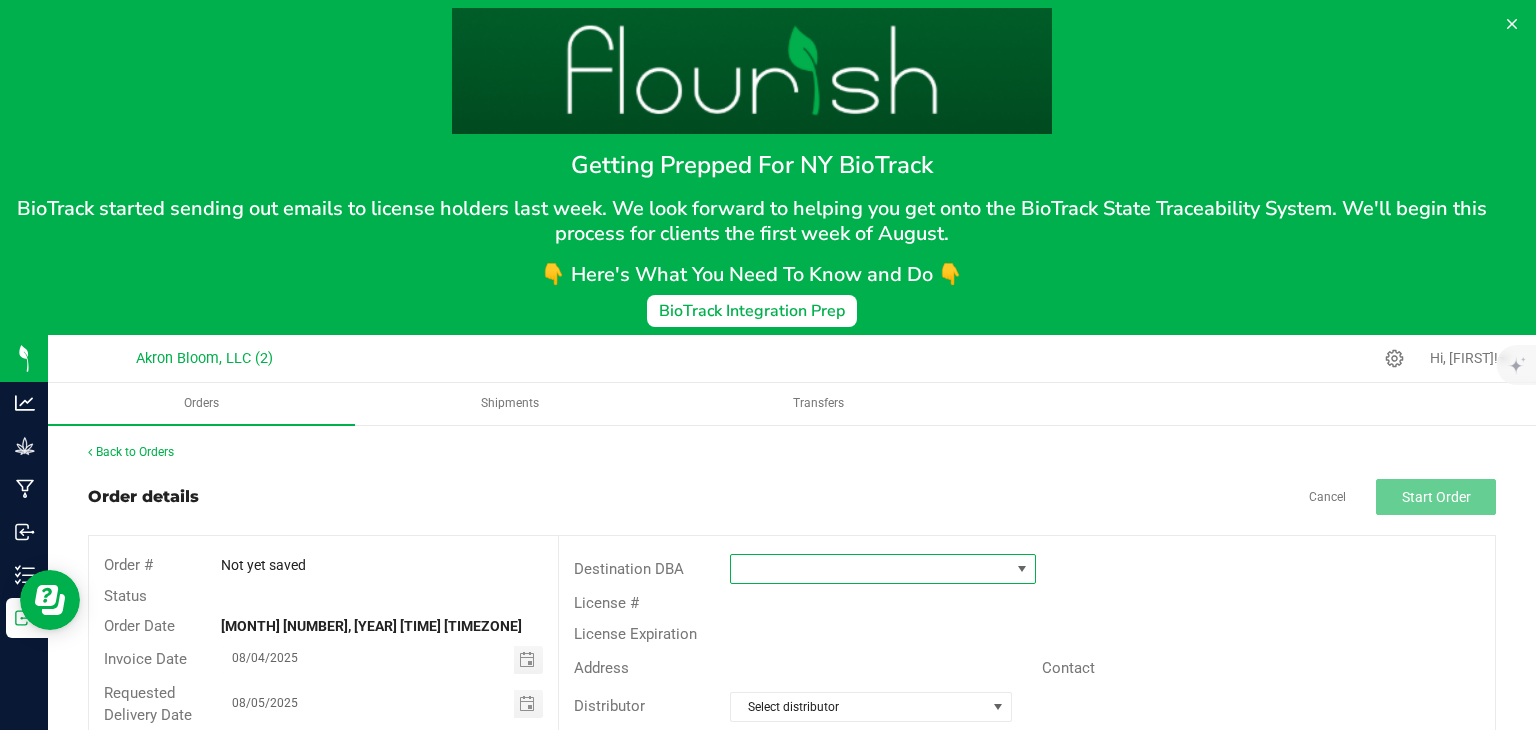 click at bounding box center [1022, 569] 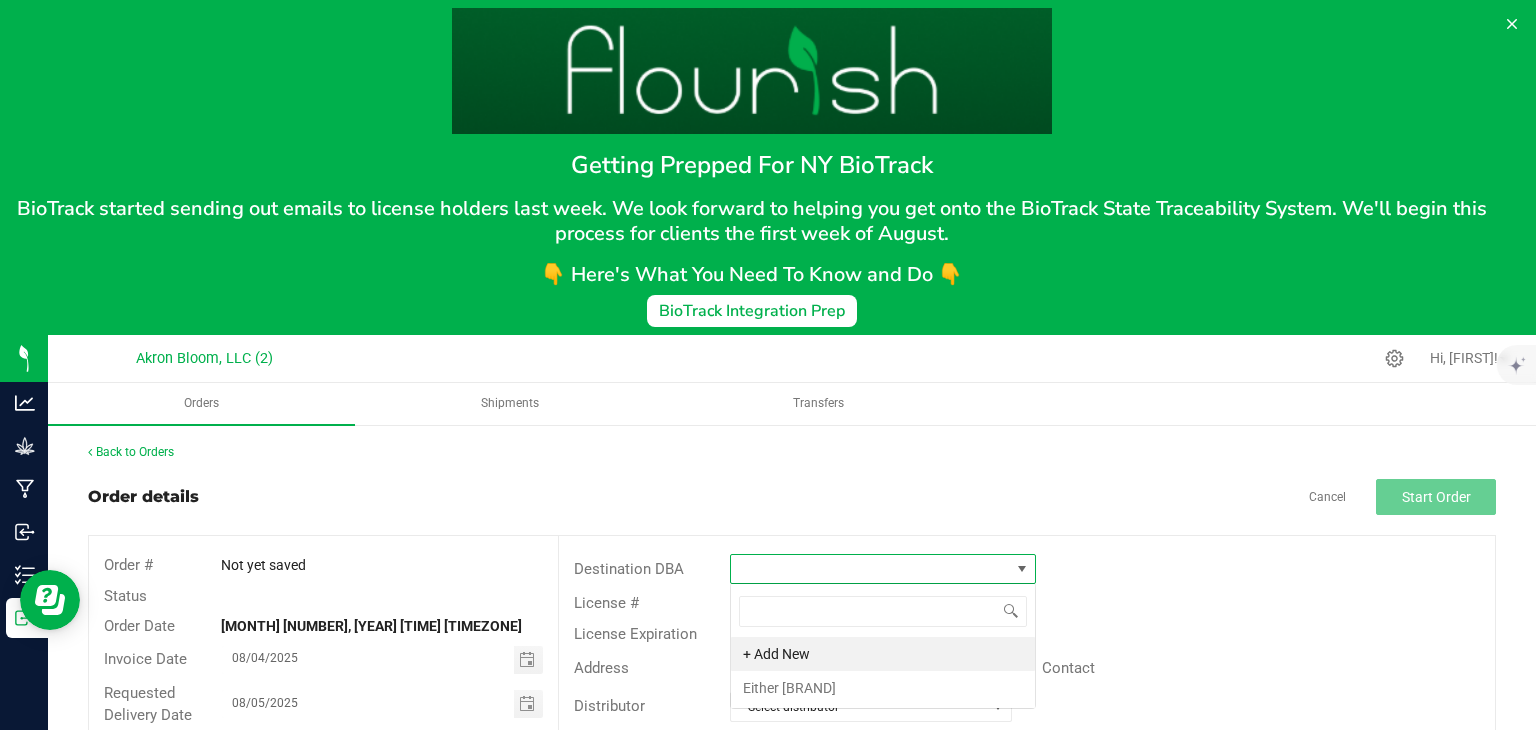 scroll, scrollTop: 99970, scrollLeft: 99693, axis: both 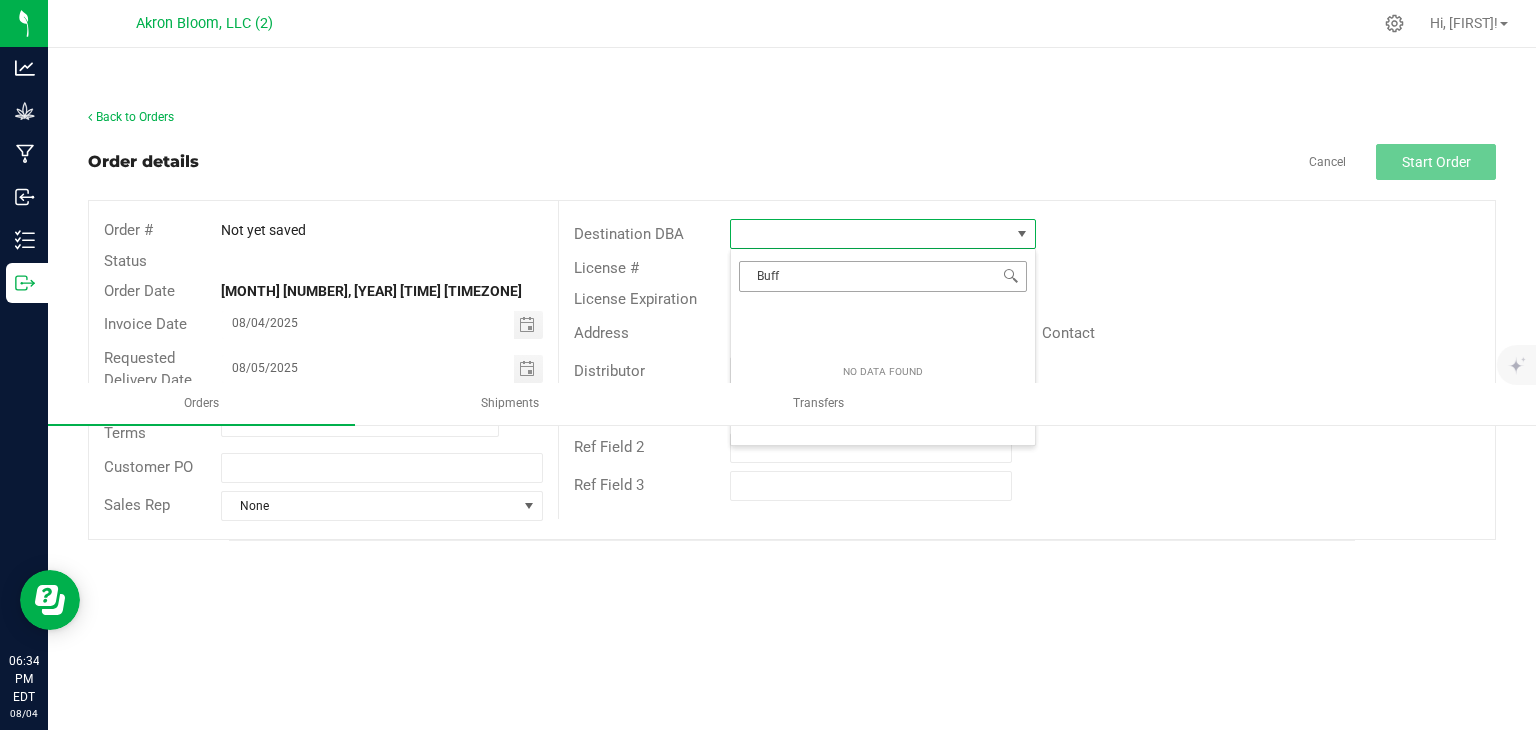 click on "Buff" at bounding box center (883, 276) 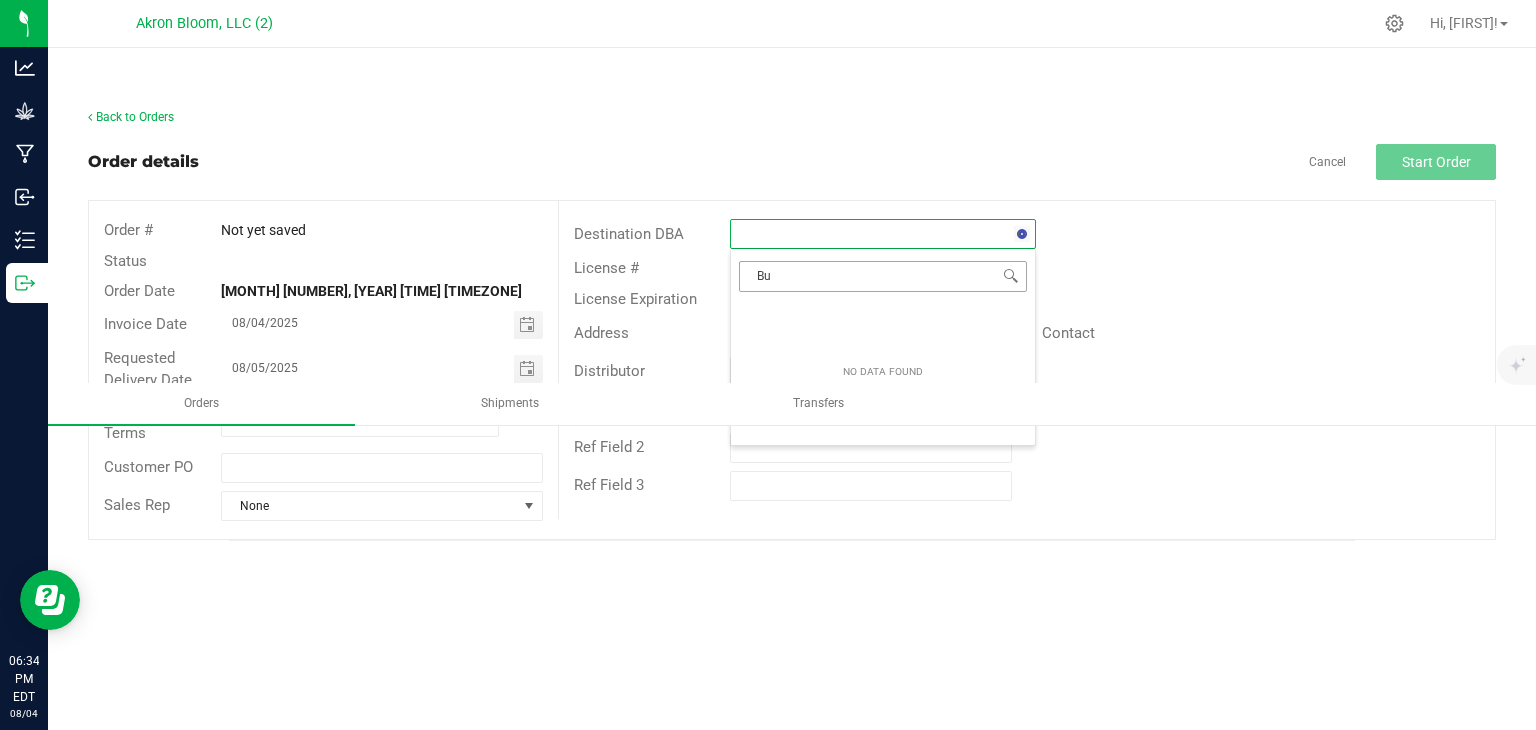 type on "B" 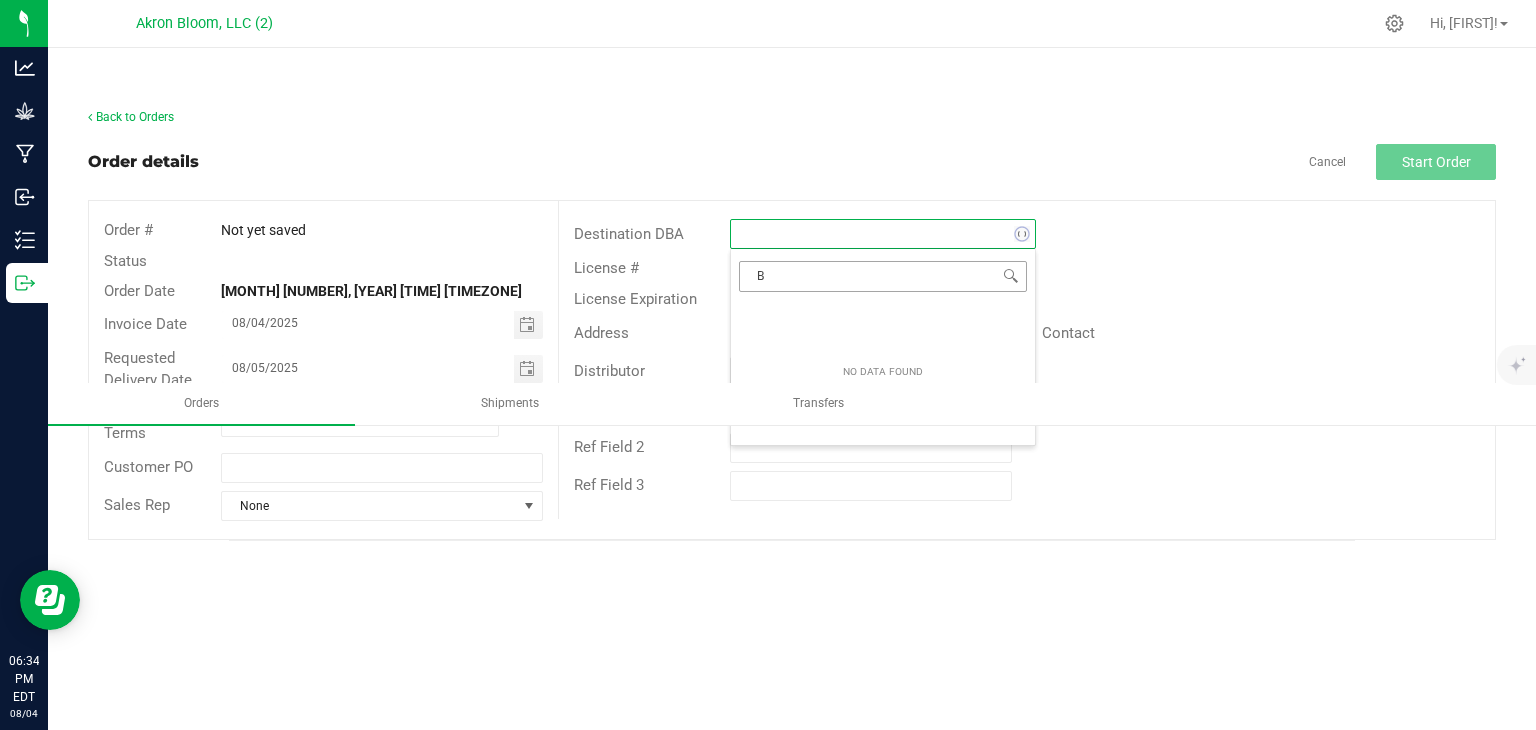 type 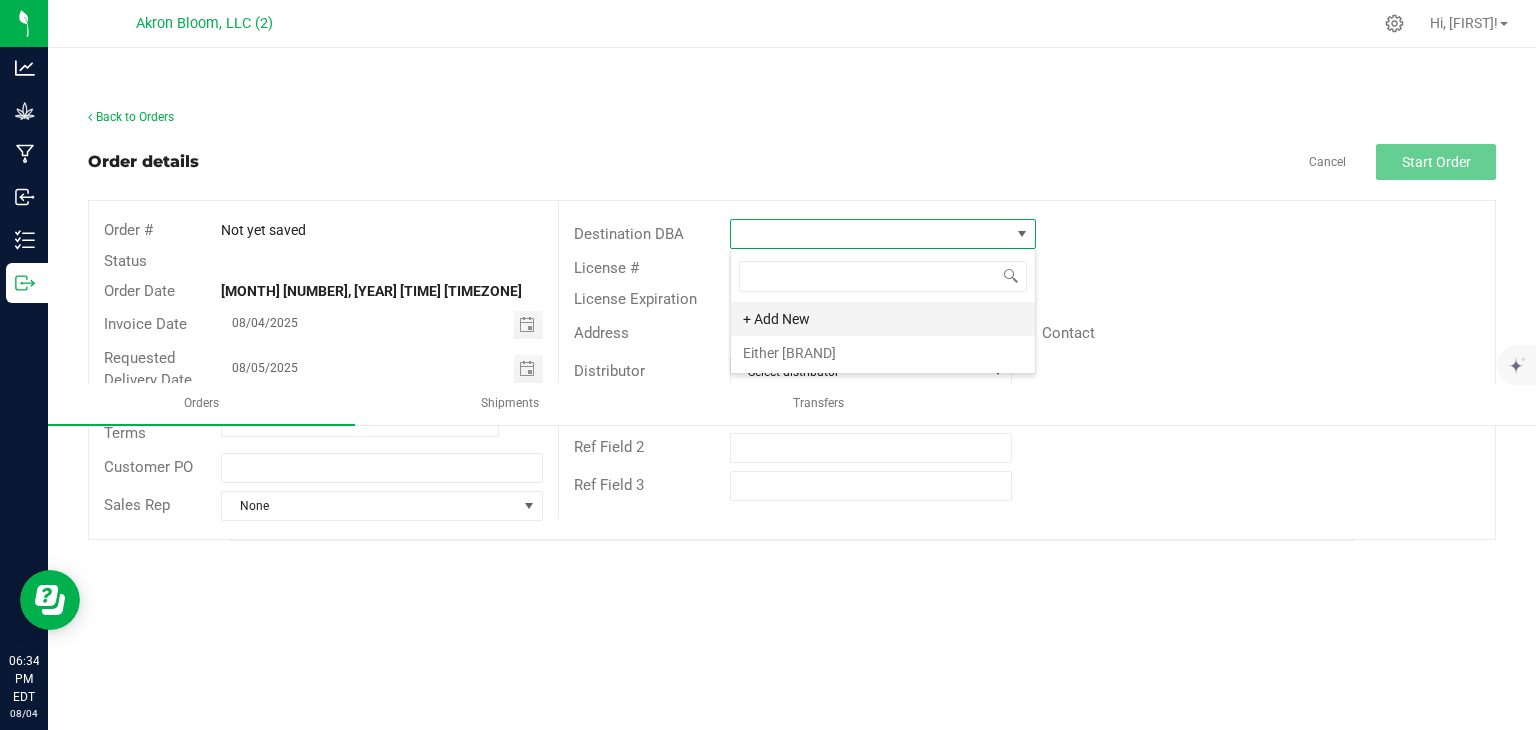click on "+ Add New" at bounding box center [883, 319] 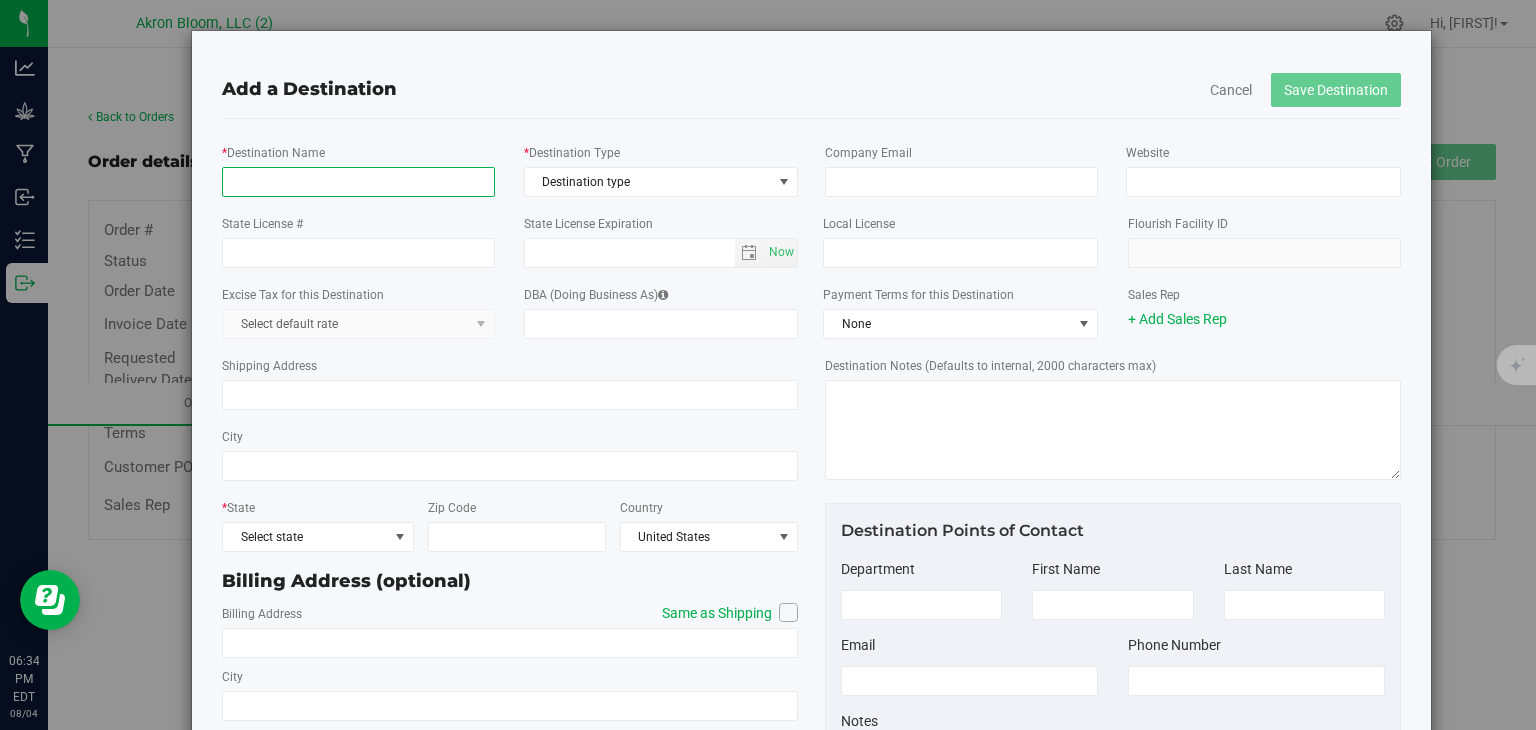 click on "*
Destination Name" at bounding box center [358, 182] 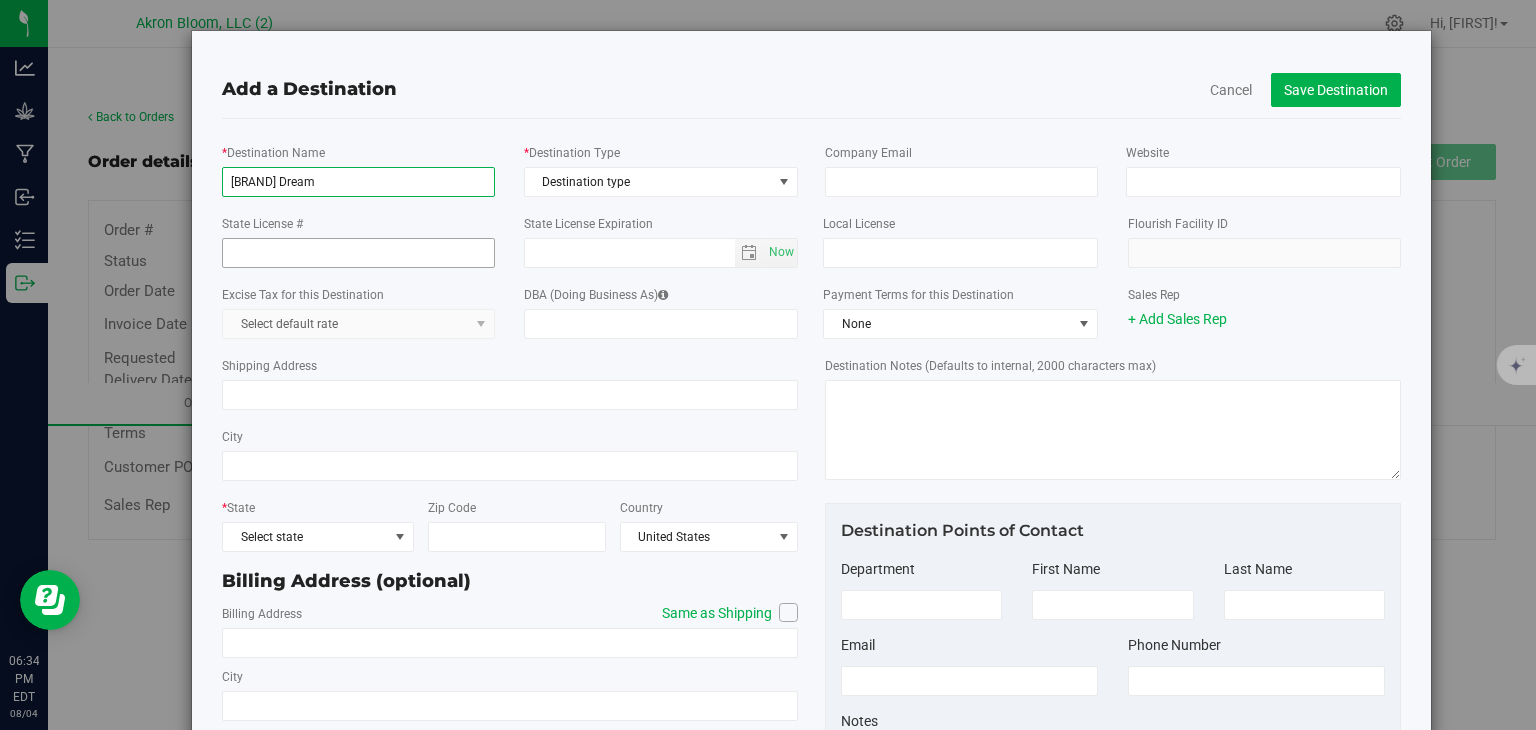 type on "[BRAND] Dream" 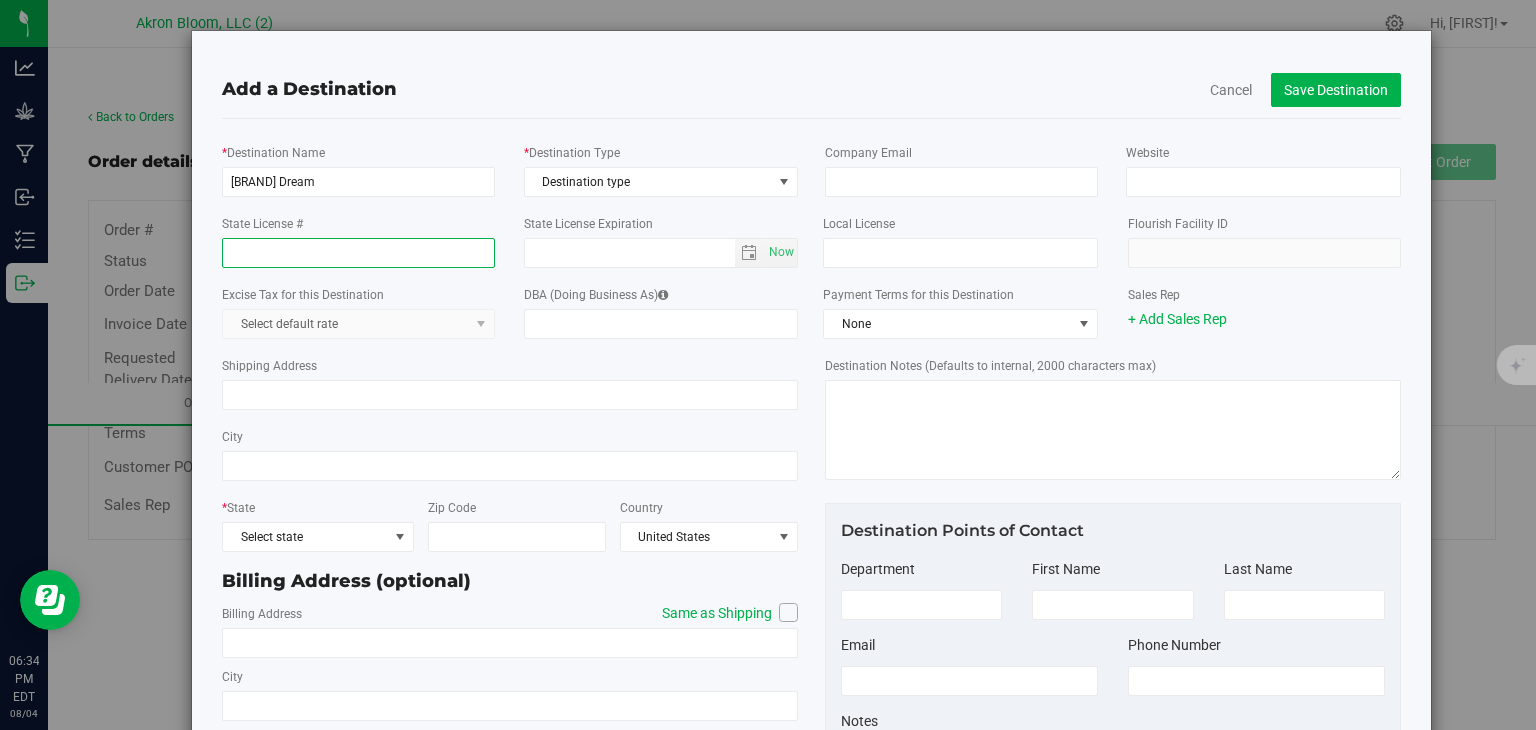 click on "State License #" at bounding box center [358, 253] 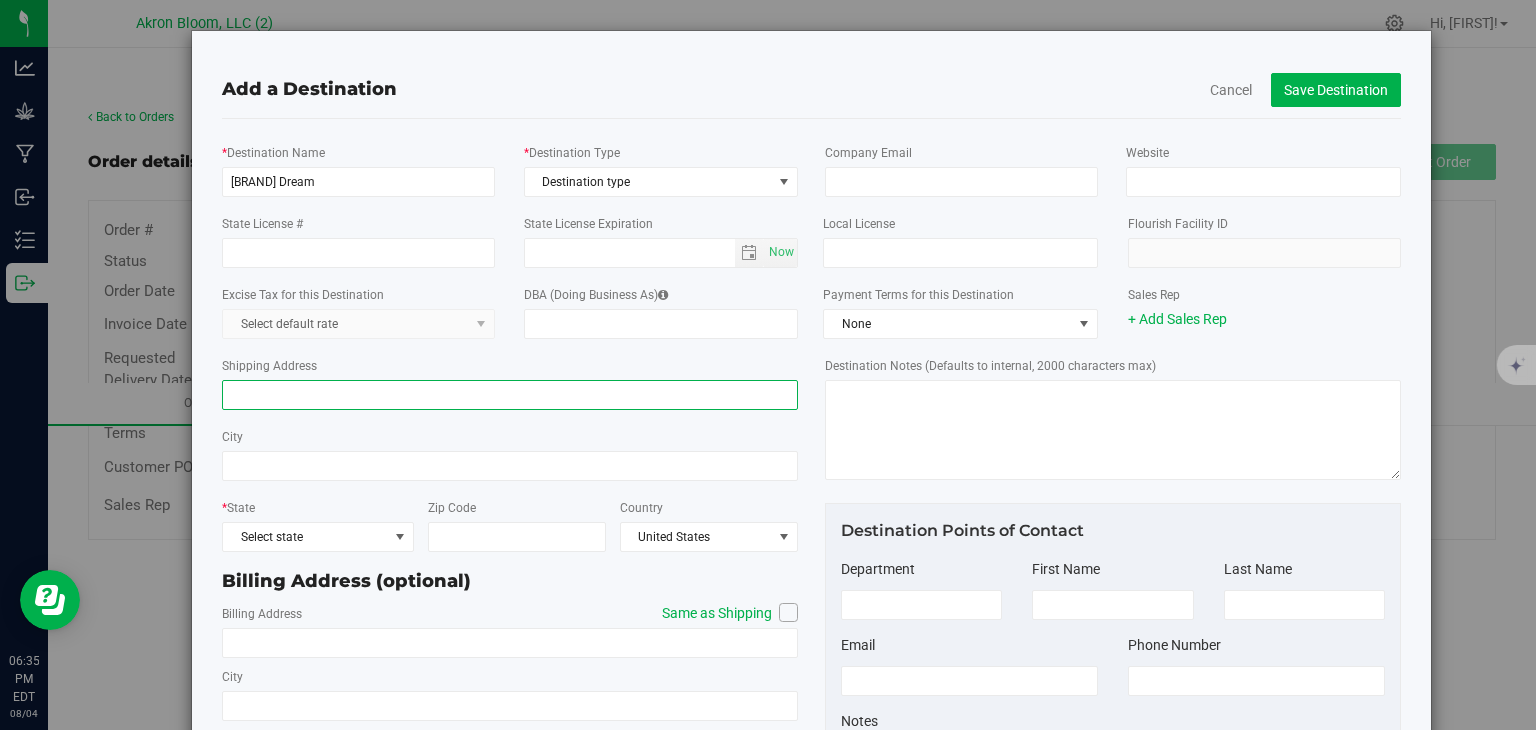 click on "Shipping Address" at bounding box center (510, 395) 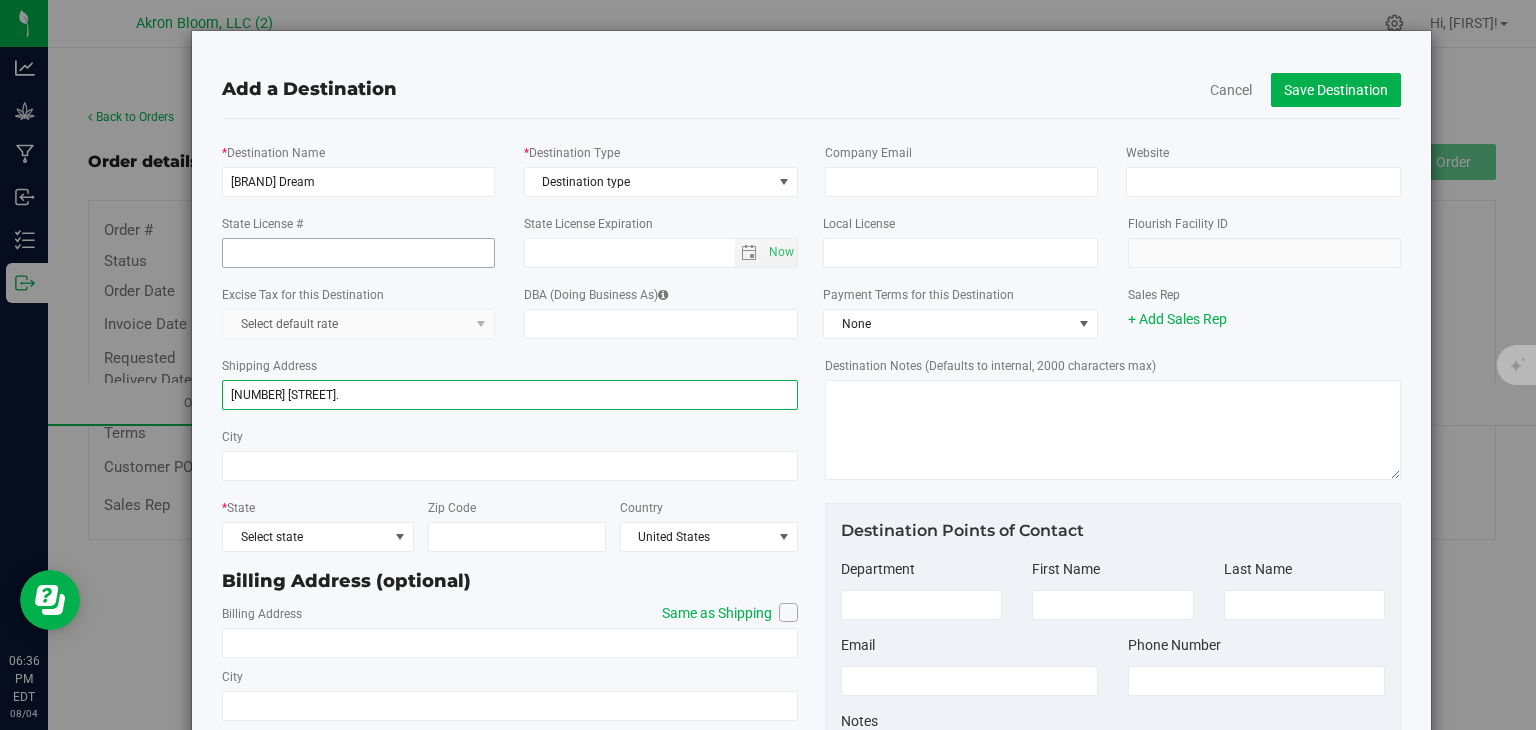 type on "[NUMBER] [STREET]." 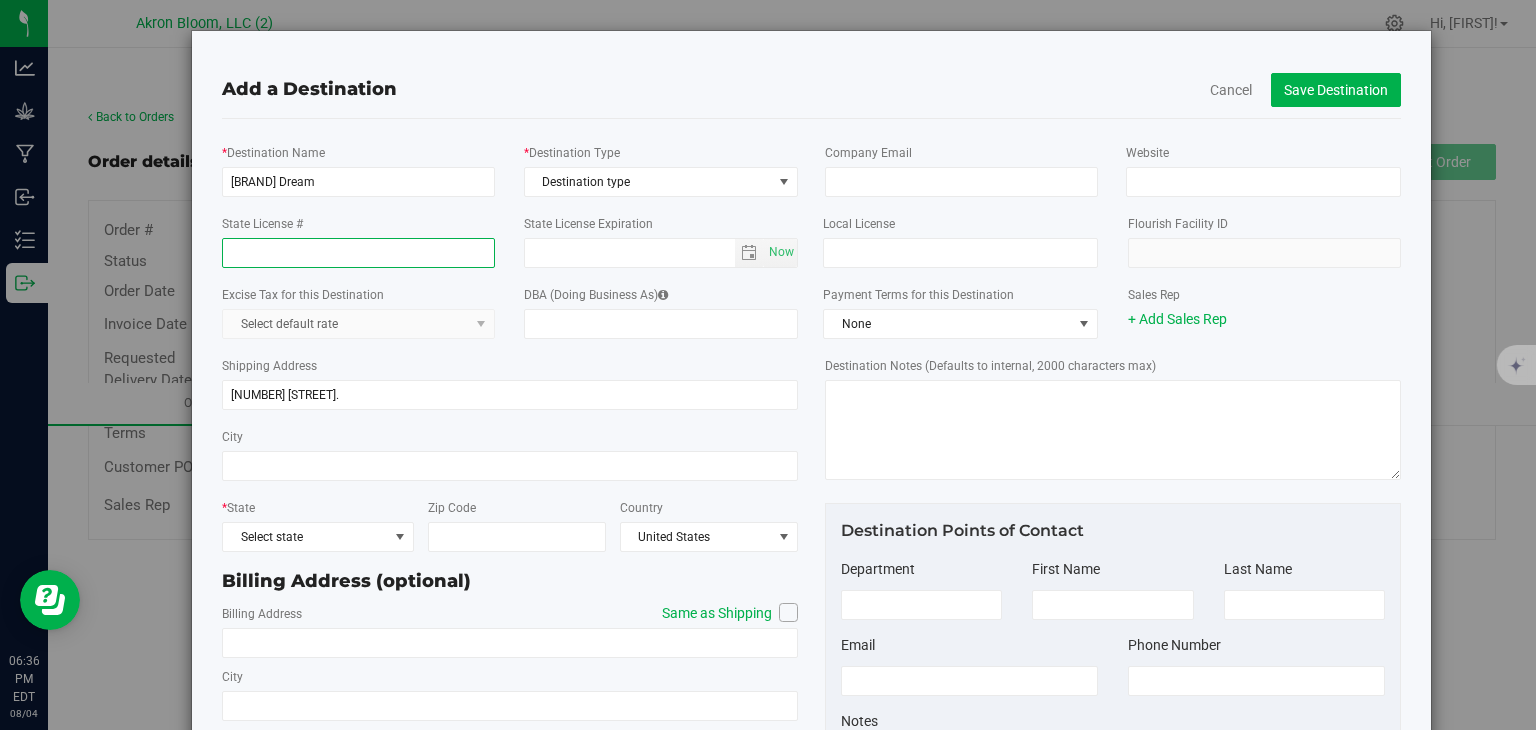 click on "State License #" at bounding box center [358, 253] 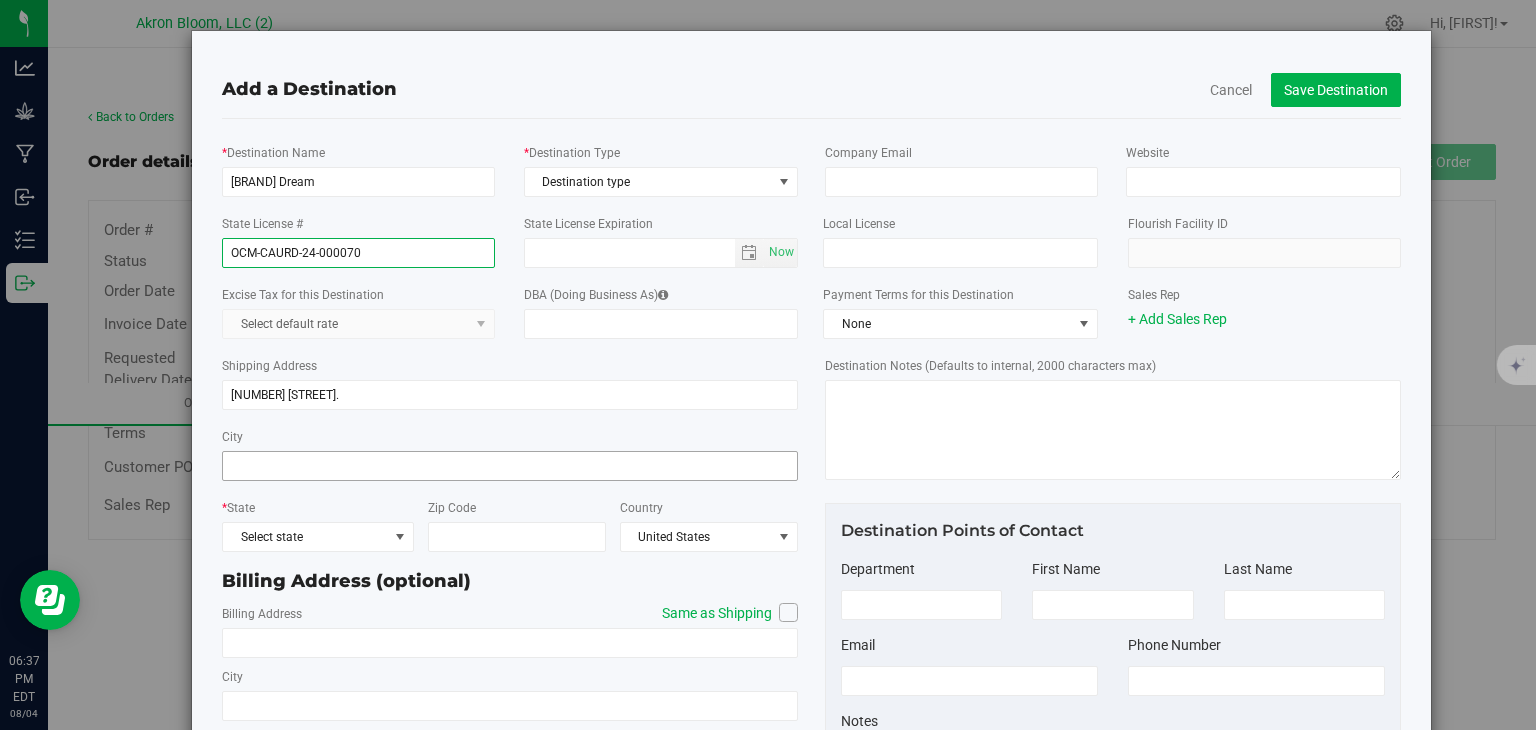type on "OCM-CAURD-24-000070" 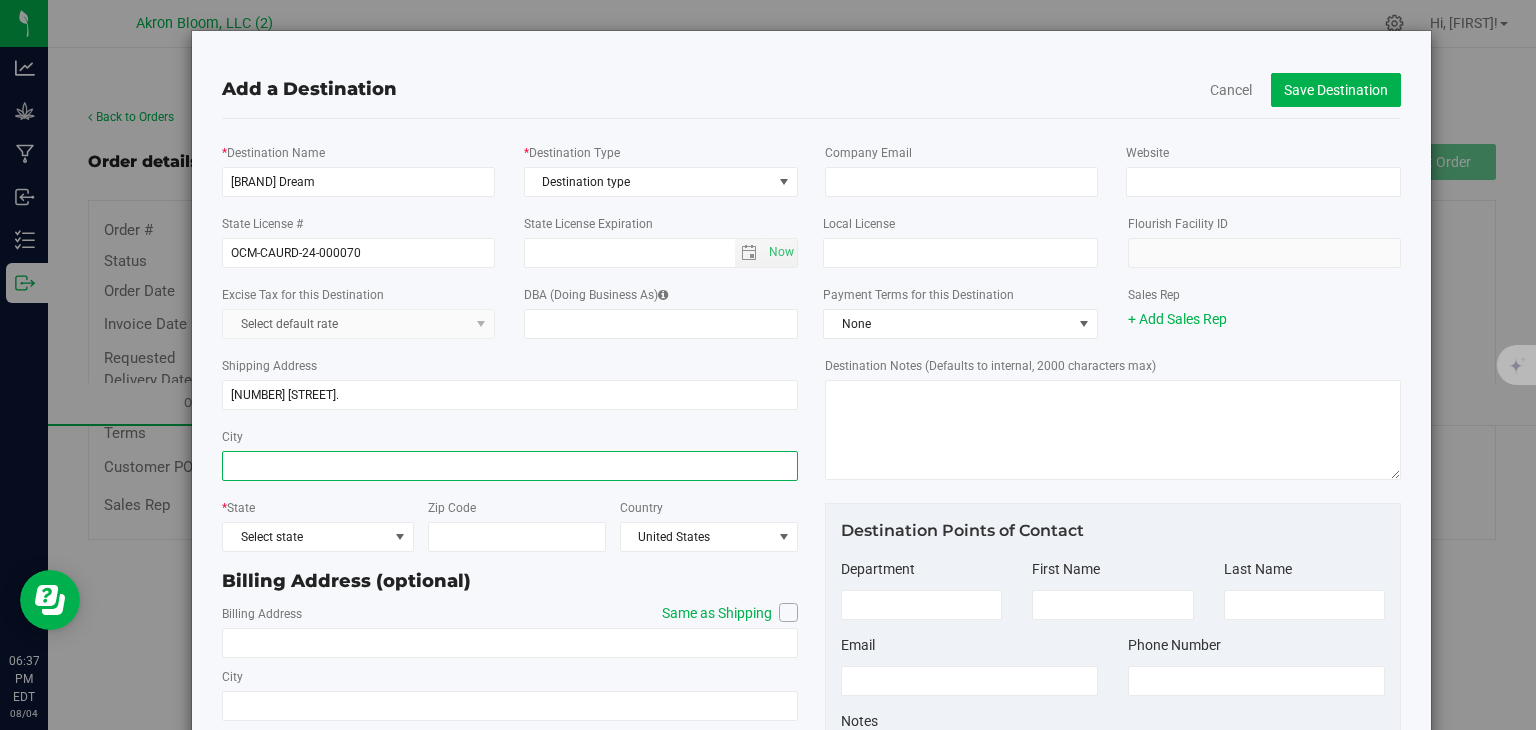 click on "City" at bounding box center [510, 466] 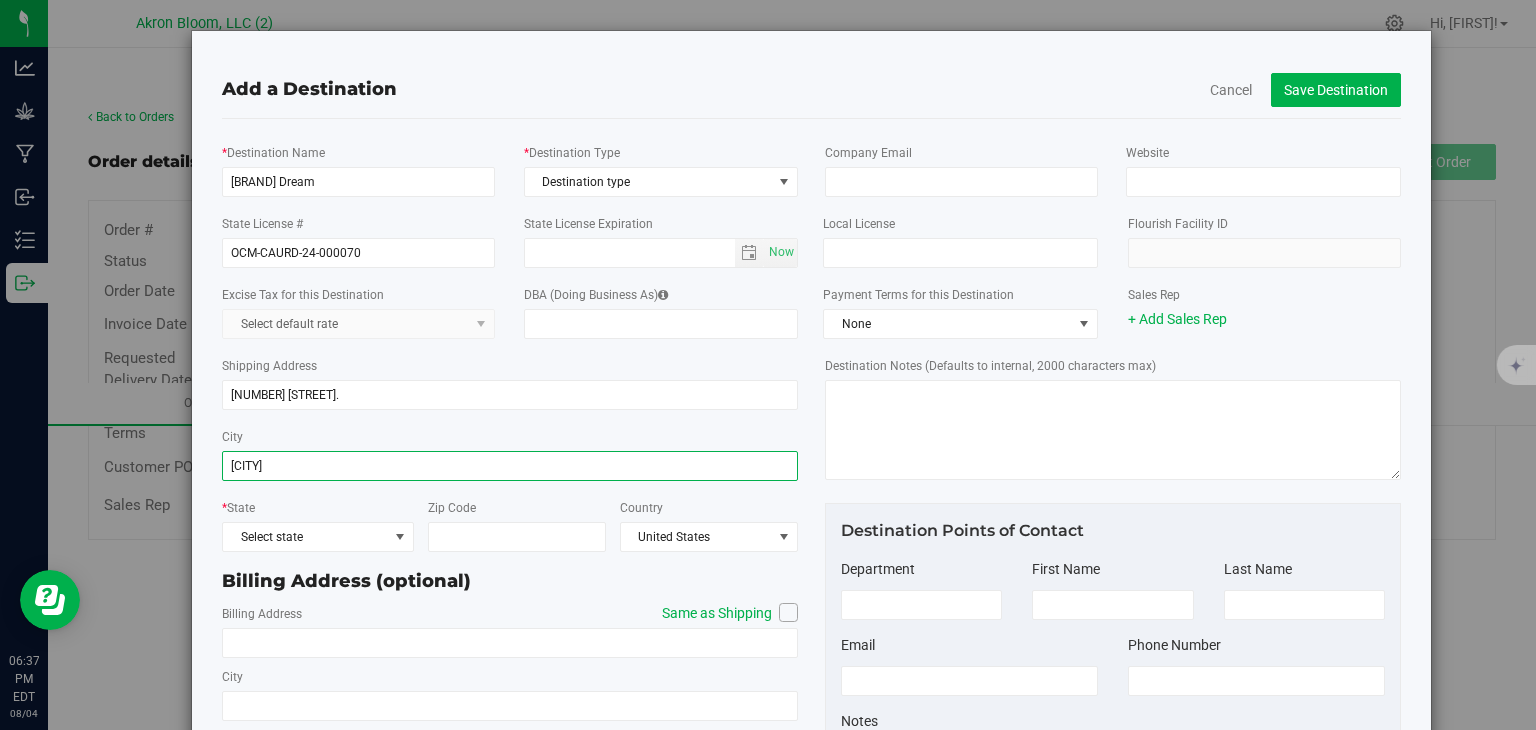 type on "[CITY]" 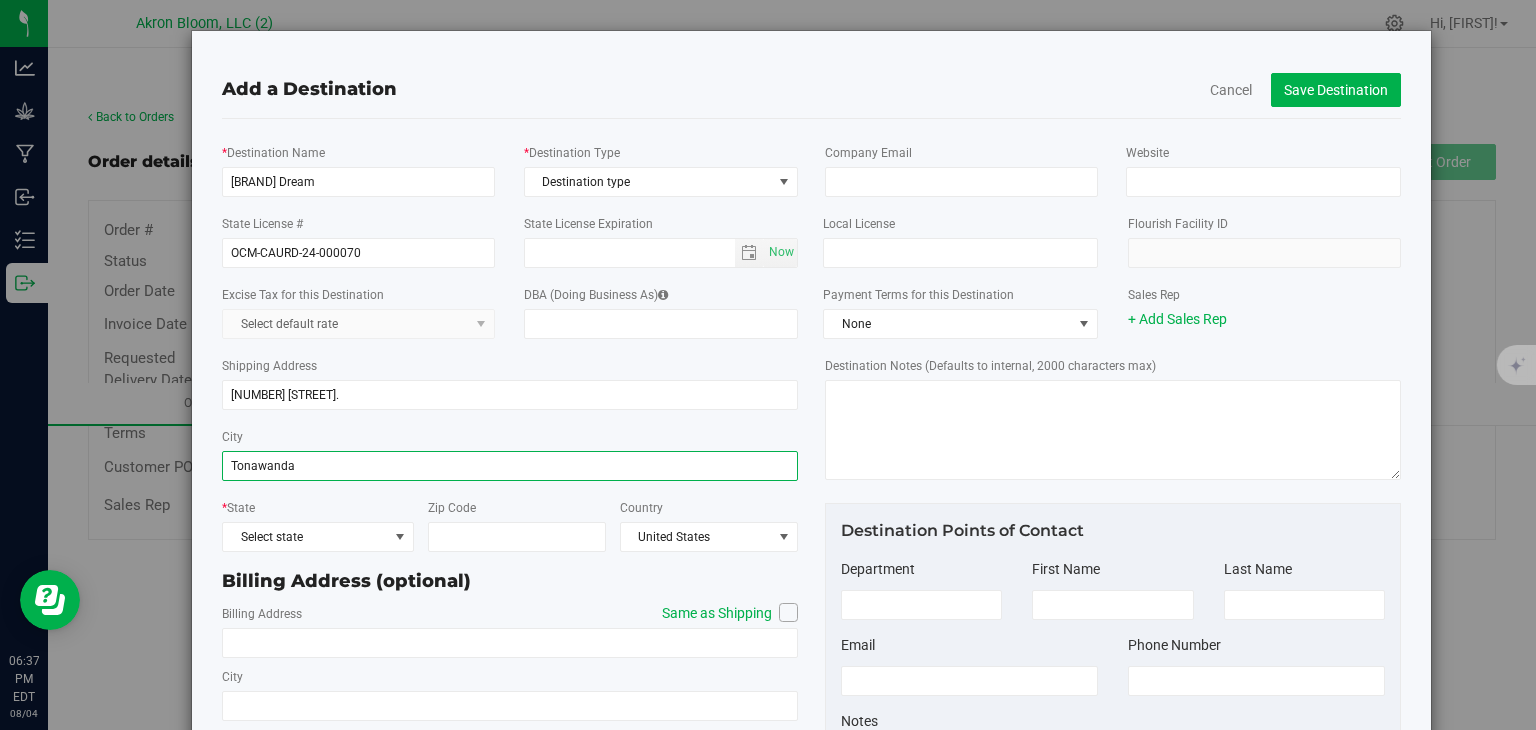 click on "Tonawanda" at bounding box center [510, 466] 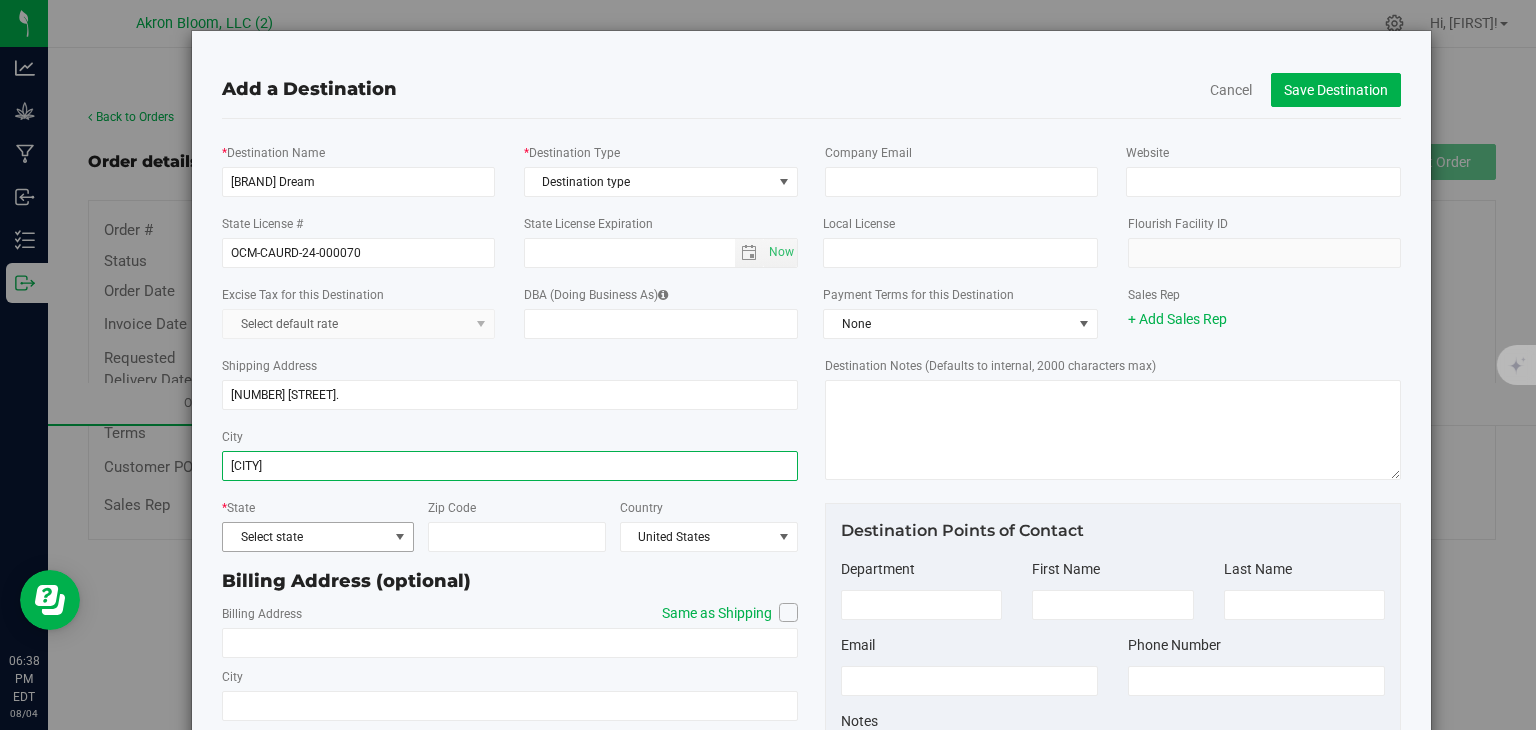type on "[CITY]" 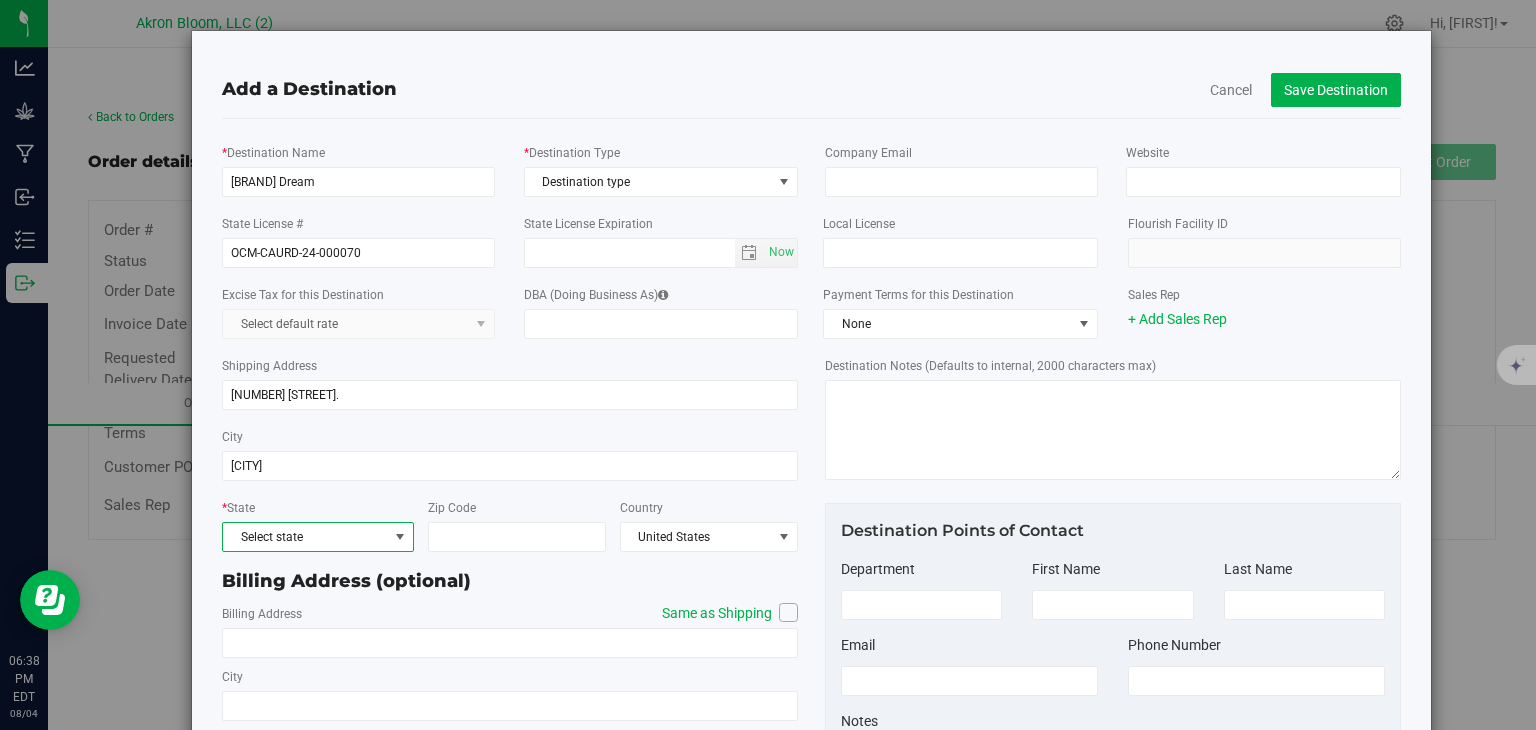 click at bounding box center (400, 537) 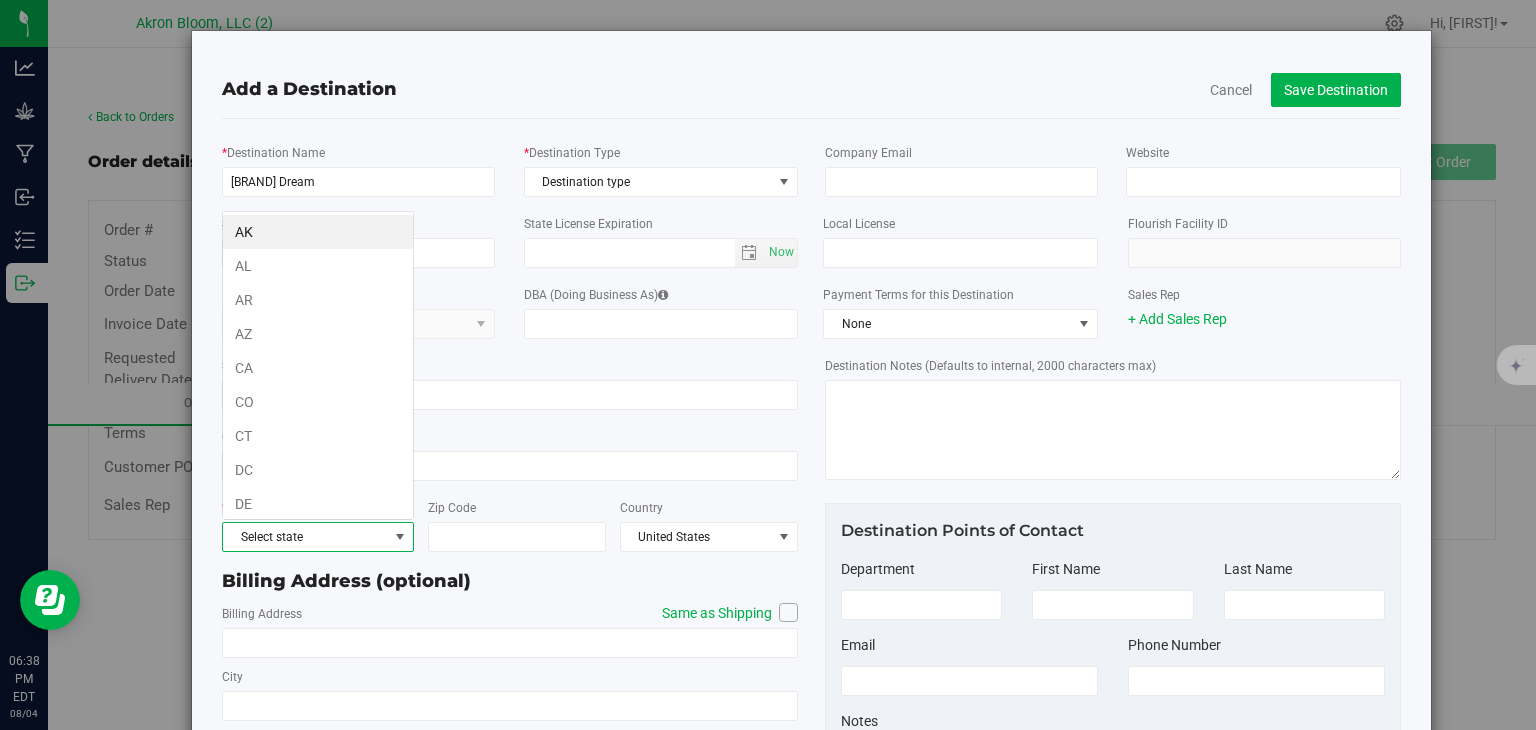 scroll, scrollTop: 99970, scrollLeft: 99808, axis: both 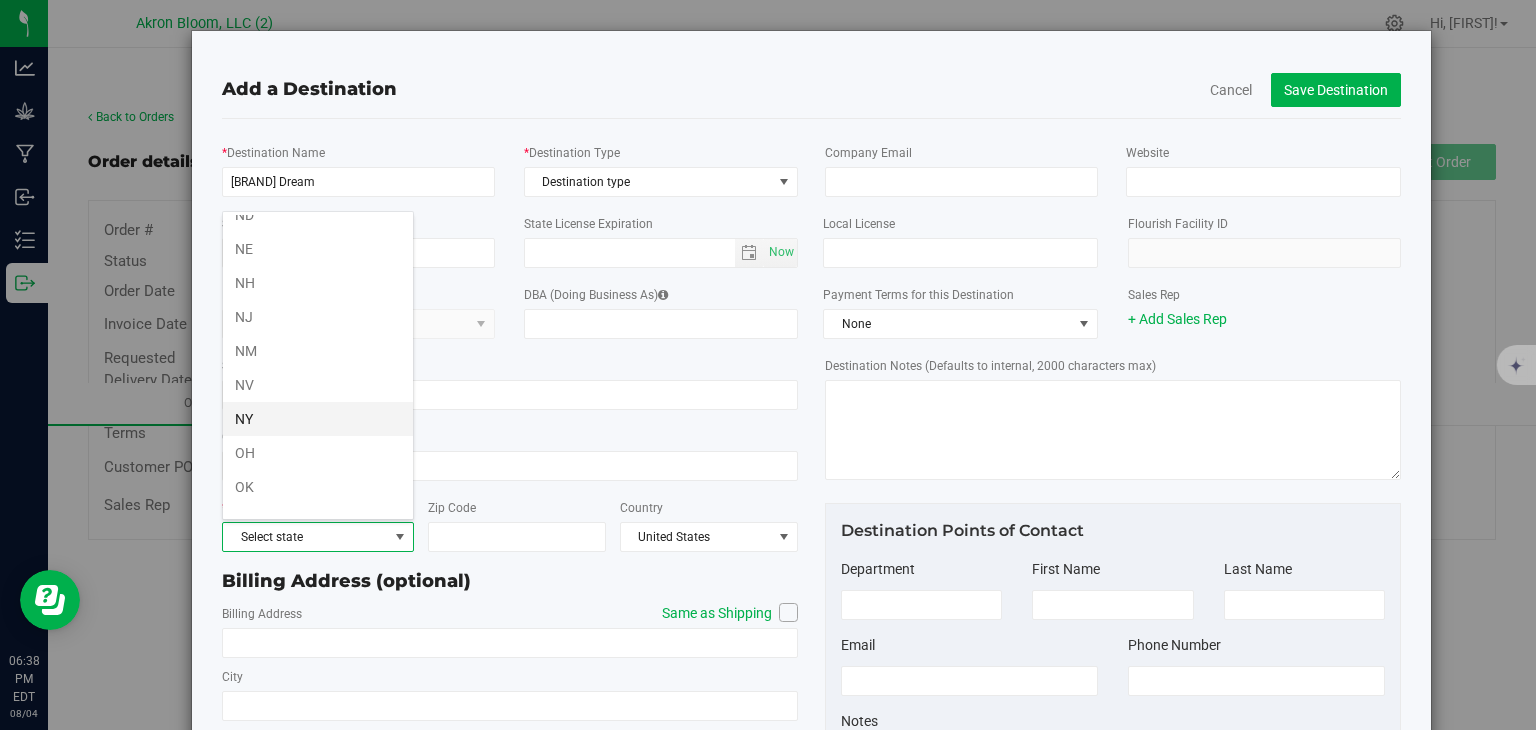 click on "NY" at bounding box center (318, 419) 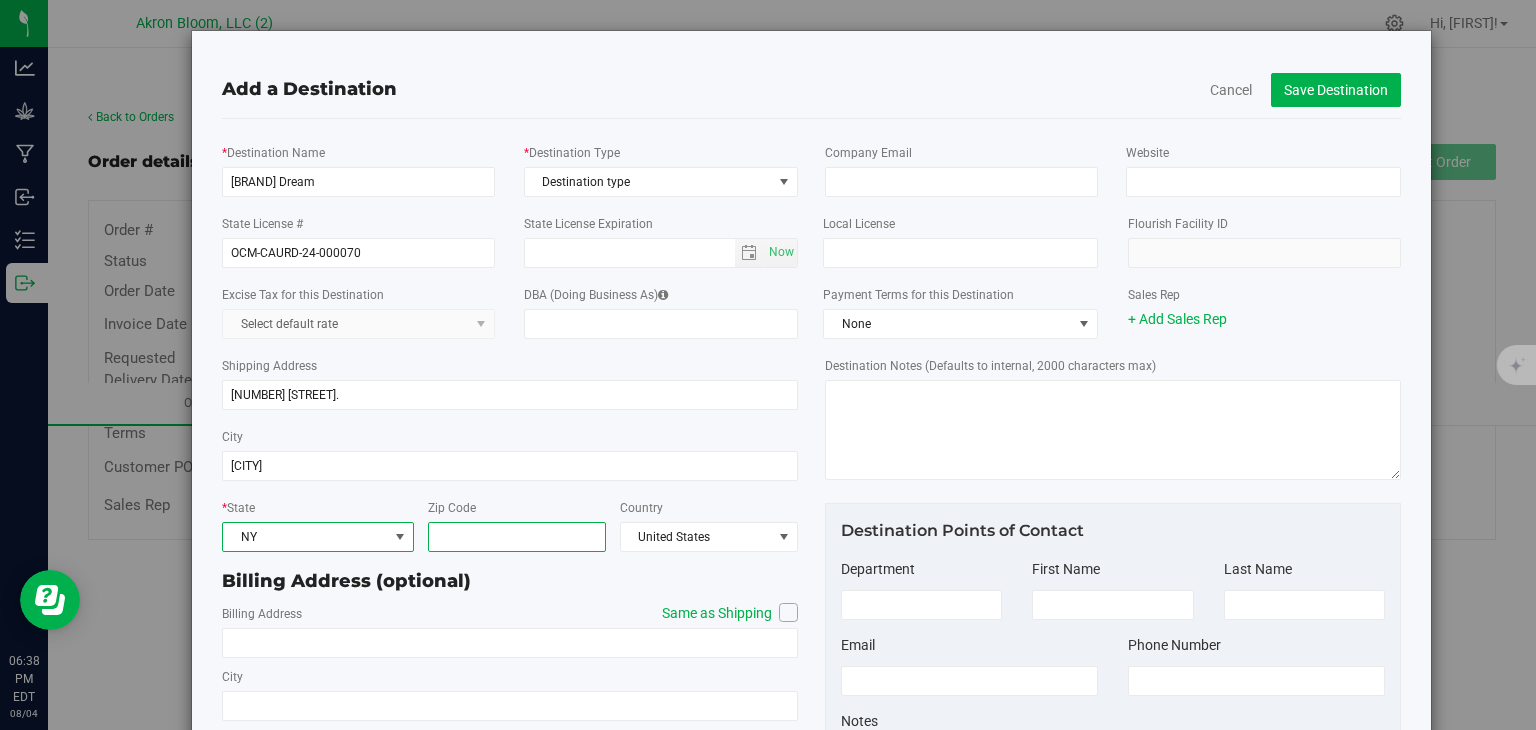 click on "Zip Code" at bounding box center (517, 537) 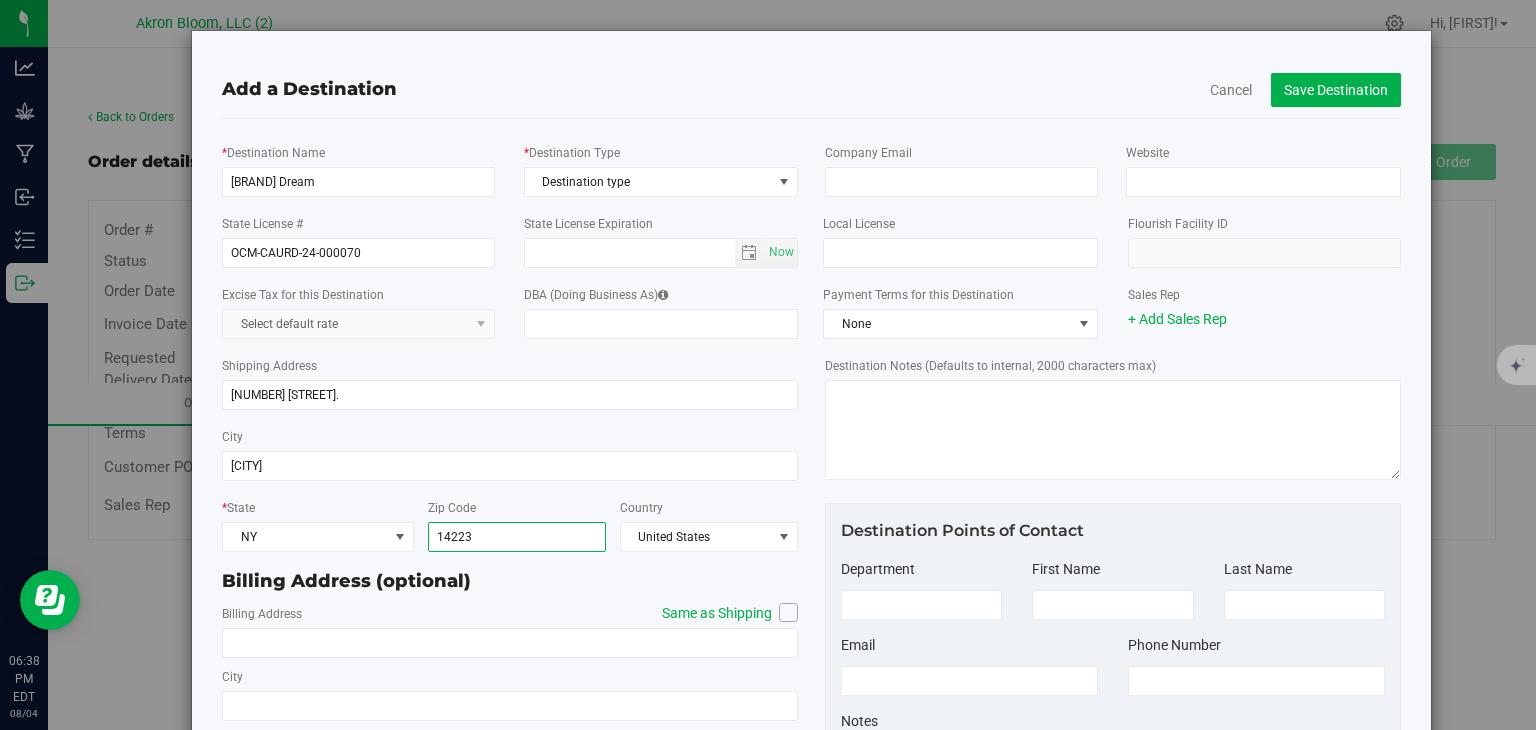 type on "14223" 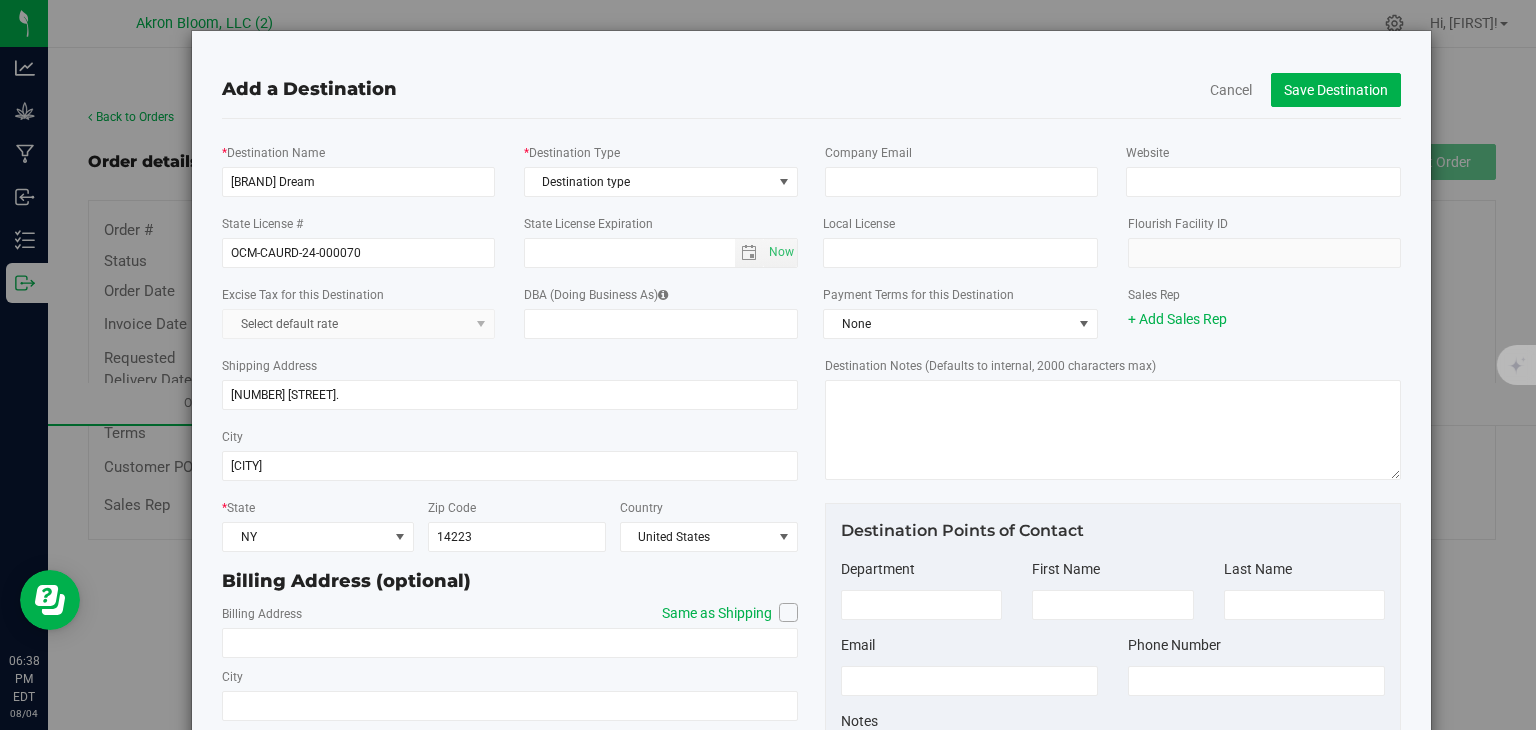 click at bounding box center [788, 612] 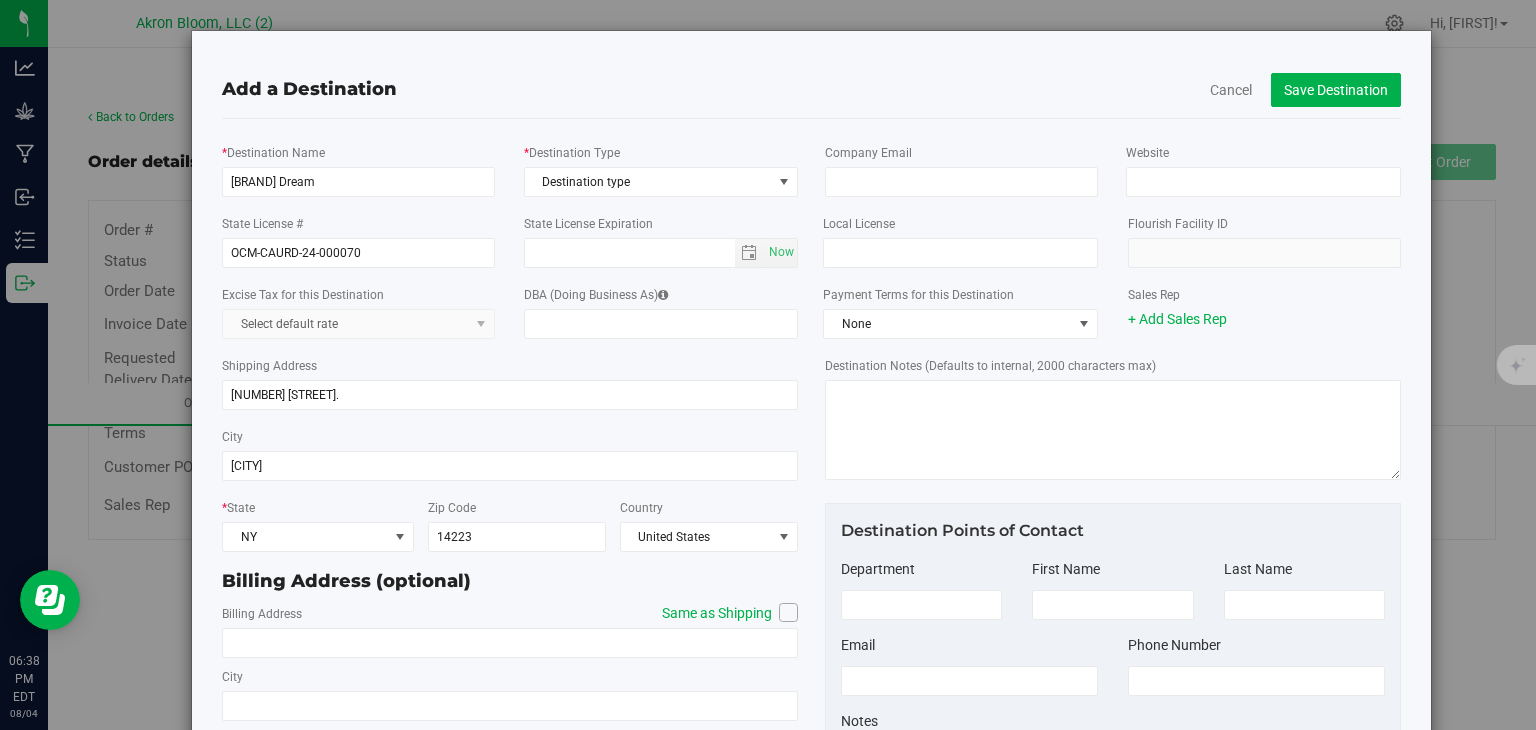 click on "Same as Shipping" at bounding box center (0, 0) 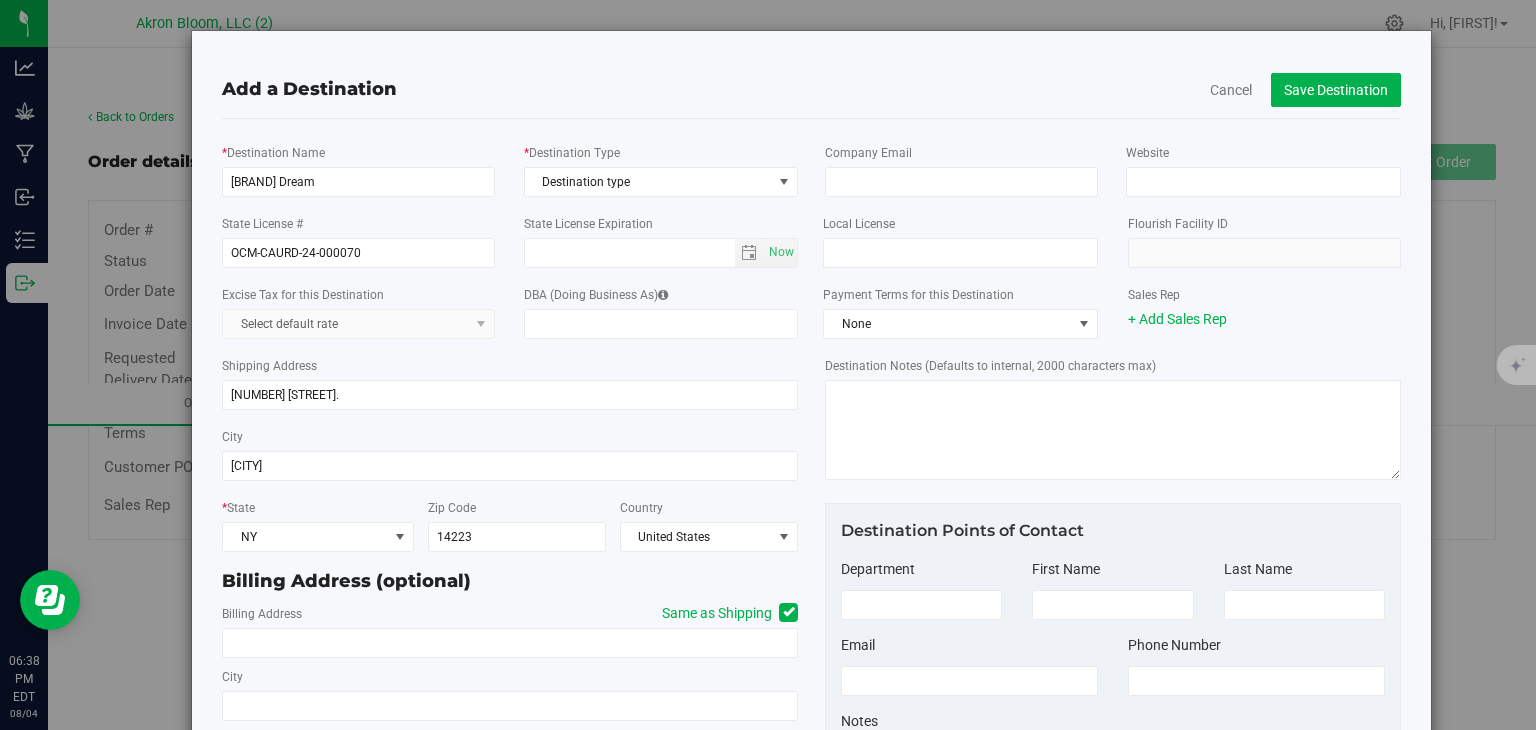 type on "[NUMBER] [STREET]." 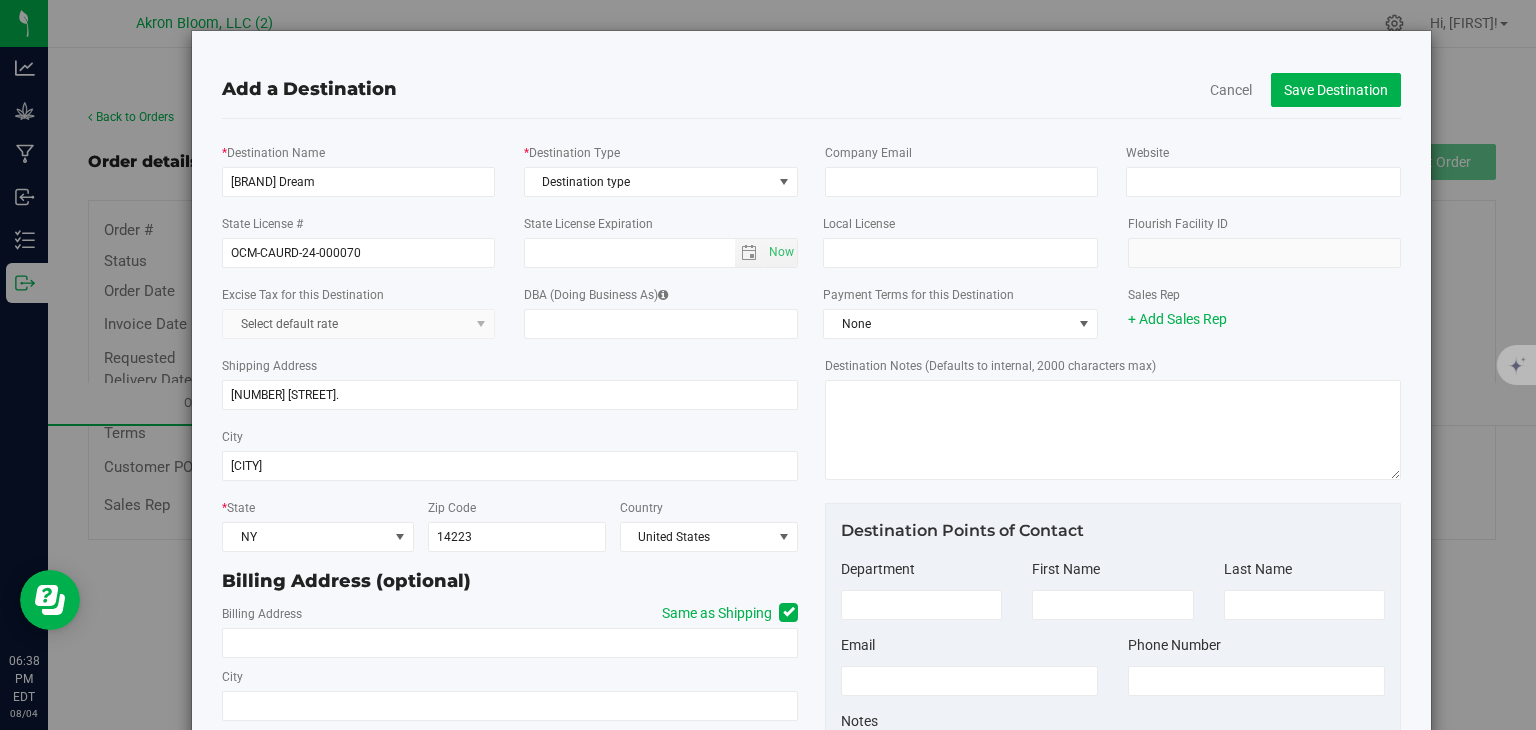 type on "[CITY]" 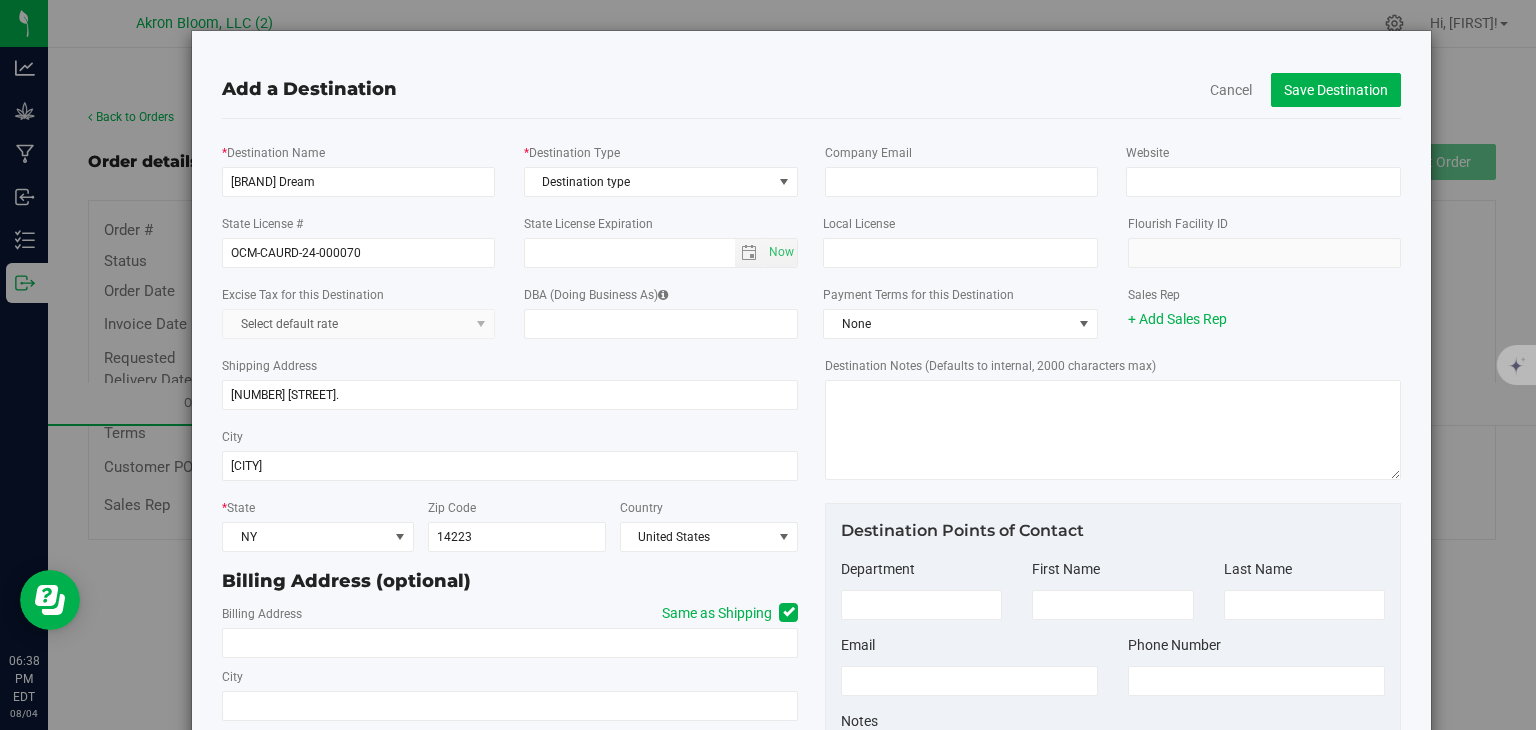type on "14223" 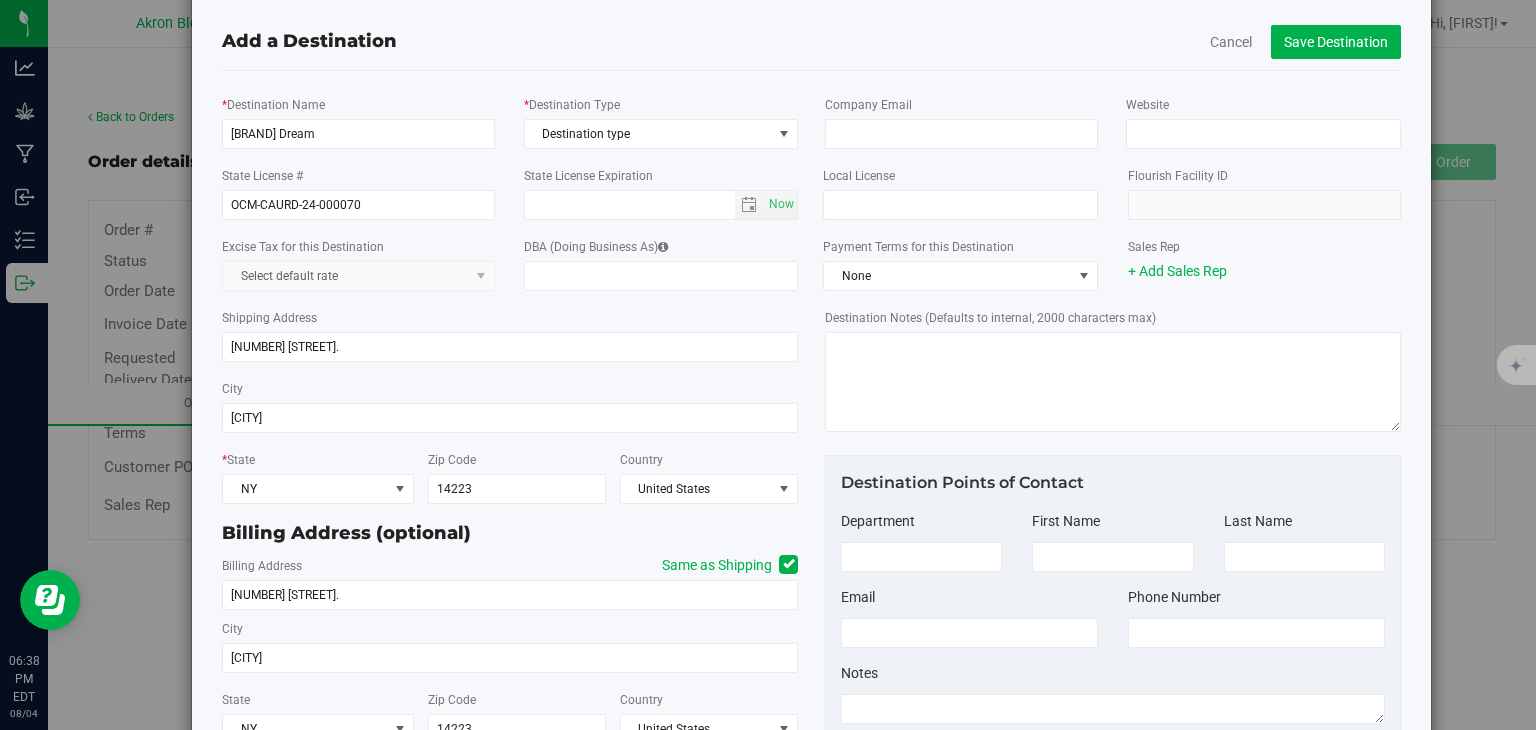 scroll, scrollTop: 0, scrollLeft: 0, axis: both 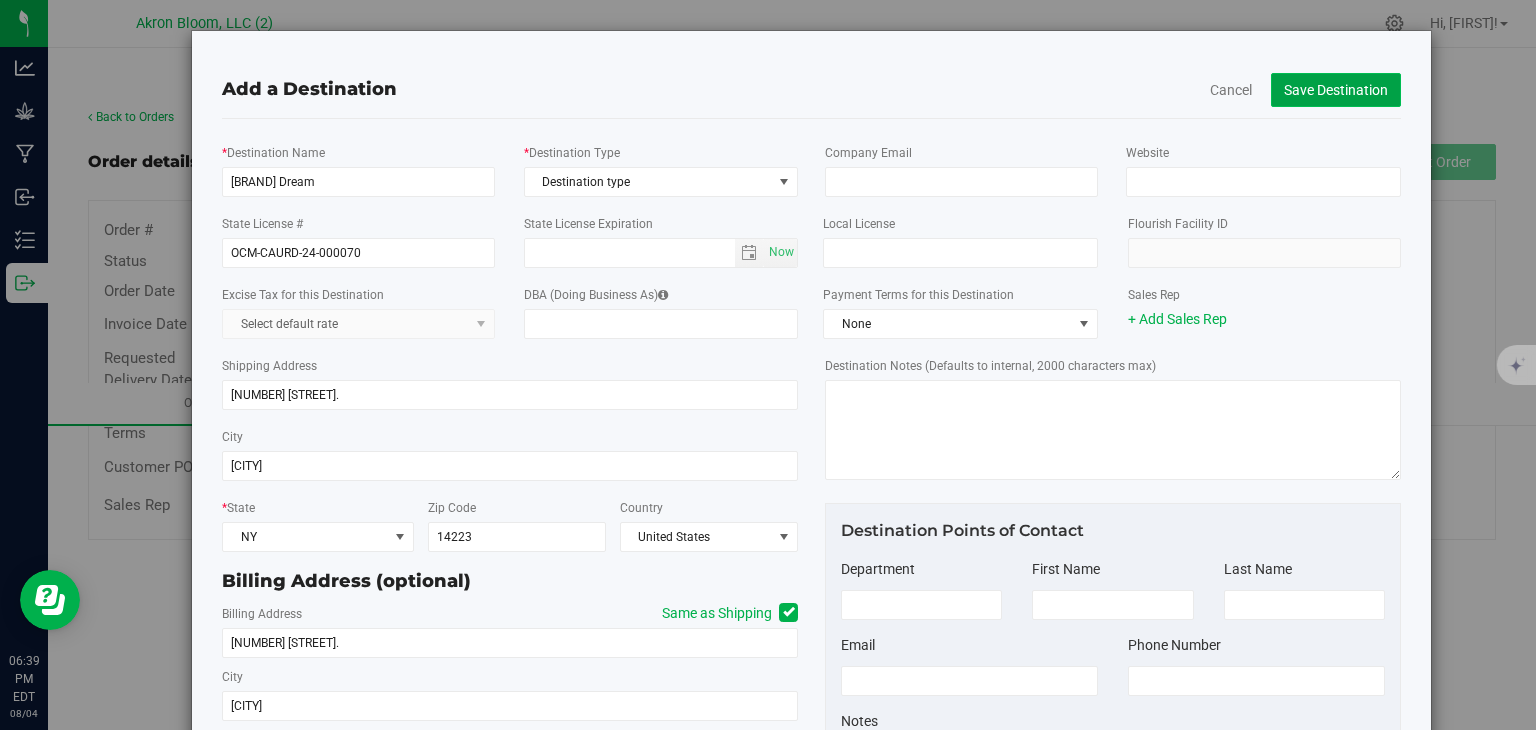 click on "Save Destination" at bounding box center [1336, 90] 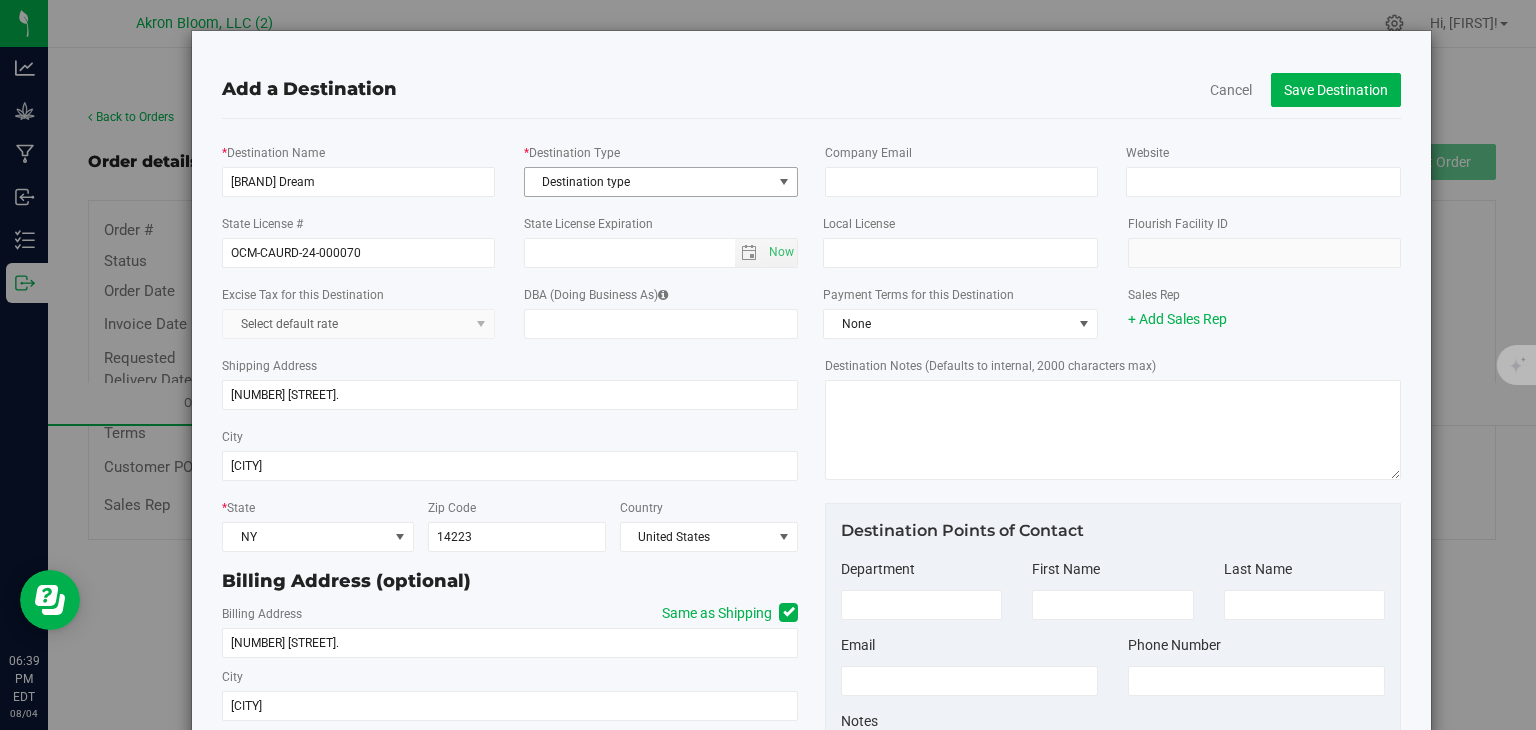 click at bounding box center (784, 182) 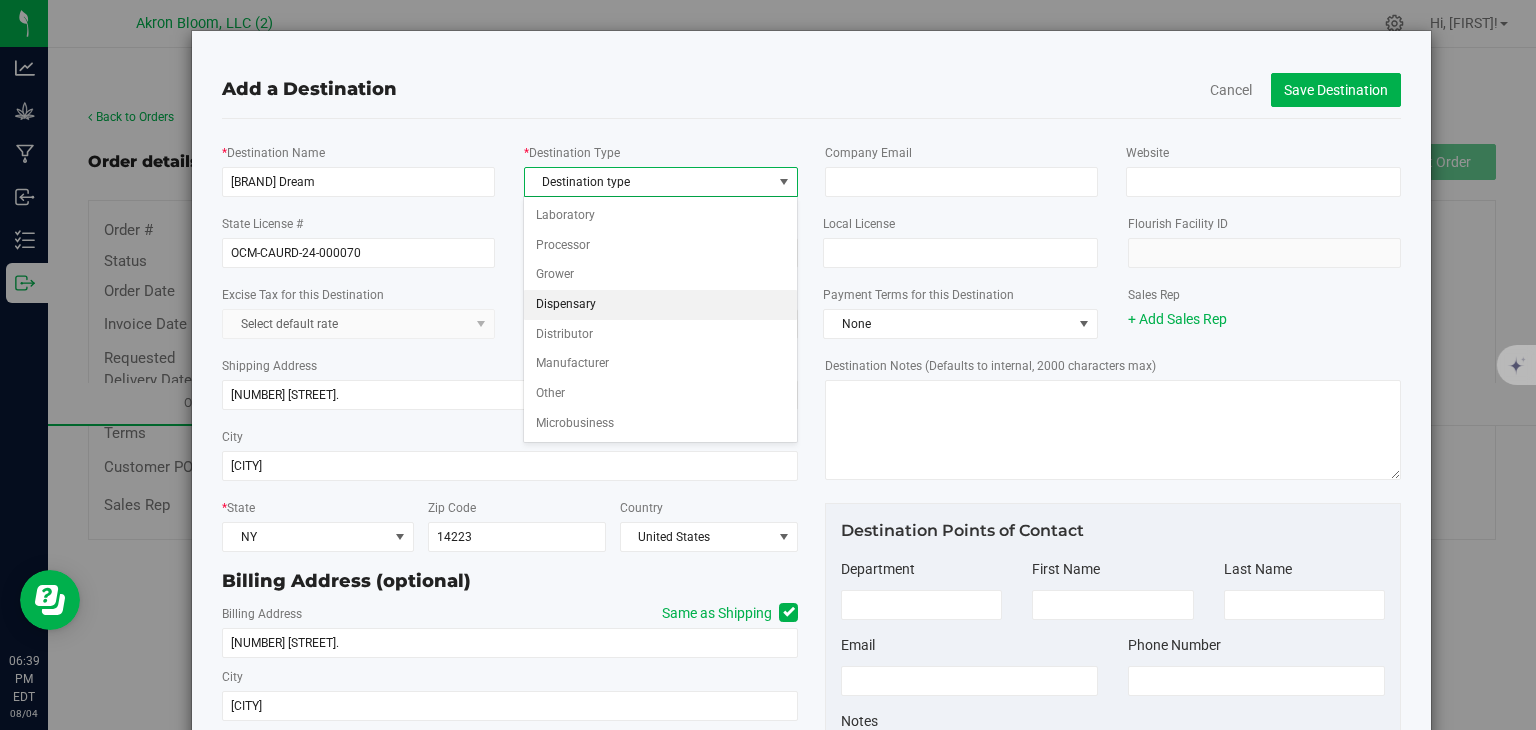 click on "Dispensary" at bounding box center (660, 305) 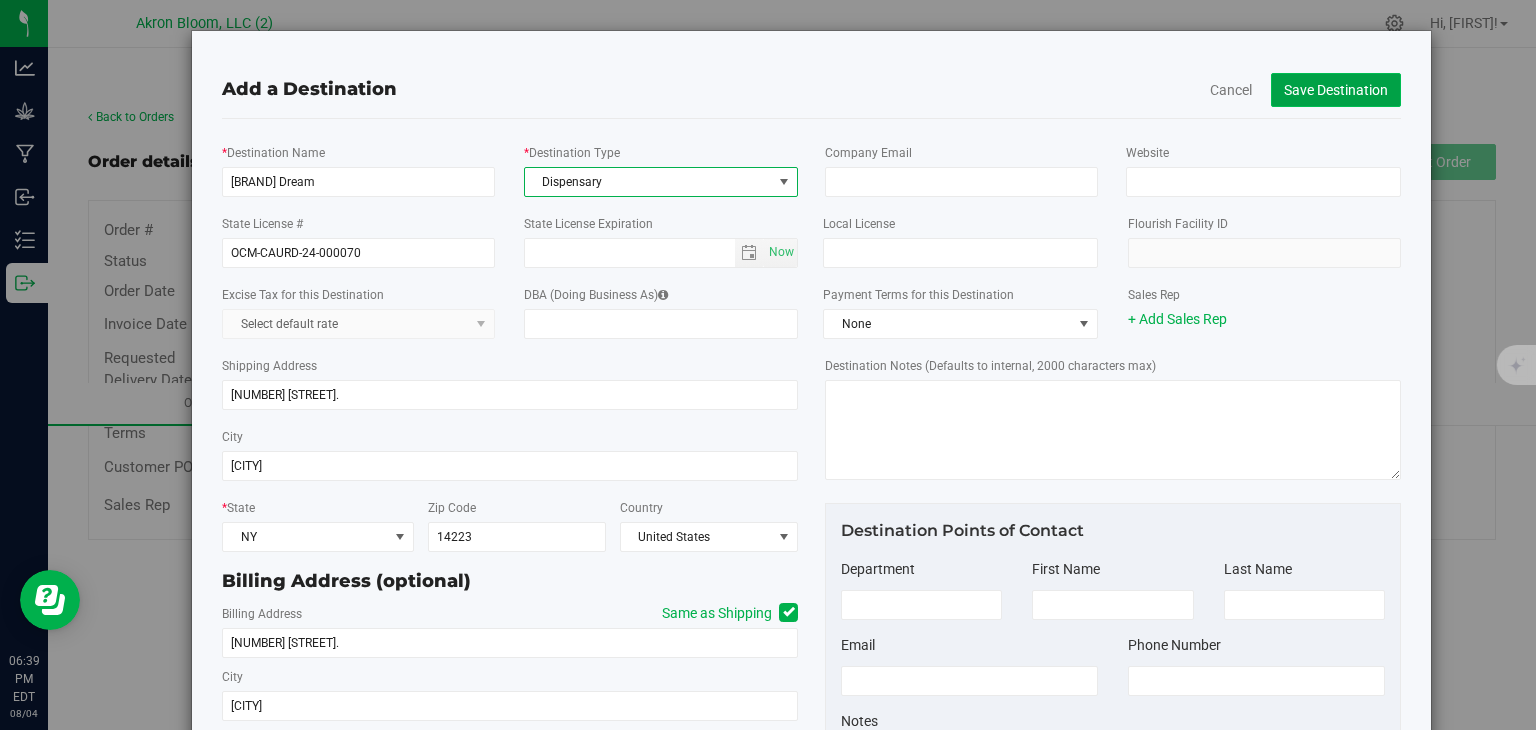 click on "Save Destination" at bounding box center [1336, 90] 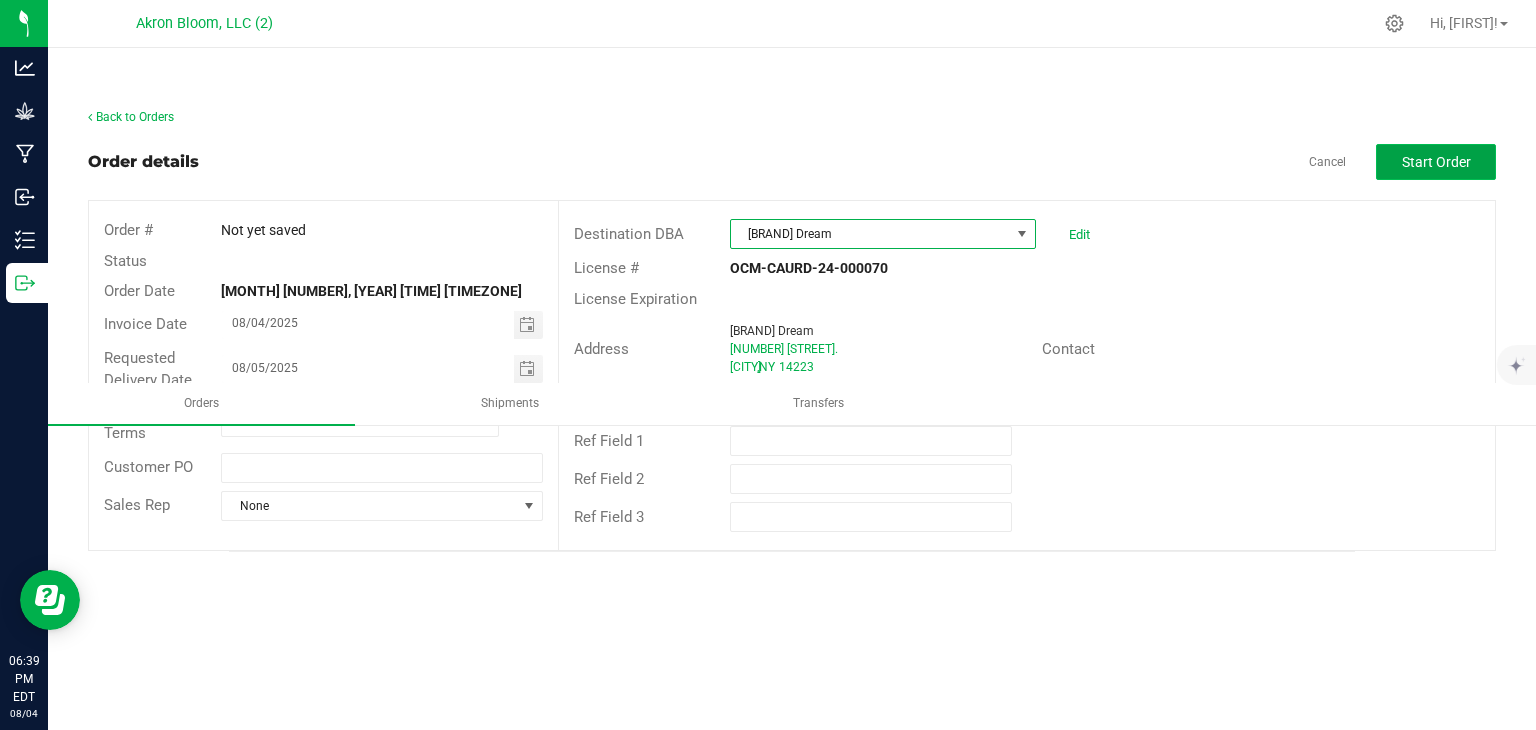 click on "Start Order" at bounding box center (1436, 162) 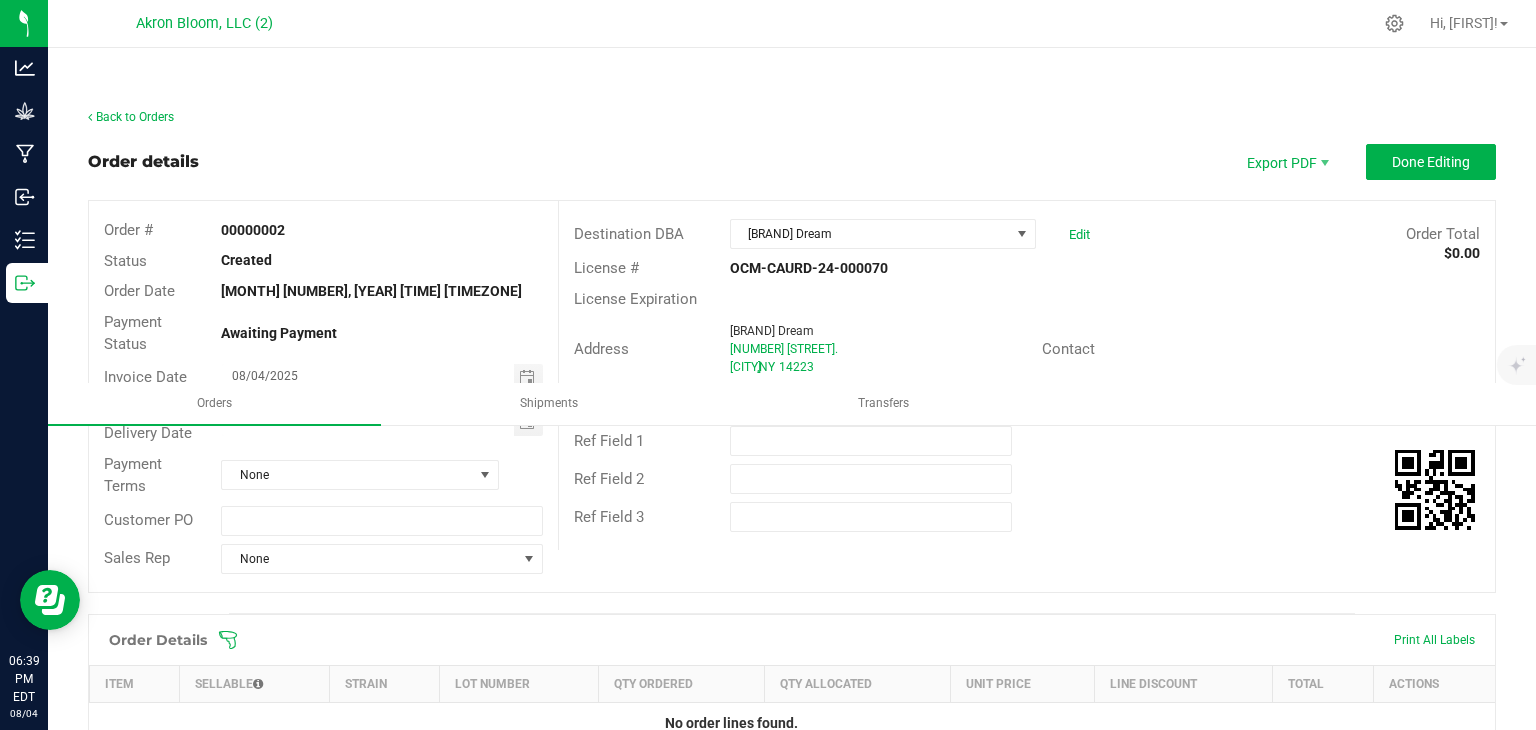 scroll, scrollTop: 0, scrollLeft: 0, axis: both 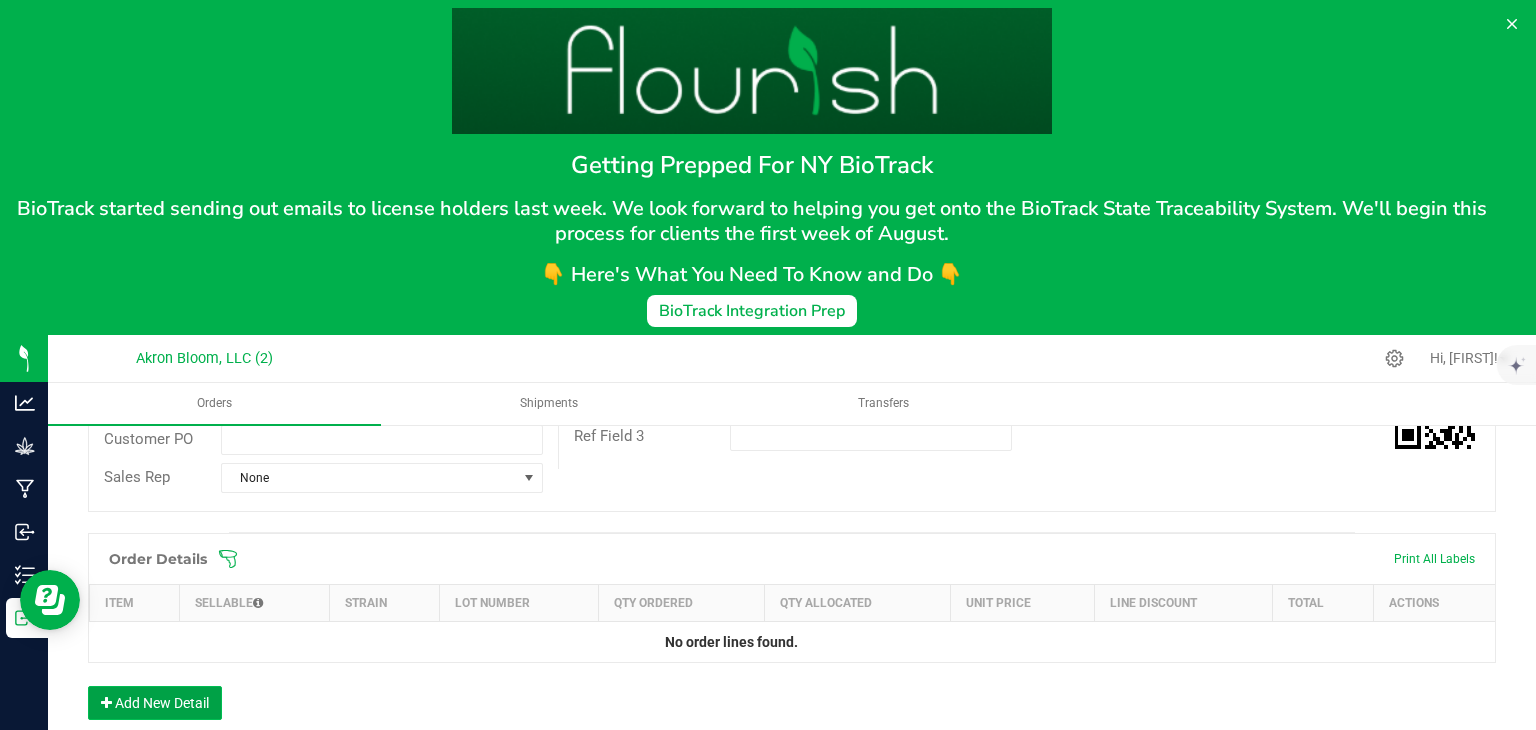 click on "Add New Detail" at bounding box center [155, 703] 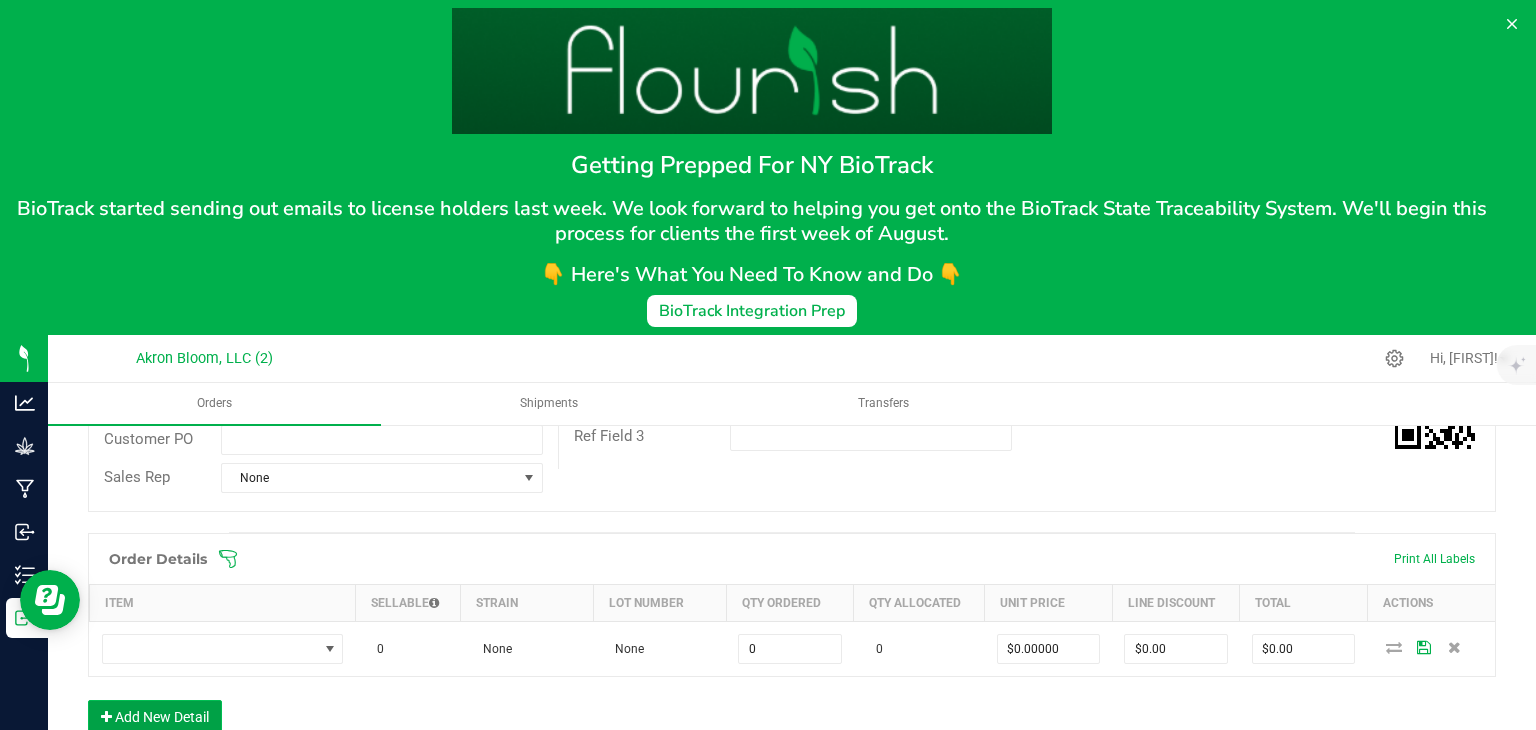 click on "Add New Detail" at bounding box center (155, 717) 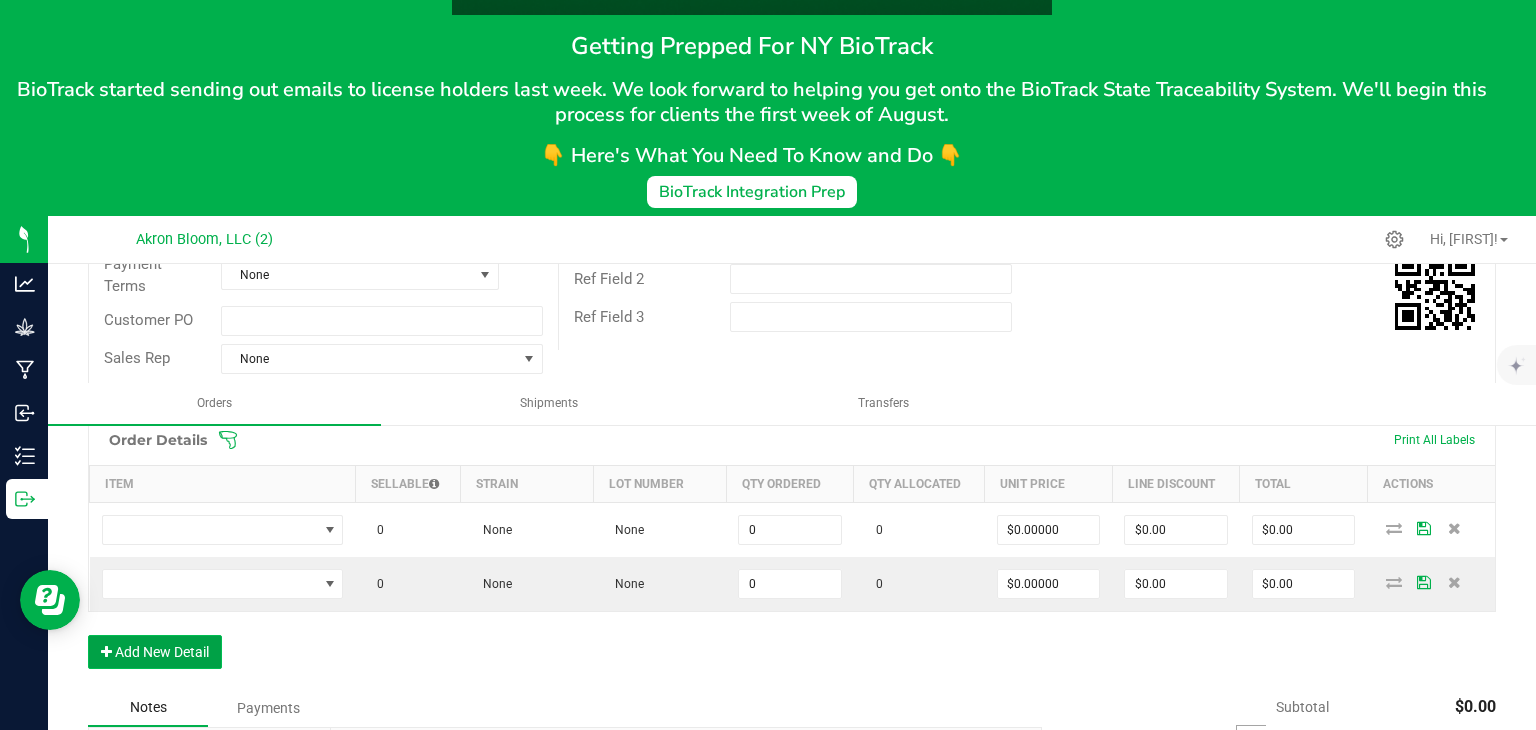 scroll, scrollTop: 124, scrollLeft: 0, axis: vertical 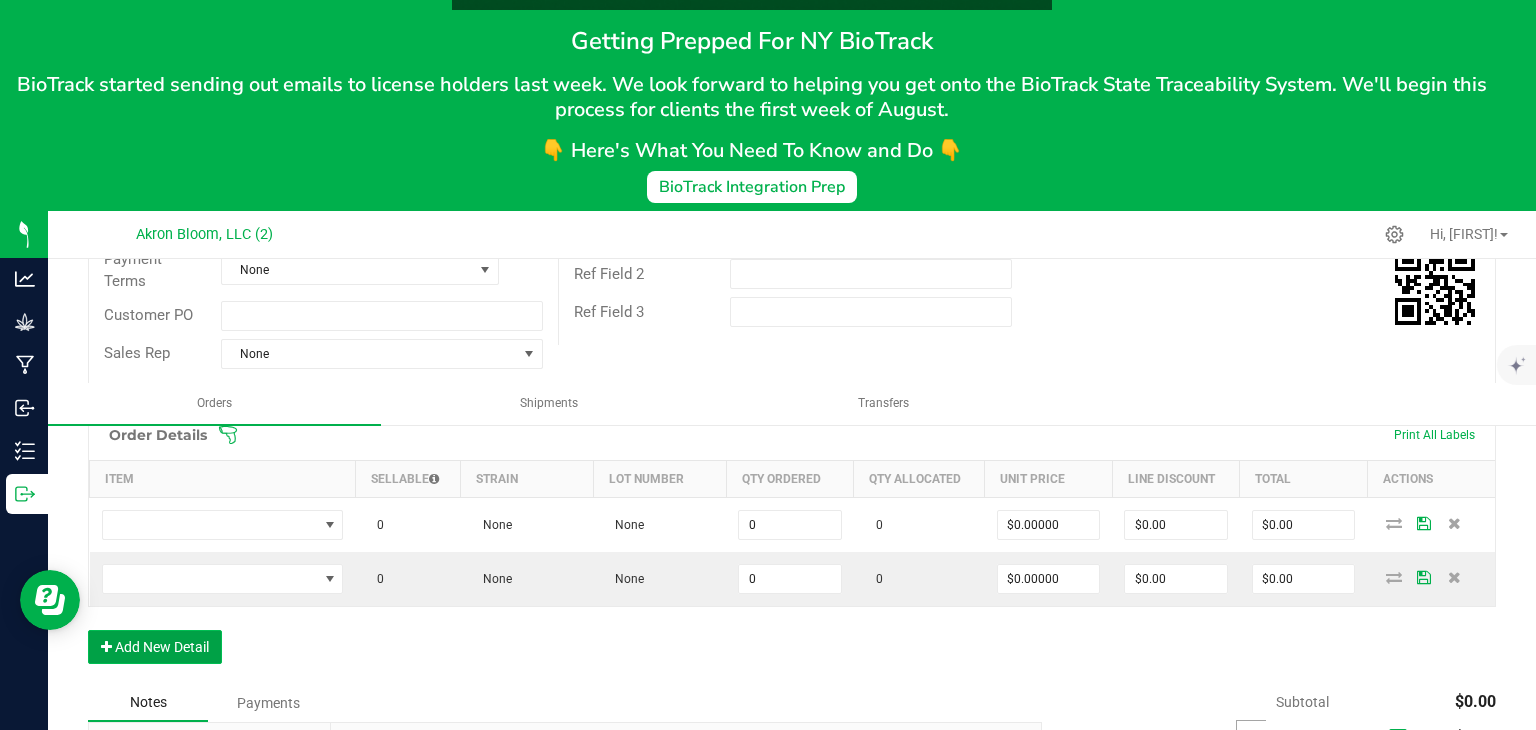 click on "Add New Detail" at bounding box center (155, 647) 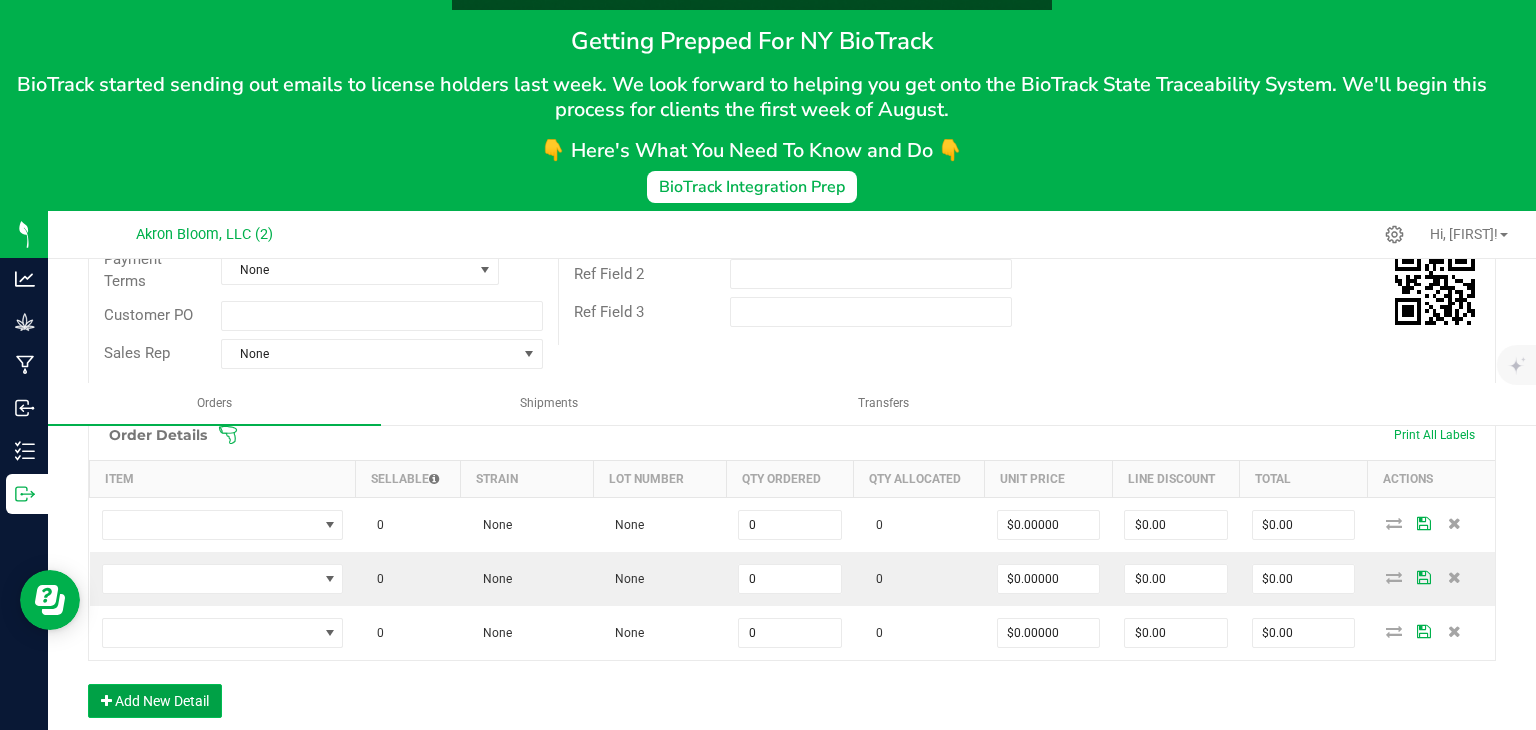 click on "Add New Detail" at bounding box center [155, 701] 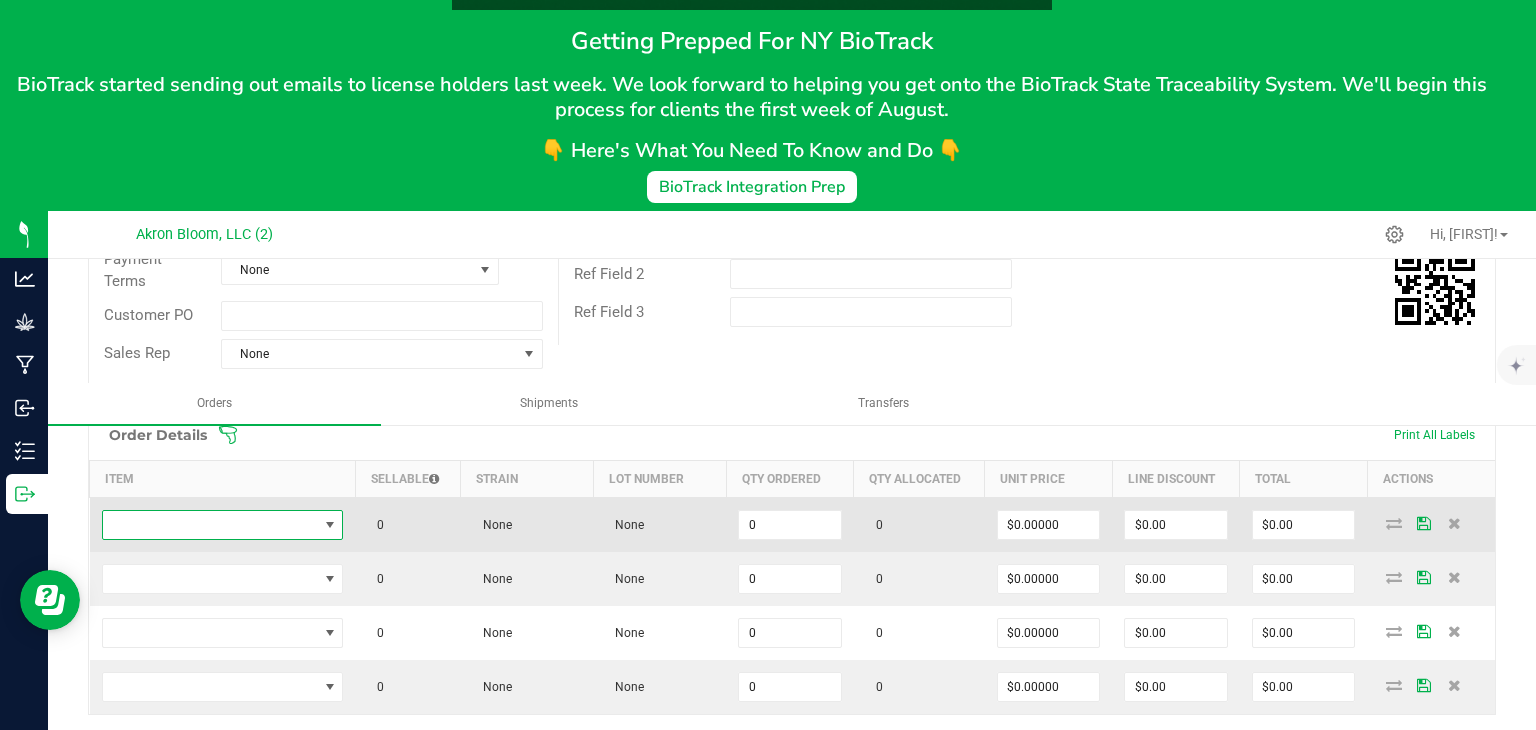 click at bounding box center [330, 525] 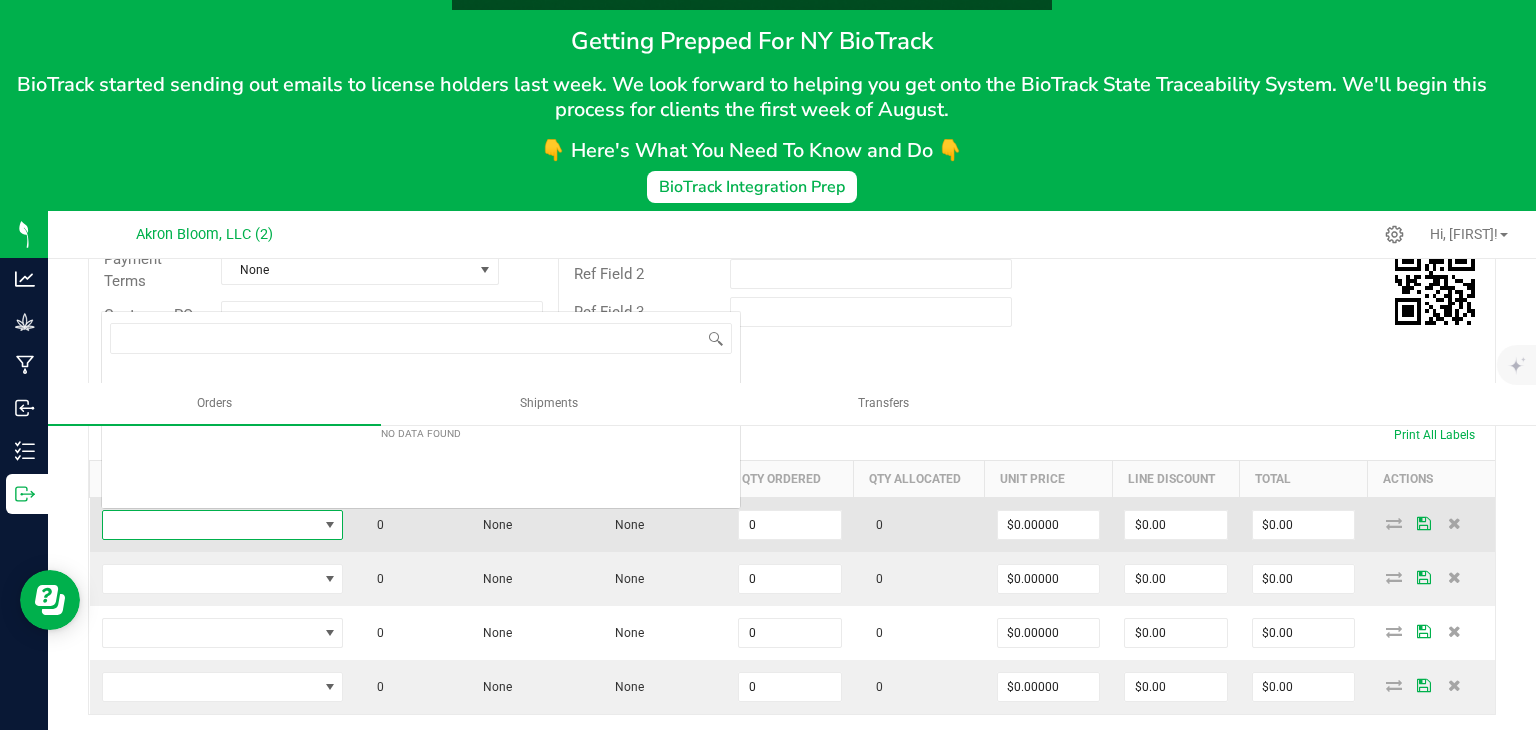 scroll, scrollTop: 0, scrollLeft: 0, axis: both 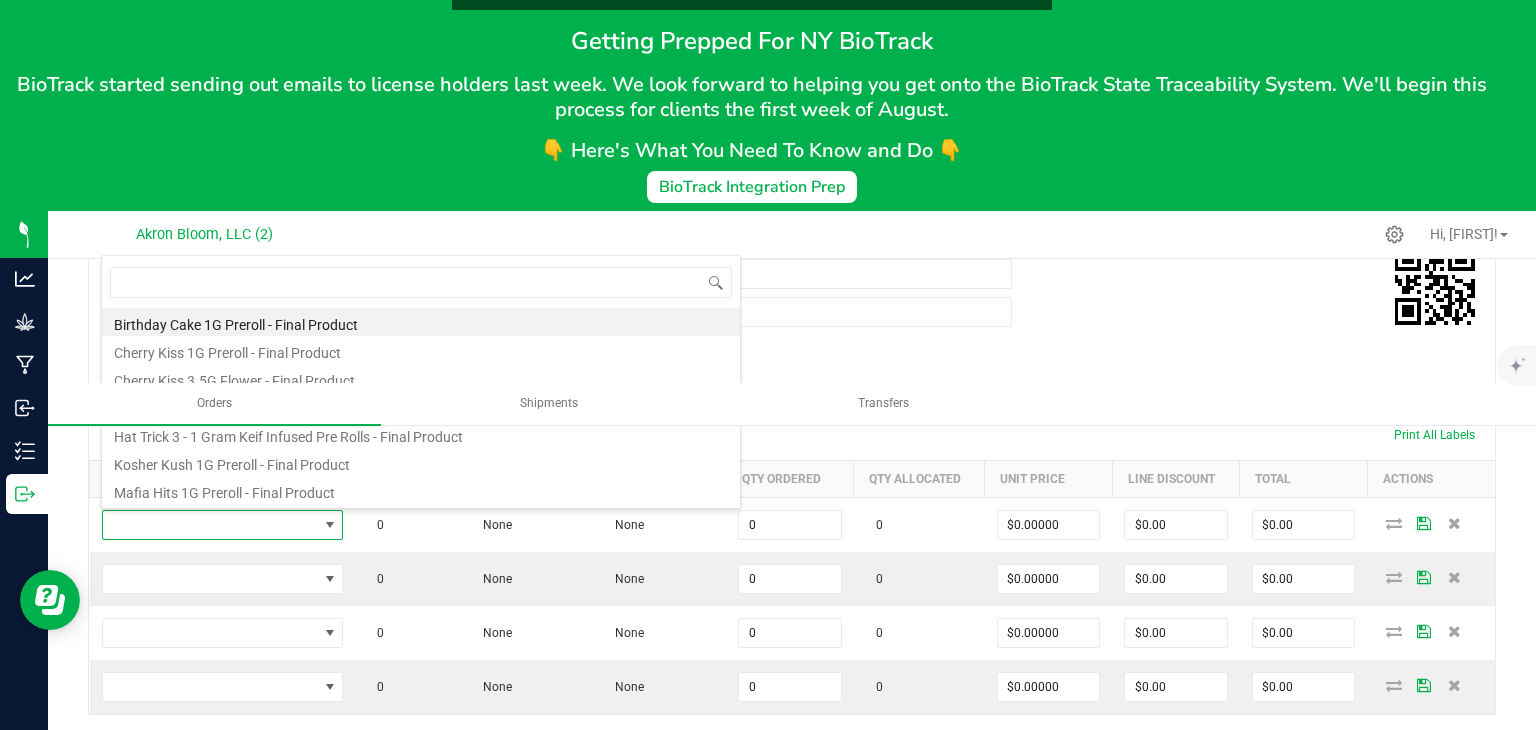 click on "Order Details" at bounding box center (158, 435) 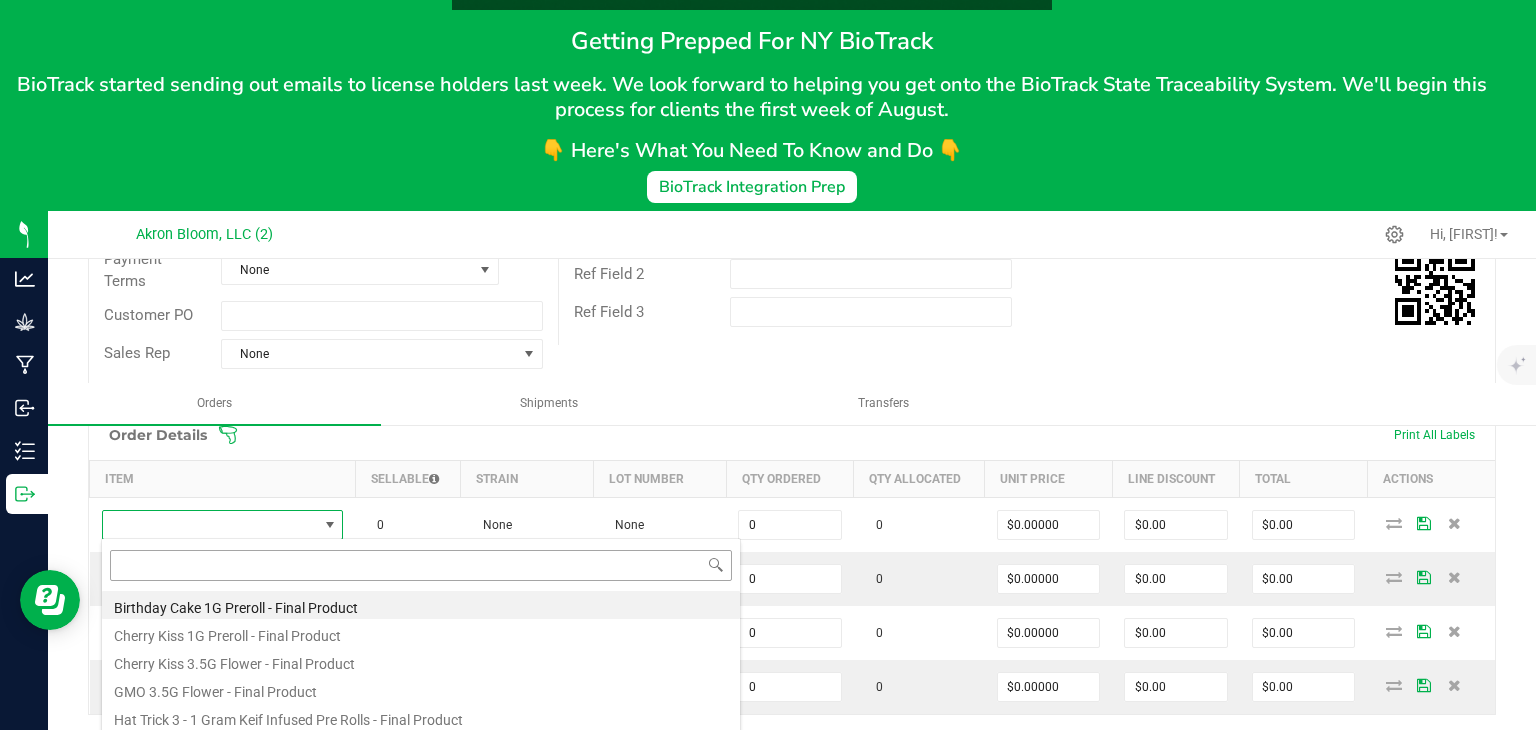 scroll, scrollTop: 220, scrollLeft: 0, axis: vertical 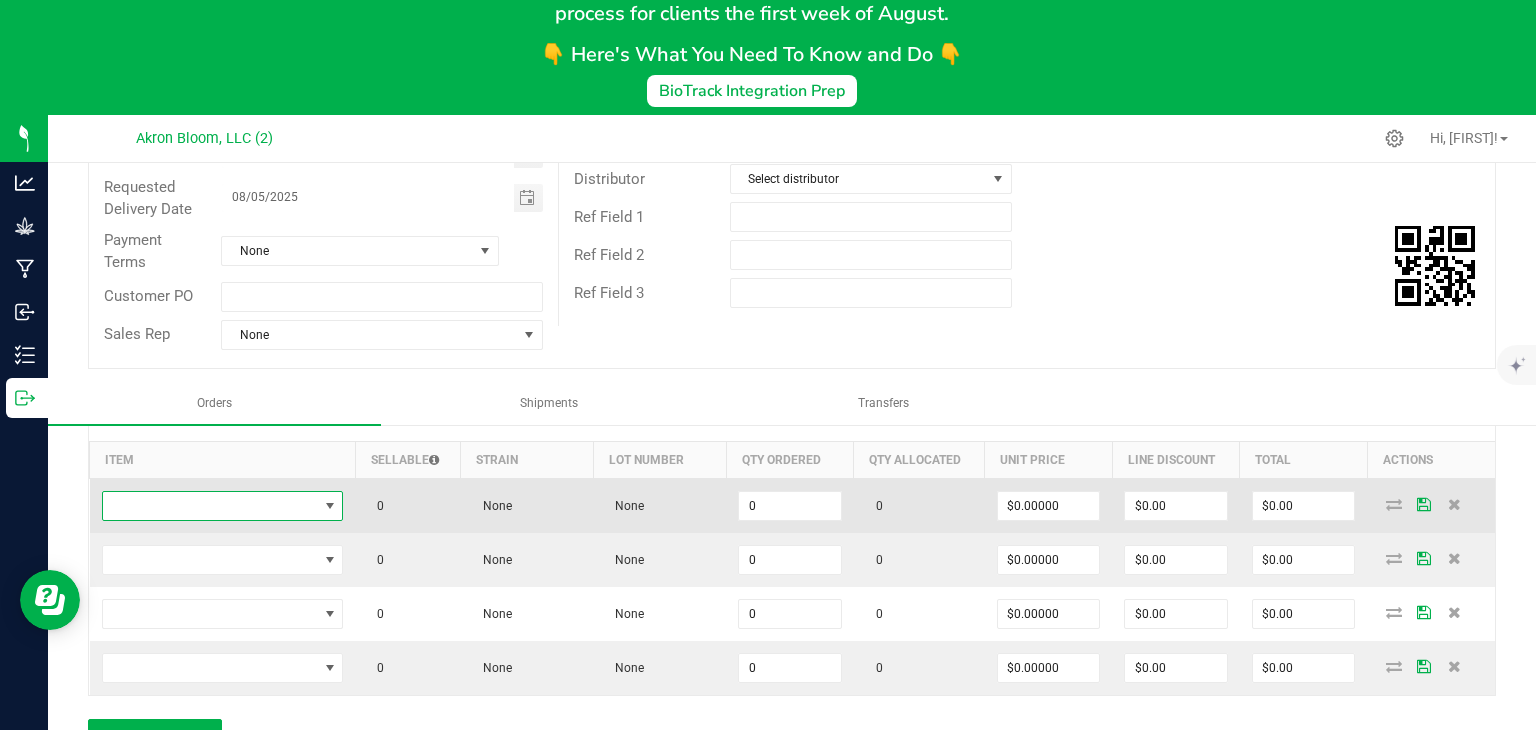 click at bounding box center (330, 506) 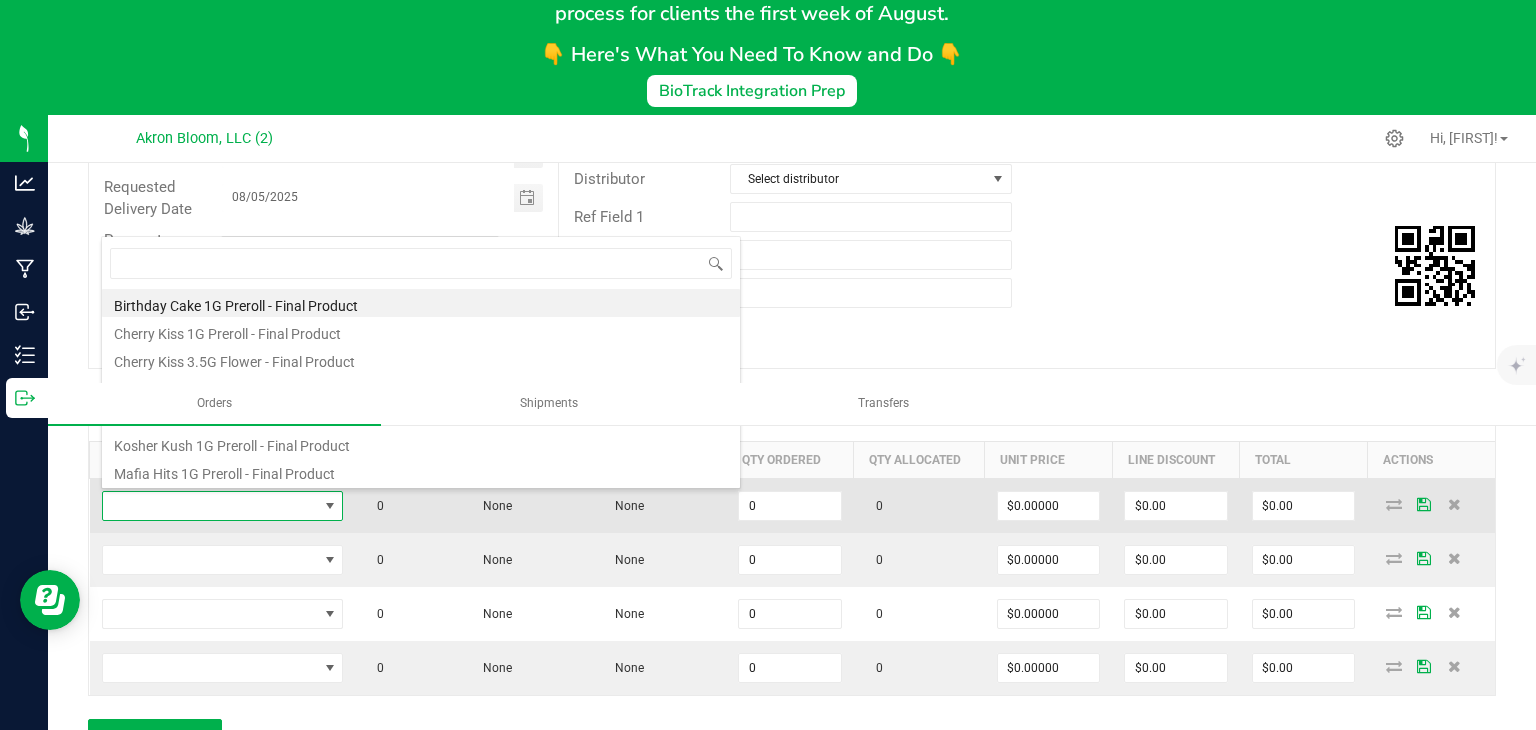 scroll, scrollTop: 99970, scrollLeft: 99758, axis: both 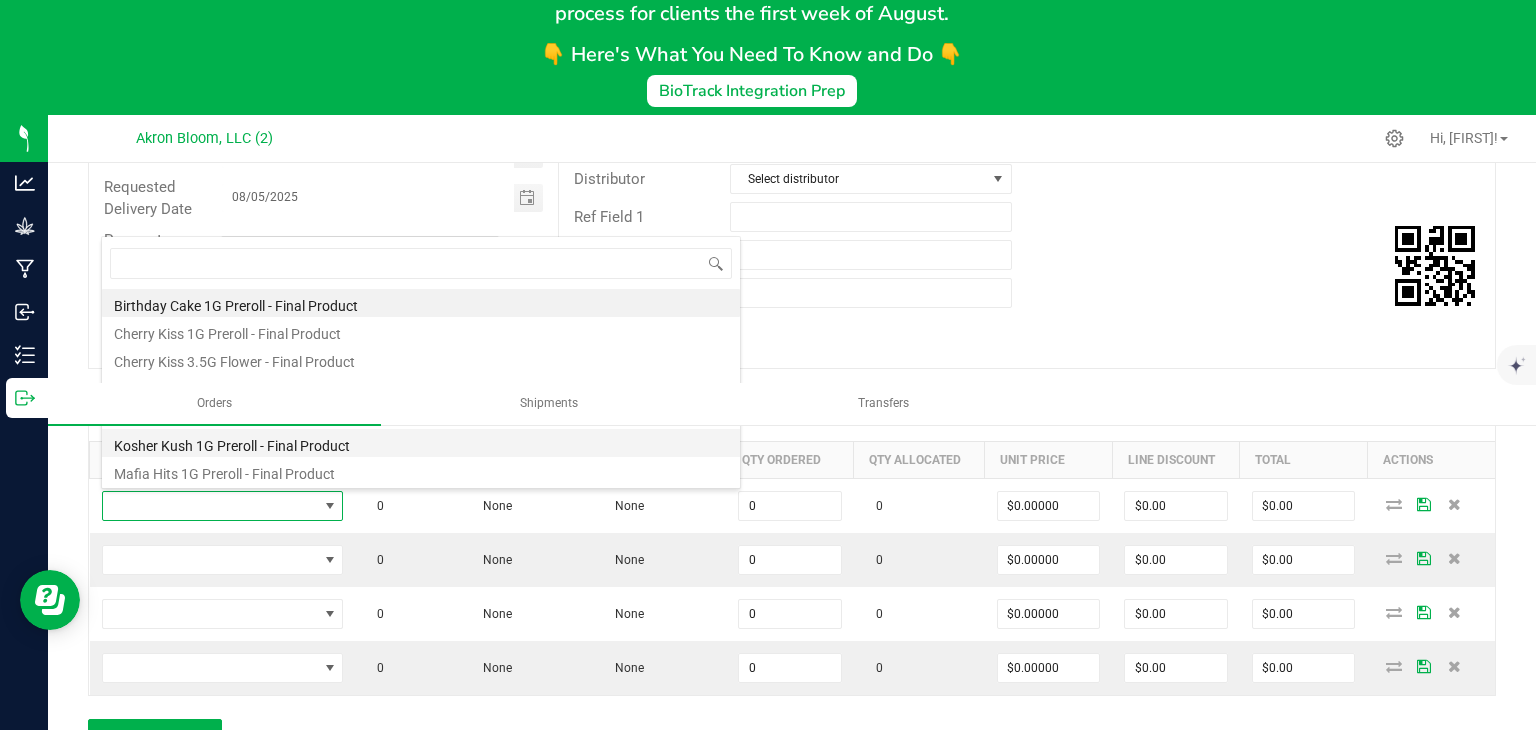 click on "Kosher Kush 1G Preroll - Final Product" at bounding box center (421, 443) 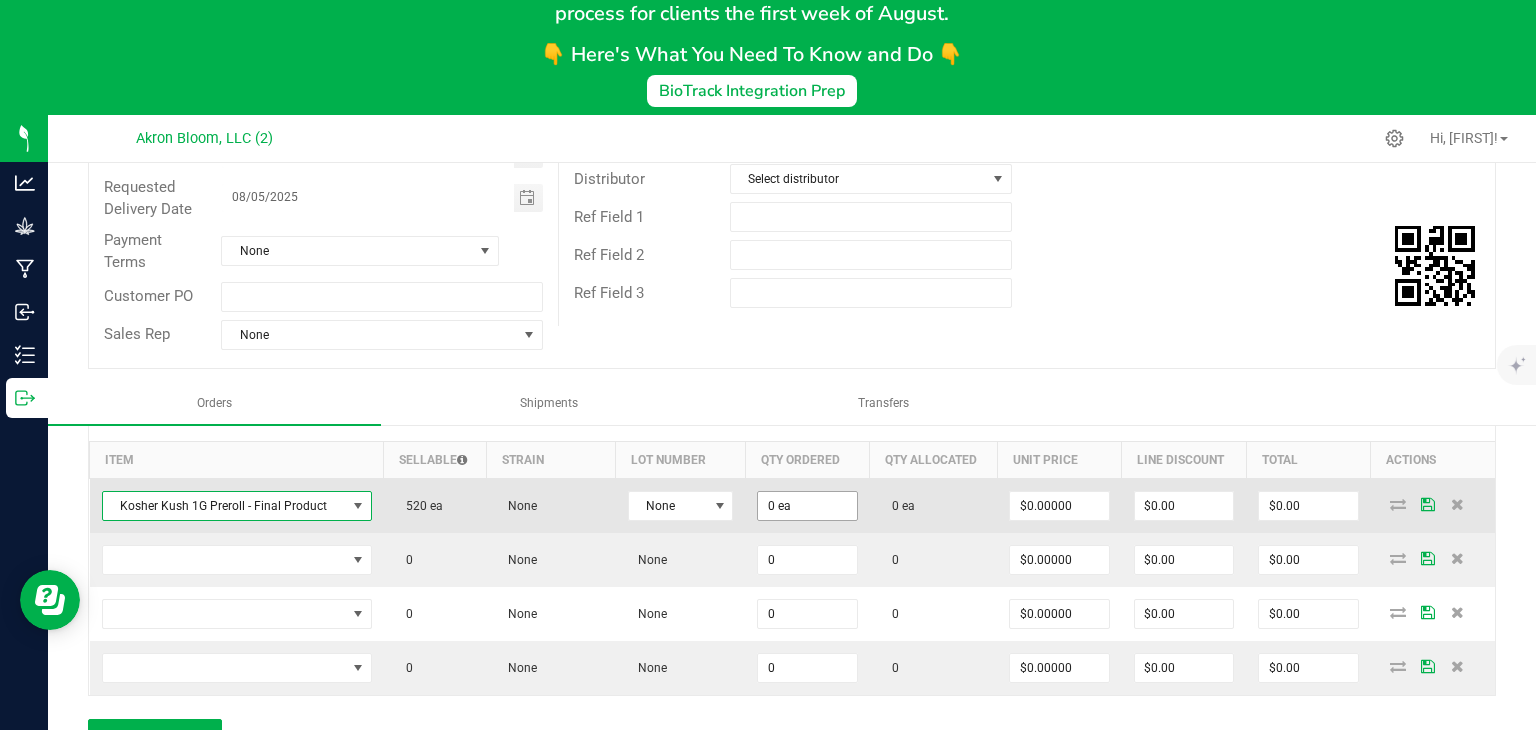 type on "0" 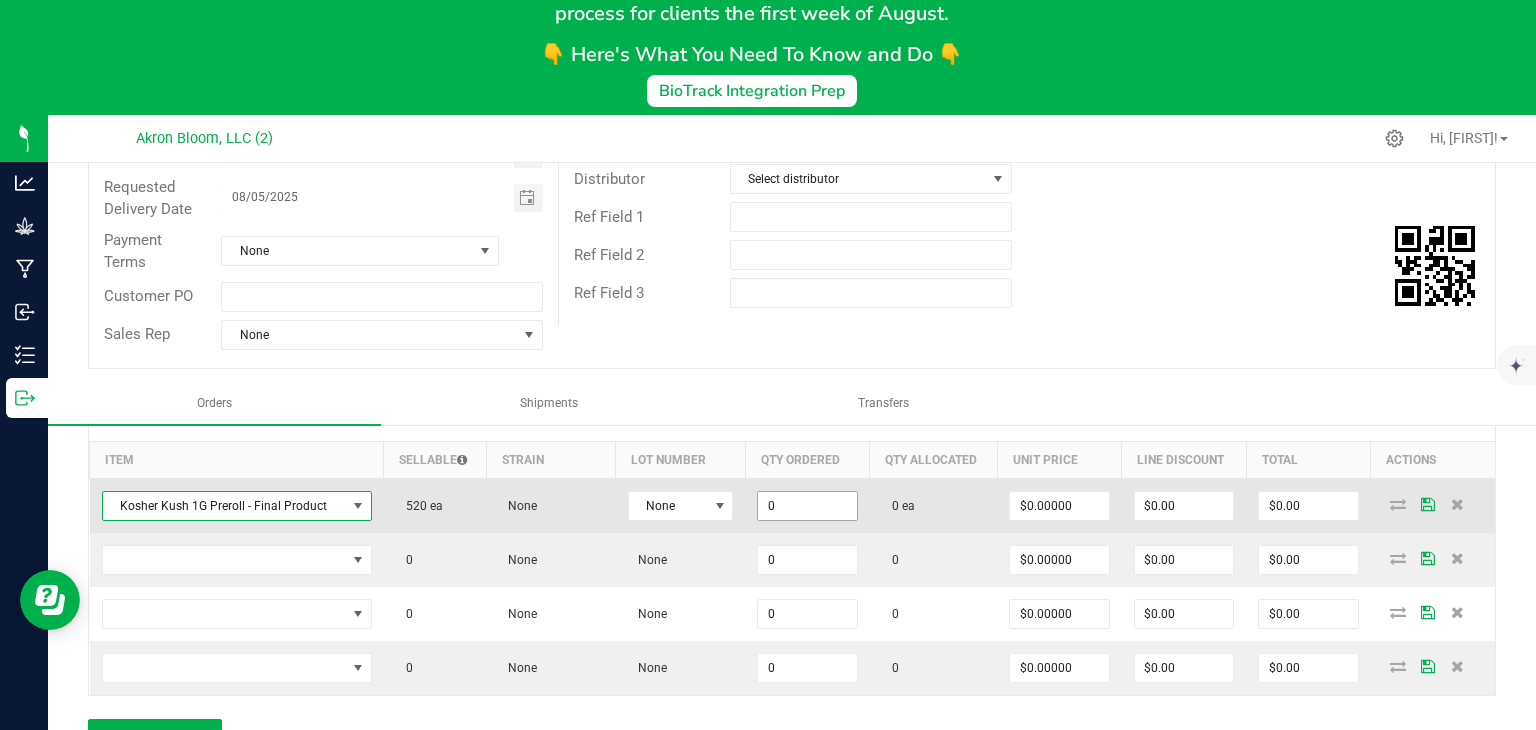 click on "0" at bounding box center [807, 506] 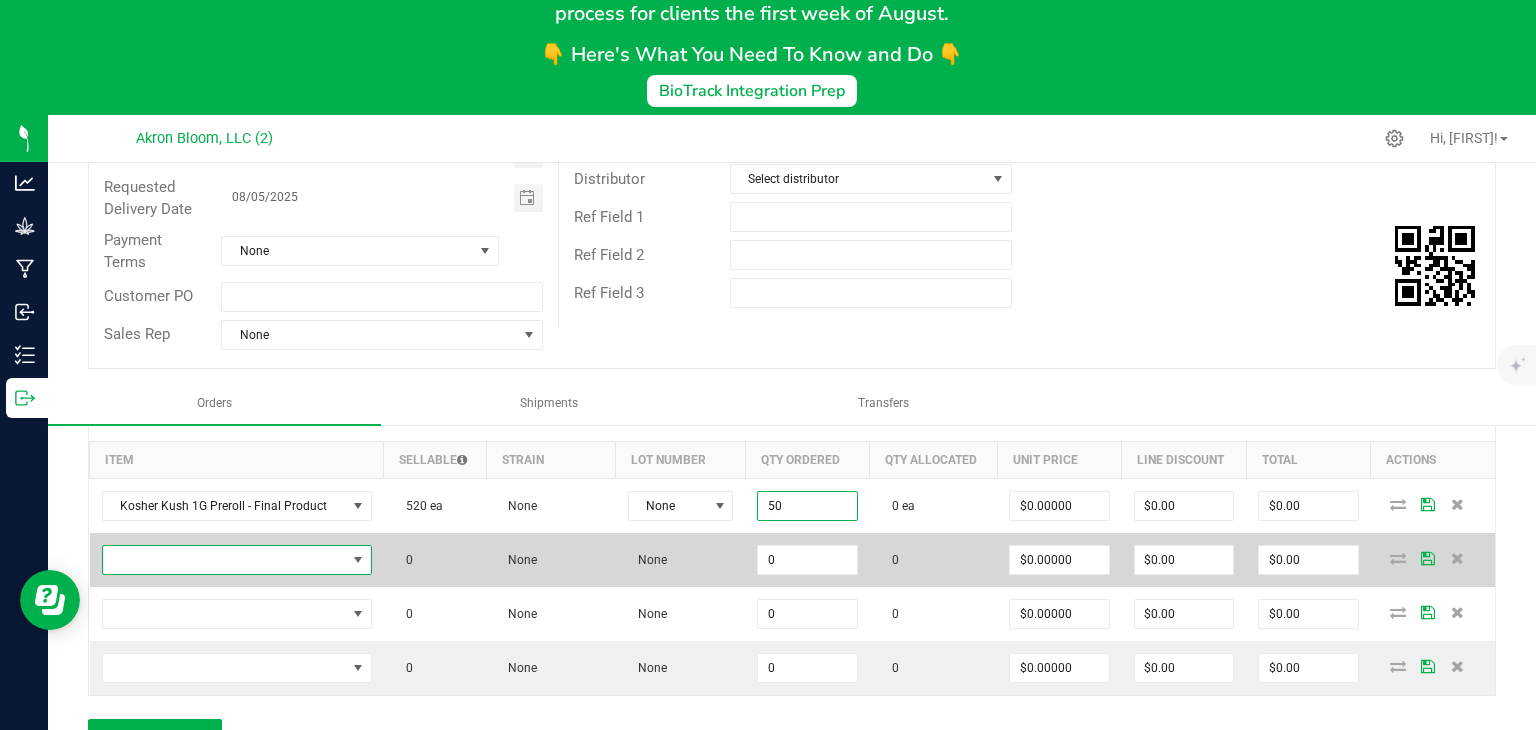 click at bounding box center [358, 560] 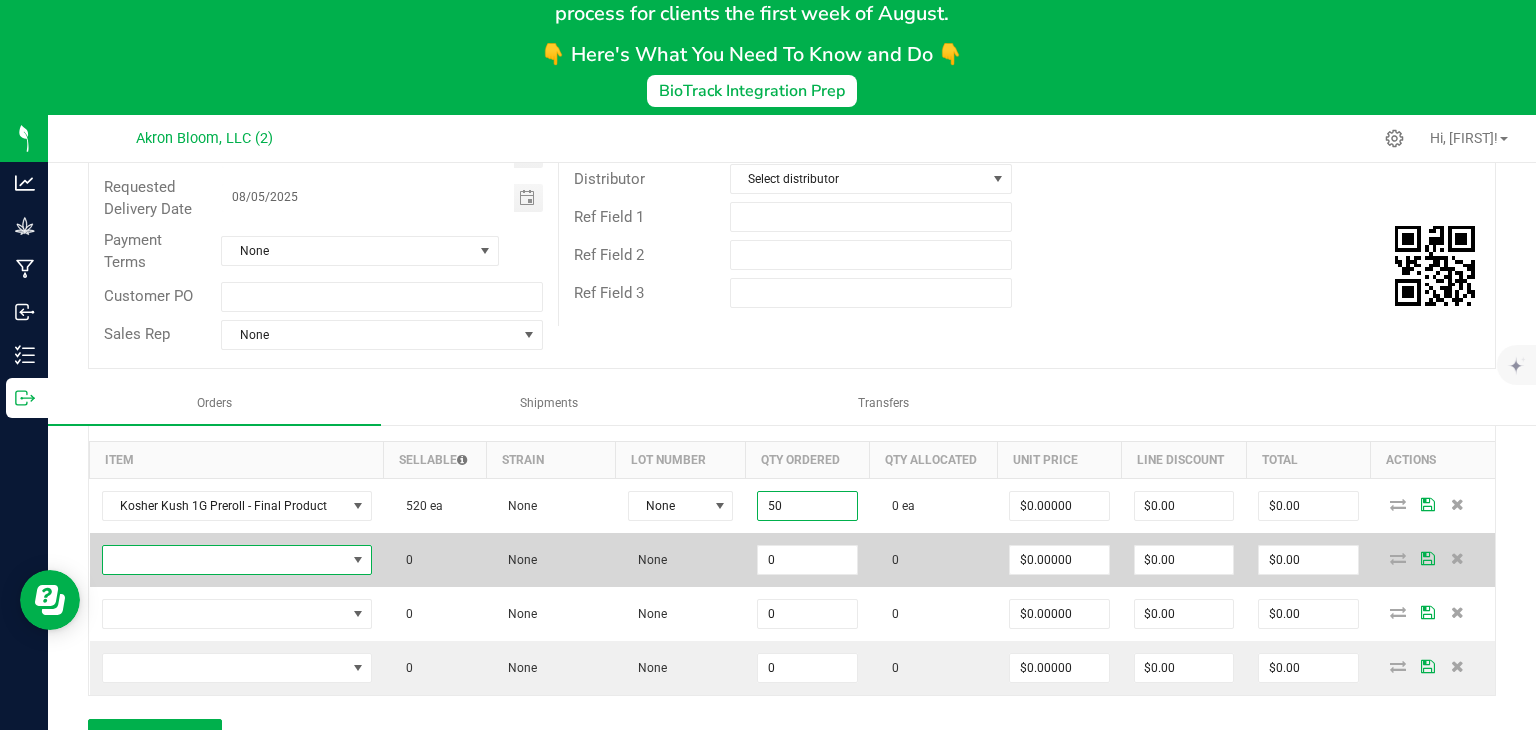 type on "50 ea" 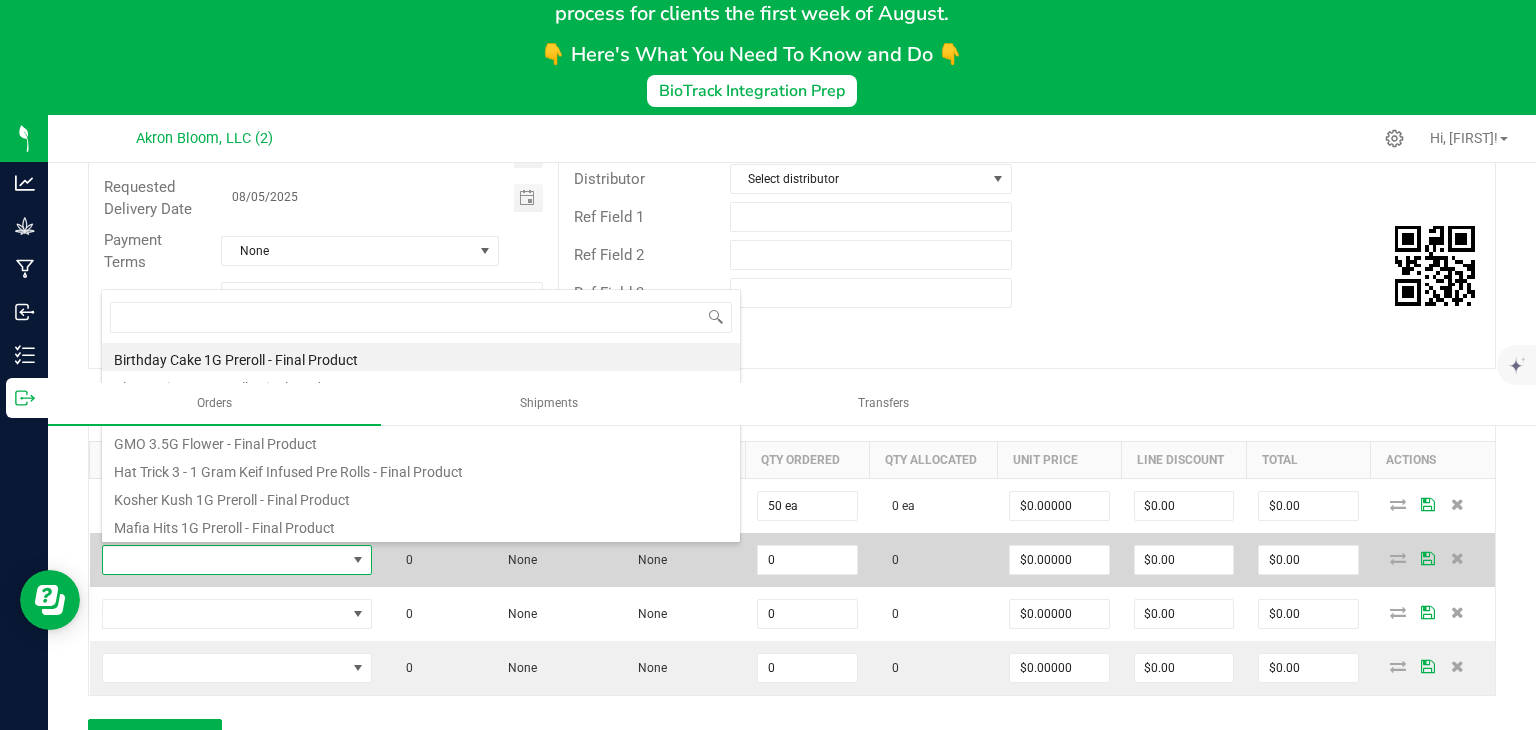 scroll, scrollTop: 99970, scrollLeft: 99734, axis: both 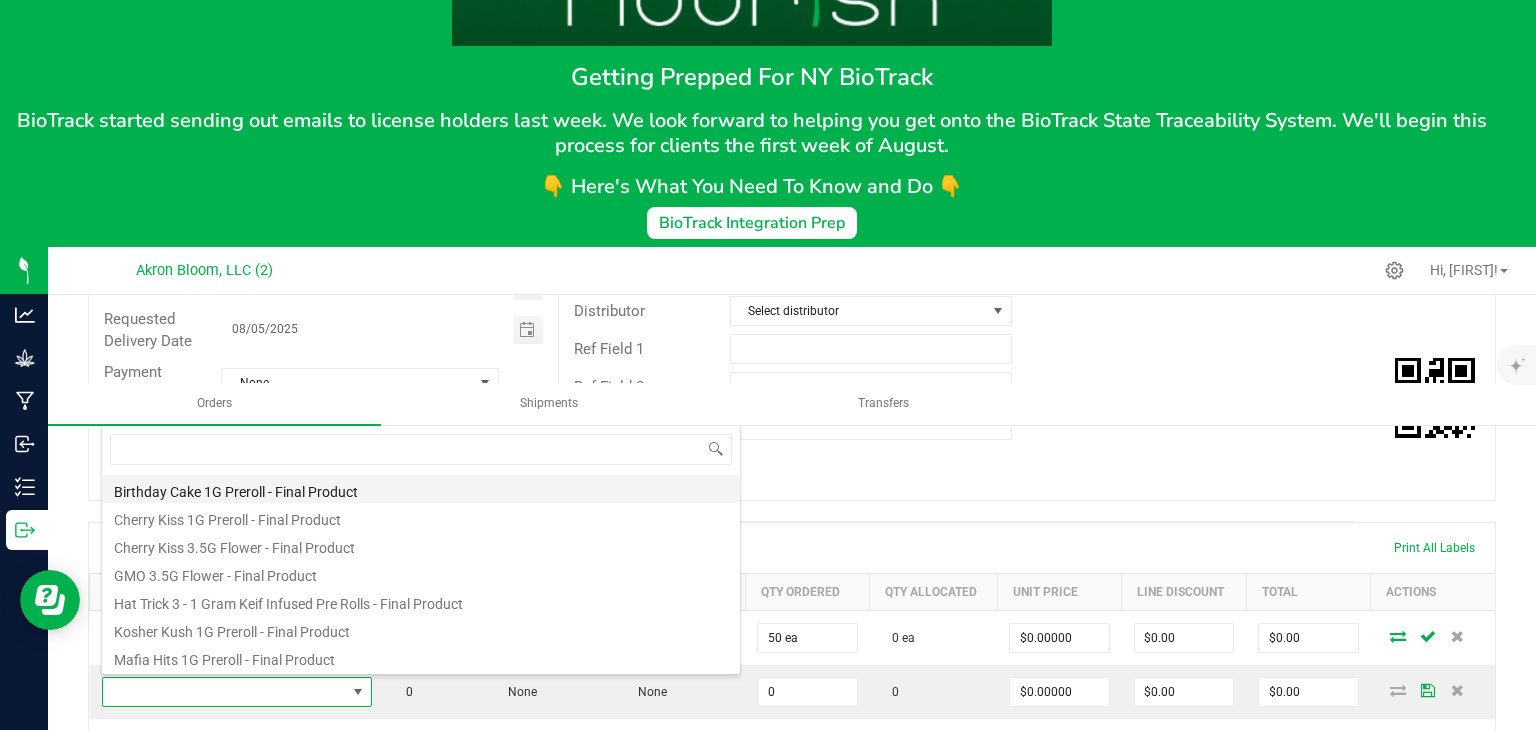click on "Birthday Cake 1G Preroll - Final Product" at bounding box center [421, 489] 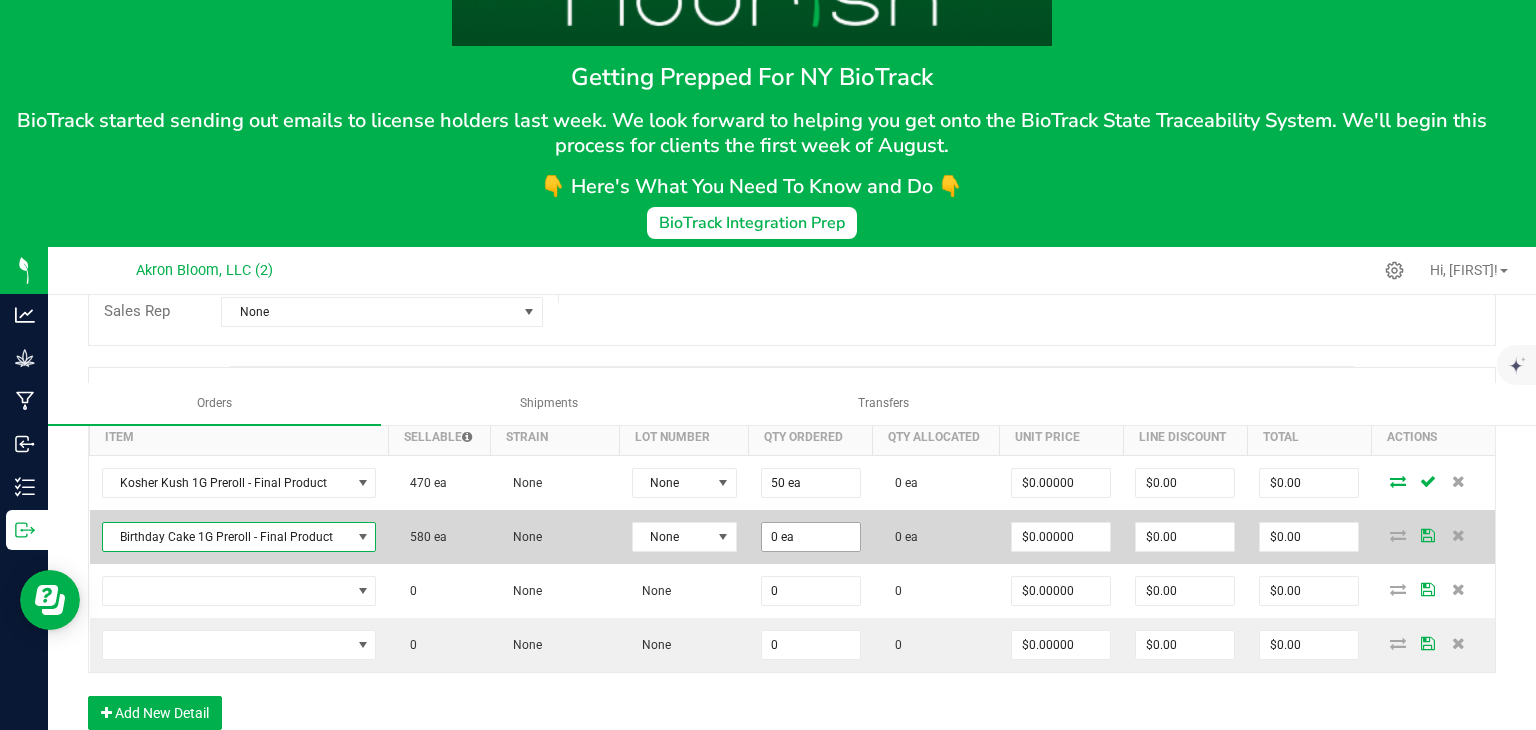 scroll, scrollTop: 496, scrollLeft: 0, axis: vertical 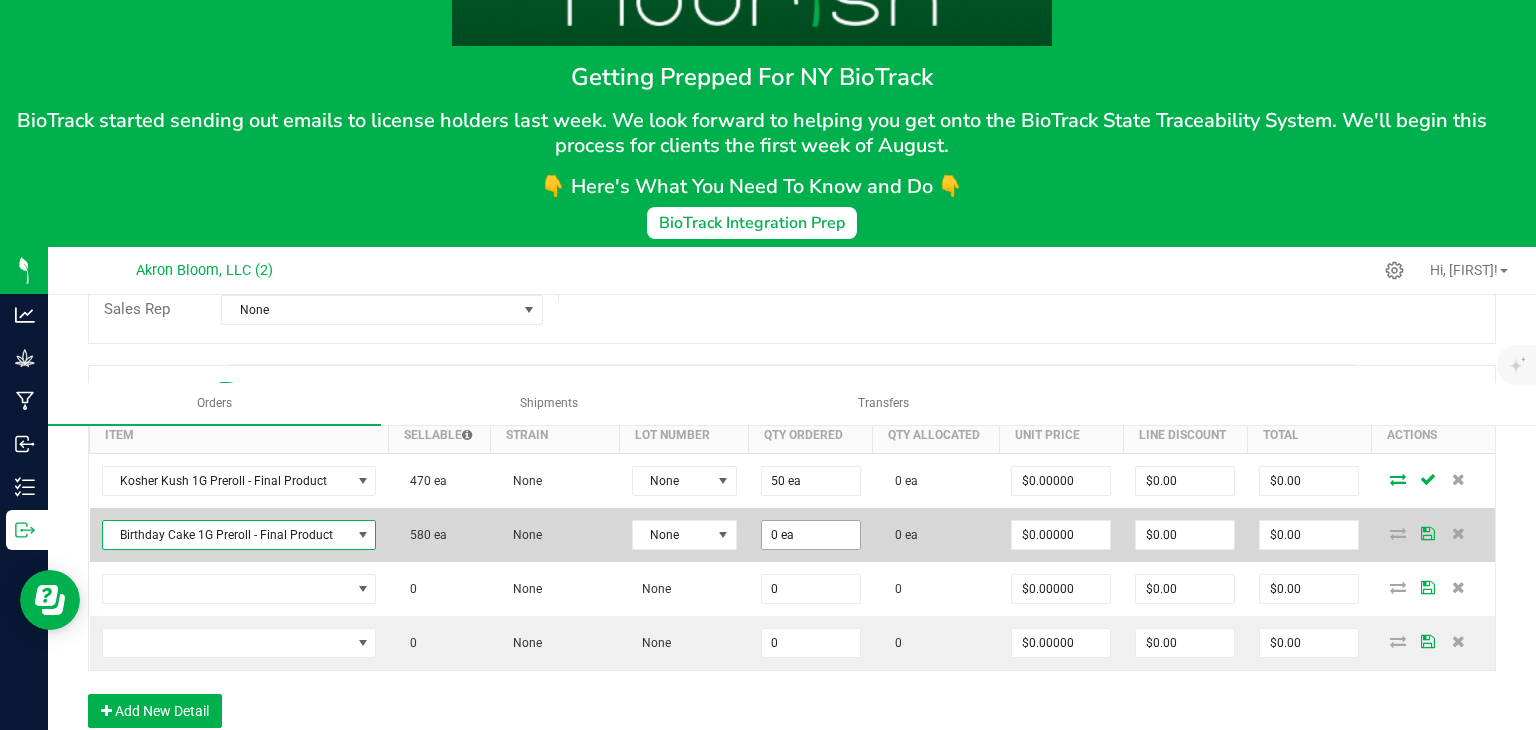 type on "0" 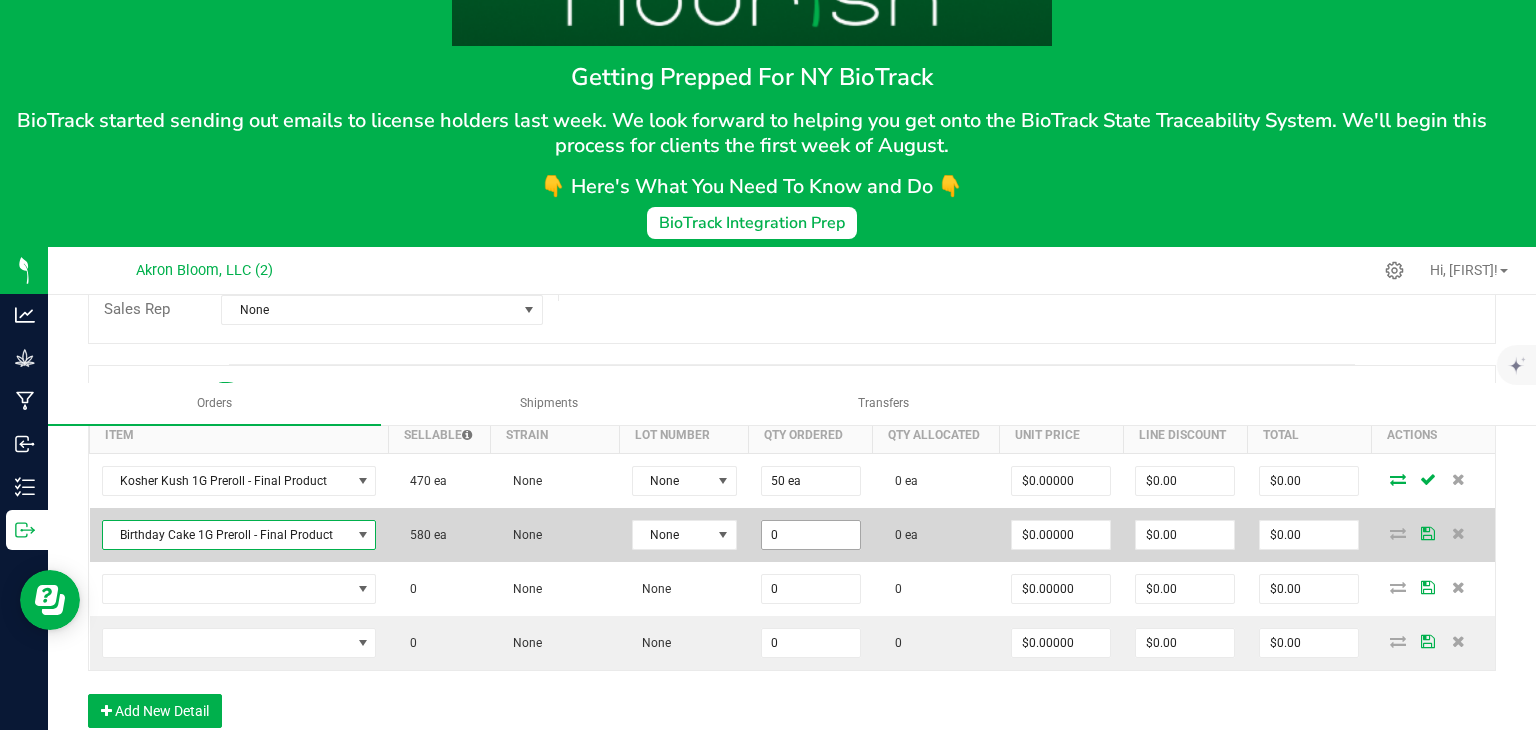 click on "0" at bounding box center (811, 535) 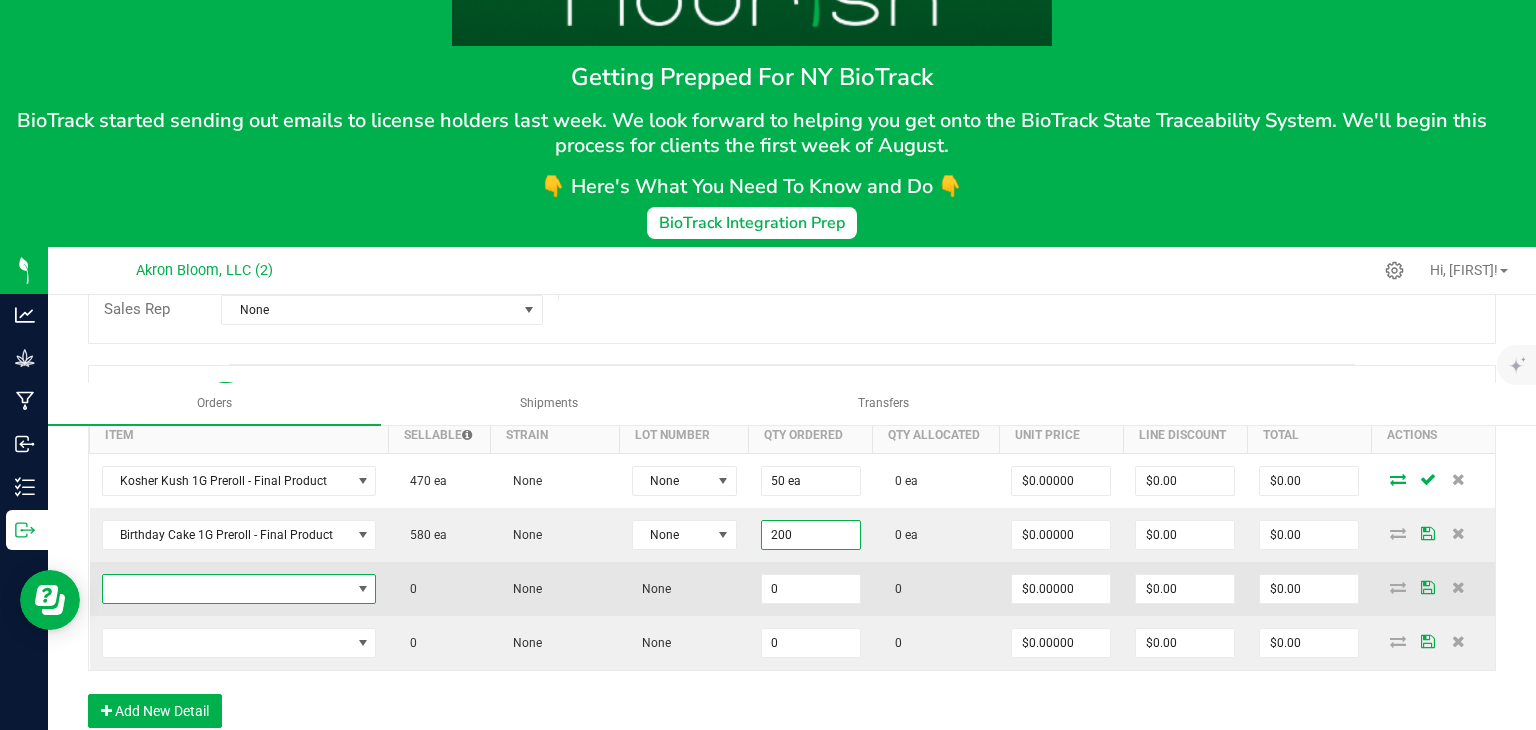 type on "200 ea" 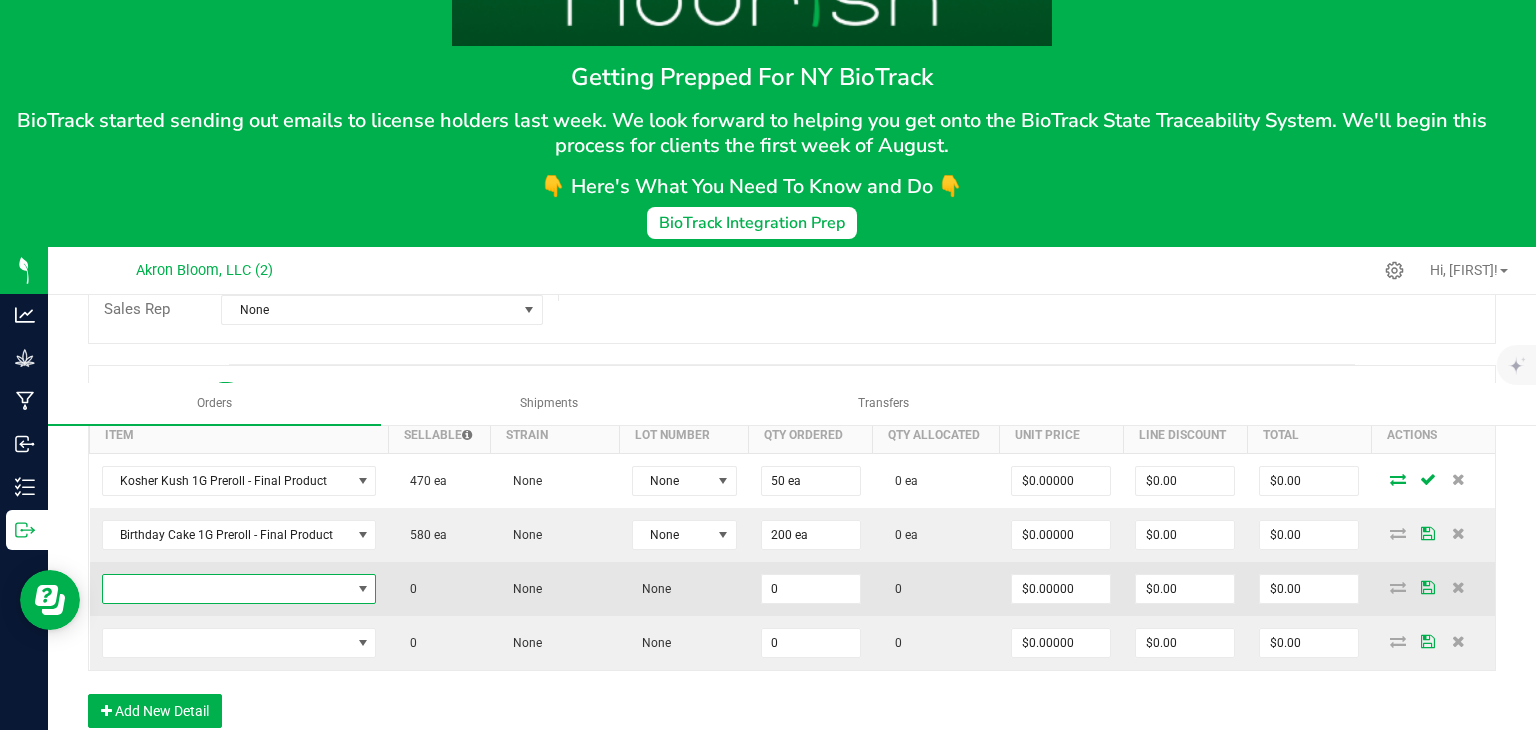 click at bounding box center (363, 589) 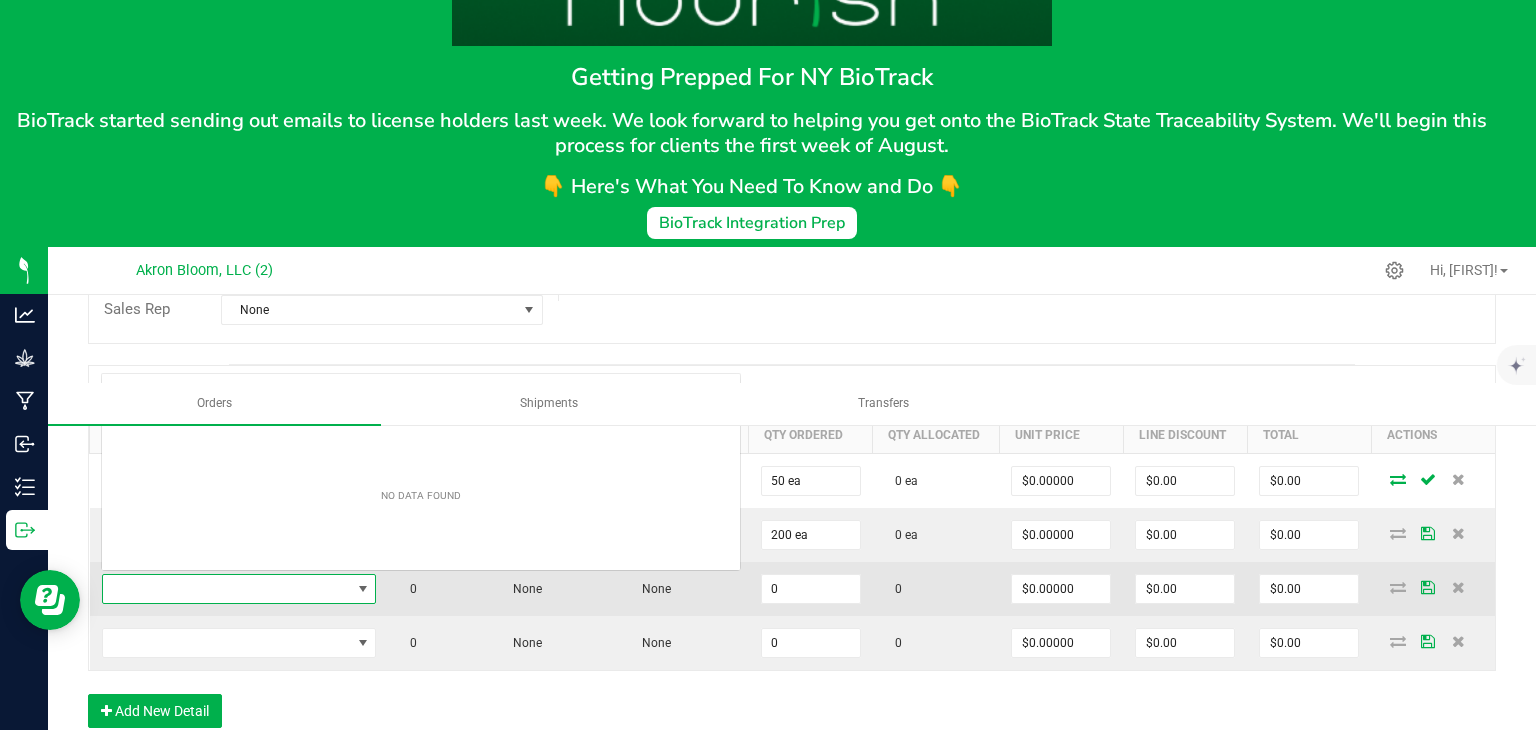 scroll, scrollTop: 0, scrollLeft: 0, axis: both 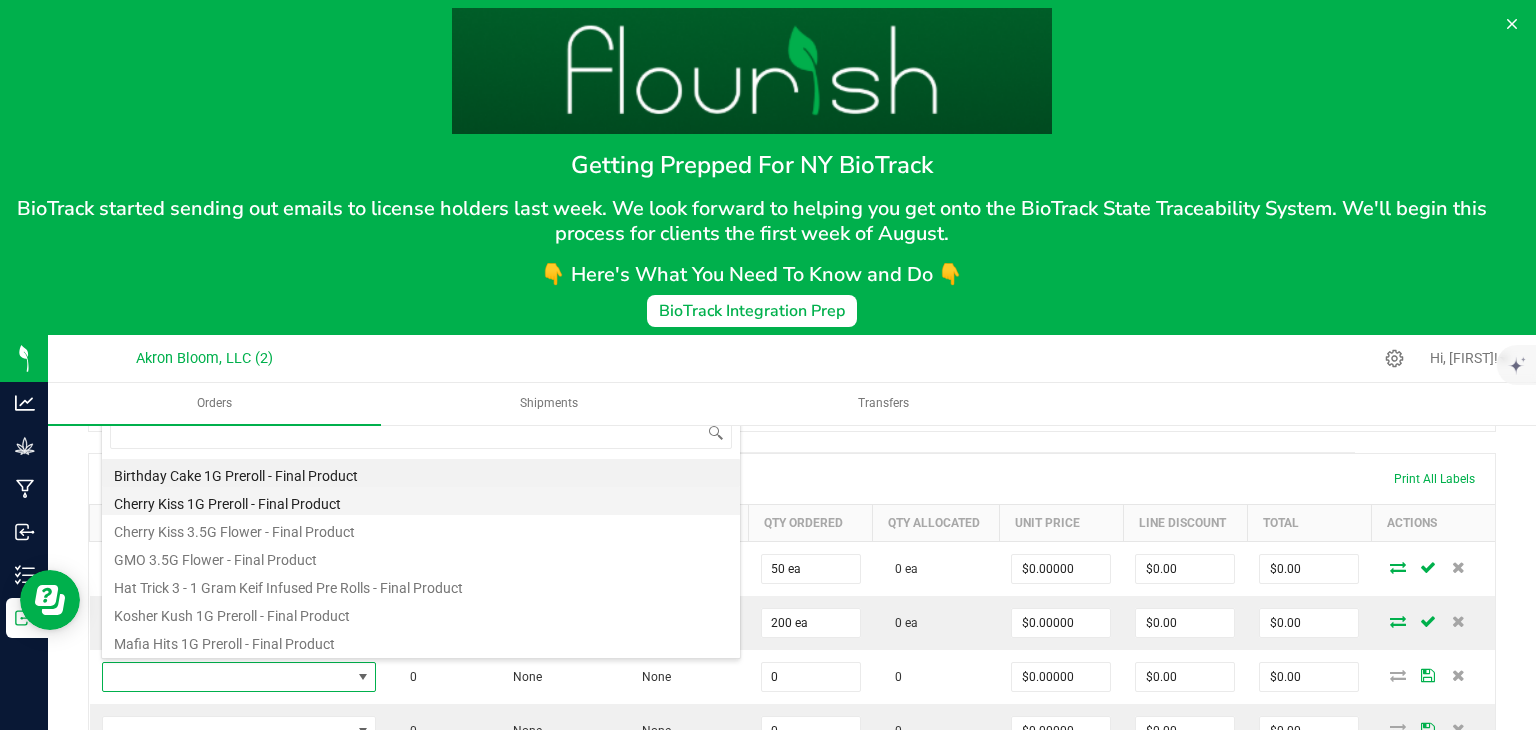 click on "Cherry Kiss 1G Preroll - Final Product" at bounding box center (421, 501) 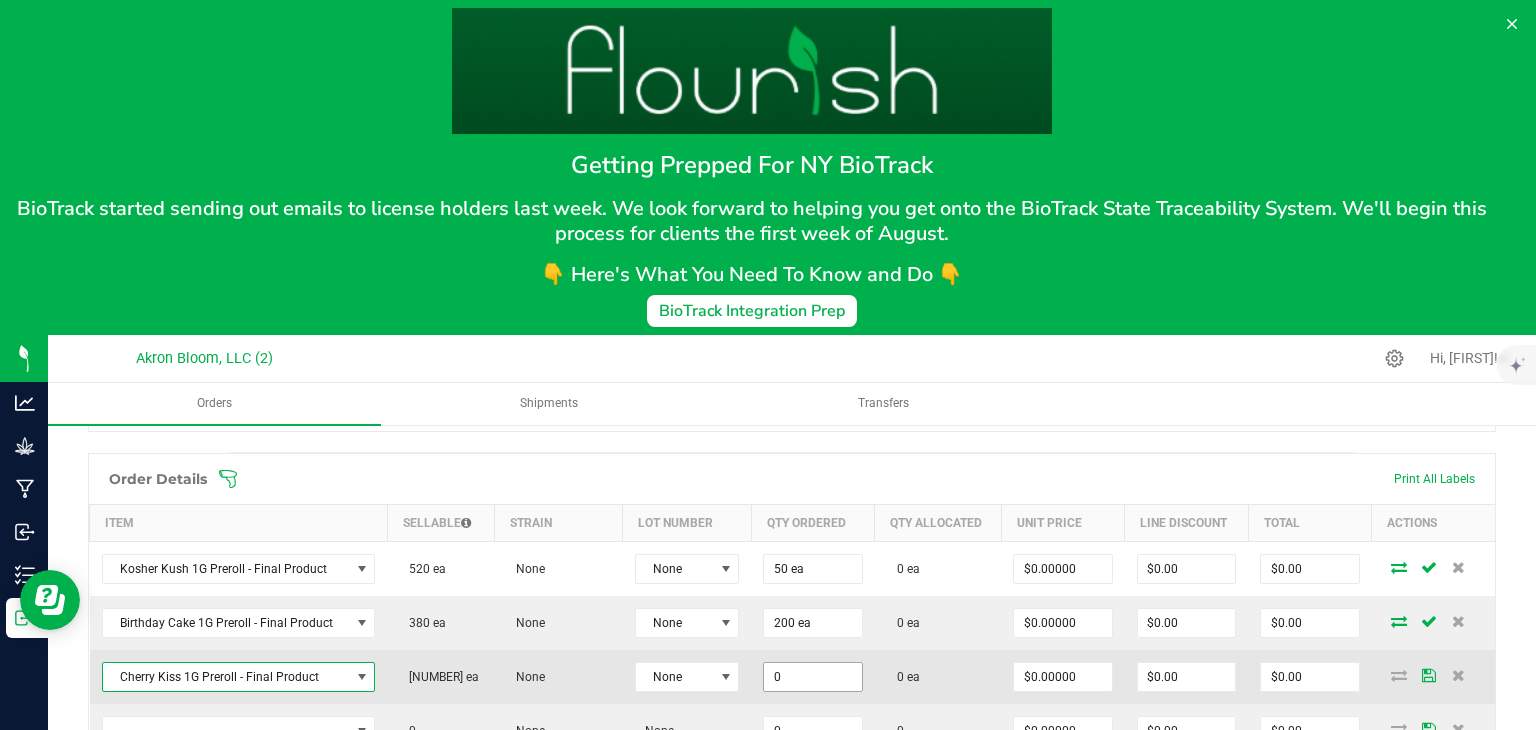 click on "0" at bounding box center (812, 677) 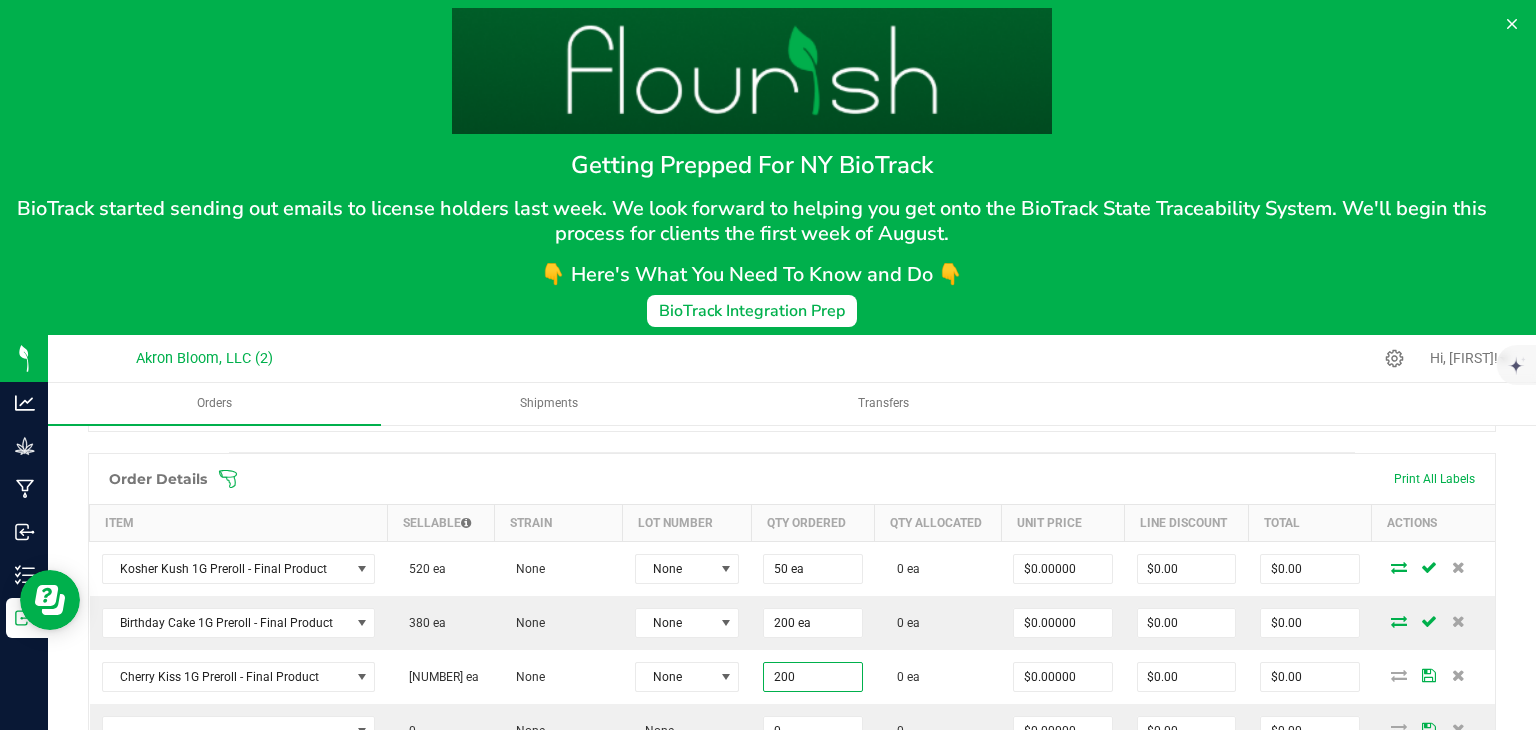 scroll, scrollTop: 590, scrollLeft: 0, axis: vertical 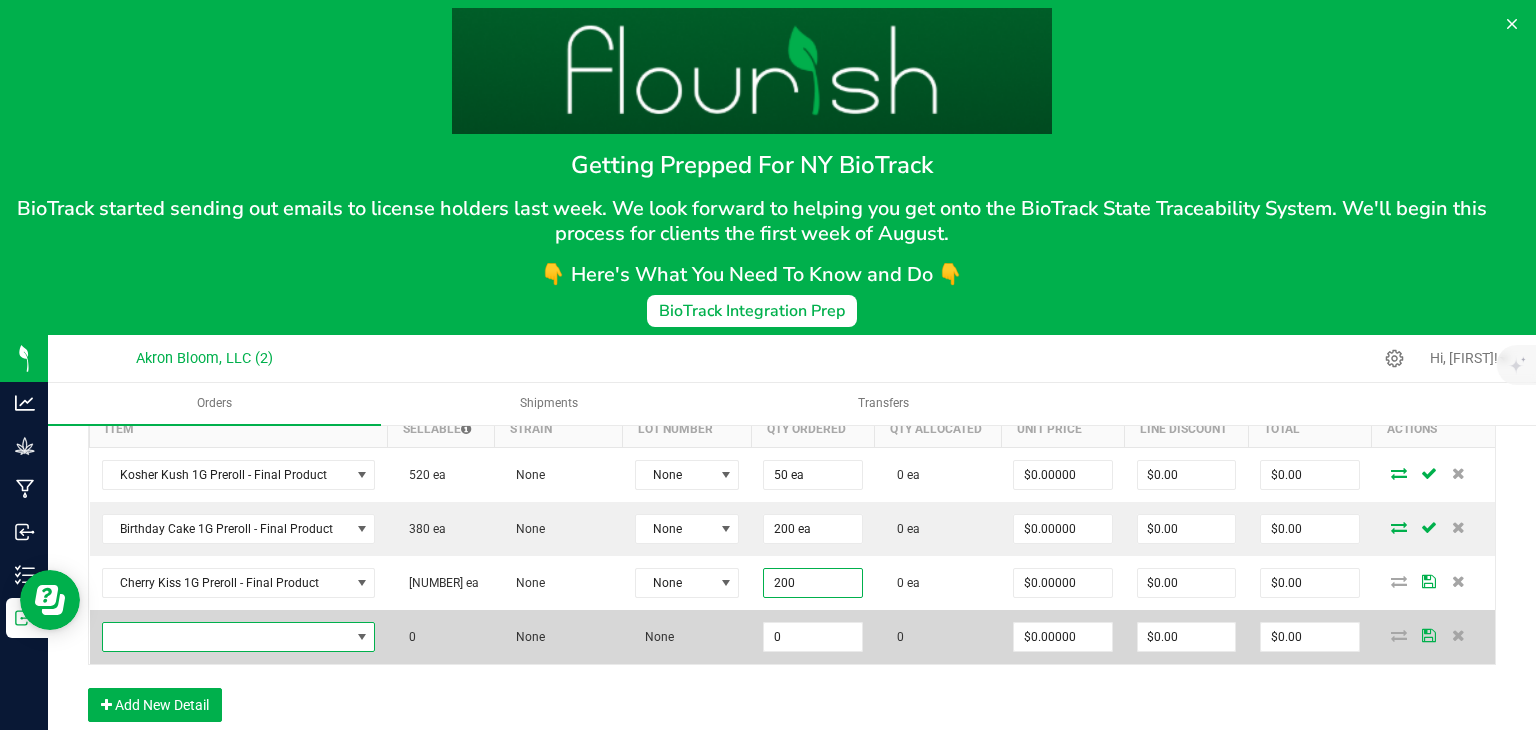 type on "200 ea" 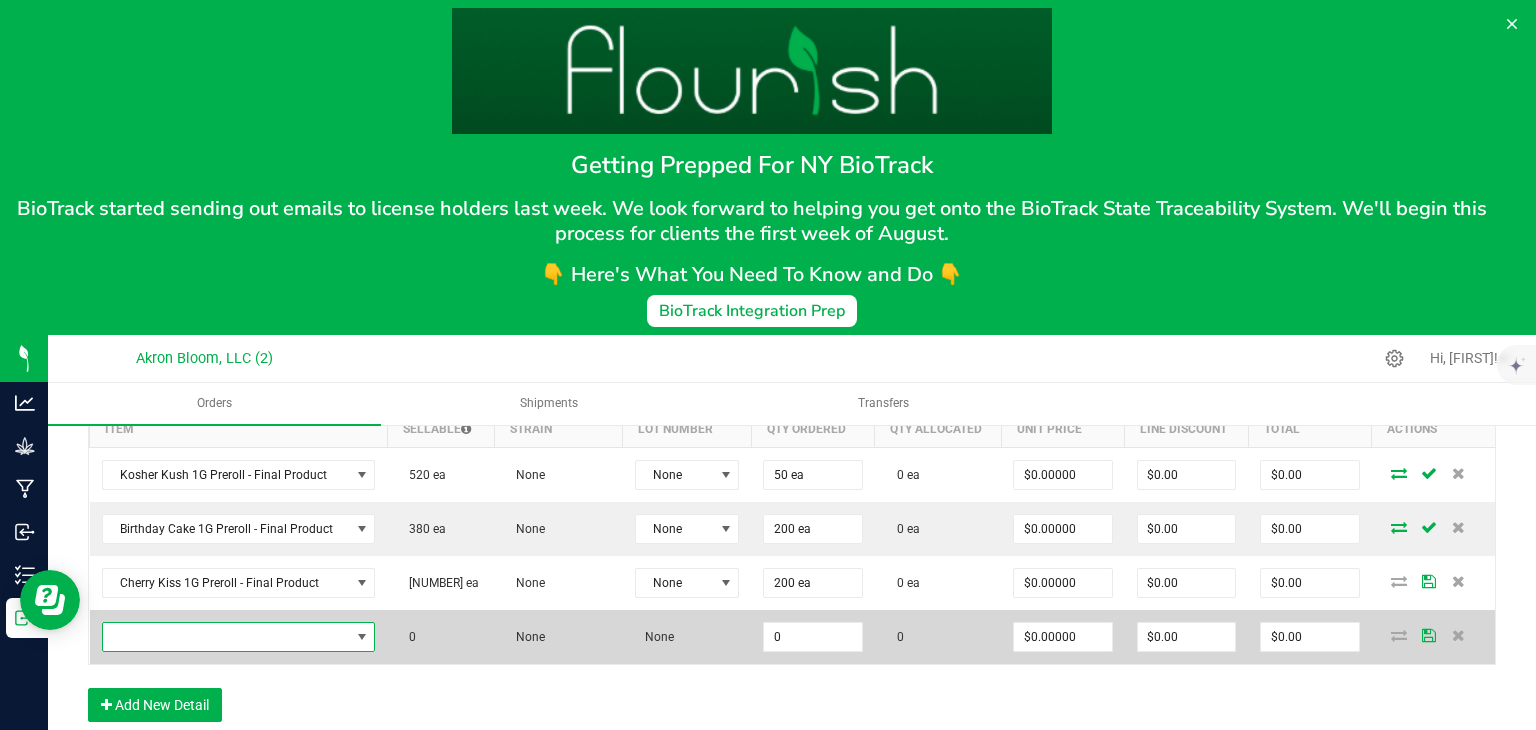 click at bounding box center [362, 637] 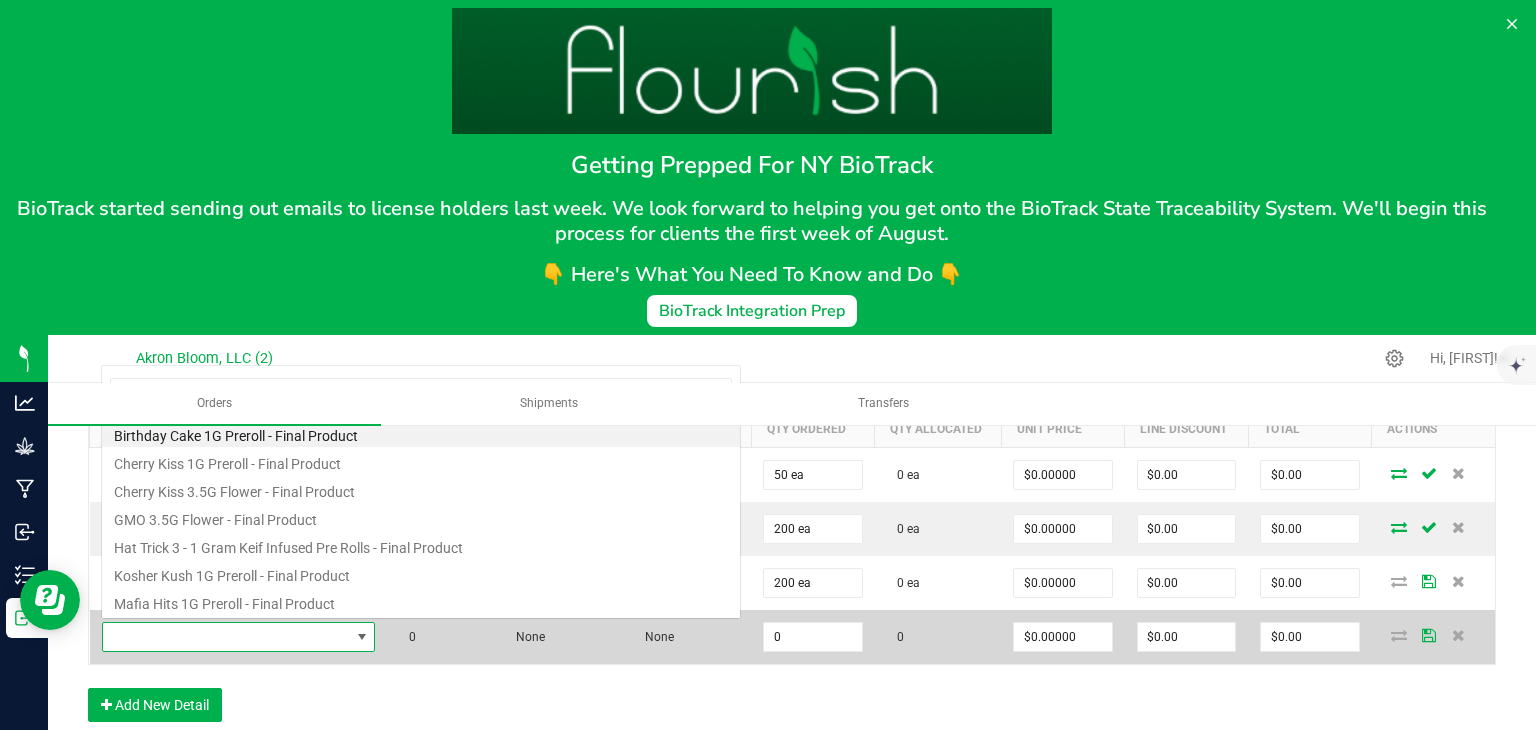 scroll, scrollTop: 0, scrollLeft: 0, axis: both 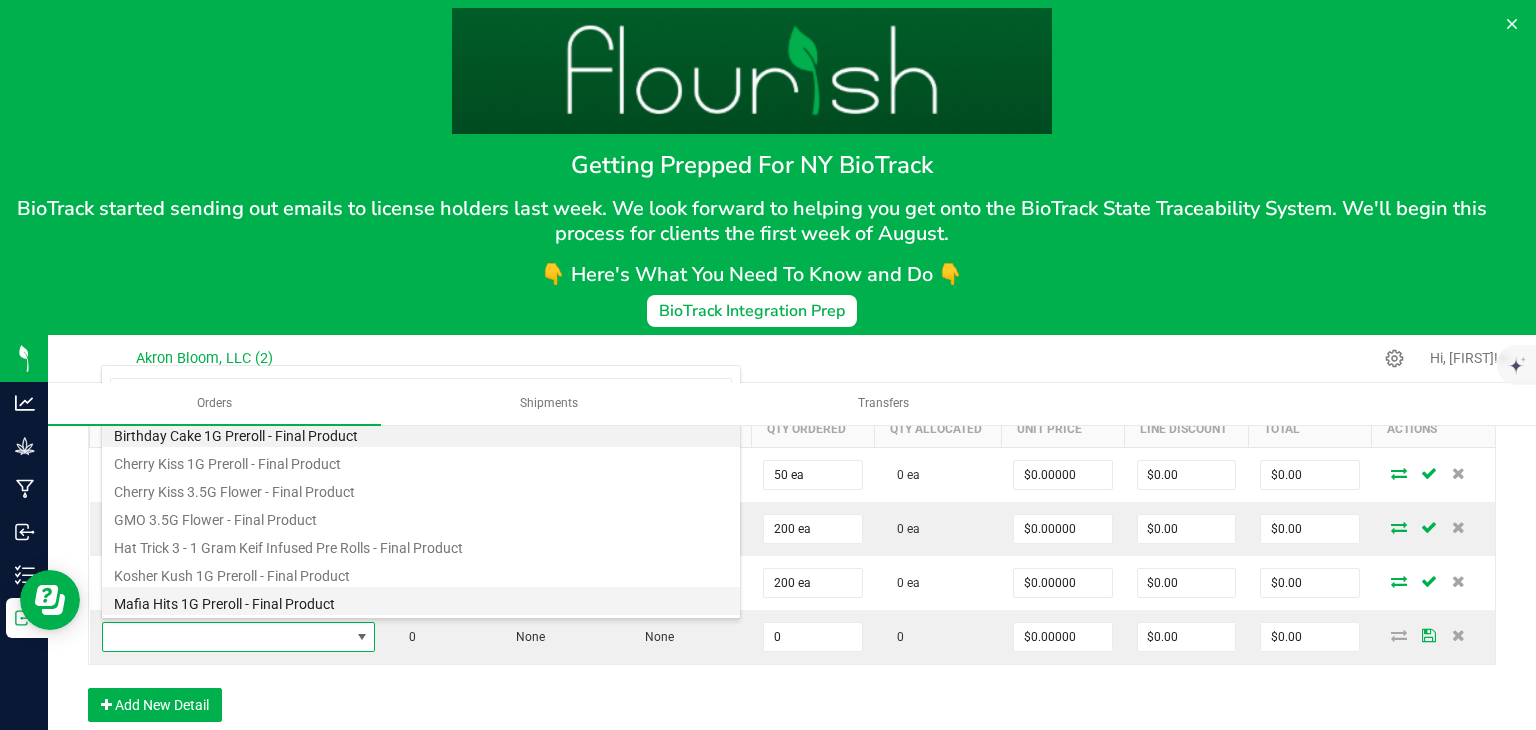 click on "Mafia Hits 1G Preroll - Final Product" at bounding box center (421, 601) 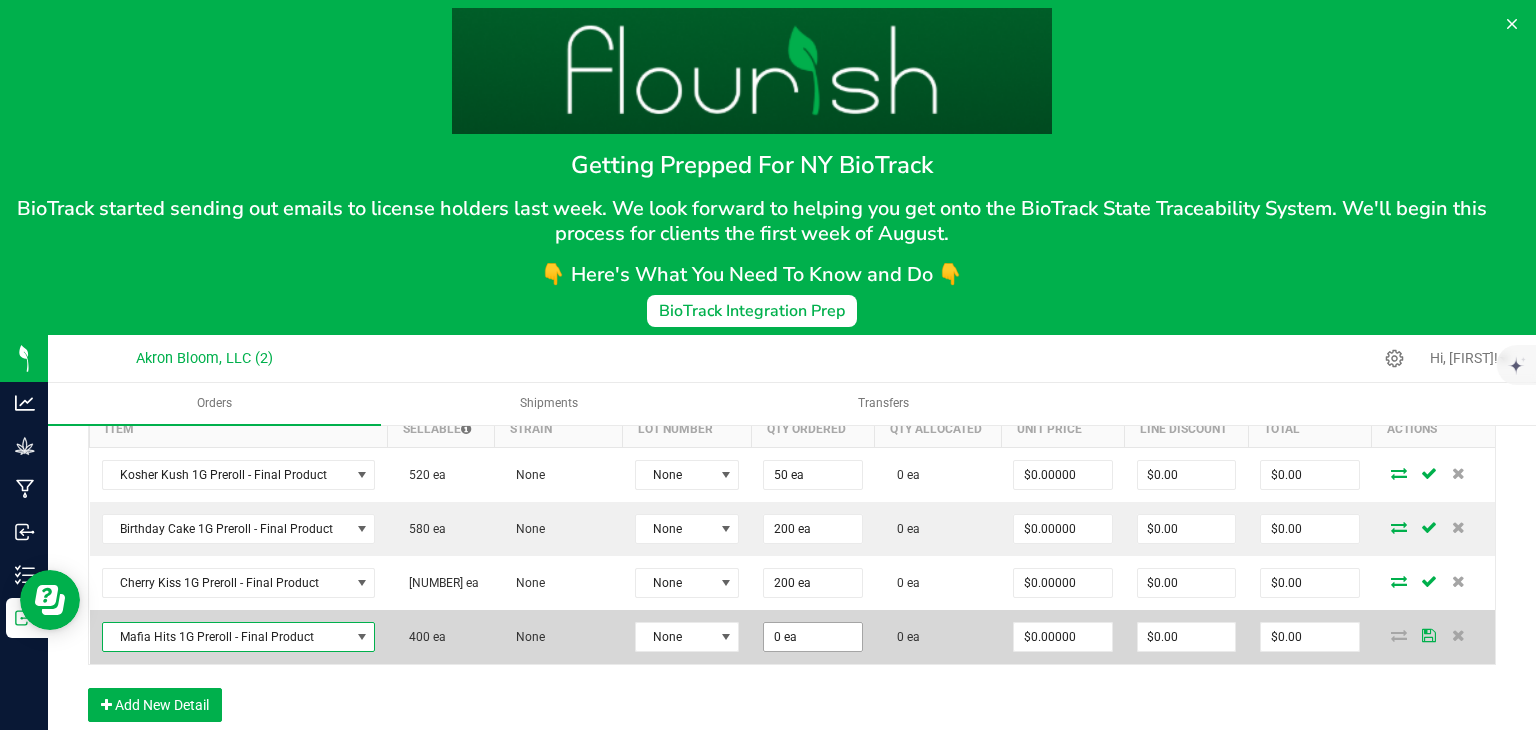 click on "0 ea" at bounding box center (812, 637) 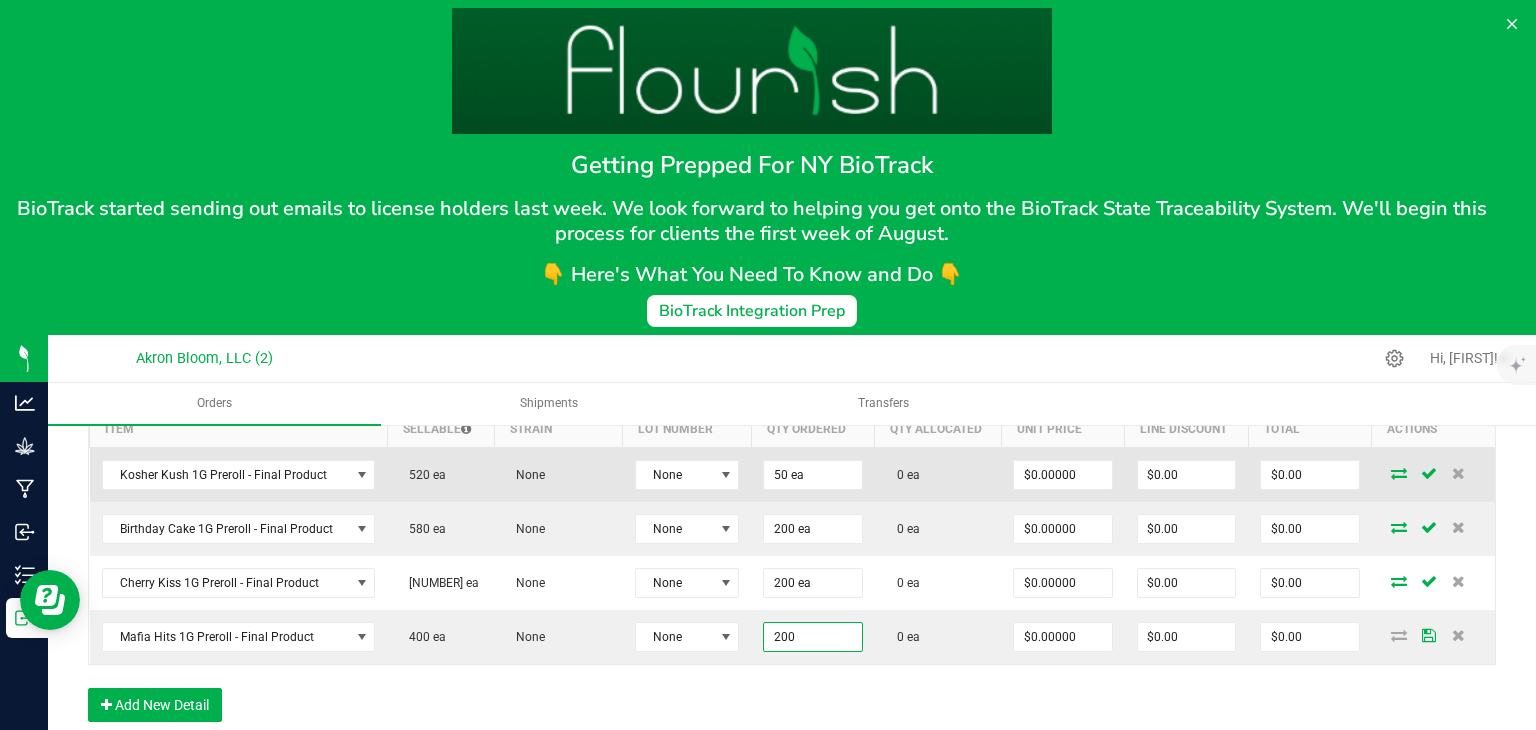 type on "200 ea" 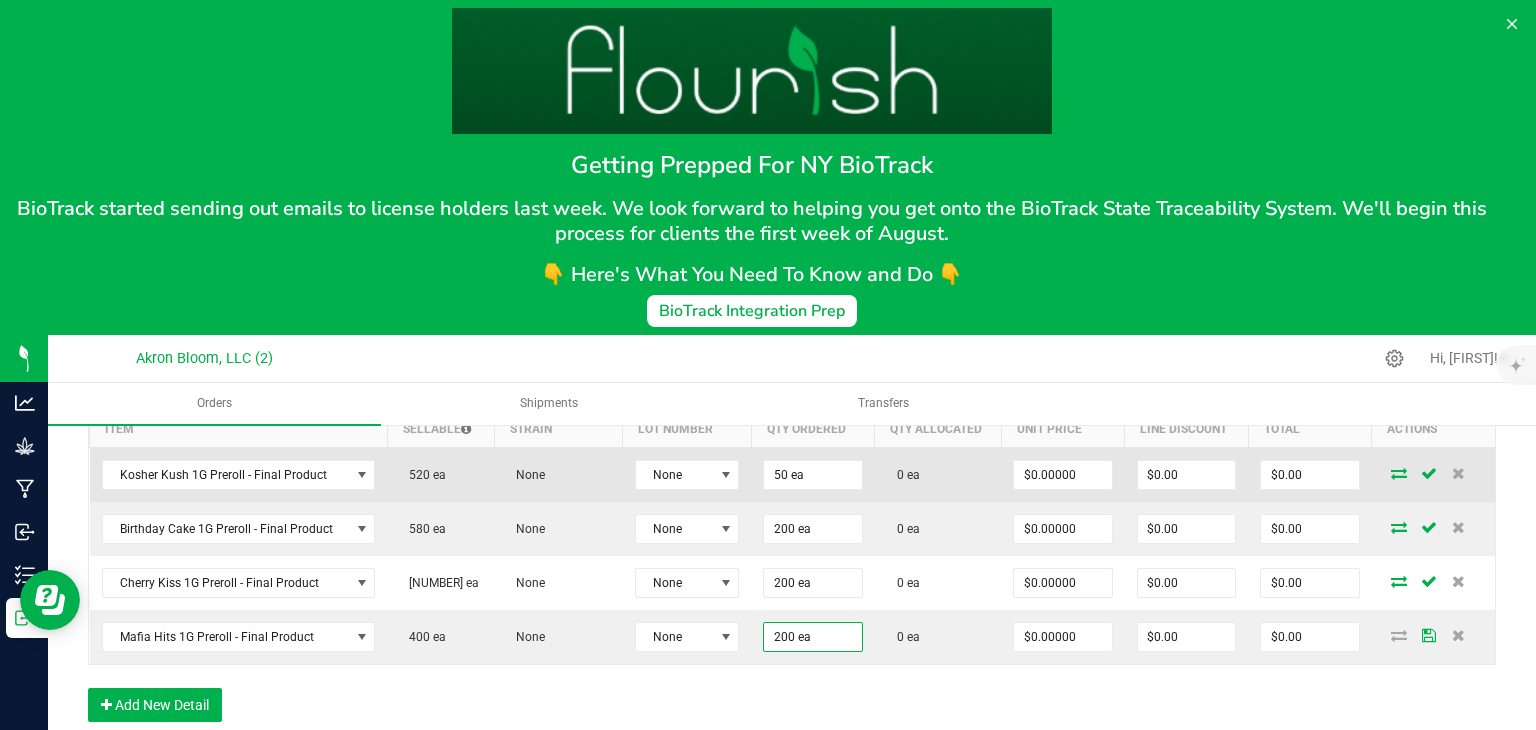 click at bounding box center [1399, 473] 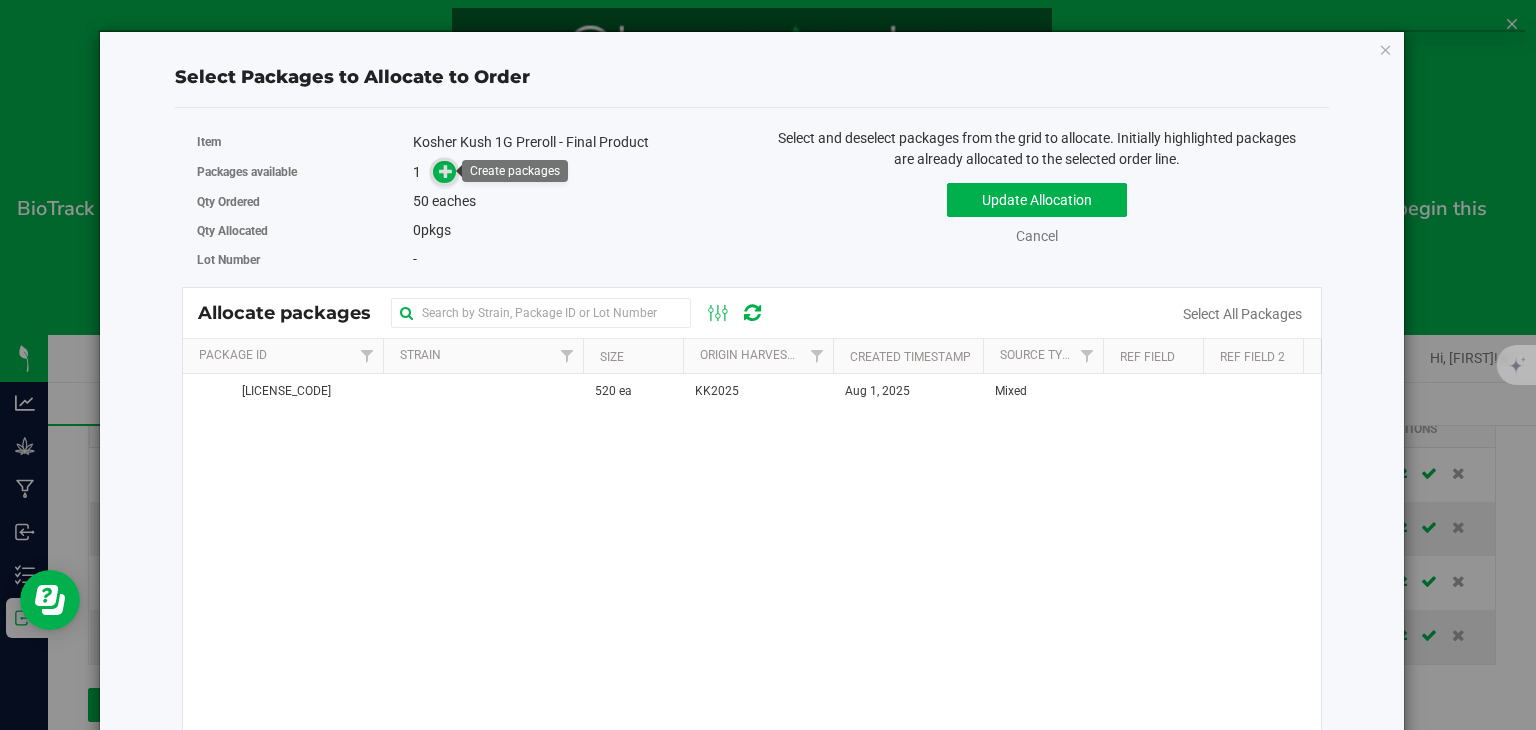 click at bounding box center [446, 171] 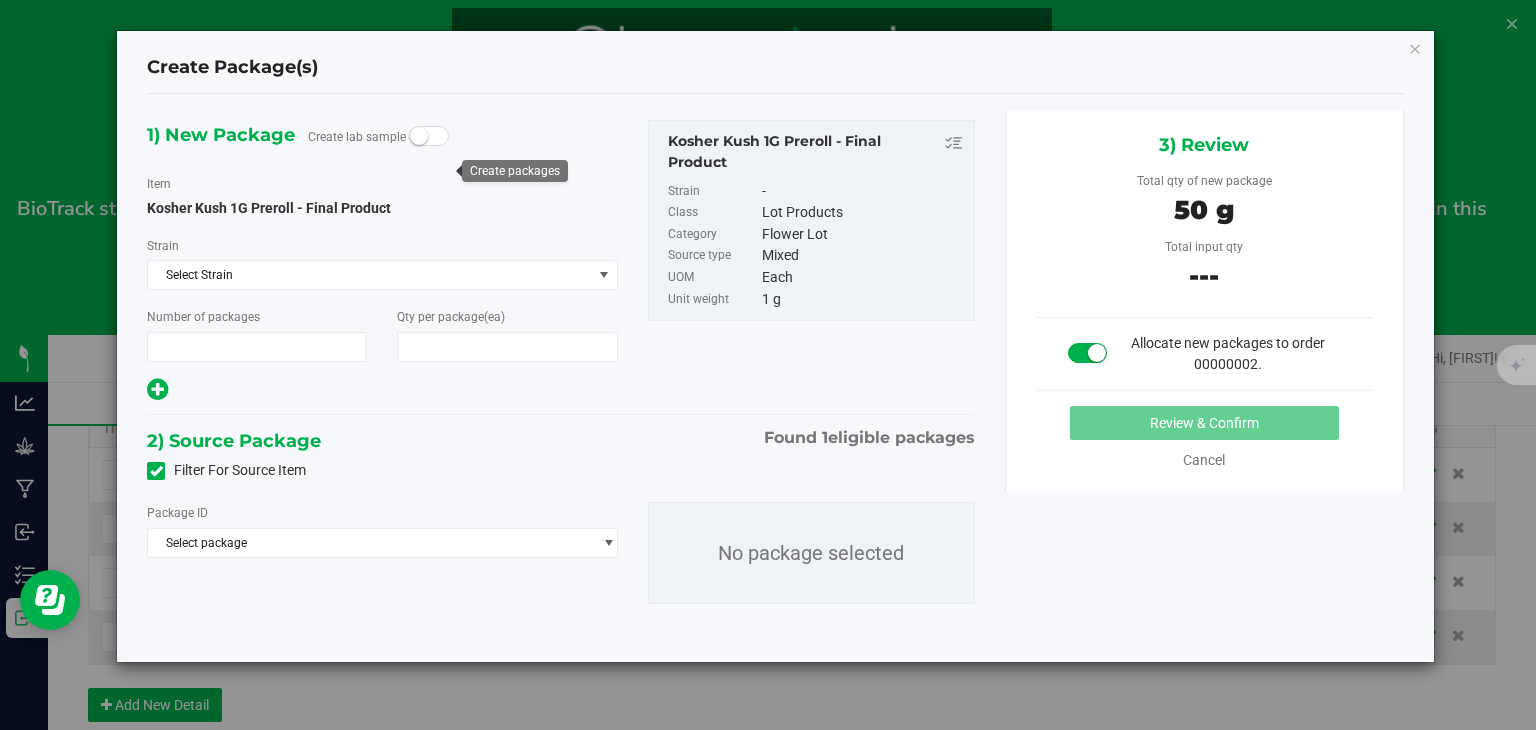 type on "1" 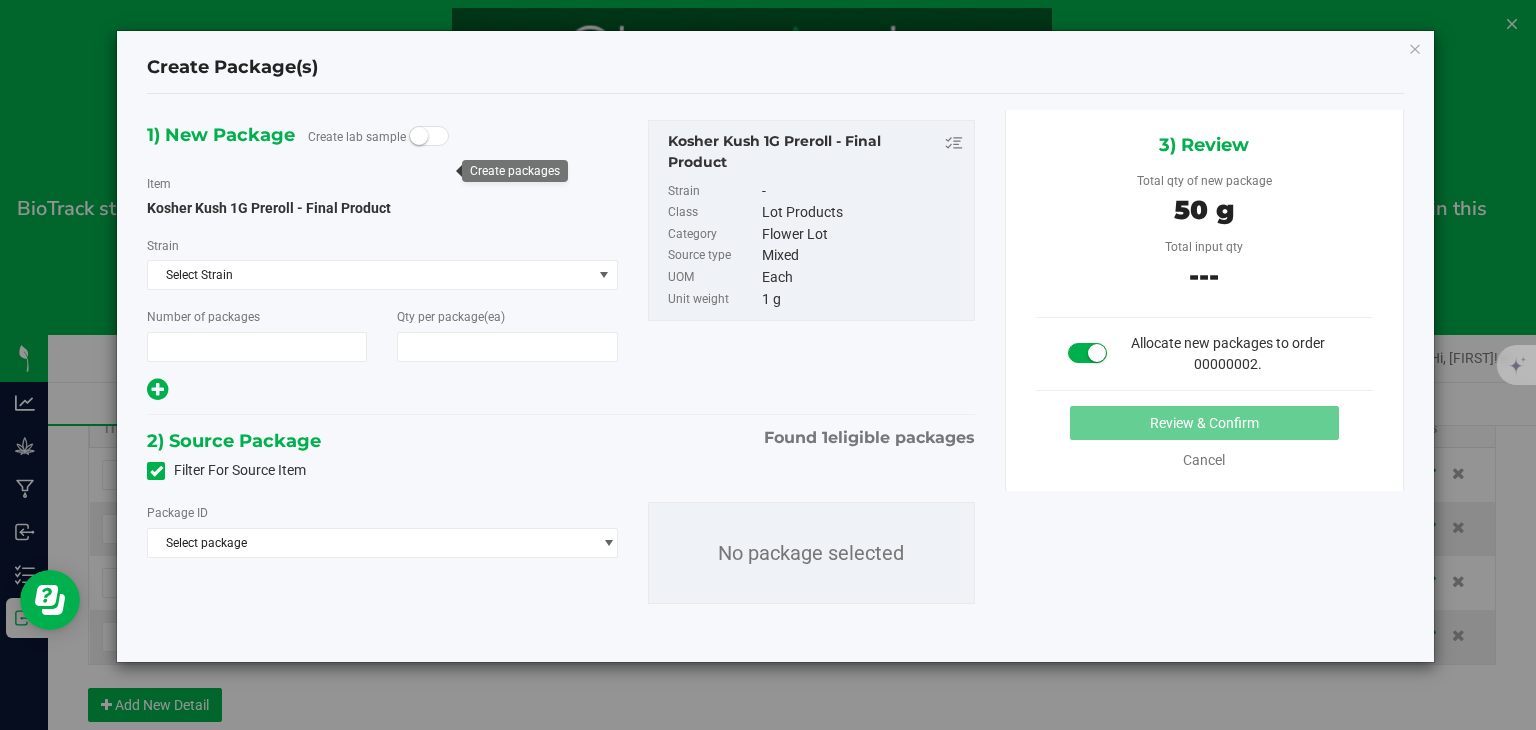 type on "50" 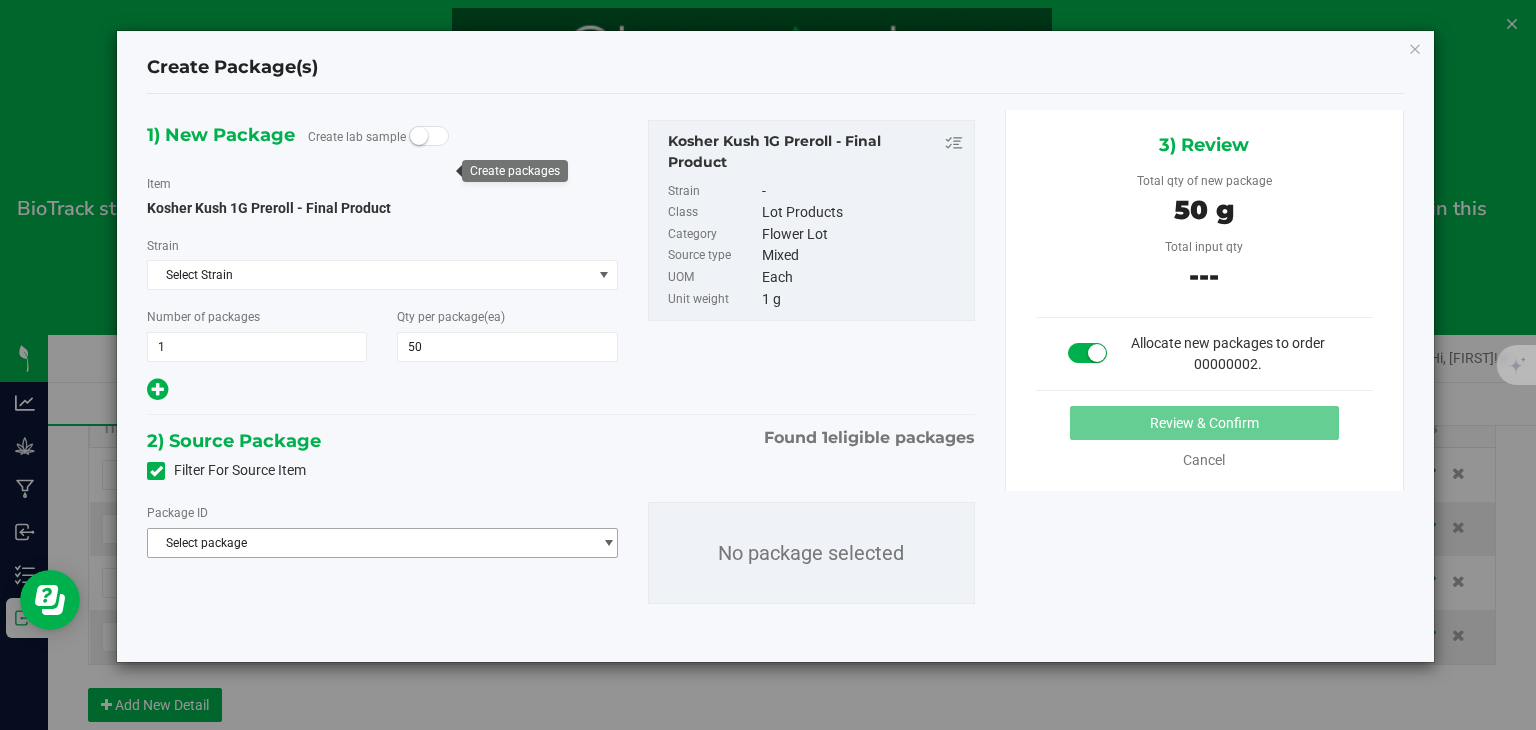 click at bounding box center [608, 543] 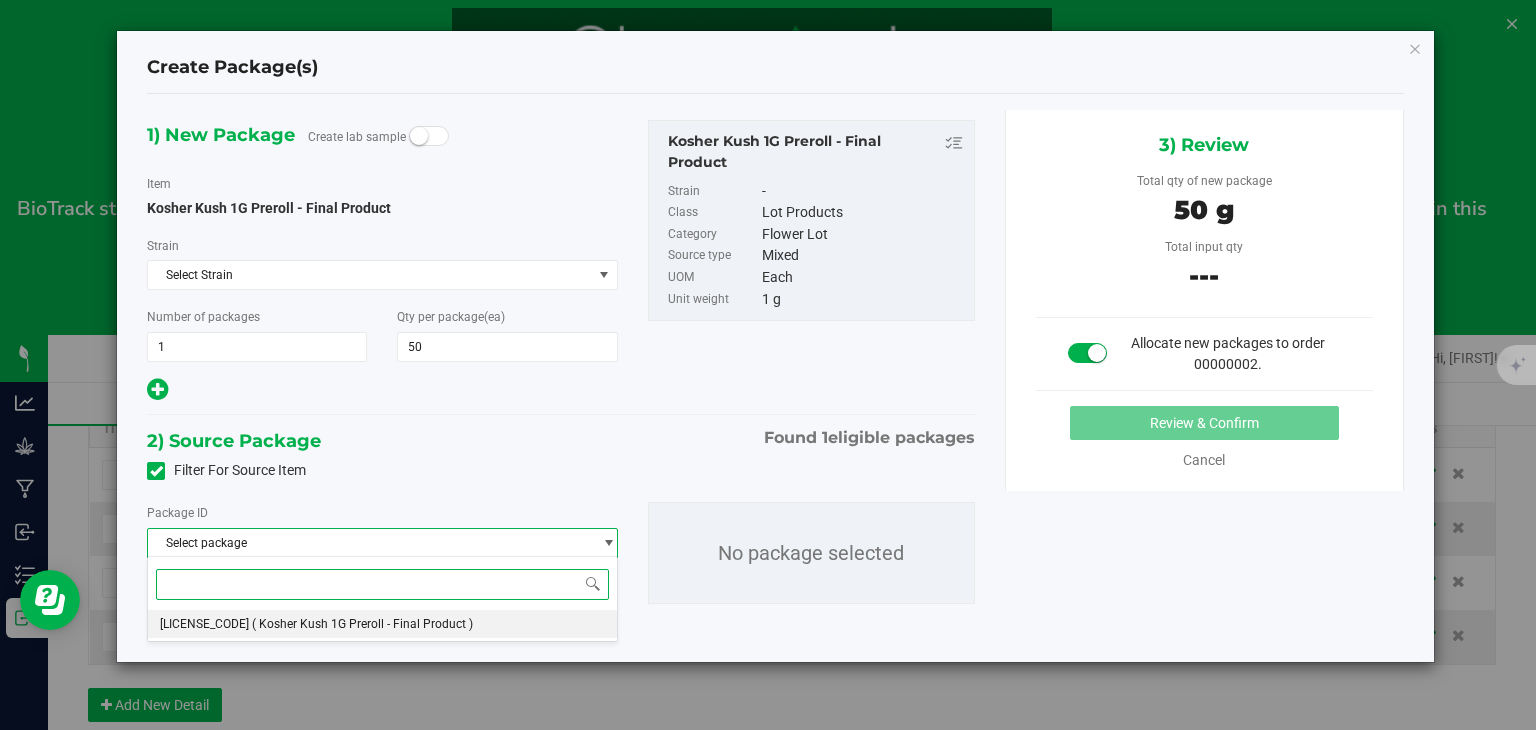 click on "(
Kosher Kush 1G Preroll - Final Product
)" at bounding box center (362, 624) 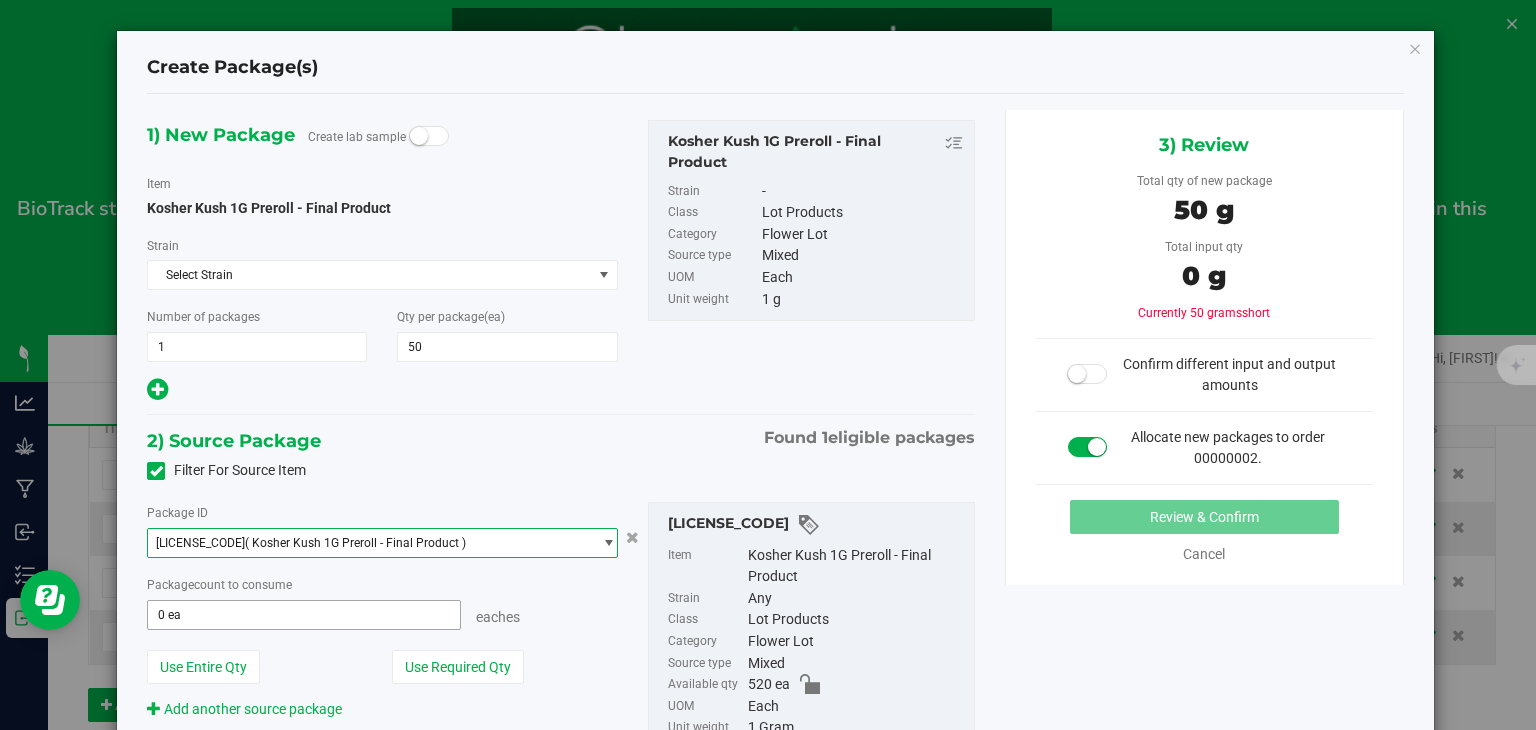 click on "0 ea 0" at bounding box center (303, 615) 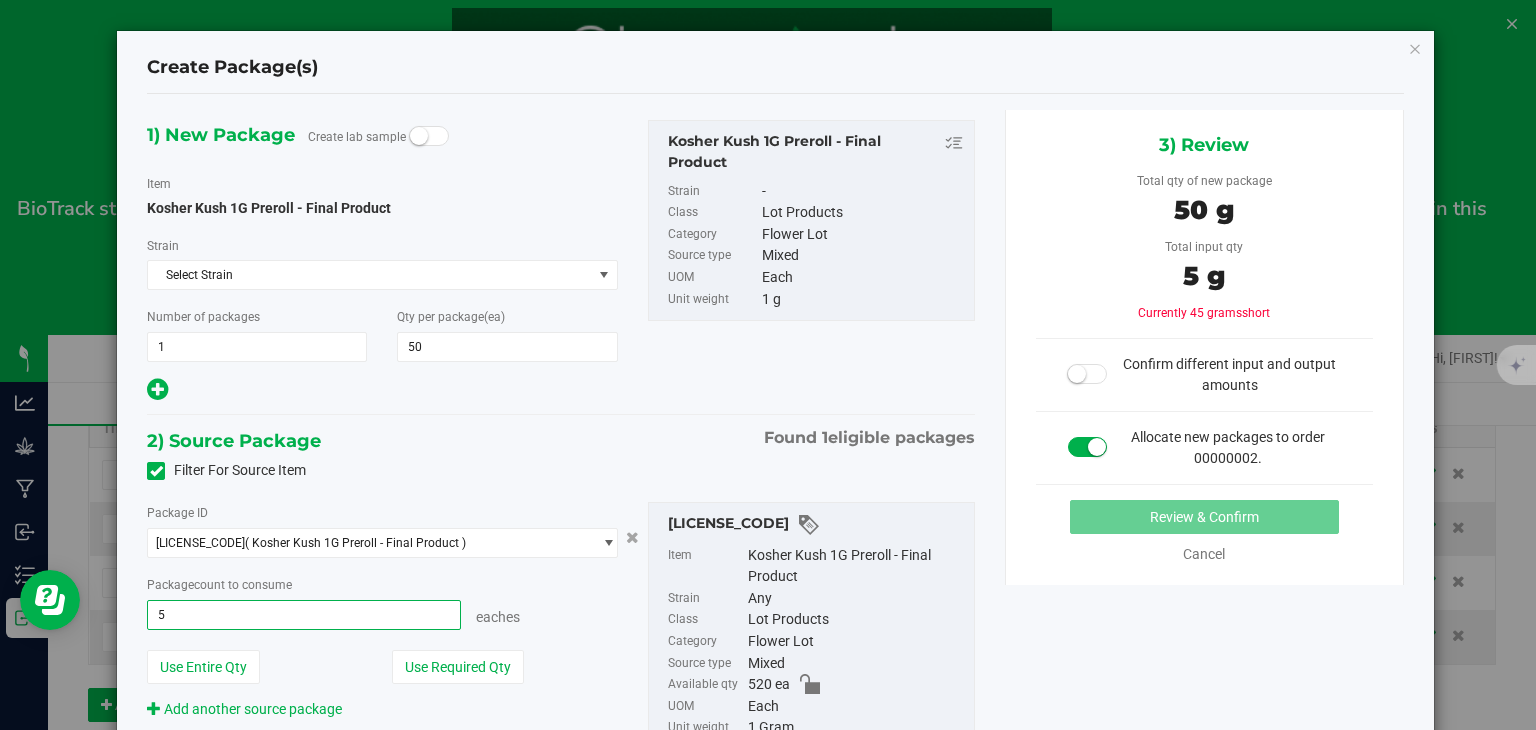 type on "50" 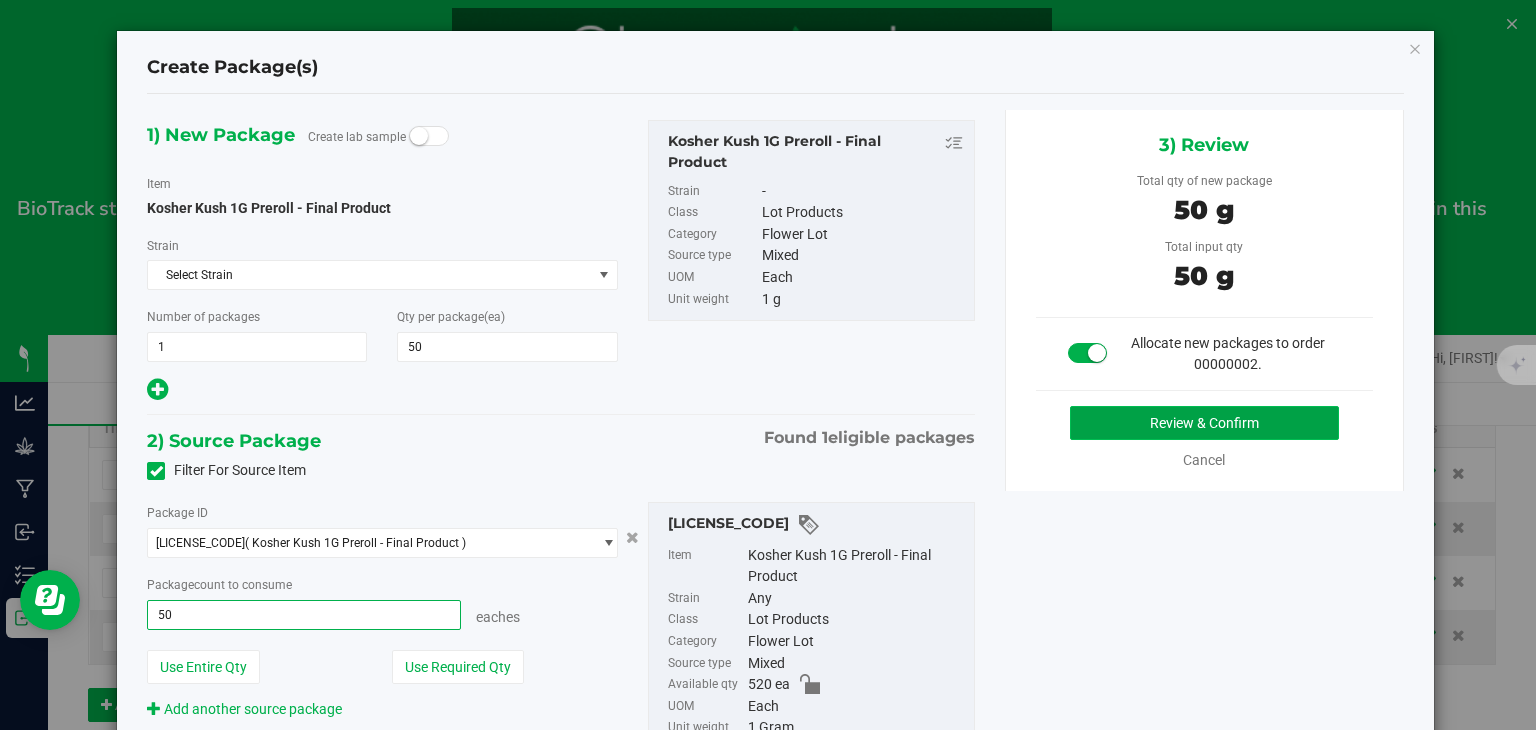 click on "Review & Confirm" at bounding box center [1204, 423] 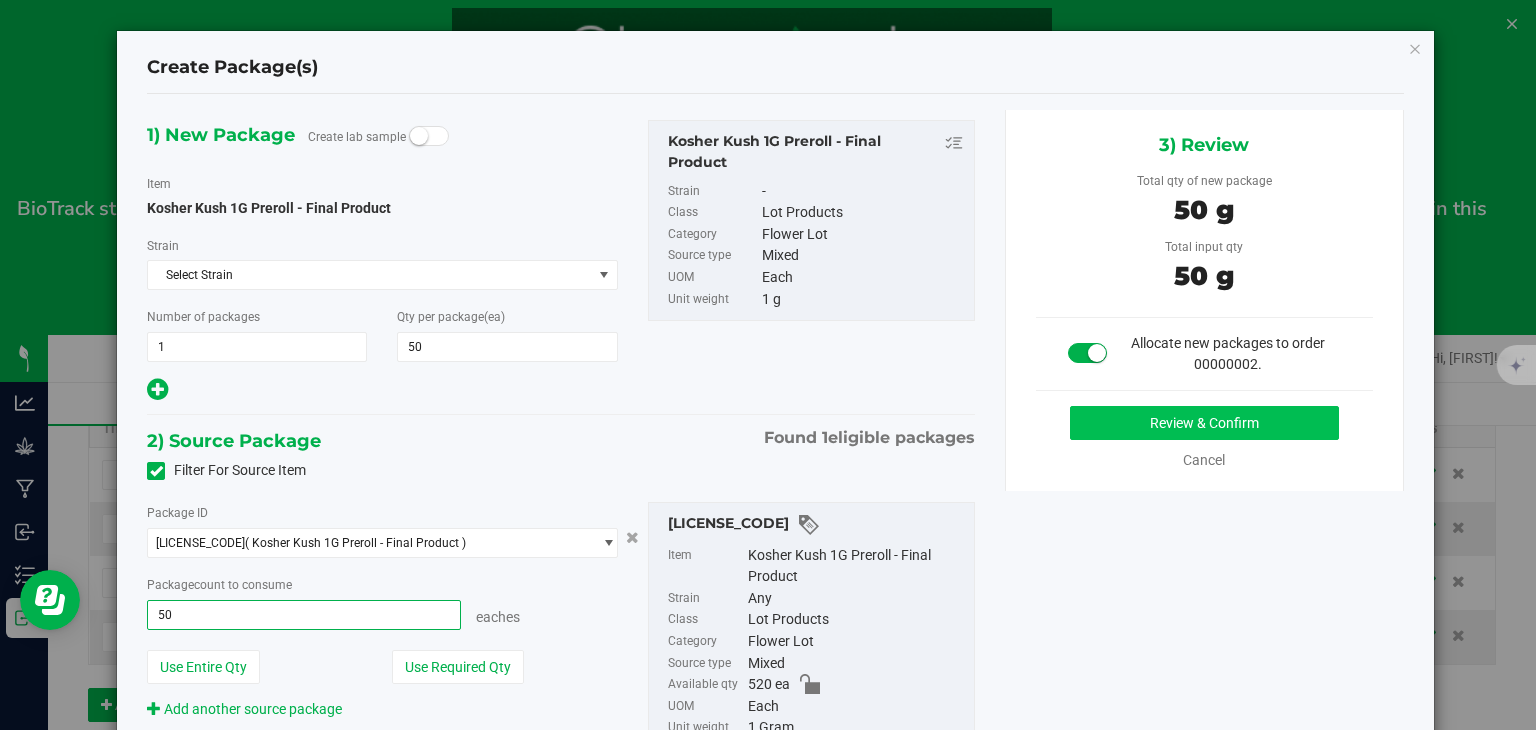 type on "50 ea" 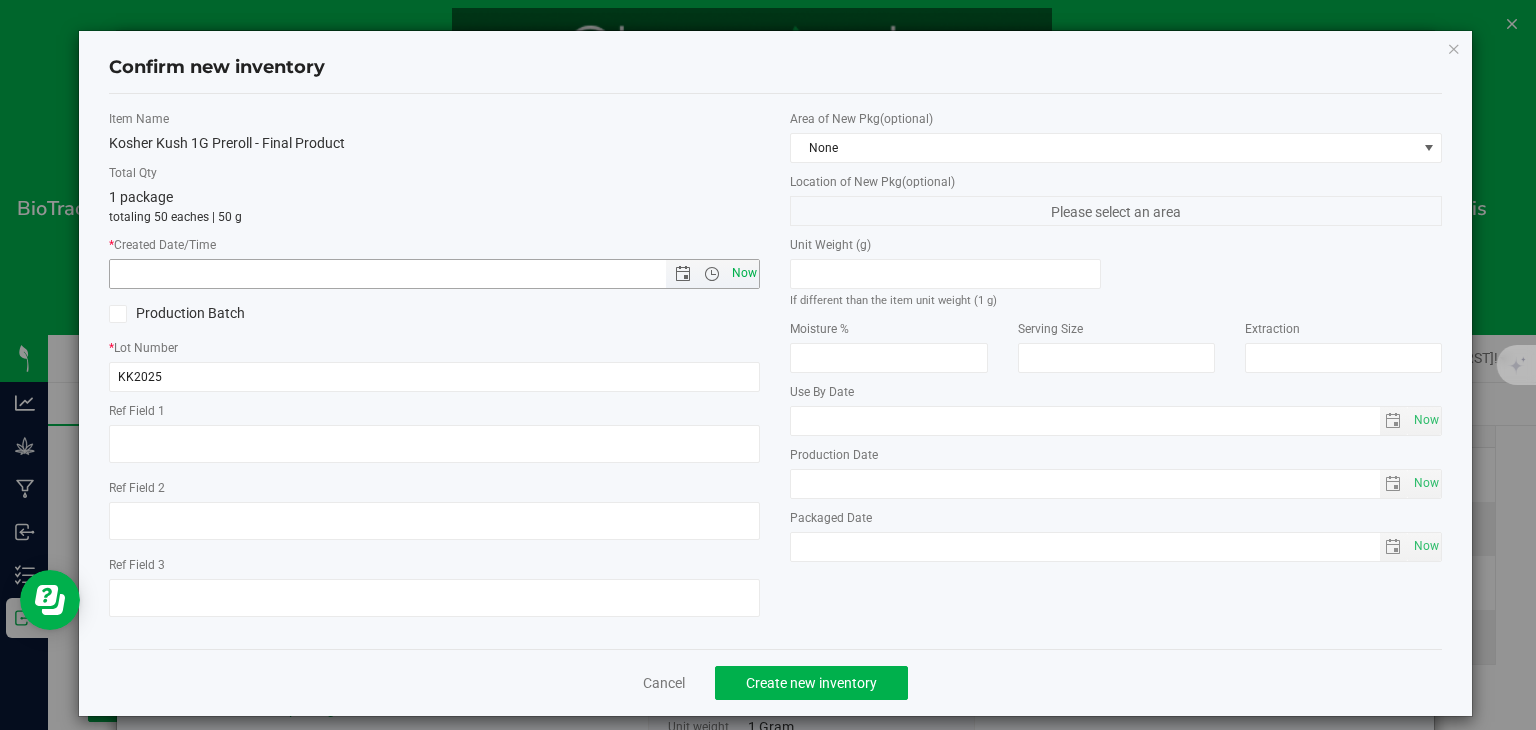 click on "Now" at bounding box center (744, 273) 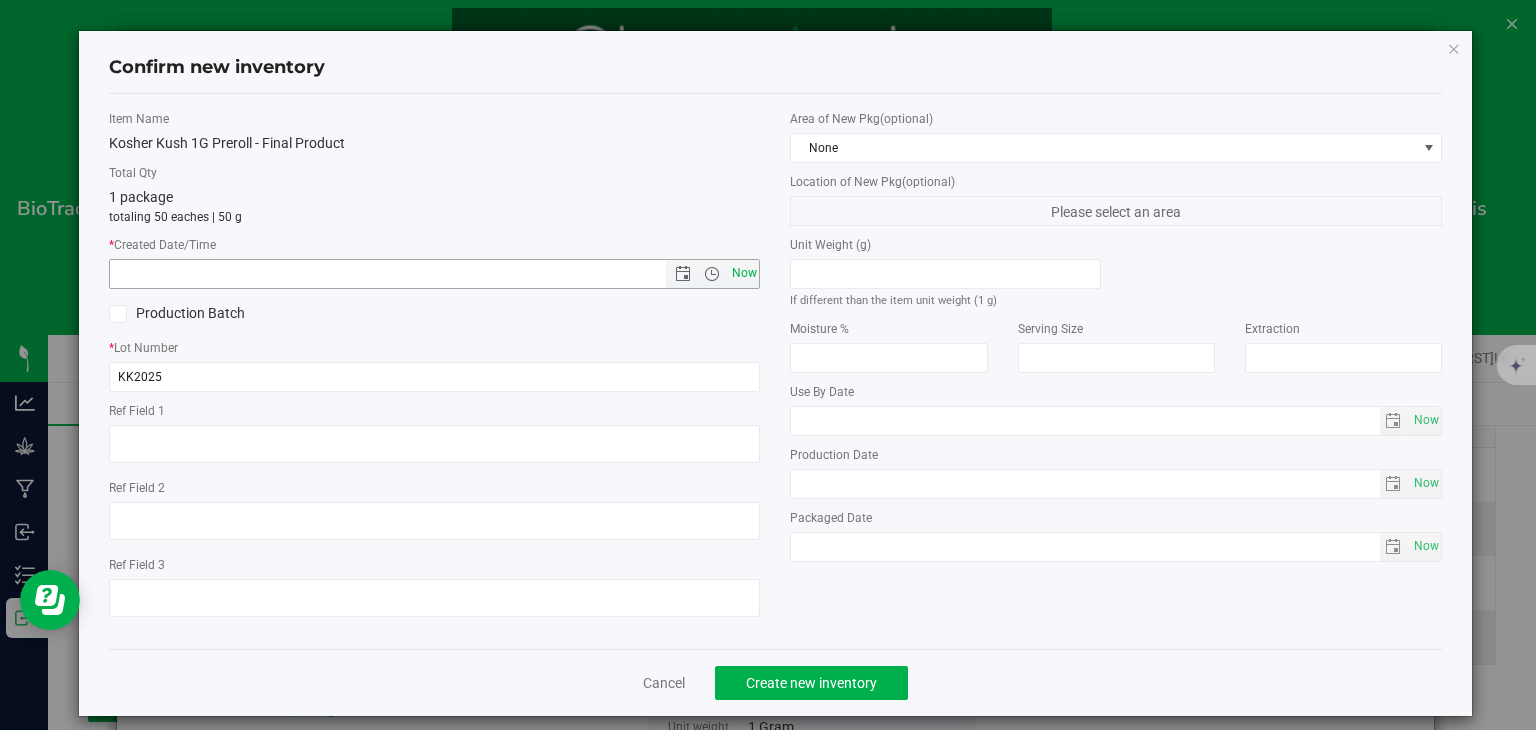 type on "[MONTH]/[NUMBER]/[YEAR] [TIME]" 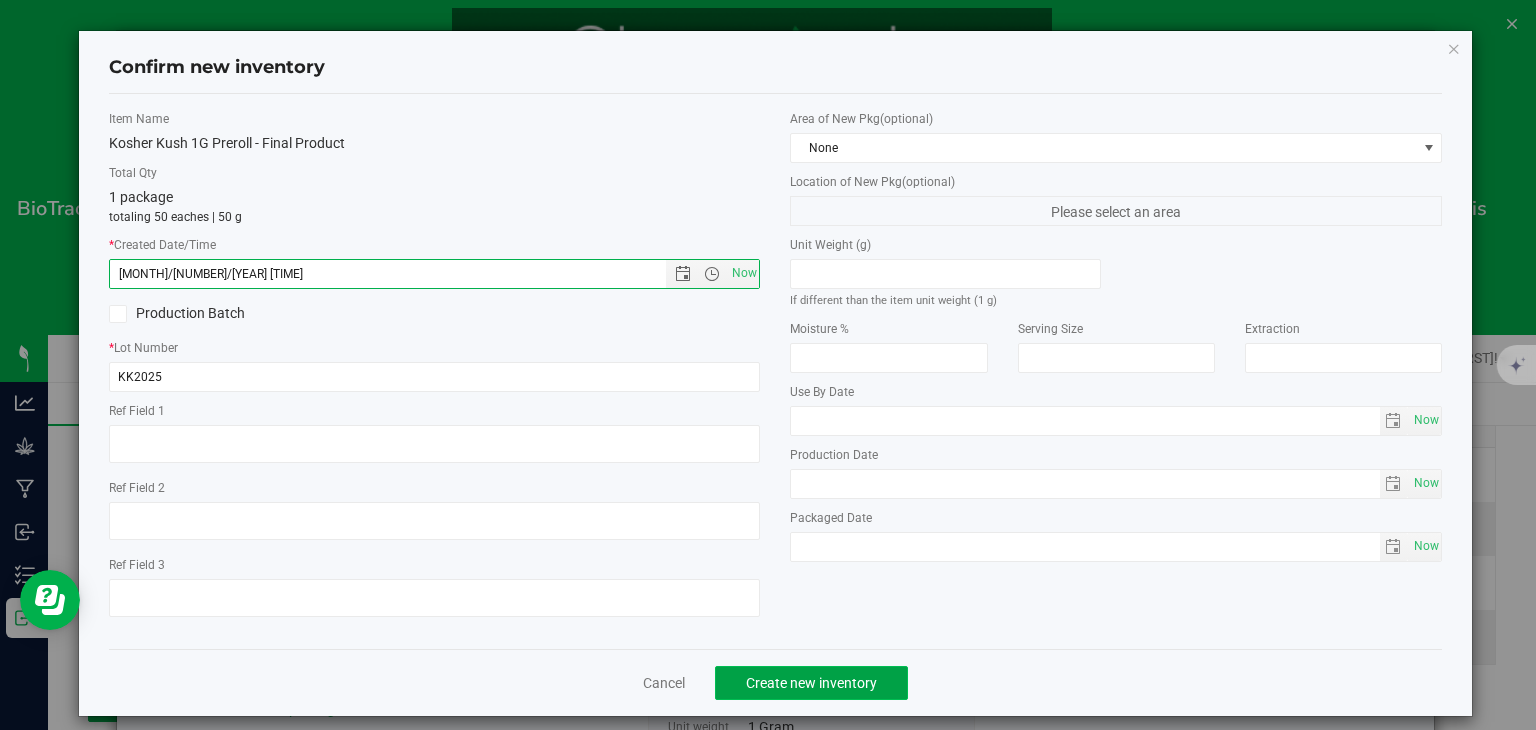 click on "Create new inventory" 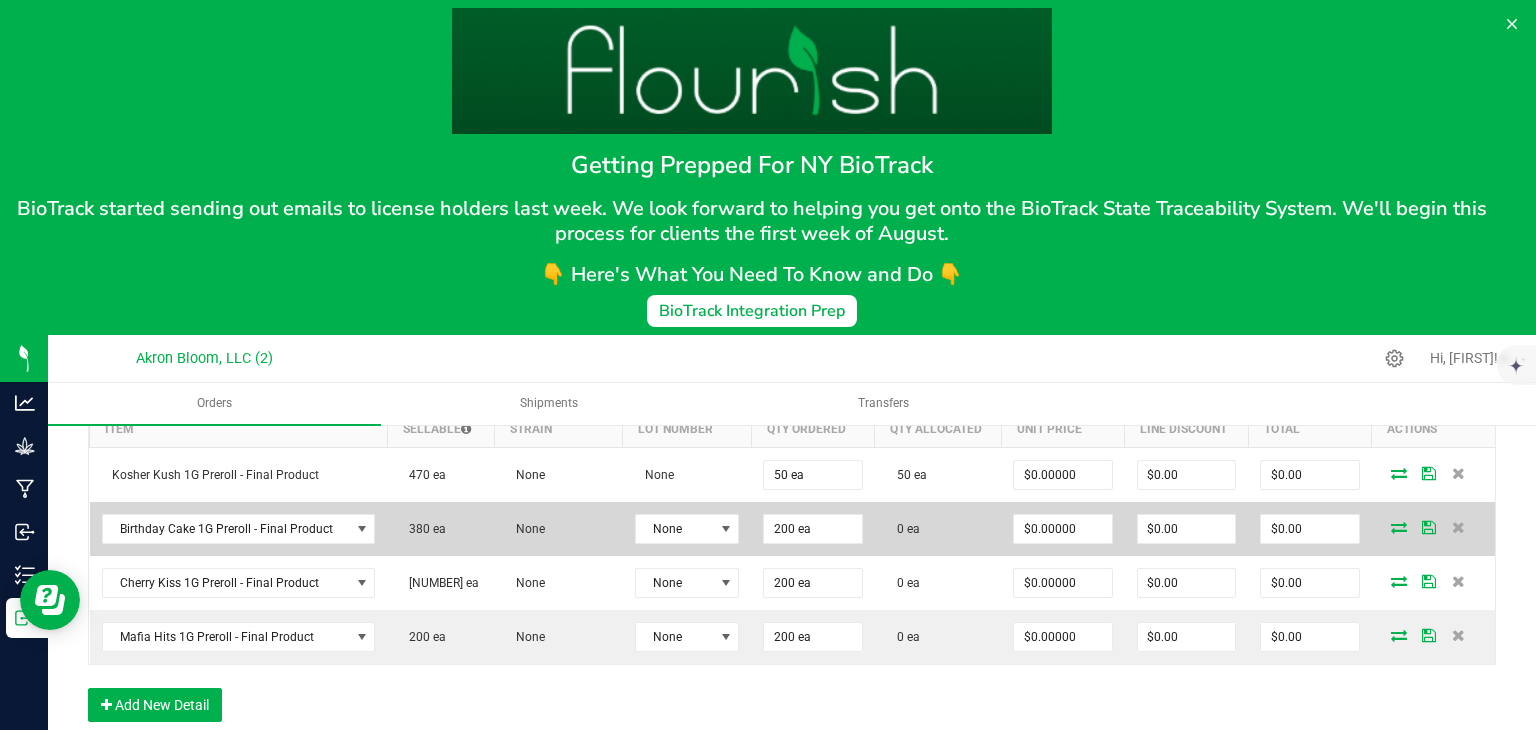 click at bounding box center [1399, 527] 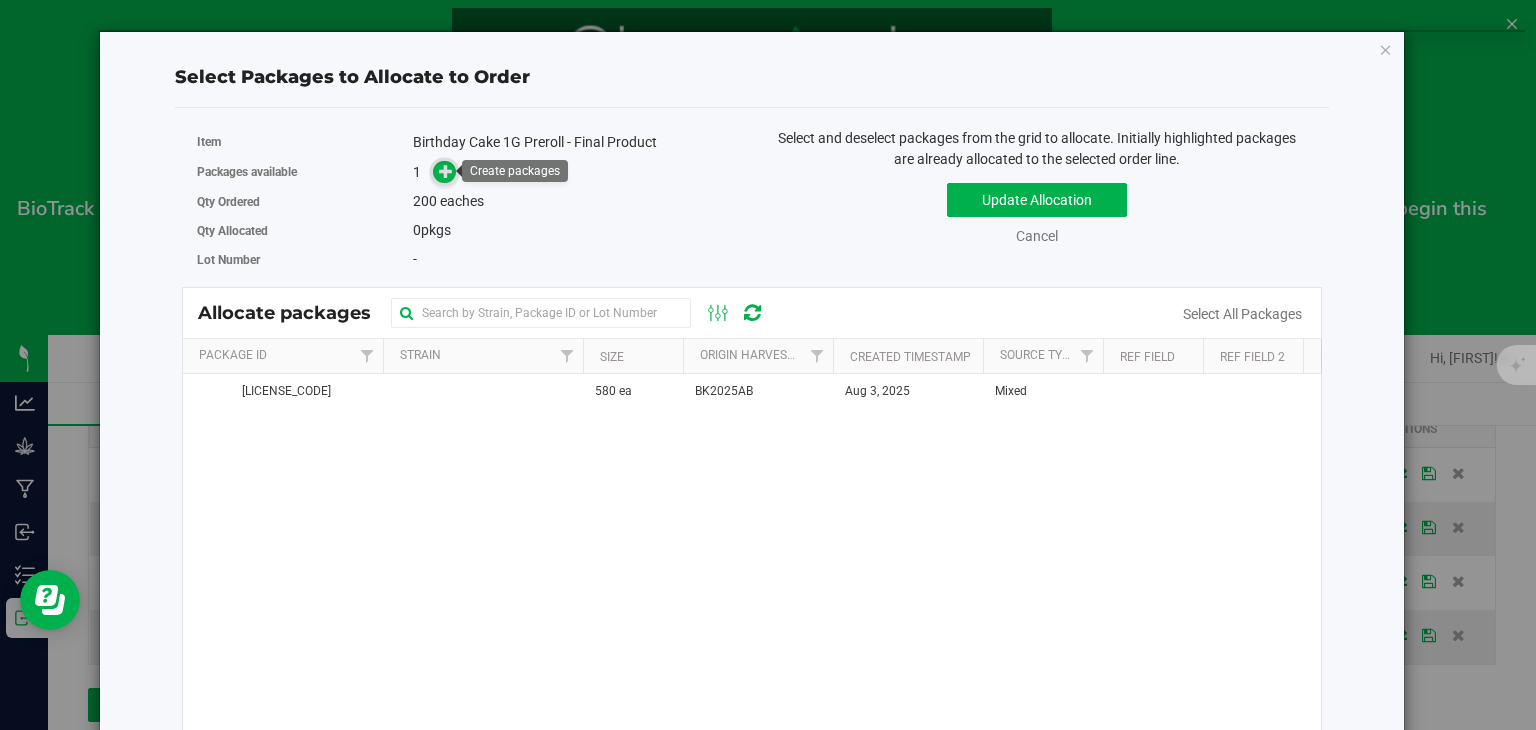 click at bounding box center [446, 171] 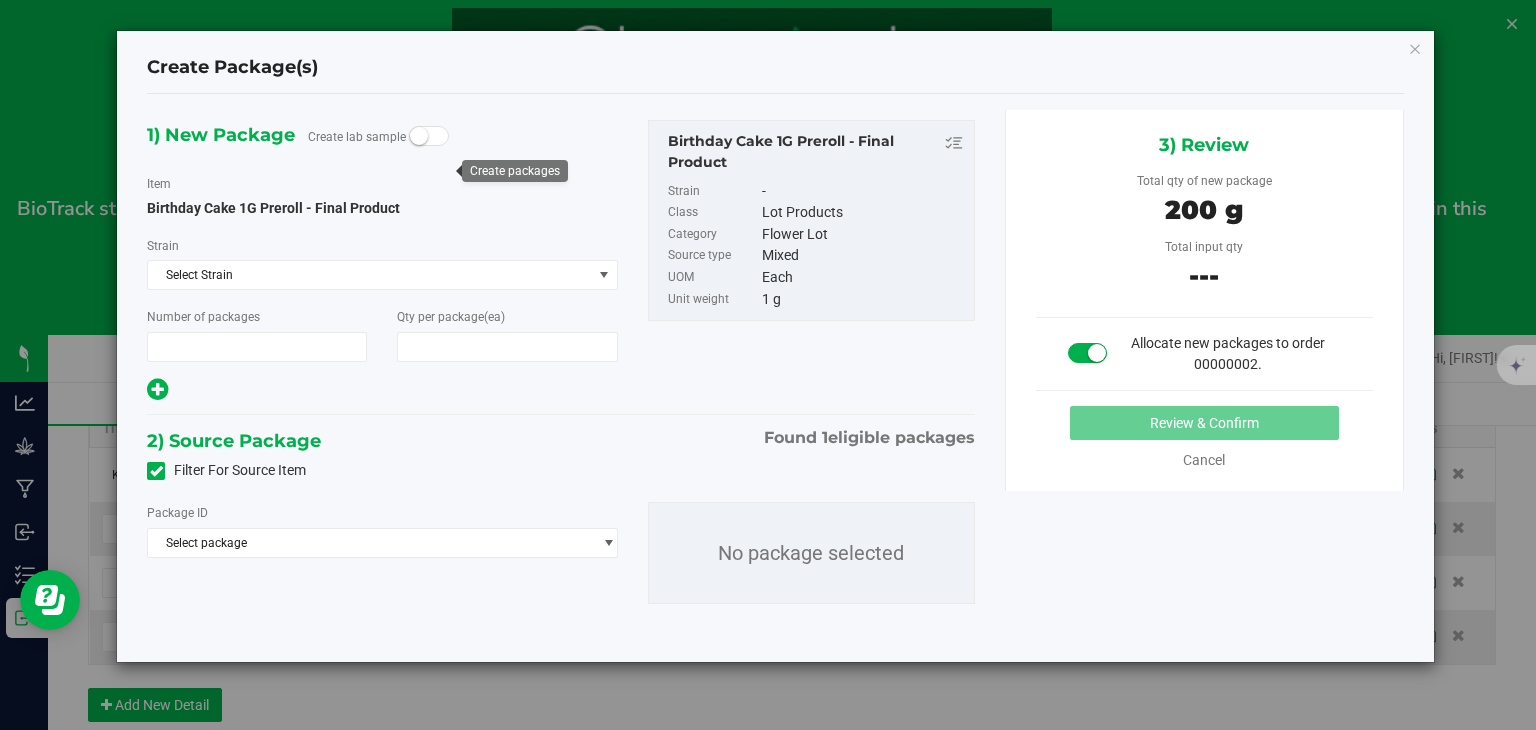 type on "1" 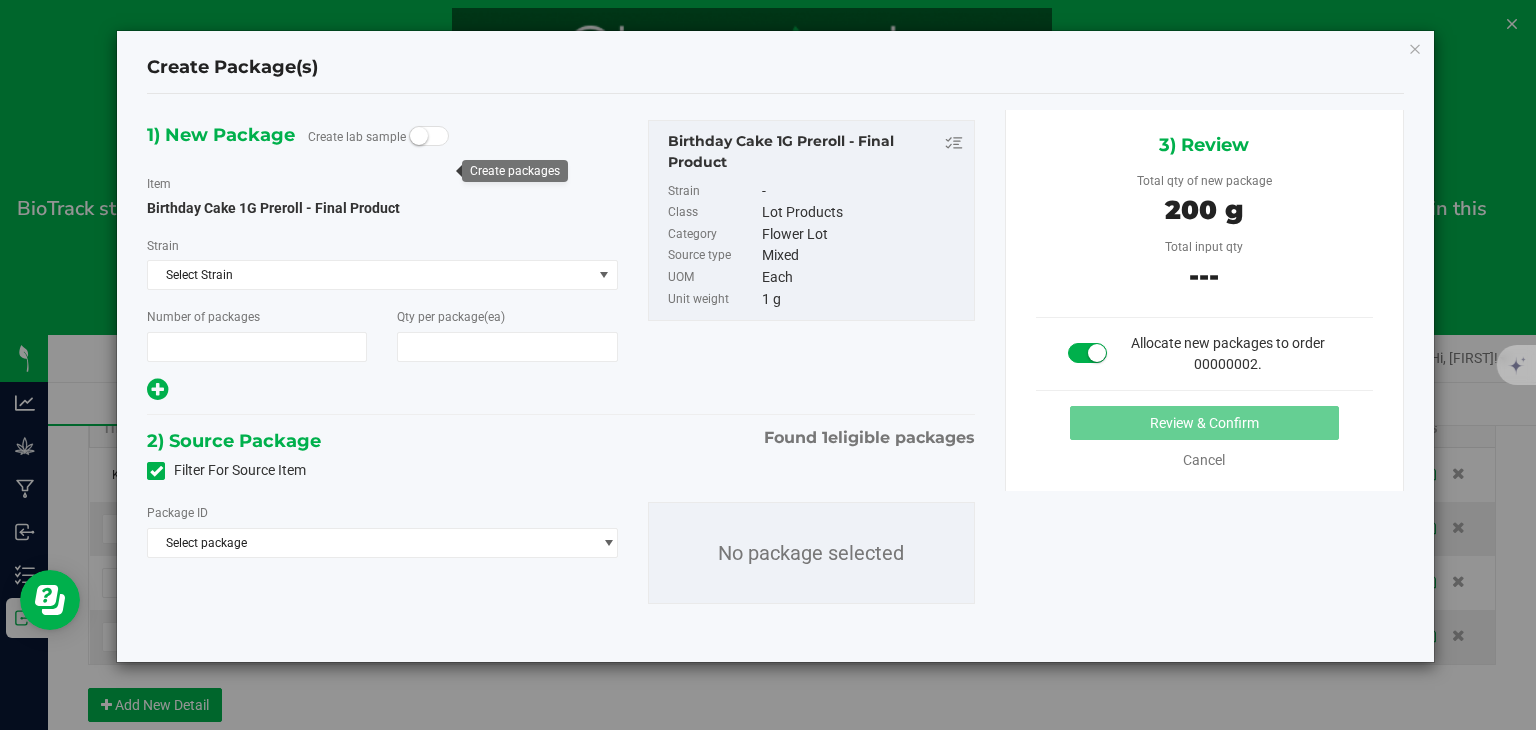 type on "200" 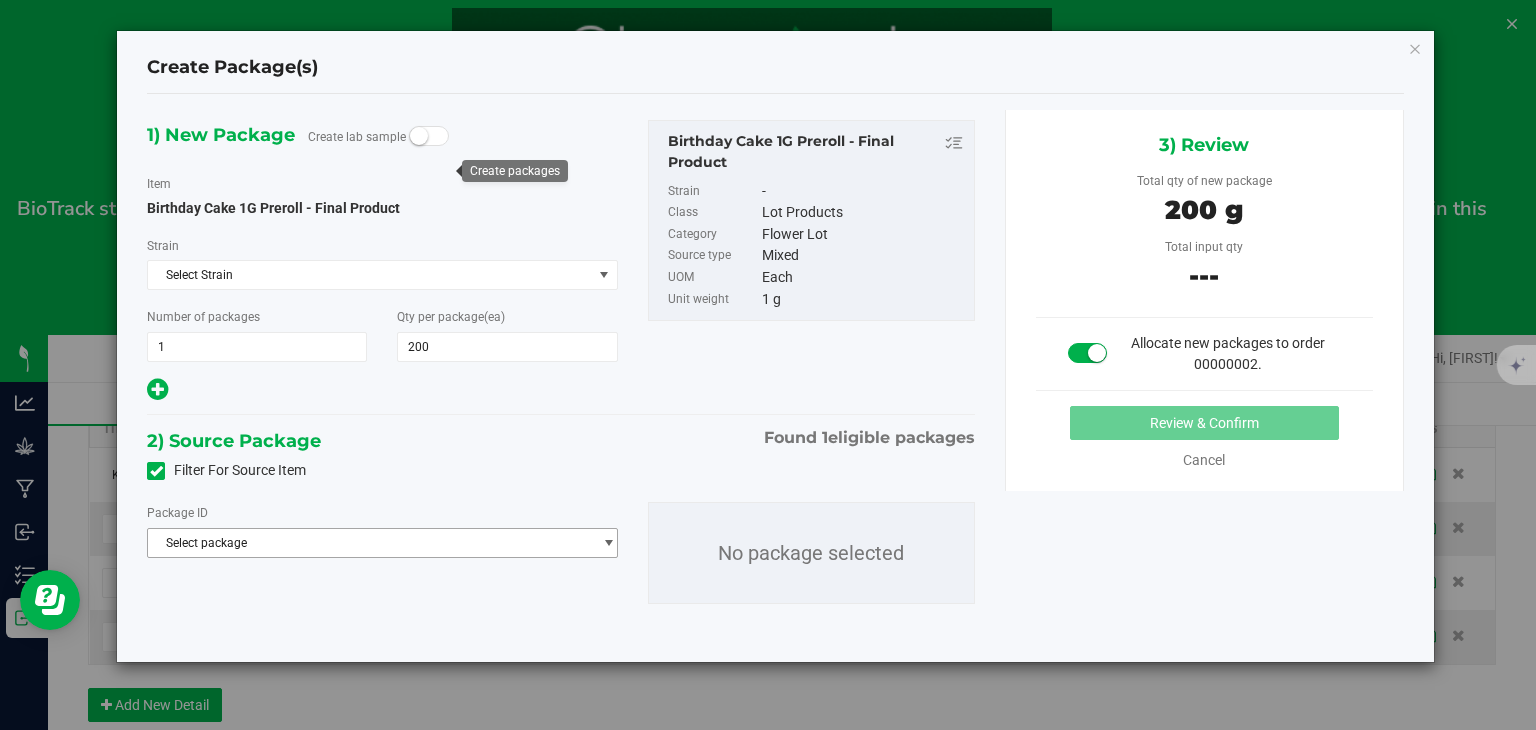 click at bounding box center (608, 543) 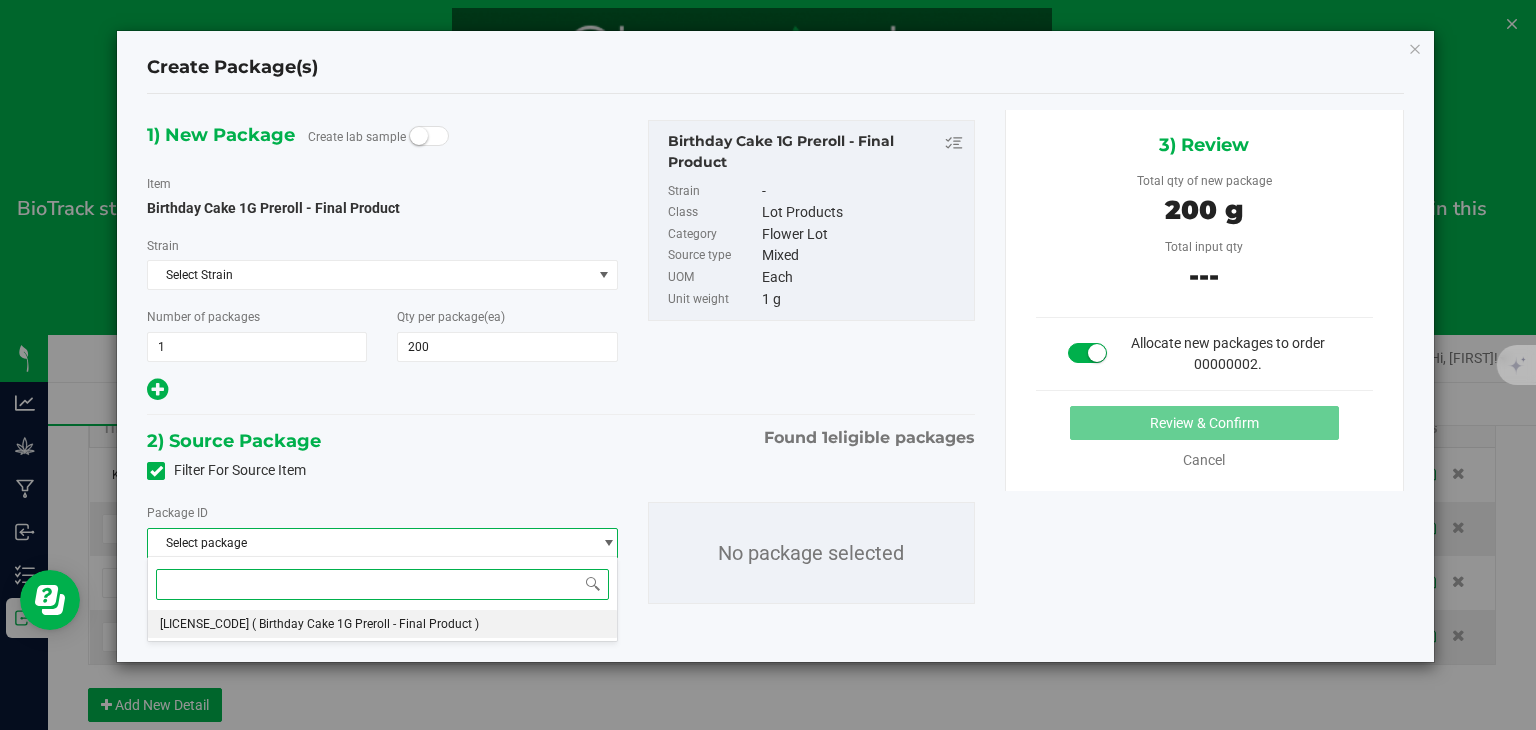 click on "(
Birthday Cake 1G Preroll - Final Product
)" at bounding box center (365, 624) 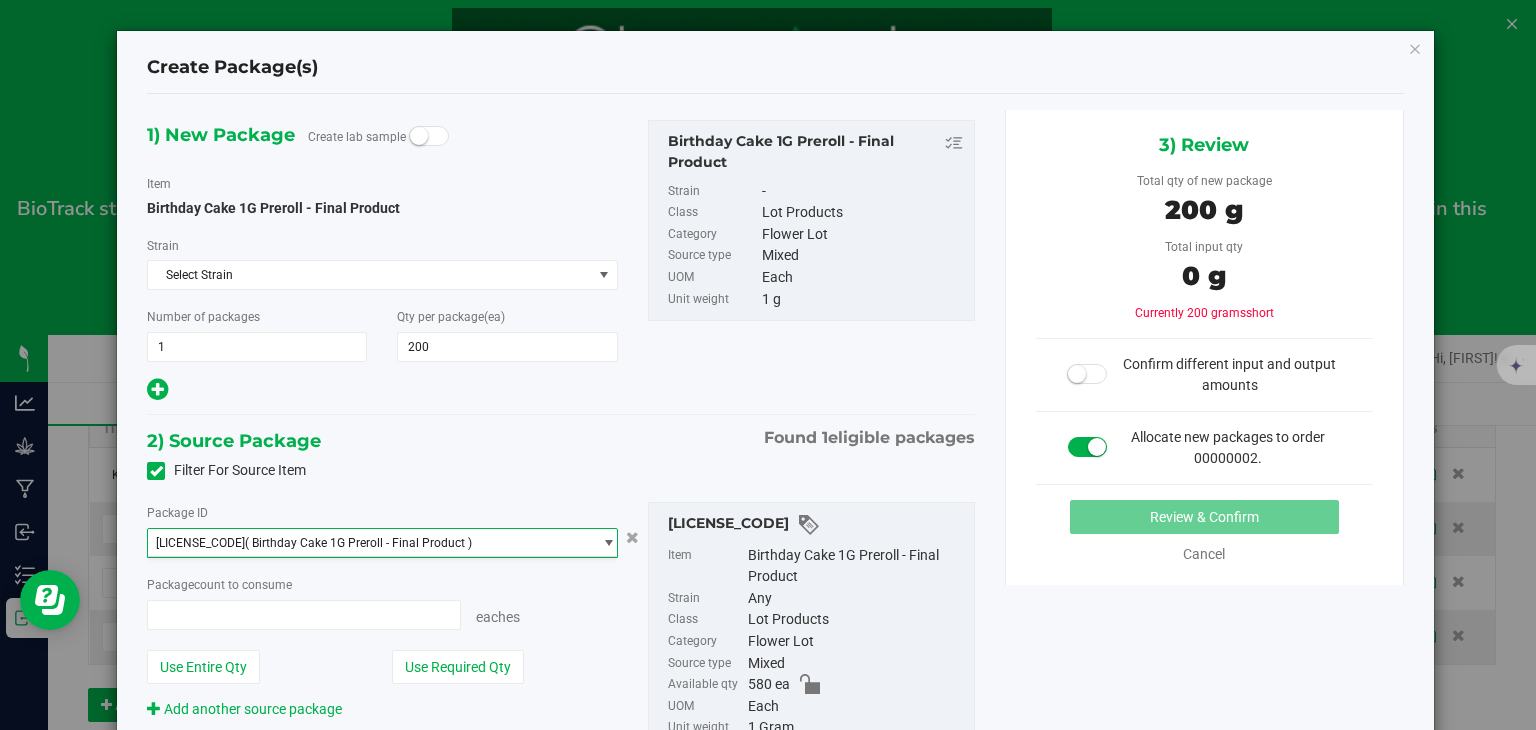 type on "0 ea" 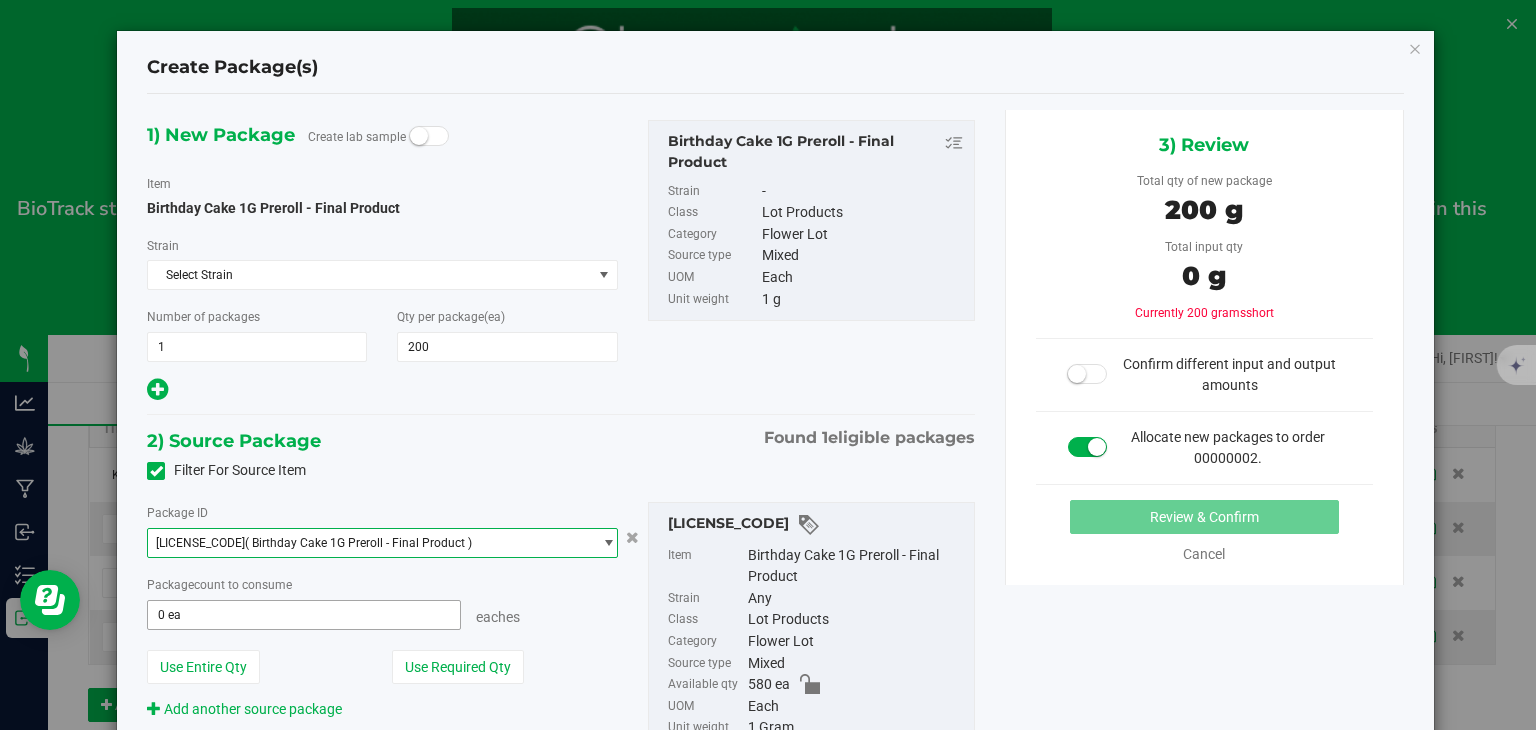 click on "0 ea 0" at bounding box center [303, 615] 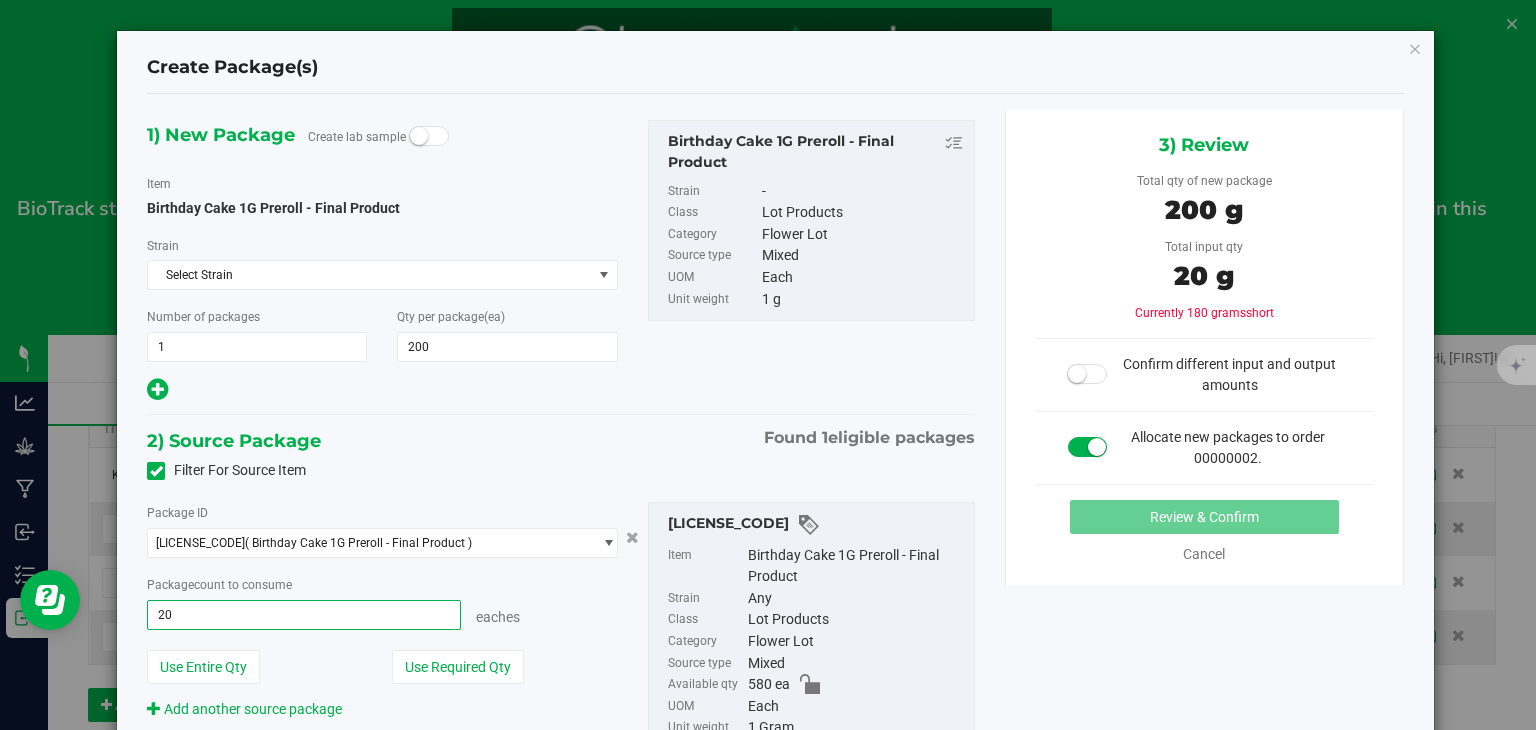 type on "200" 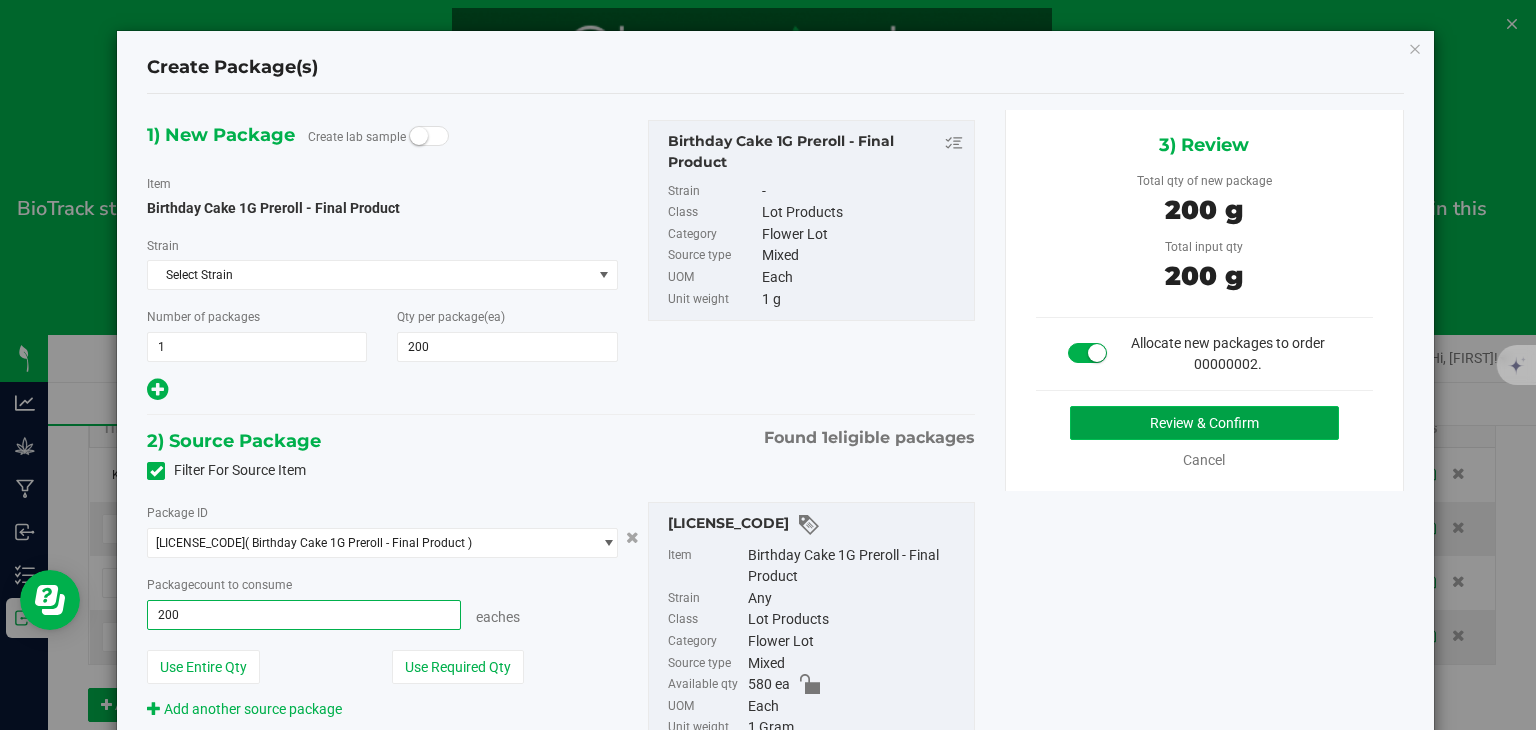 click on "Review & Confirm" at bounding box center [1204, 423] 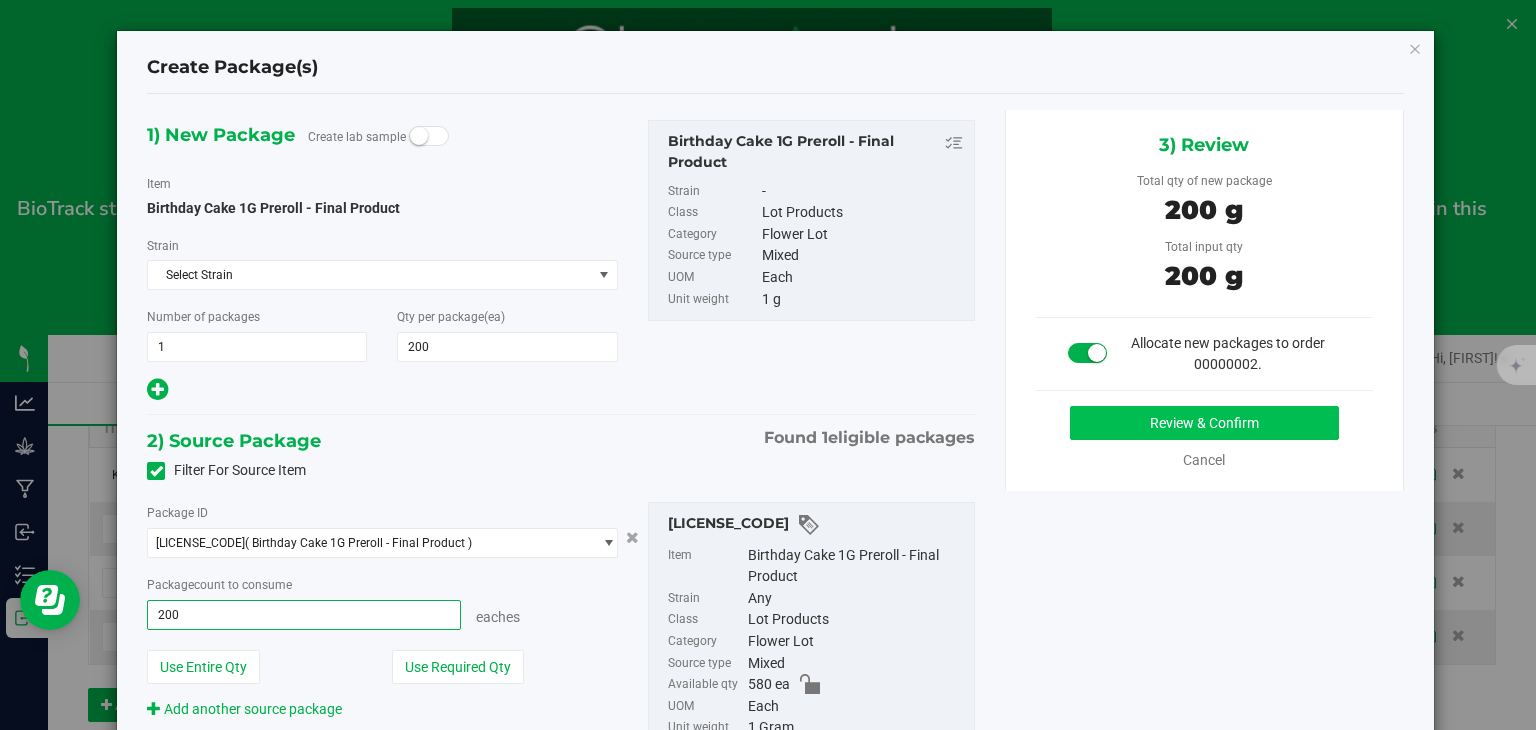 type on "200 ea" 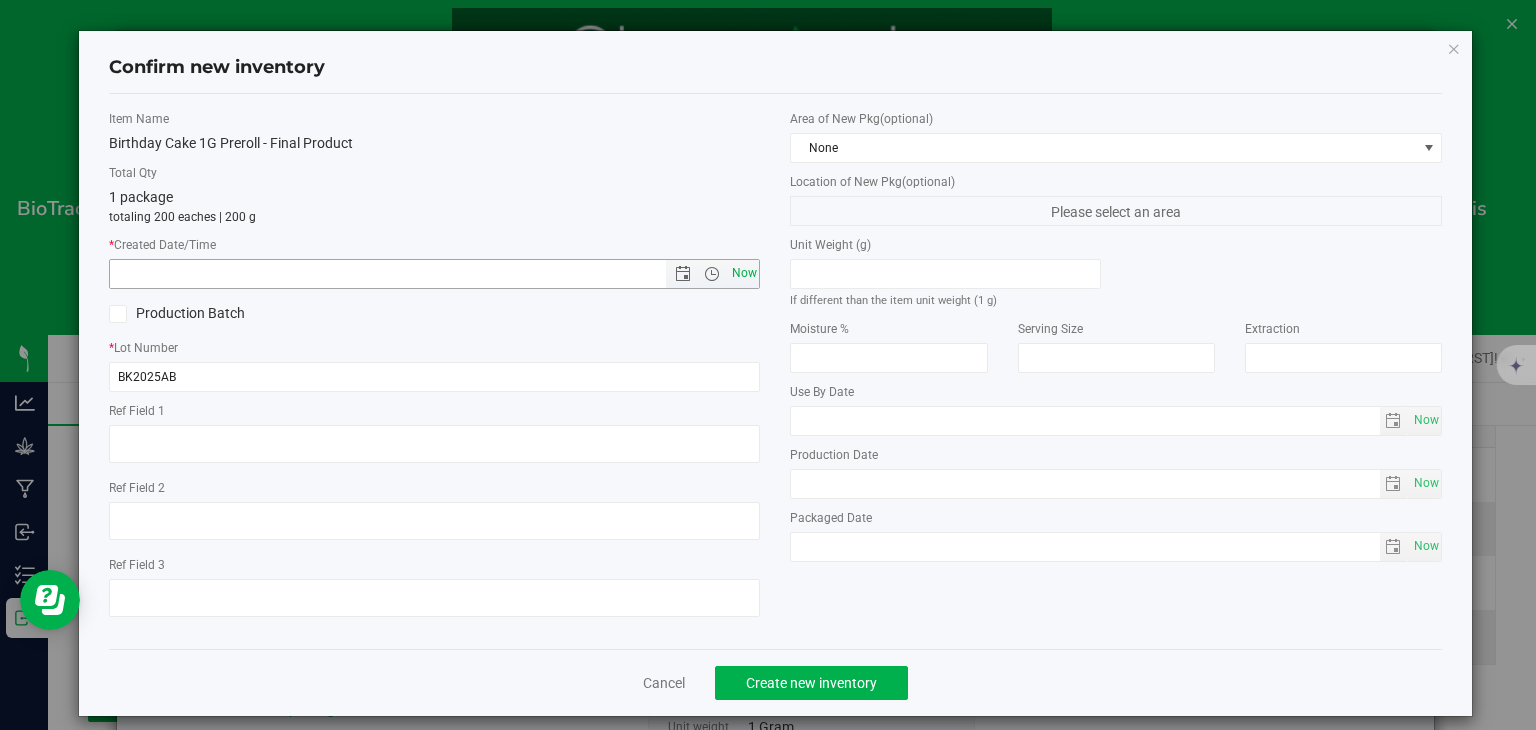 click on "Now" at bounding box center [744, 273] 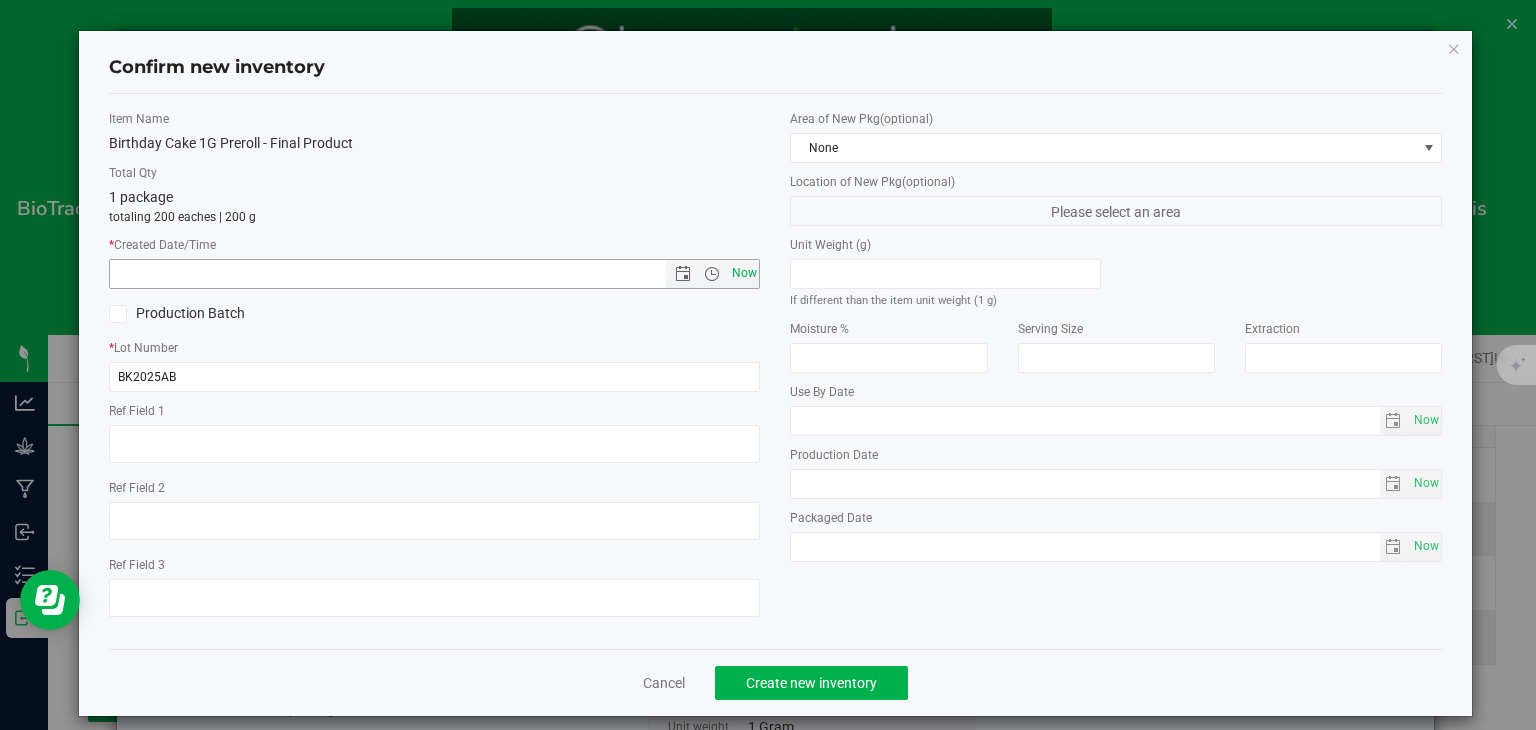 type on "[MONTH]/[NUMBER]/[YEAR] [TIME]" 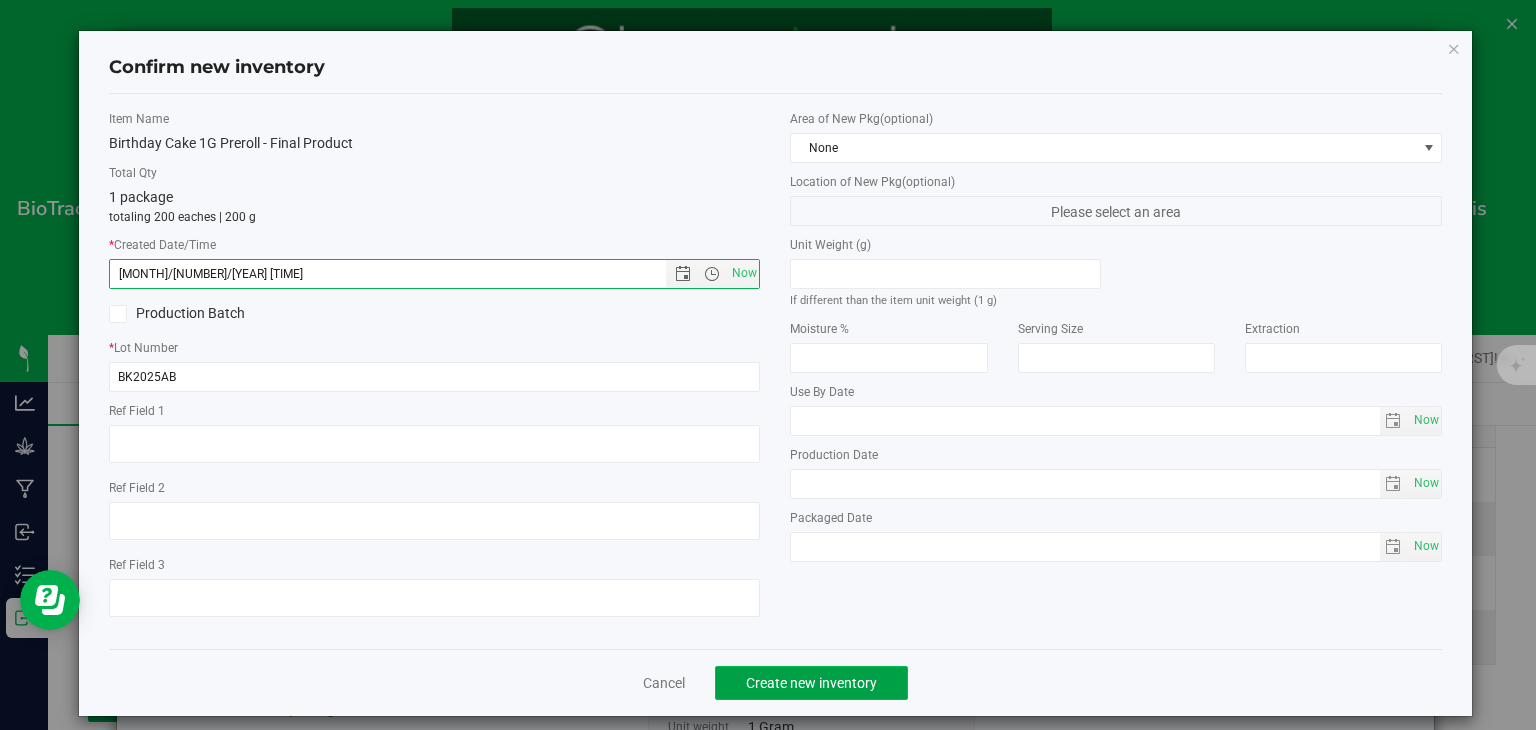 click on "Create new inventory" 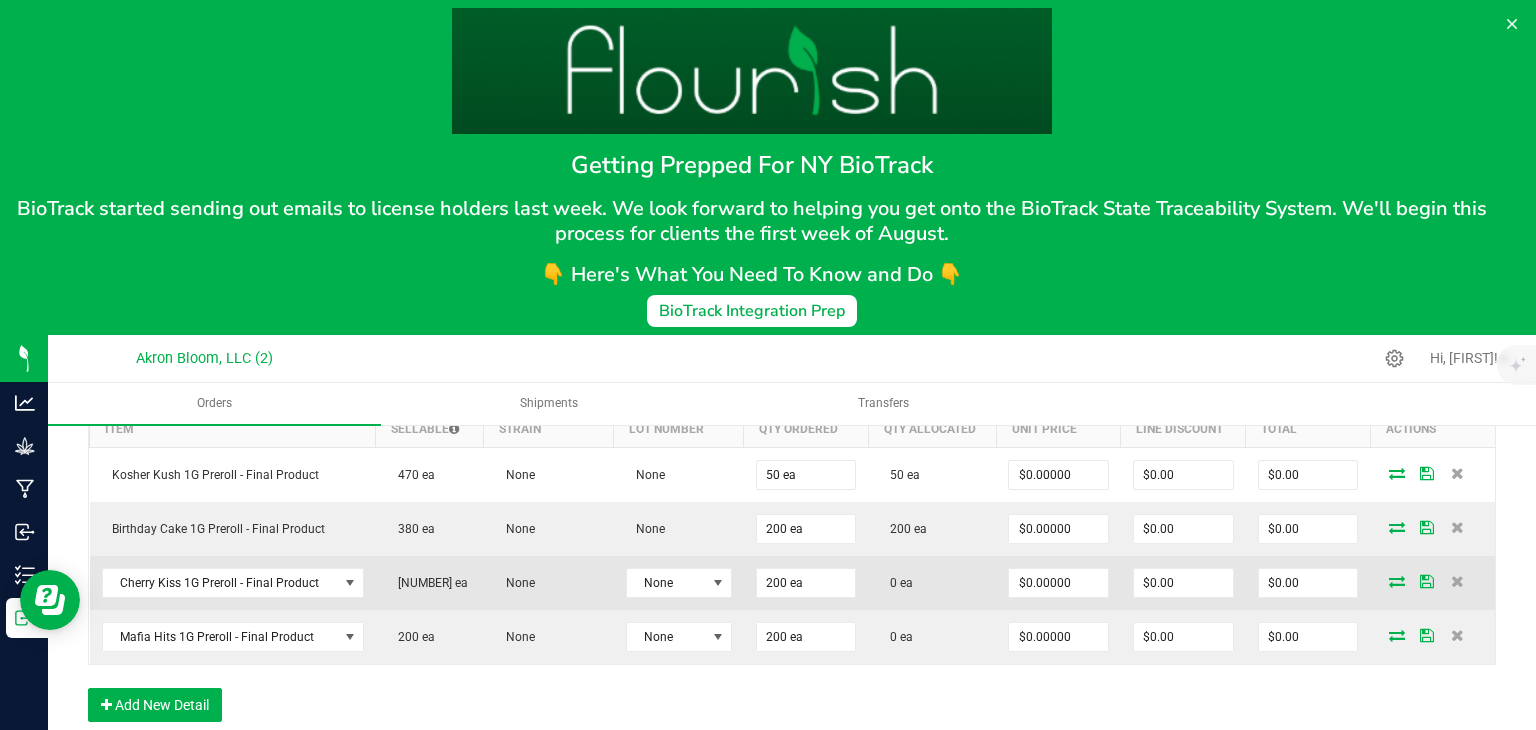 click at bounding box center [1397, 581] 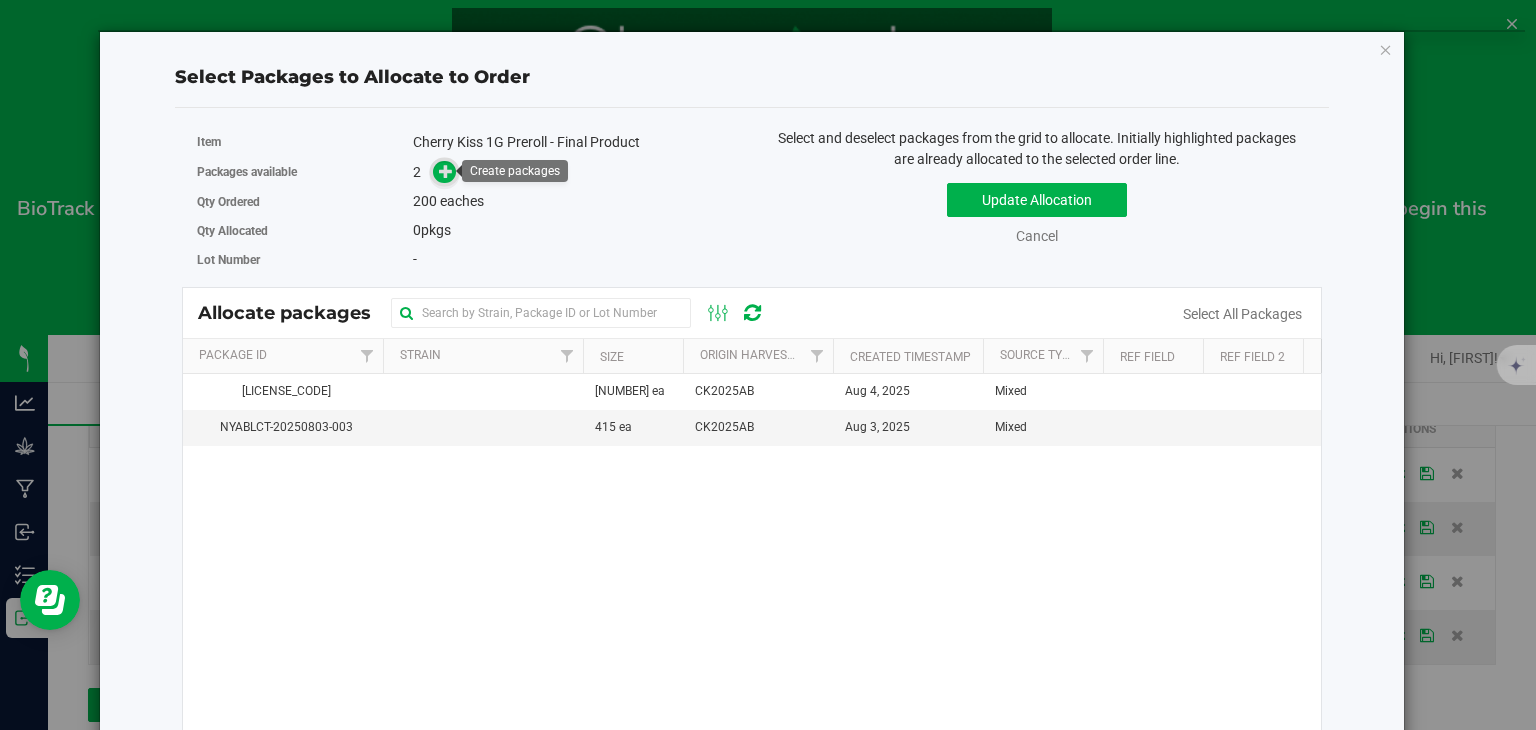 click at bounding box center (446, 171) 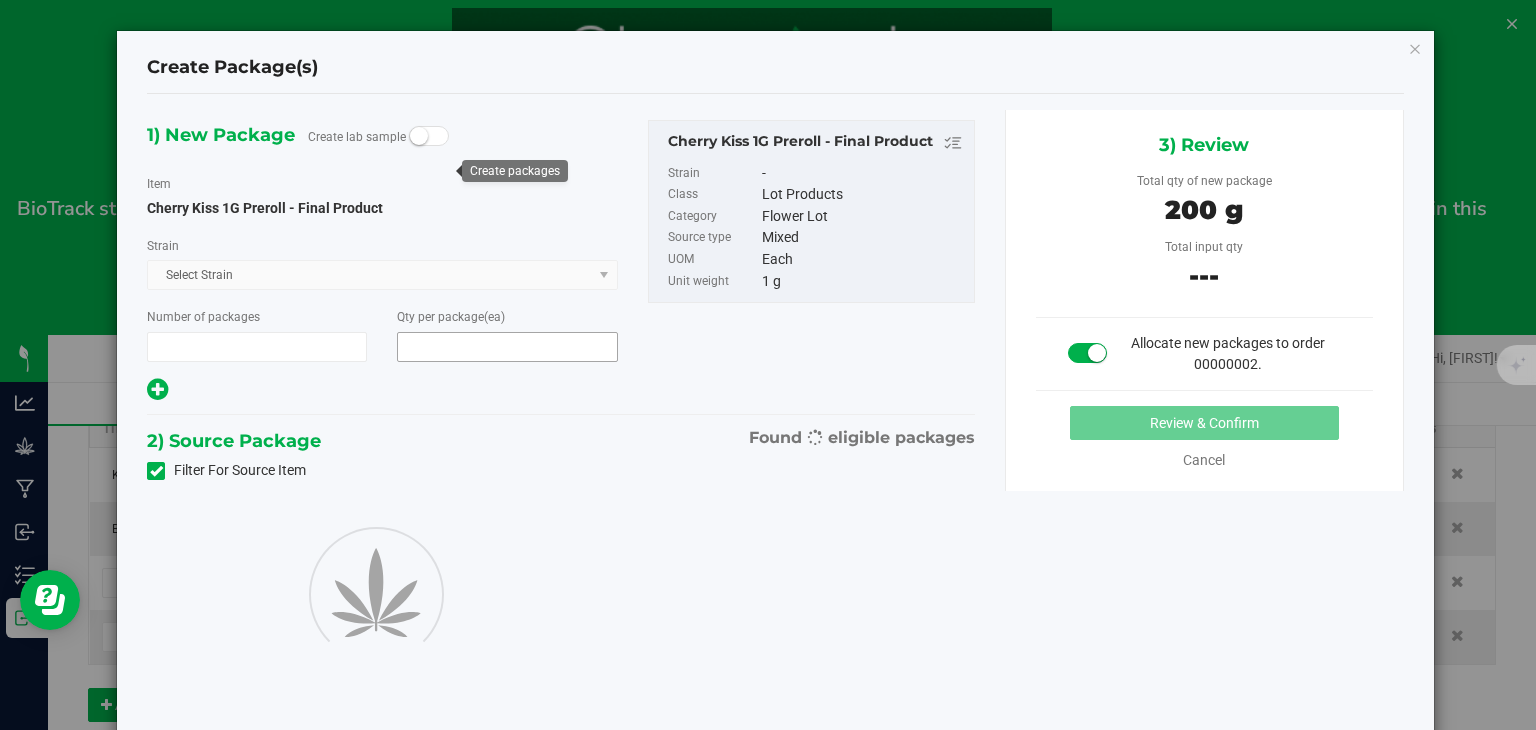 type on "1" 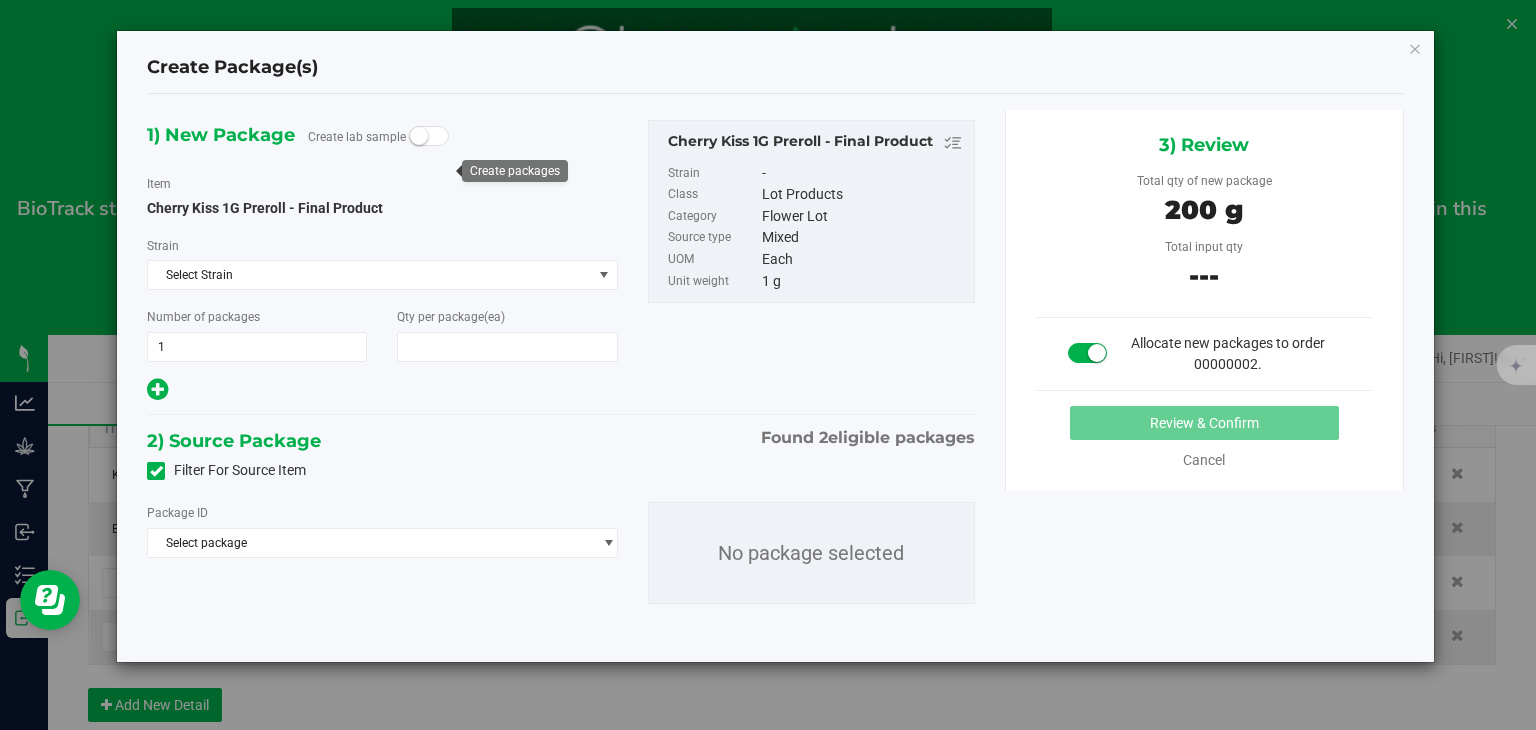 type on "200" 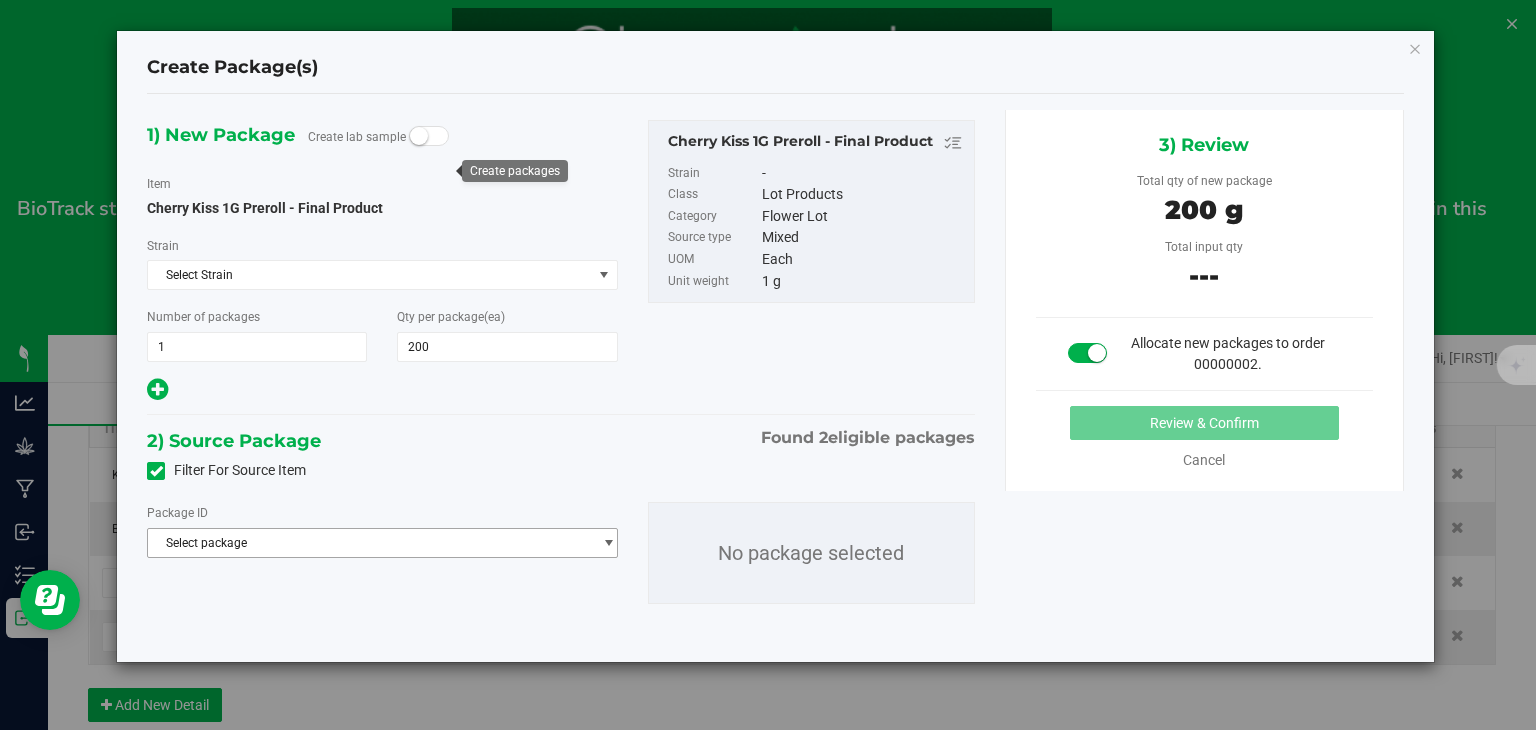 click at bounding box center [608, 543] 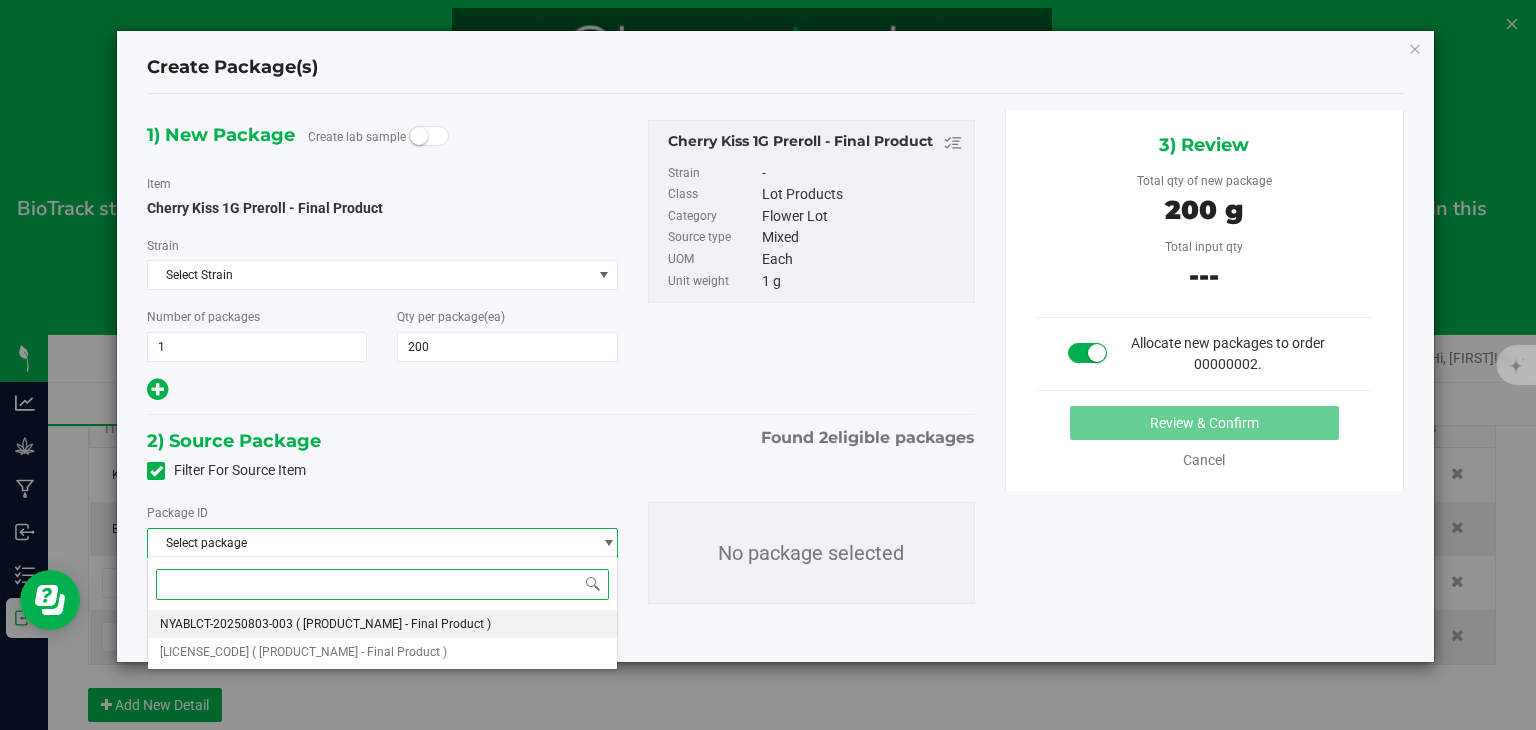 click on "[LICENSE_CODE]
(
[PRODUCT_NAME] - Final Product
)" at bounding box center (382, 624) 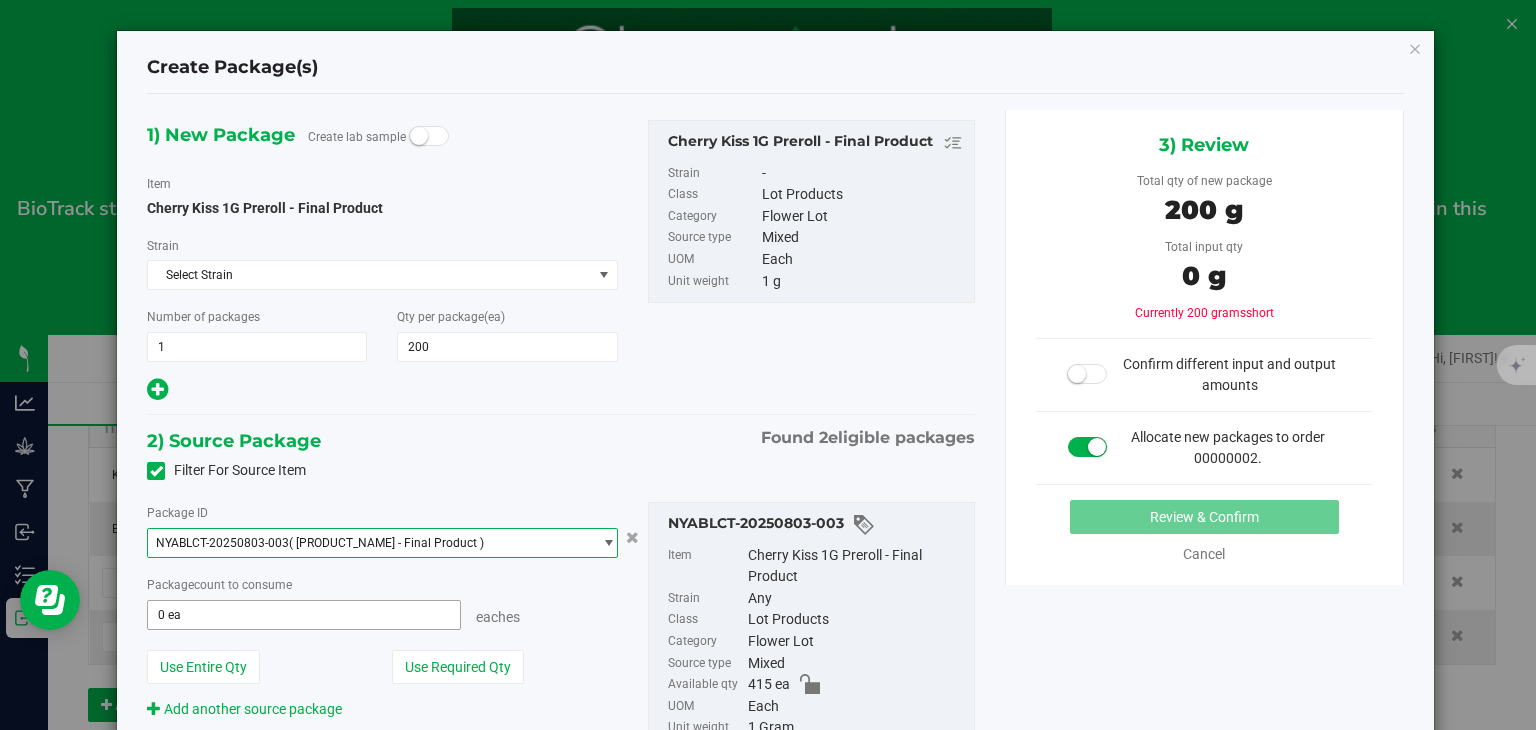 click on "0 ea" at bounding box center [303, 615] 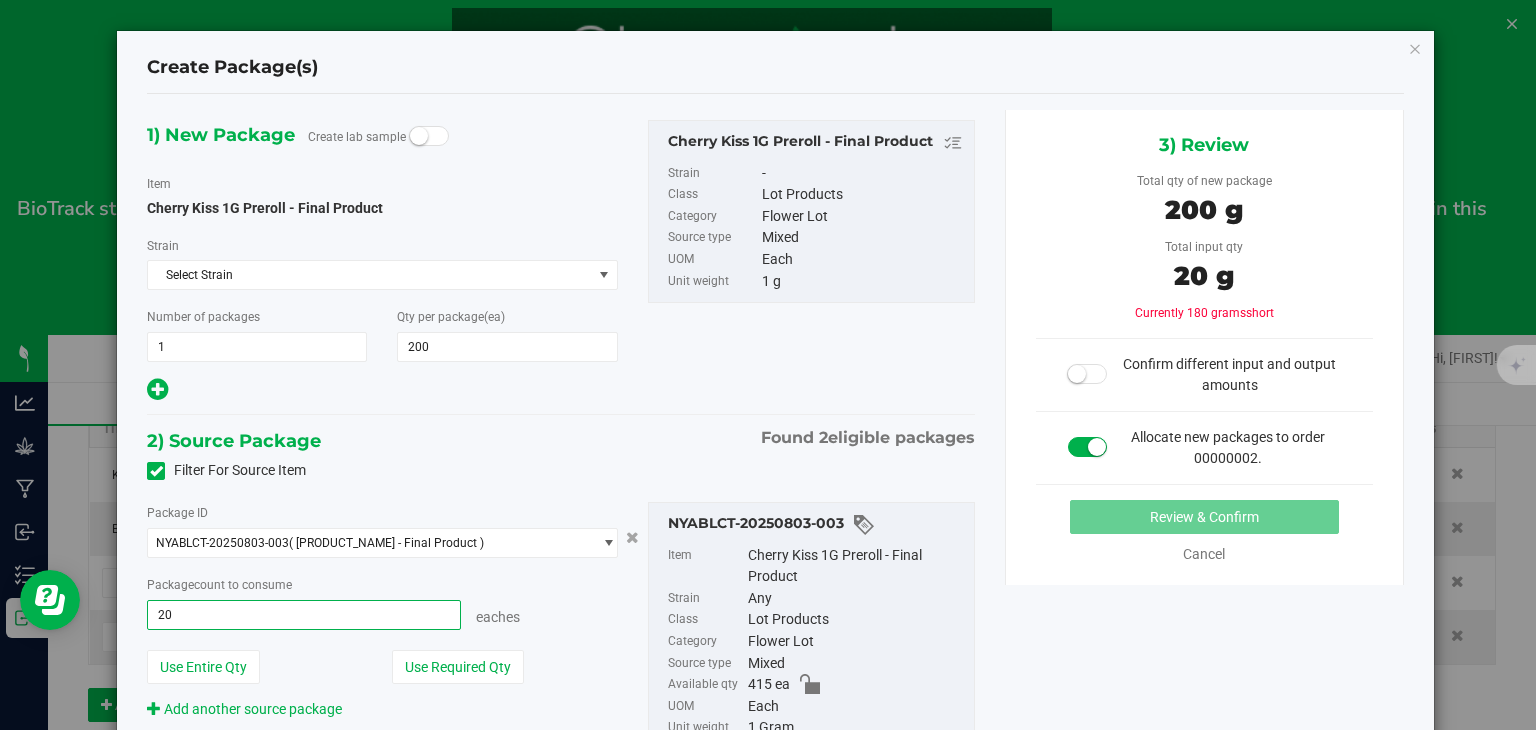type on "200" 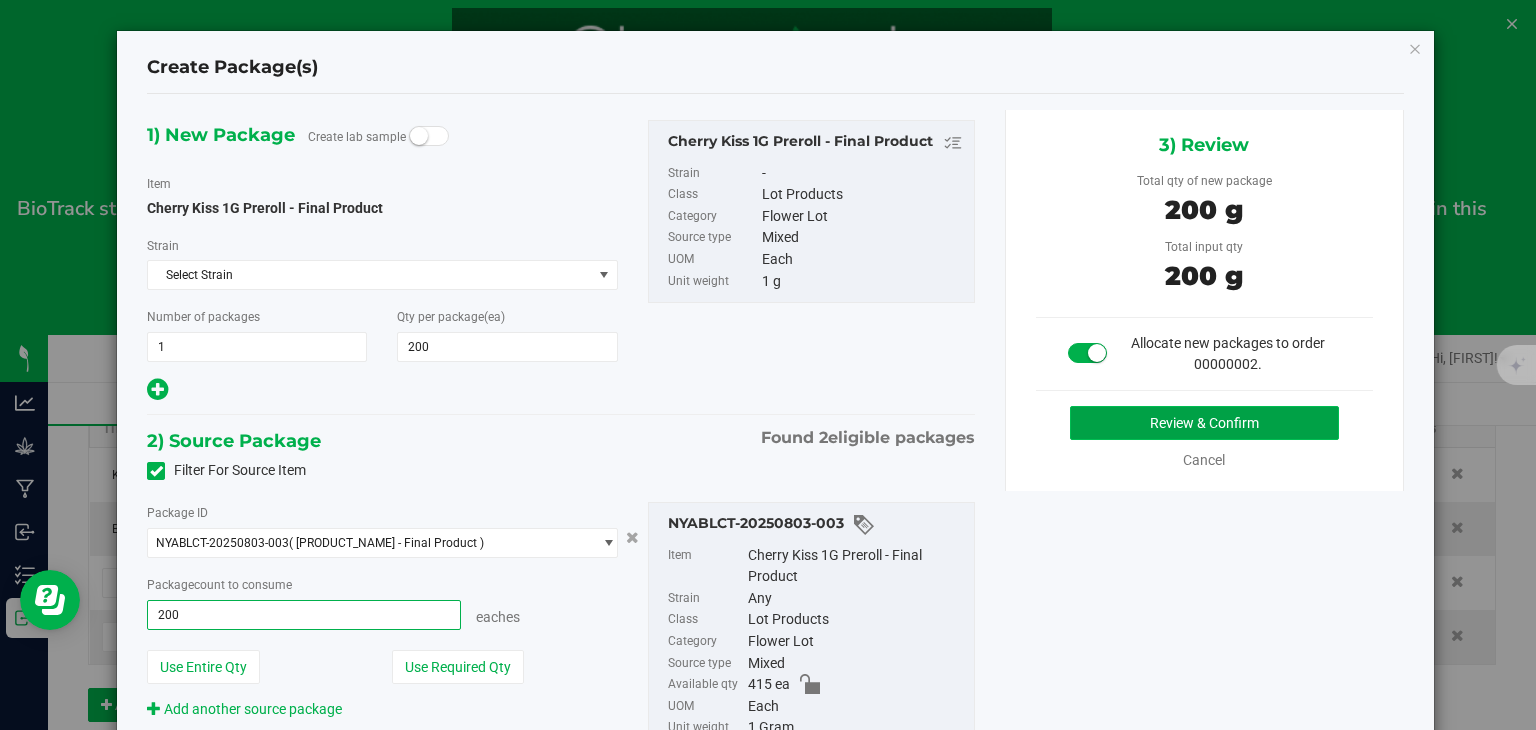 click on "Review & Confirm" at bounding box center [1204, 423] 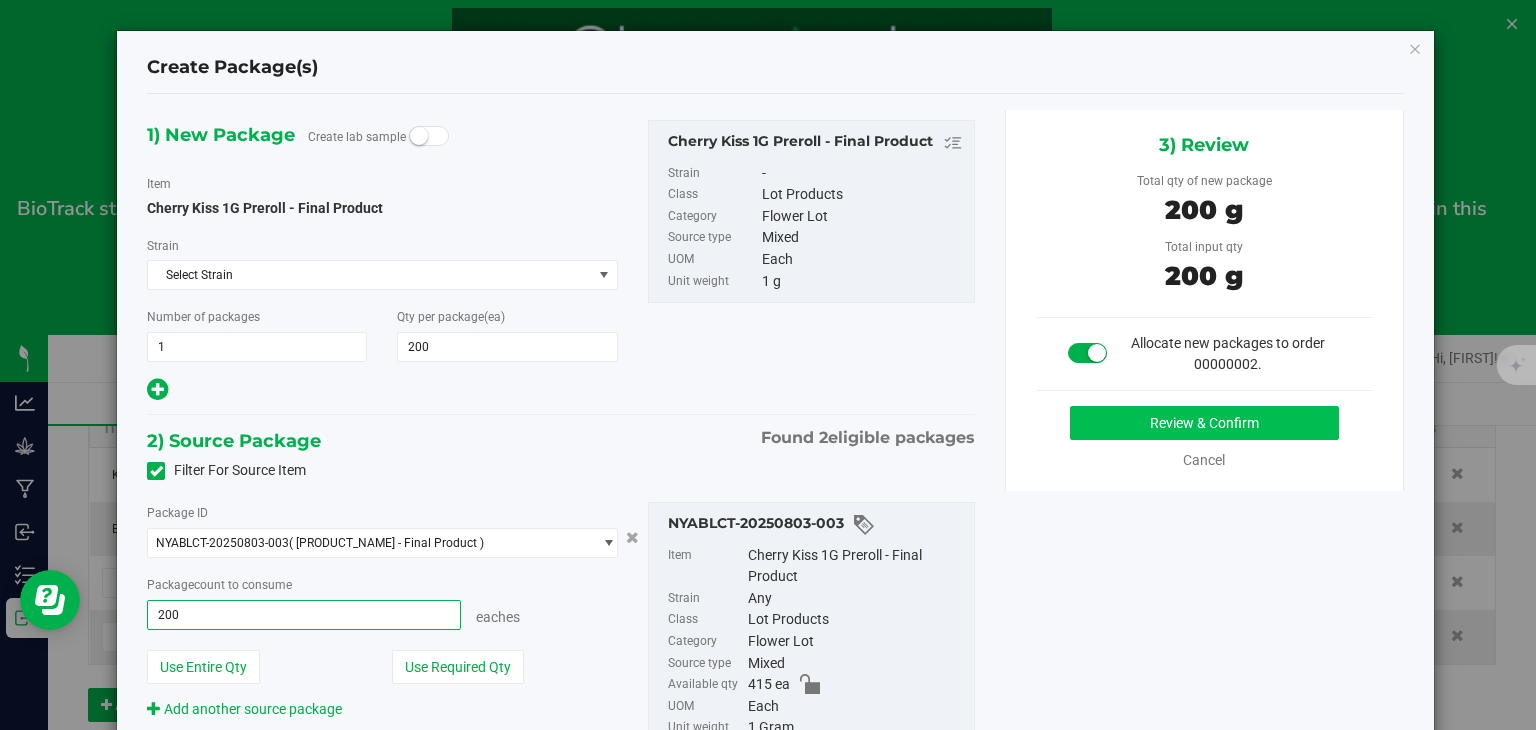 type on "200 ea" 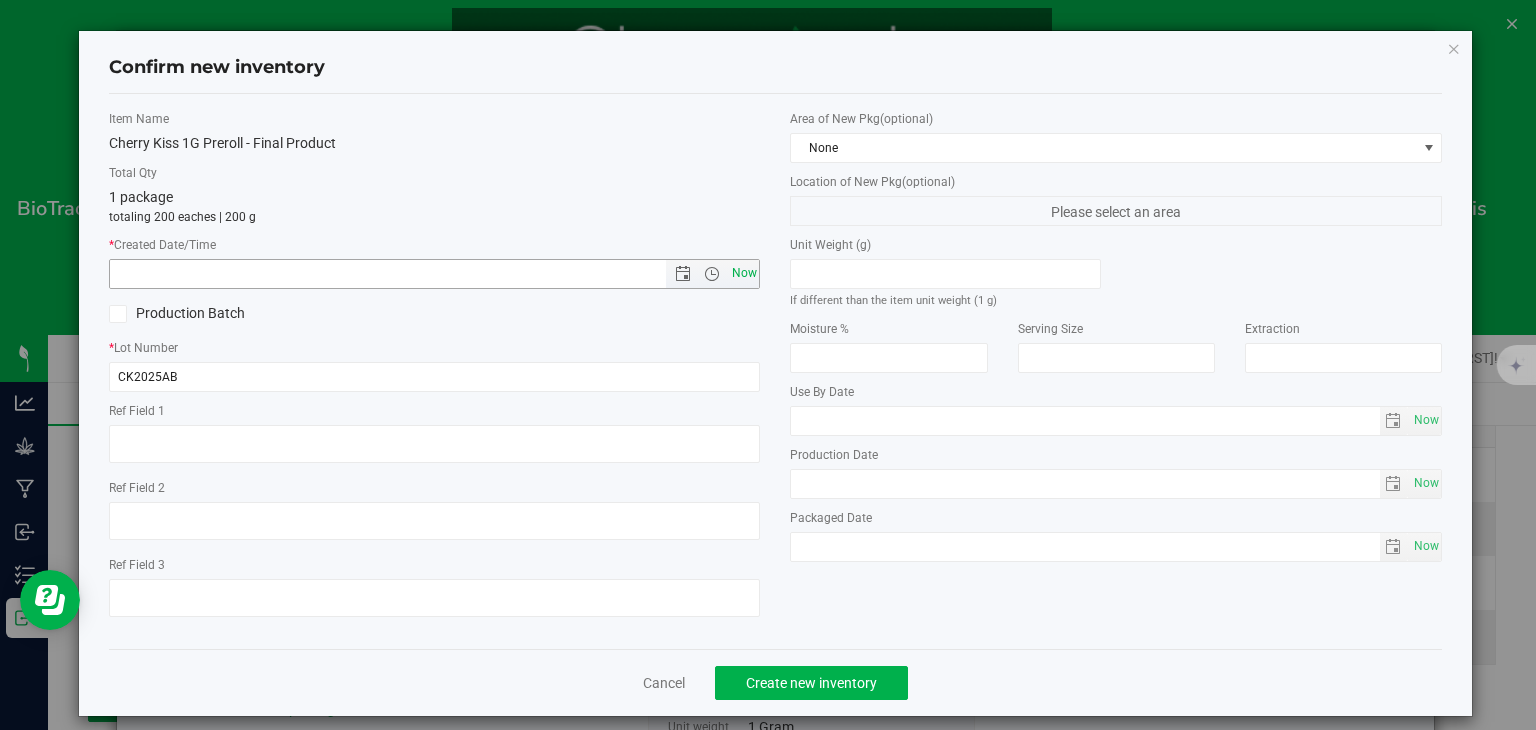 click on "Now" at bounding box center [744, 273] 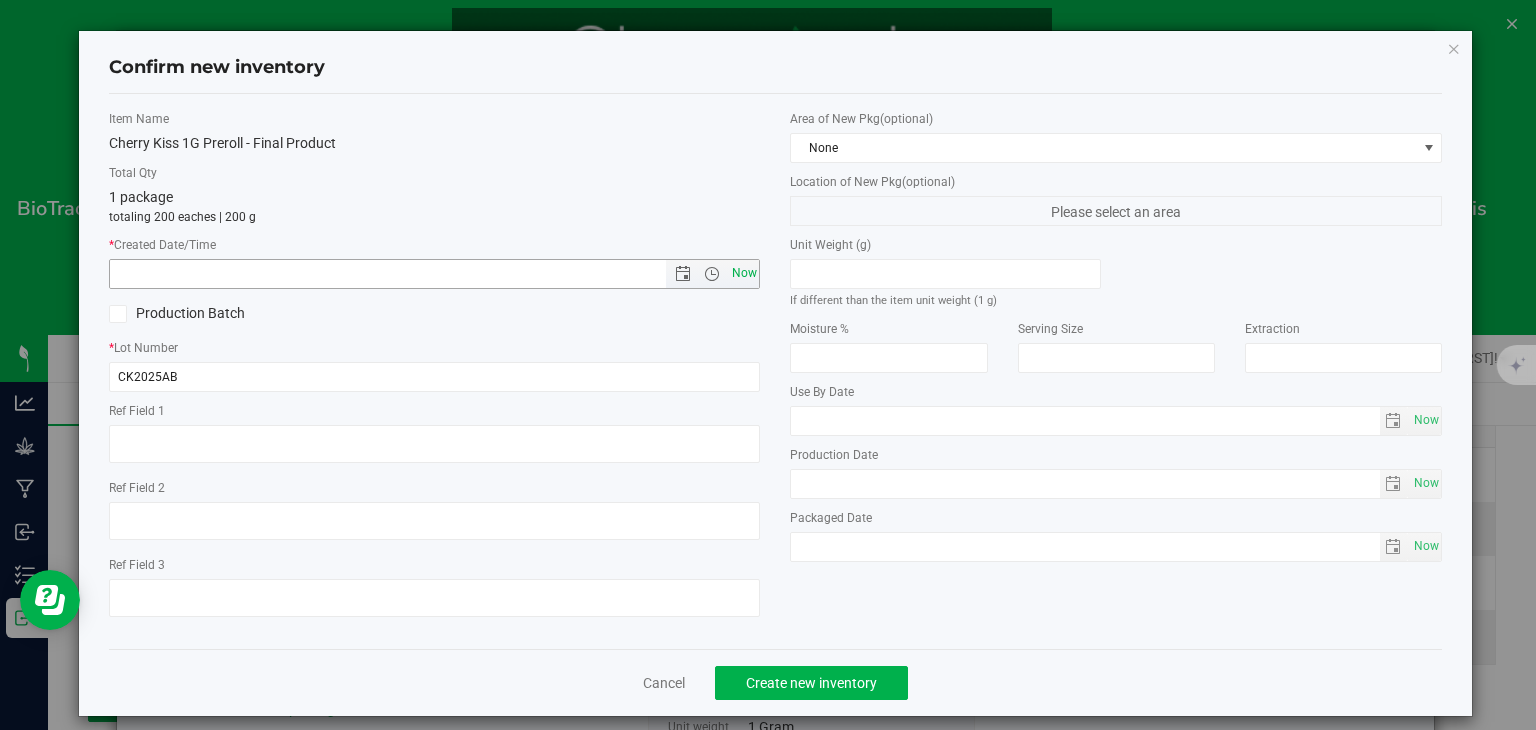 type on "[MONTH]/[NUMBER]/[YEAR] [TIME]" 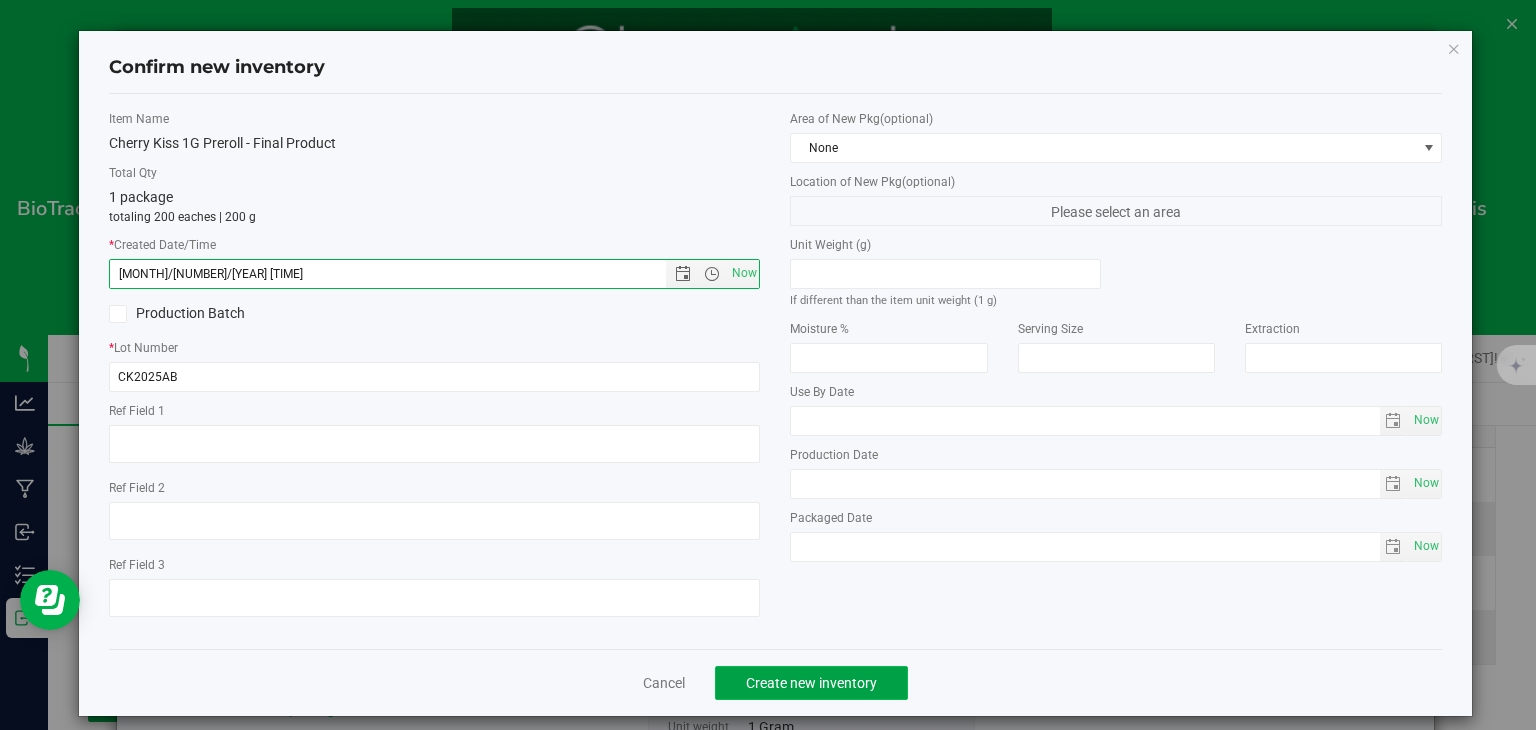 click on "Create new inventory" 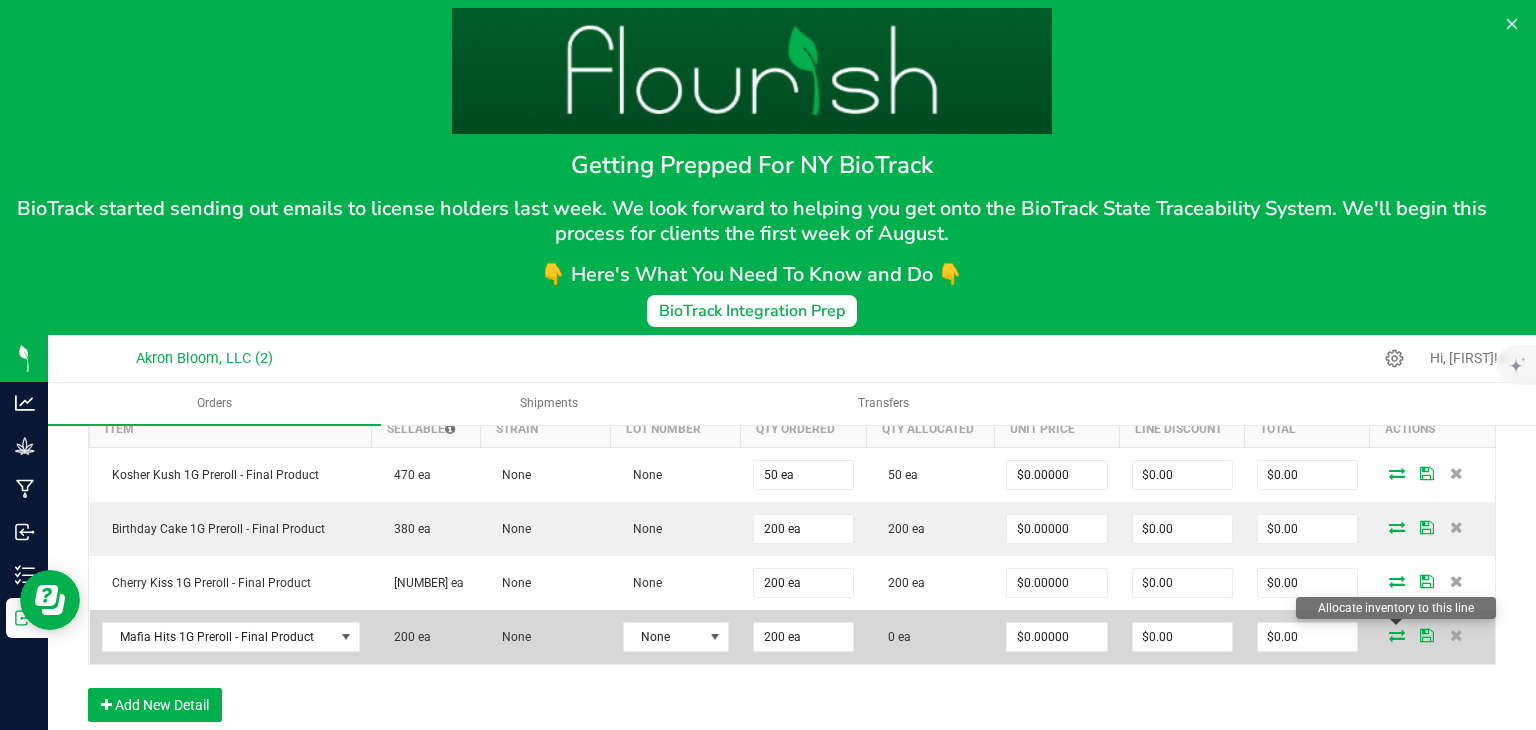click at bounding box center [1397, 635] 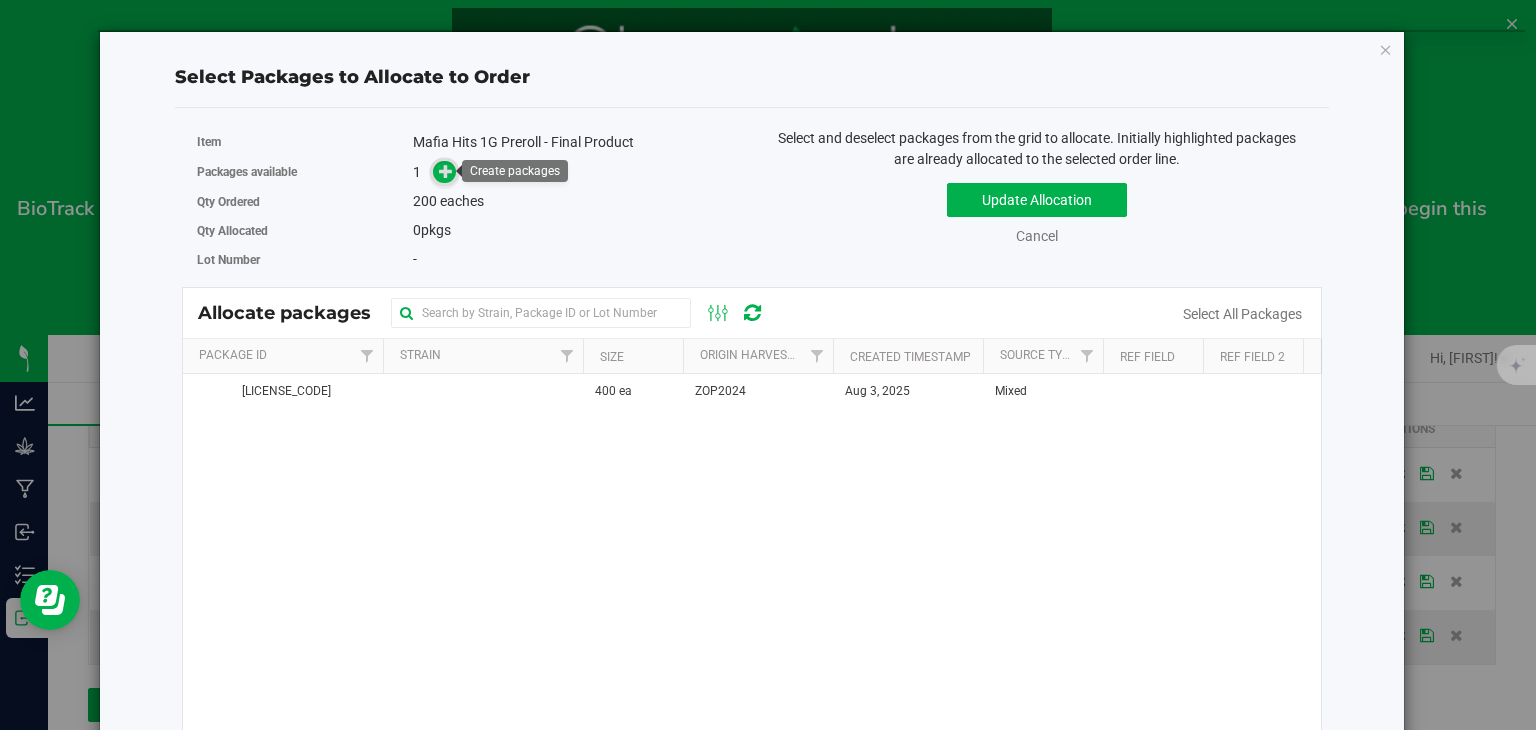 click at bounding box center [446, 171] 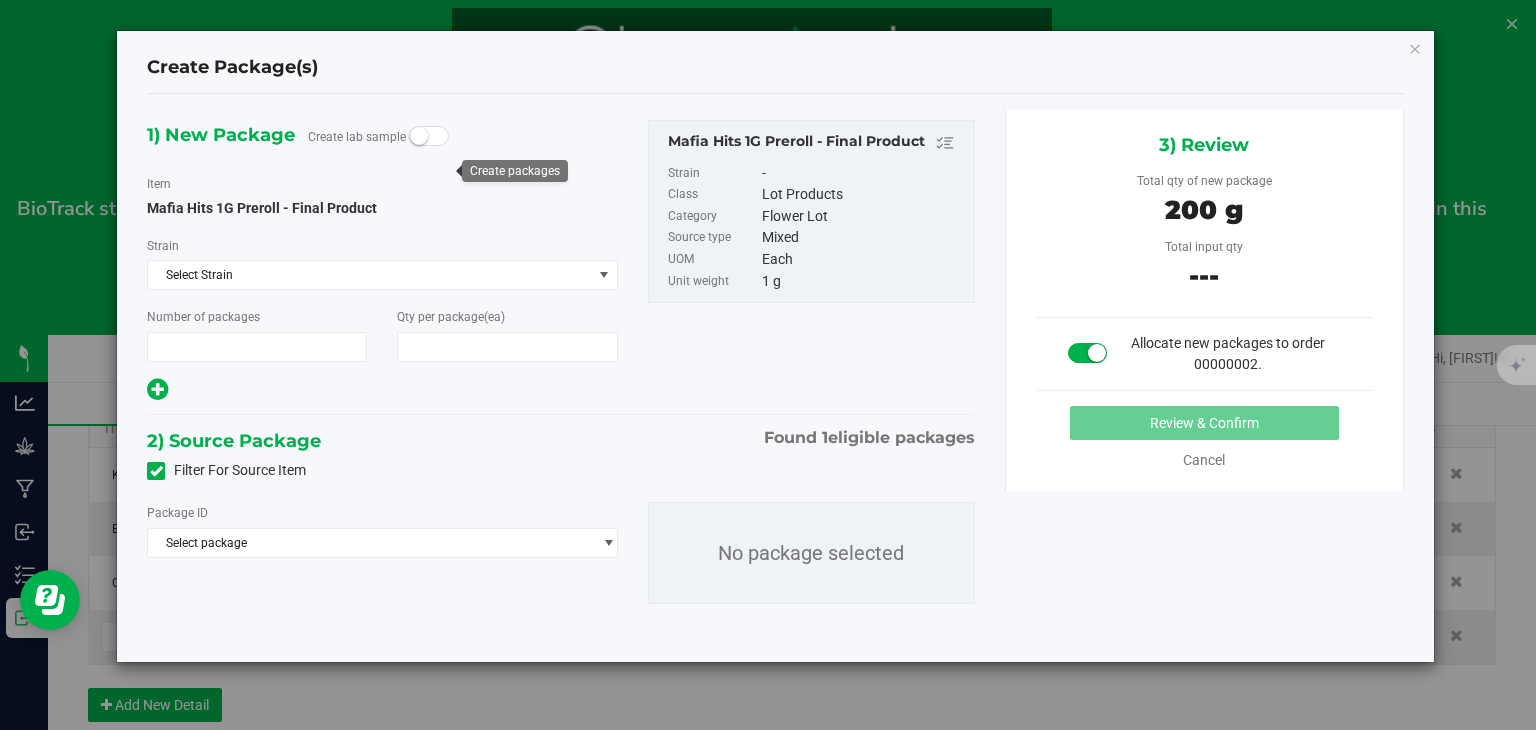 type on "1" 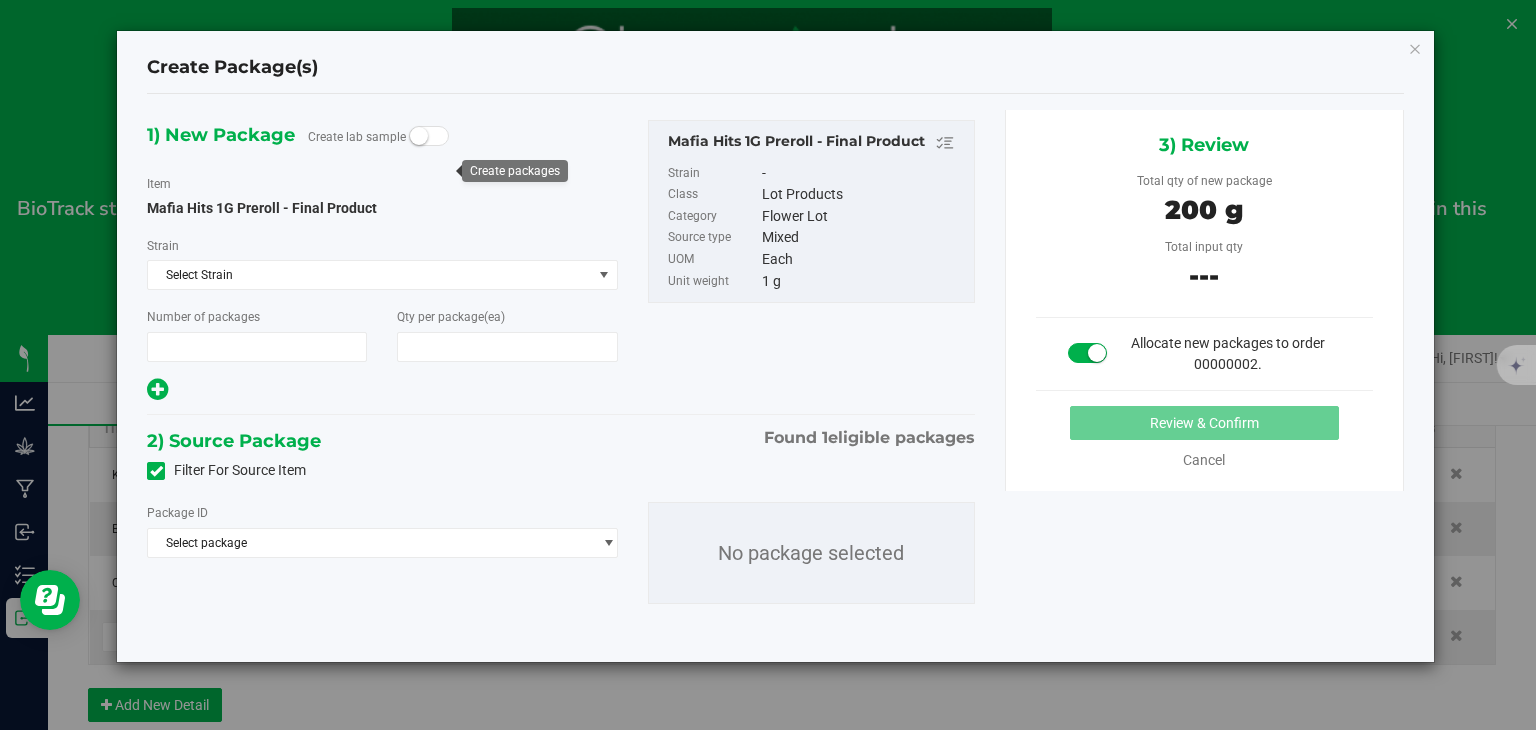 type on "200" 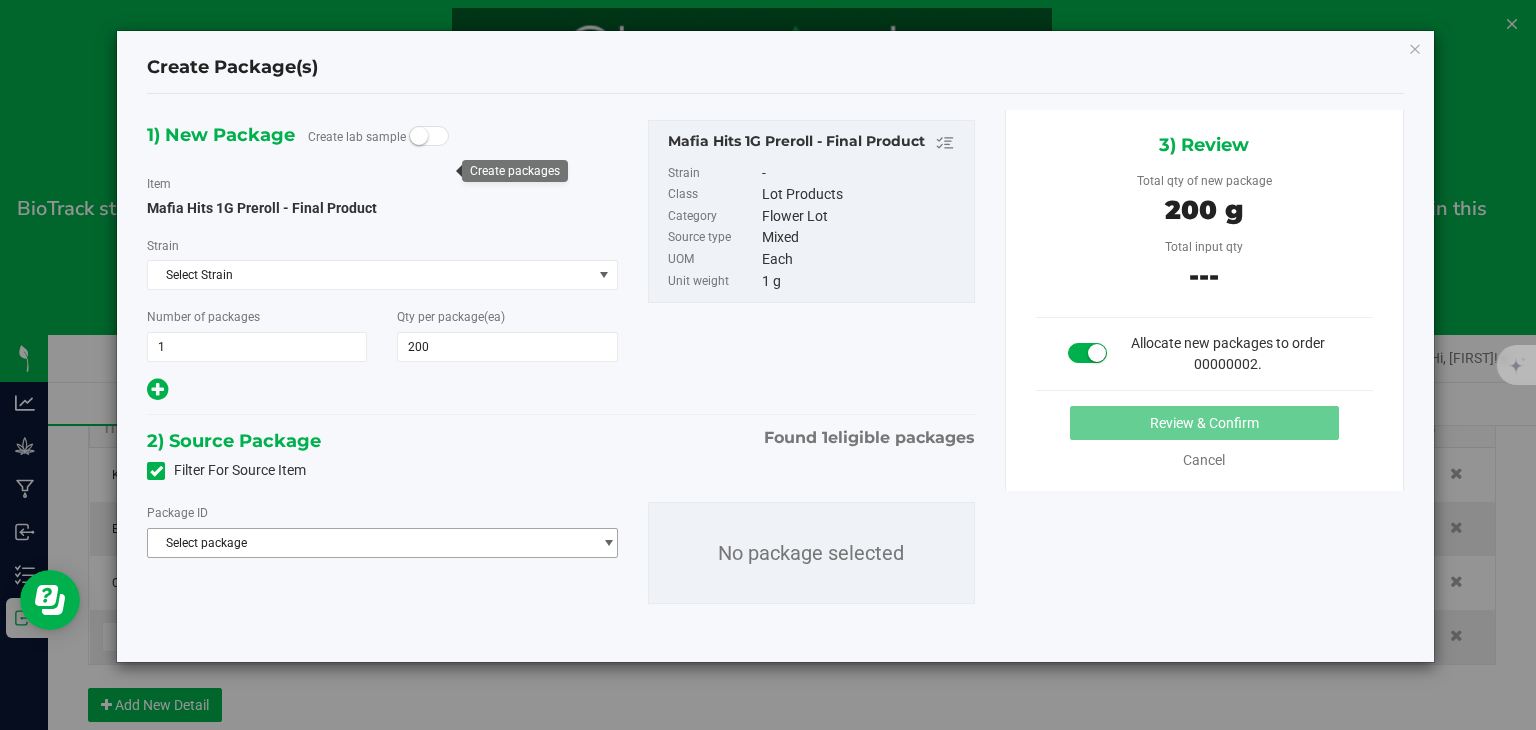 click at bounding box center (608, 543) 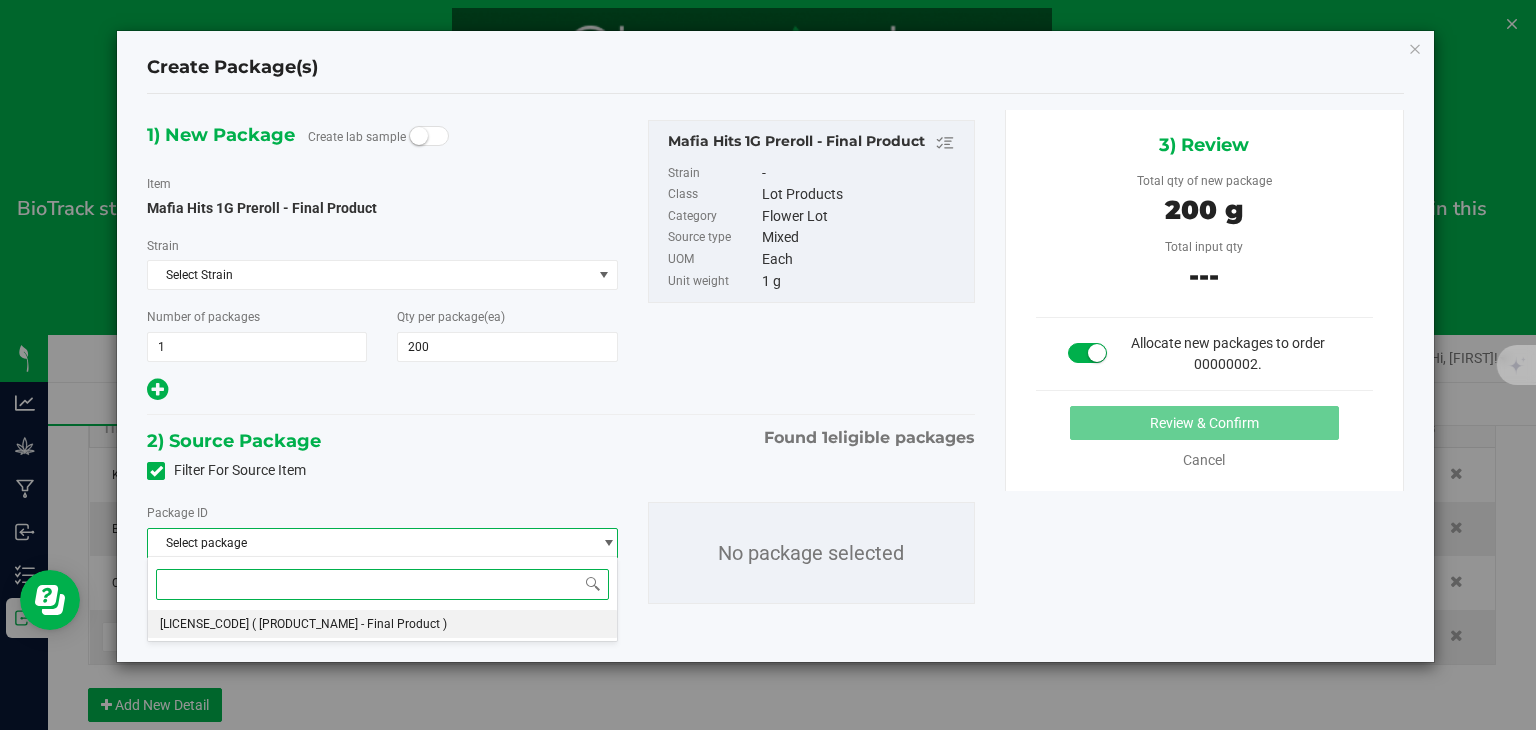 click on "NYABLCT-20250803-002
(
Mafia Hits 1G Preroll - Final Product
)" at bounding box center [382, 624] 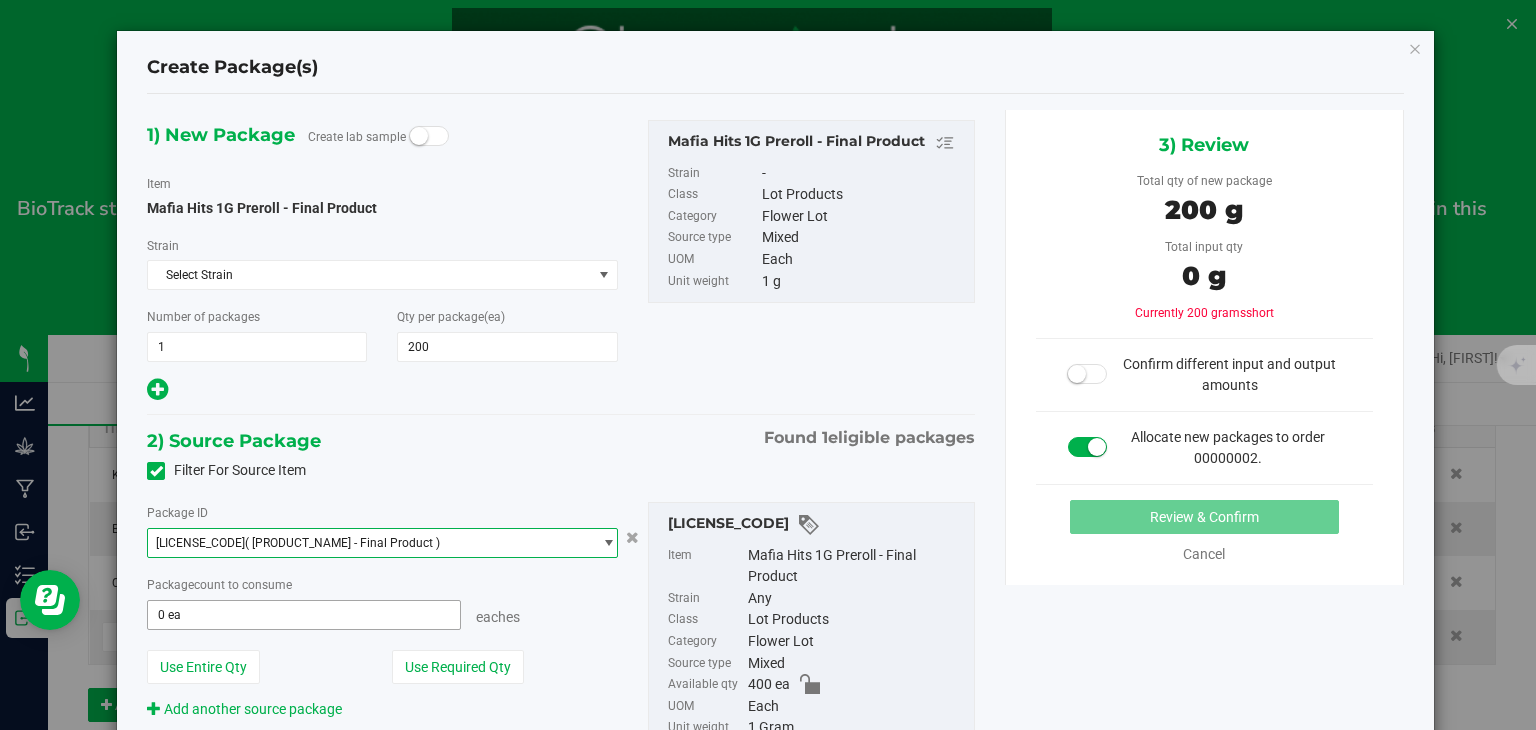 click on "0 ea" at bounding box center [303, 615] 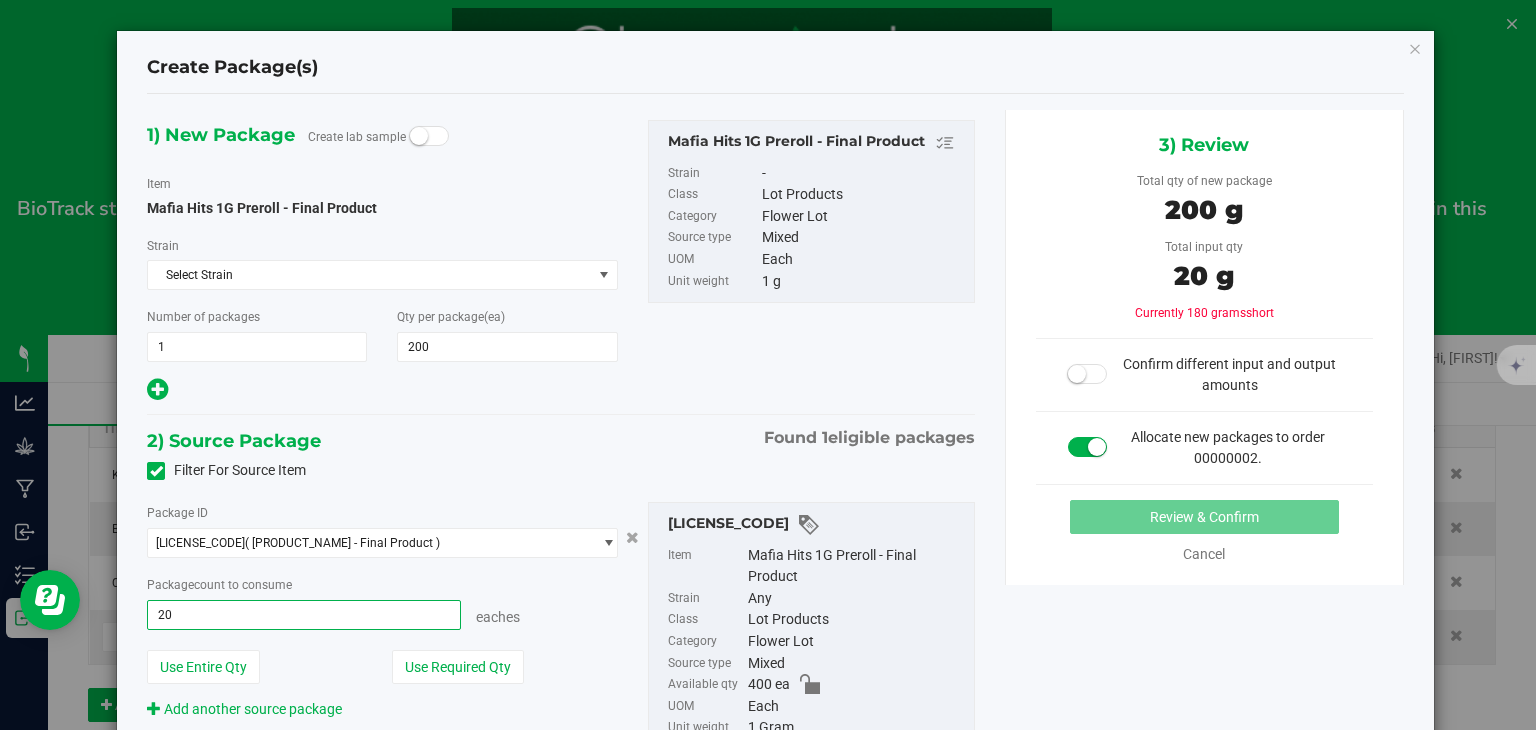 type on "200" 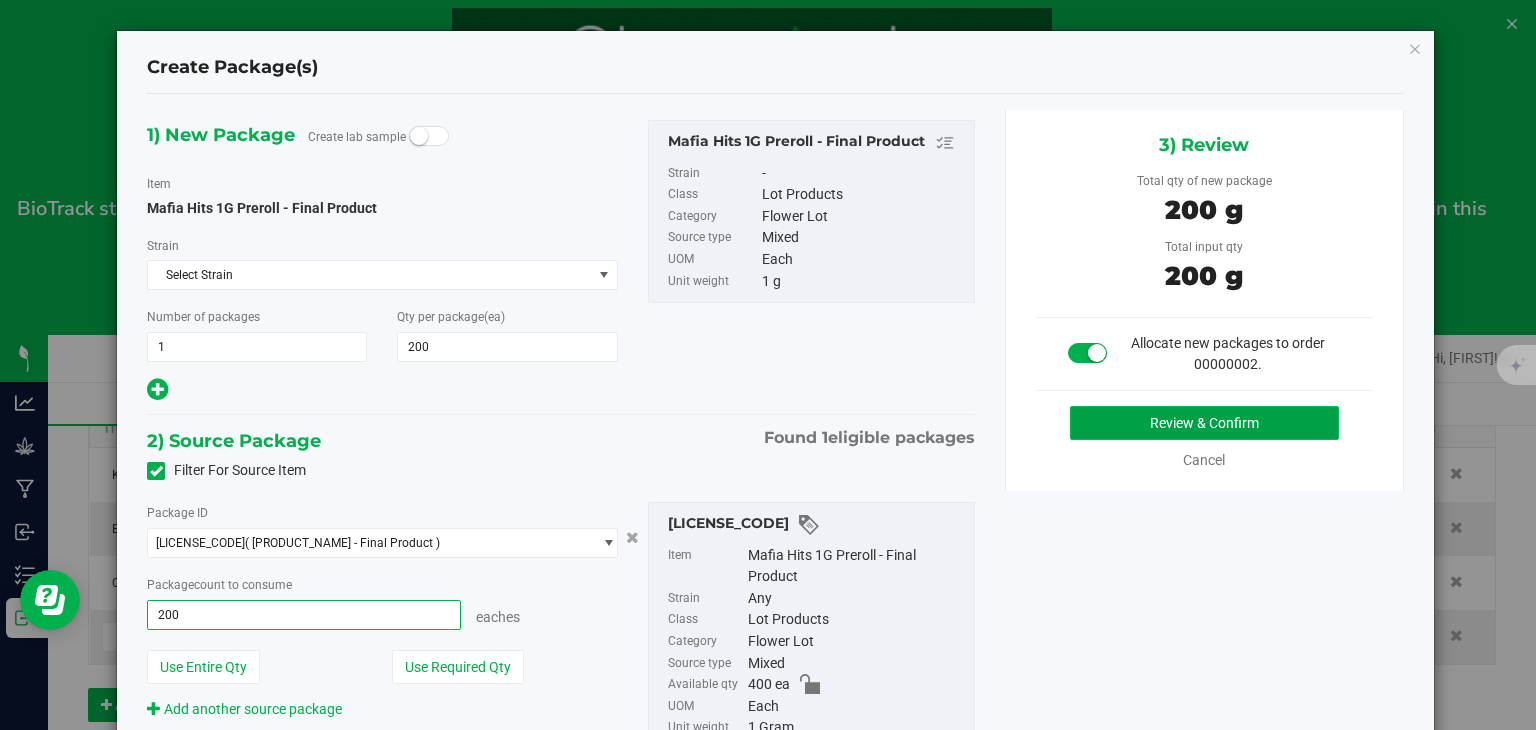 click on "Review & Confirm" at bounding box center [1204, 423] 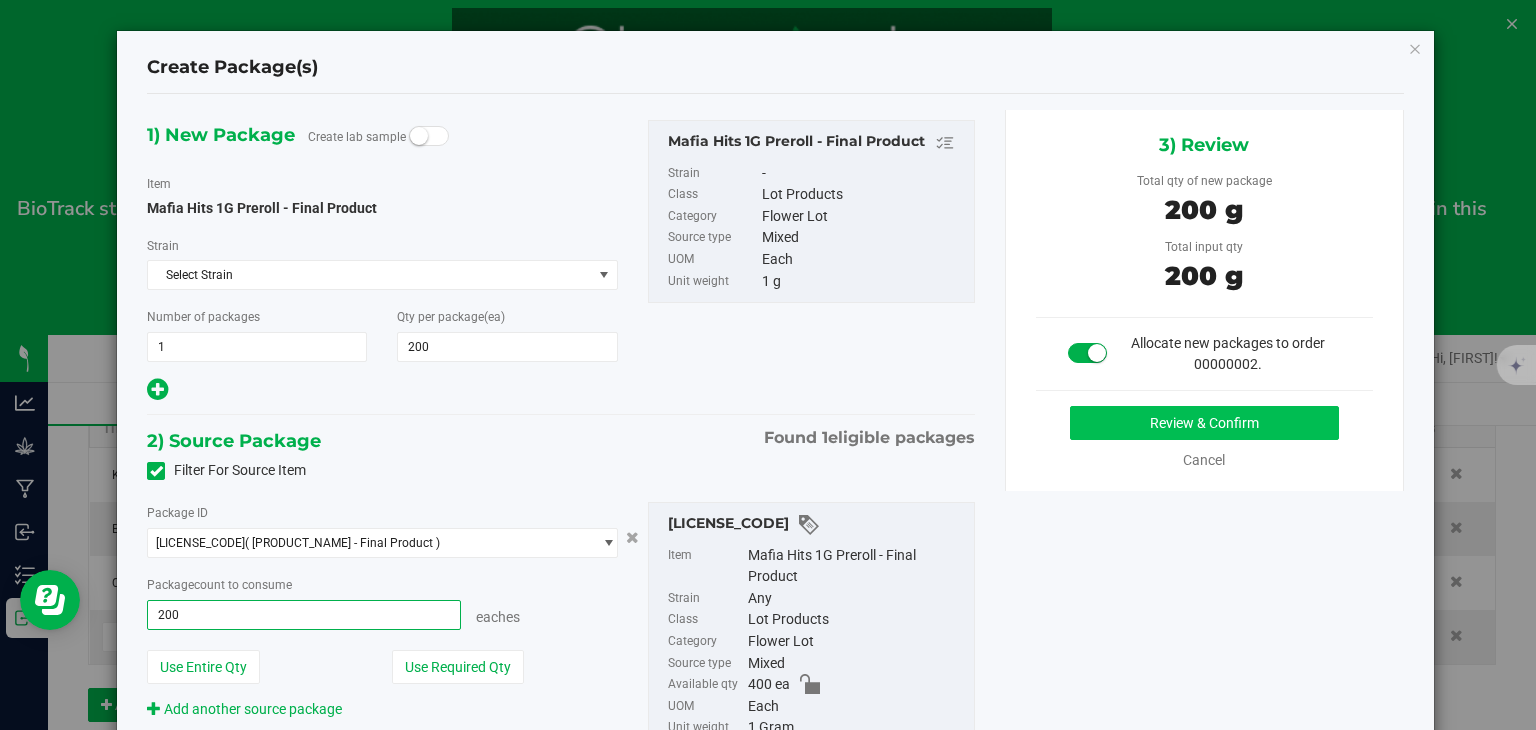 type on "200 ea" 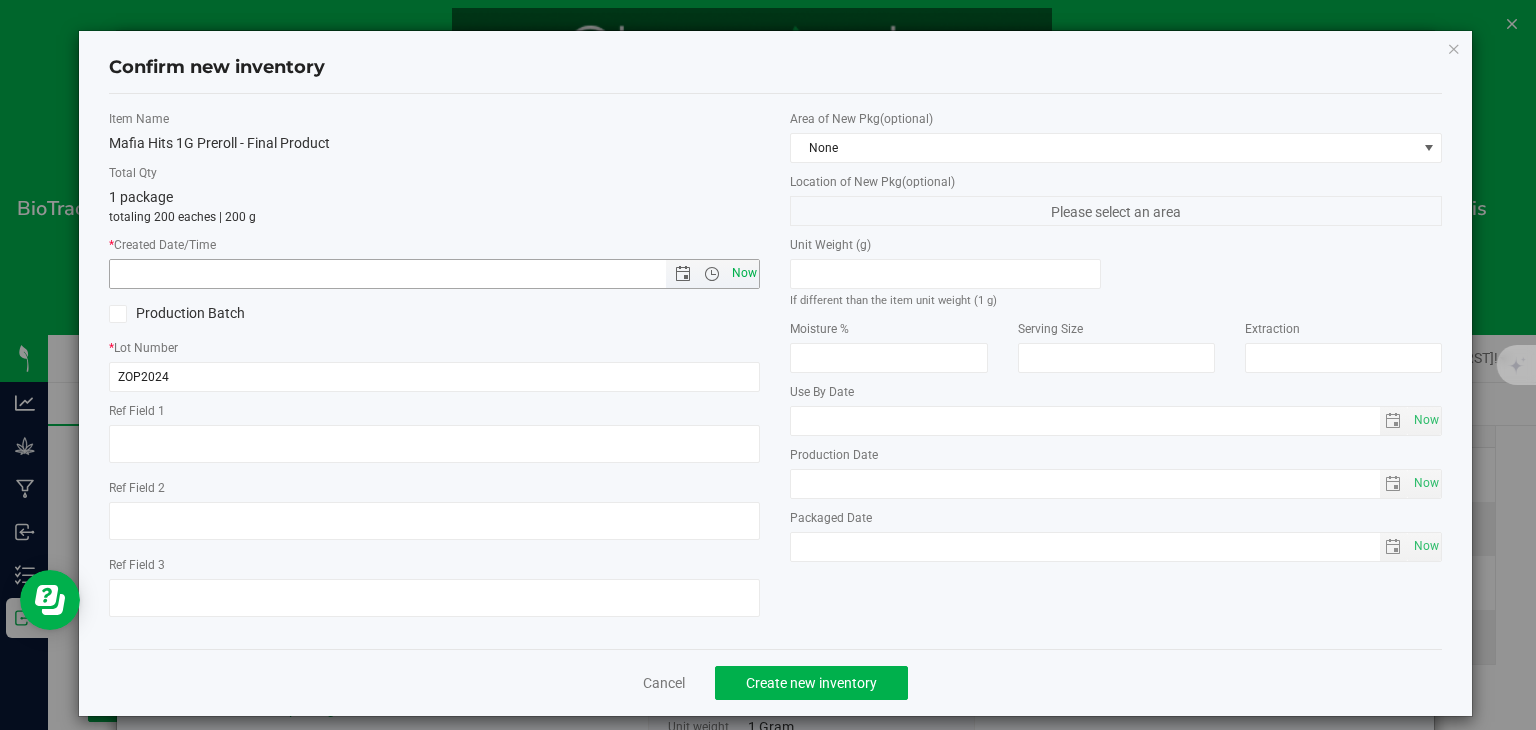 click on "Now" at bounding box center [744, 273] 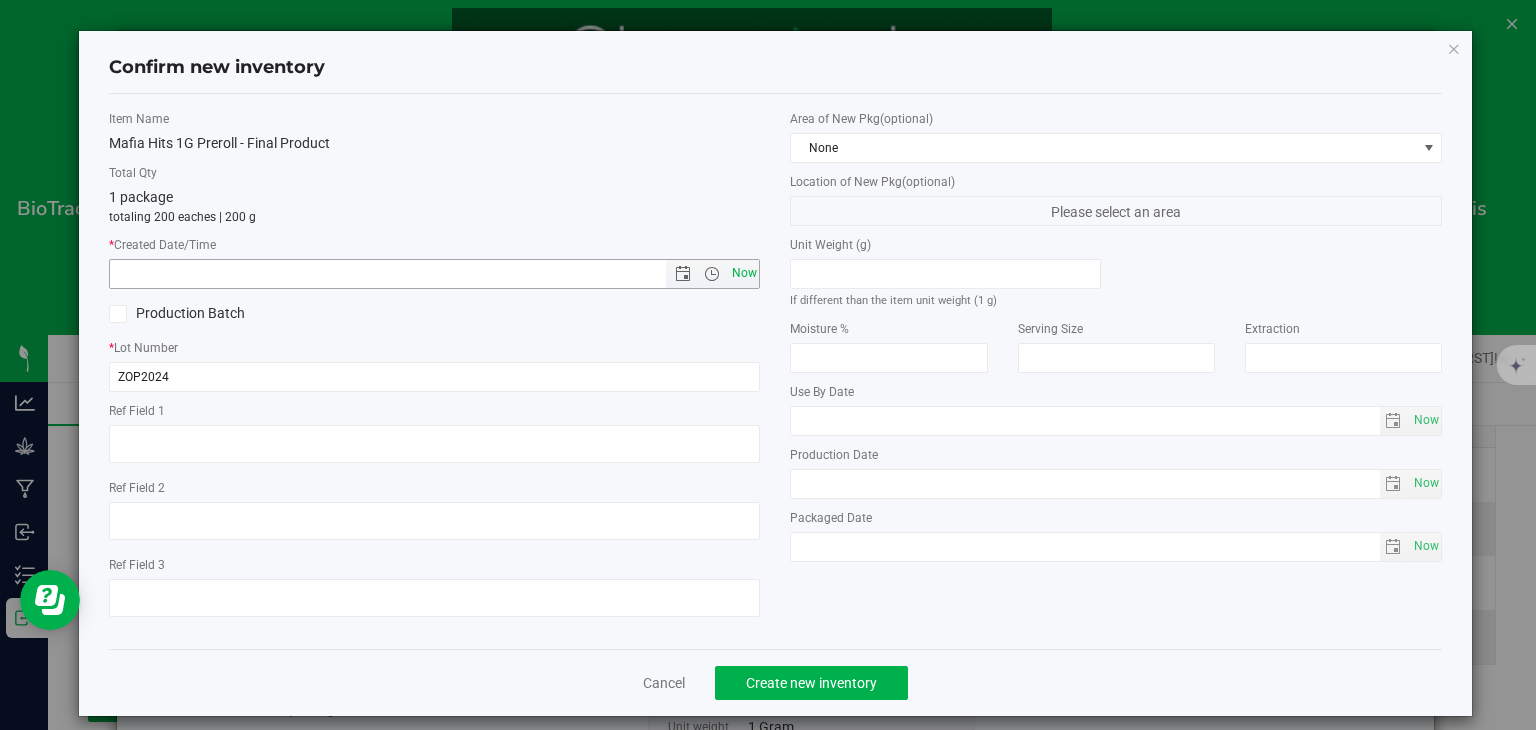 type on "[MONTH]/[NUMBER]/[YEAR] [TIME]" 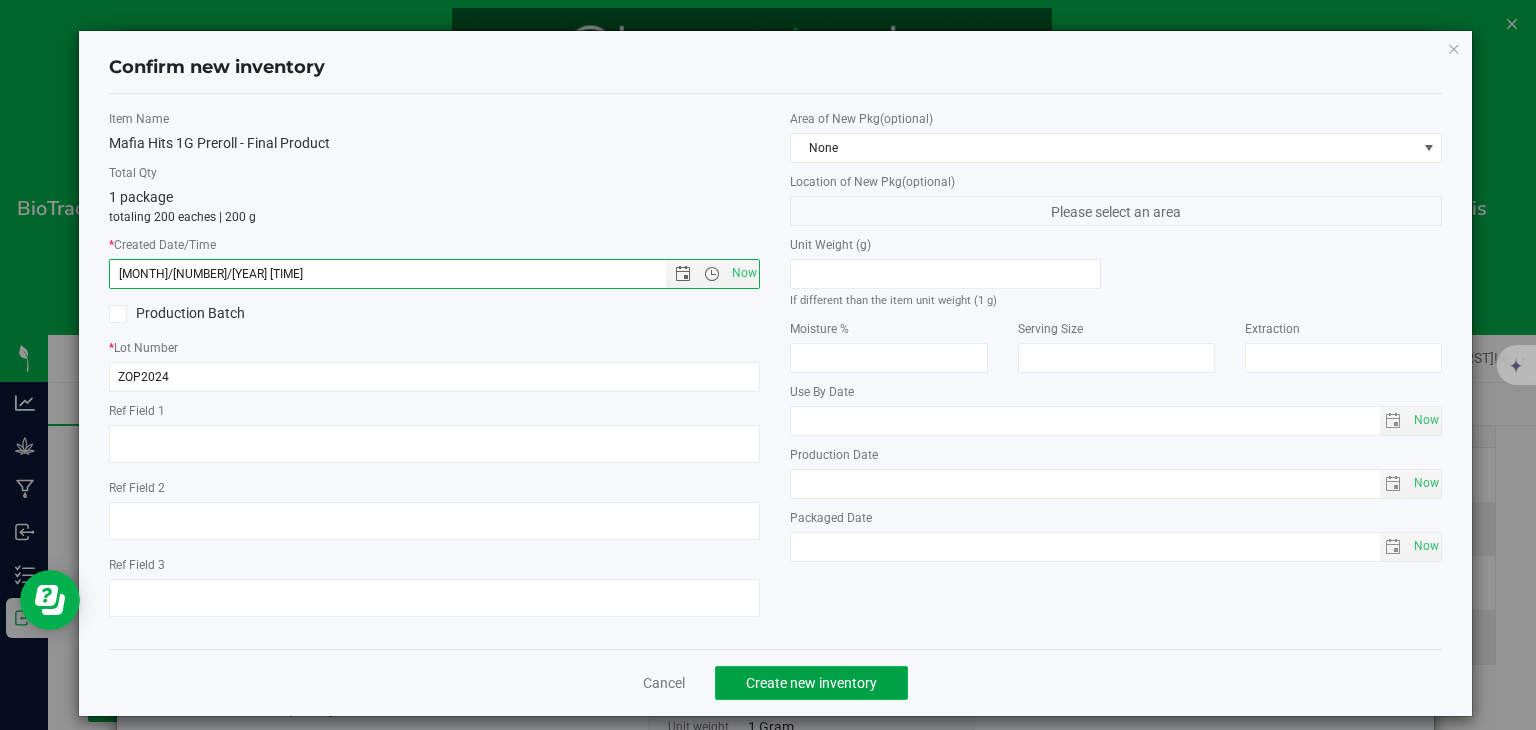 click on "Create new inventory" 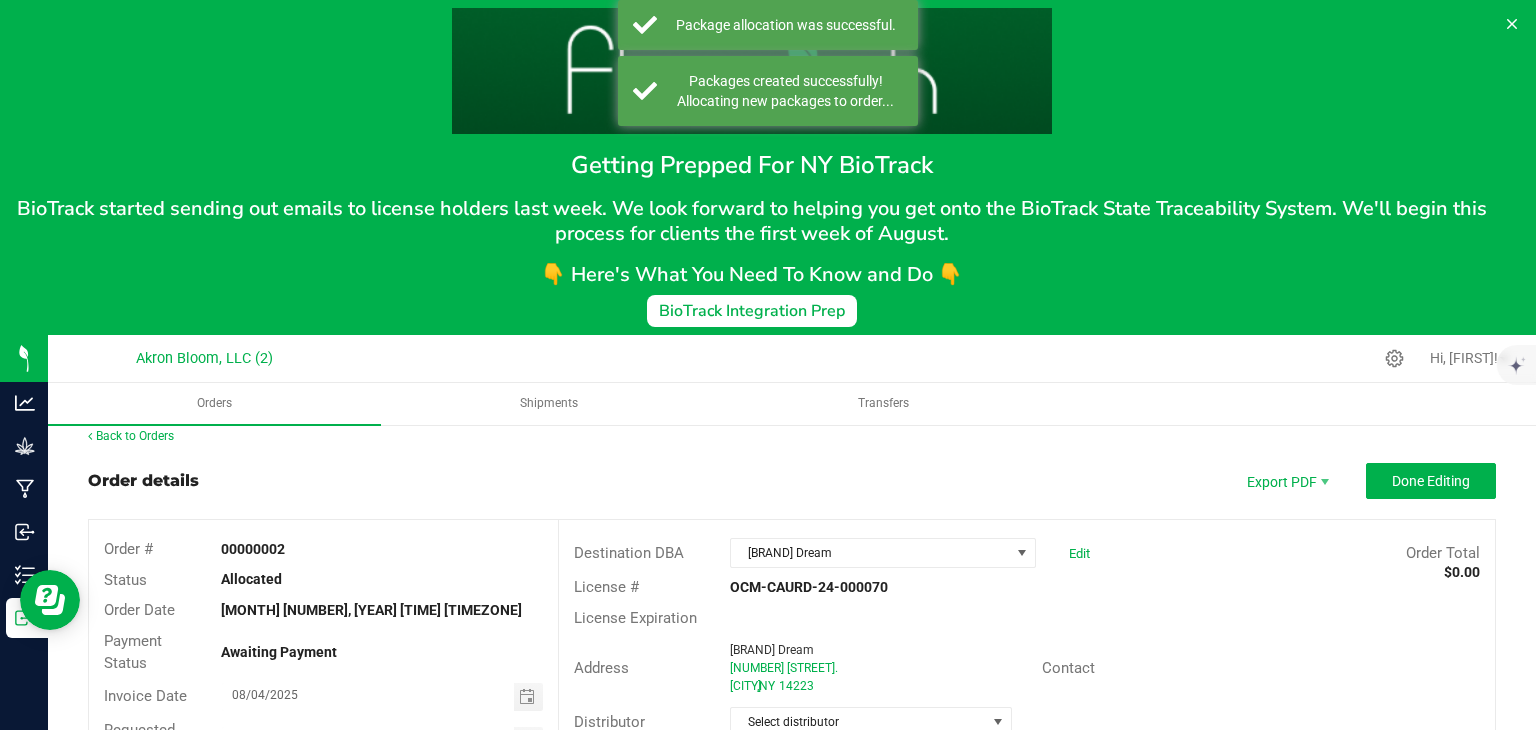 scroll, scrollTop: 0, scrollLeft: 0, axis: both 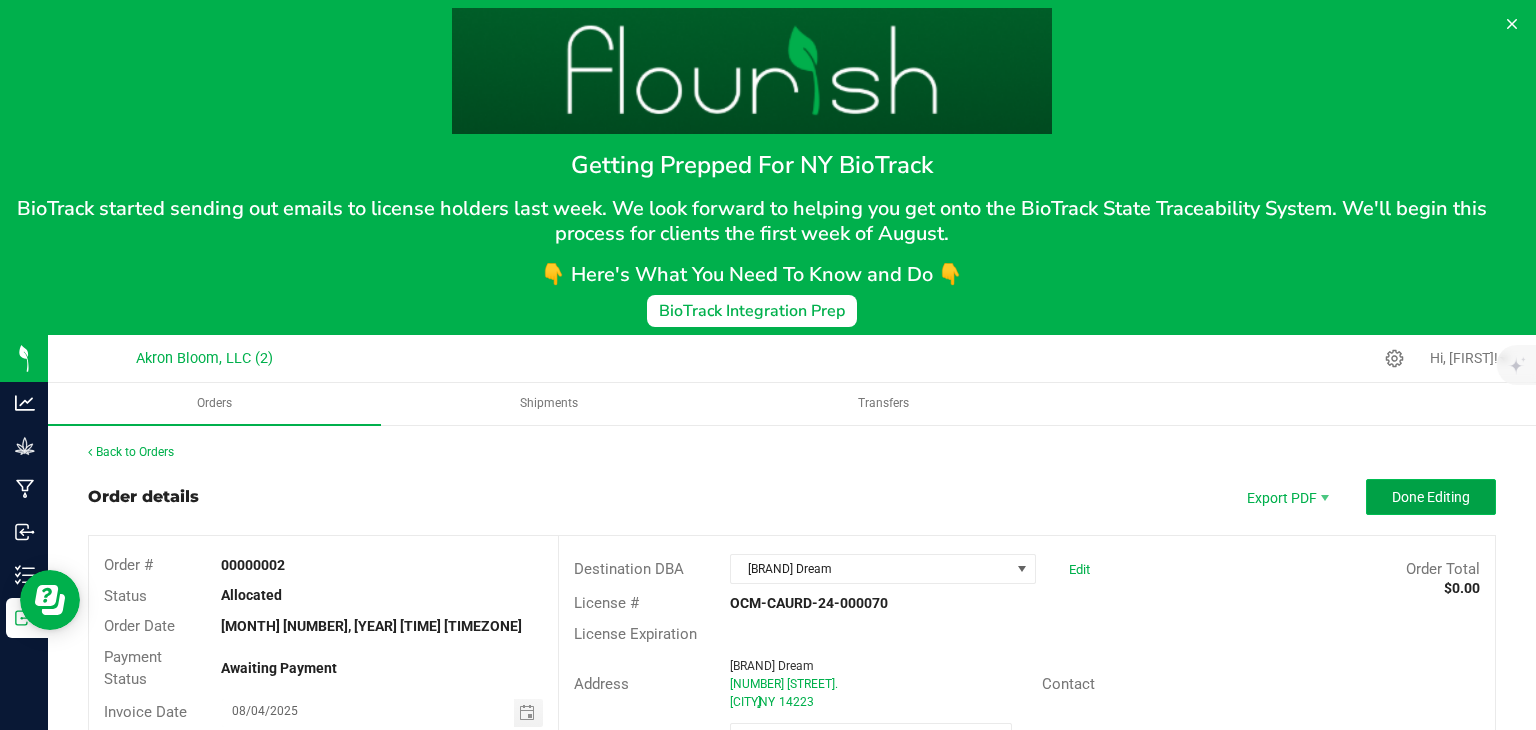 click on "Done Editing" at bounding box center (1431, 497) 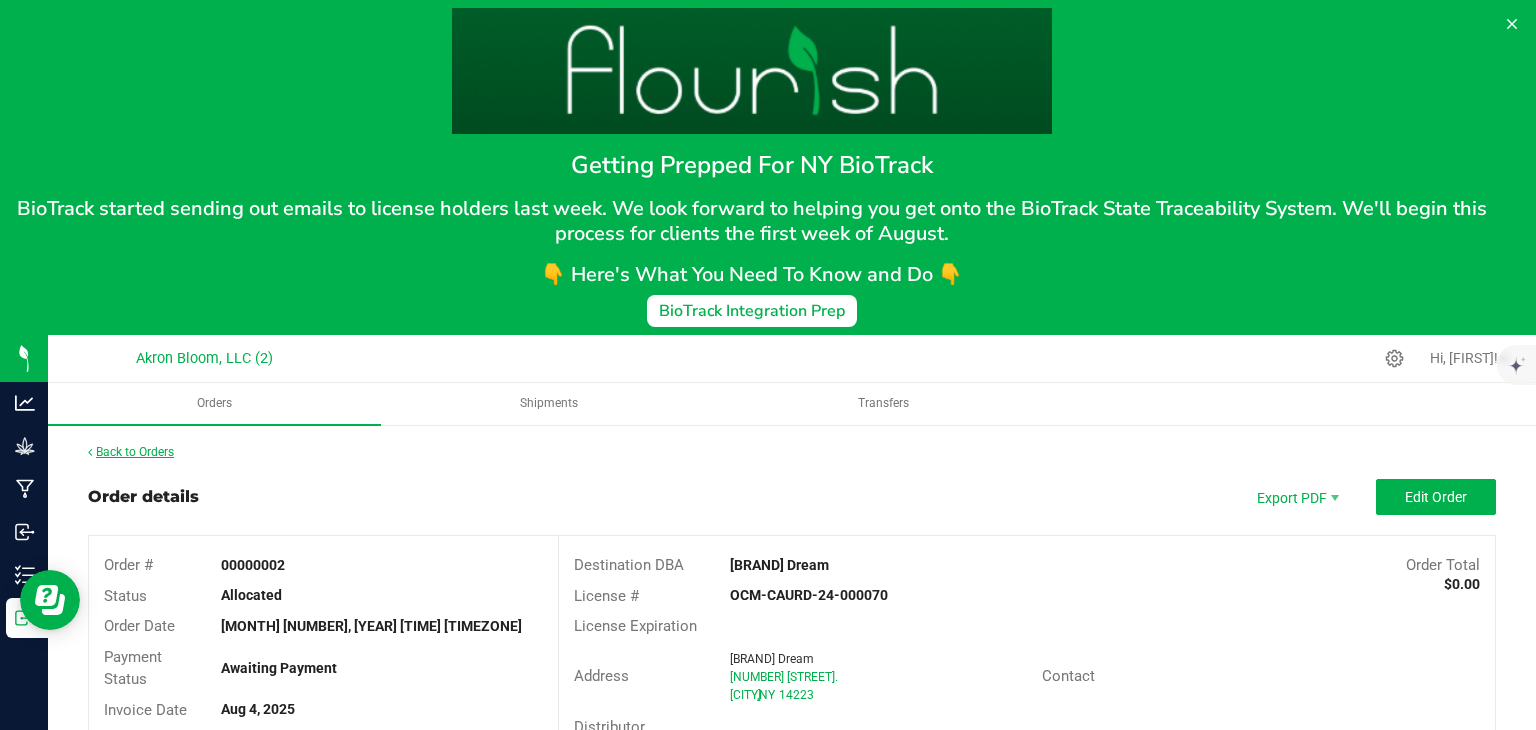click on "Back to Orders" at bounding box center (131, 452) 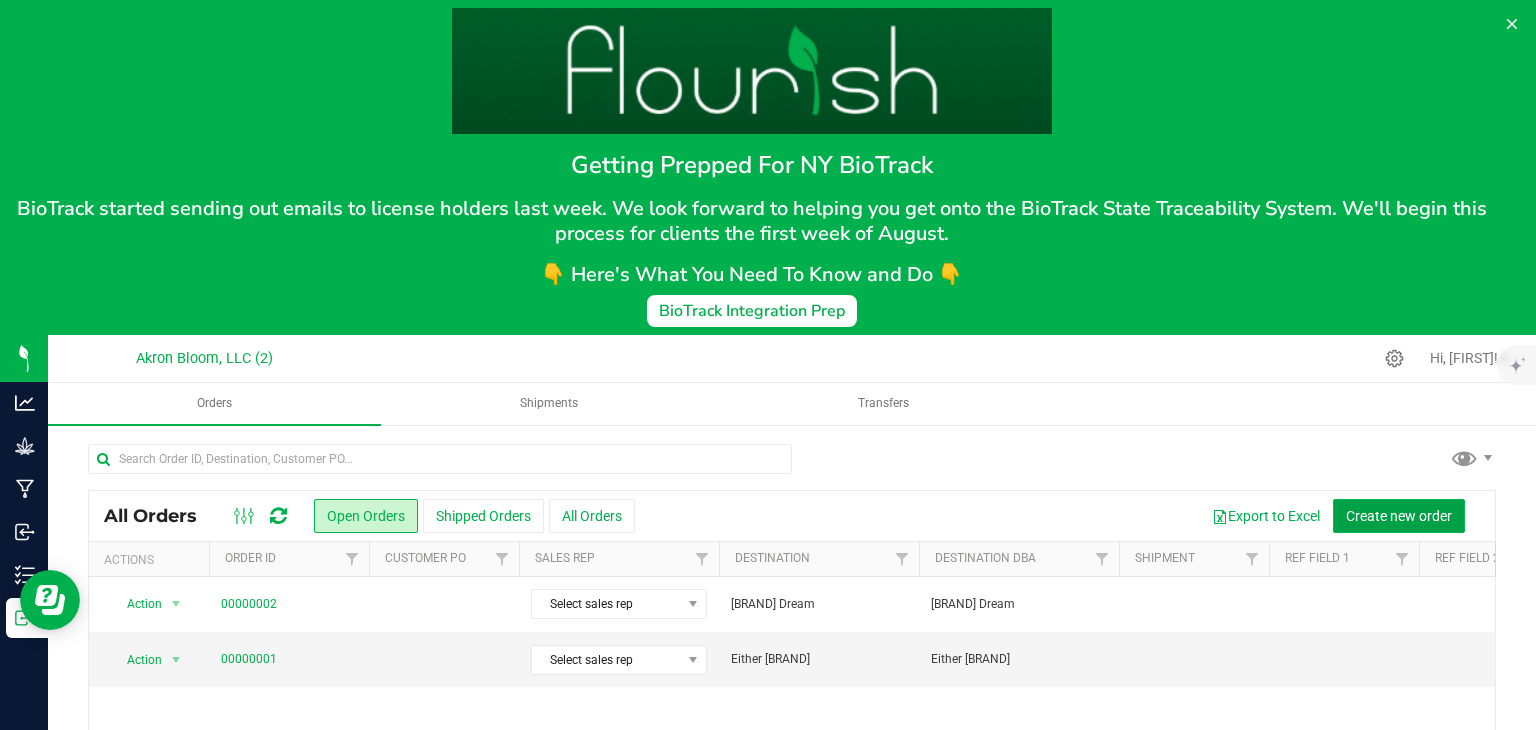 click on "Create new order" at bounding box center (1399, 516) 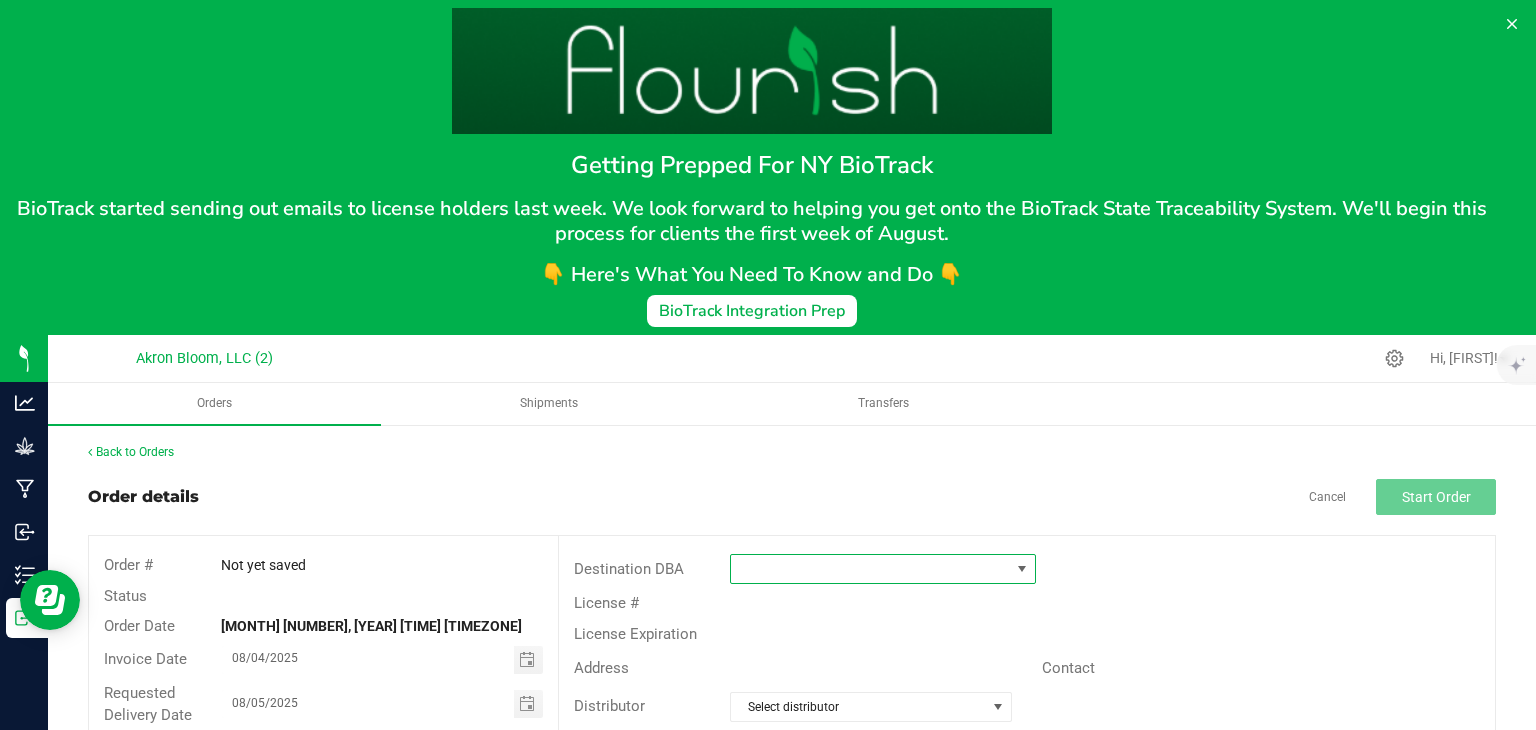 click at bounding box center (1022, 569) 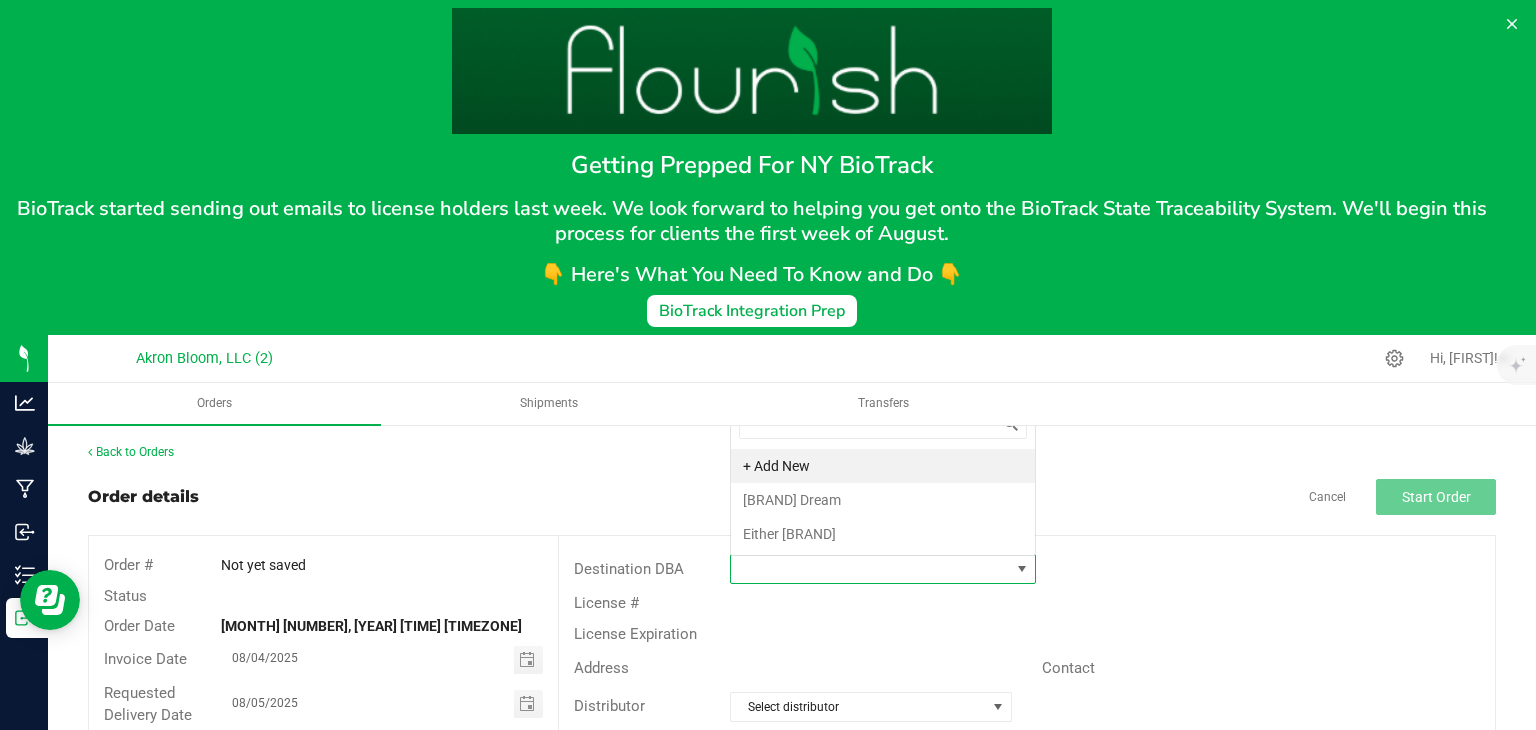 scroll, scrollTop: 0, scrollLeft: 0, axis: both 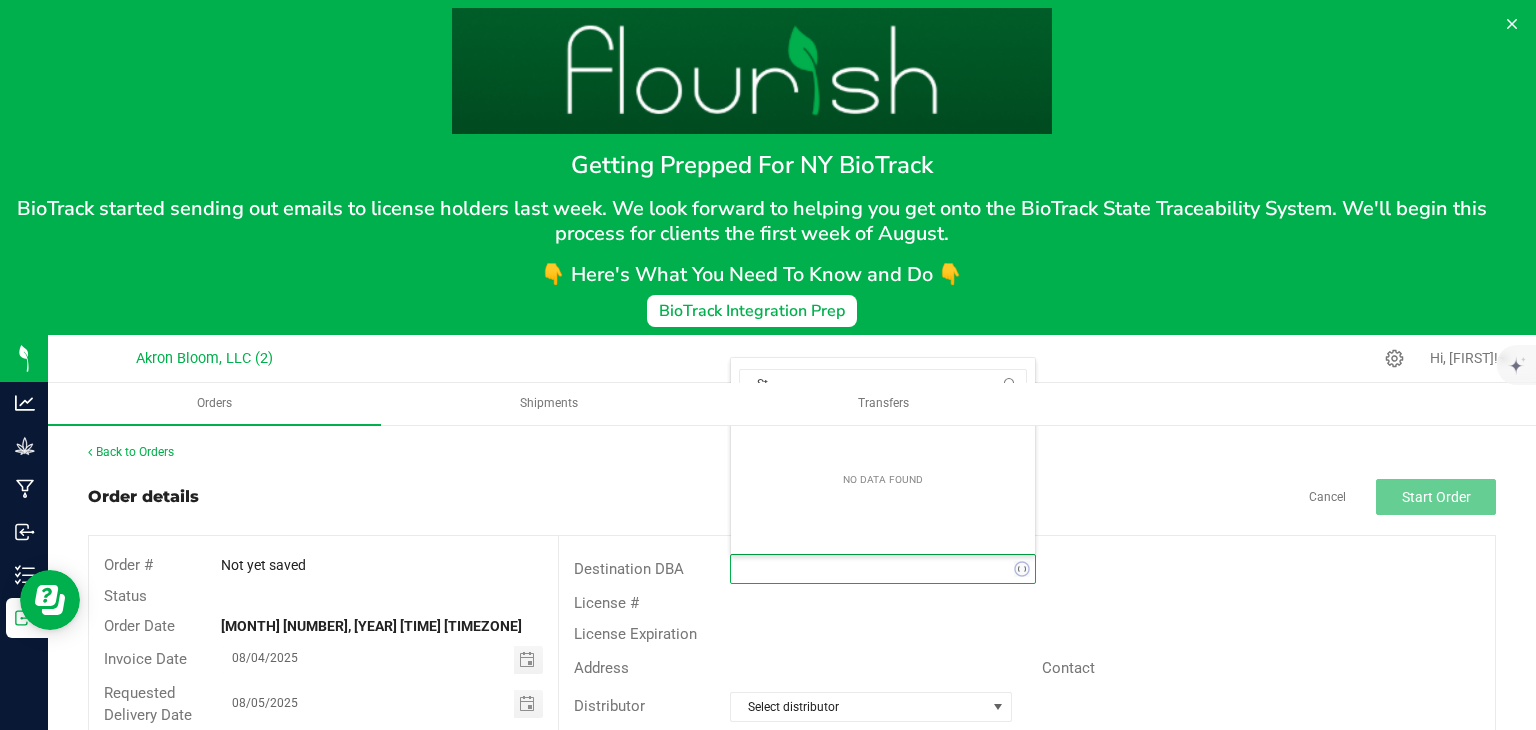 type on "S" 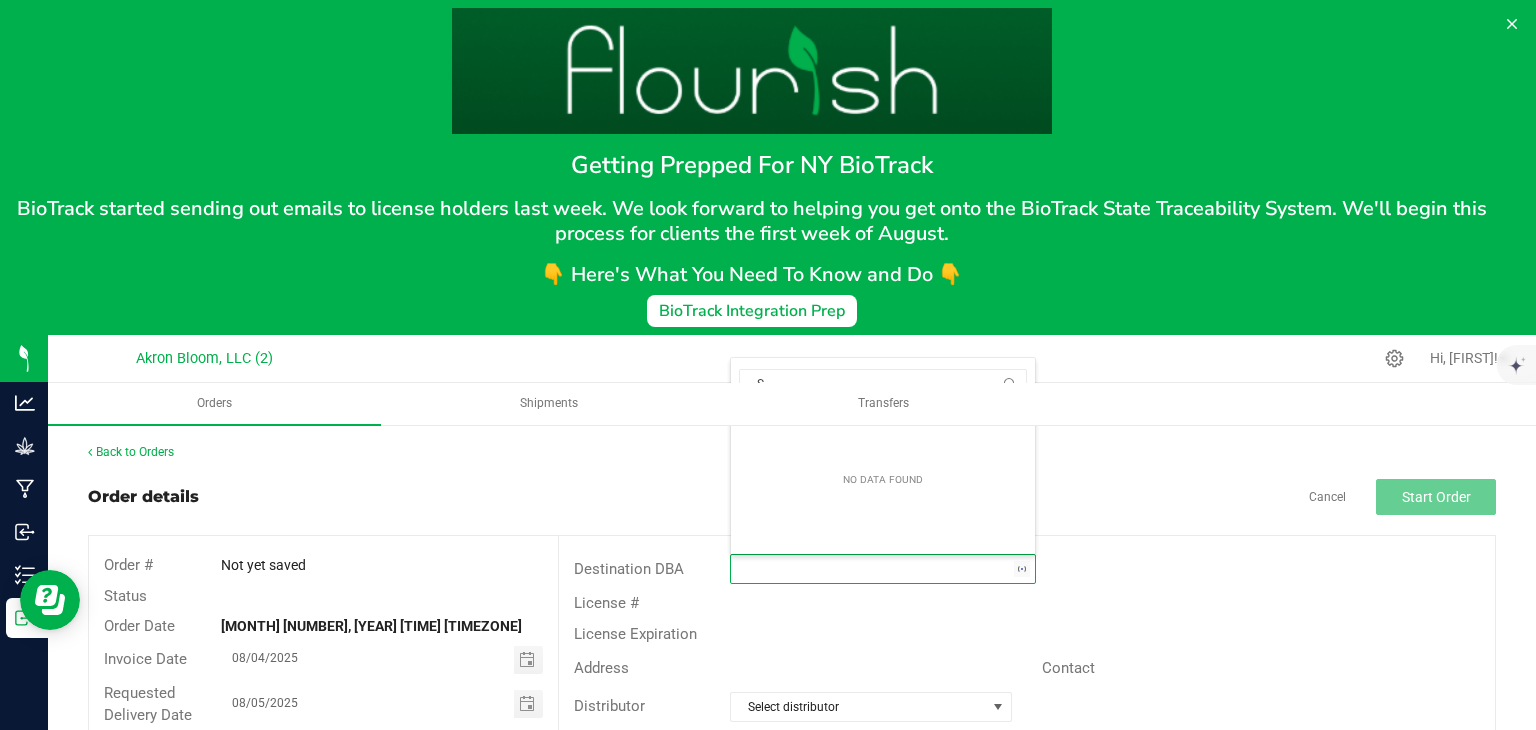 type 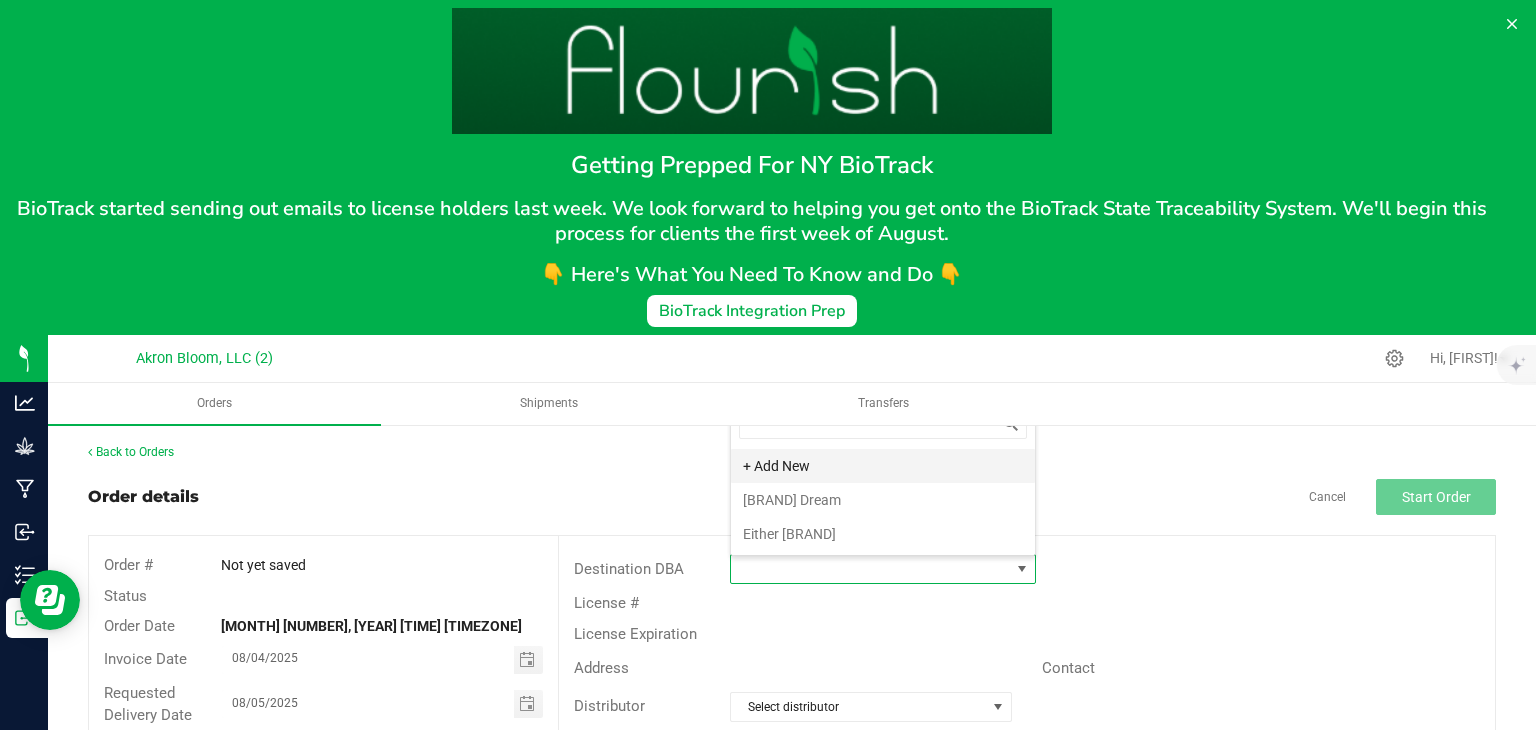 click on "+ Add New" at bounding box center [883, 466] 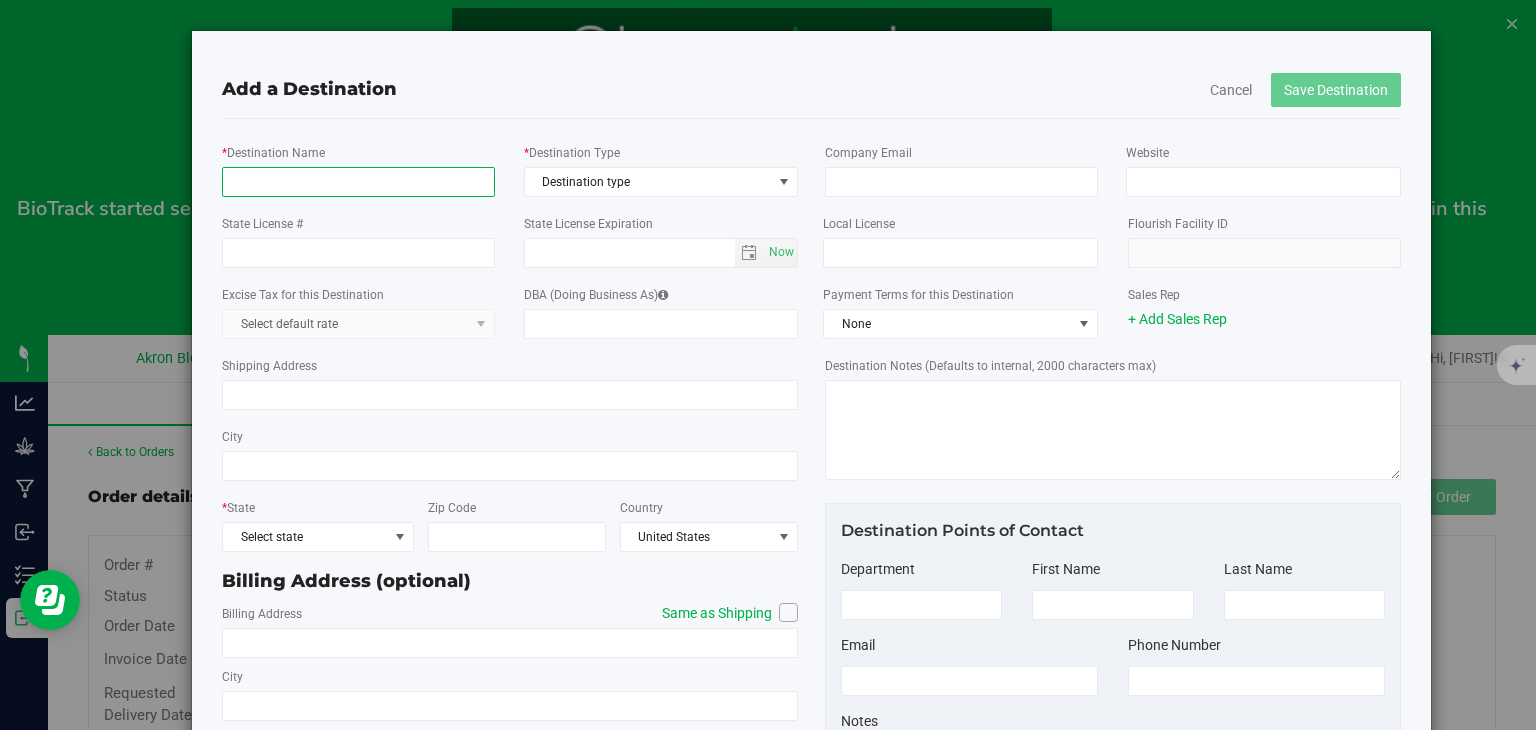 click on "*
Destination Name" at bounding box center [358, 182] 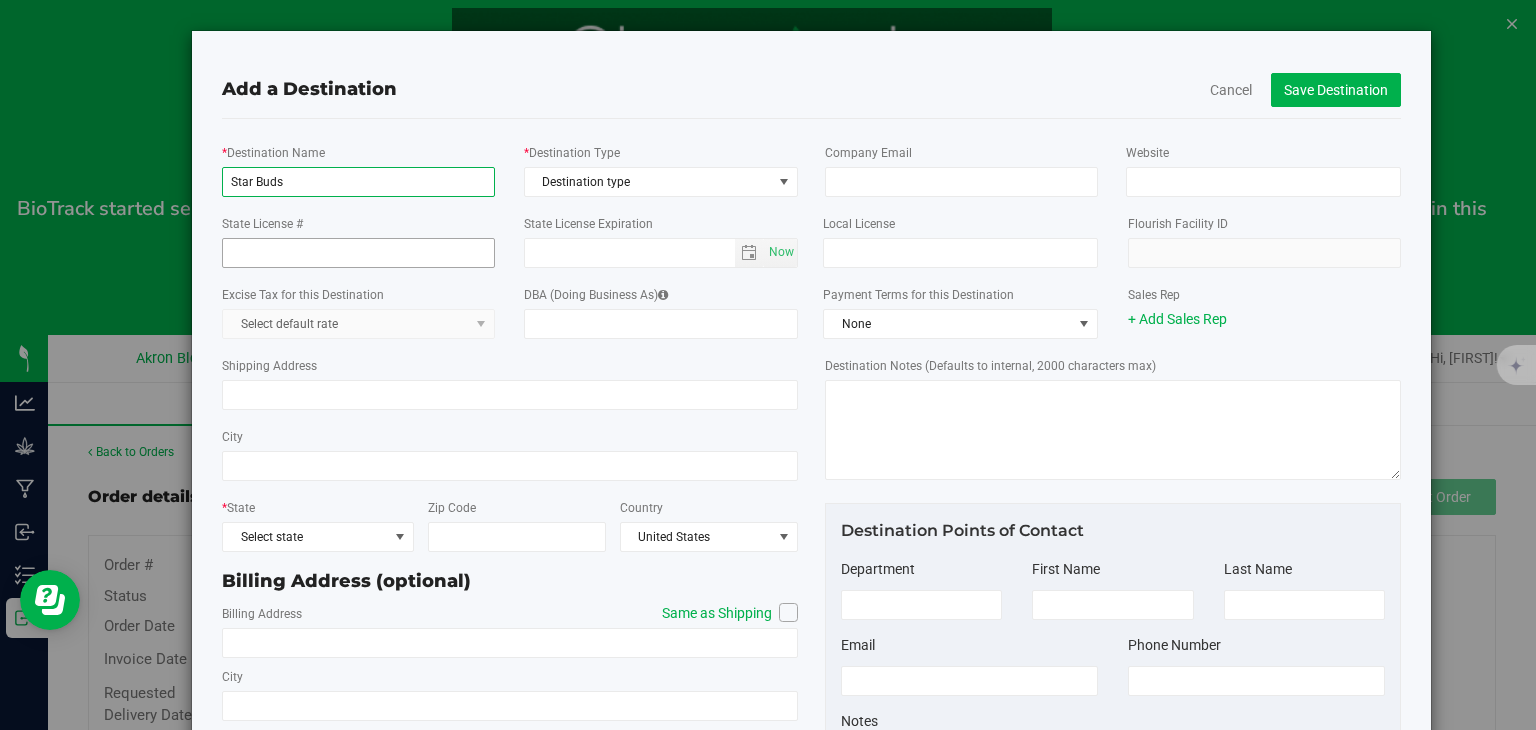 type on "Star Buds" 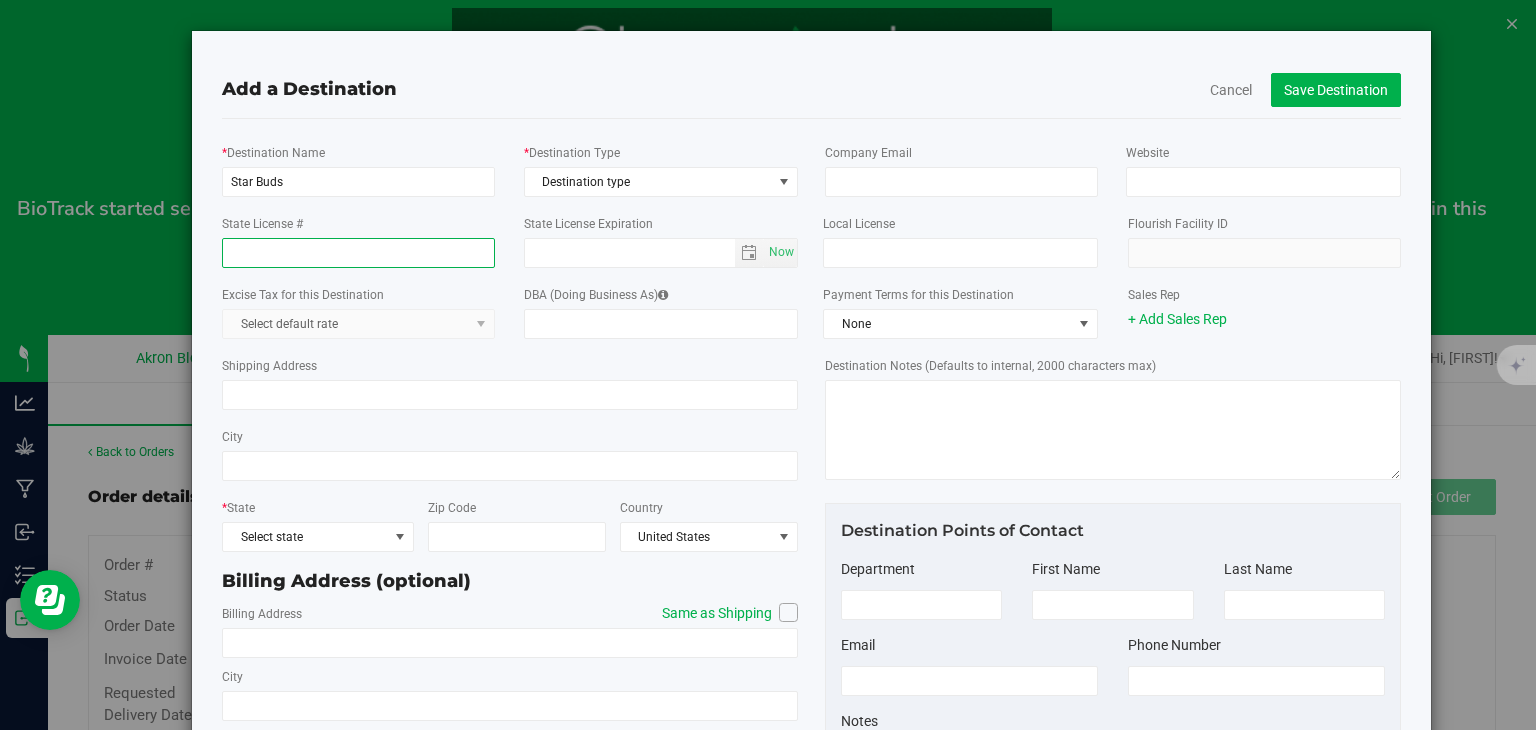 click on "State License #" at bounding box center (358, 253) 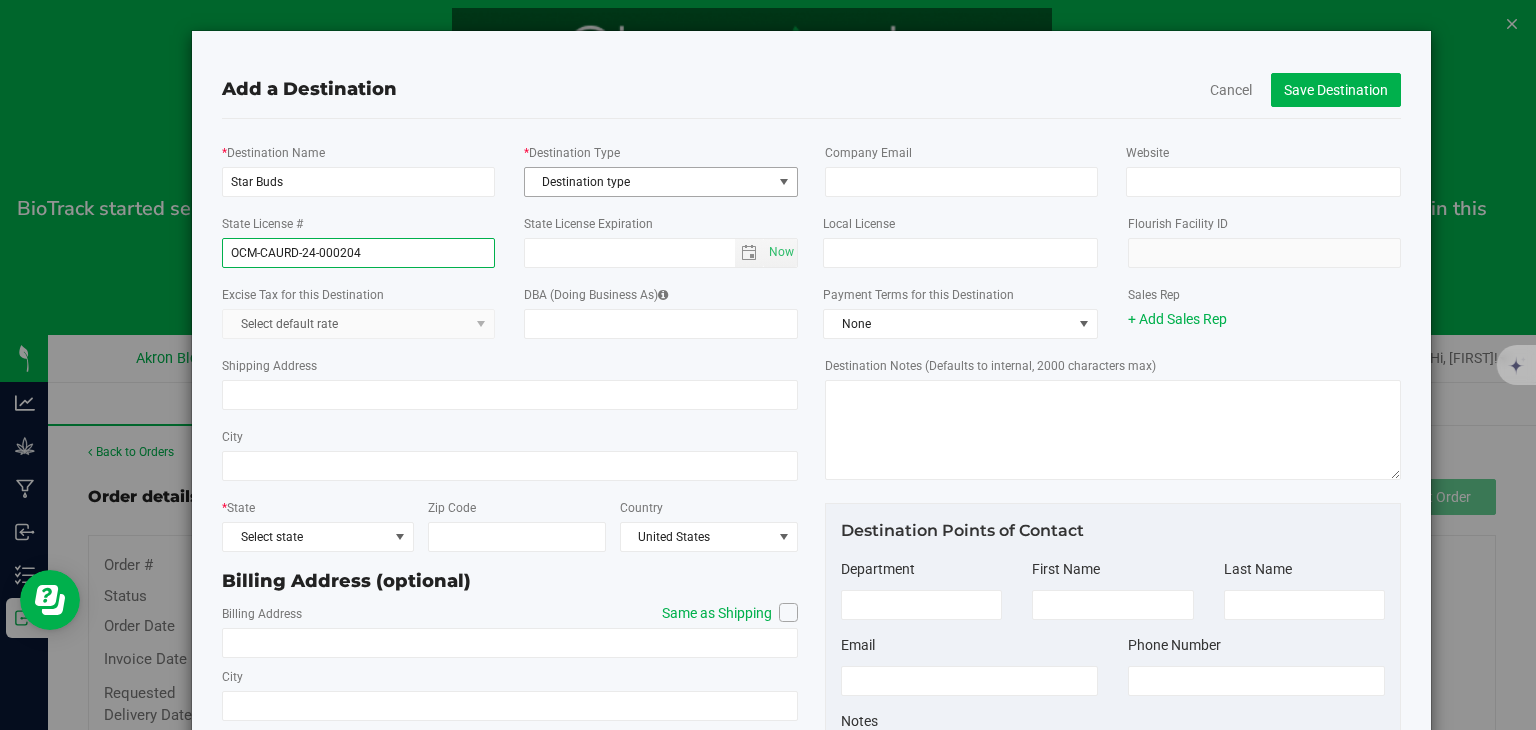 type on "OCM-CAURD-24-000204" 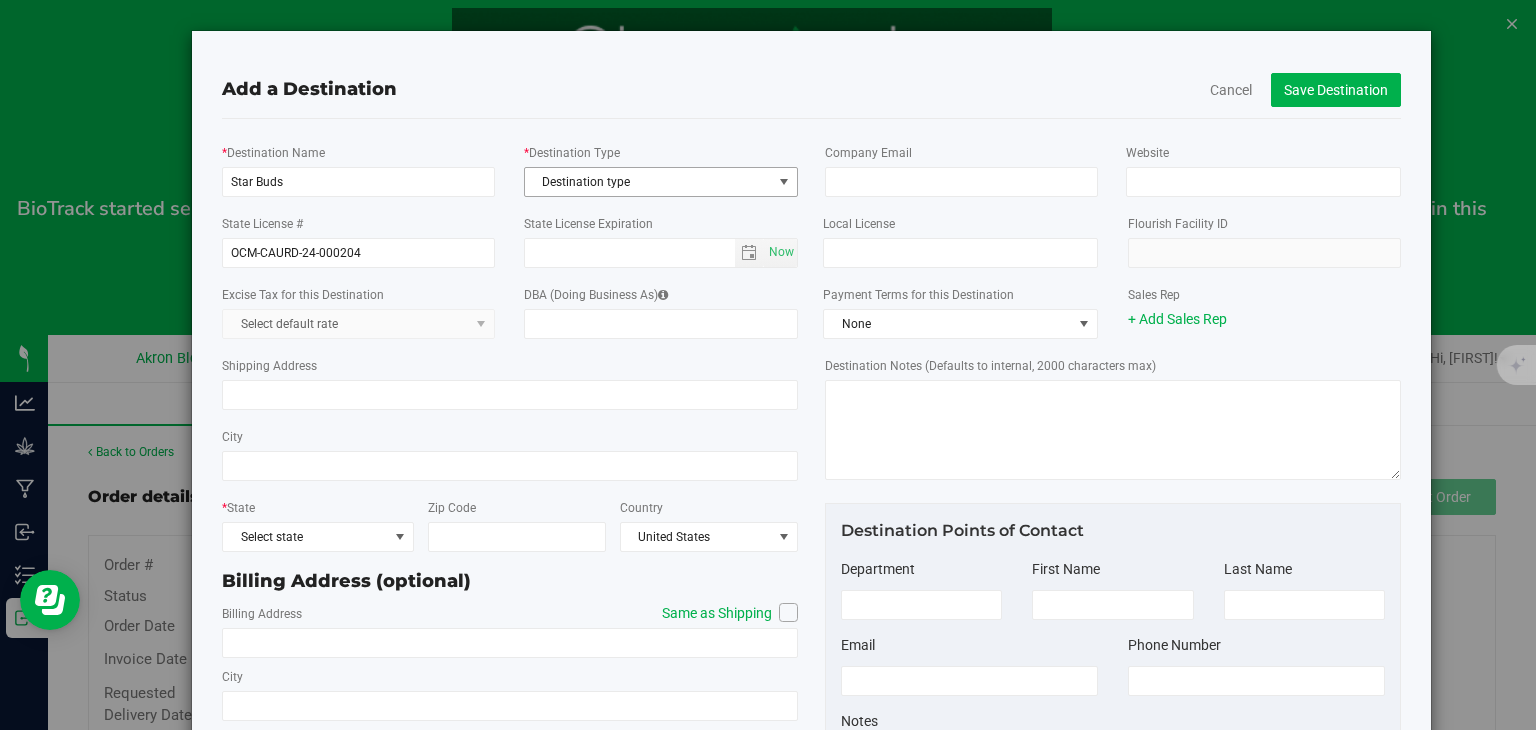 click at bounding box center [784, 182] 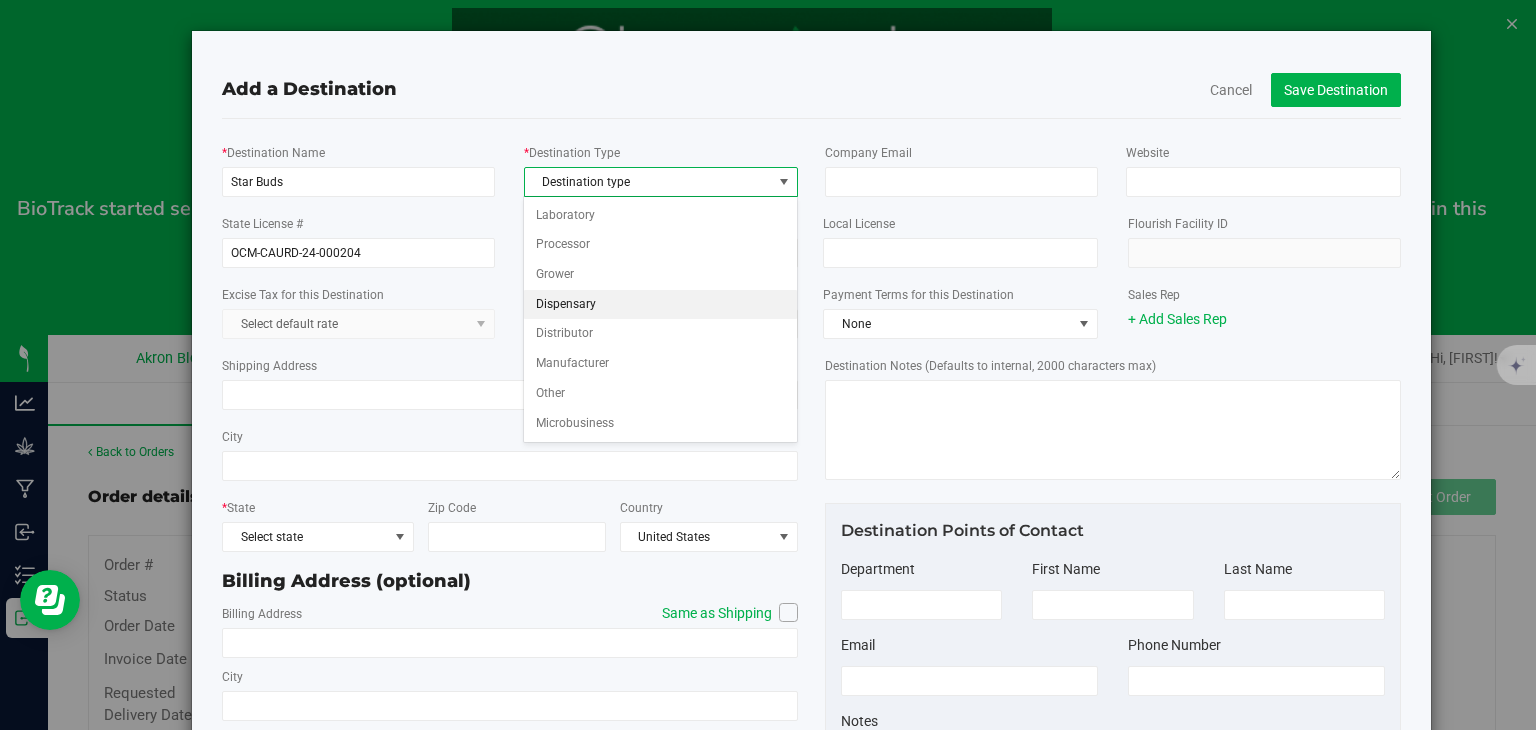 click on "Dispensary" at bounding box center [660, 305] 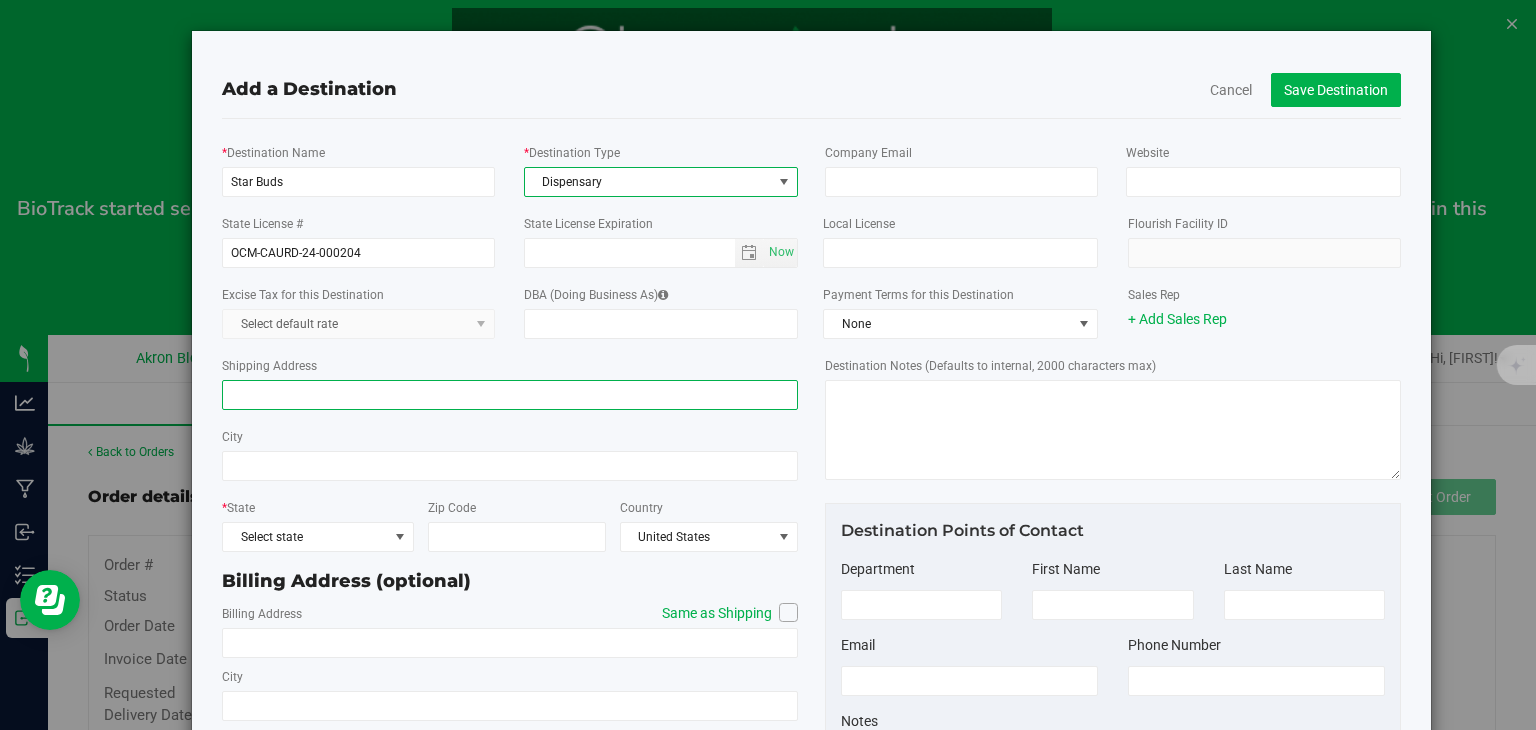 click on "Shipping Address" at bounding box center [510, 395] 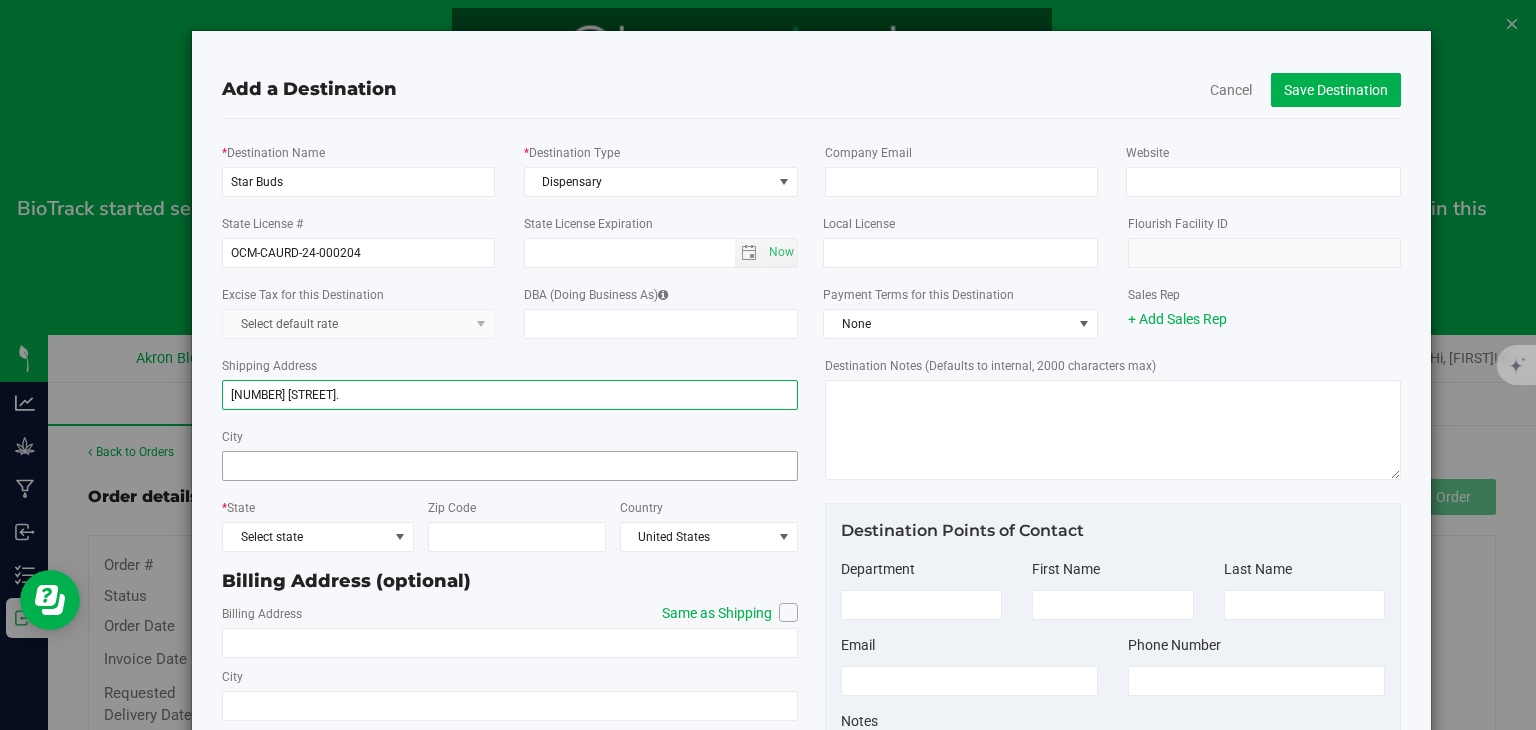 type on "[NUMBER] [STREET]." 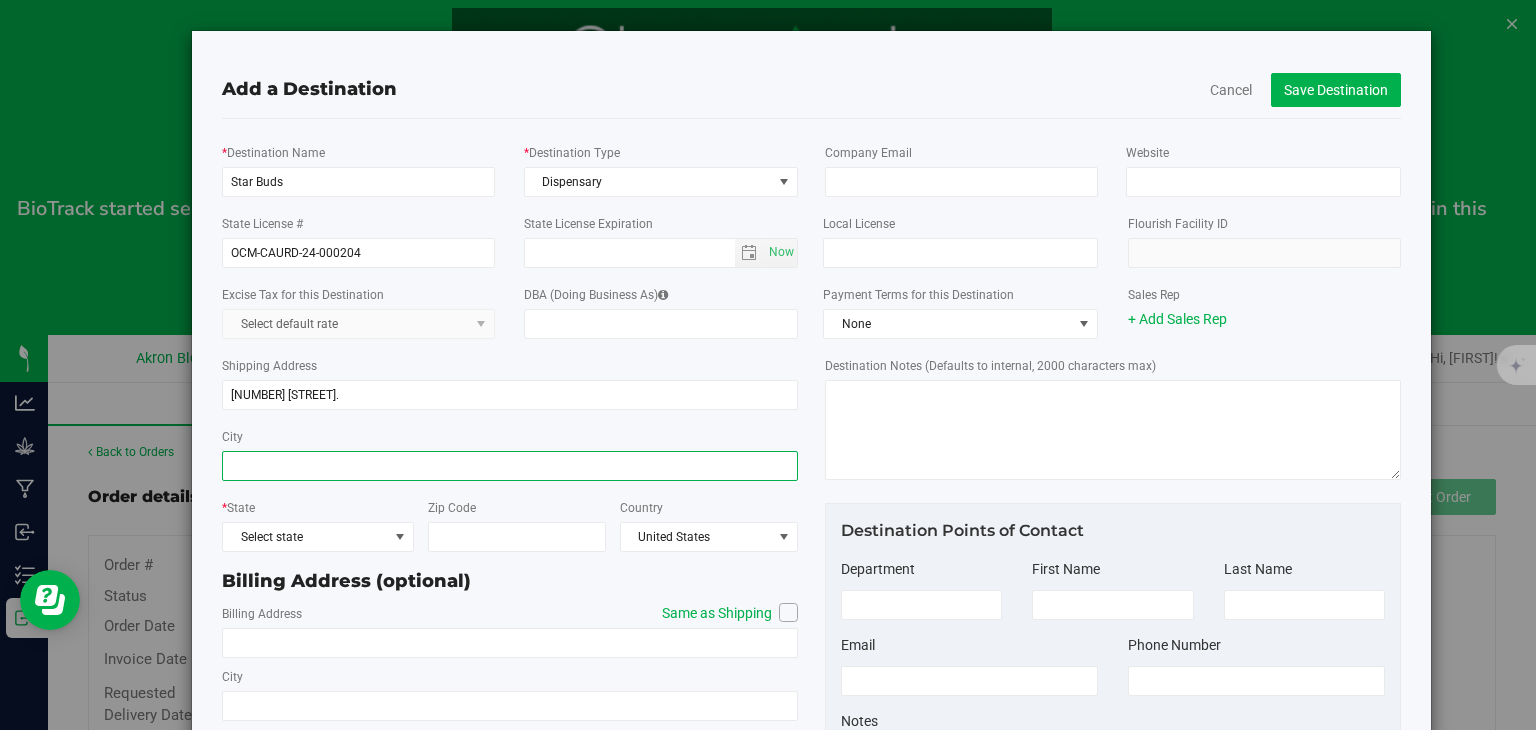 click on "City" at bounding box center [510, 466] 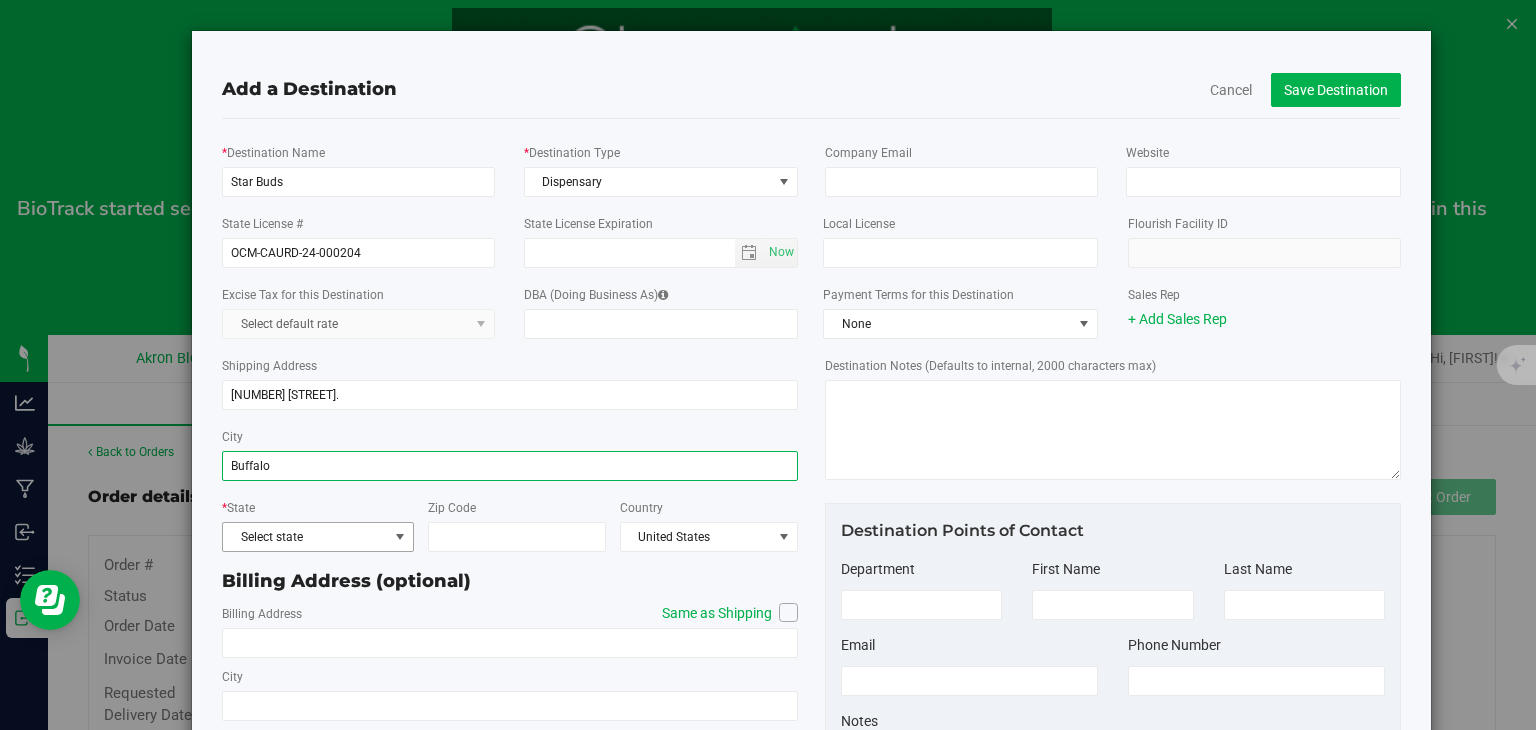 type on "Buffalo" 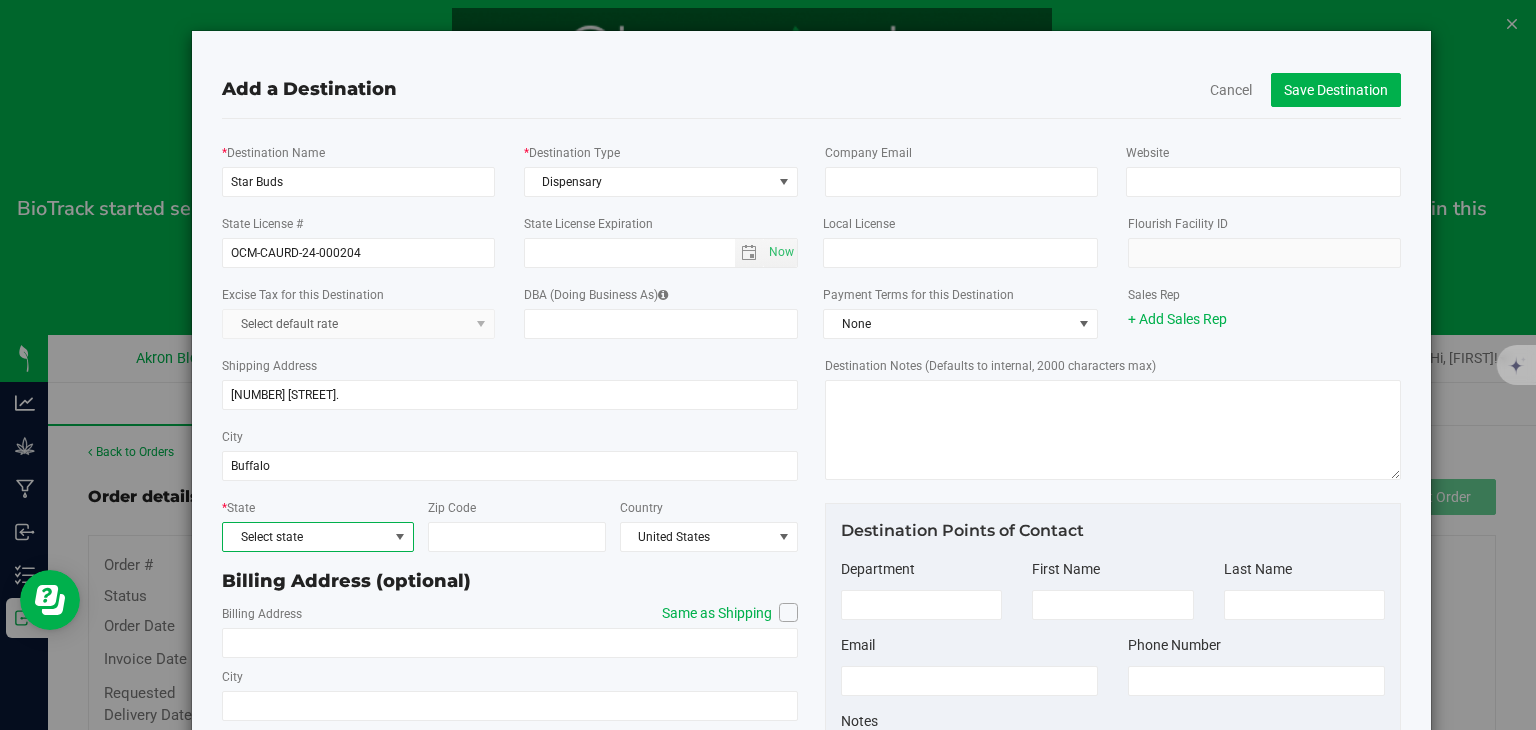 click at bounding box center [400, 537] 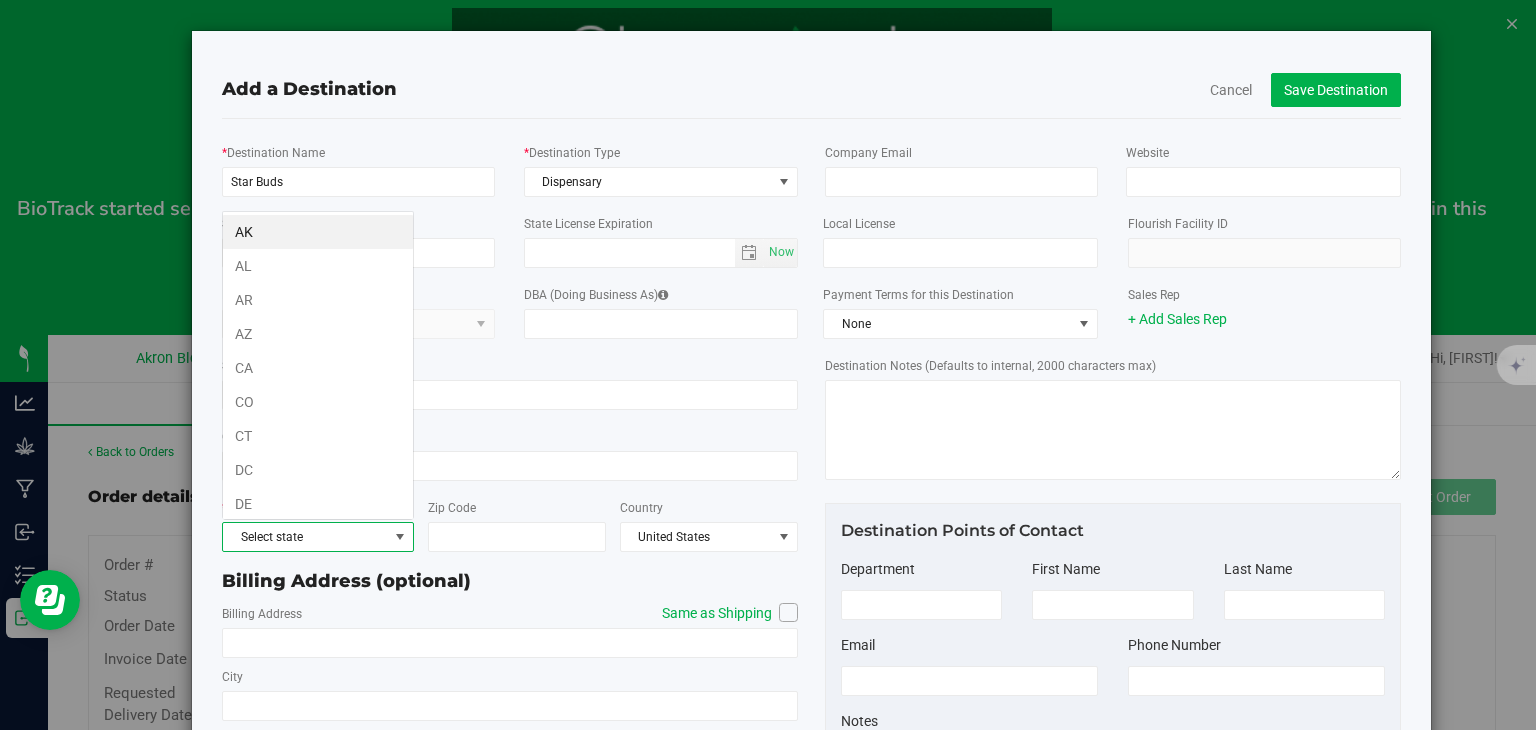 scroll, scrollTop: 99970, scrollLeft: 99808, axis: both 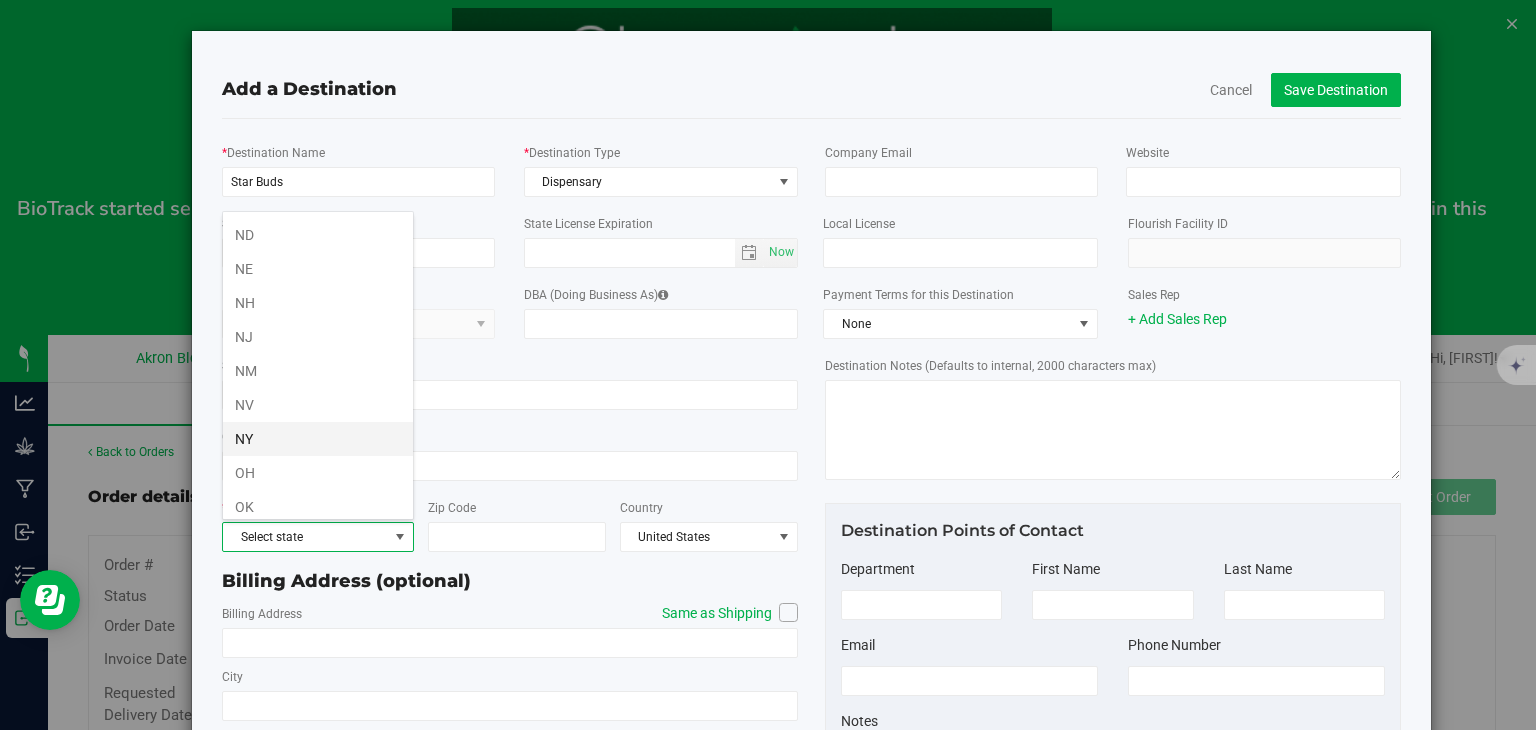 click on "NY" at bounding box center [318, 439] 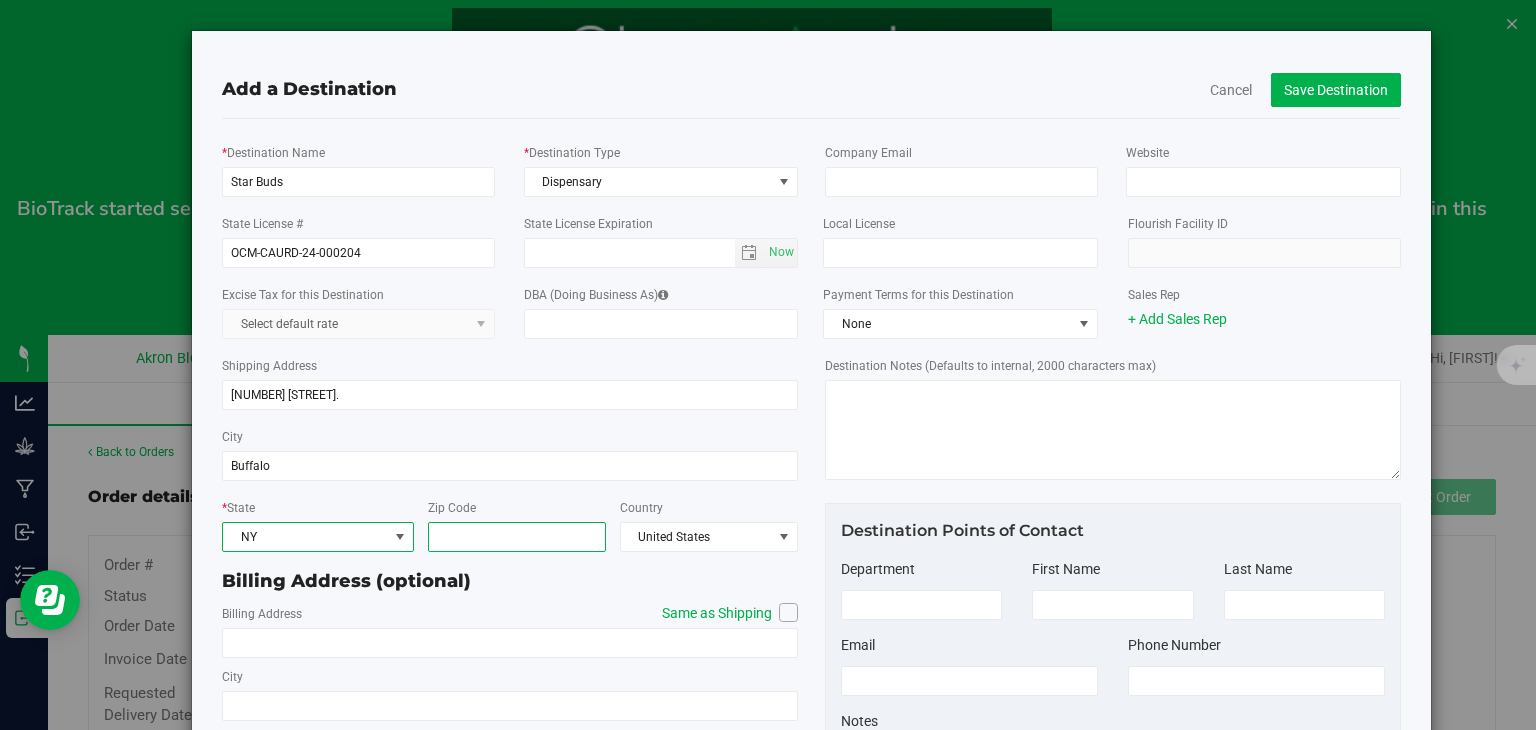 click on "Zip Code" at bounding box center [517, 537] 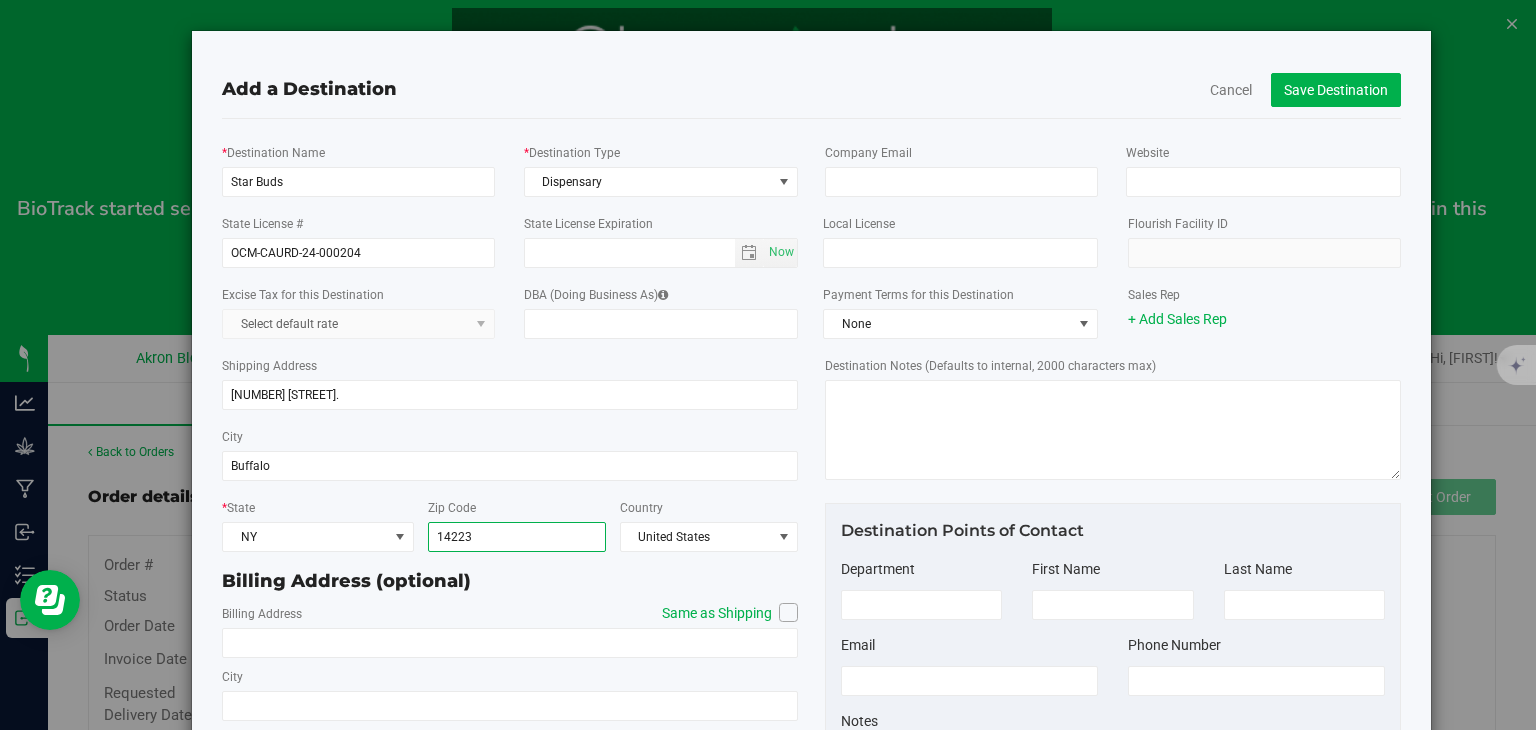 type on "14223" 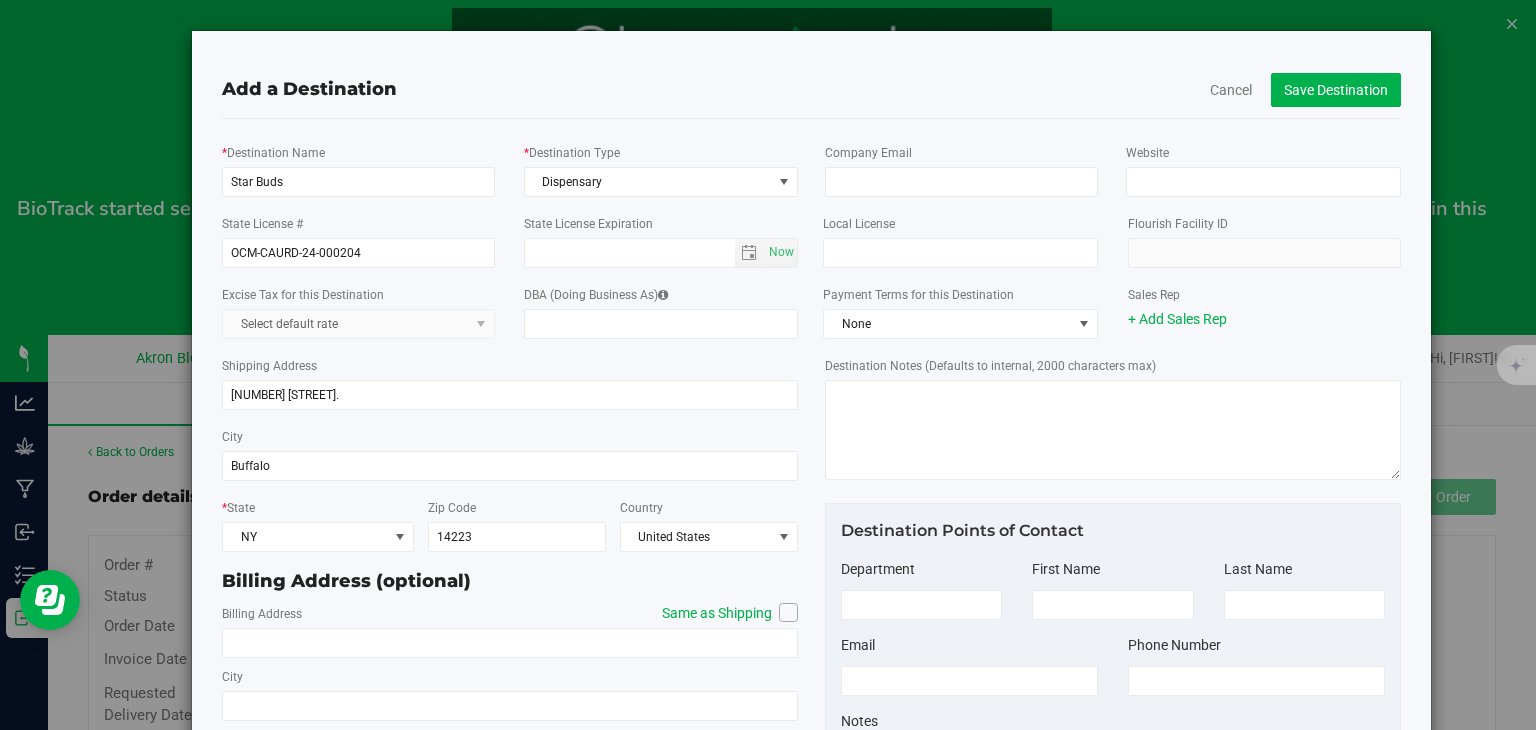 click at bounding box center [789, 612] 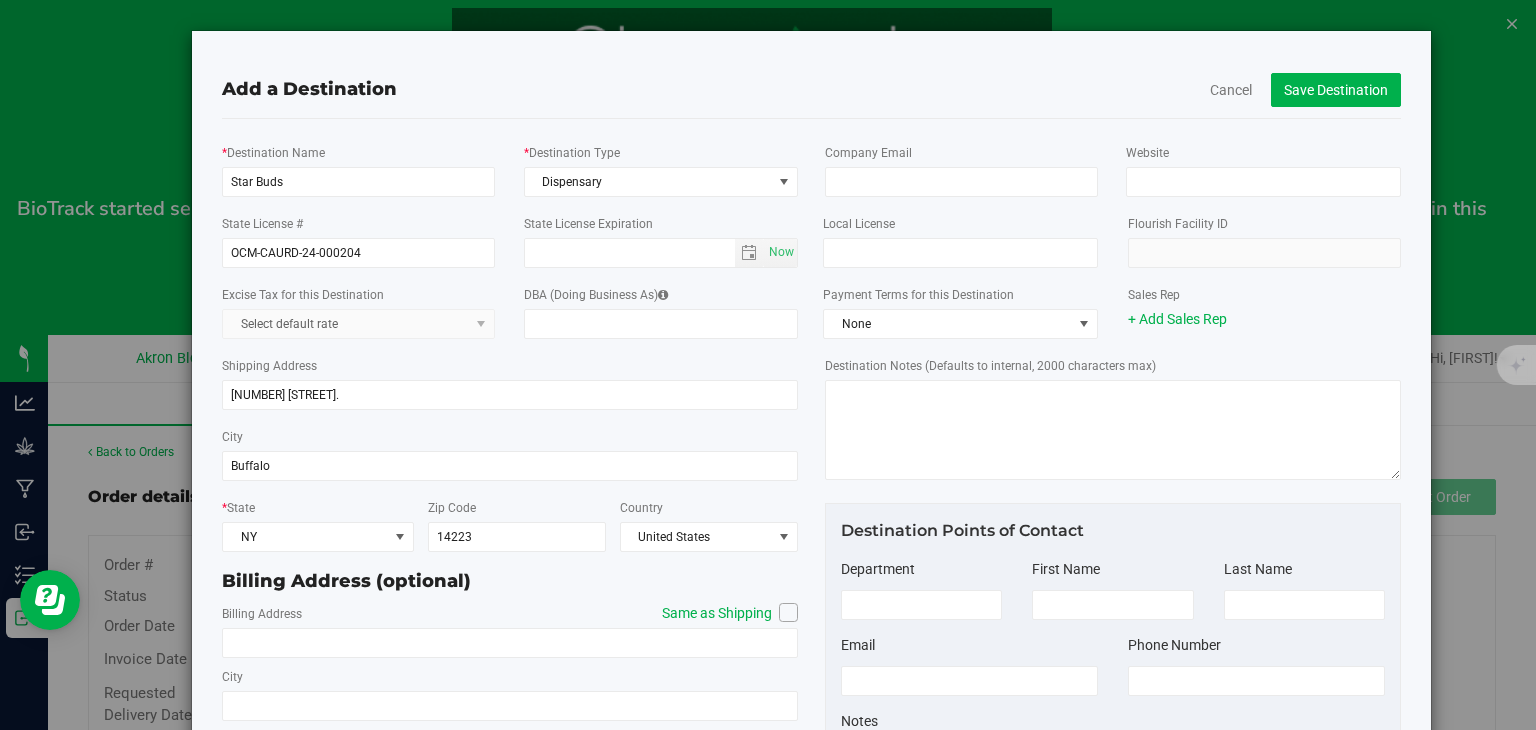 click on "Same as Shipping" at bounding box center [0, 0] 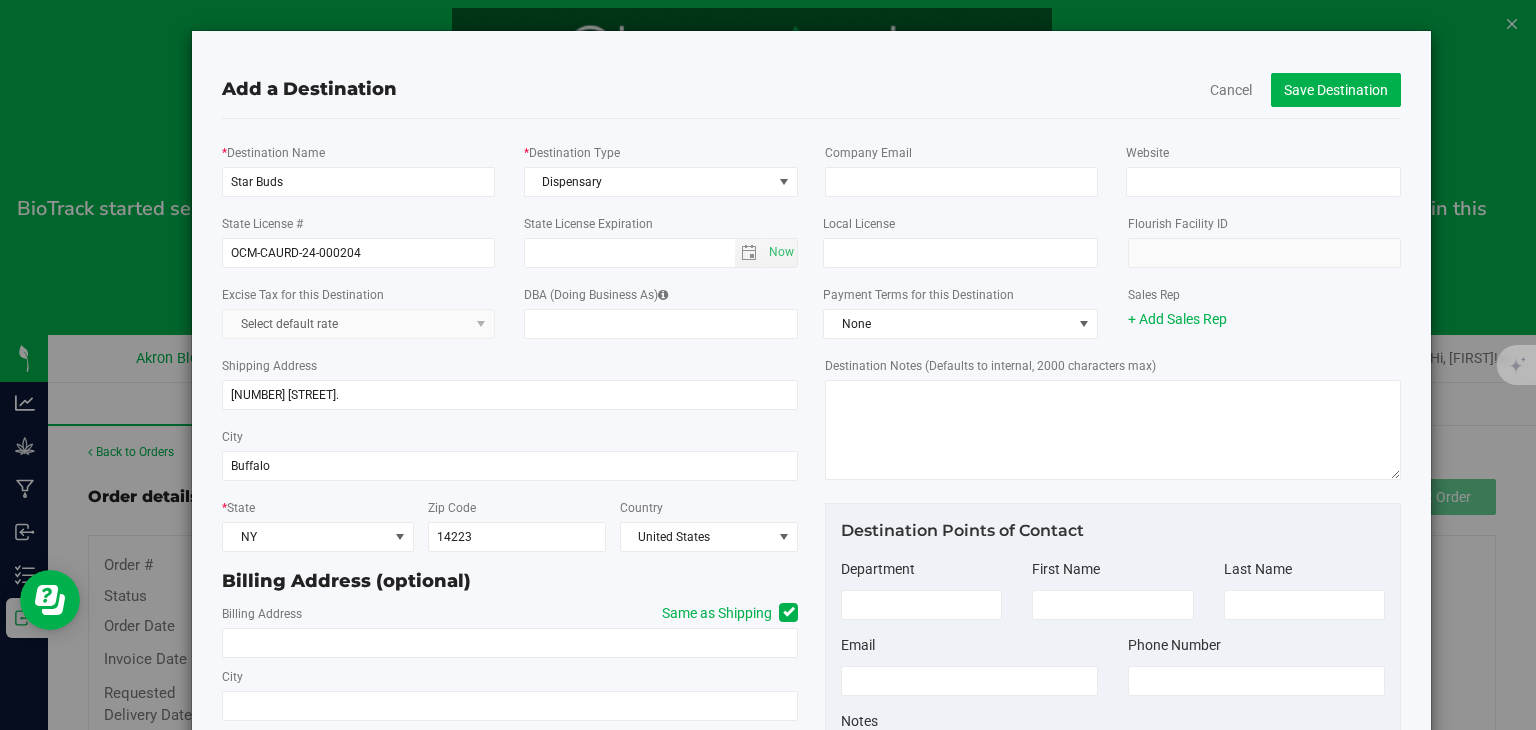 type on "[NUMBER] [STREET]." 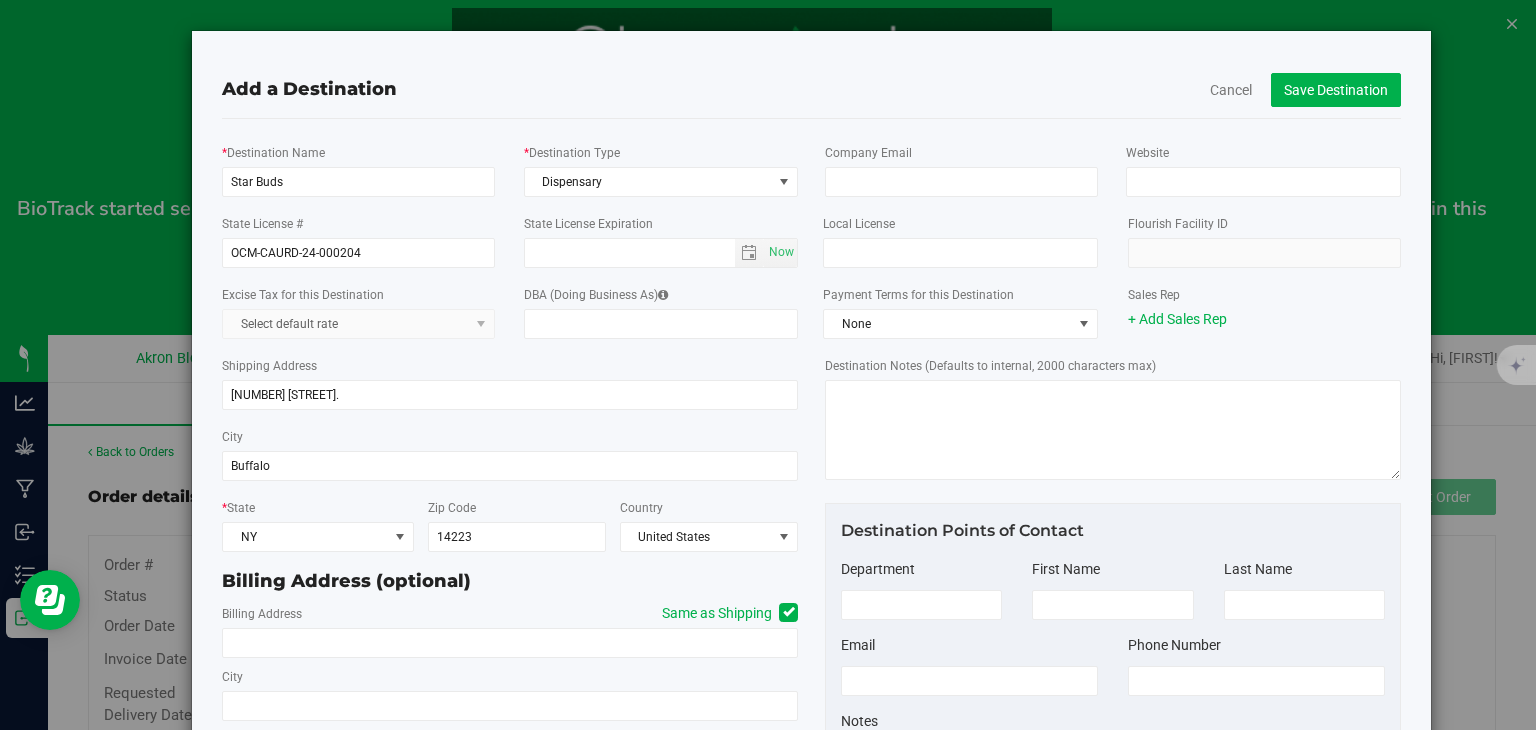 type on "Buffalo" 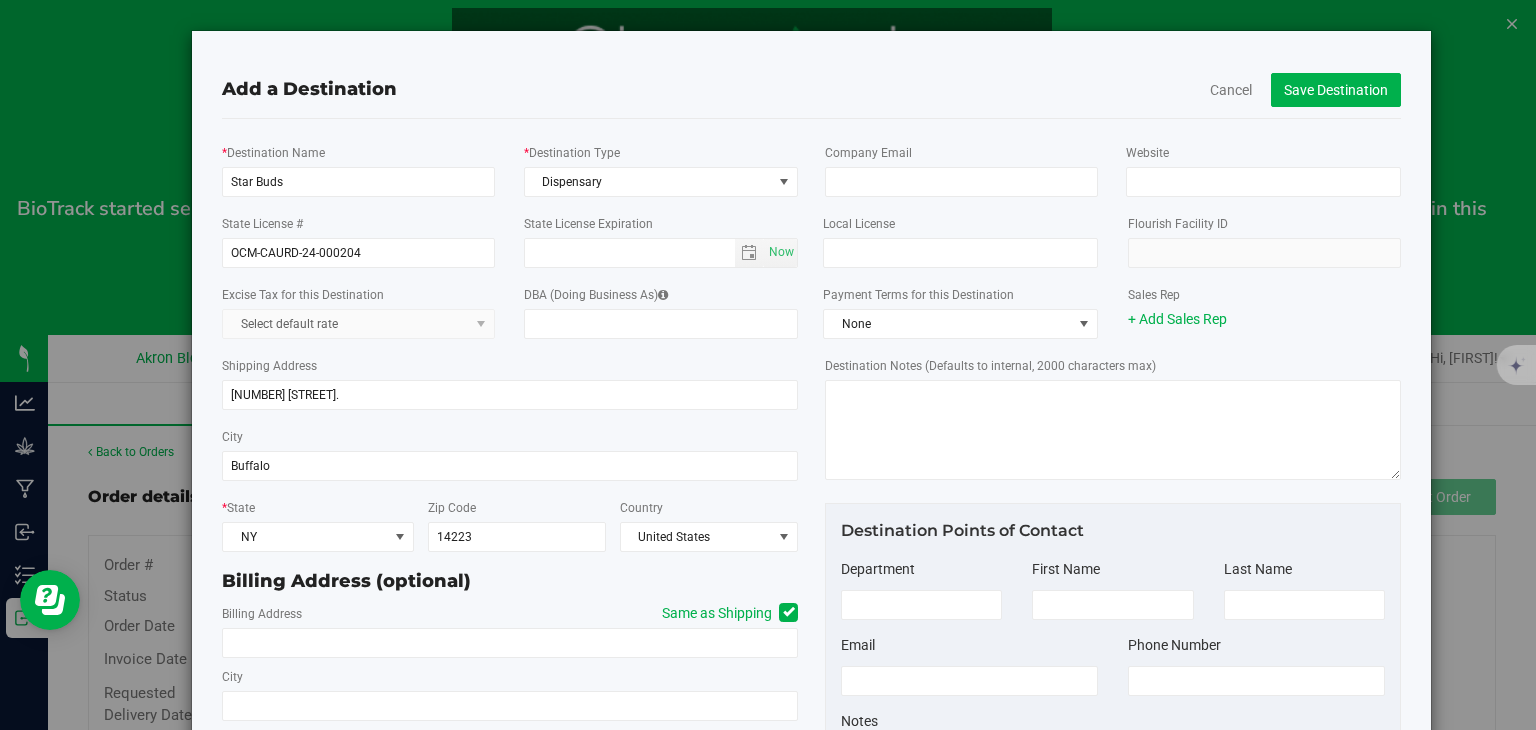 type on "14223" 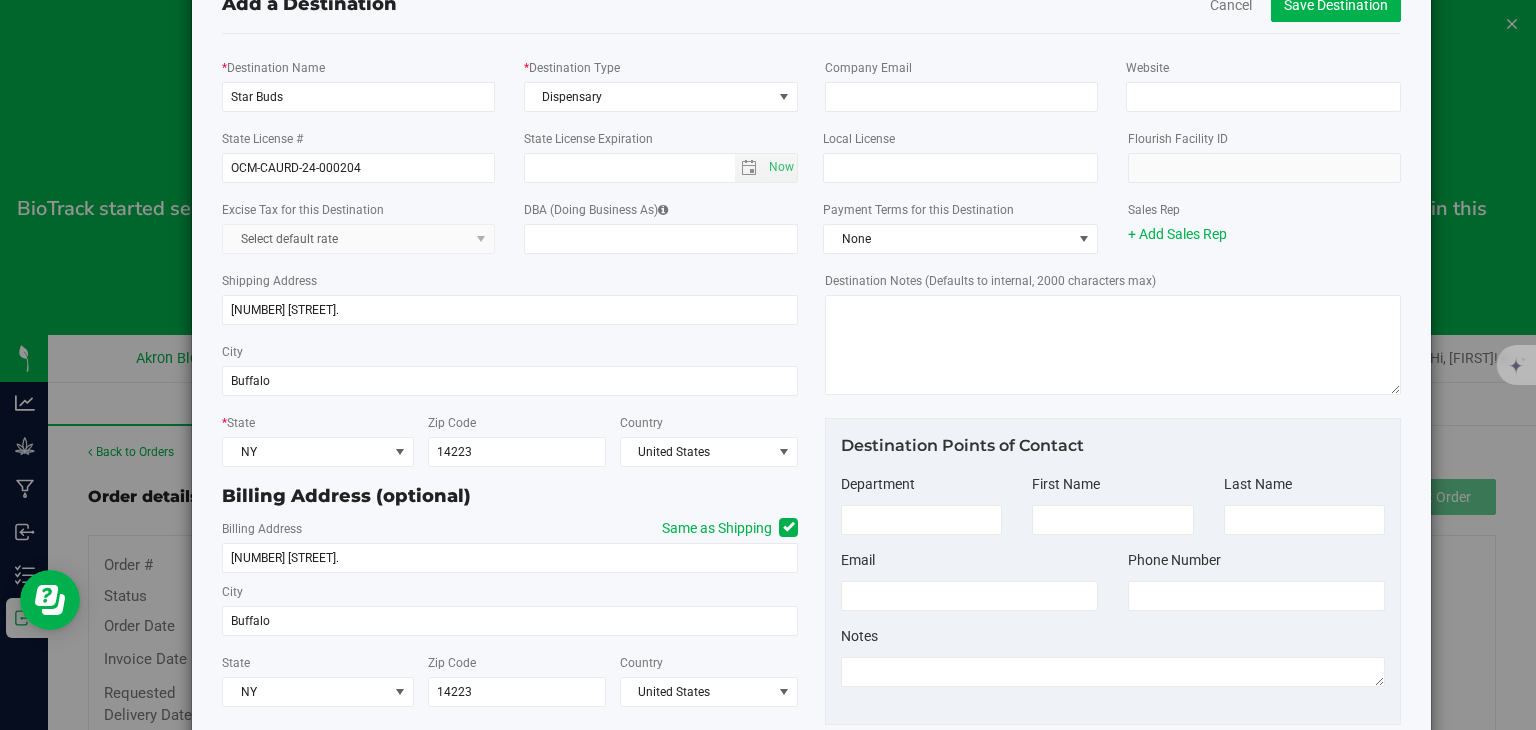 scroll, scrollTop: 0, scrollLeft: 0, axis: both 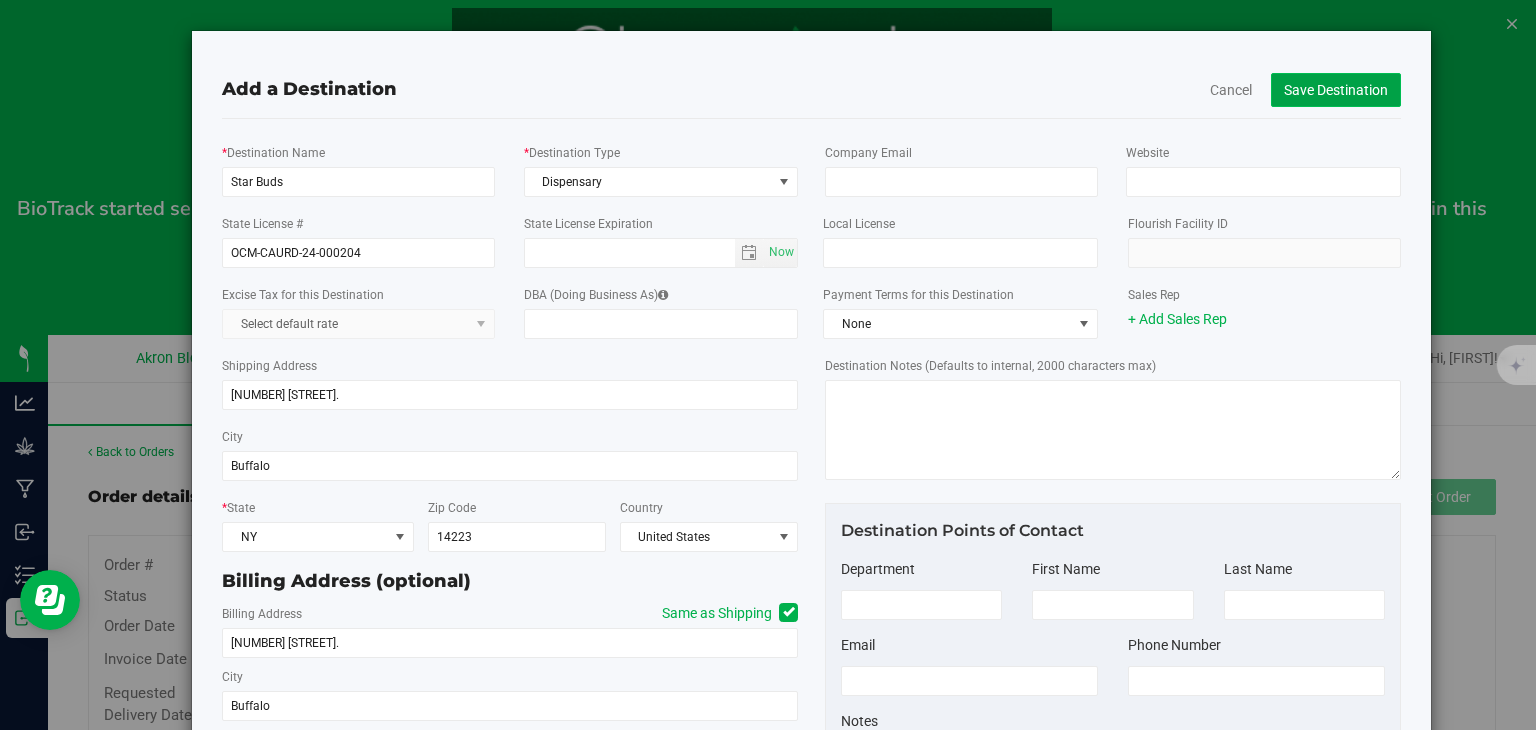 click on "Save Destination" at bounding box center [1336, 90] 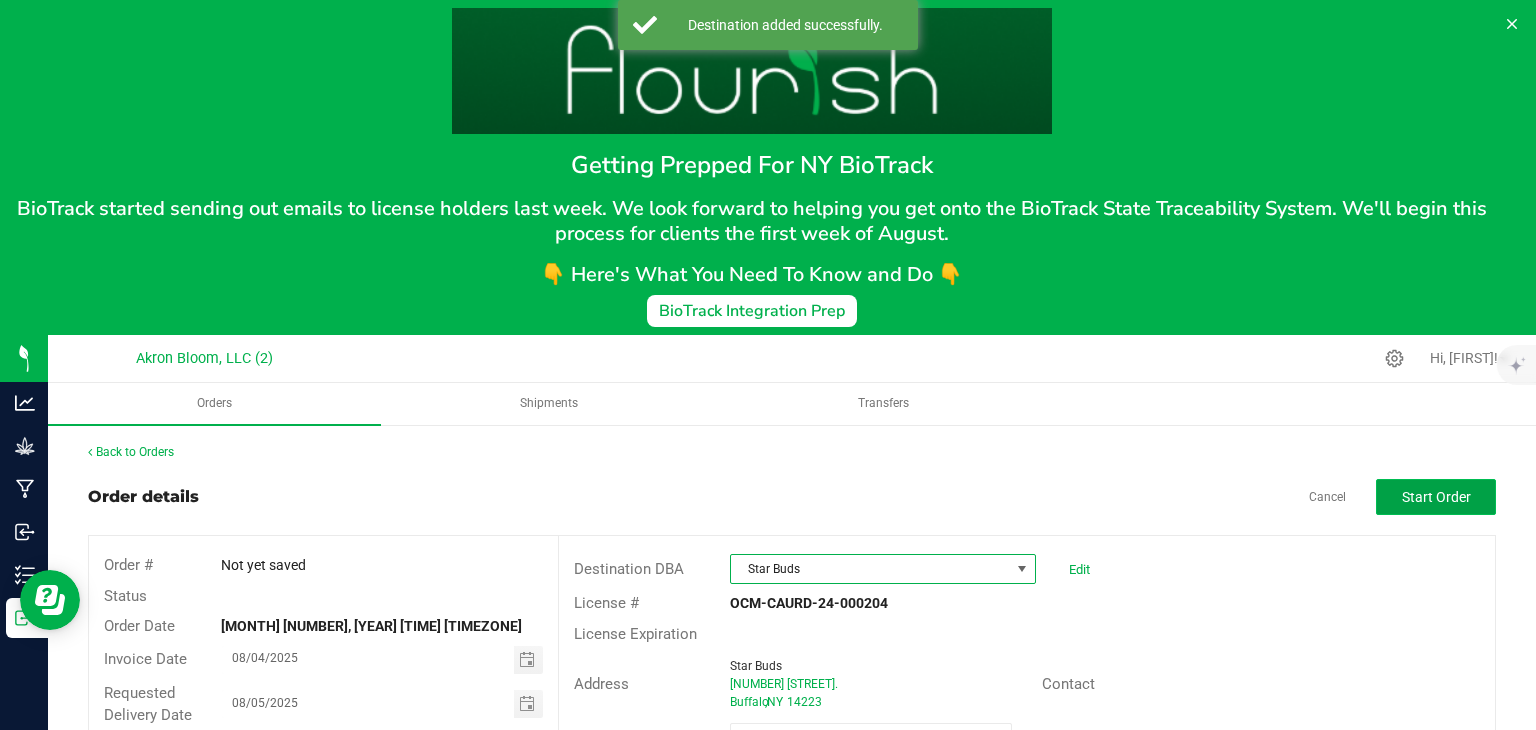 click on "Start Order" at bounding box center [1436, 497] 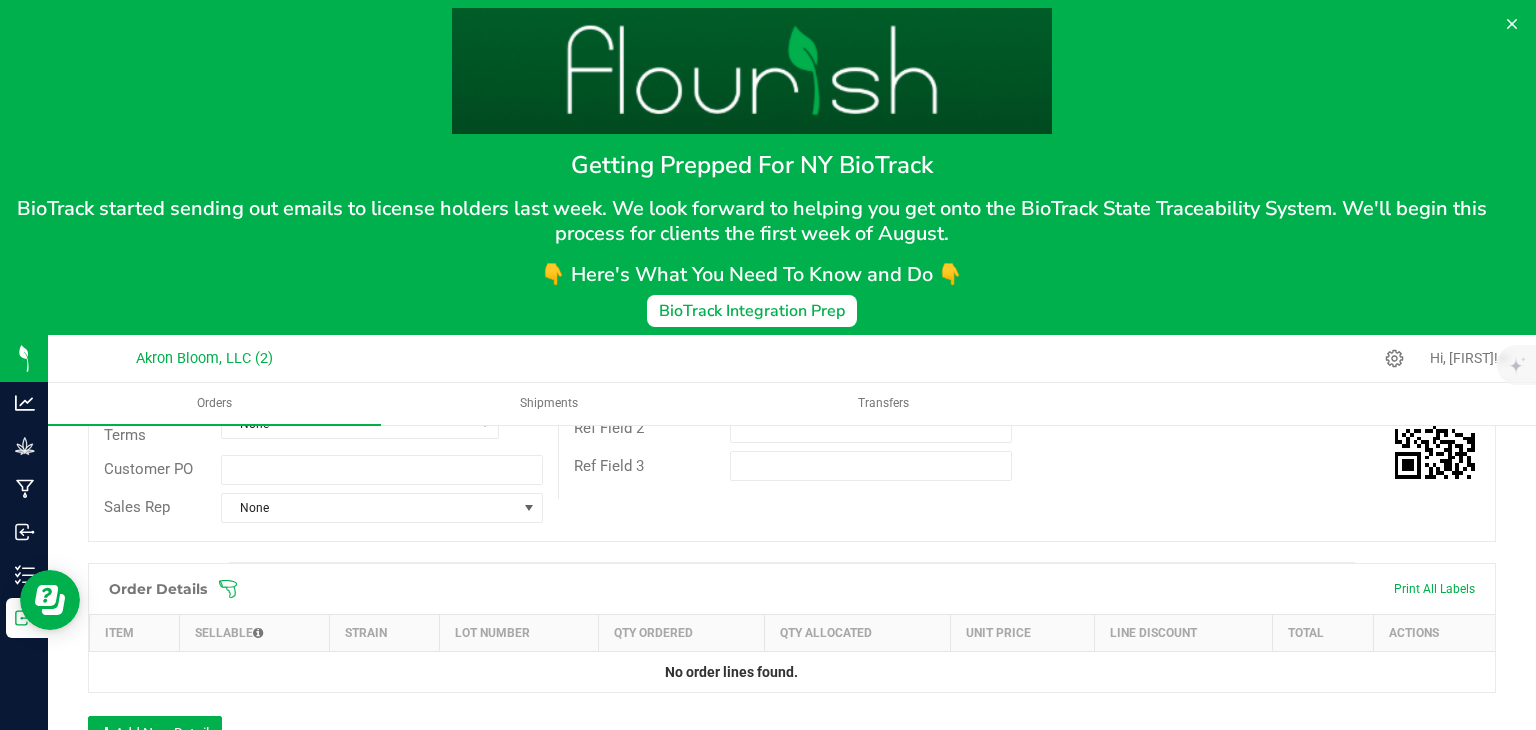 scroll, scrollTop: 416, scrollLeft: 0, axis: vertical 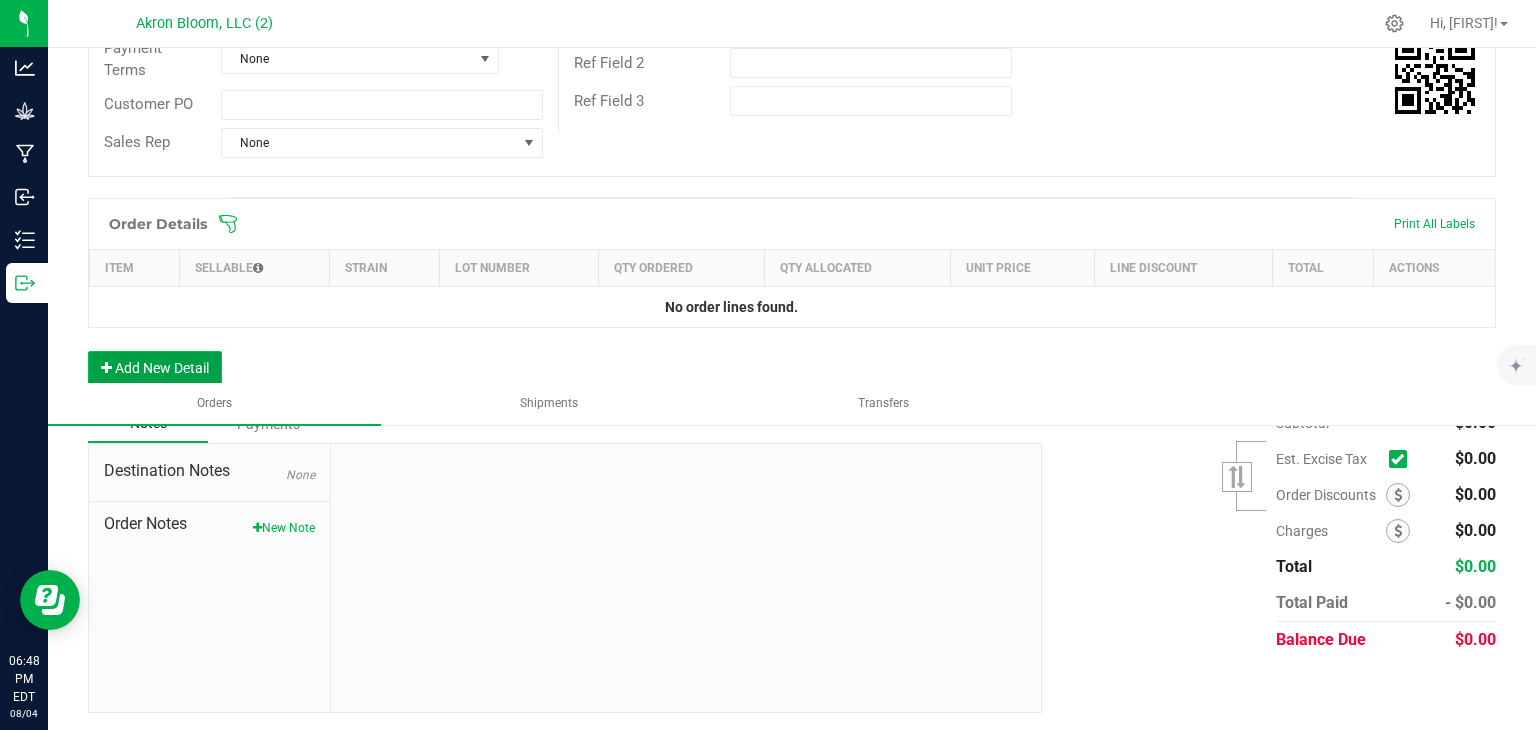 click on "Add New Detail" at bounding box center [155, 368] 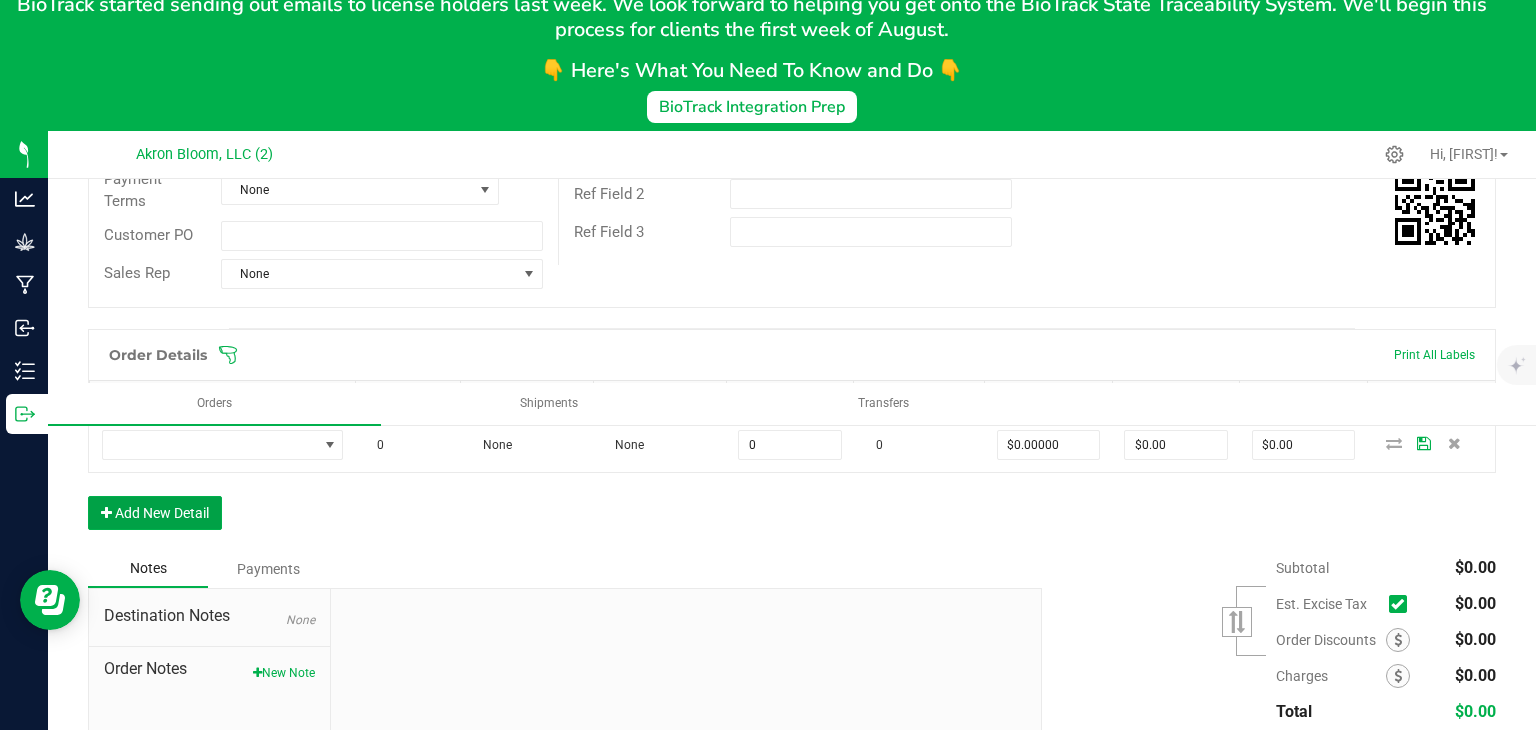 scroll, scrollTop: 204, scrollLeft: 0, axis: vertical 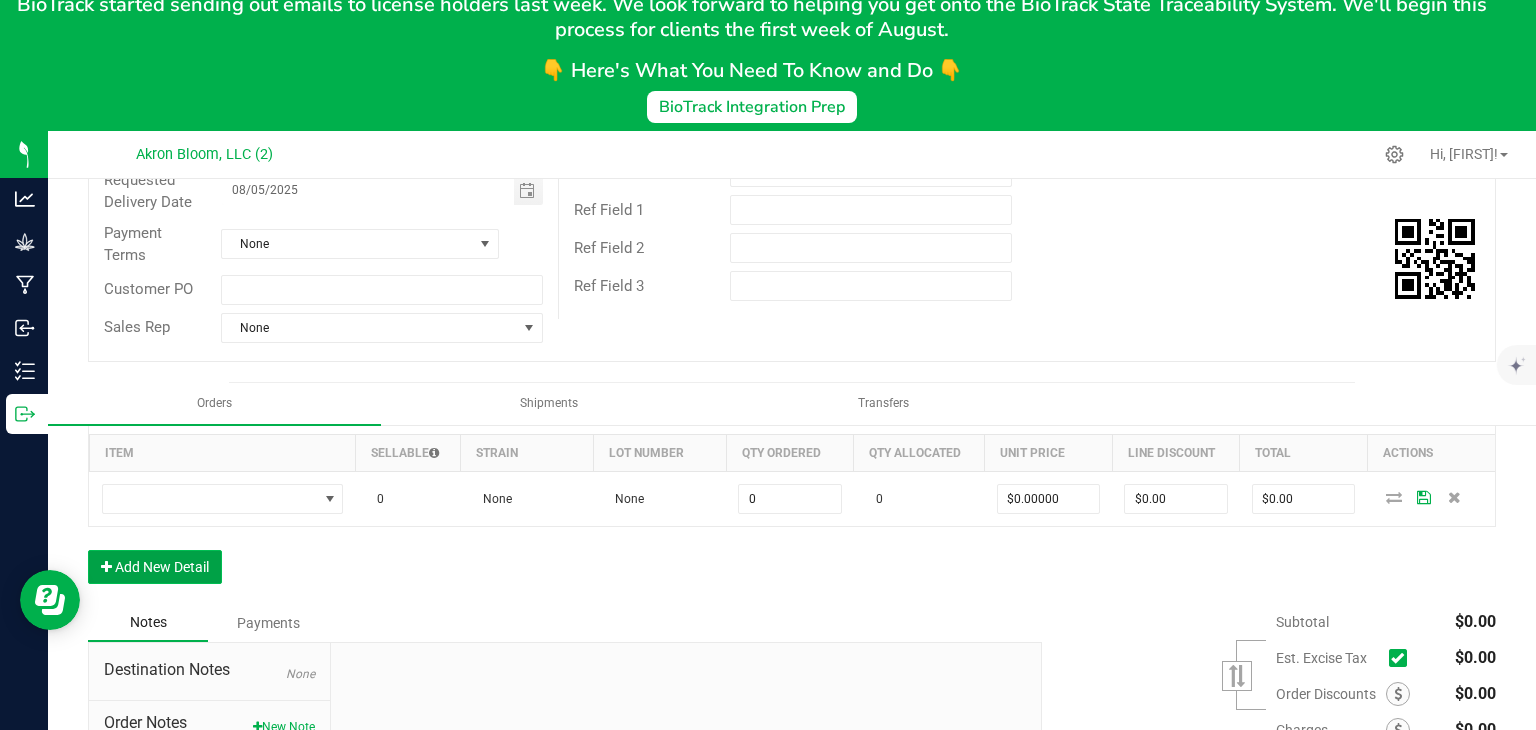 click on "Add New Detail" at bounding box center (155, 567) 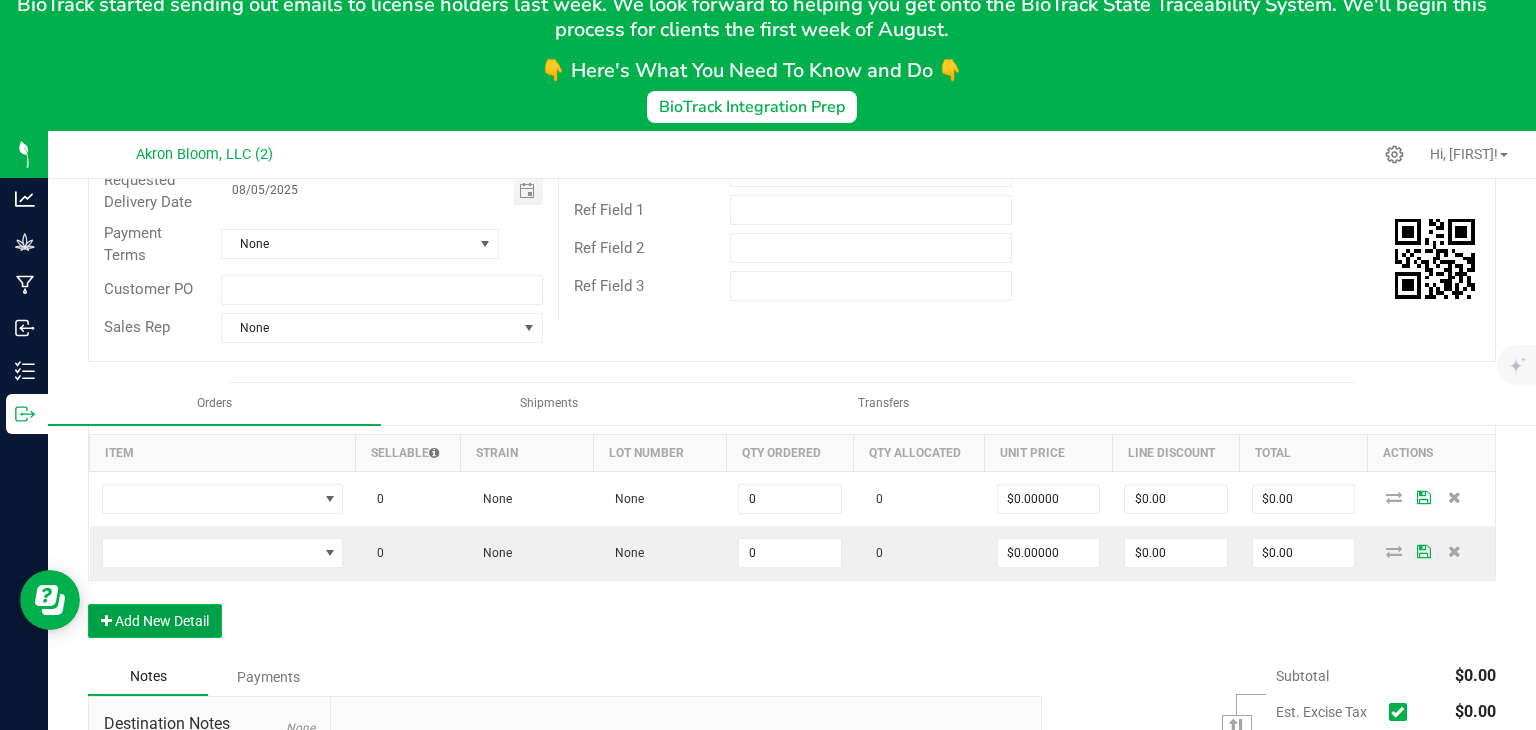 click on "Add New Detail" at bounding box center [155, 621] 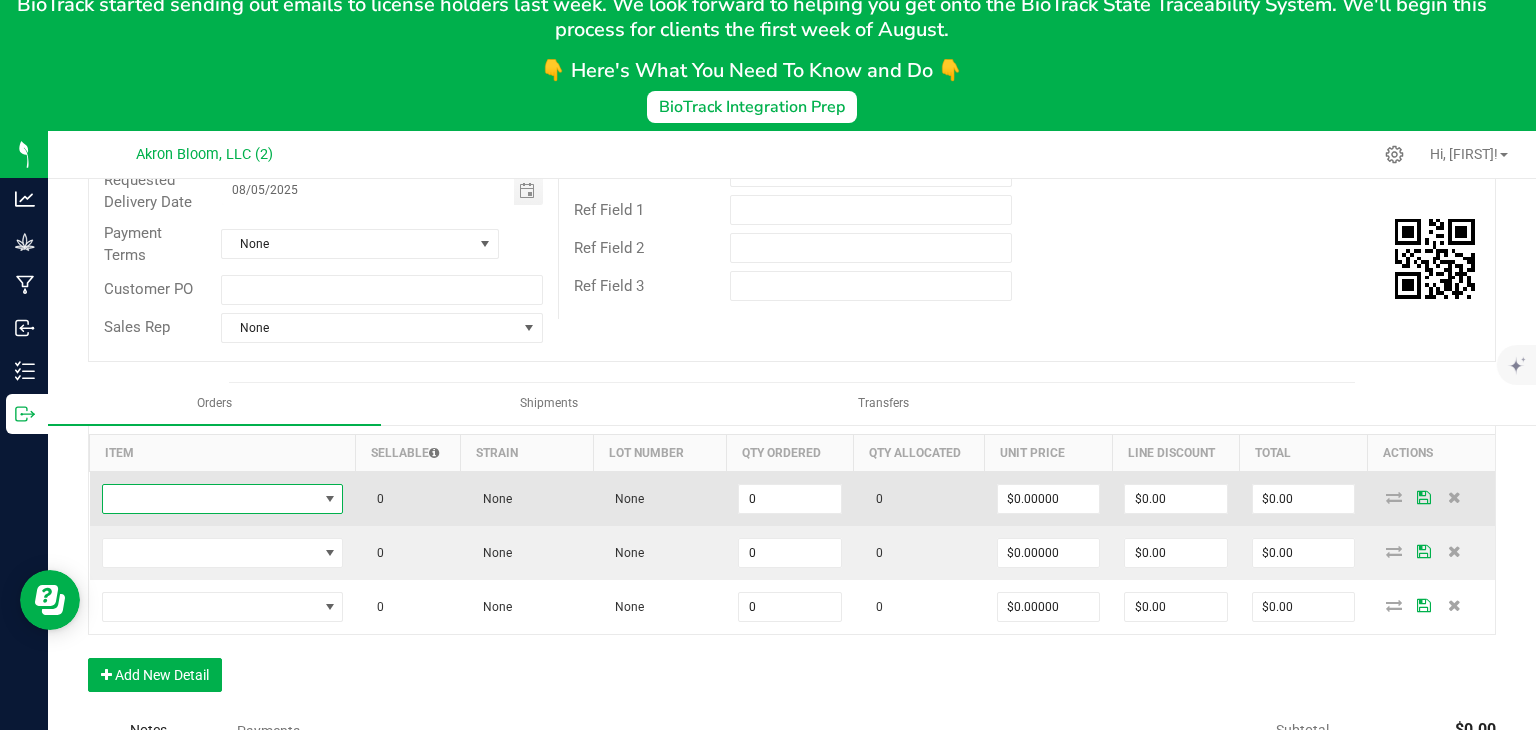click at bounding box center (330, 499) 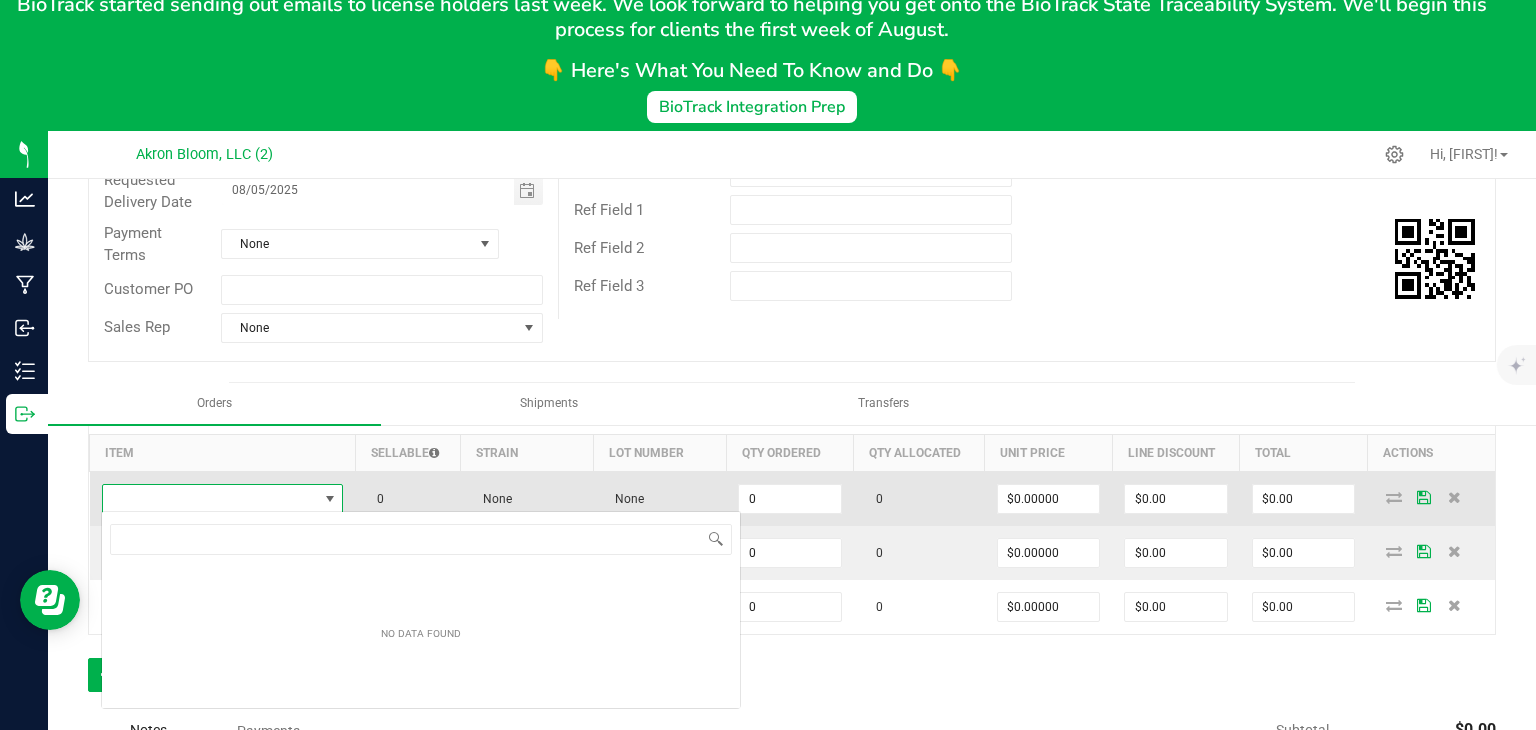 scroll, scrollTop: 99970, scrollLeft: 99758, axis: both 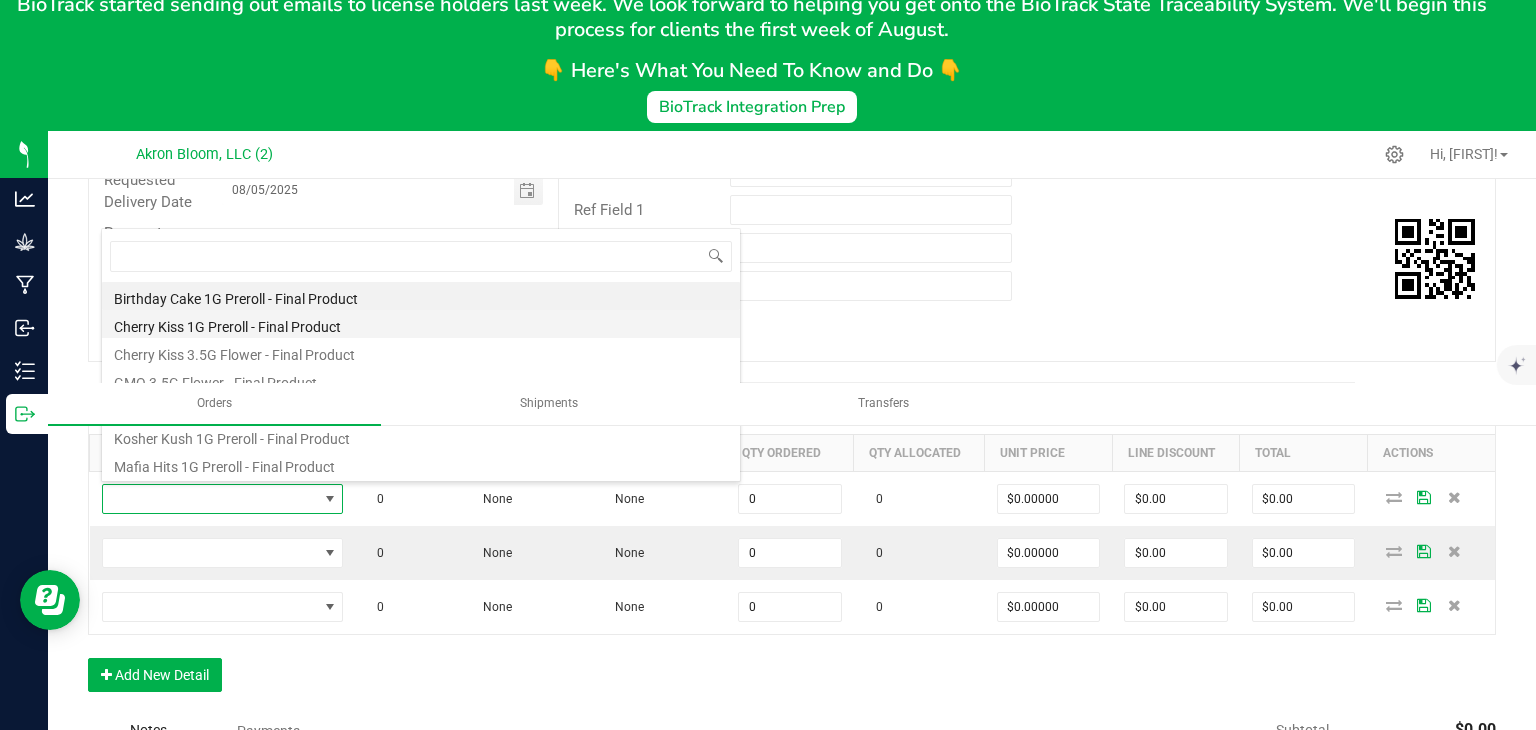 click on "Cherry Kiss 1G Preroll - Final Product" at bounding box center [421, 324] 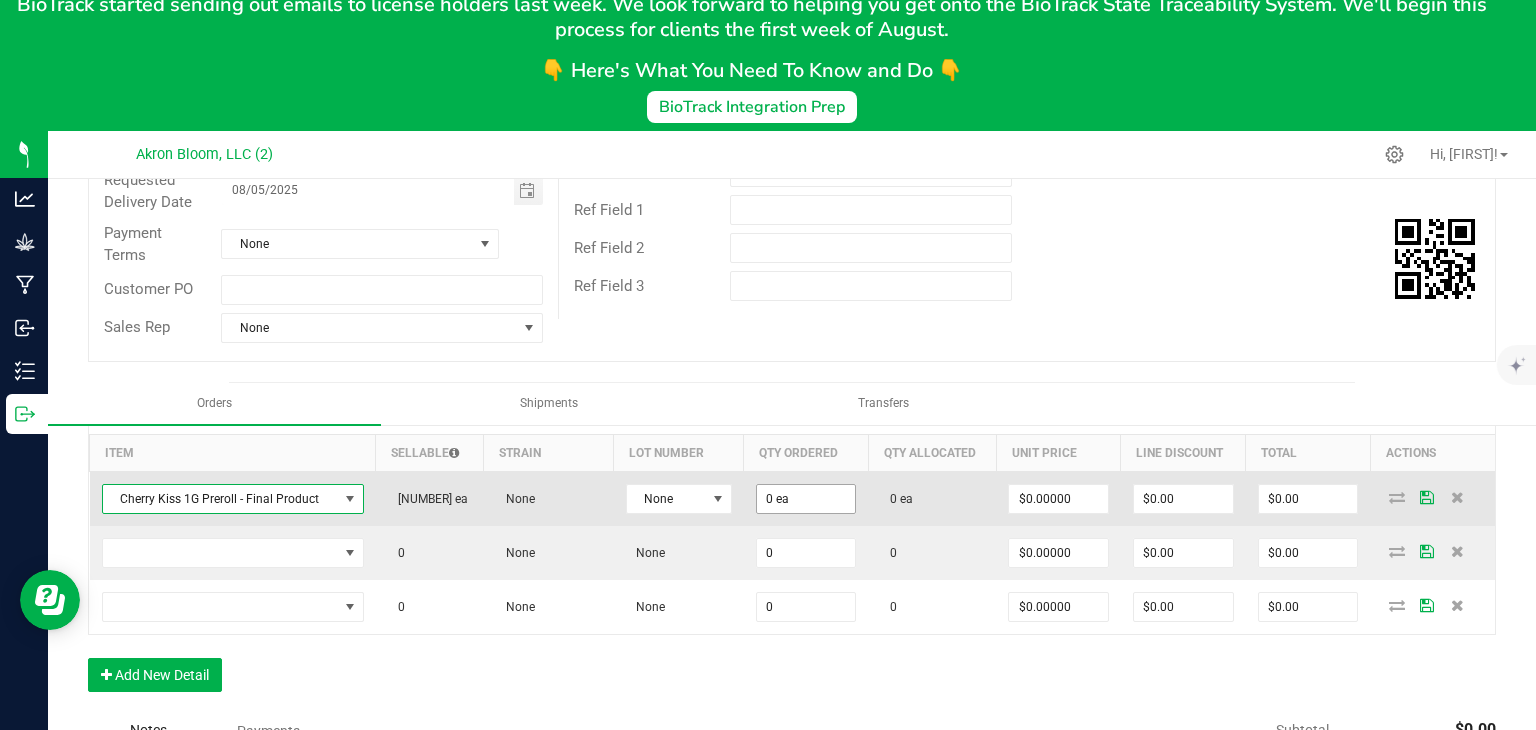 click on "0 ea" at bounding box center [806, 499] 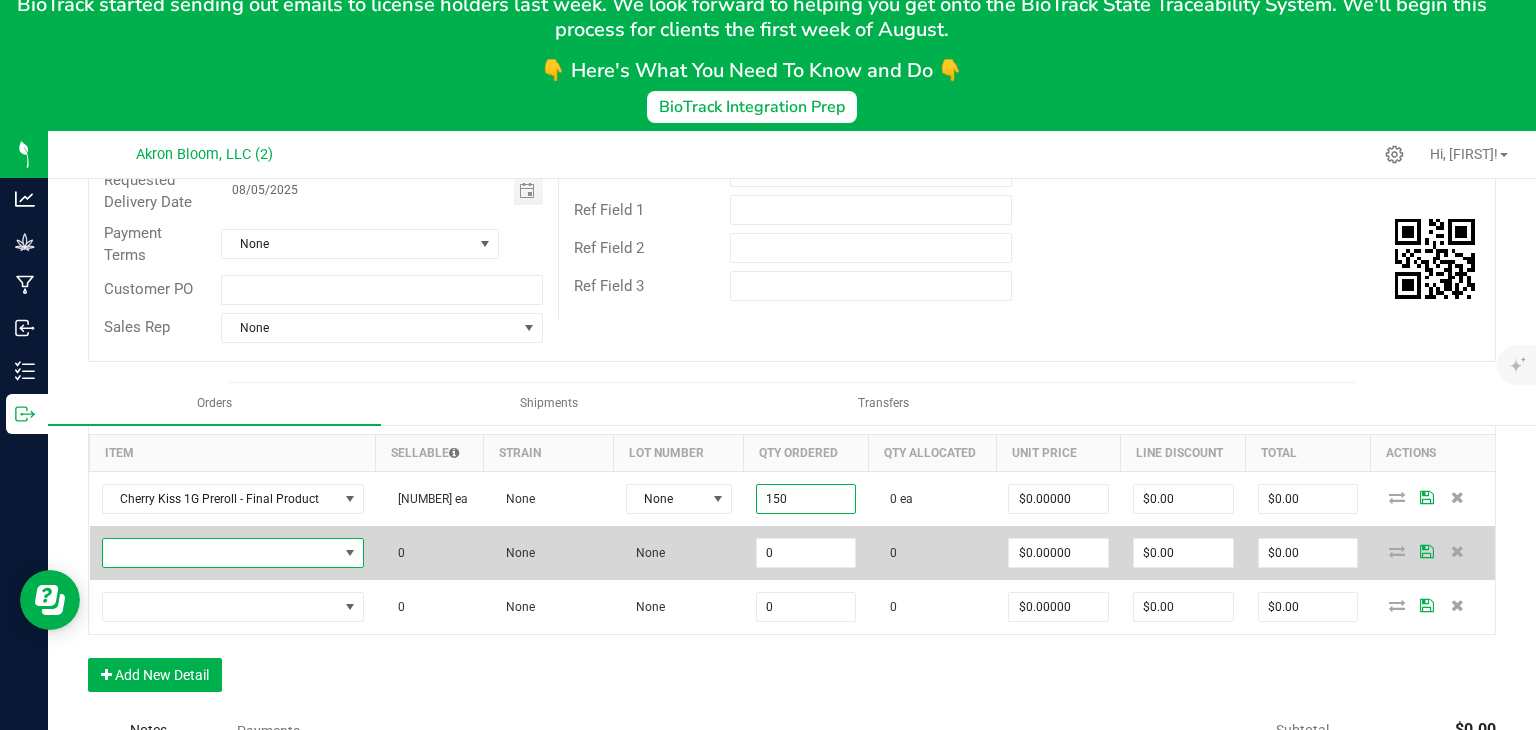 click at bounding box center (350, 553) 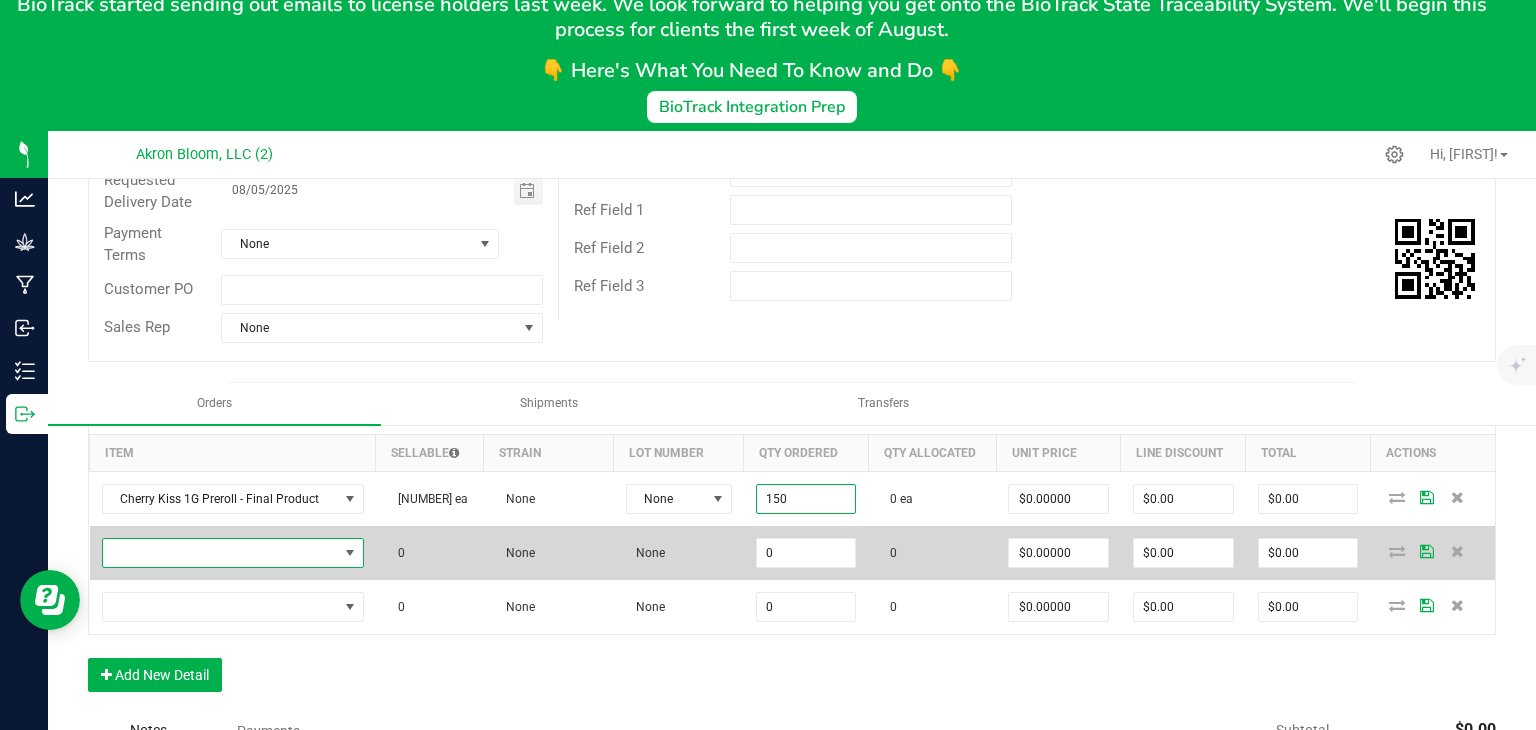 type on "150 ea" 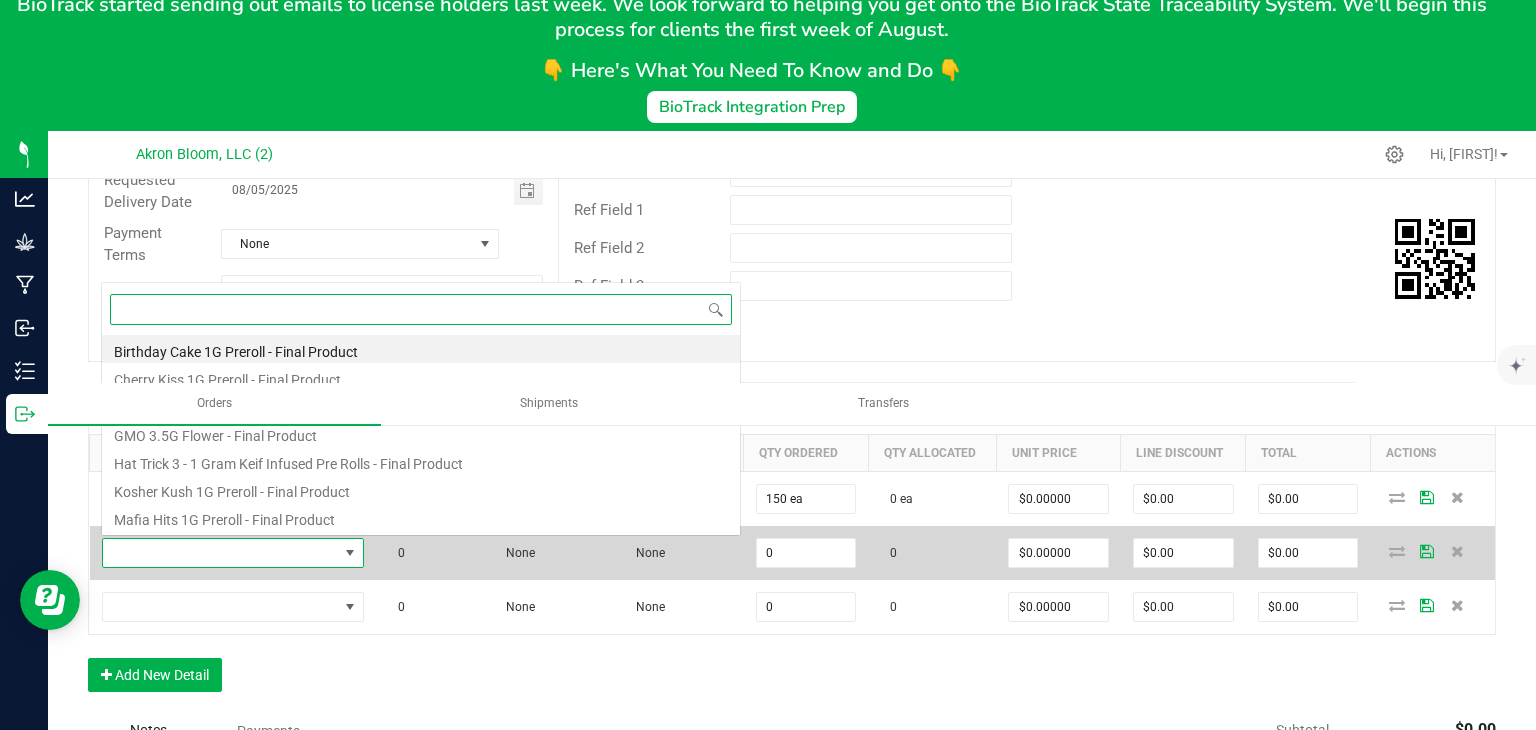 scroll, scrollTop: 0, scrollLeft: 0, axis: both 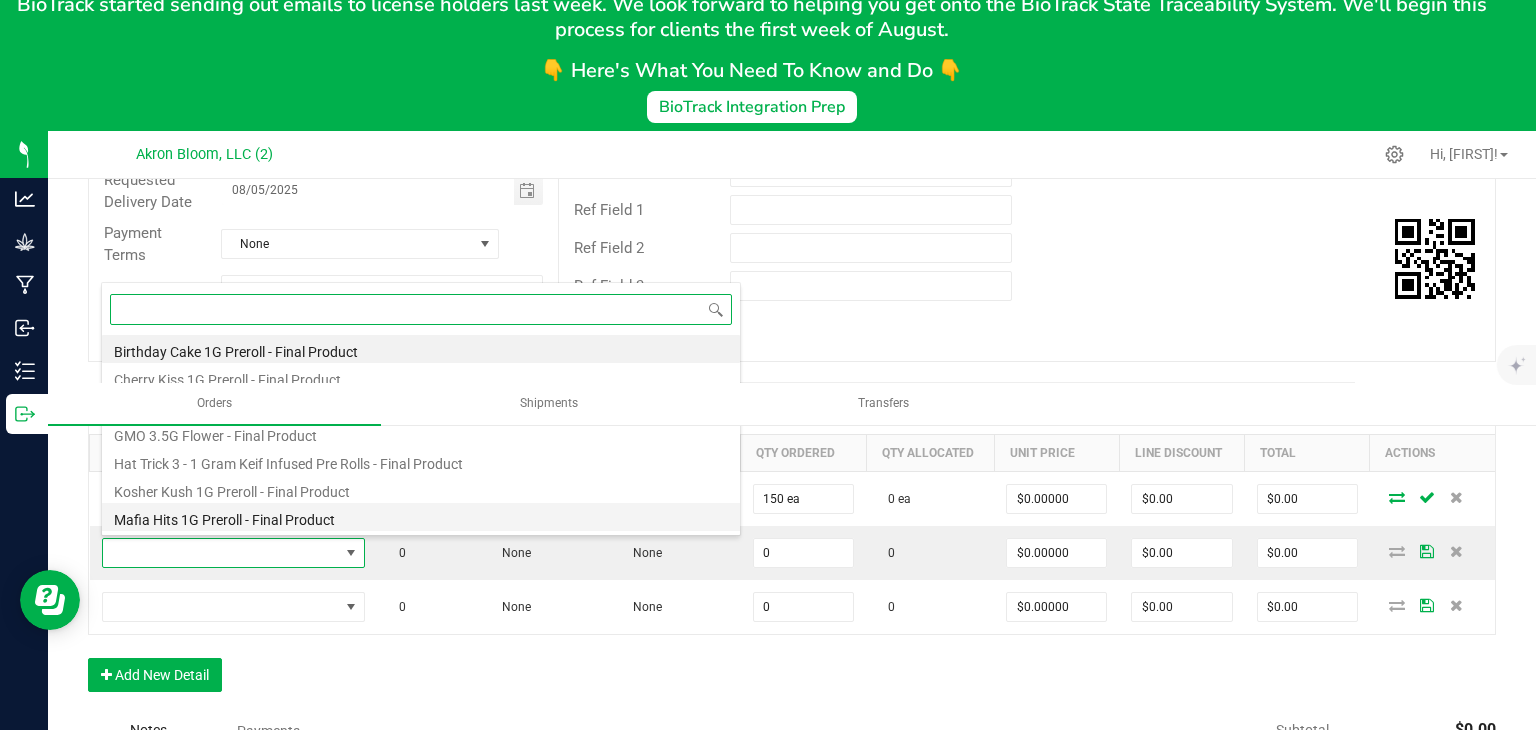 click on "Mafia Hits 1G Preroll - Final Product" at bounding box center (421, 517) 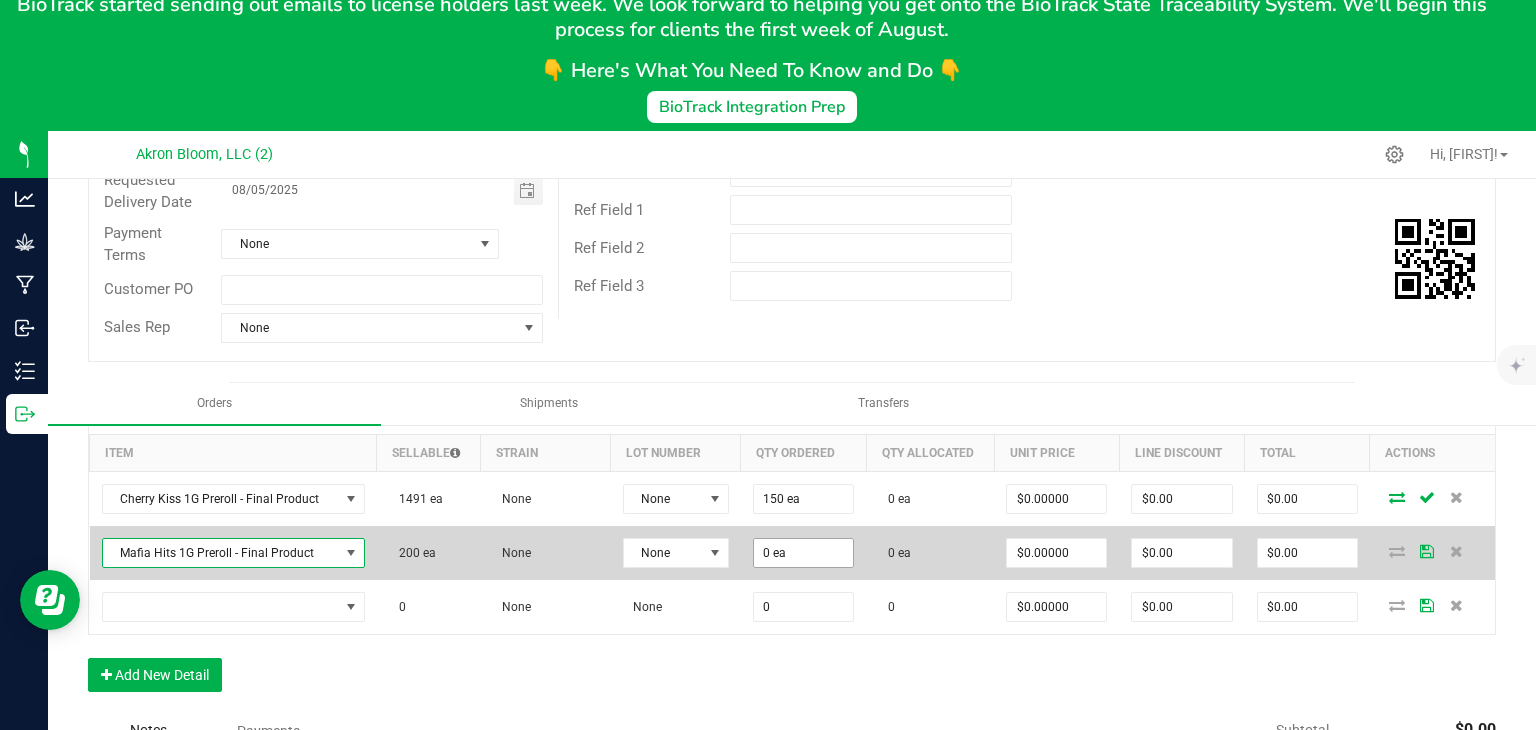 type on "0" 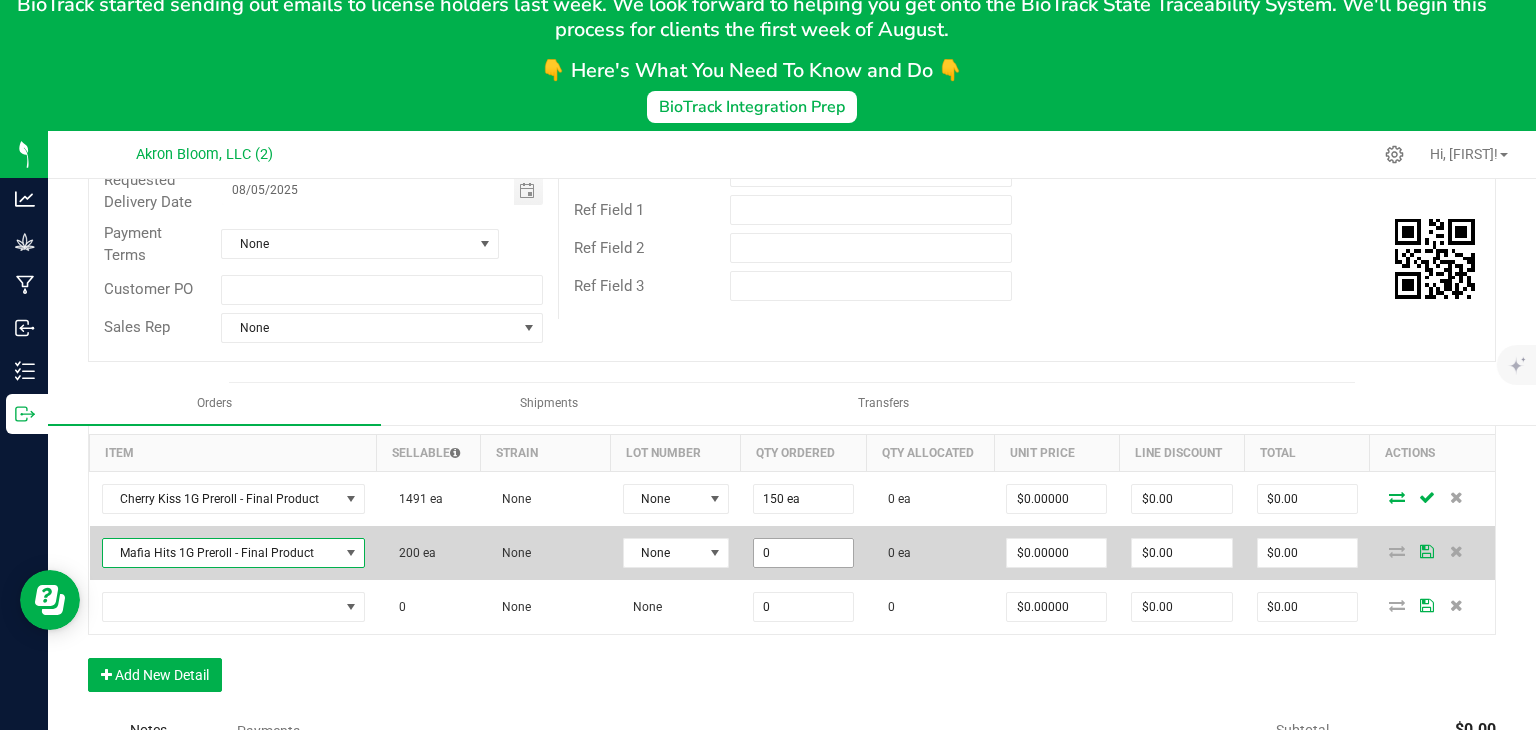 click on "0" at bounding box center [803, 553] 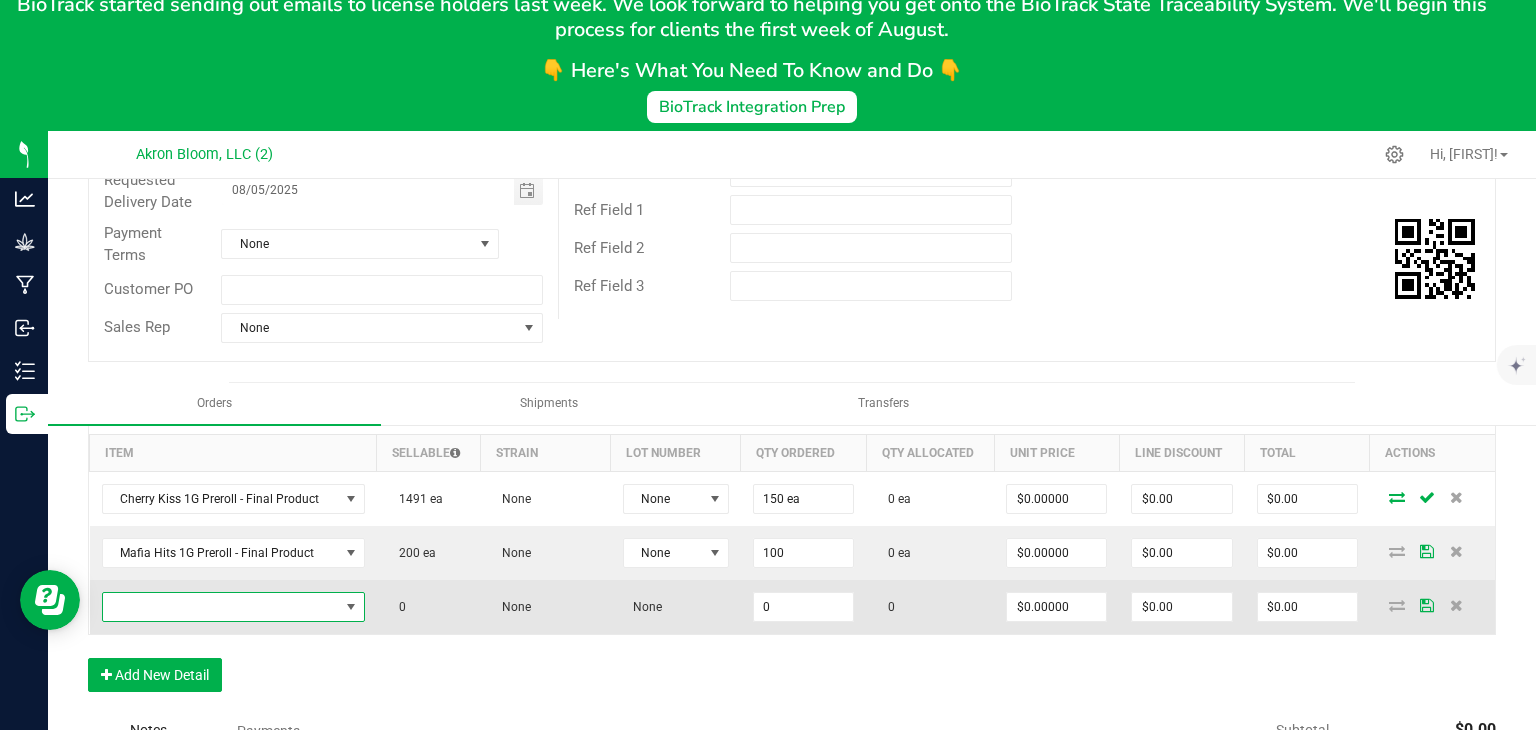type on "100 ea" 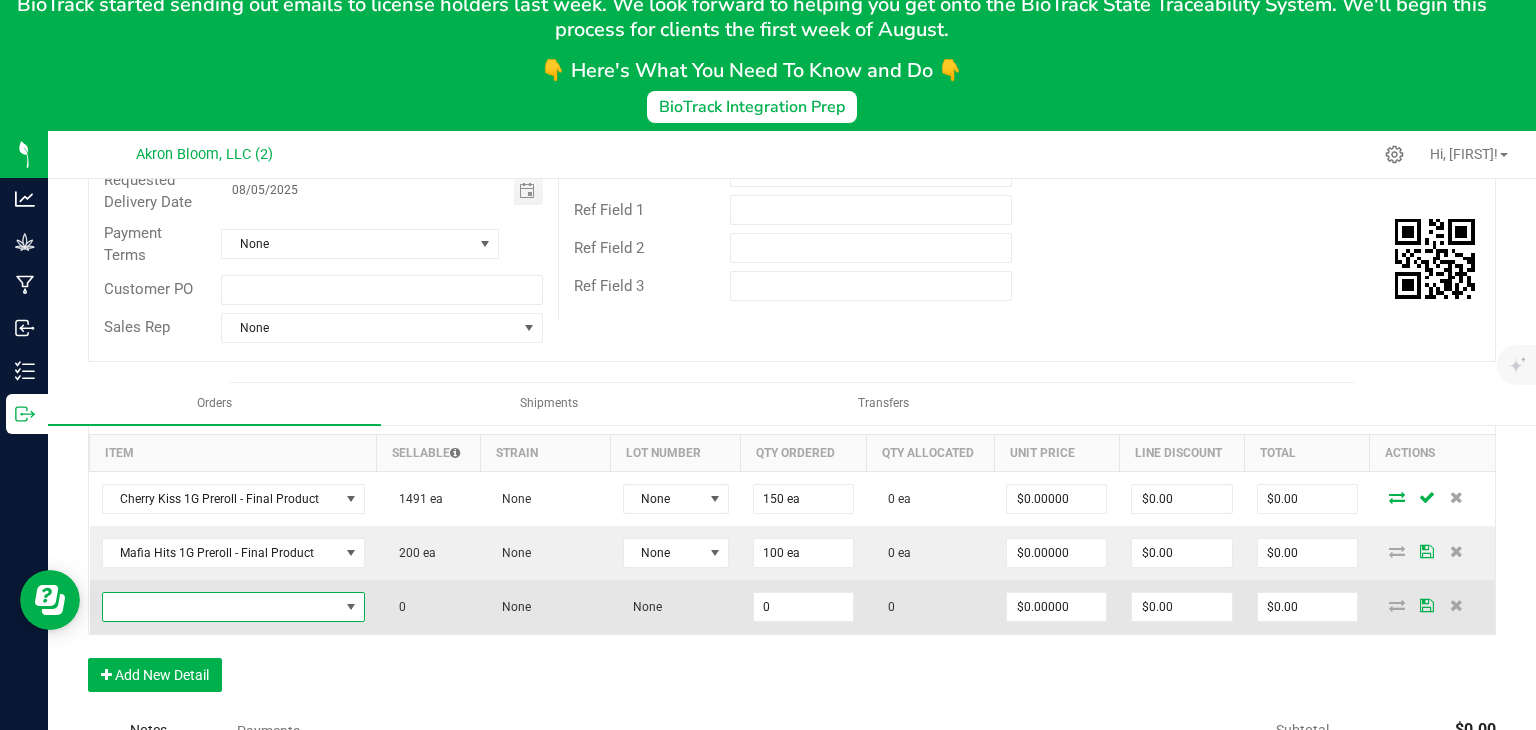 click at bounding box center [351, 607] 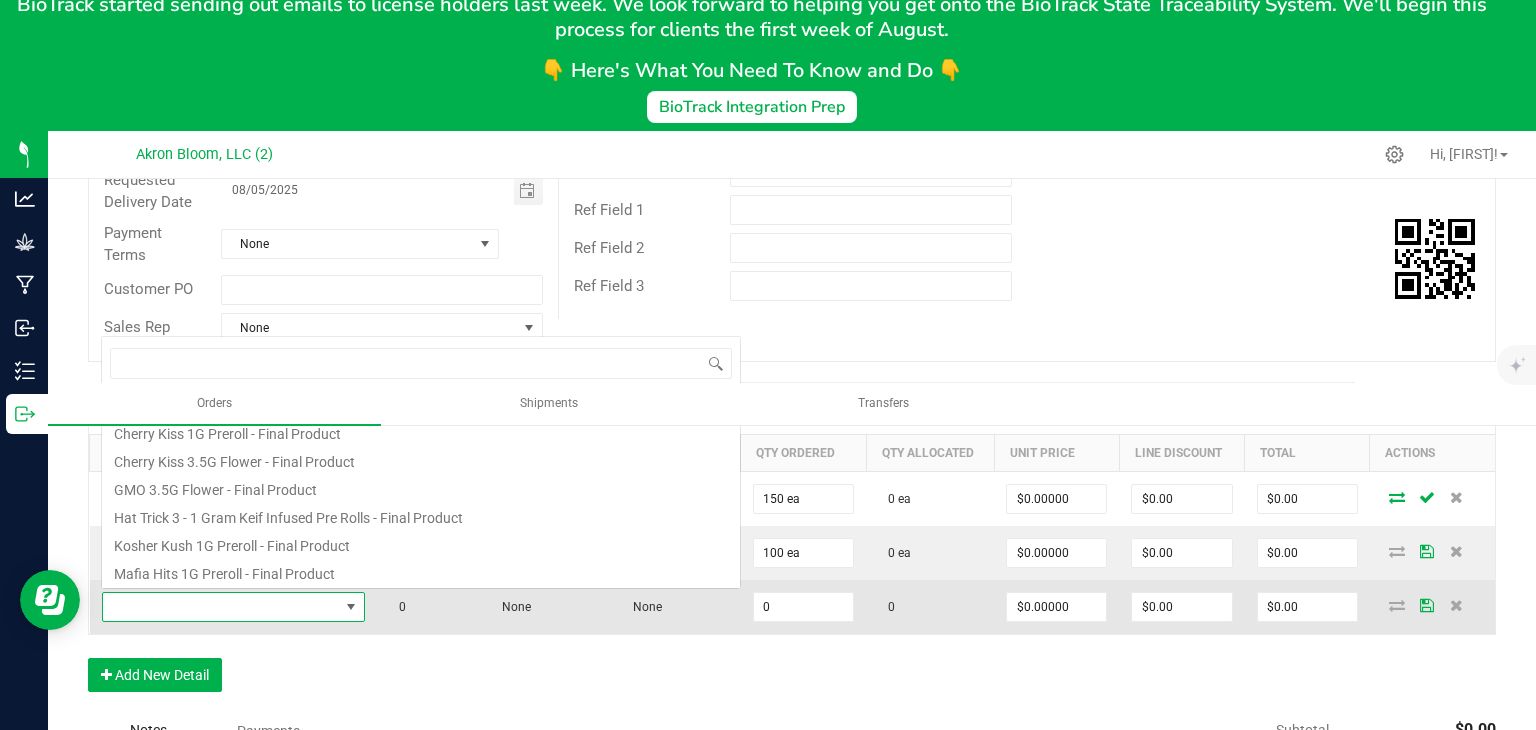 scroll, scrollTop: 99970, scrollLeft: 99740, axis: both 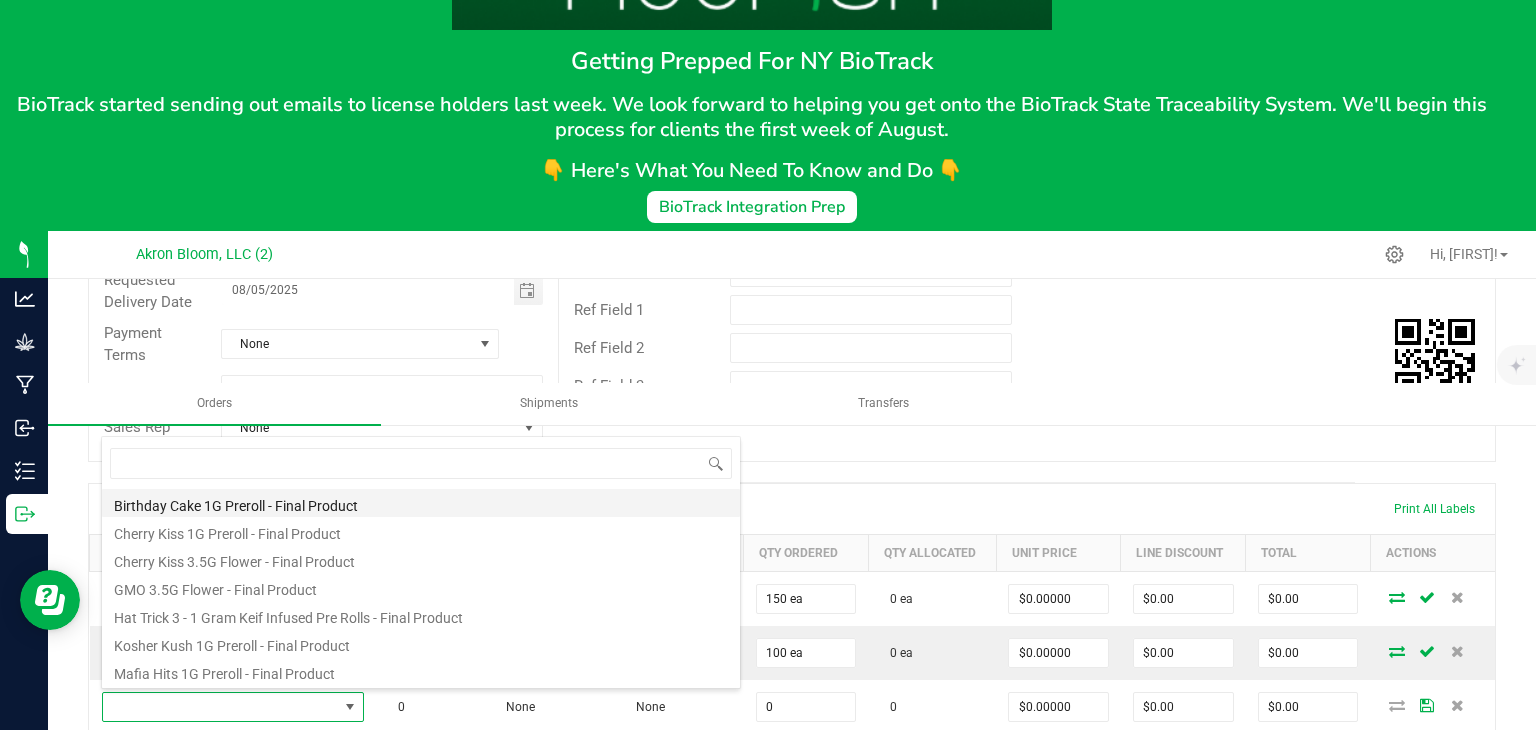 click on "Birthday Cake 1G Preroll - Final Product" at bounding box center [421, 503] 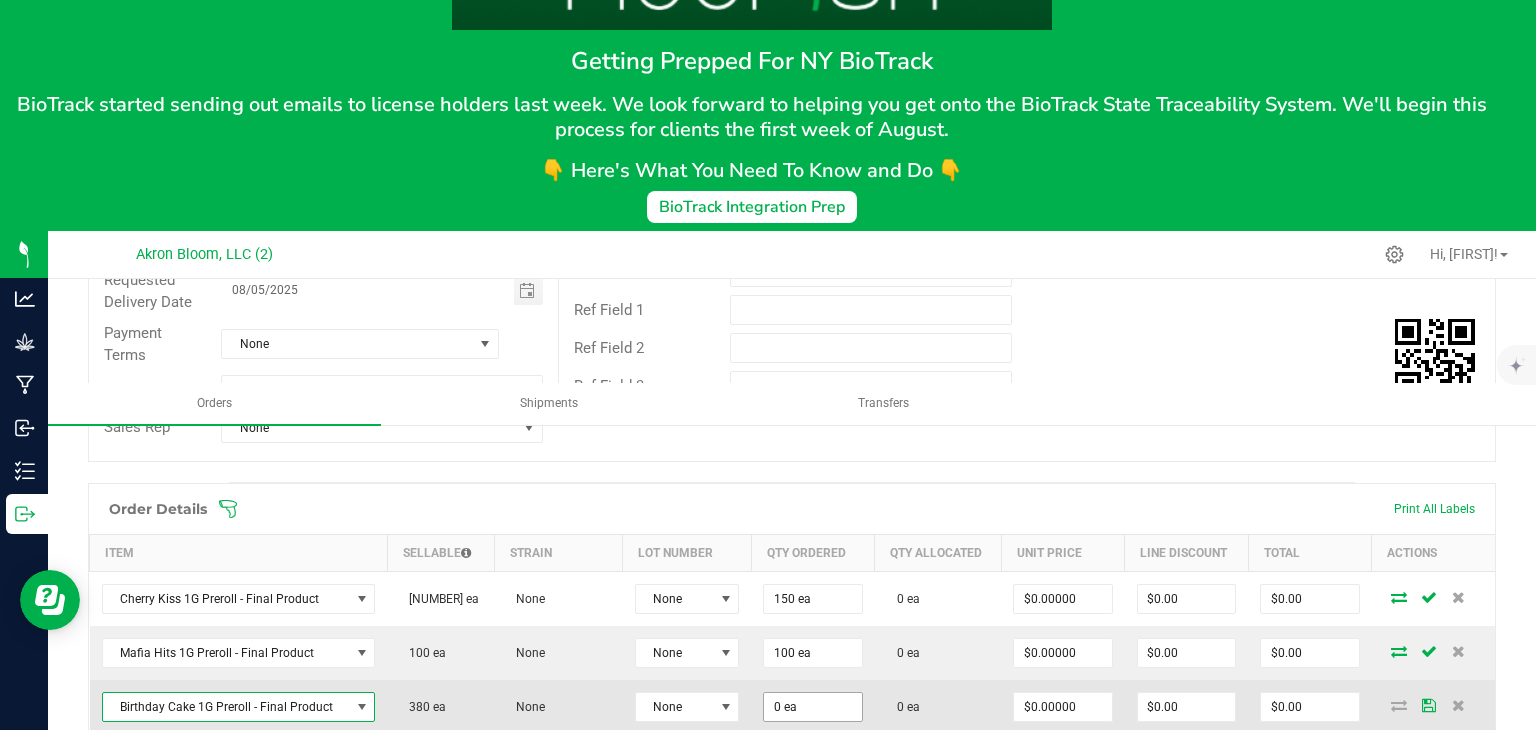 type on "0" 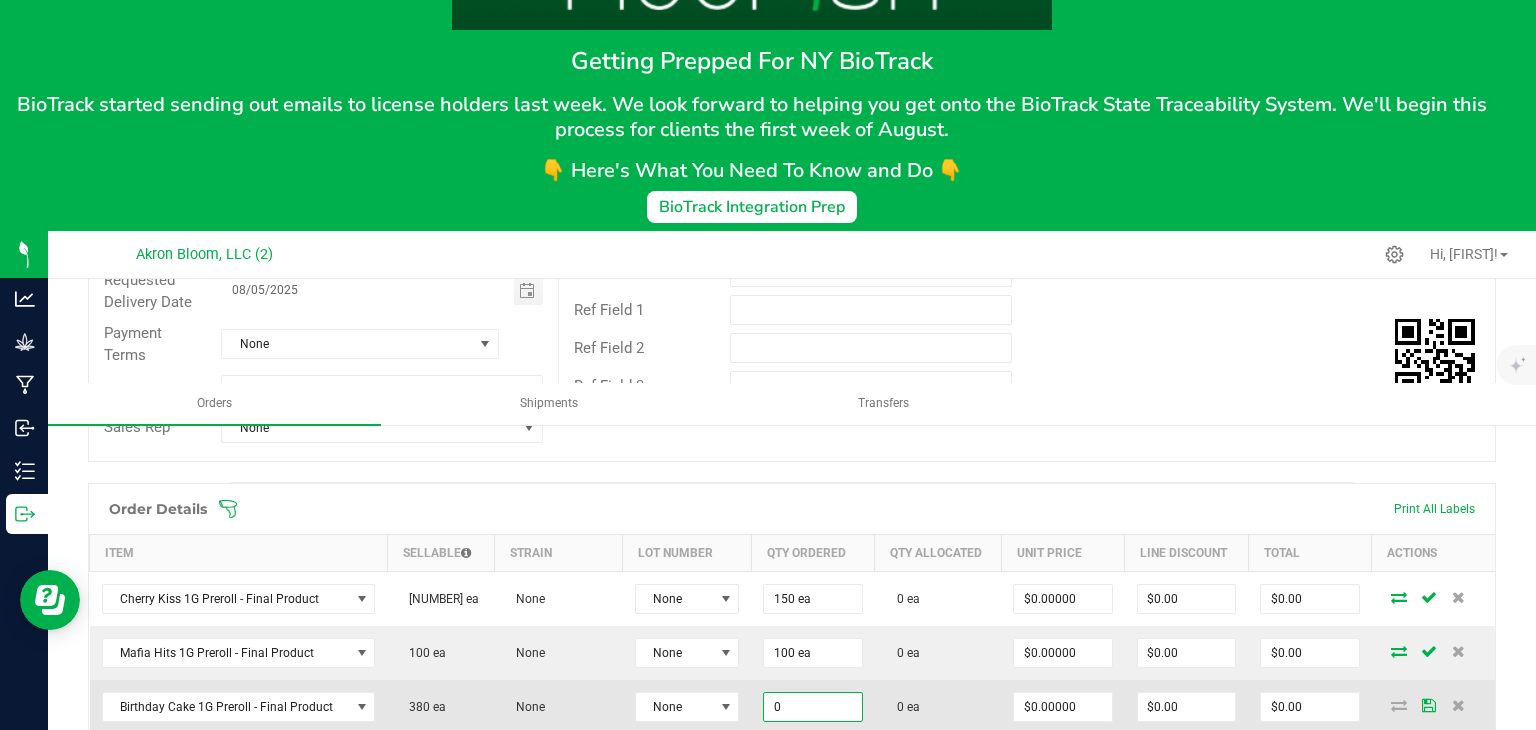 click on "0" at bounding box center [812, 707] 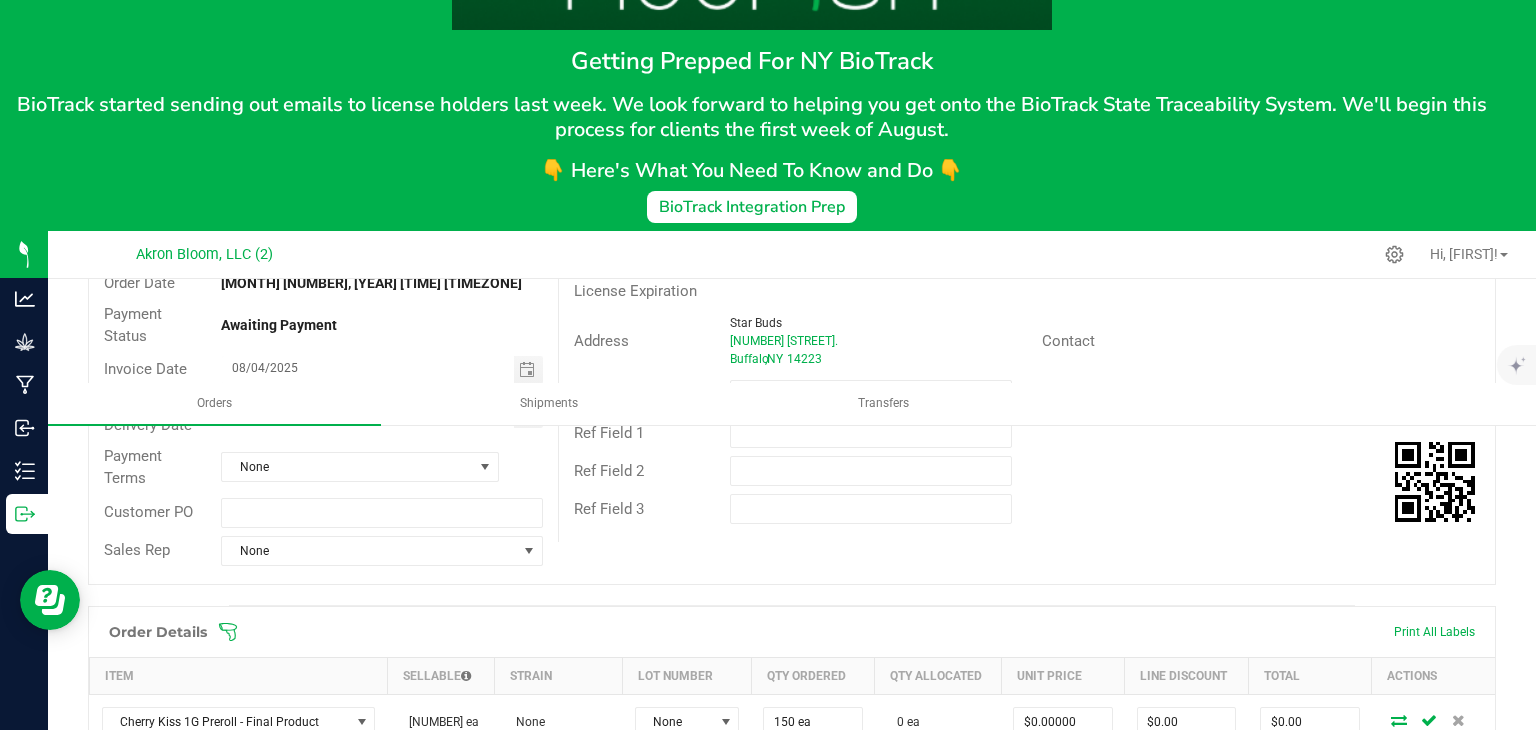 scroll, scrollTop: 224, scrollLeft: 0, axis: vertical 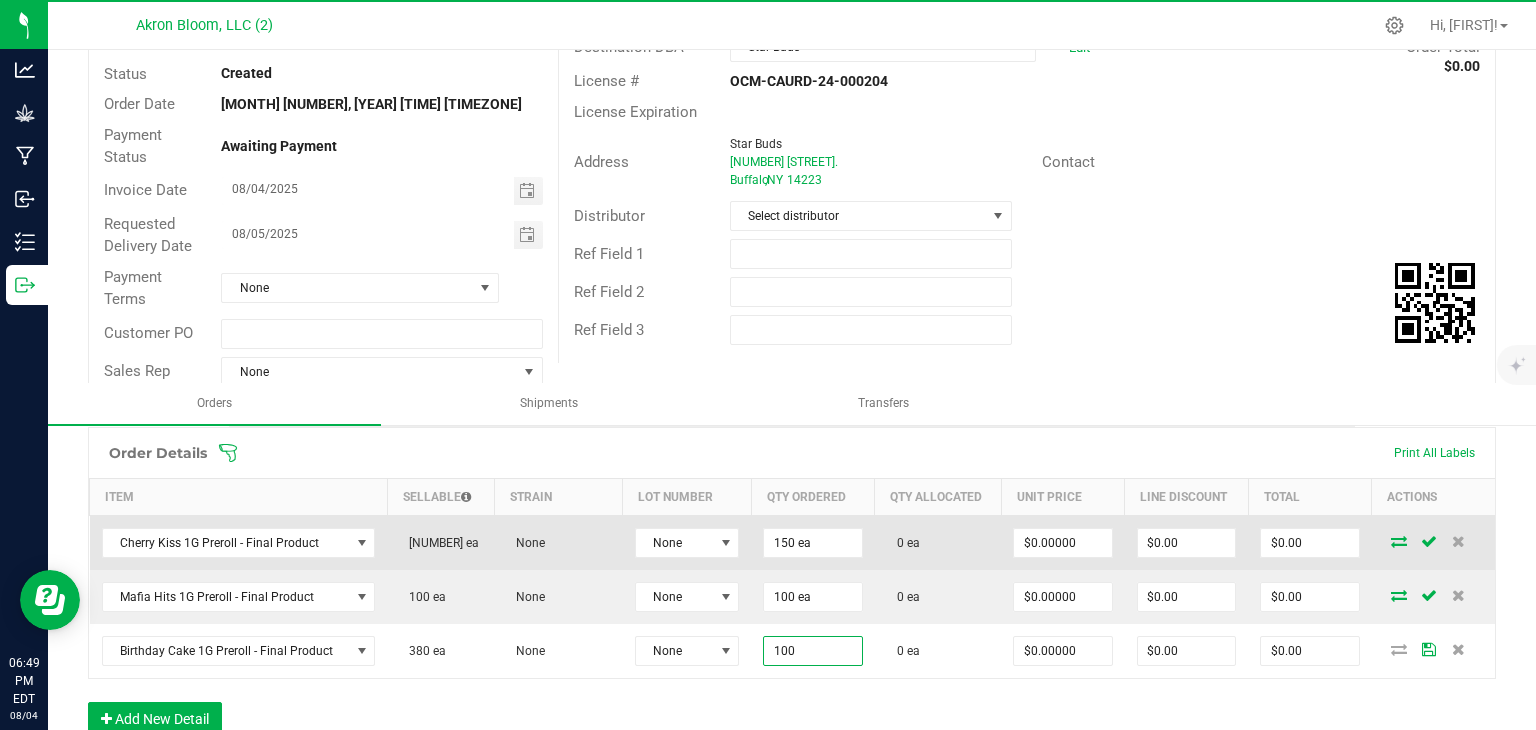 type on "100 ea" 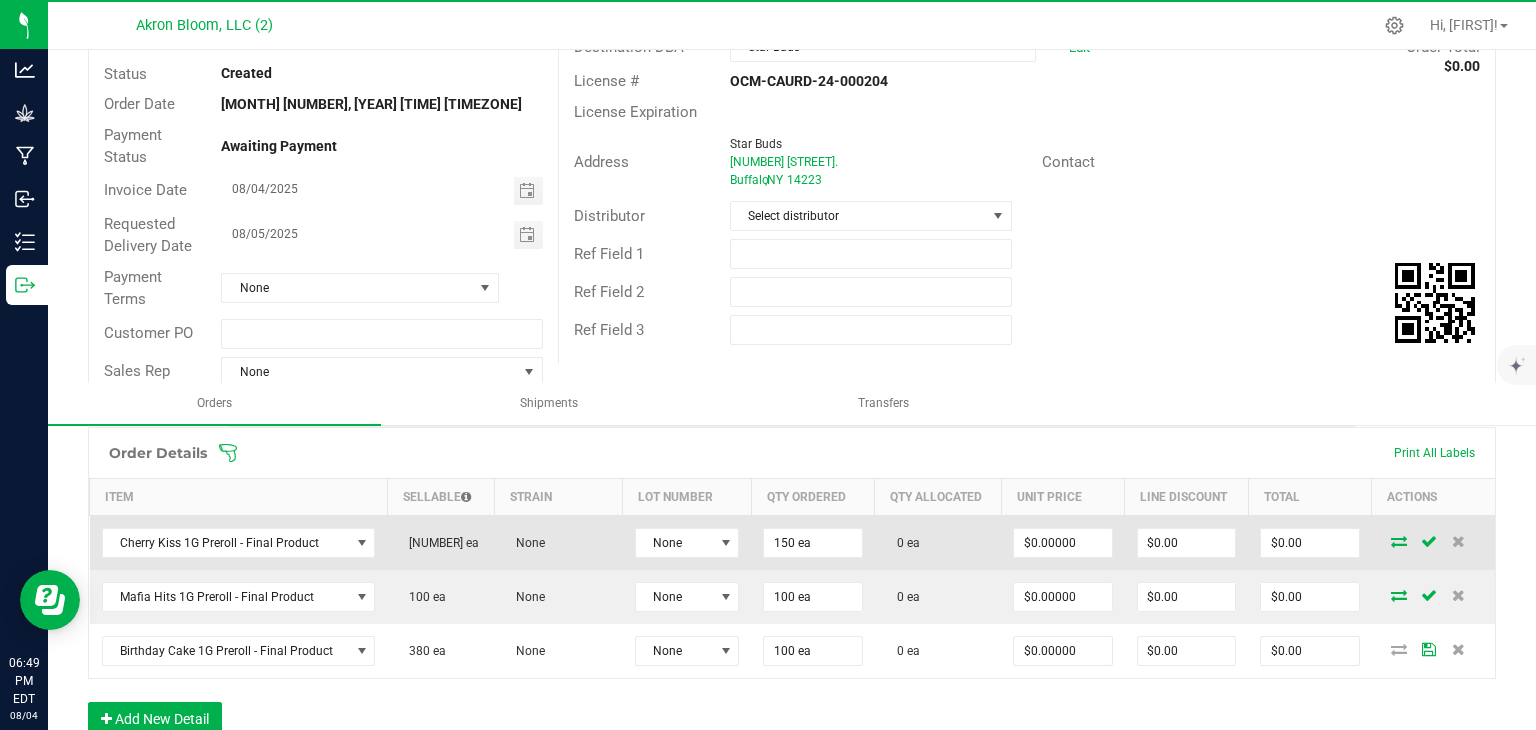 click at bounding box center (1399, 541) 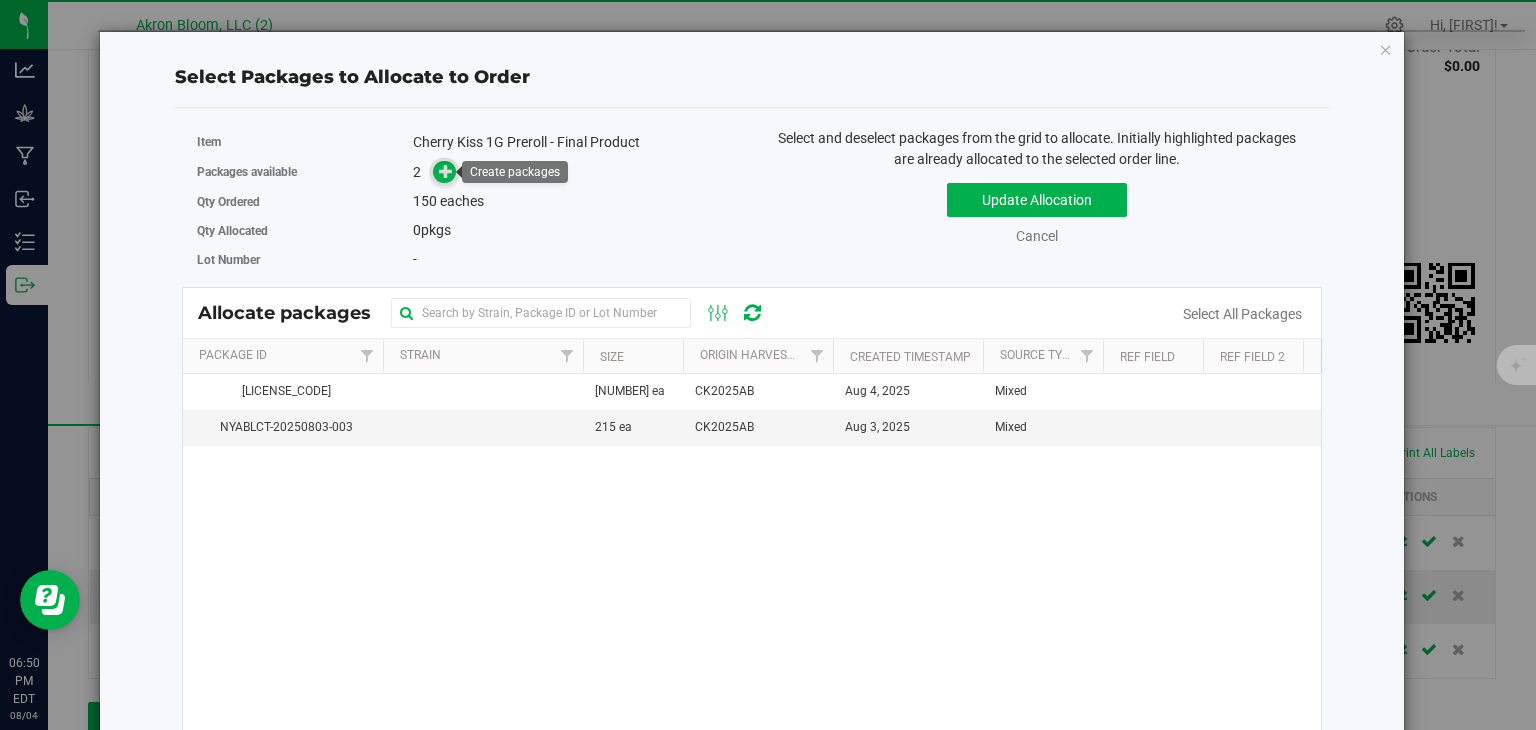 click at bounding box center [446, 171] 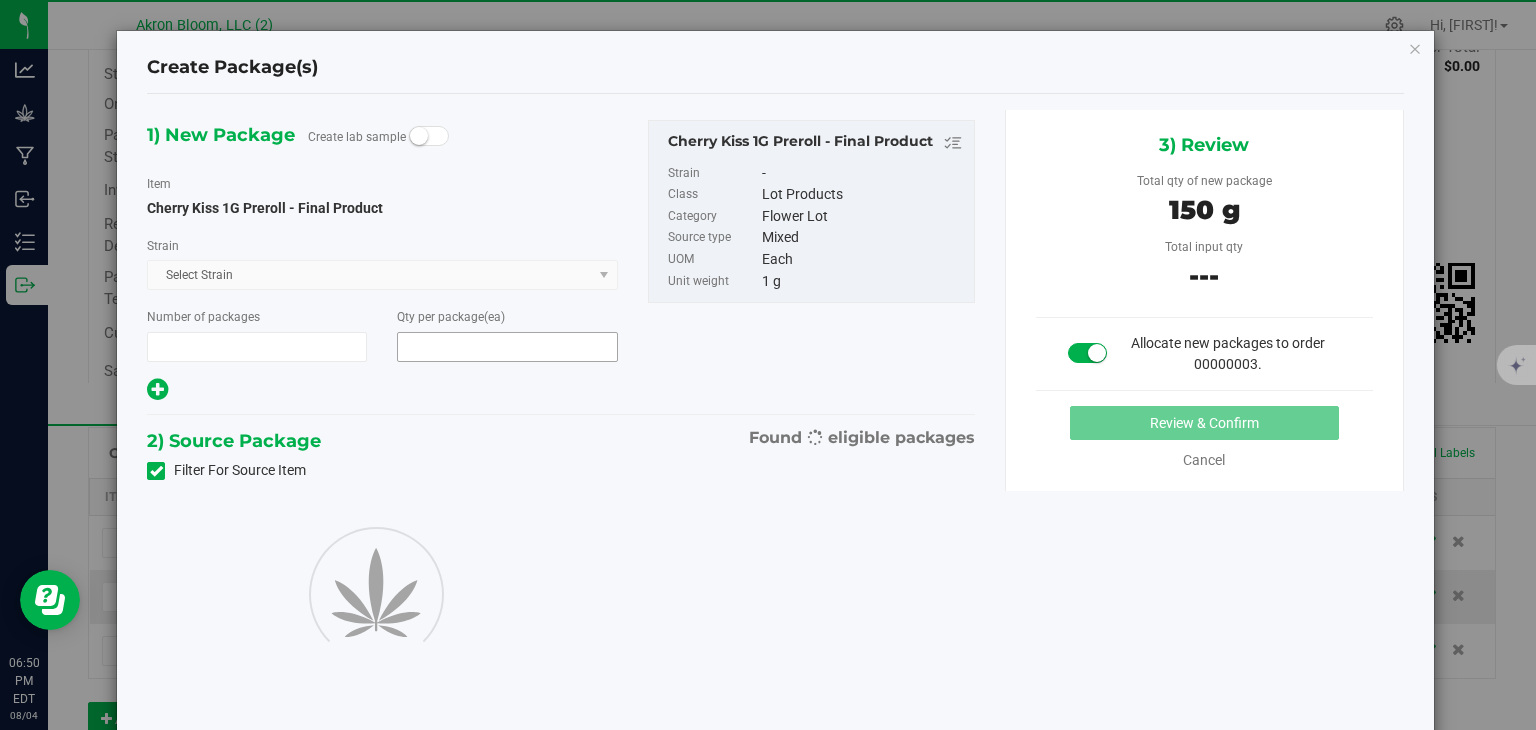 type on "1" 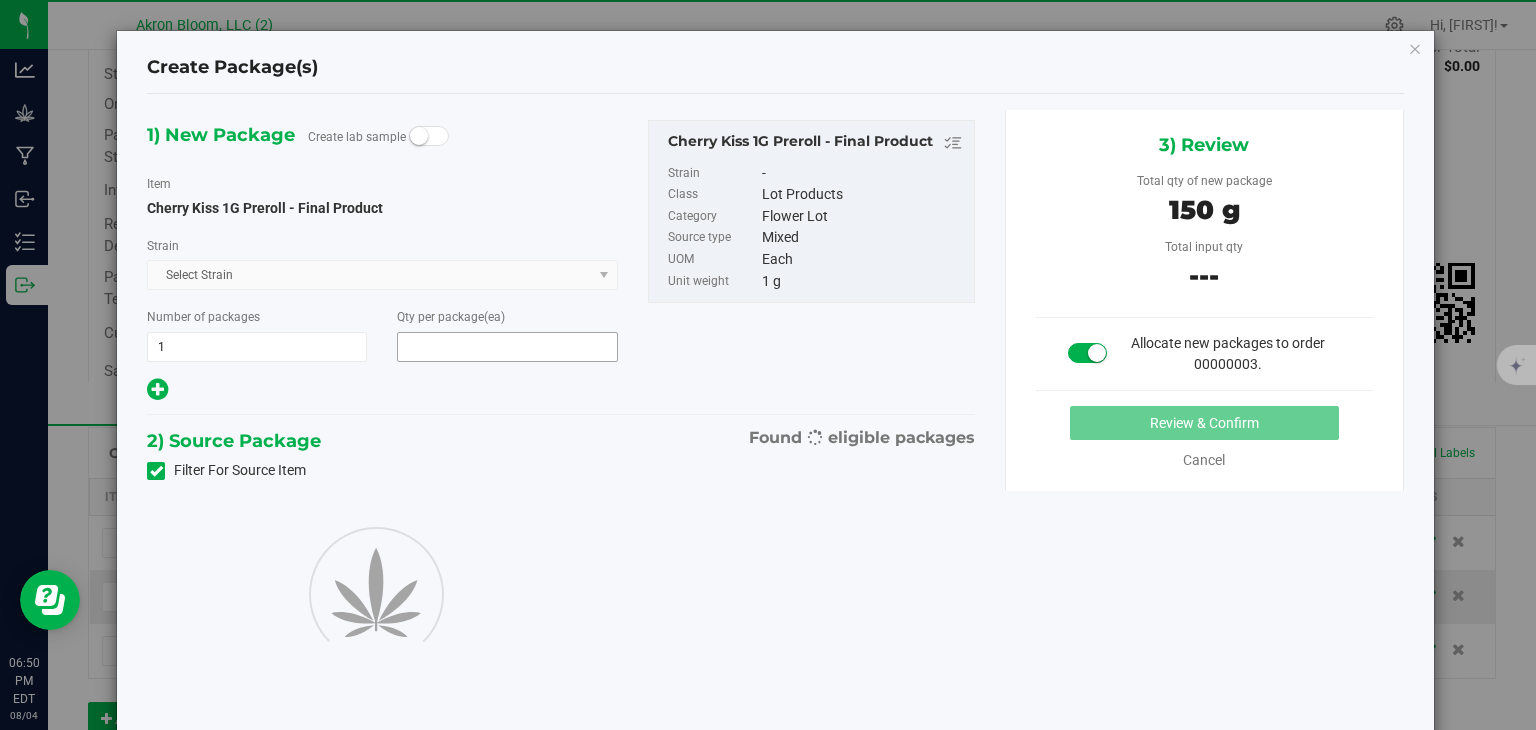 scroll, scrollTop: 0, scrollLeft: 0, axis: both 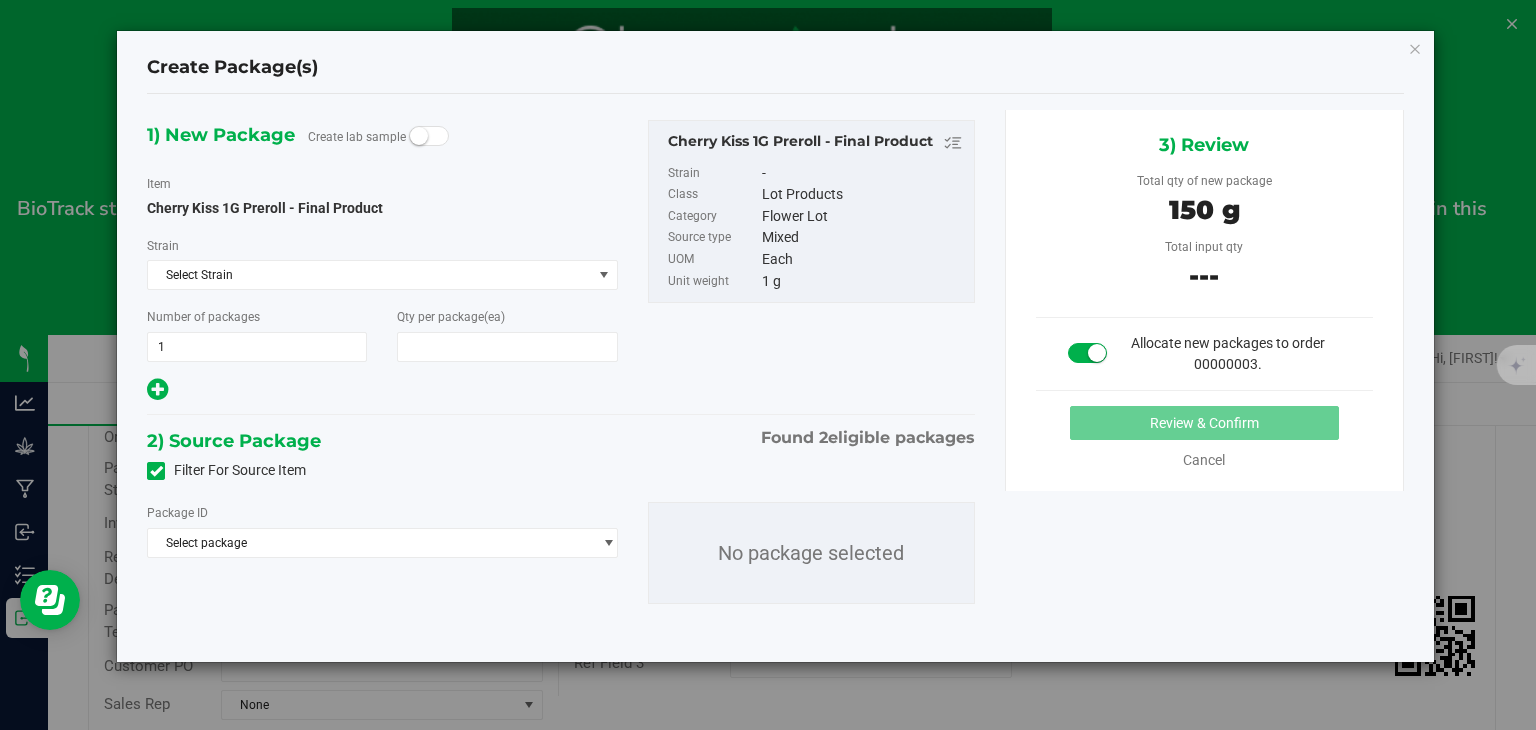 type on "150" 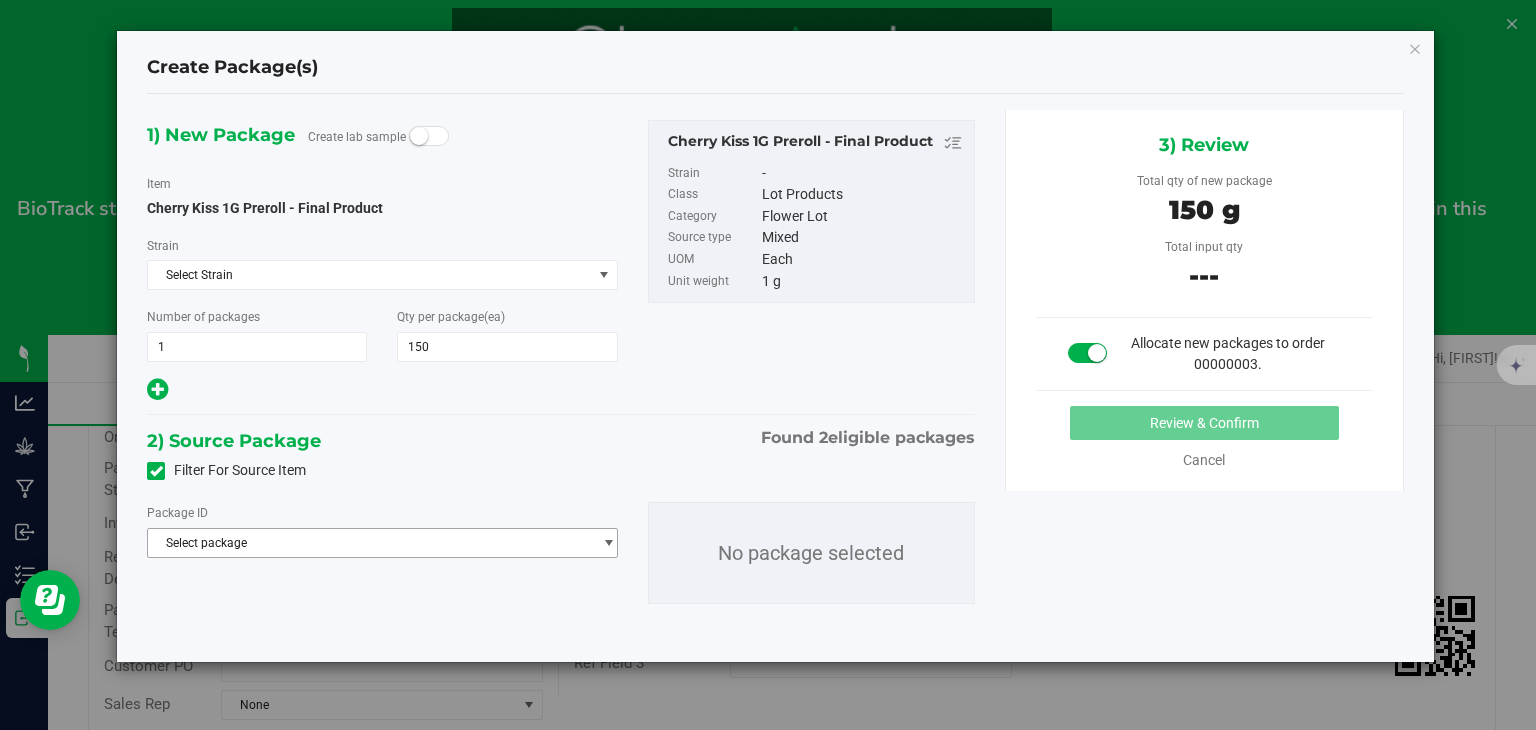 click at bounding box center [608, 543] 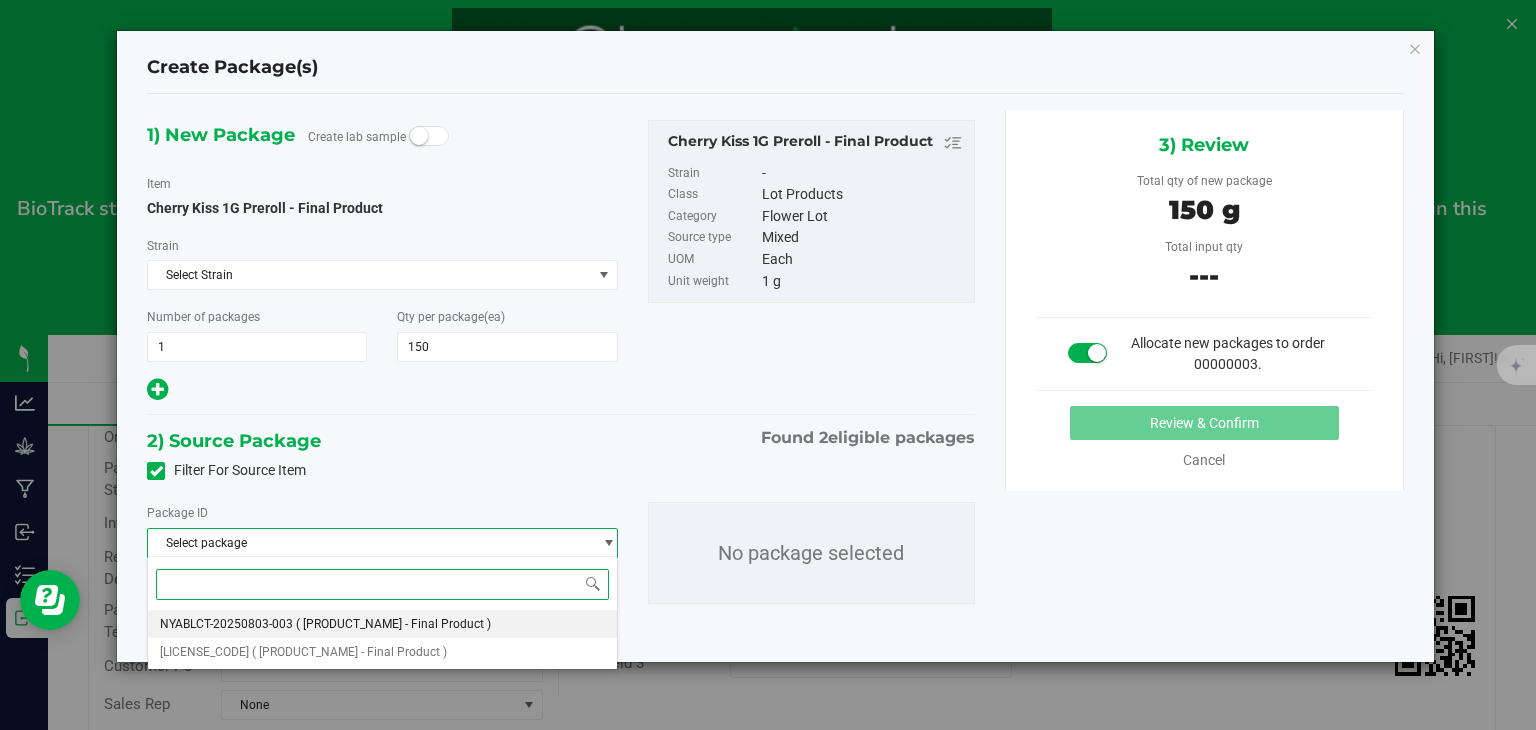 click on "[LICENSE_CODE]
(
[PRODUCT_NAME] - Final Product
)" at bounding box center [382, 624] 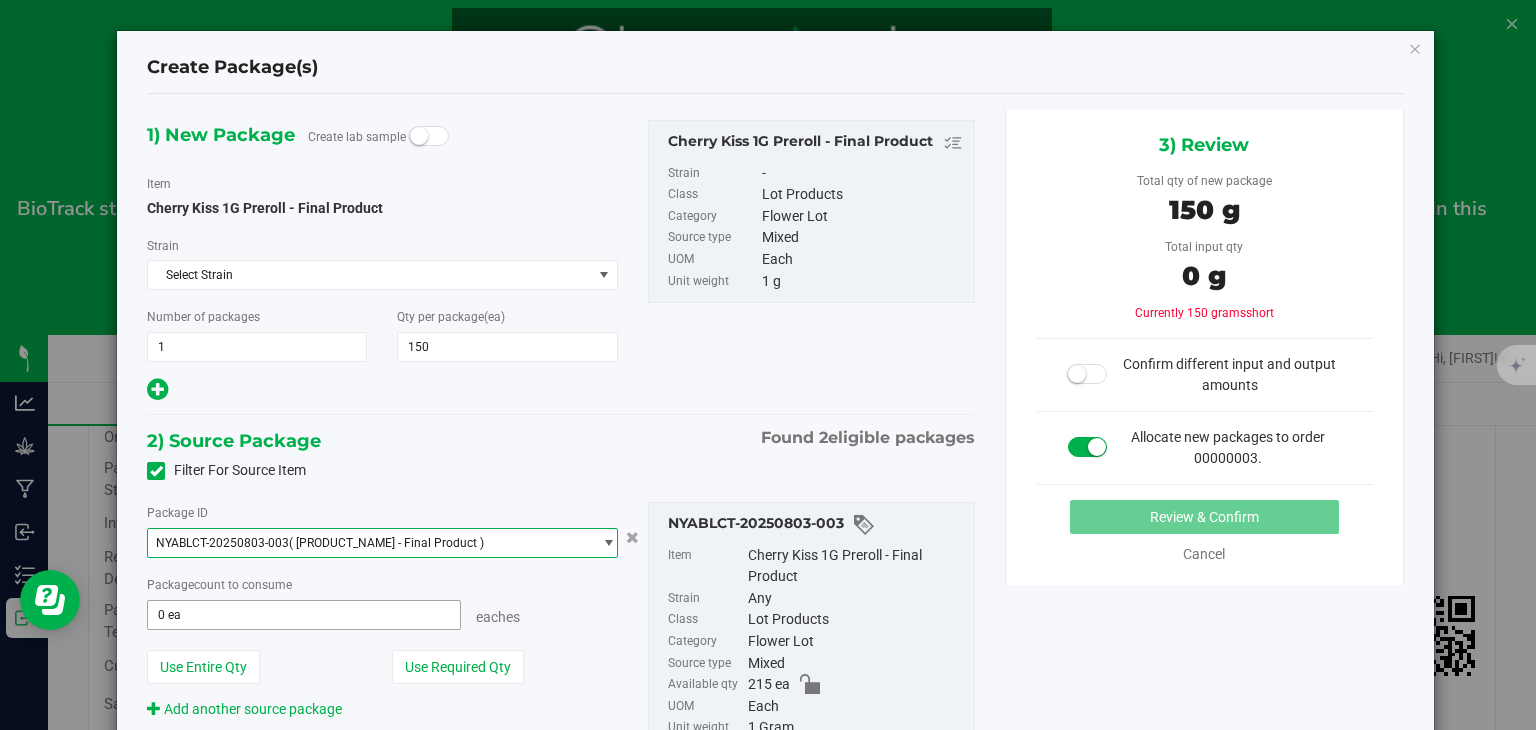 click on "0 ea 0" at bounding box center (303, 615) 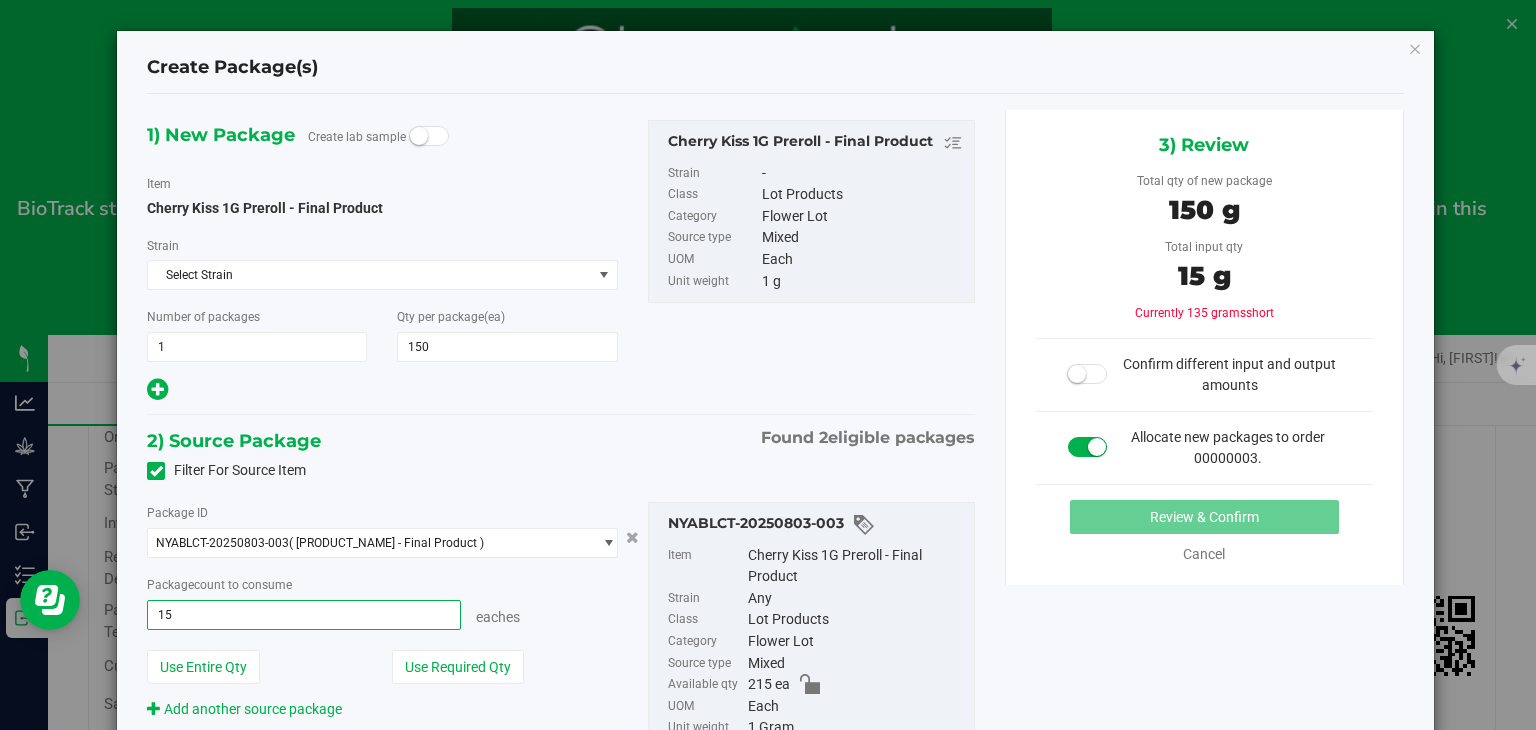 type on "150" 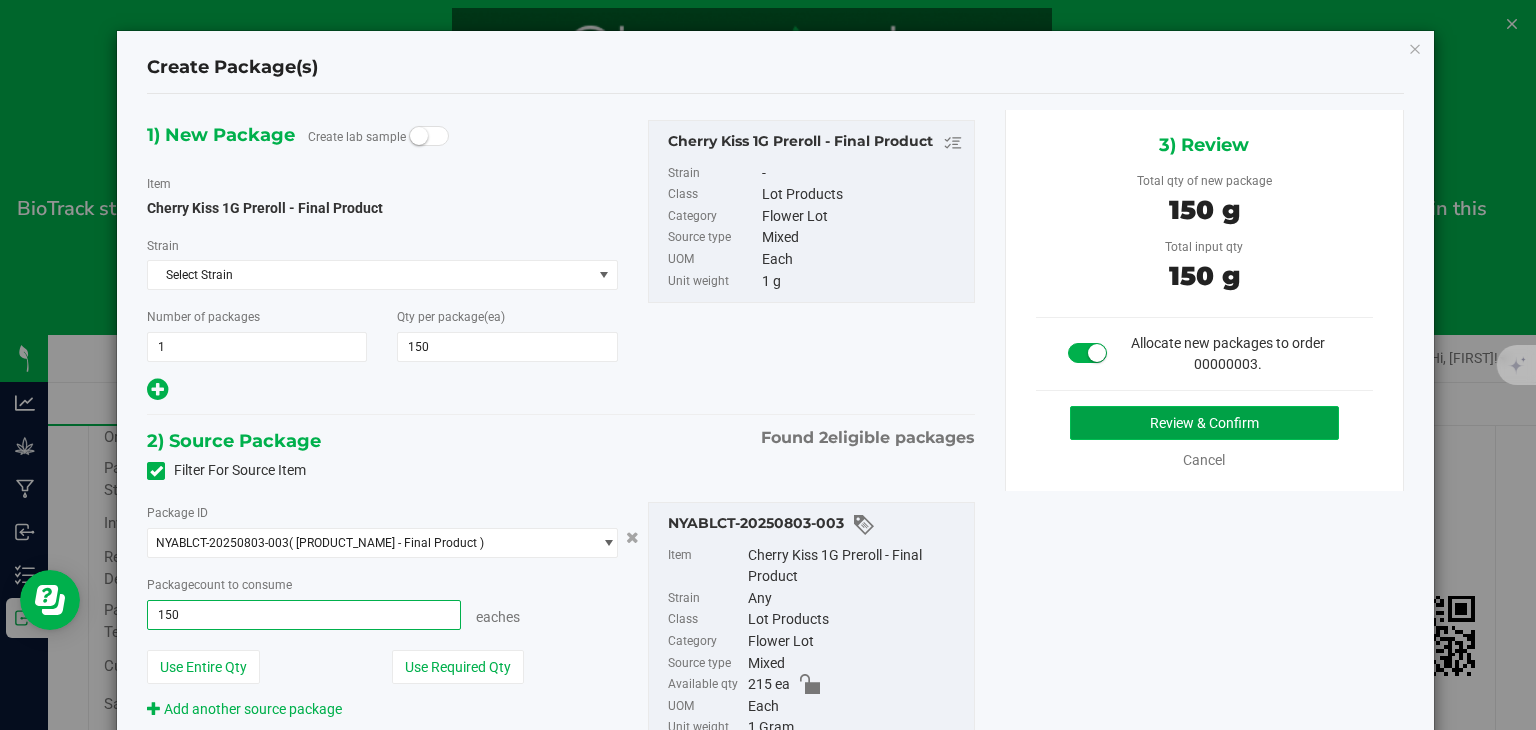 click on "Review & Confirm" at bounding box center [1204, 423] 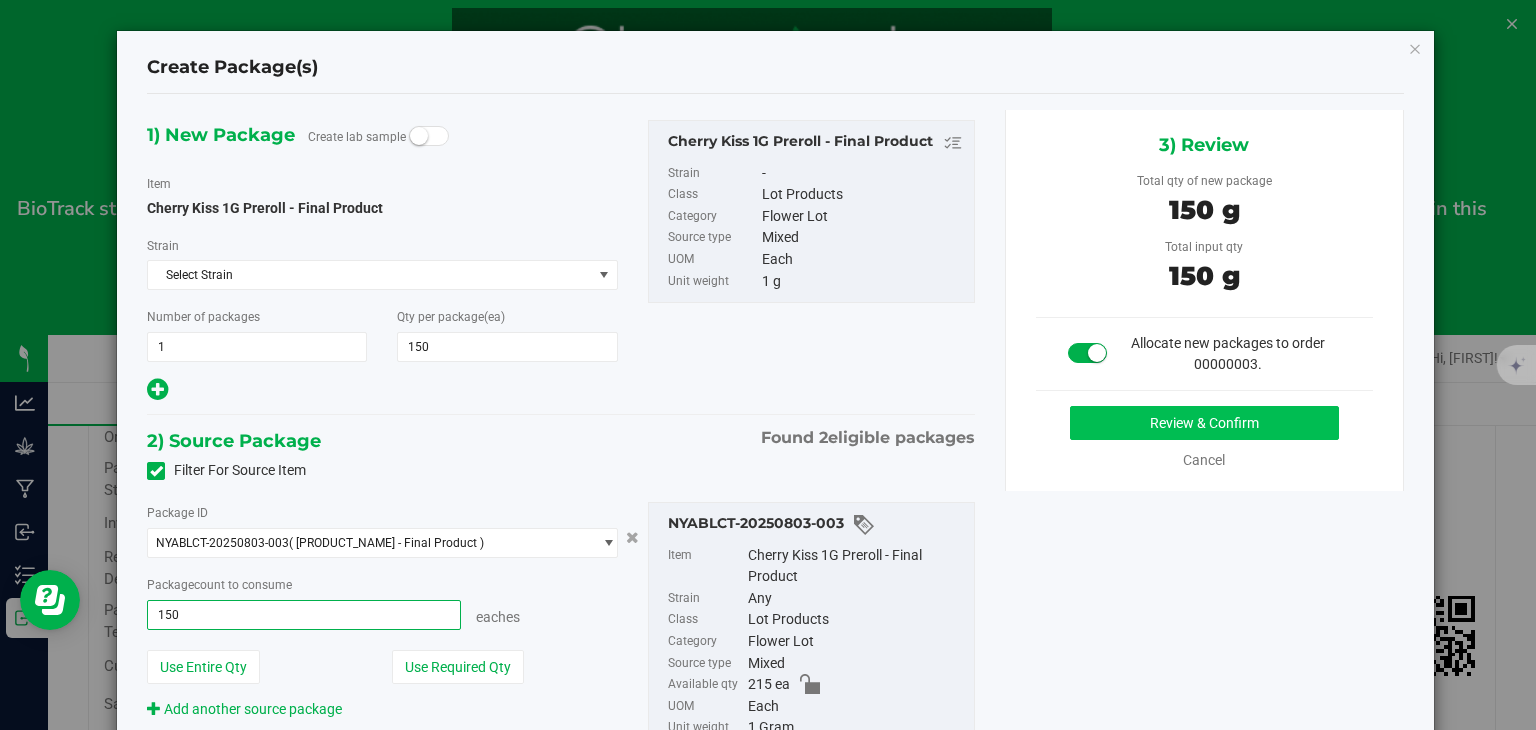 type on "150 ea" 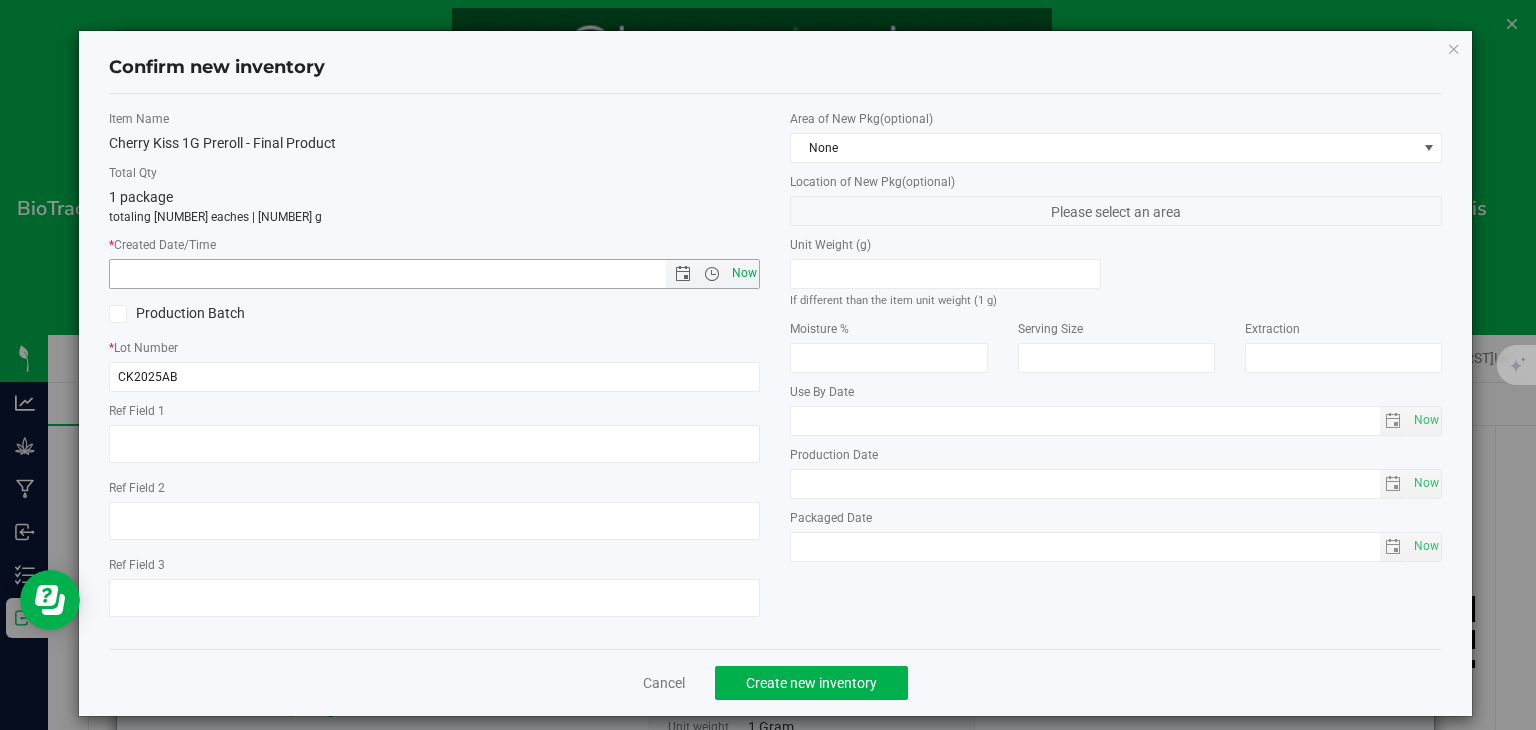 click on "Now" at bounding box center (744, 273) 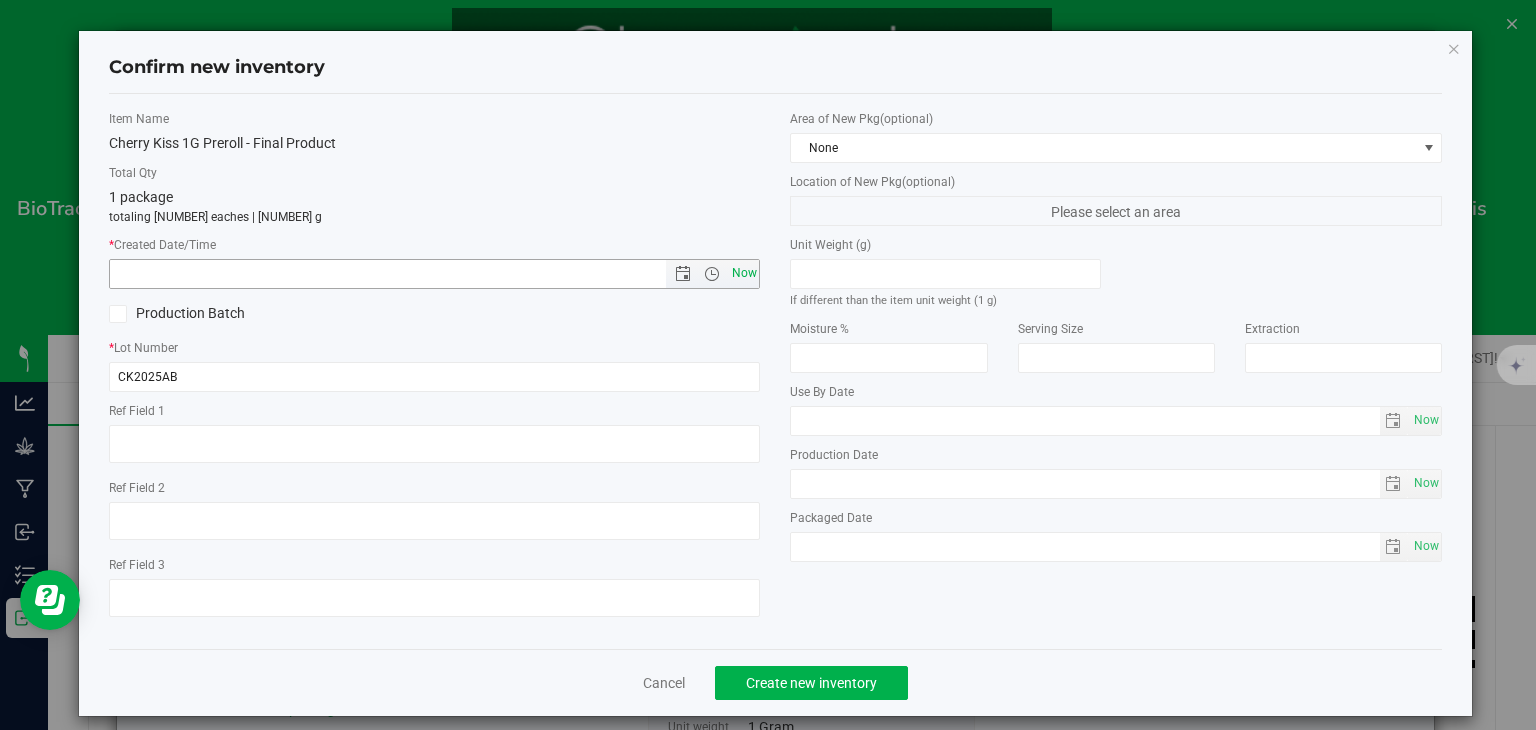 type on "[MONTH]/[NUMBER]/[YEAR] [TIME]" 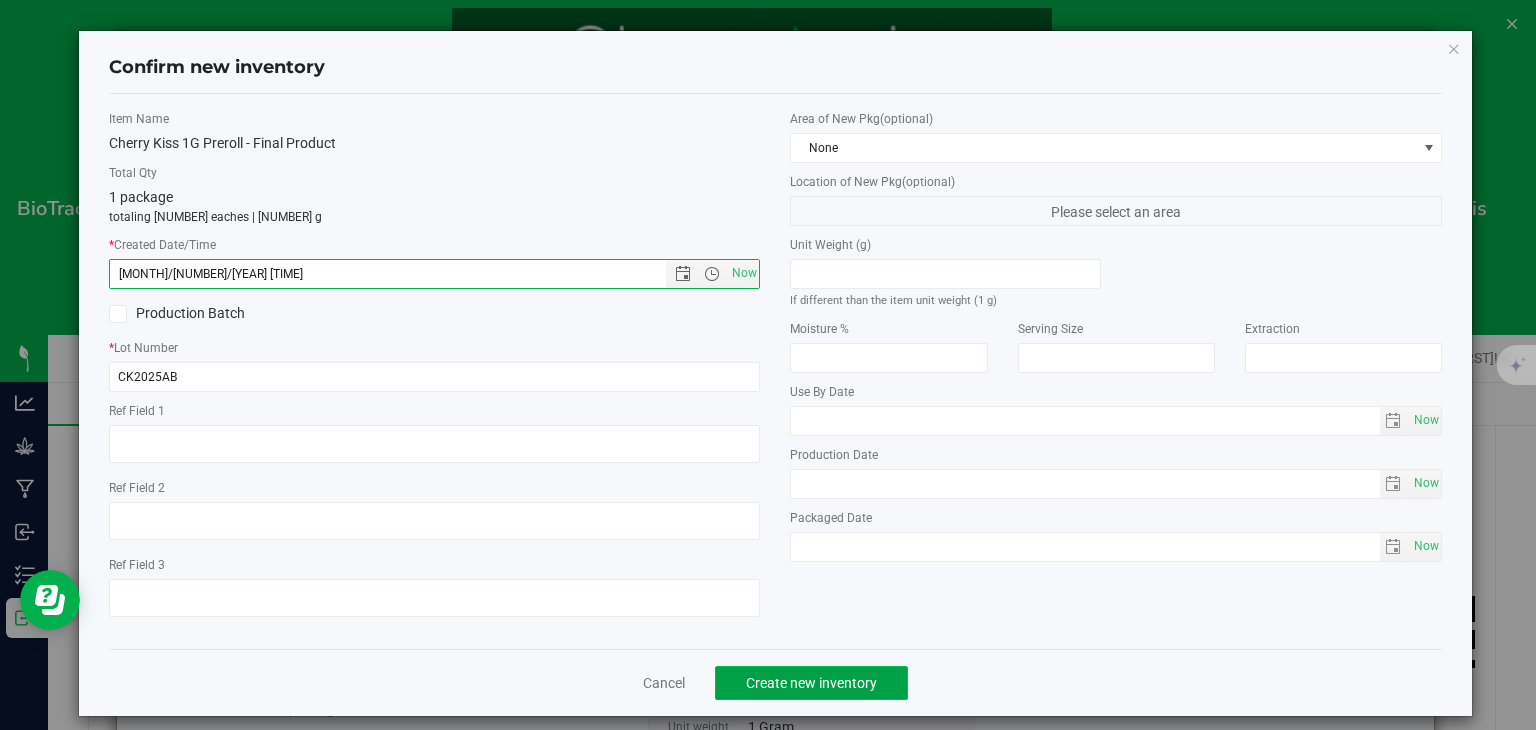 click on "Create new inventory" 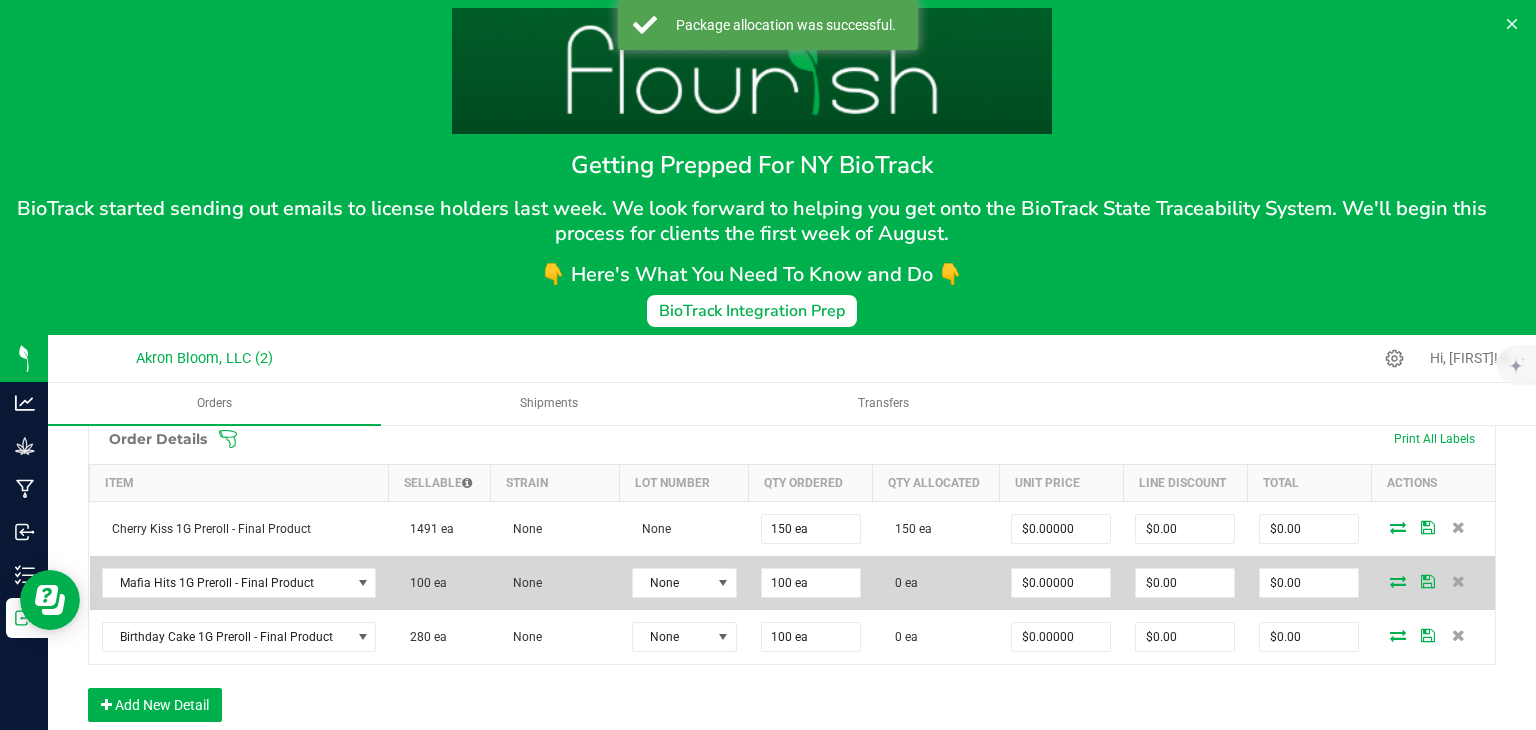 scroll, scrollTop: 536, scrollLeft: 0, axis: vertical 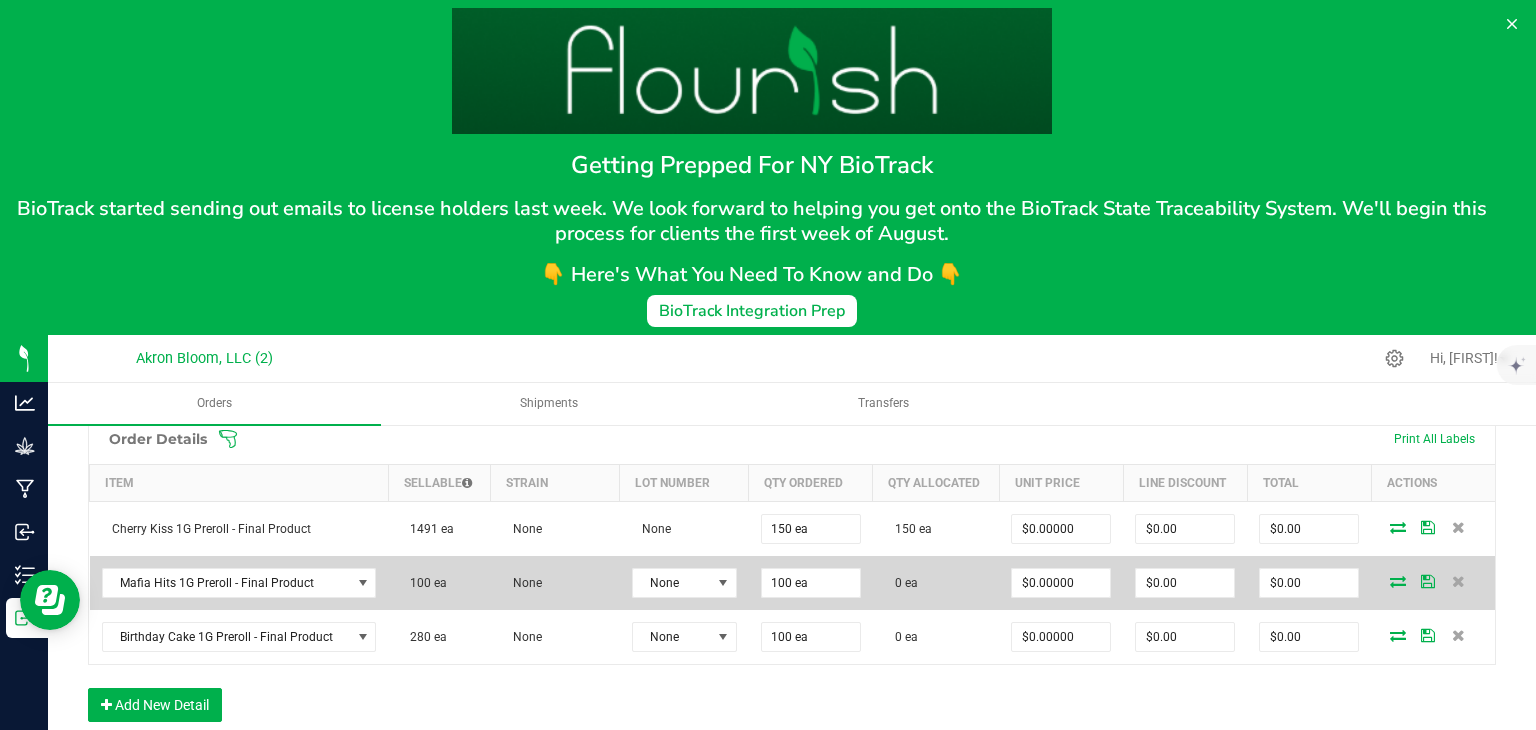 click at bounding box center [1398, 581] 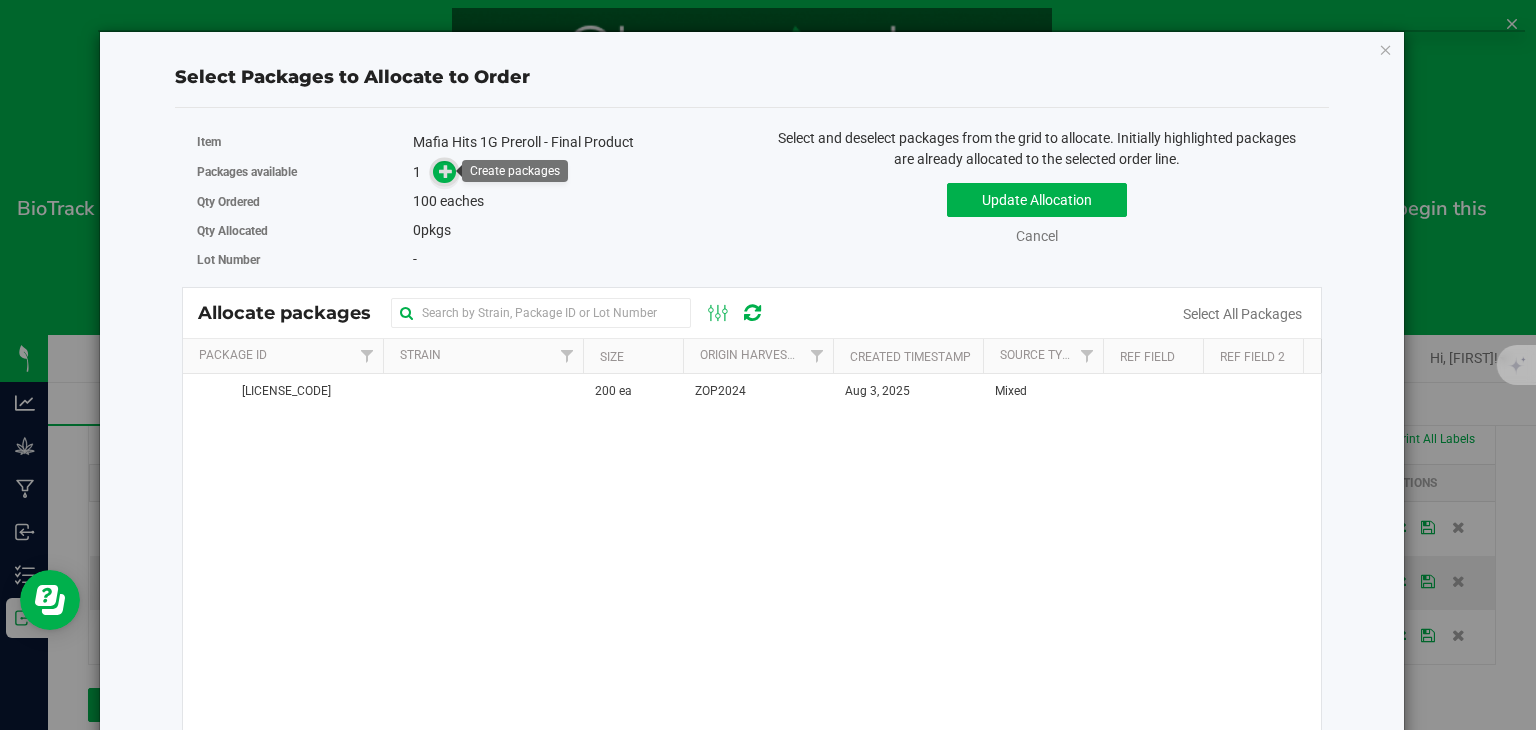 click at bounding box center [446, 171] 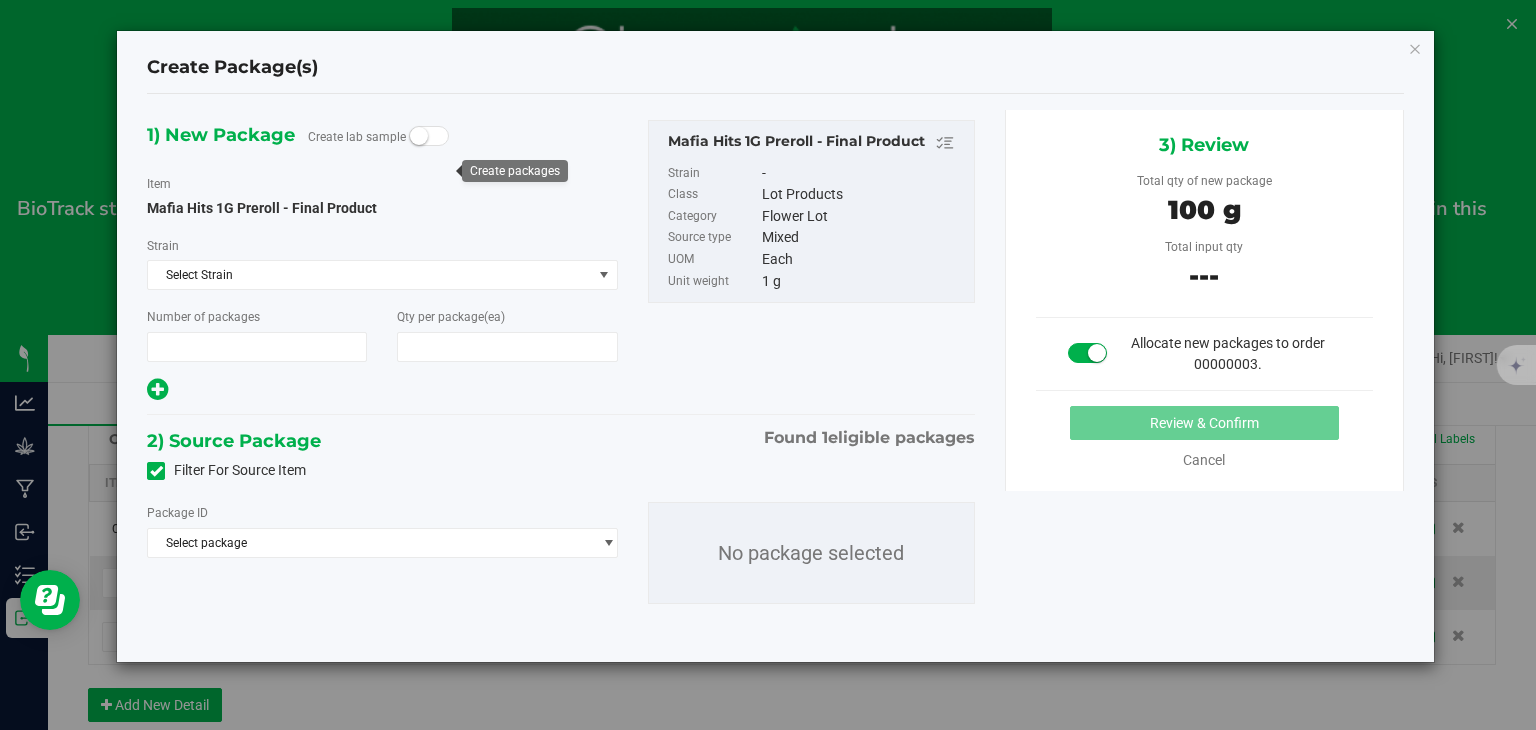 type on "1" 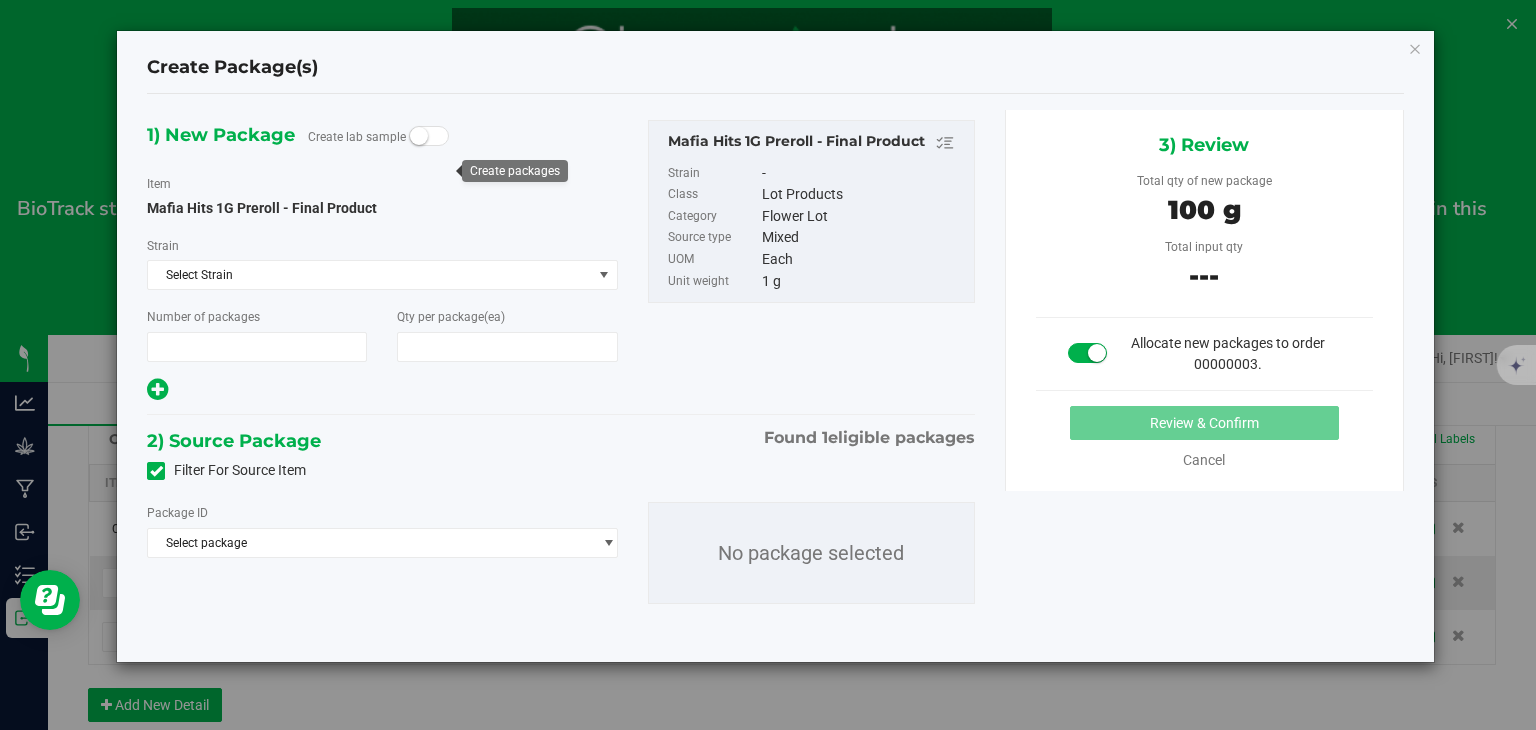 type on "100" 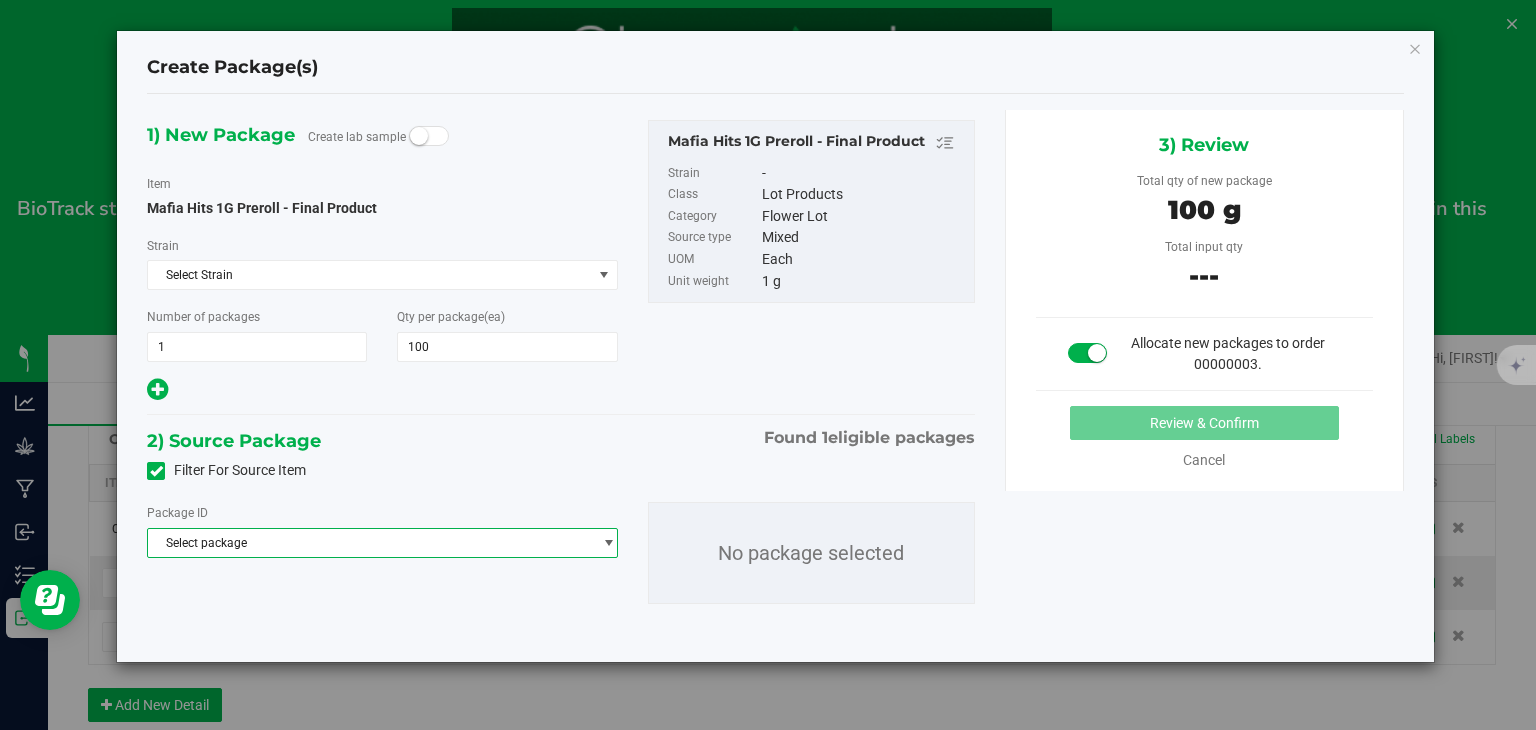 click at bounding box center [608, 543] 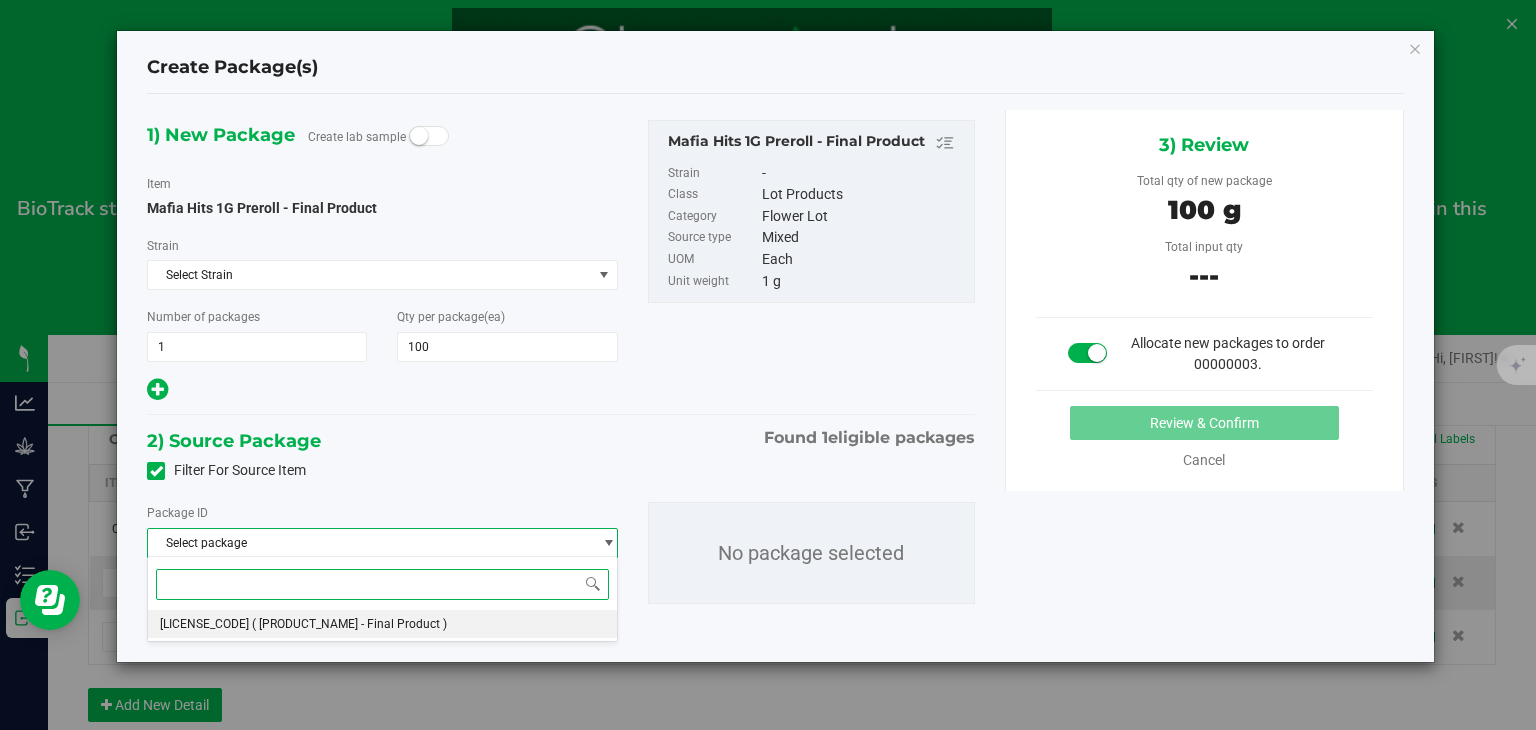 click on "NYABLCT-20250803-002
(
Mafia Hits 1G Preroll - Final Product
)" at bounding box center [382, 624] 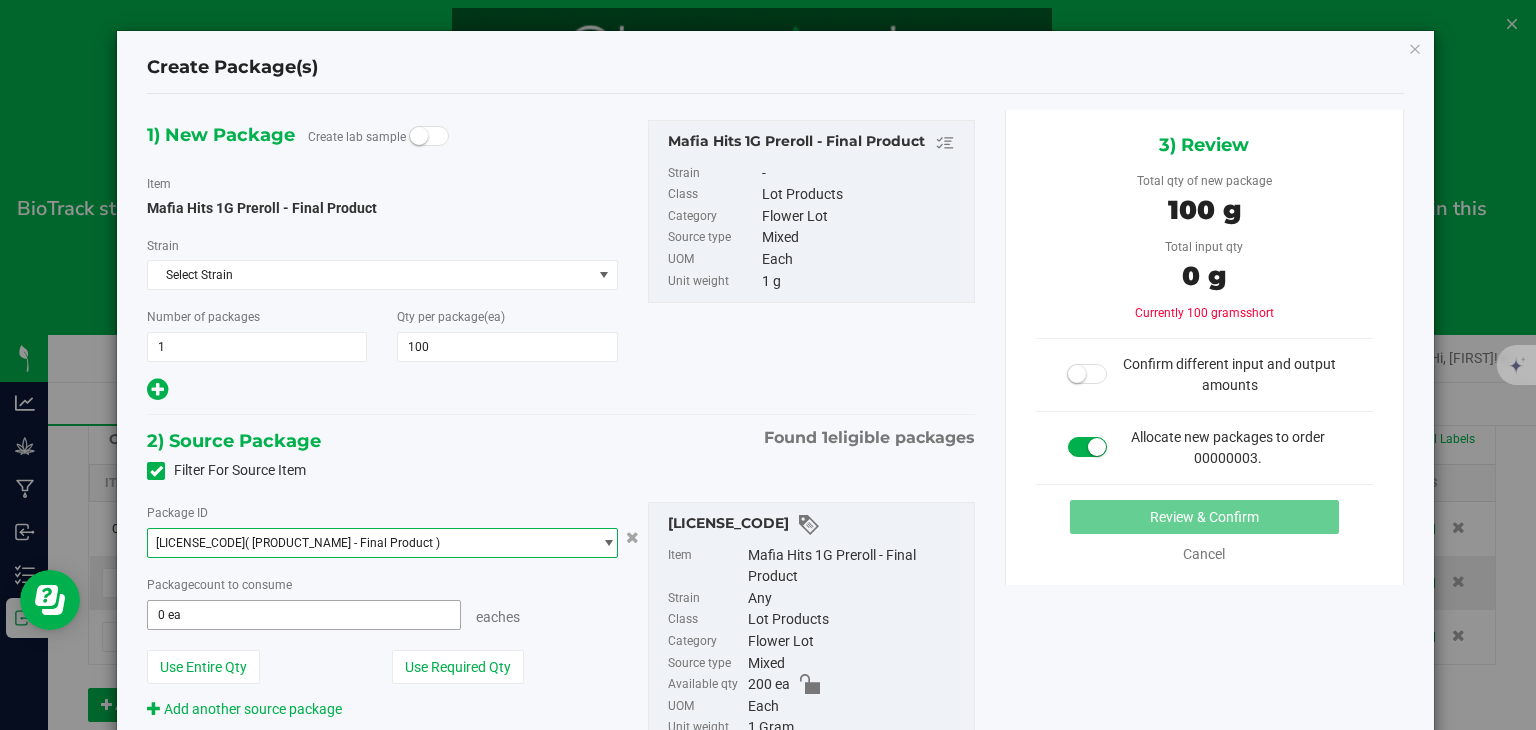 click on "0 ea 0" at bounding box center [303, 615] 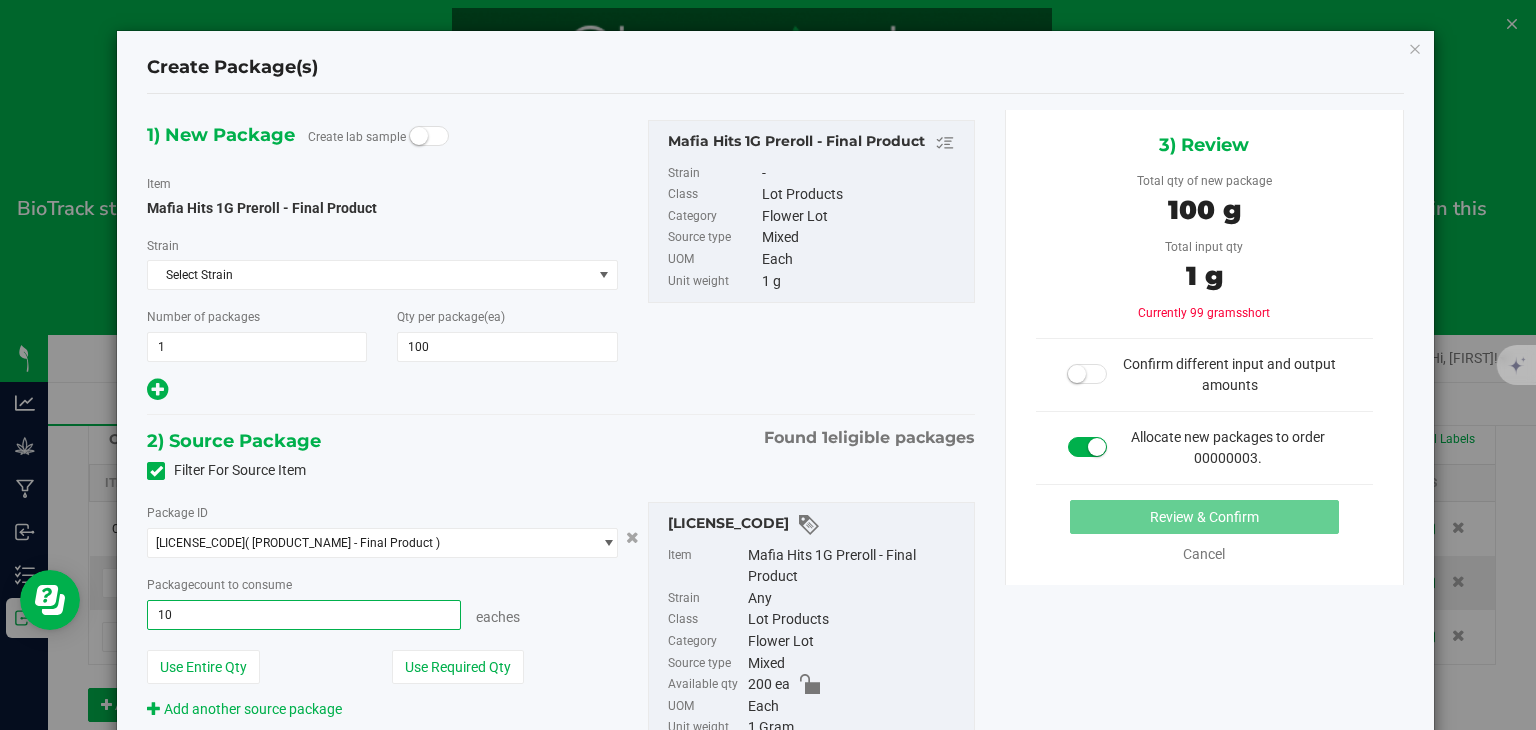 type on "100" 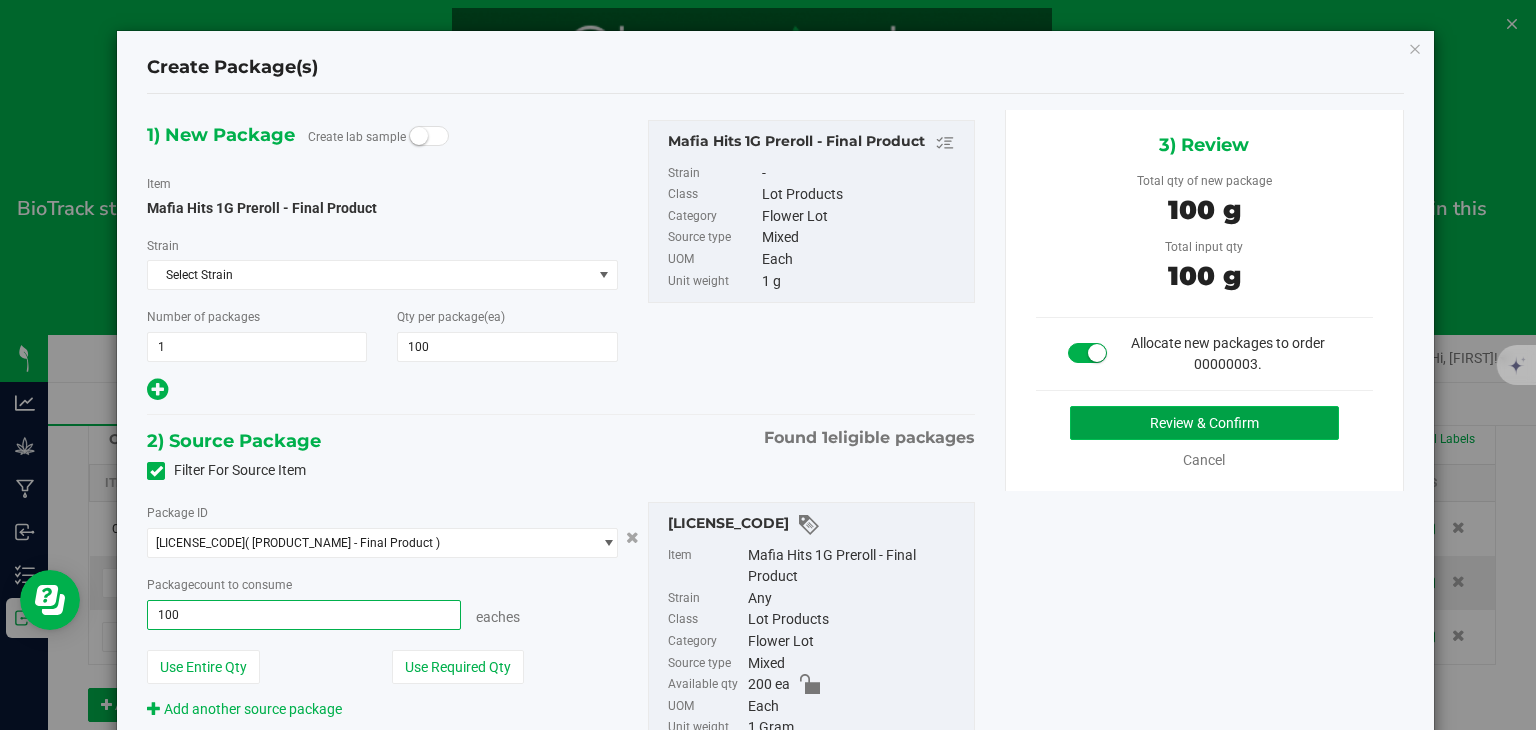 click on "Review & Confirm" at bounding box center (1204, 423) 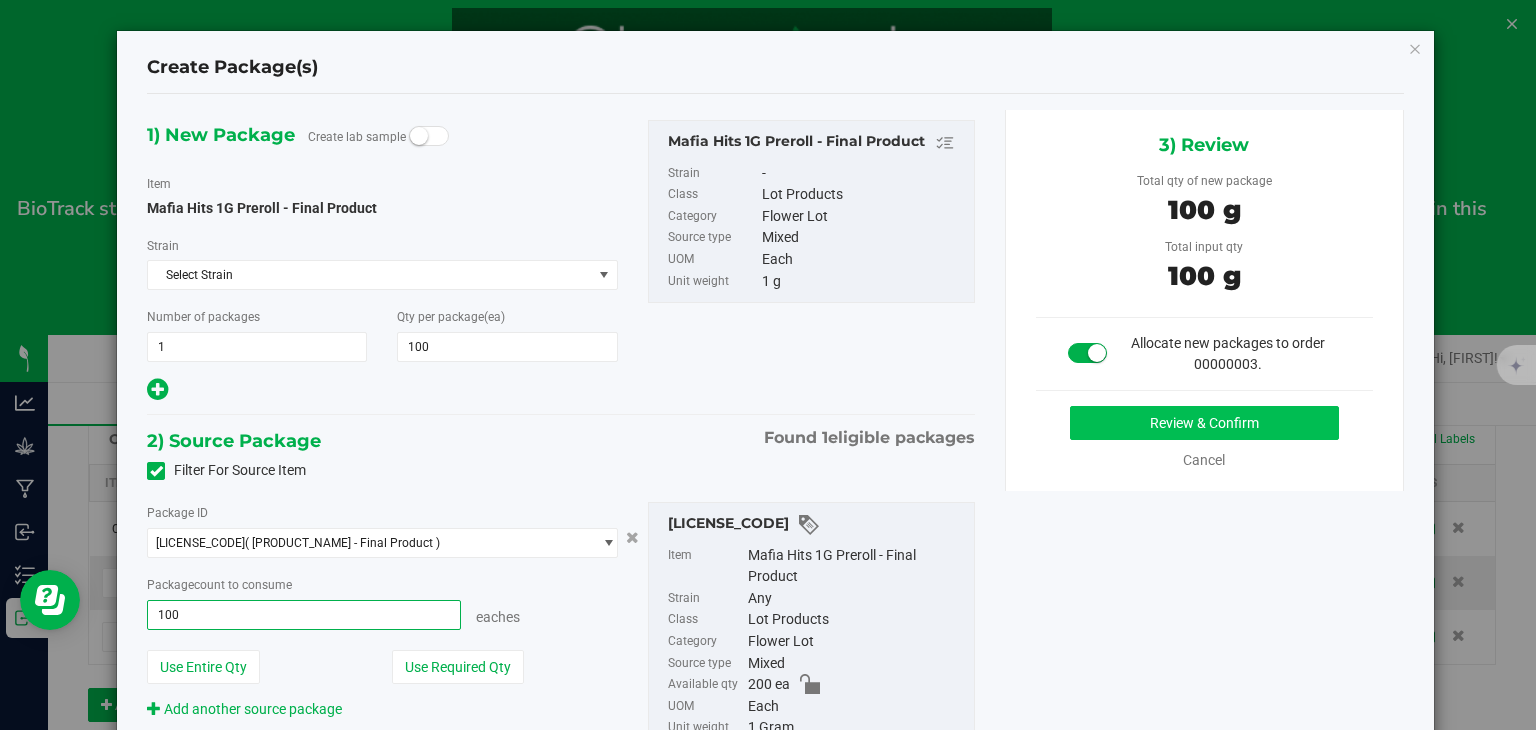 type on "100 ea" 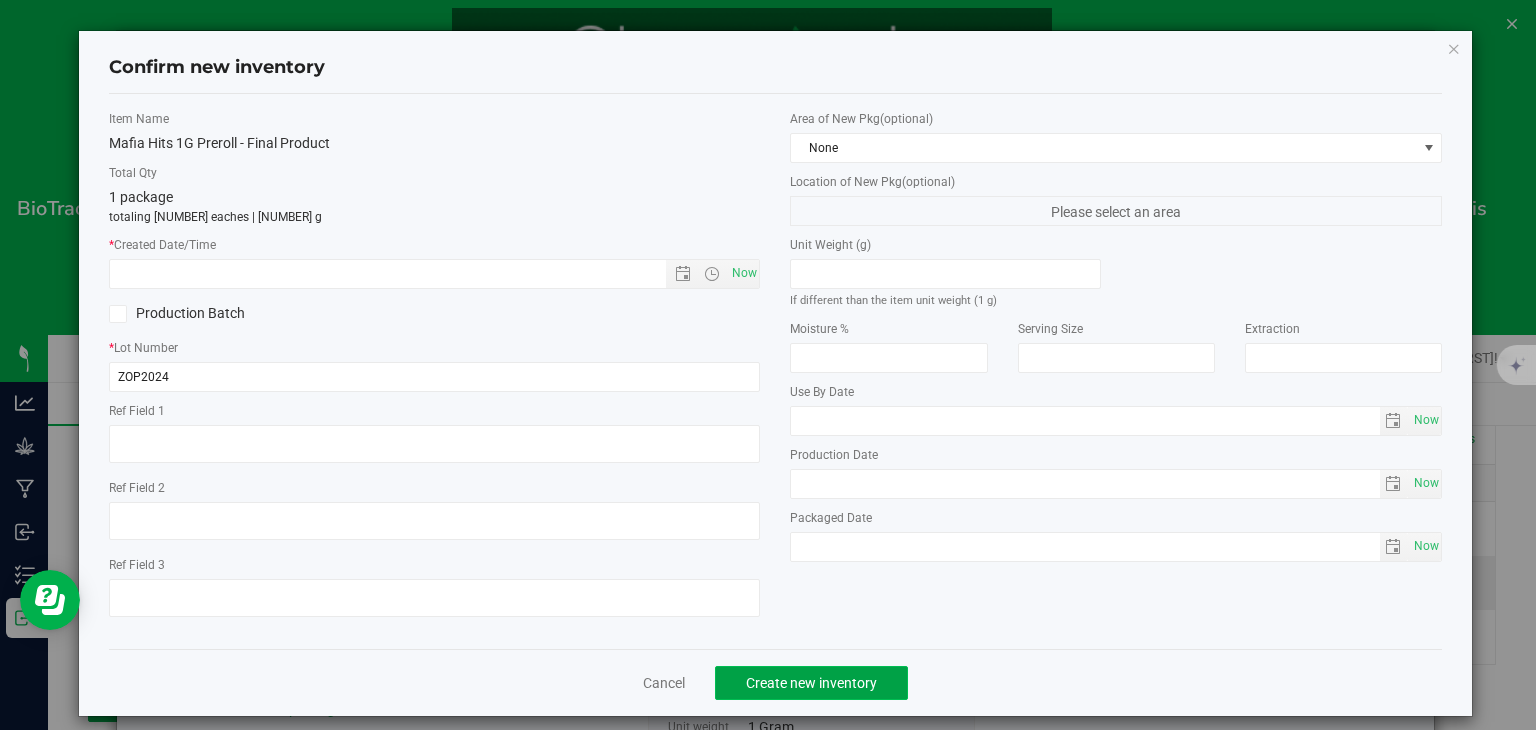 click on "Create new inventory" 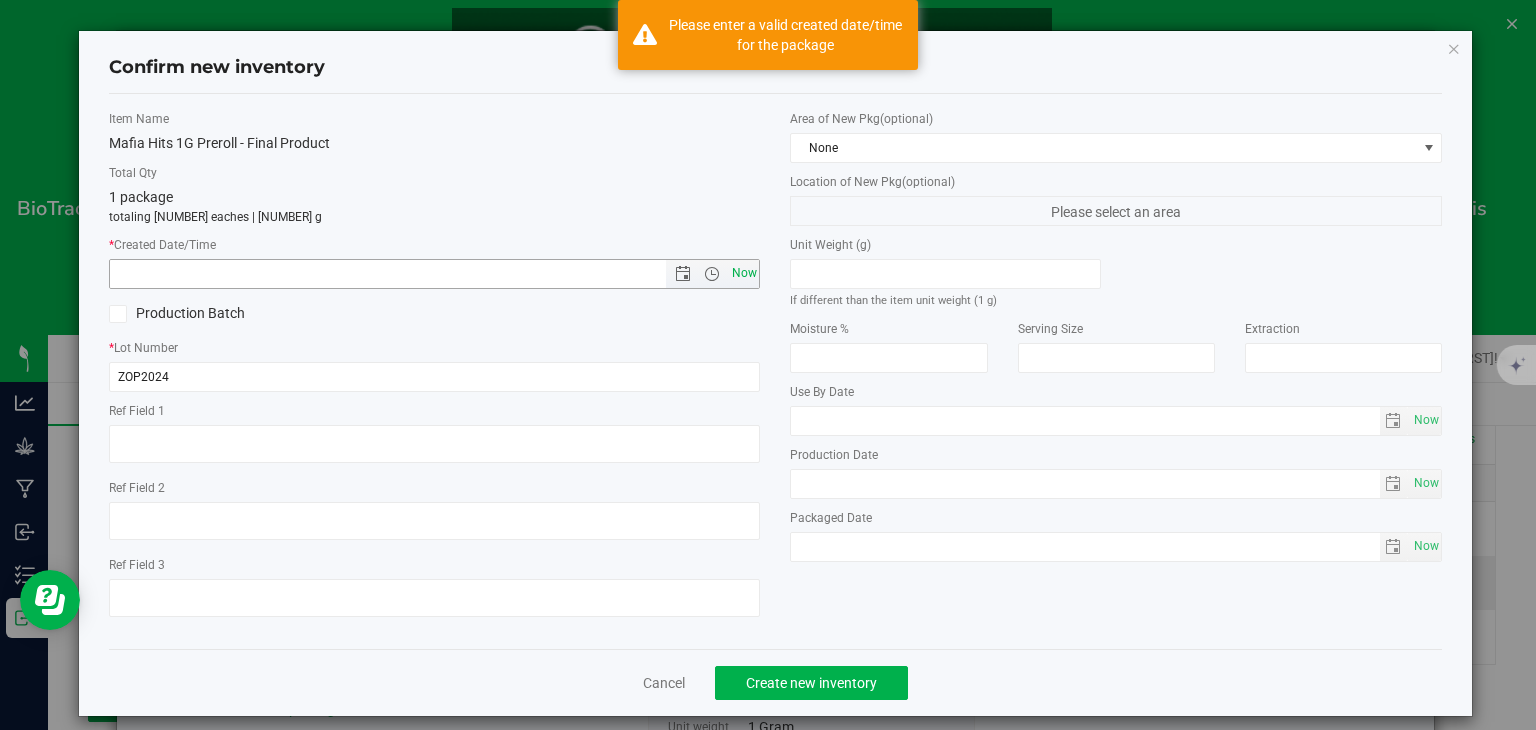 click on "Now" at bounding box center [744, 273] 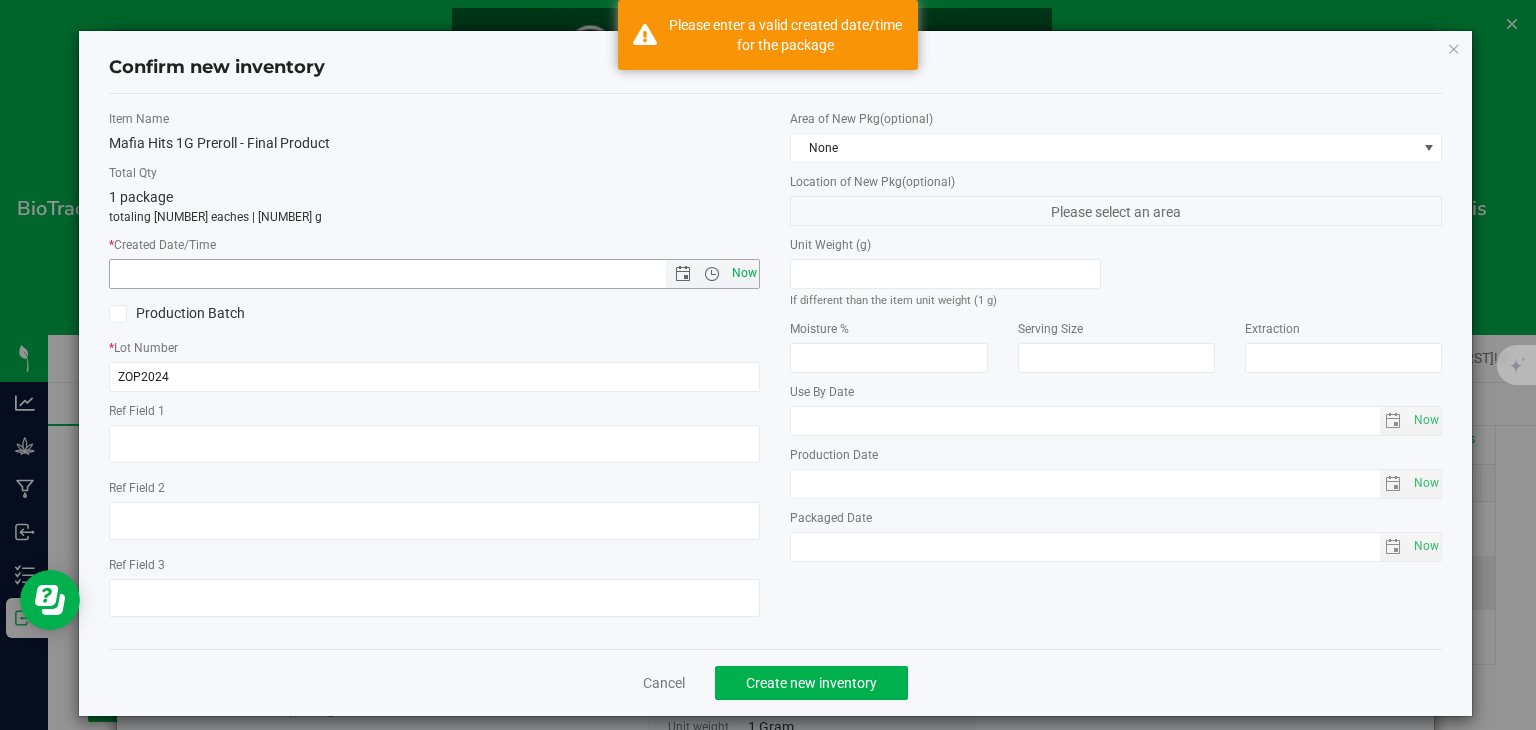 type on "[DATE] [TIME]" 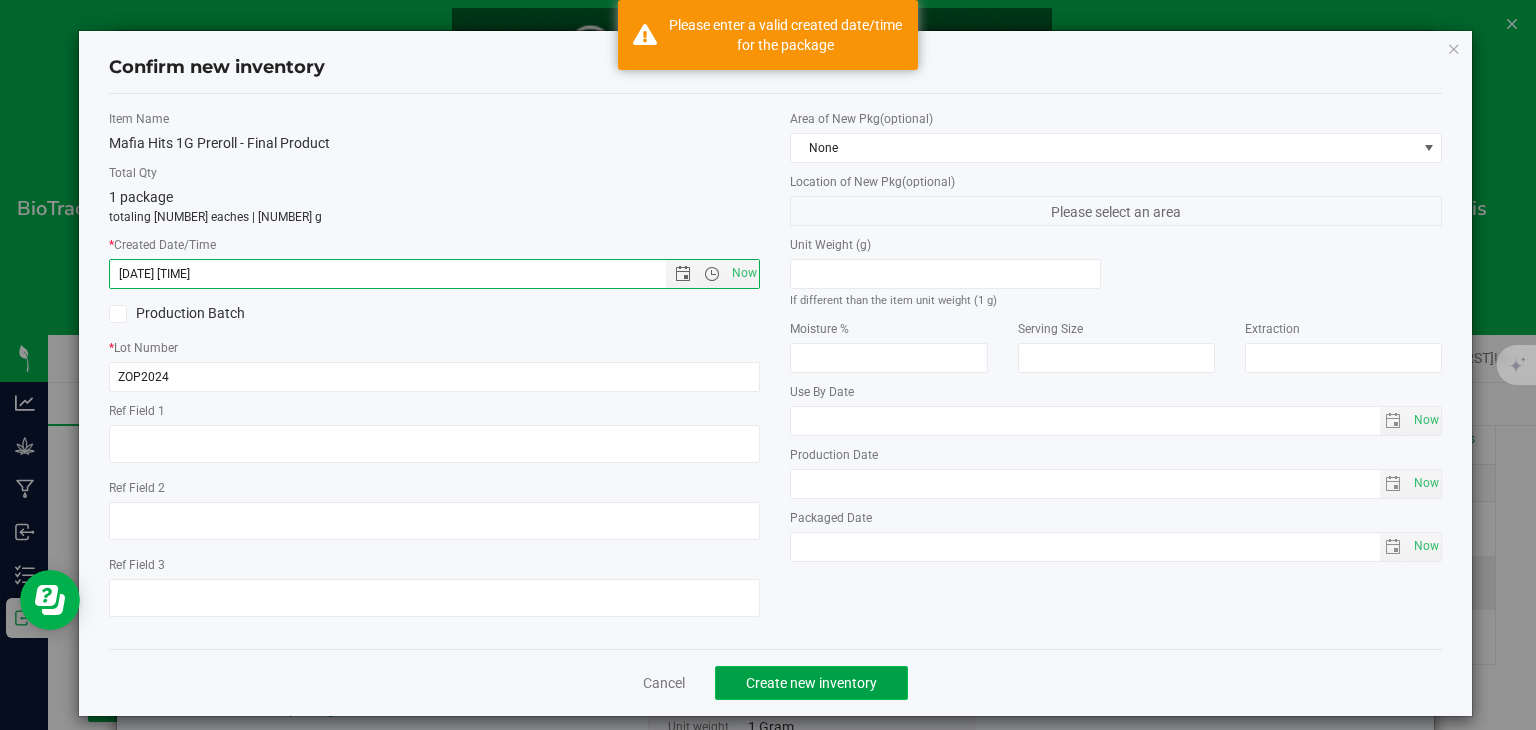 click on "Create new inventory" 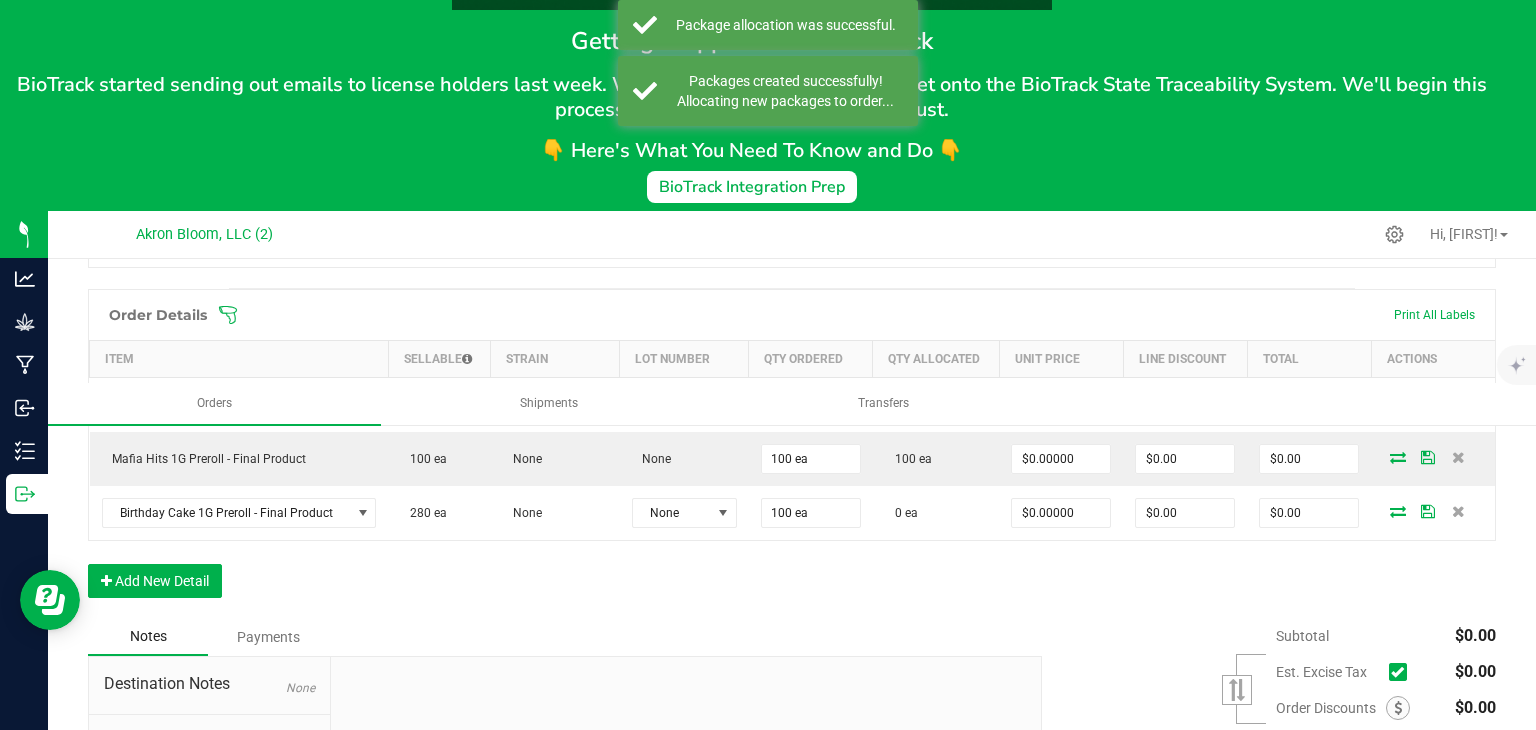 scroll, scrollTop: 128, scrollLeft: 0, axis: vertical 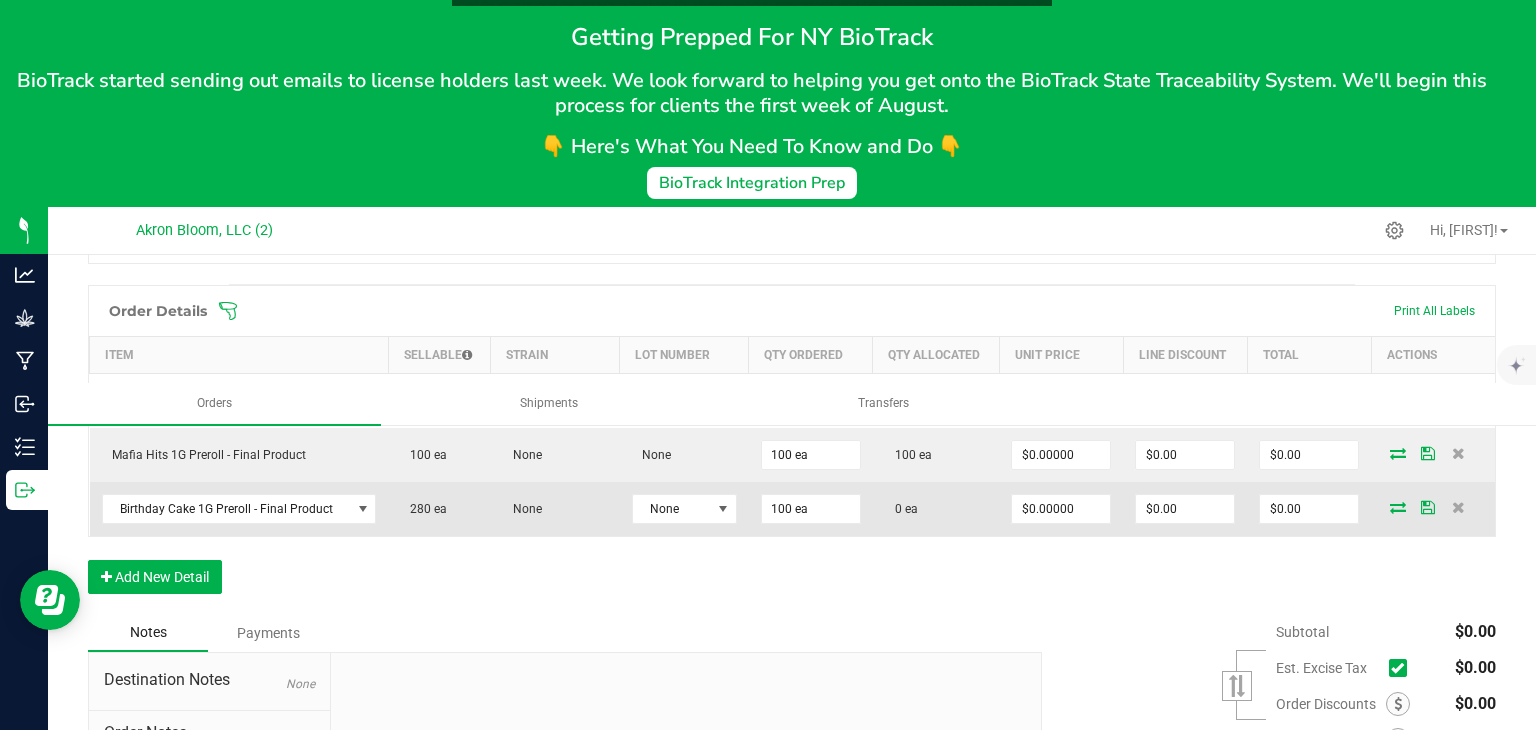 click at bounding box center (1433, 509) 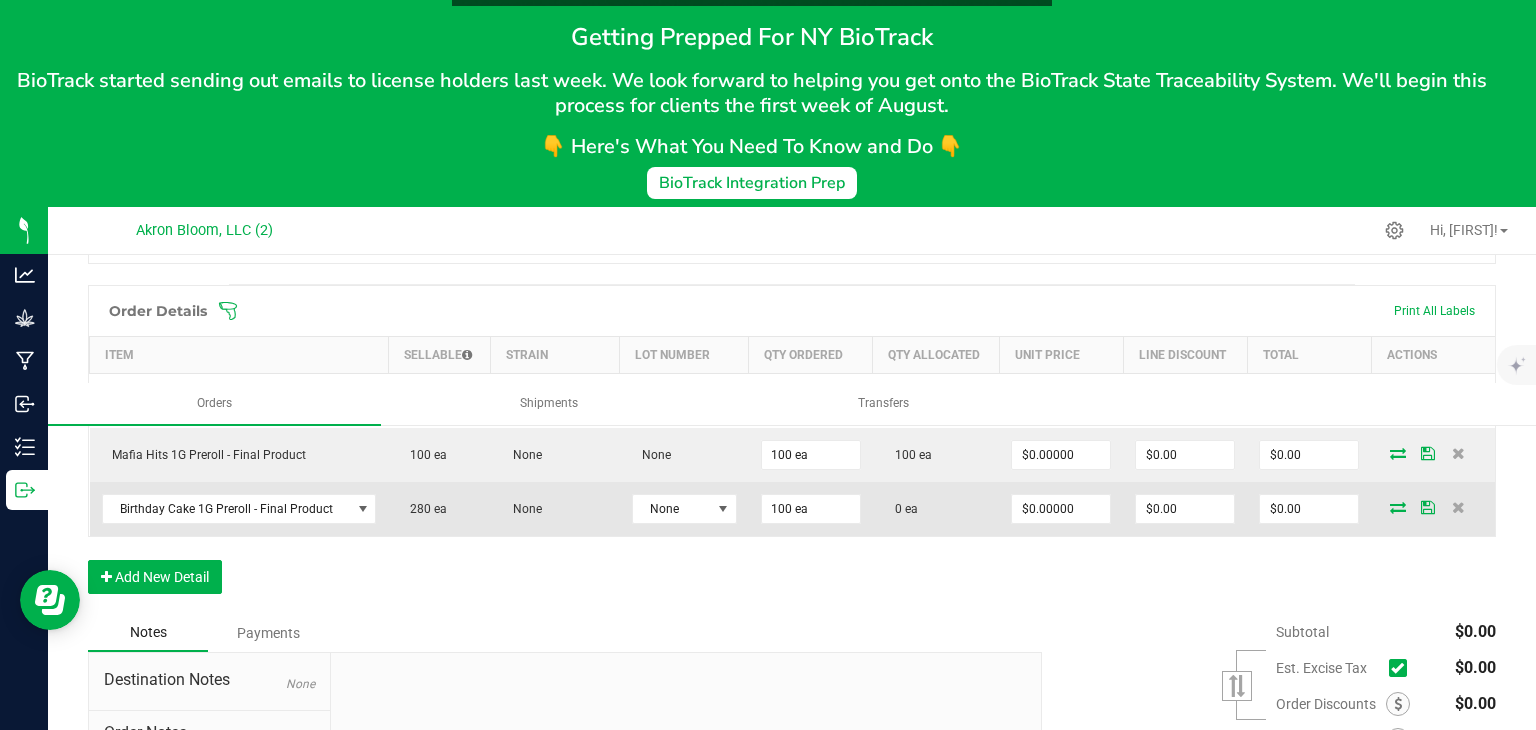 click at bounding box center [1398, 507] 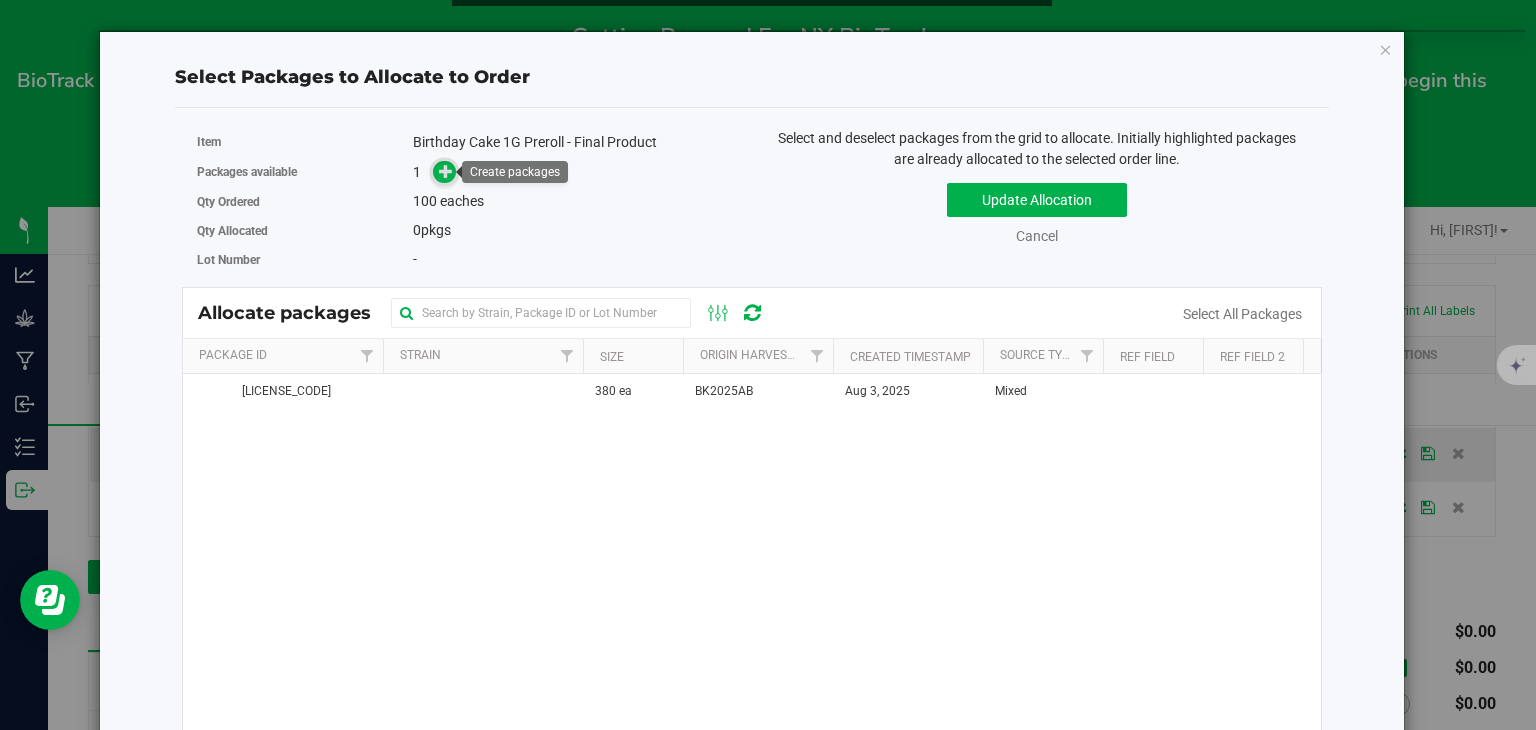 click at bounding box center [446, 171] 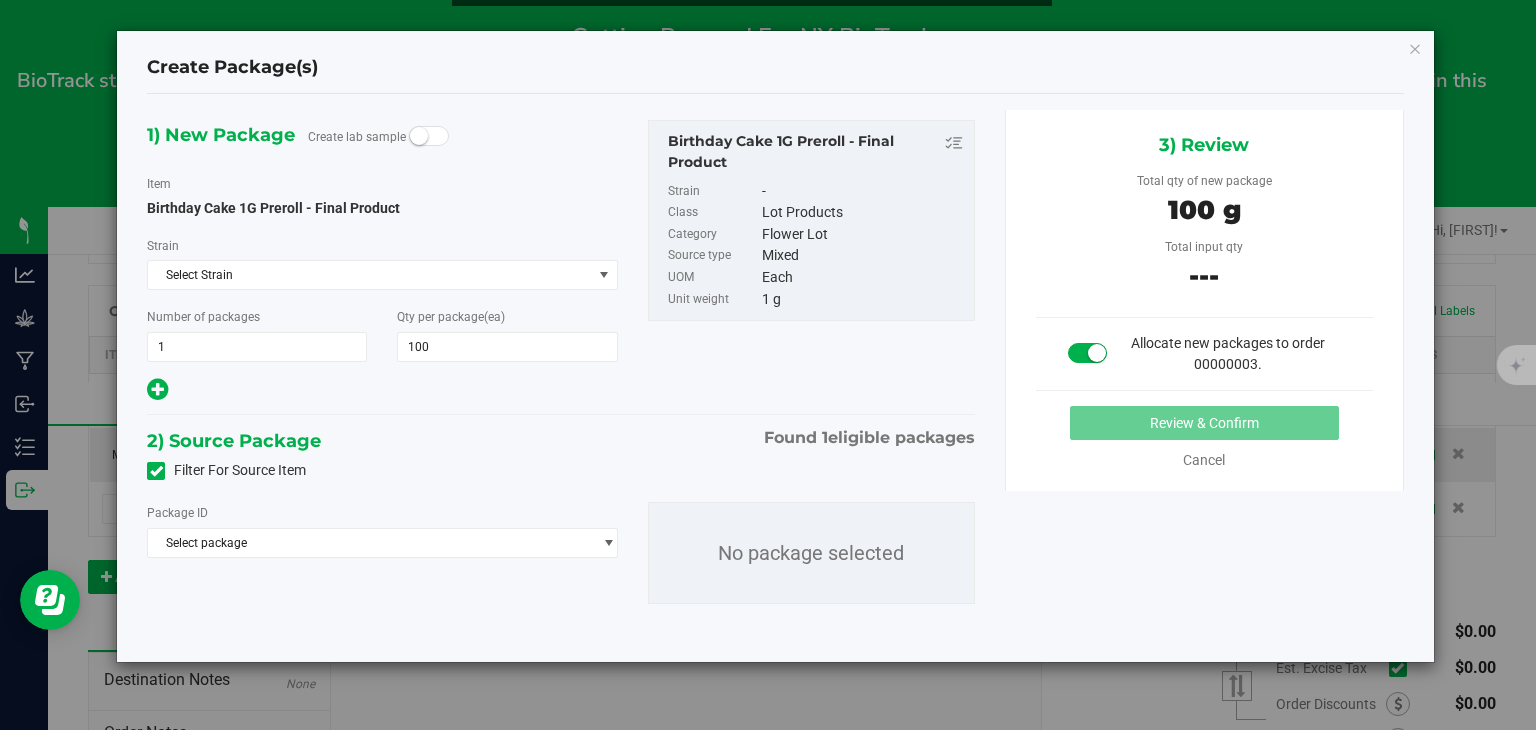scroll, scrollTop: 0, scrollLeft: 0, axis: both 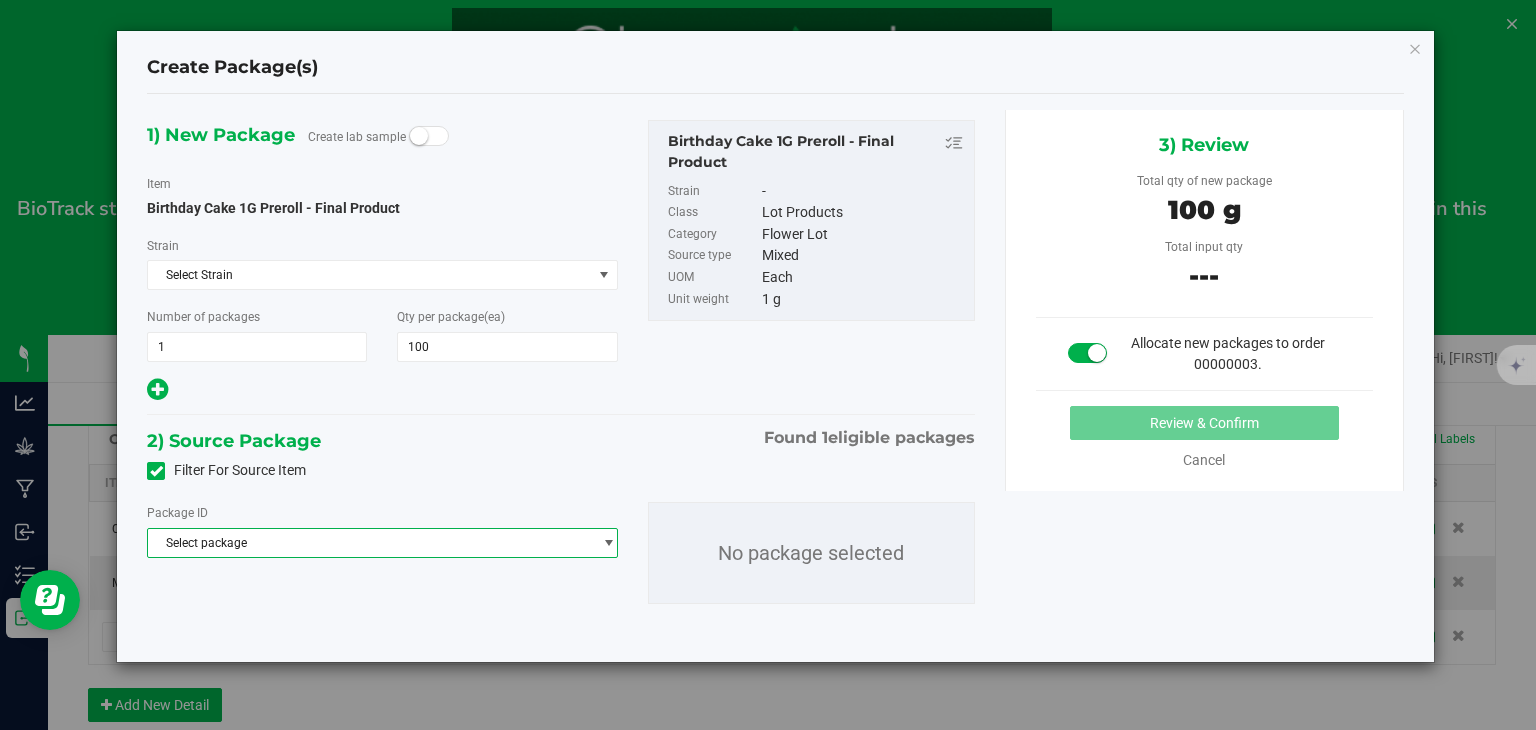 click at bounding box center [608, 543] 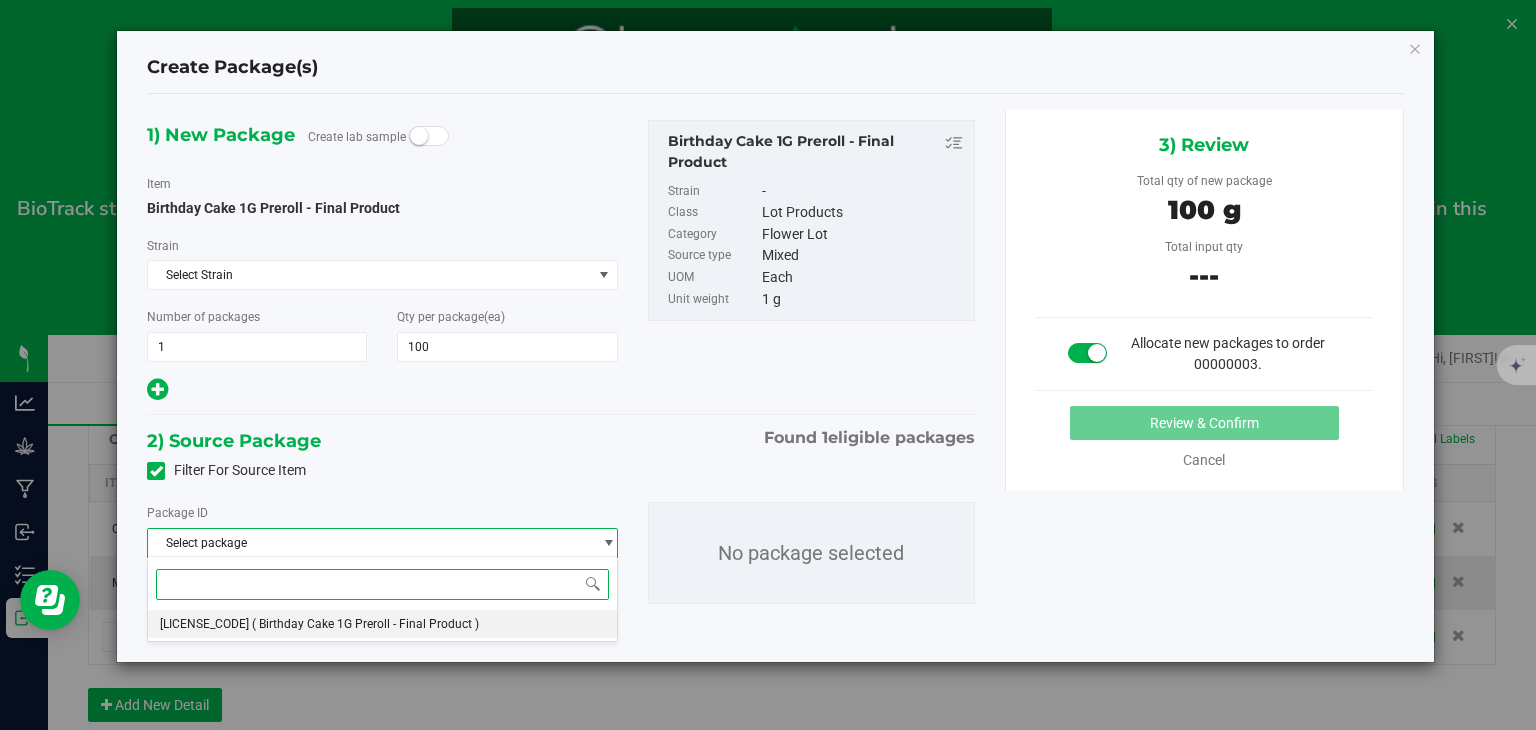 click on "(
Birthday Cake 1G Preroll - Final Product
)" at bounding box center [365, 624] 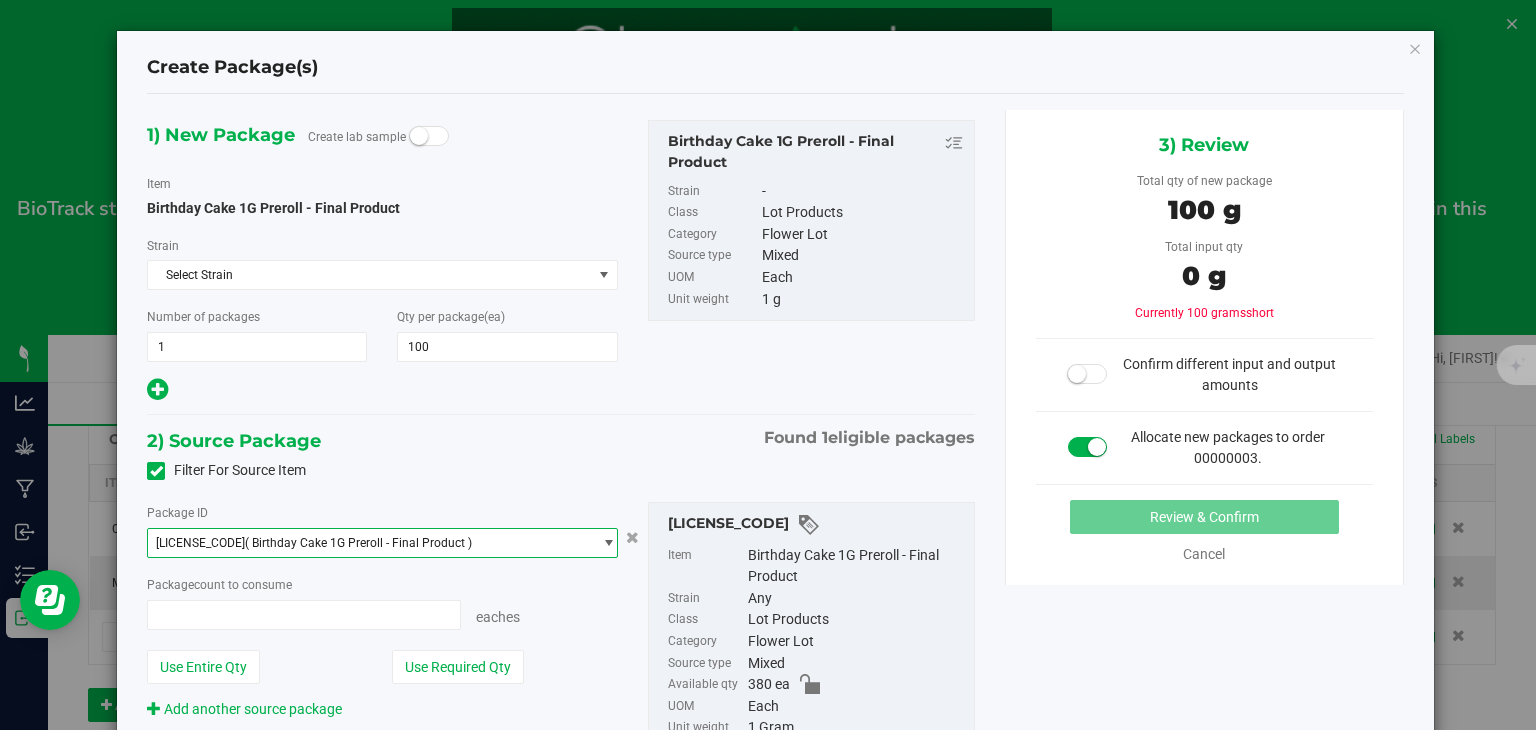 type on "0 ea" 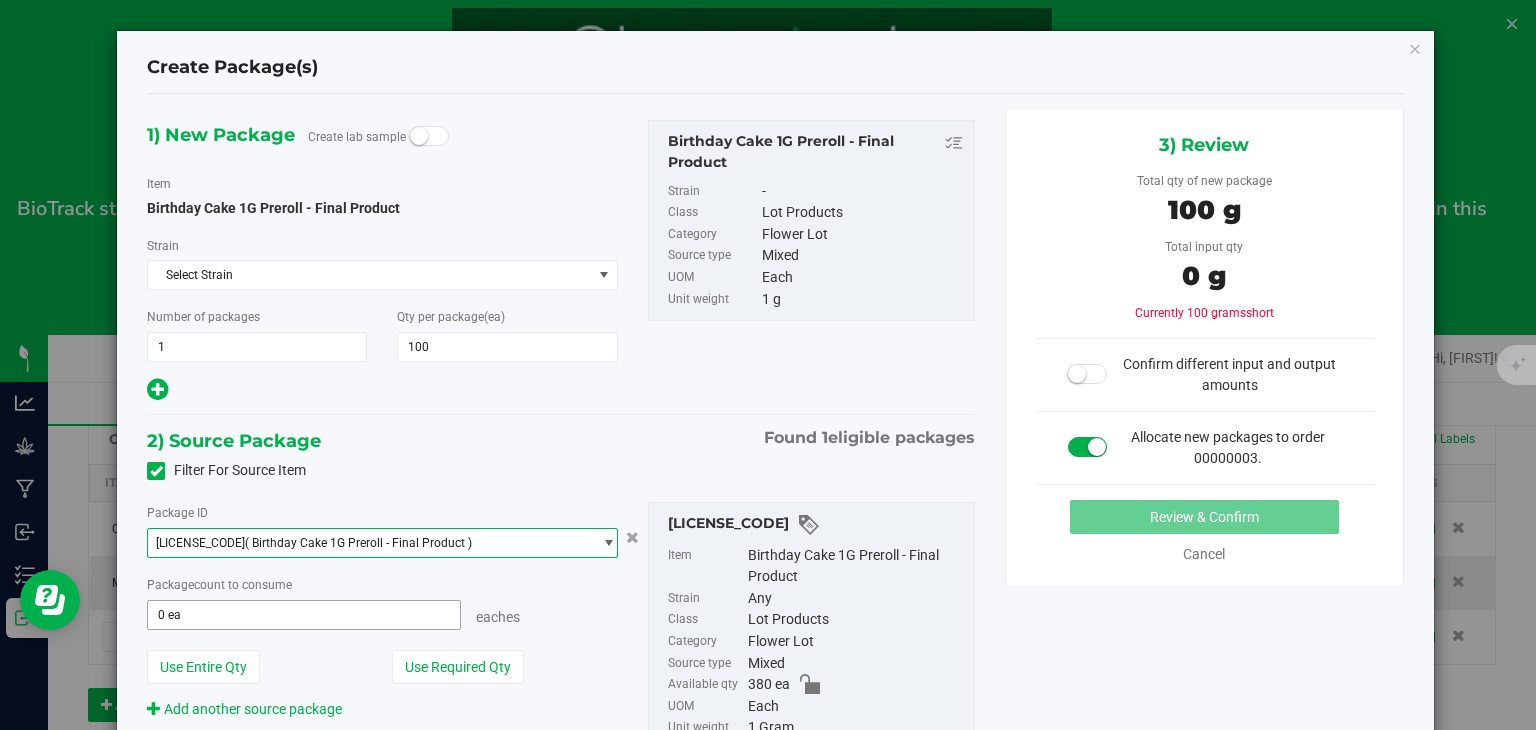 click on "0 ea 0" at bounding box center [303, 615] 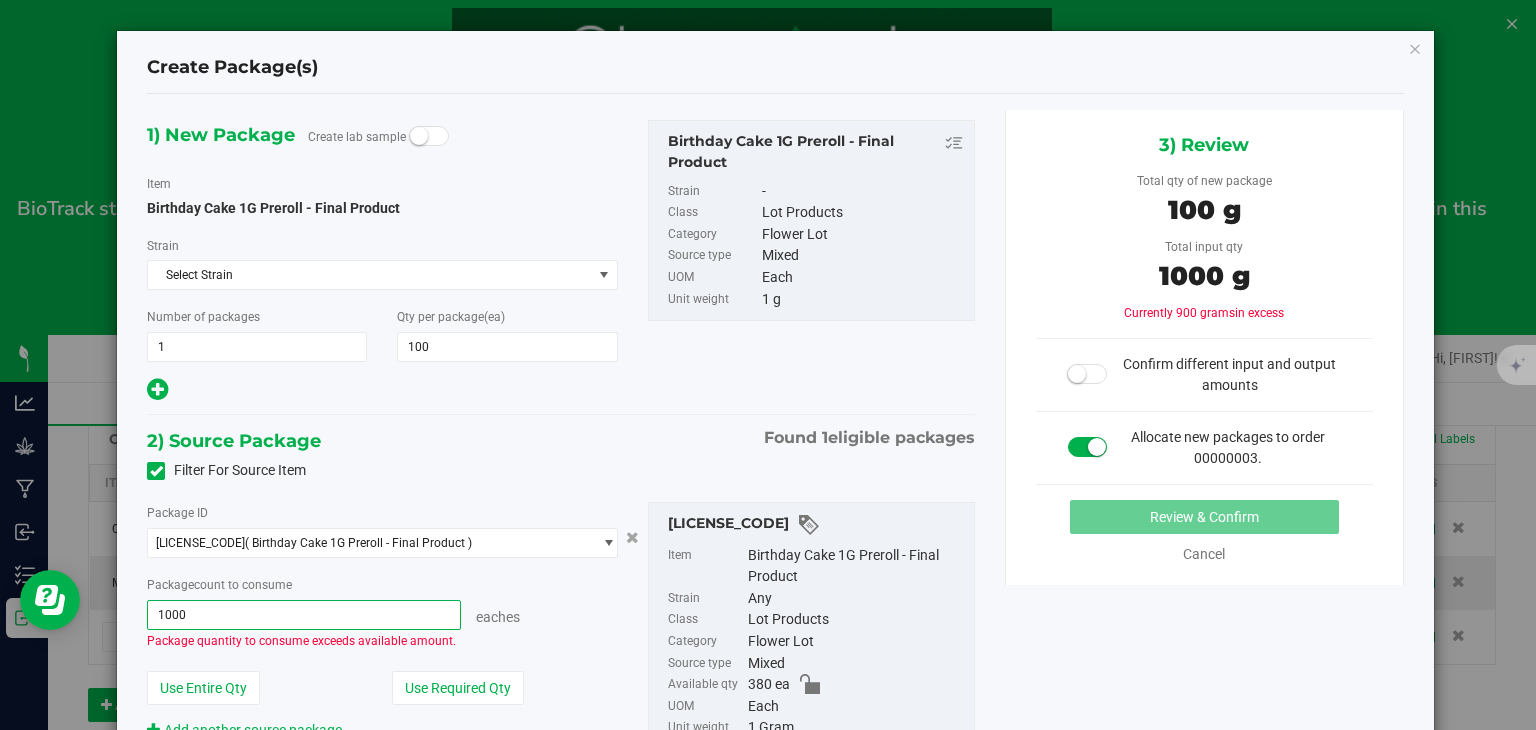 type on "100" 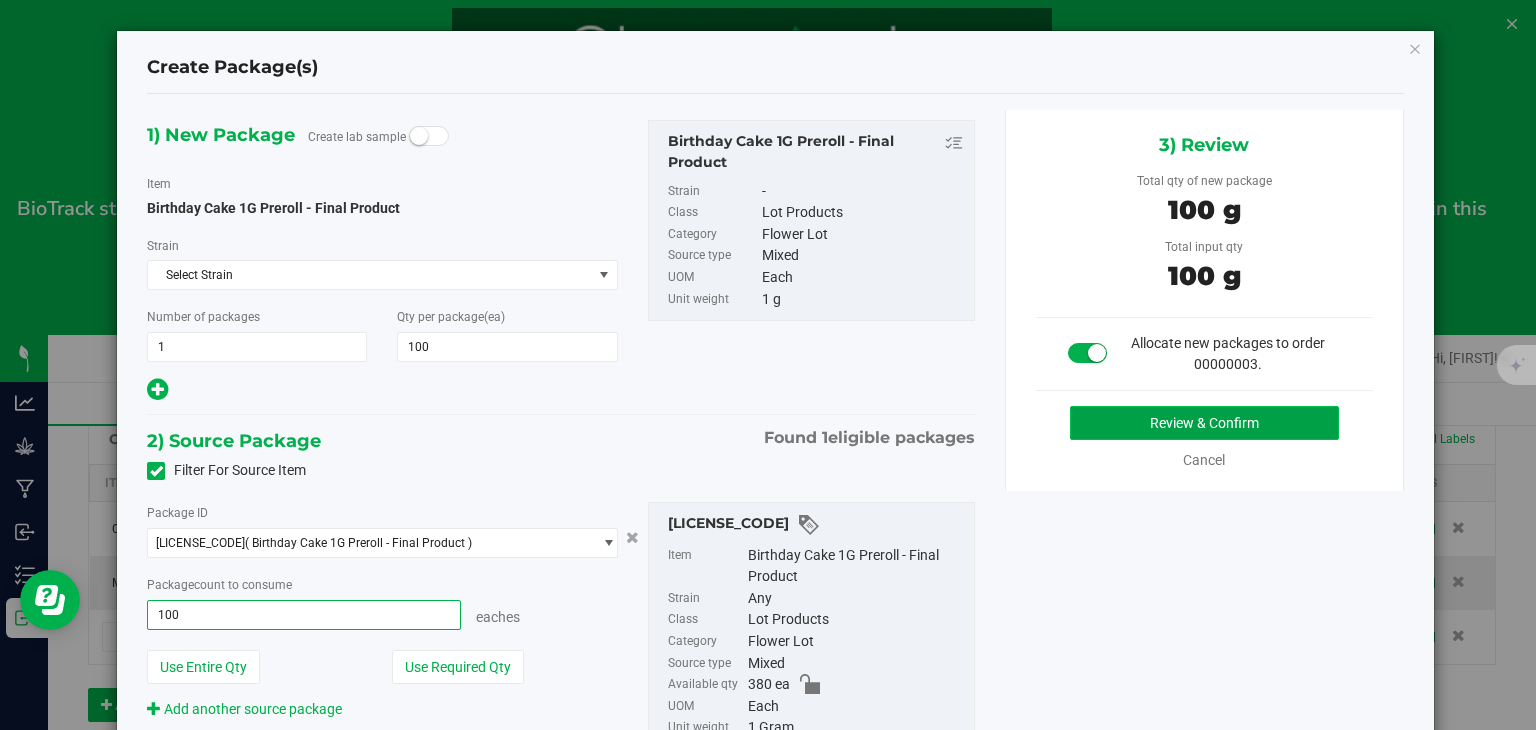 click on "Review & Confirm" at bounding box center [1204, 423] 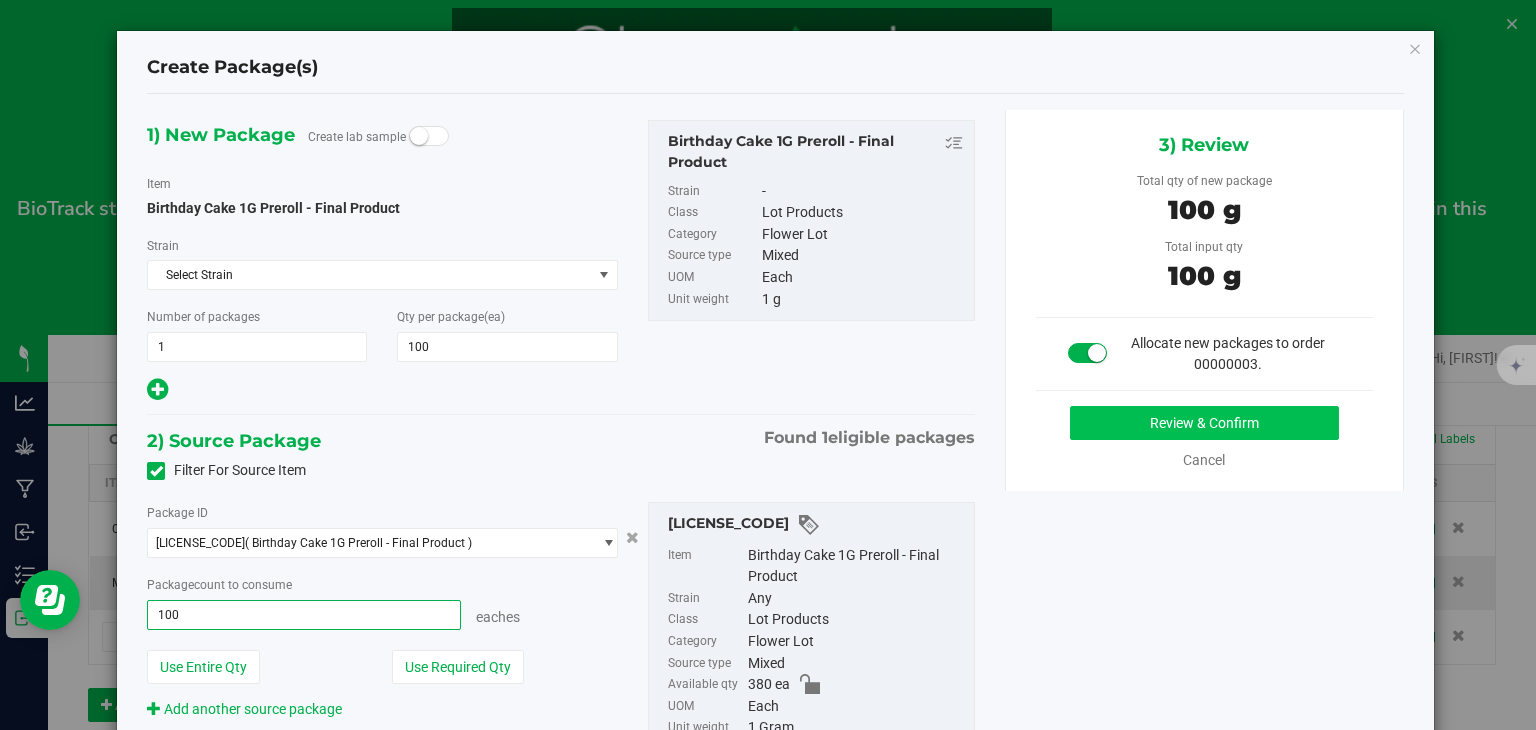 type on "100 ea" 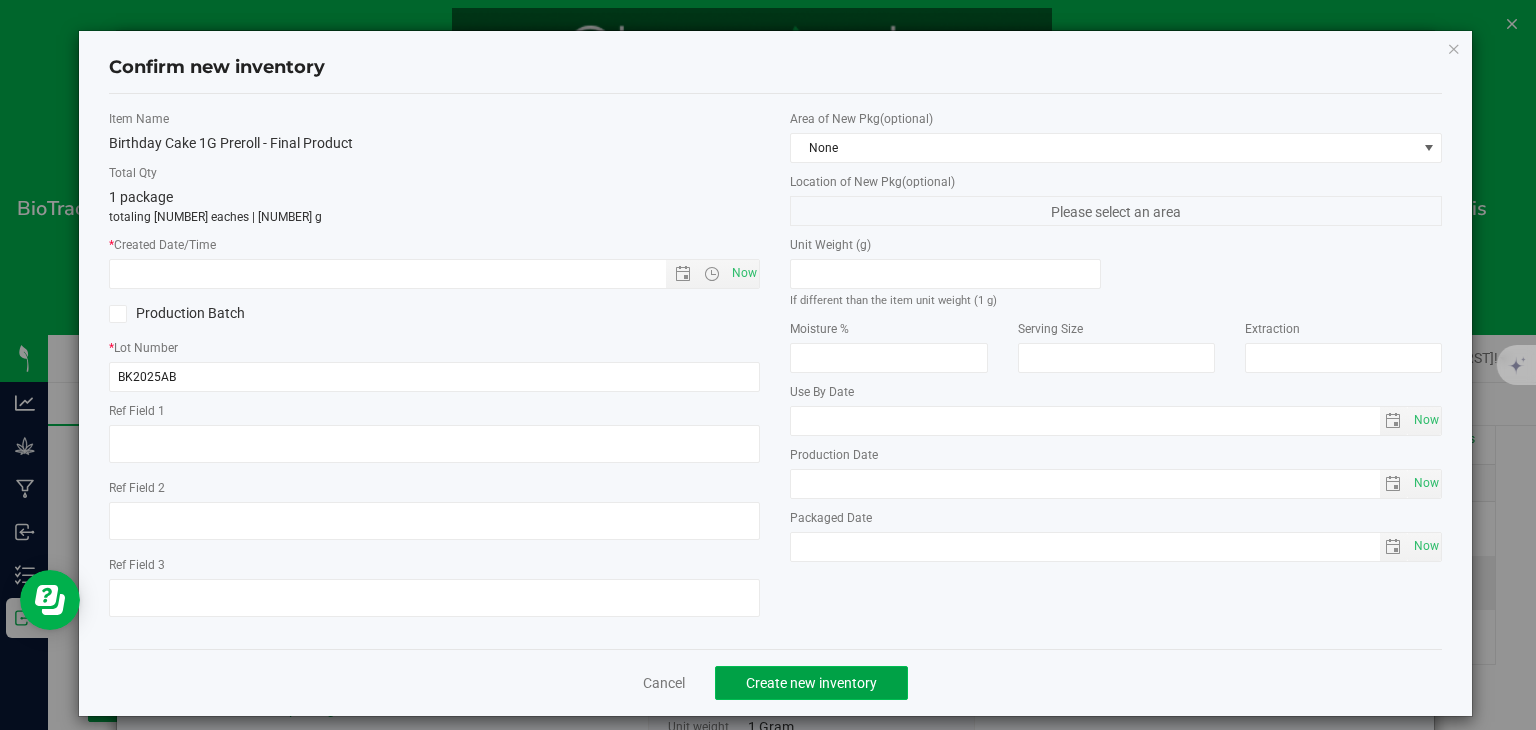 click on "Create new inventory" 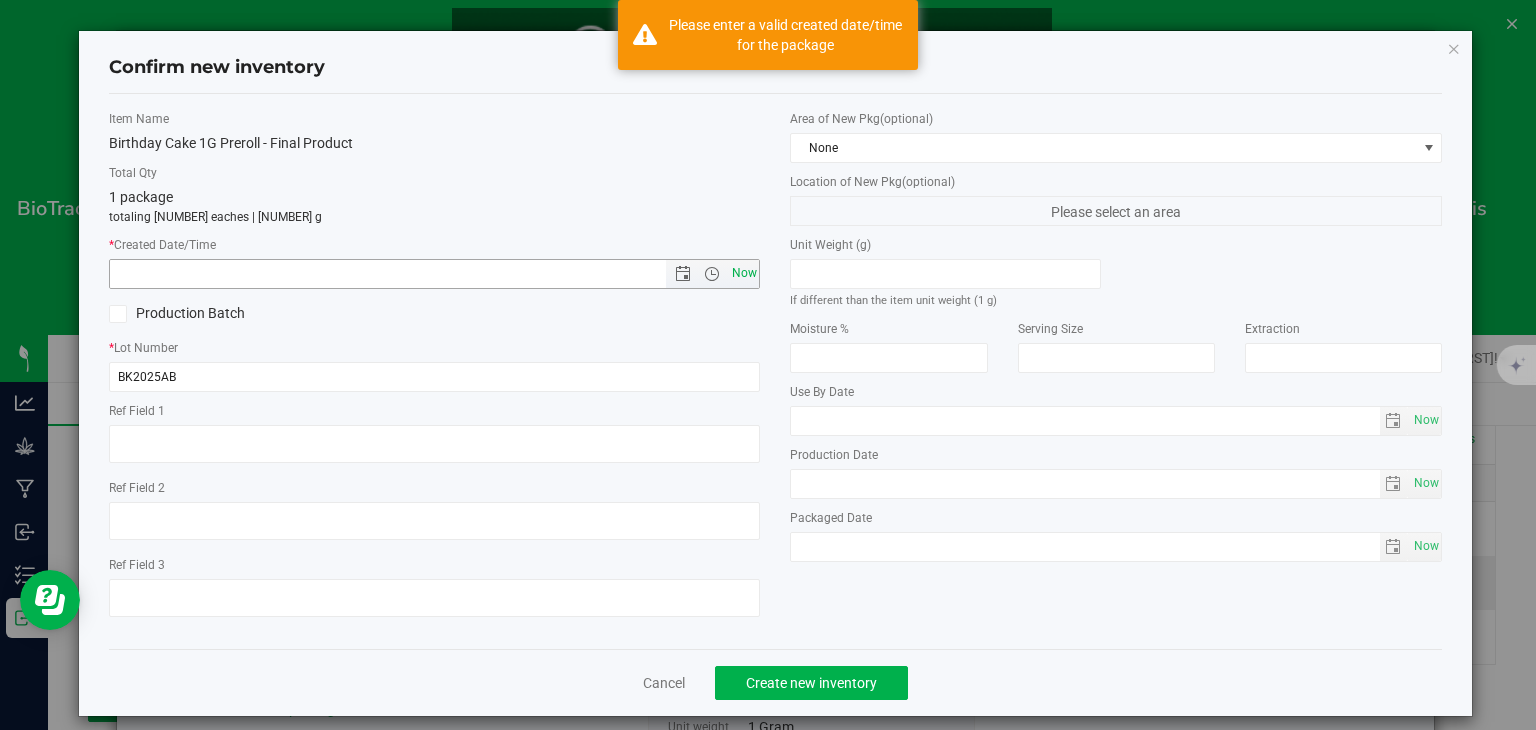 click on "Now" at bounding box center (744, 273) 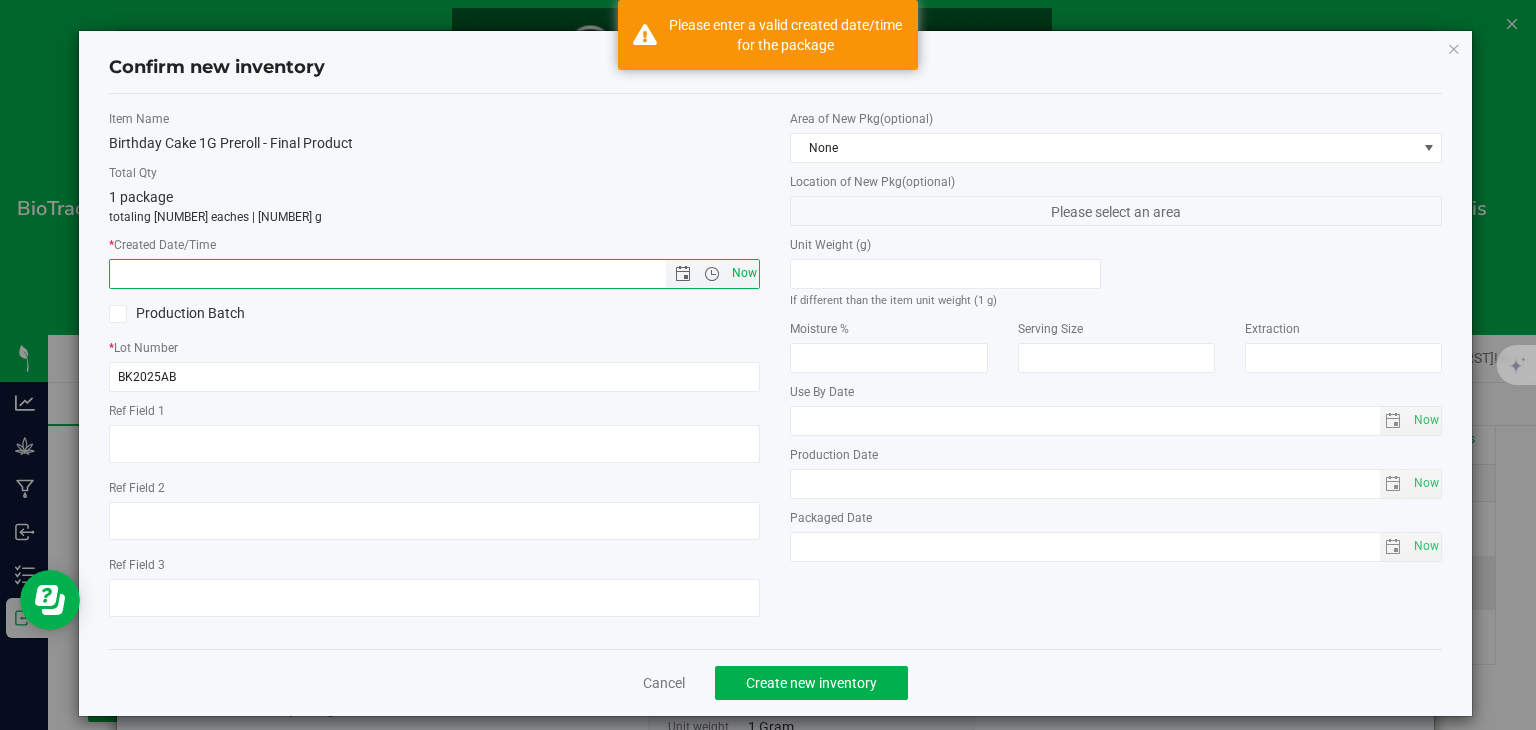 type on "[DATE] [TIME]" 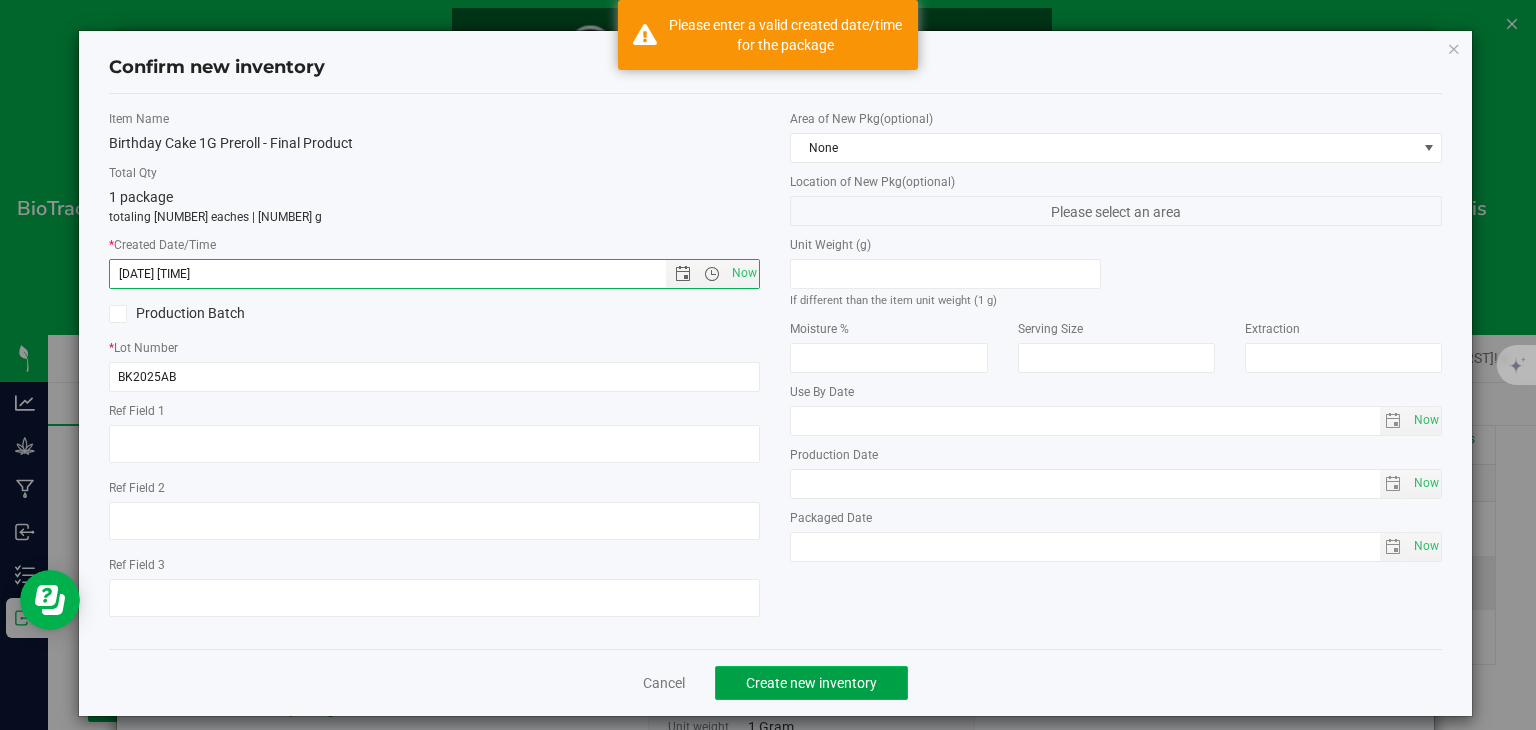 click on "Create new inventory" 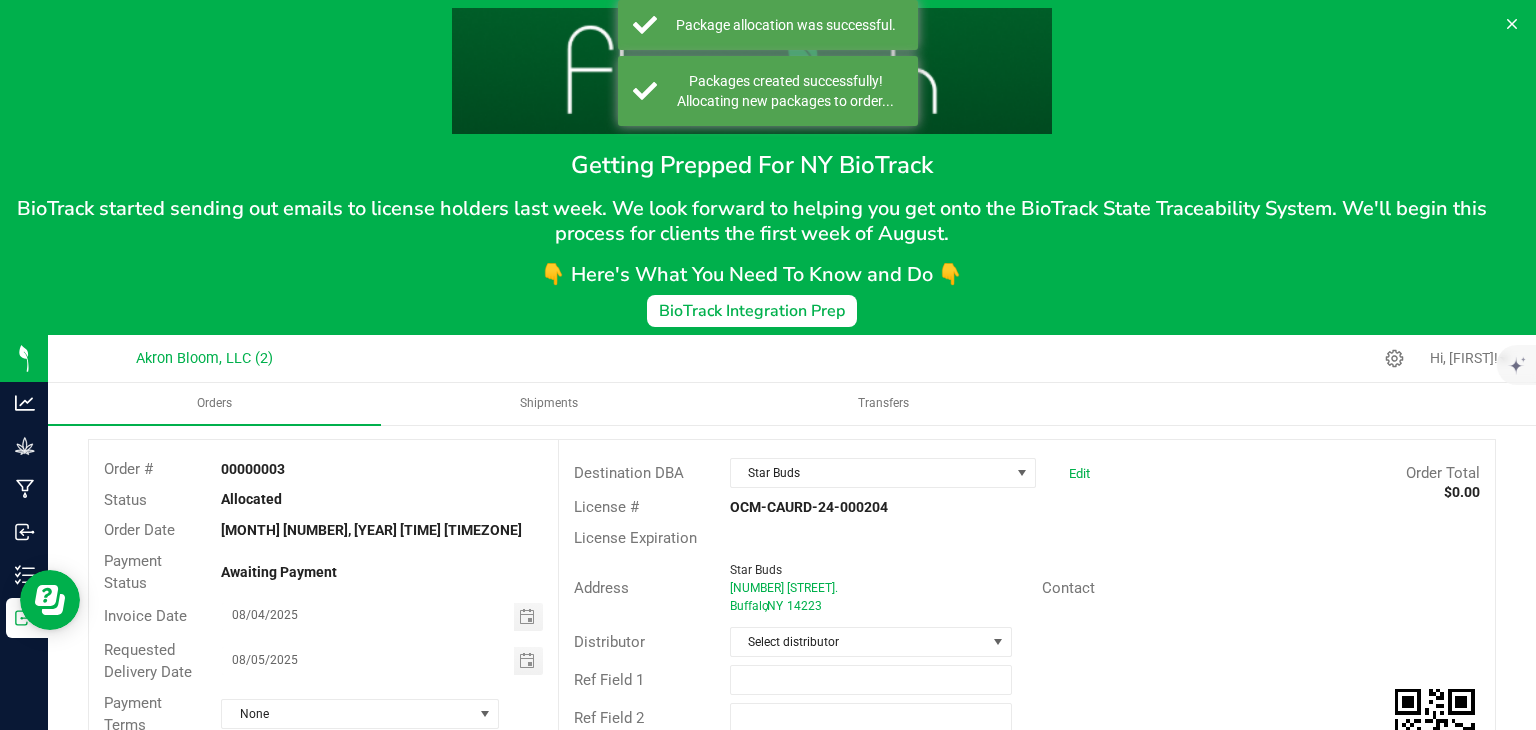 scroll, scrollTop: 0, scrollLeft: 0, axis: both 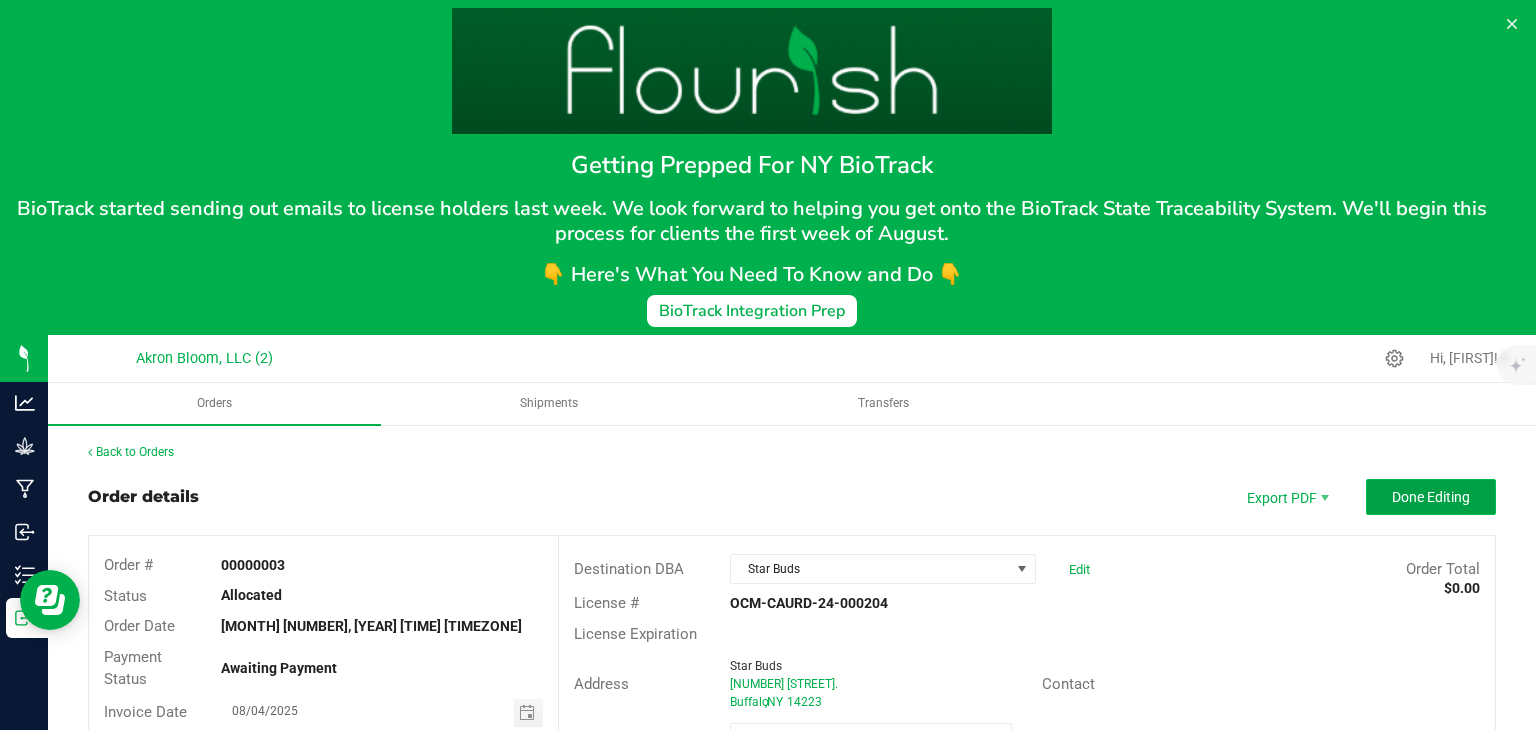 click on "Done Editing" at bounding box center (1431, 497) 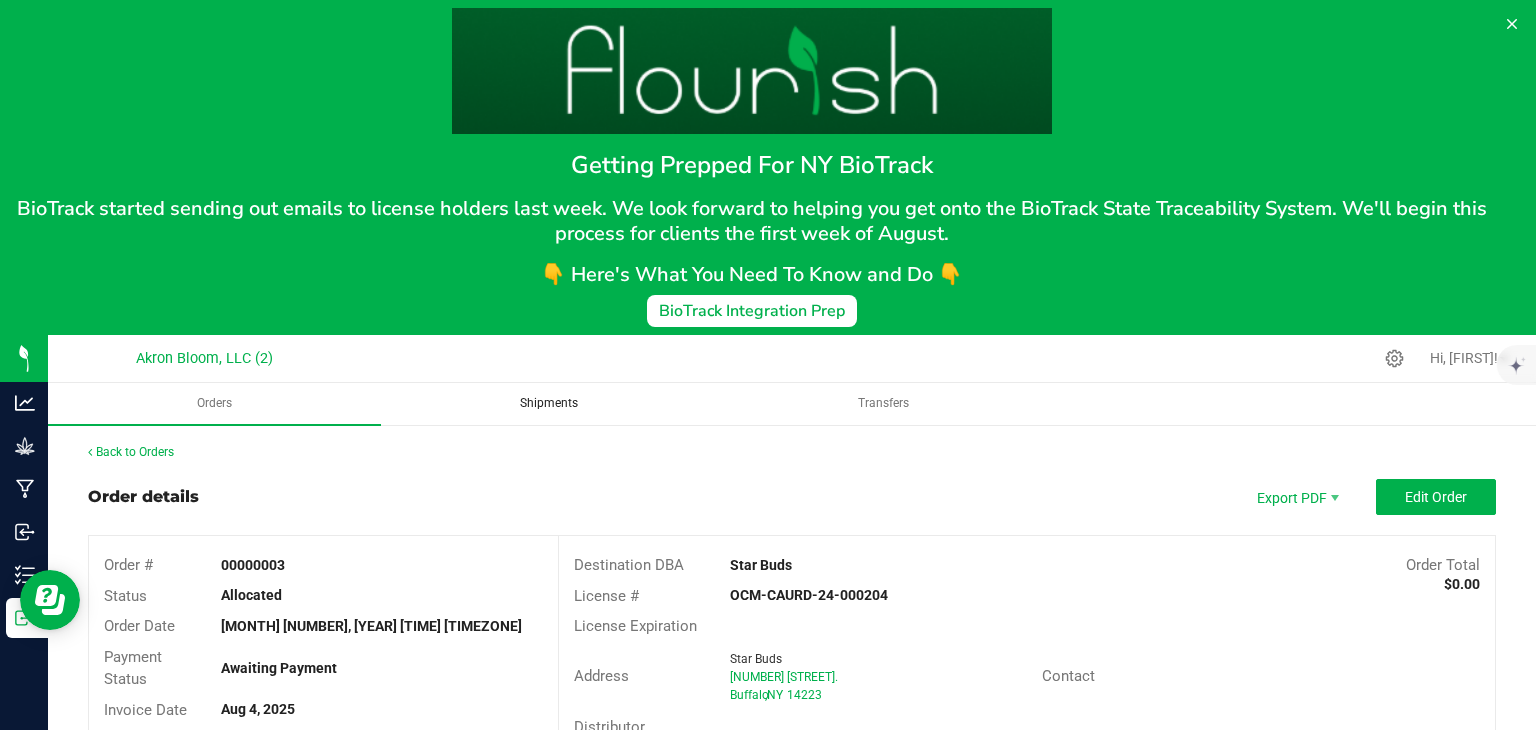 click on "Shipments" at bounding box center (549, 403) 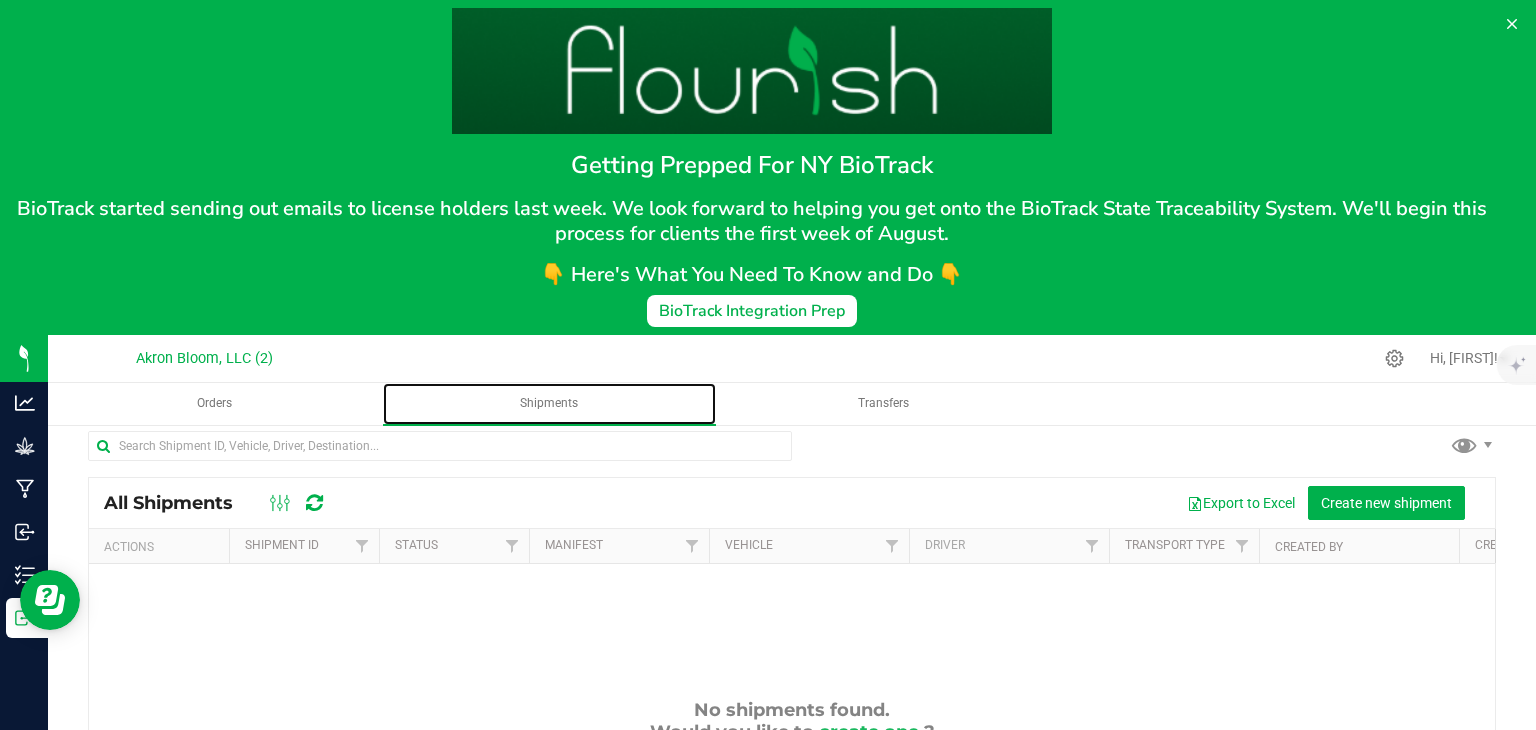 scroll, scrollTop: 0, scrollLeft: 0, axis: both 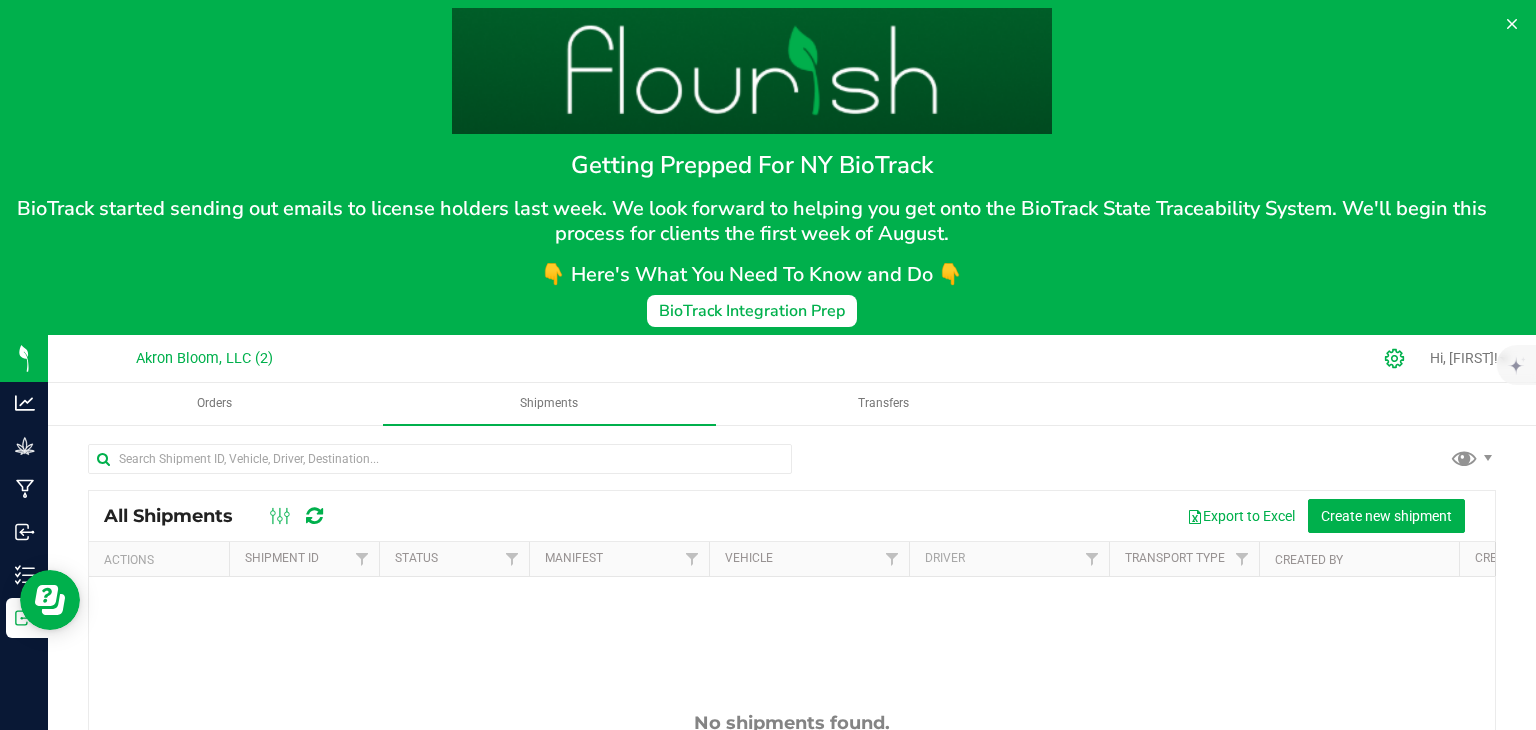 click 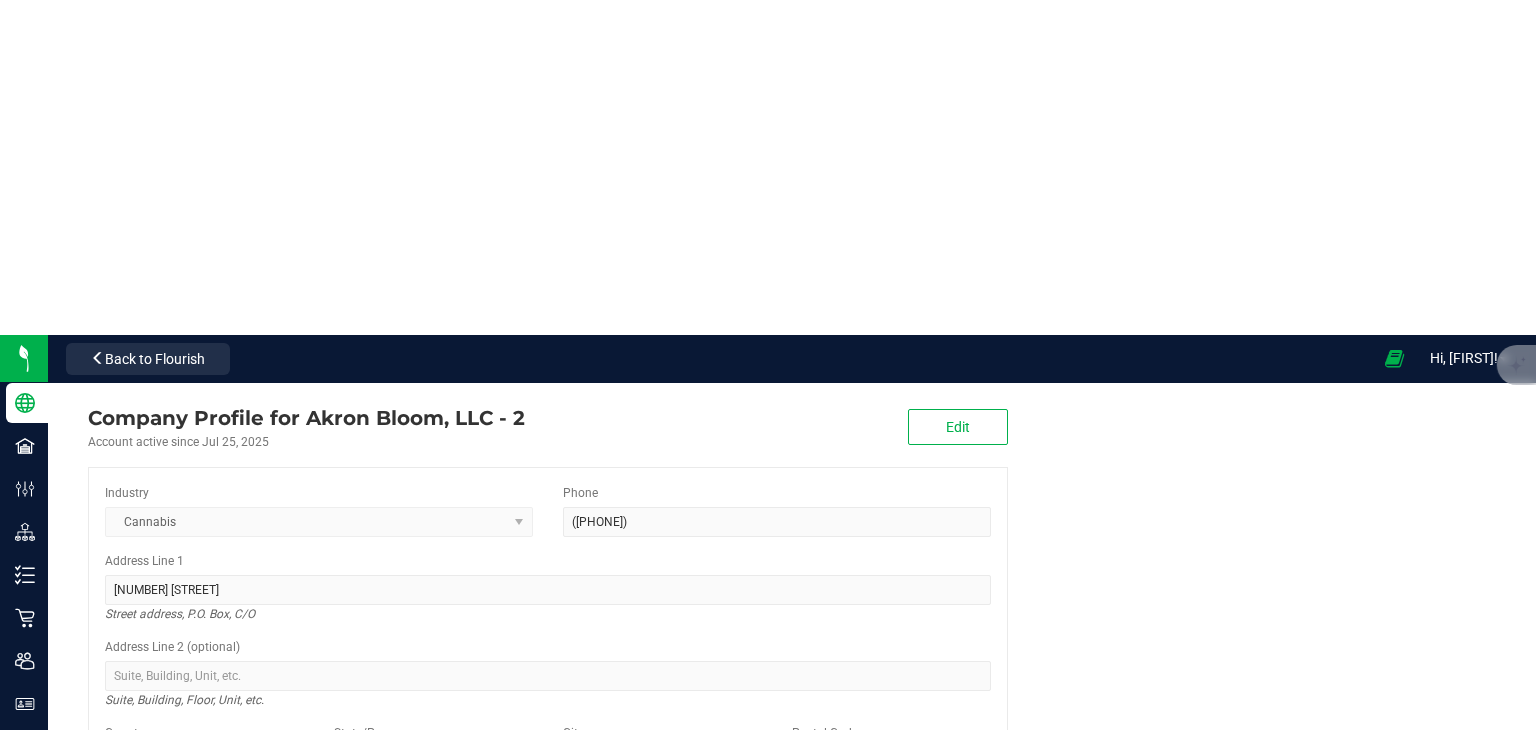 scroll, scrollTop: 0, scrollLeft: 0, axis: both 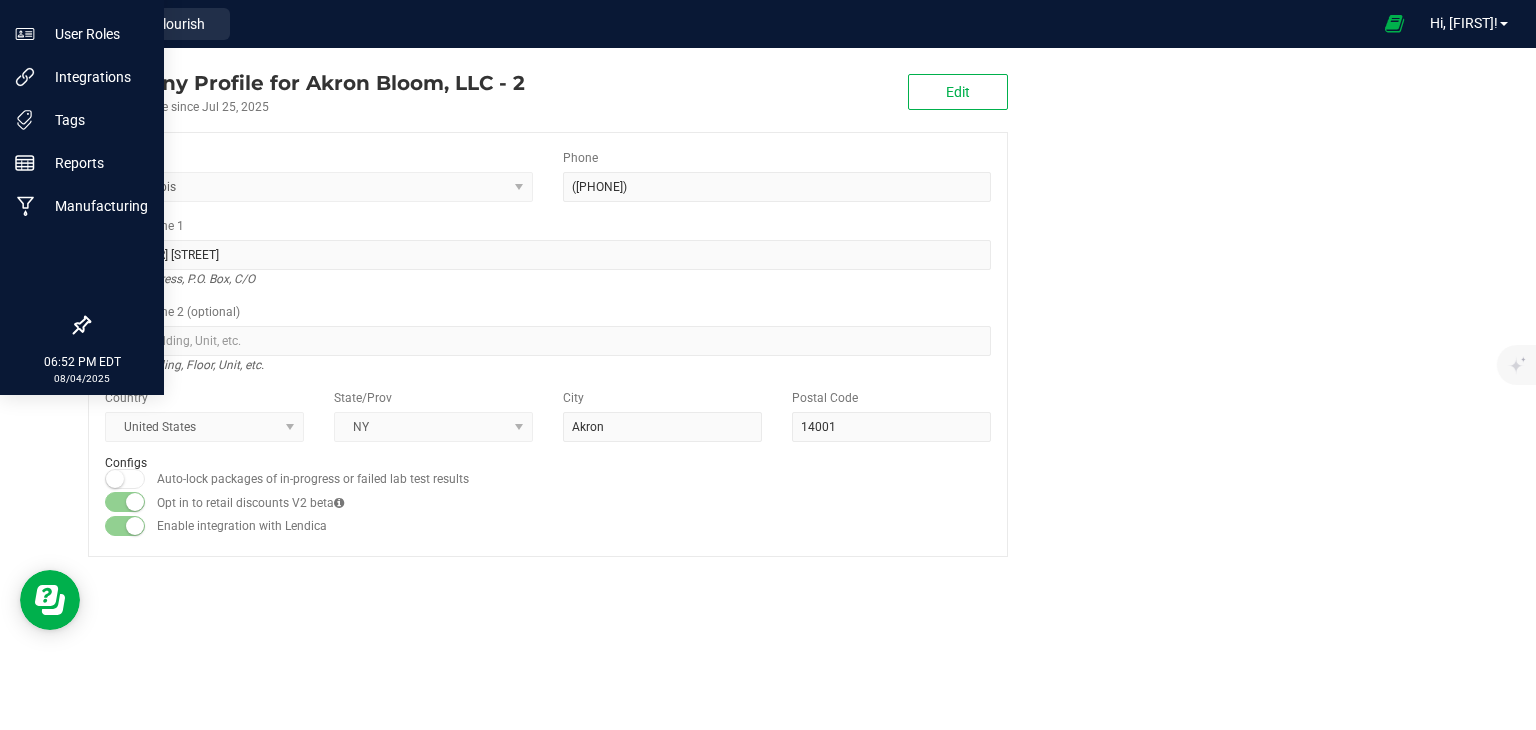 click at bounding box center (82, 267) 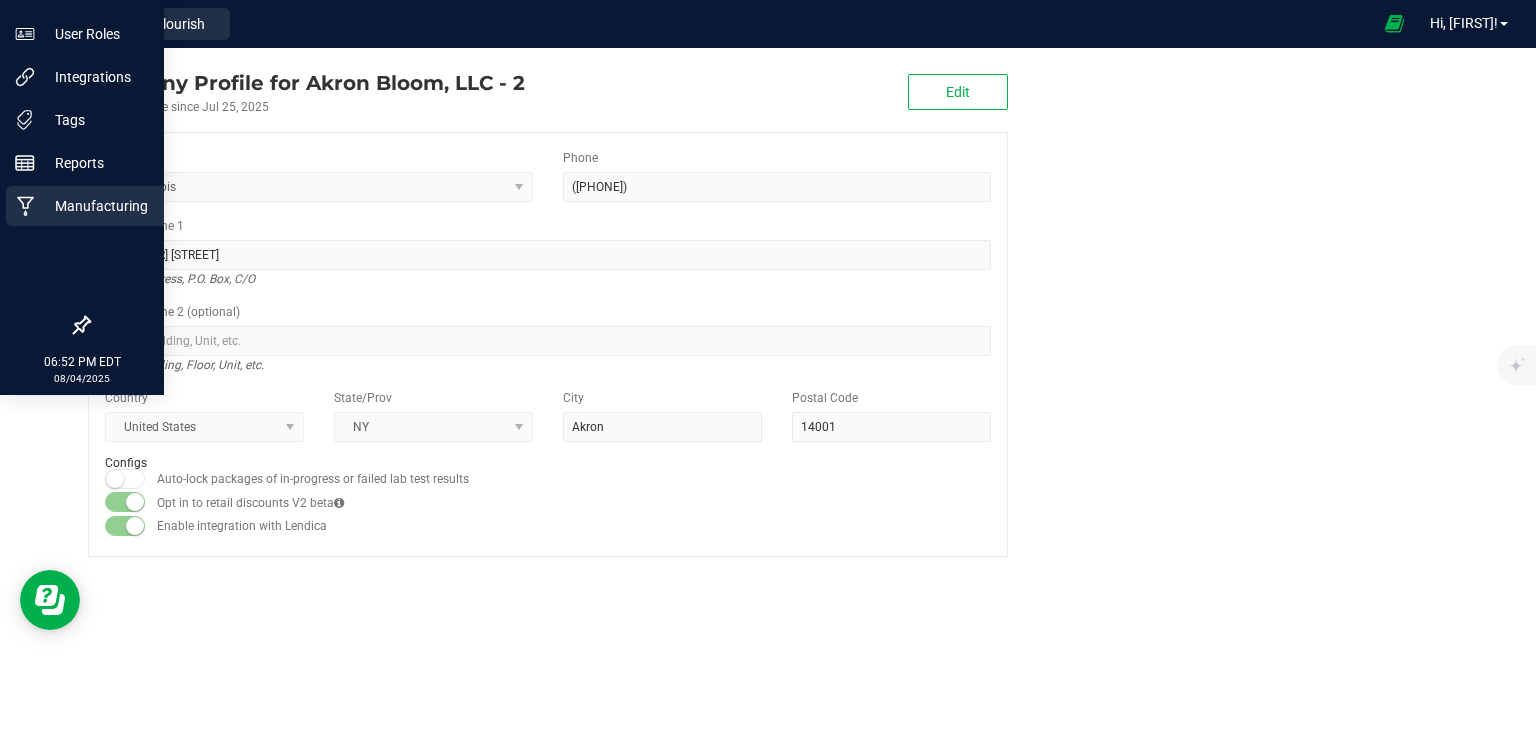click on "Manufacturing" at bounding box center [95, 206] 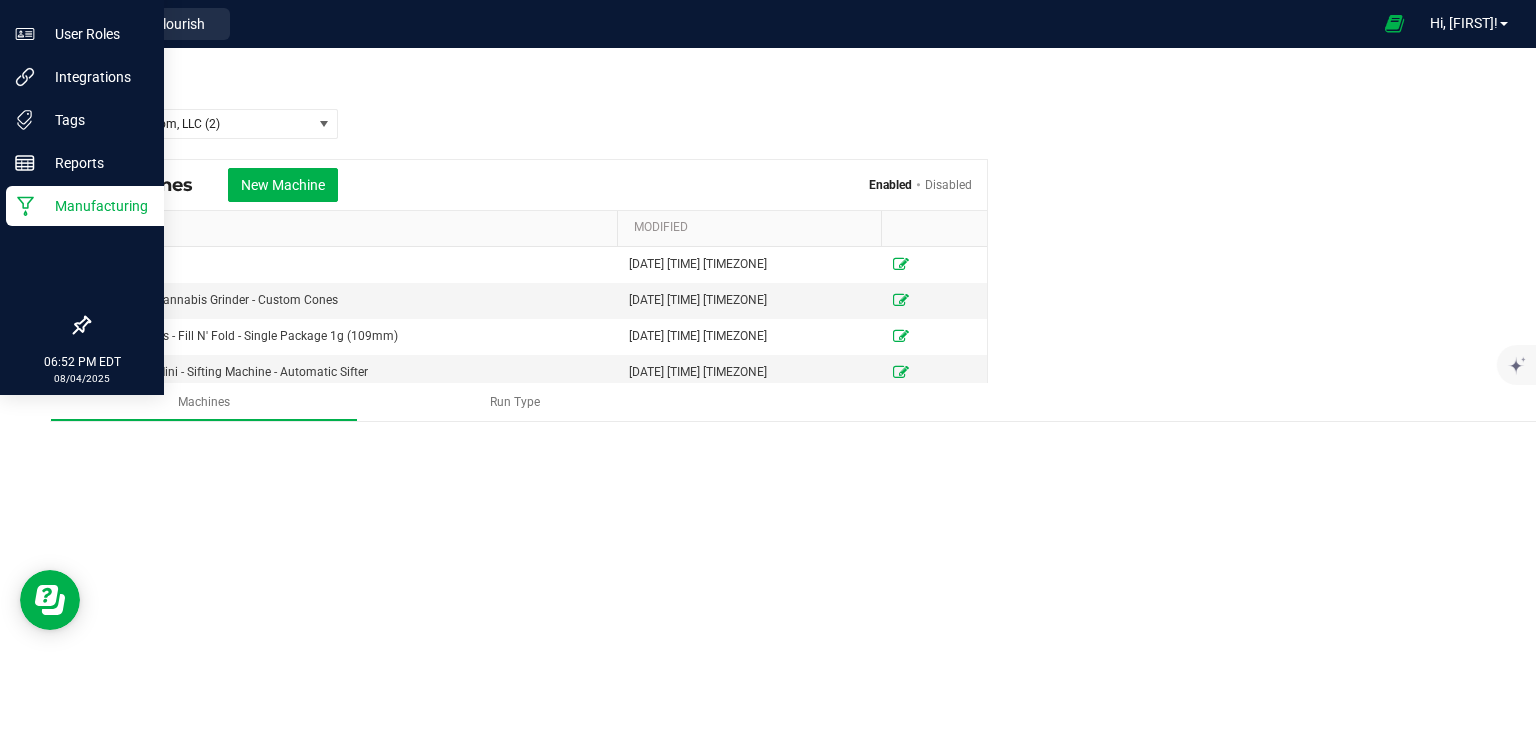 scroll, scrollTop: 0, scrollLeft: 0, axis: both 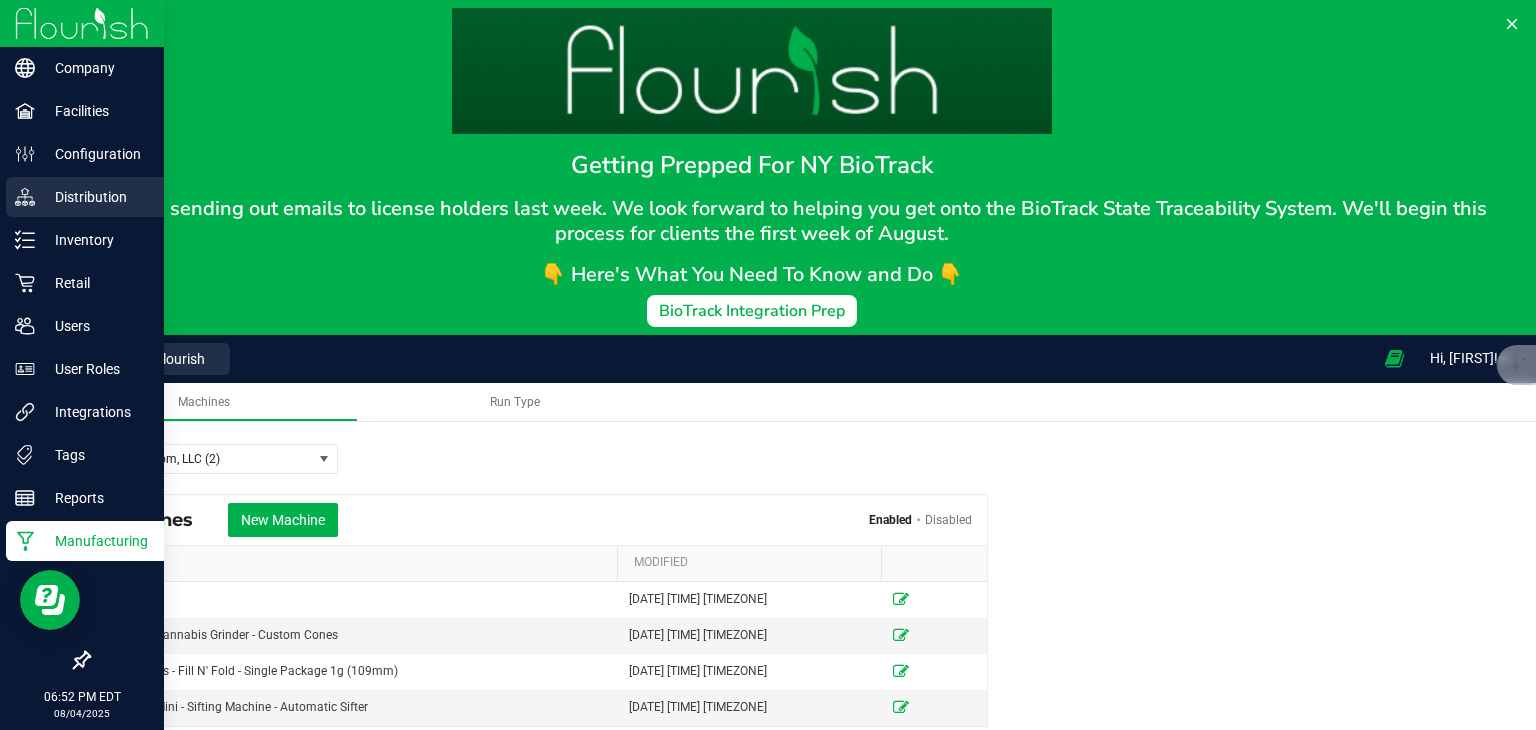 click on "Distribution" at bounding box center [95, 197] 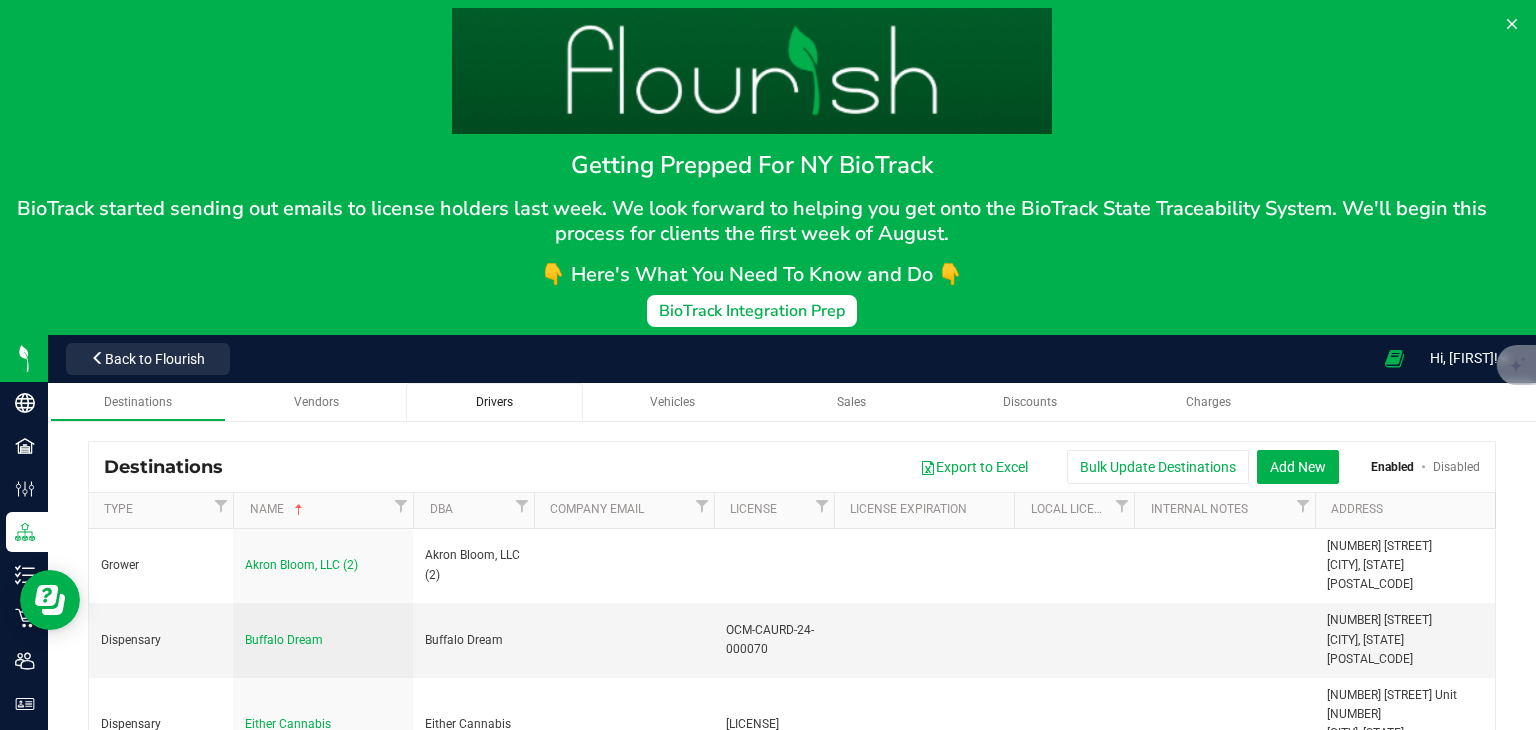 click on "Drivers" at bounding box center (494, 402) 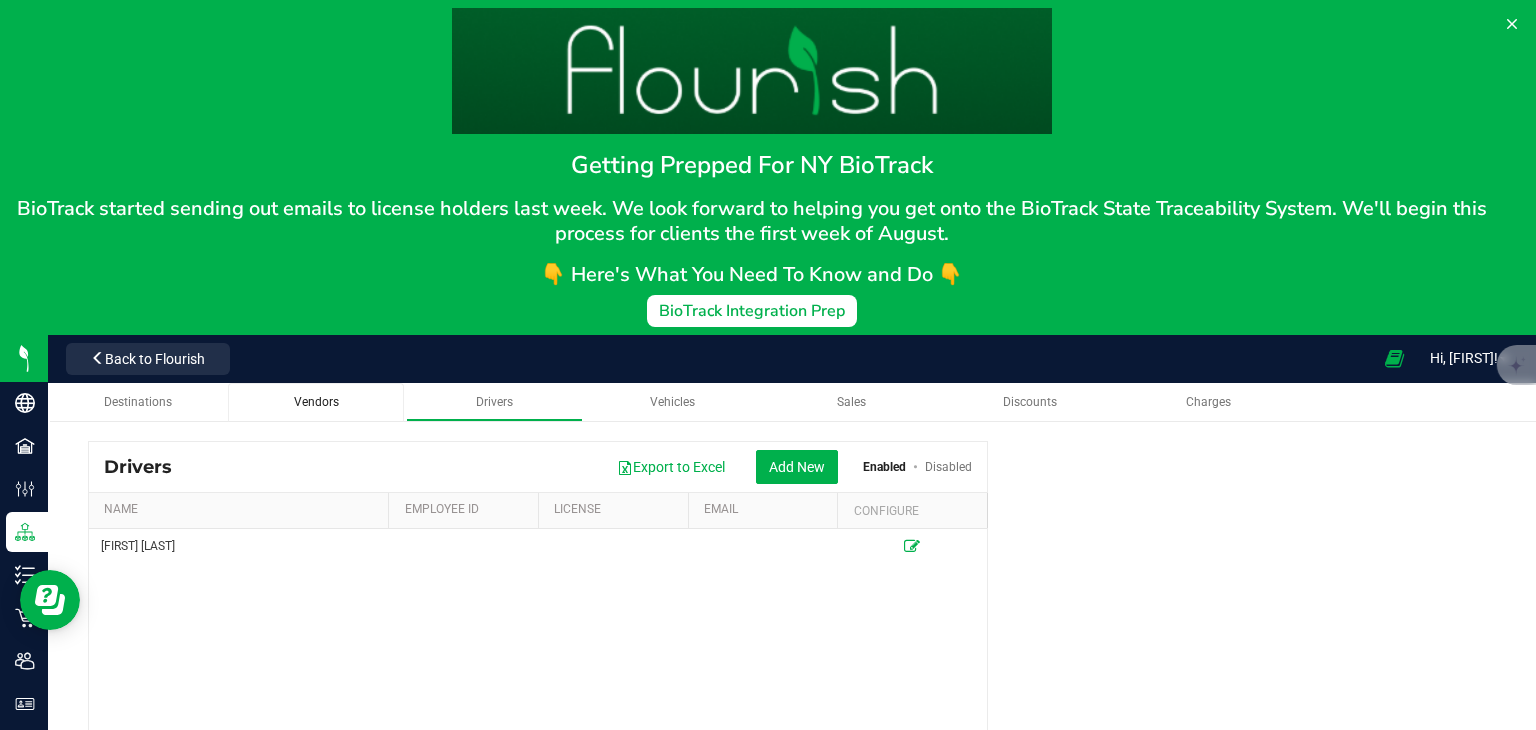 click on "Vendors" at bounding box center [316, 402] 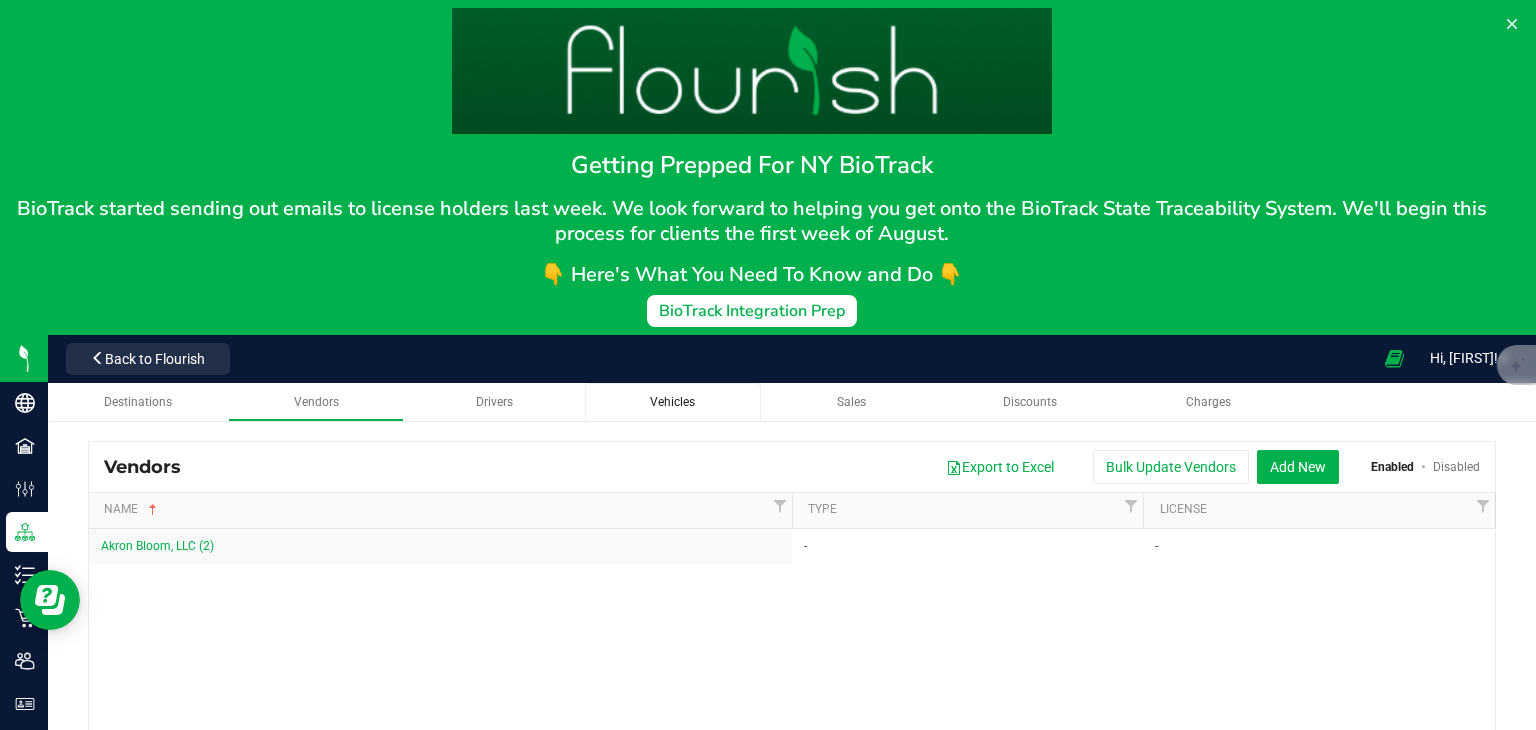 click on "Vehicles" at bounding box center (673, 402) 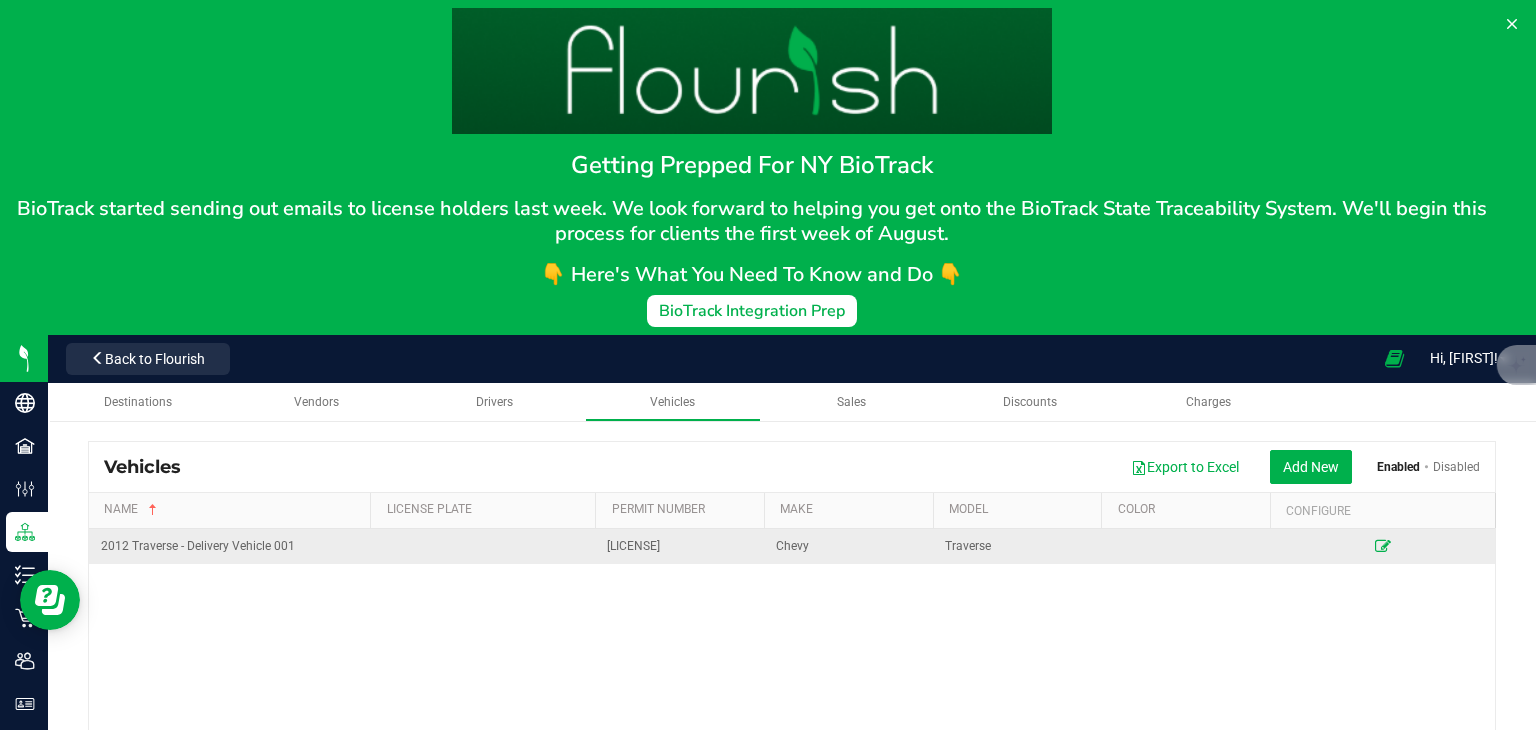 click at bounding box center (1383, 546) 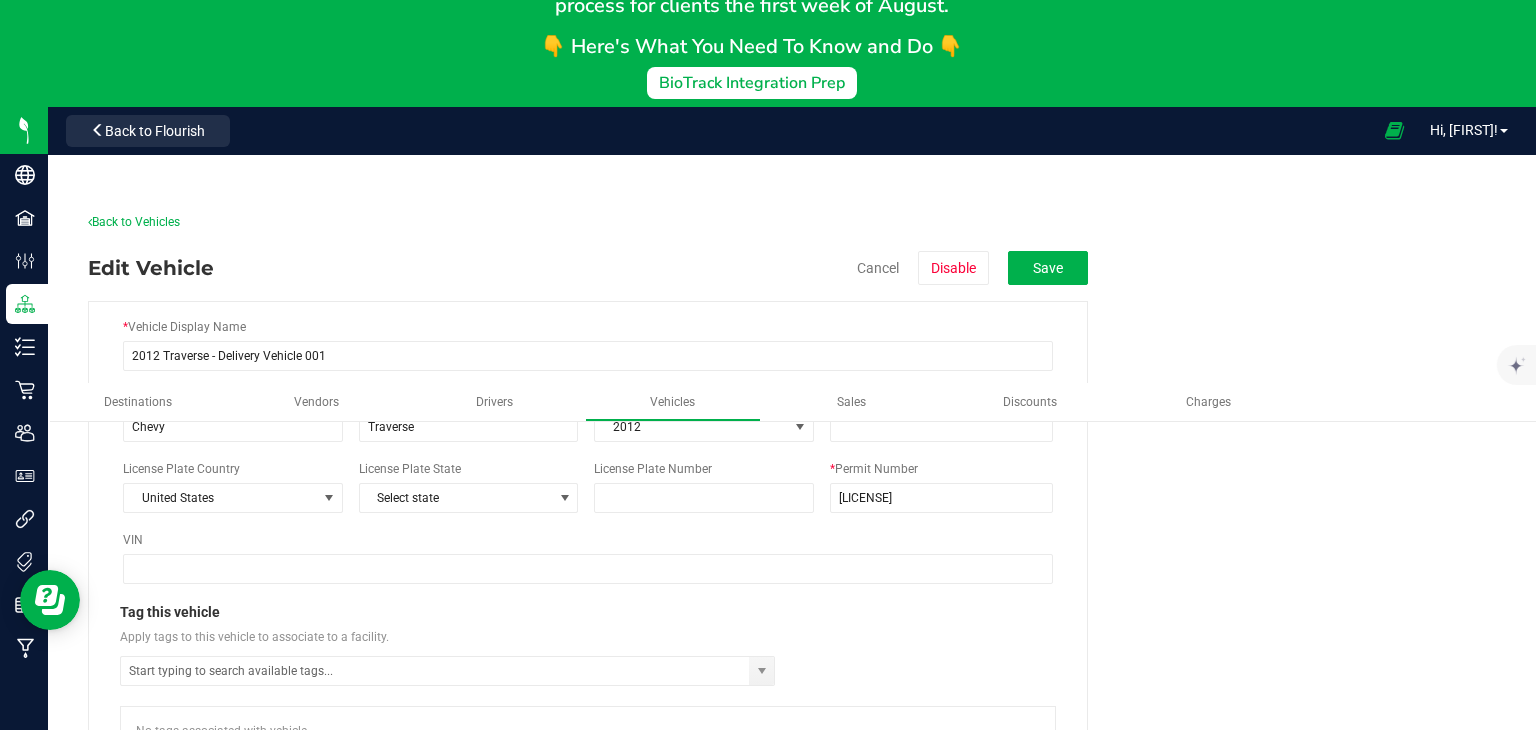 scroll, scrollTop: 228, scrollLeft: 0, axis: vertical 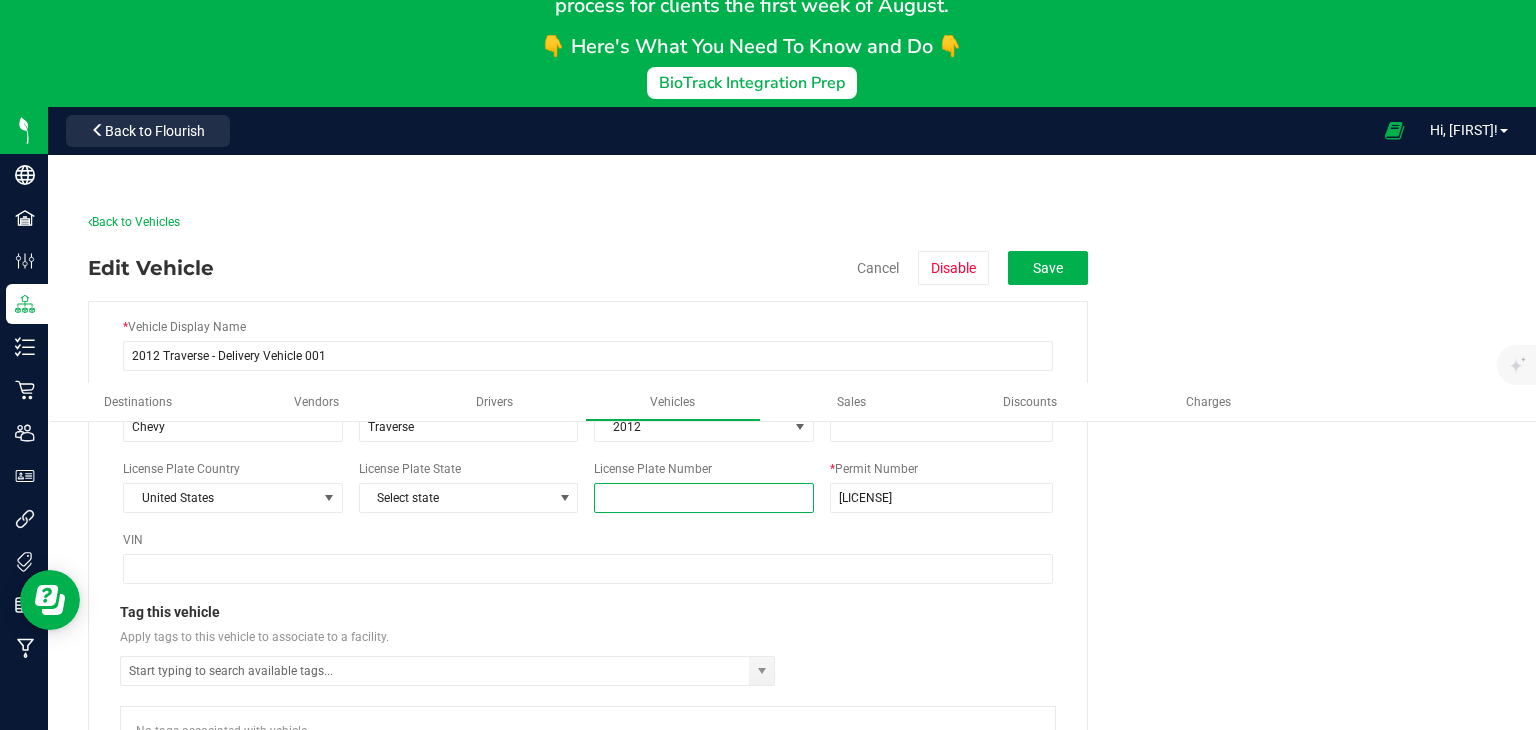 click on "License Plate Number" at bounding box center (704, 498) 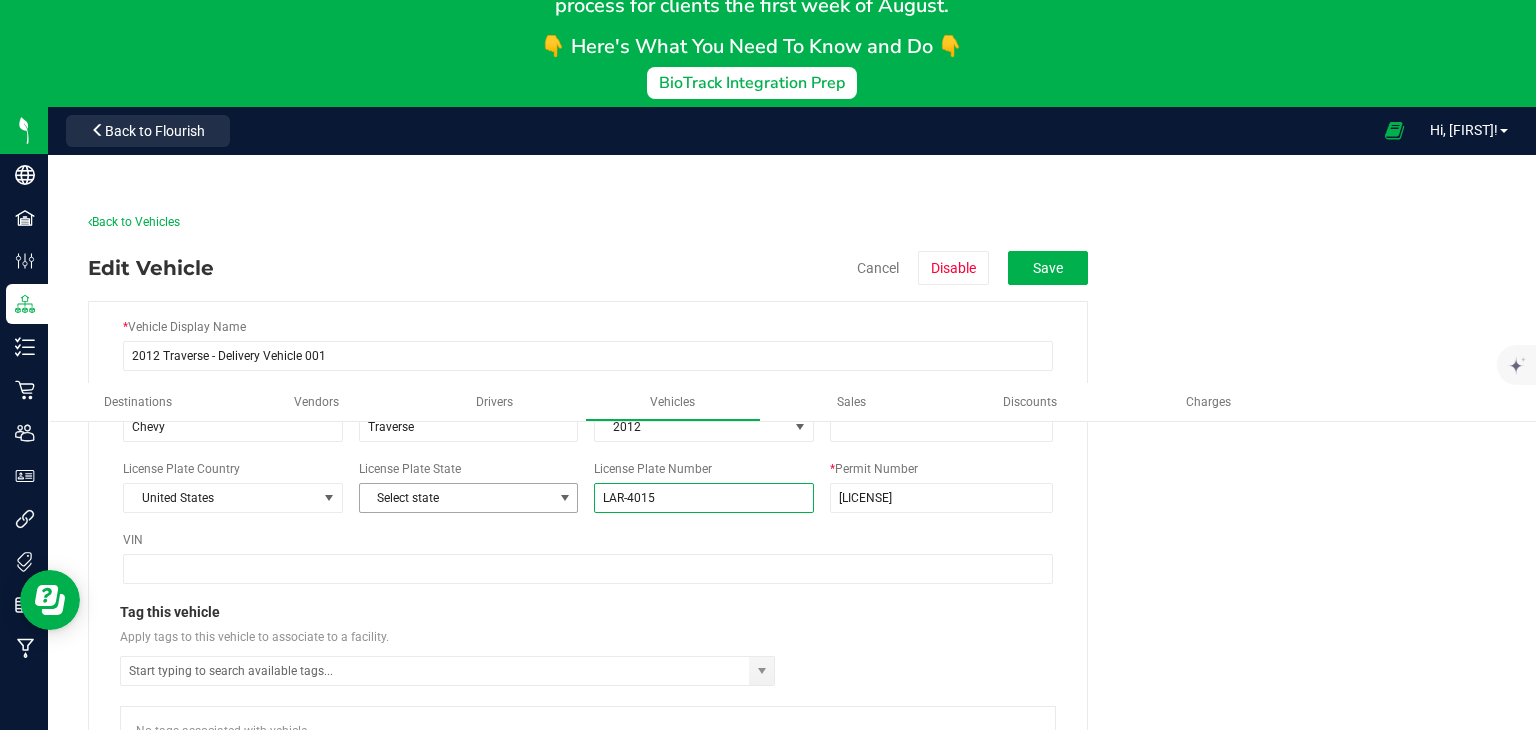 type on "LAR-4015" 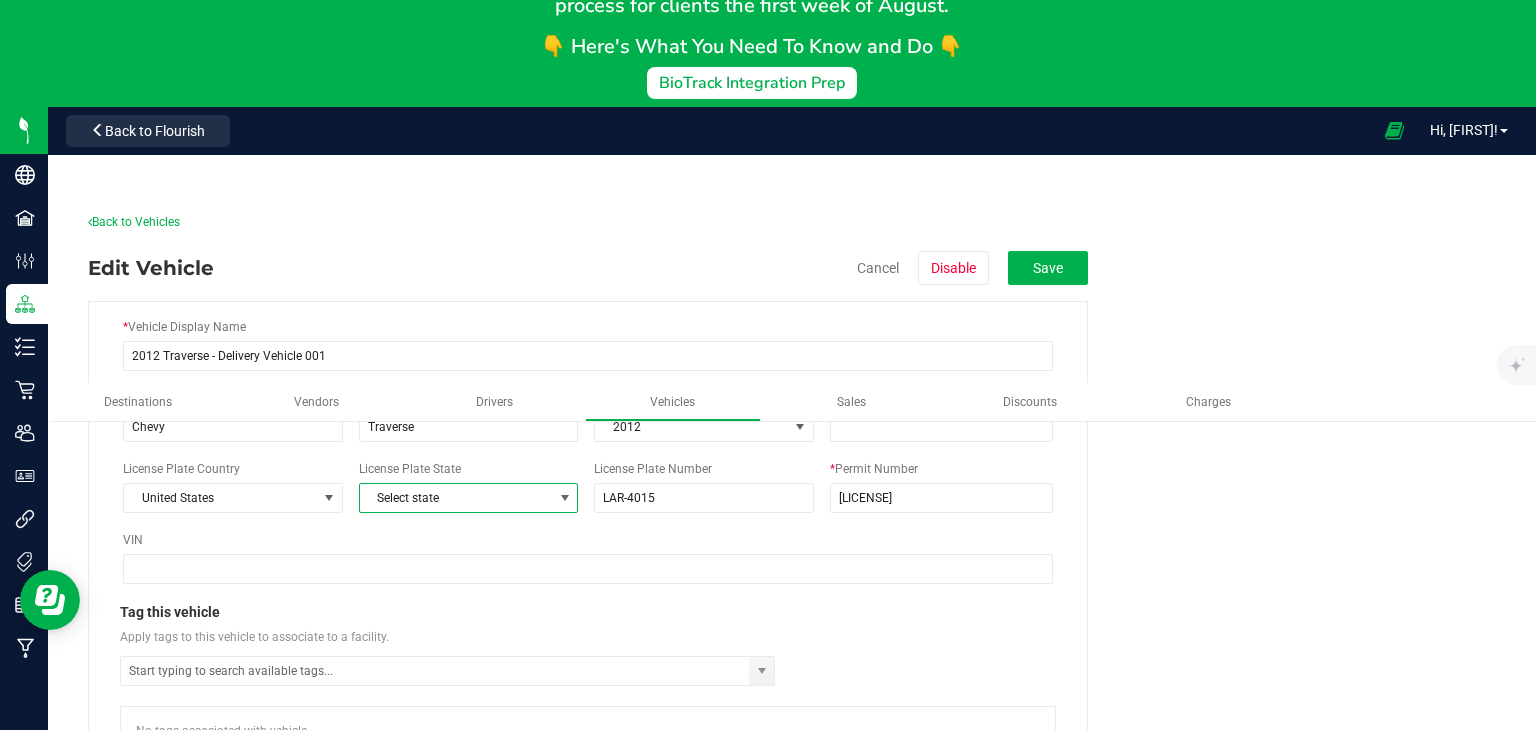 click at bounding box center (565, 498) 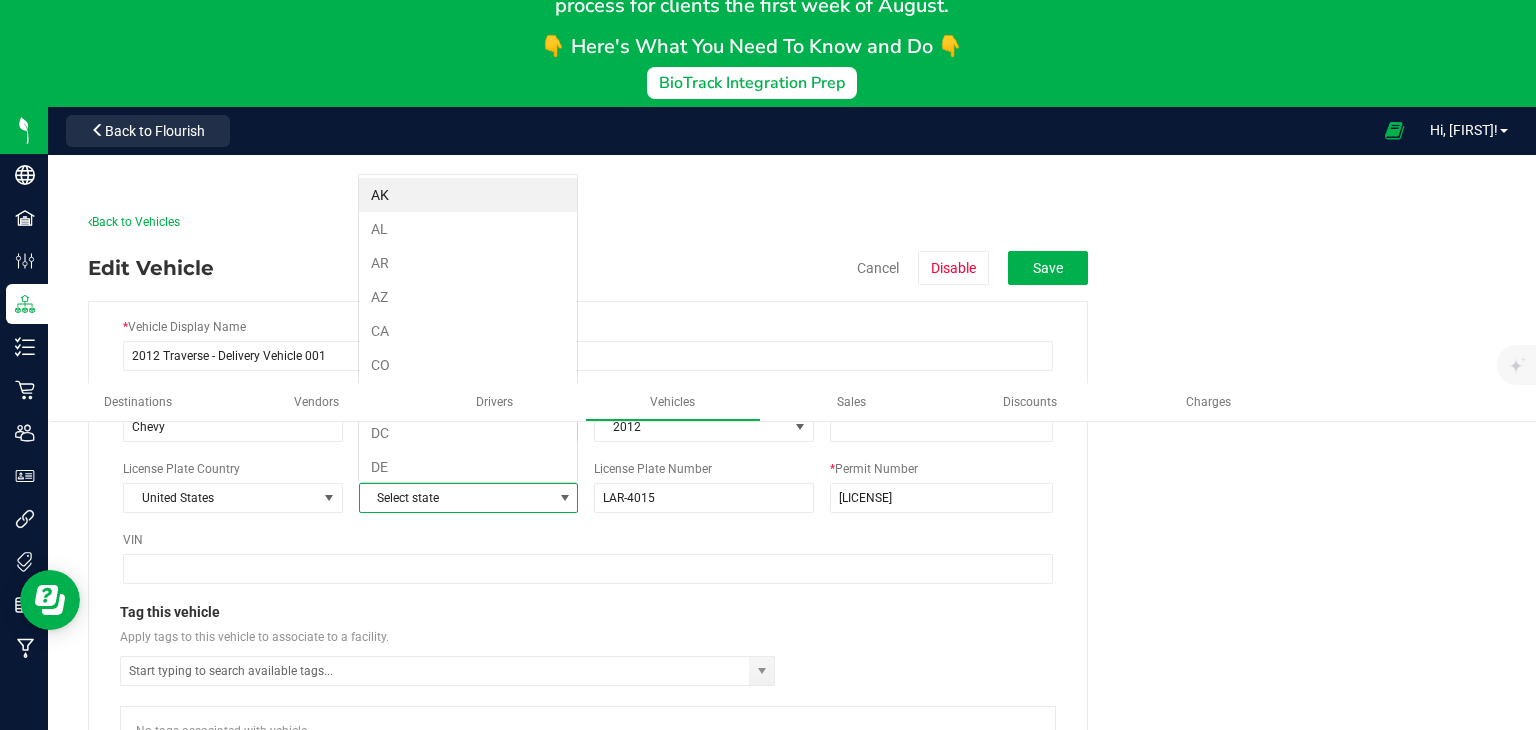 scroll, scrollTop: 99970, scrollLeft: 99780, axis: both 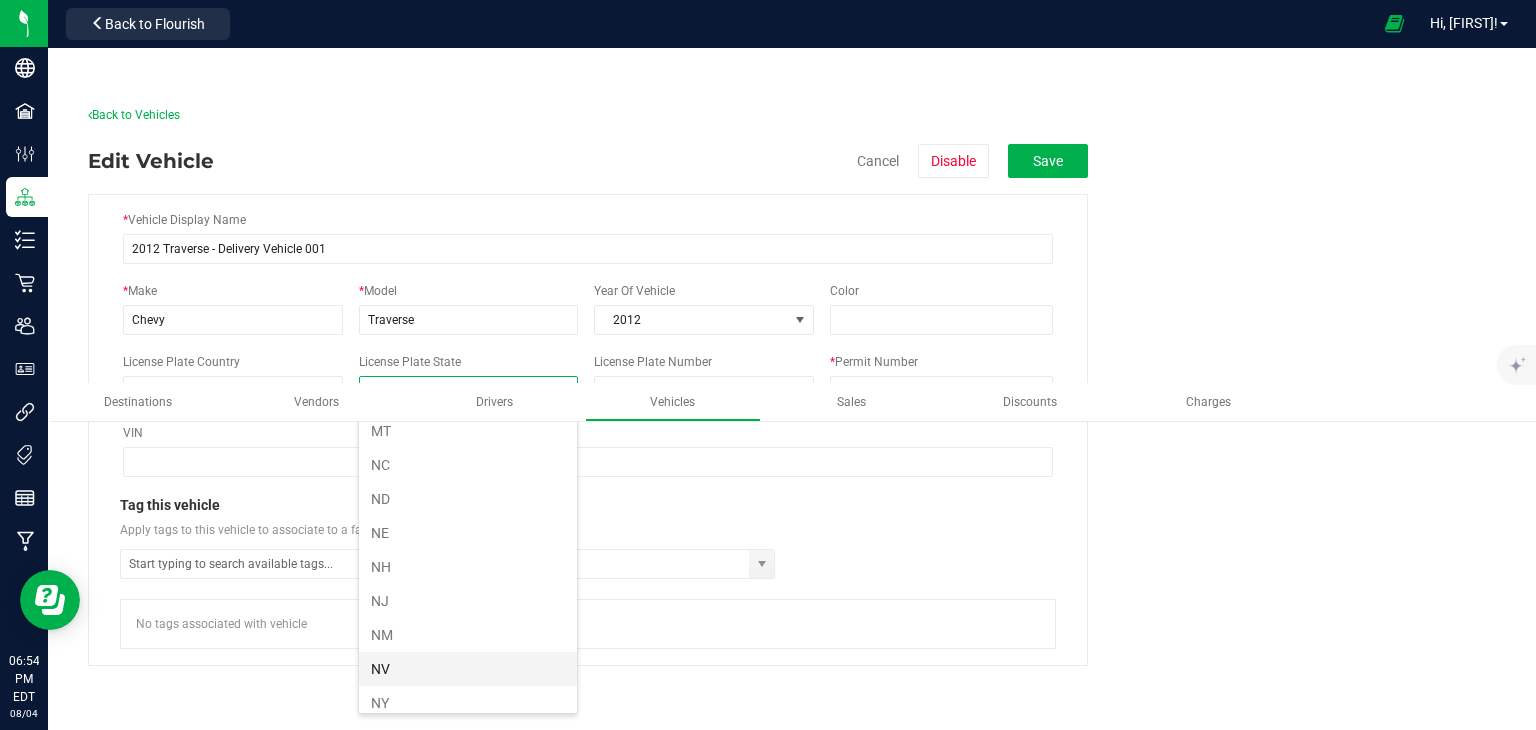 click on "NV" at bounding box center (468, 669) 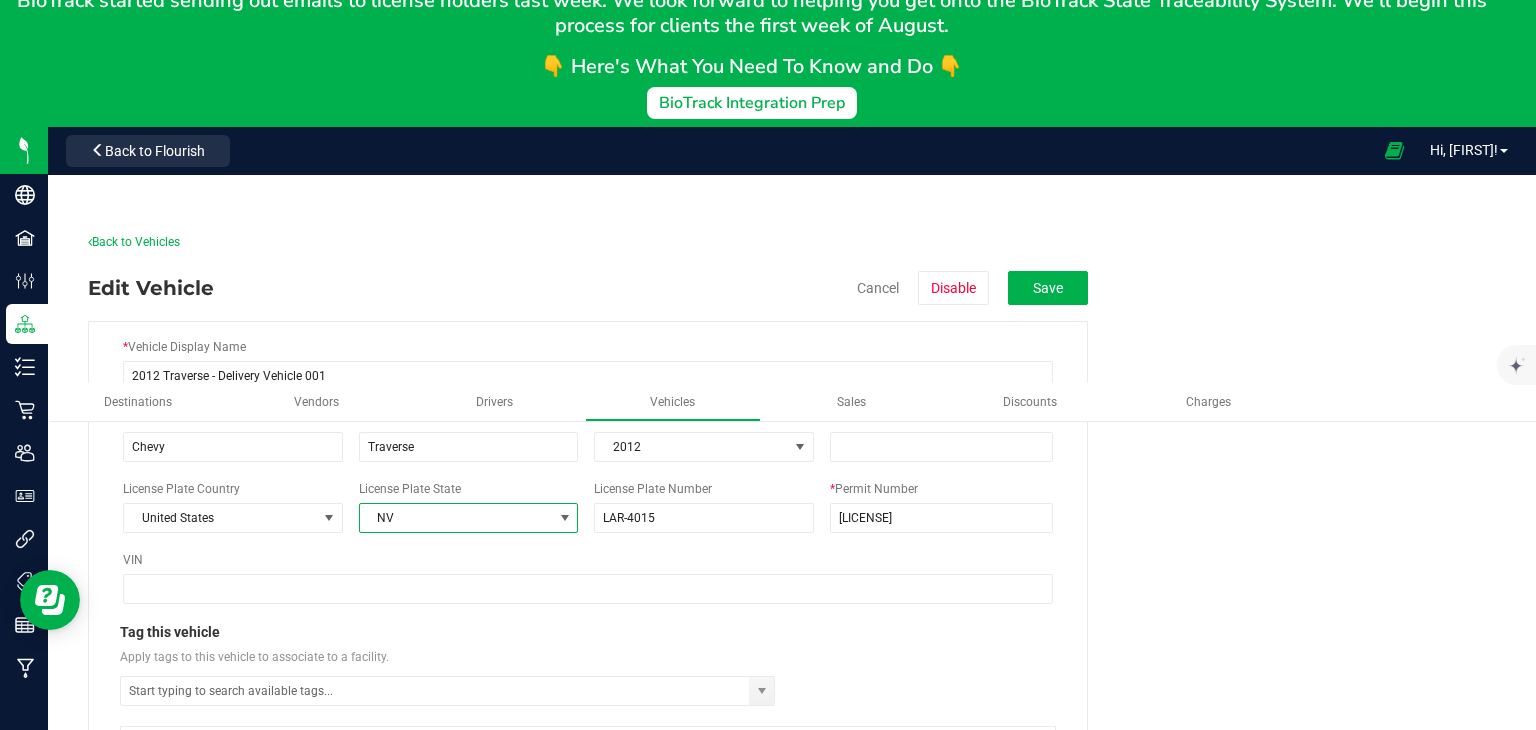 scroll, scrollTop: 209, scrollLeft: 0, axis: vertical 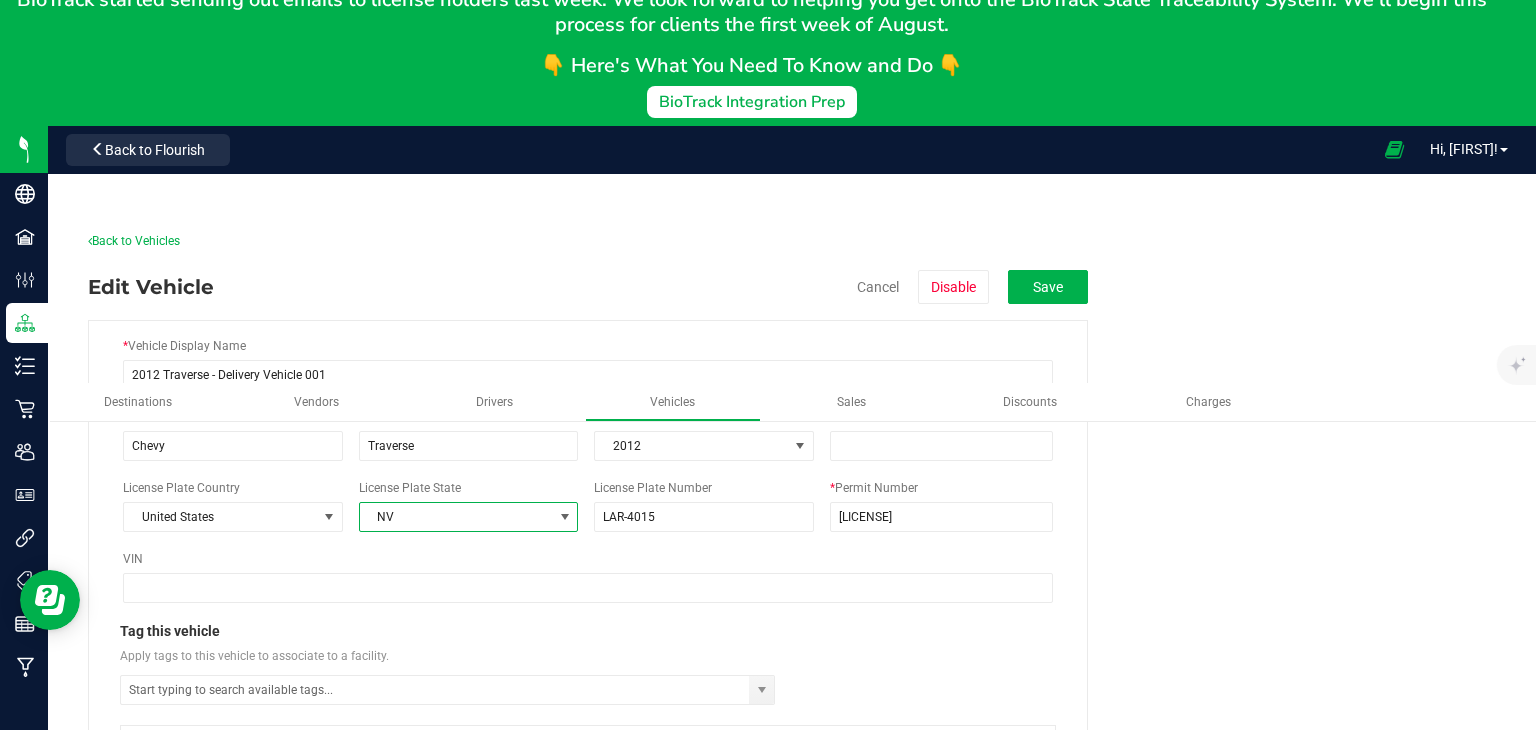 click at bounding box center [565, 517] 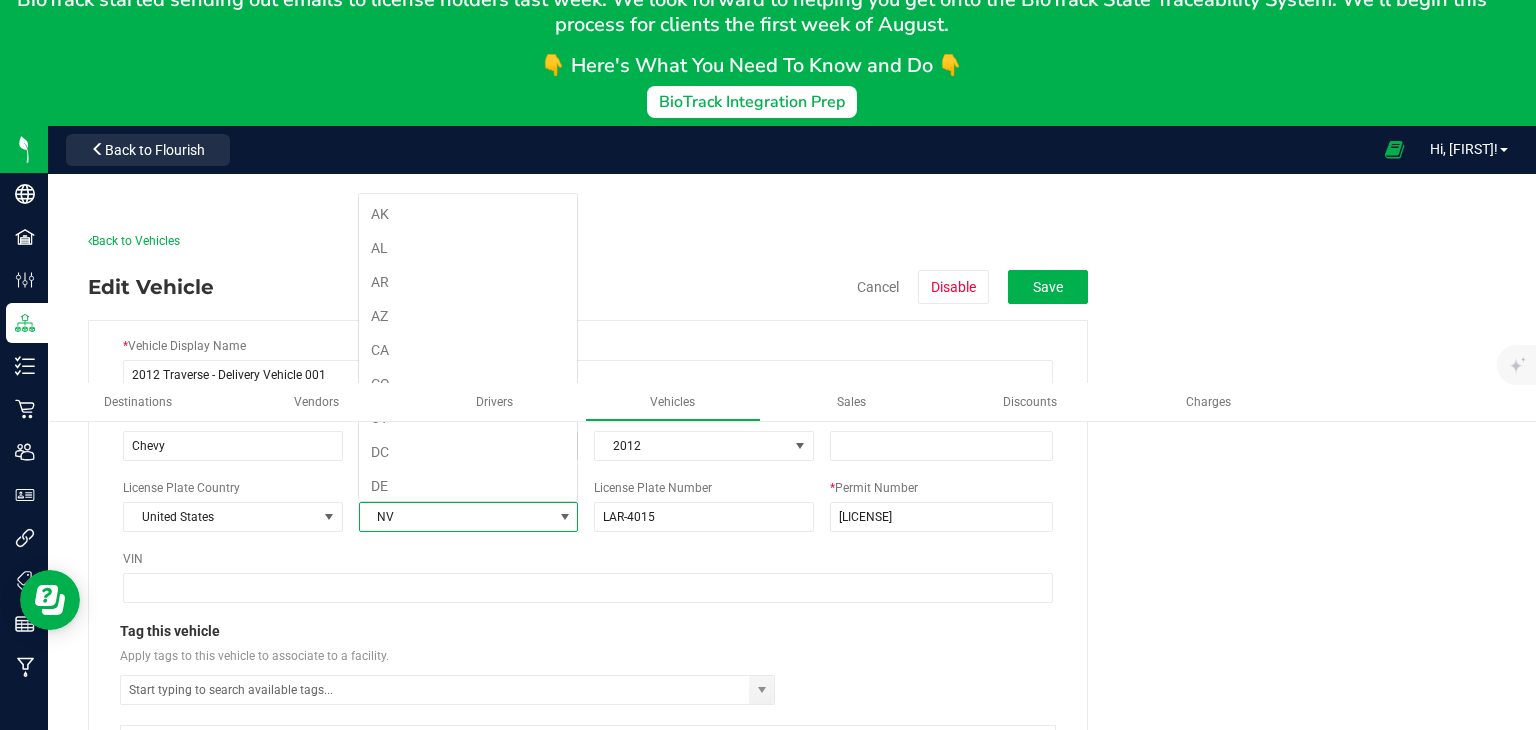 scroll, scrollTop: 843, scrollLeft: 0, axis: vertical 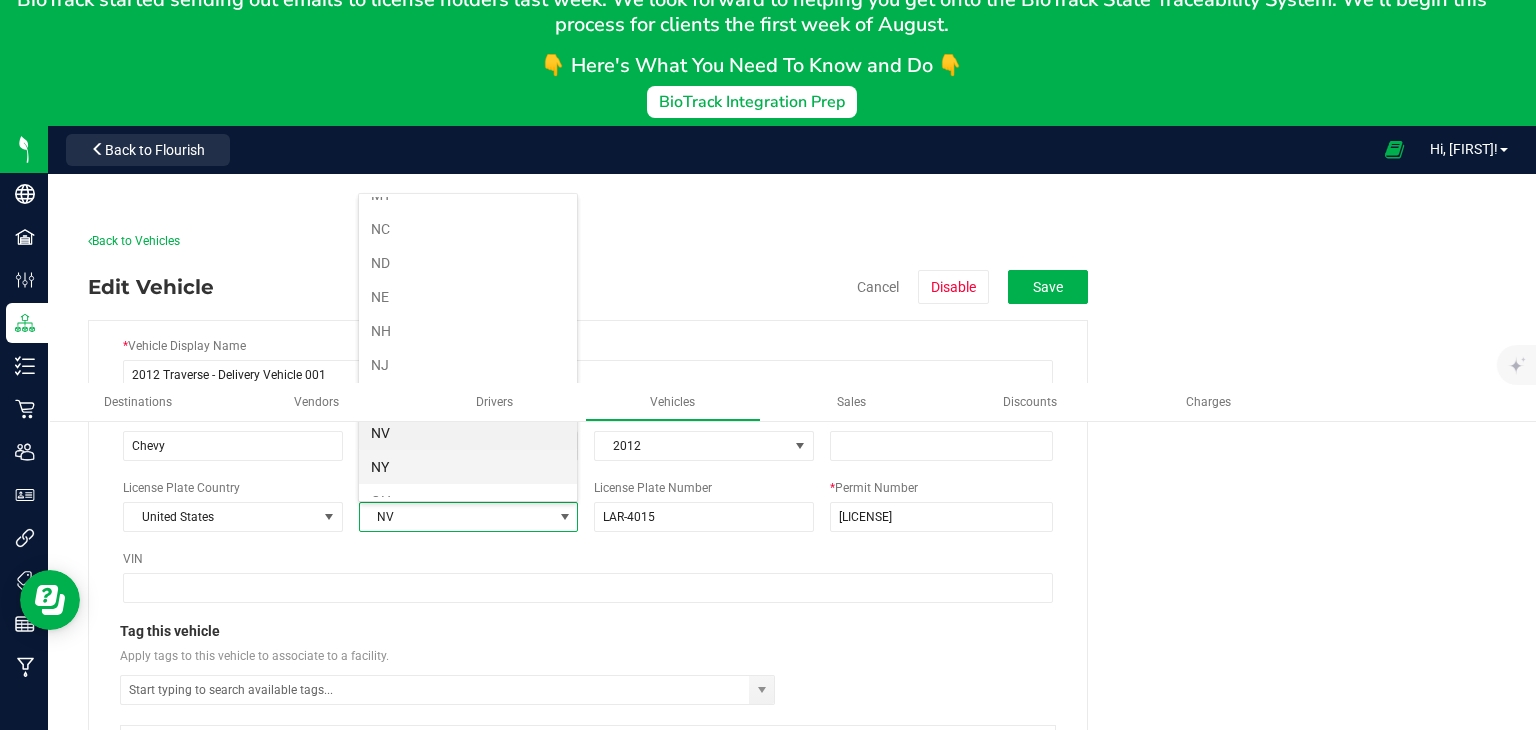 click on "NY" at bounding box center (468, 467) 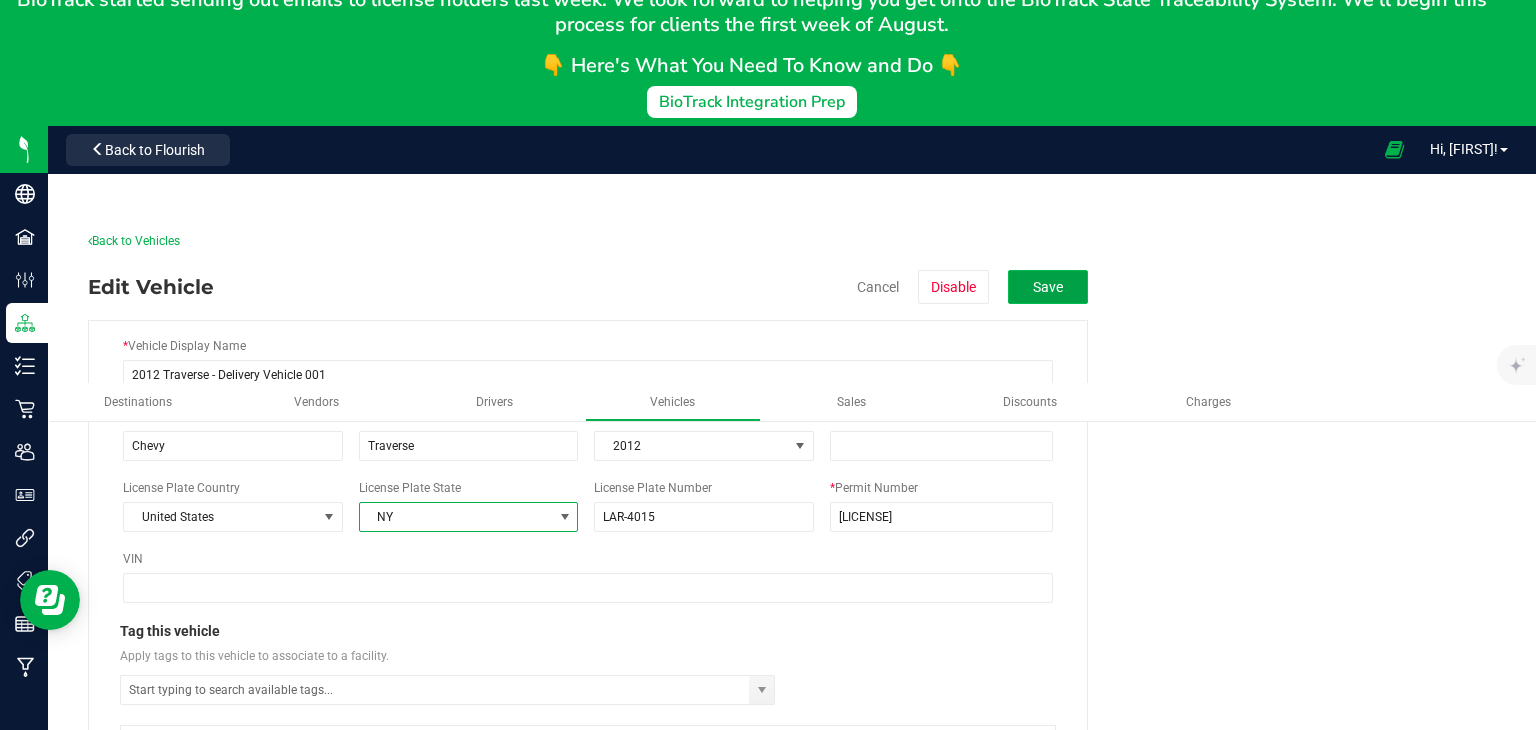 click on "Save" at bounding box center [1048, 287] 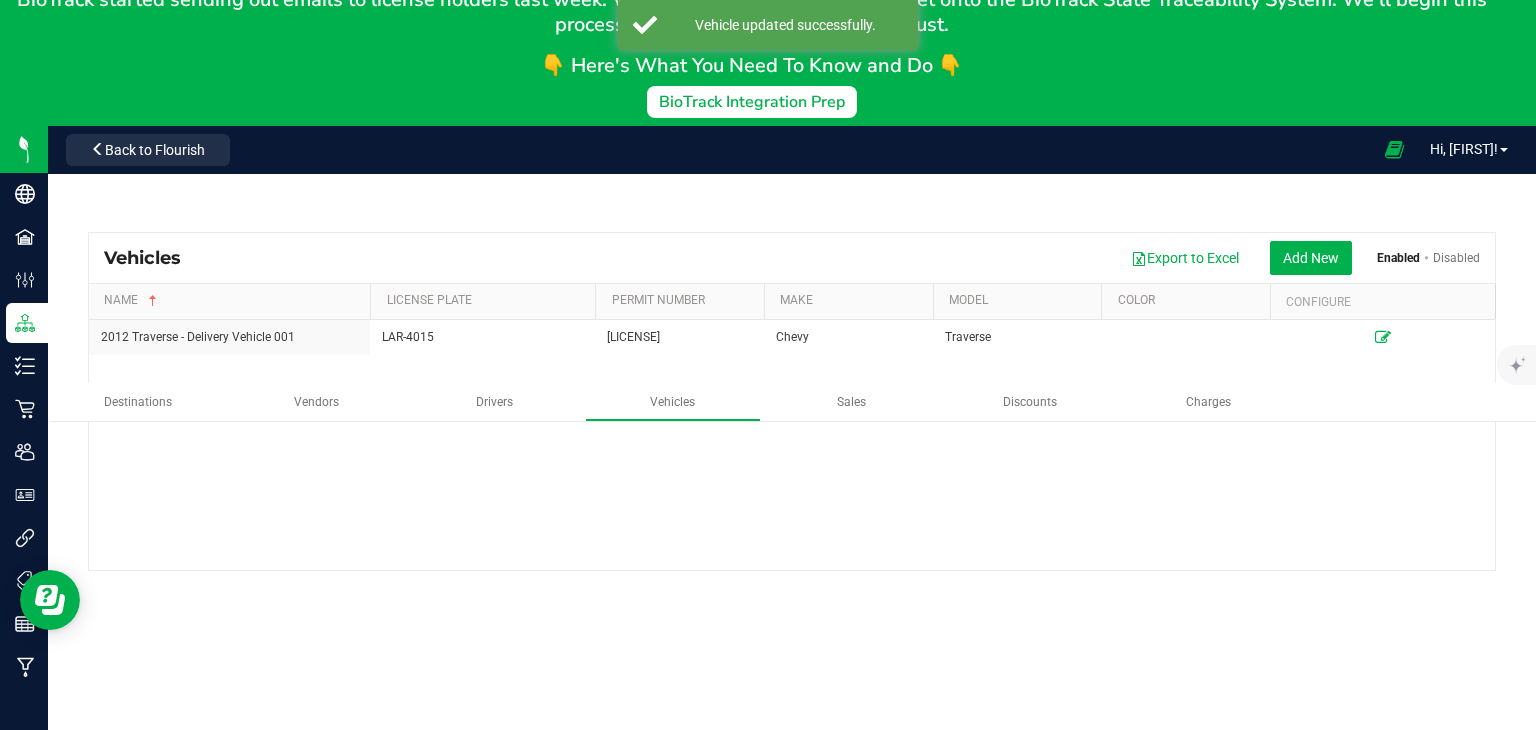 scroll, scrollTop: 0, scrollLeft: 0, axis: both 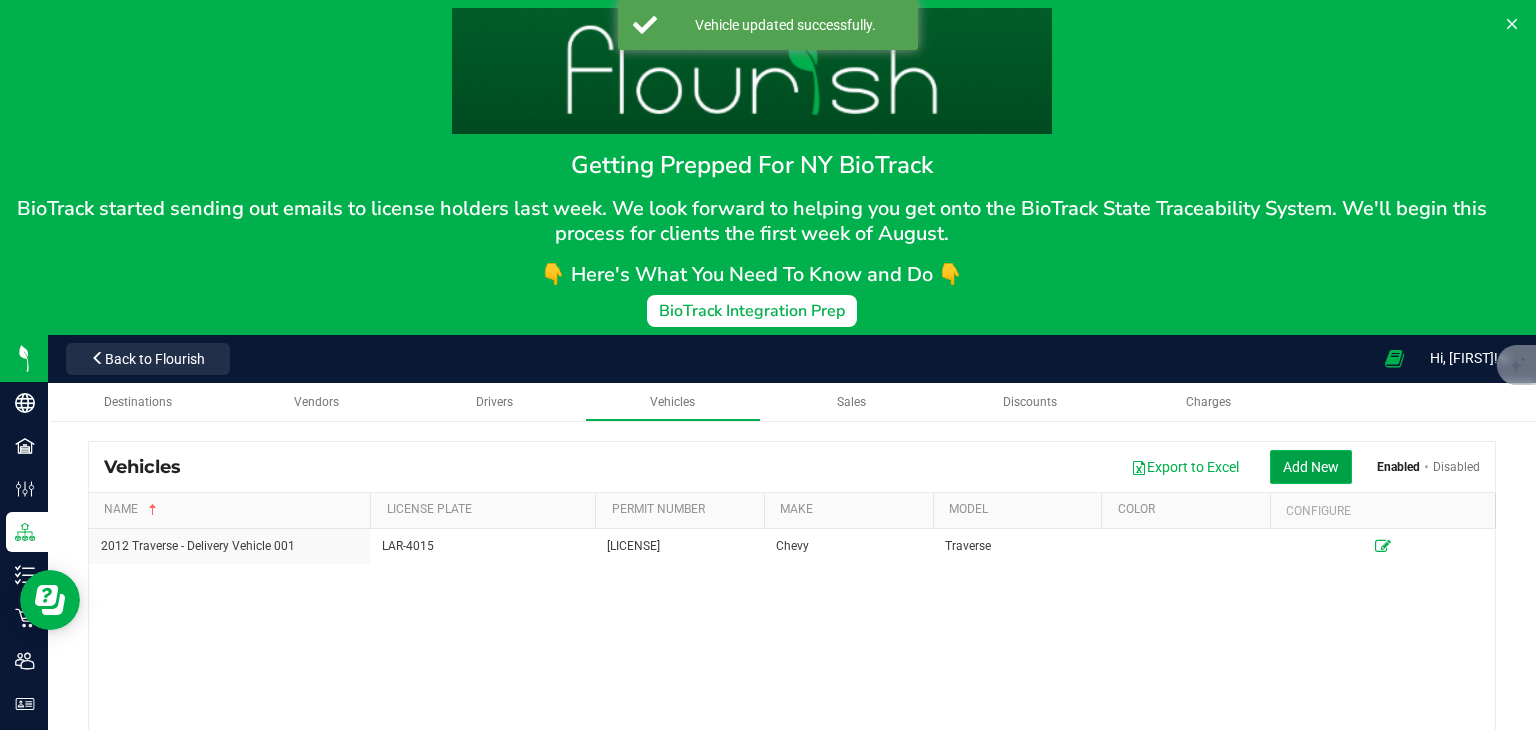 click on "Add New" at bounding box center (1311, 467) 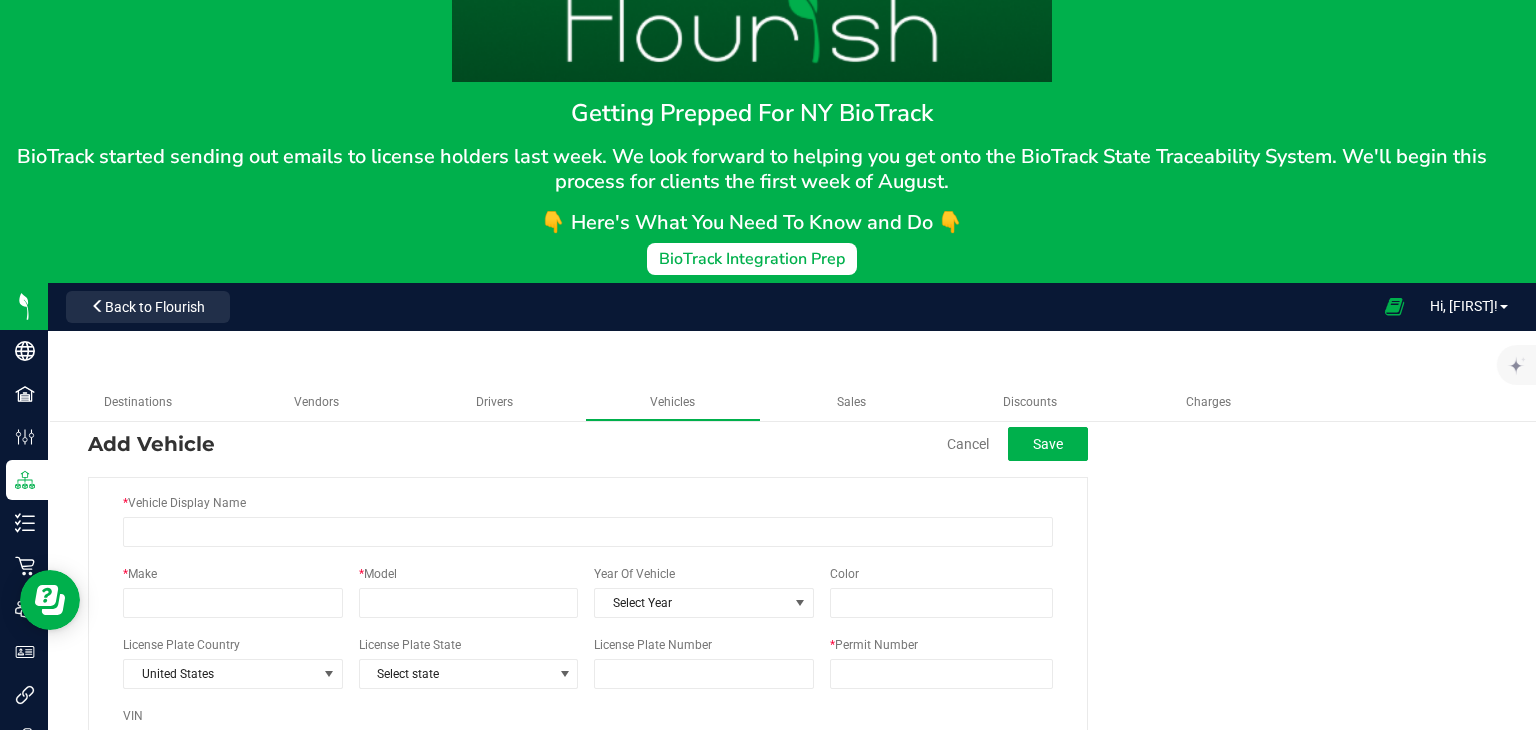 scroll, scrollTop: 152, scrollLeft: 0, axis: vertical 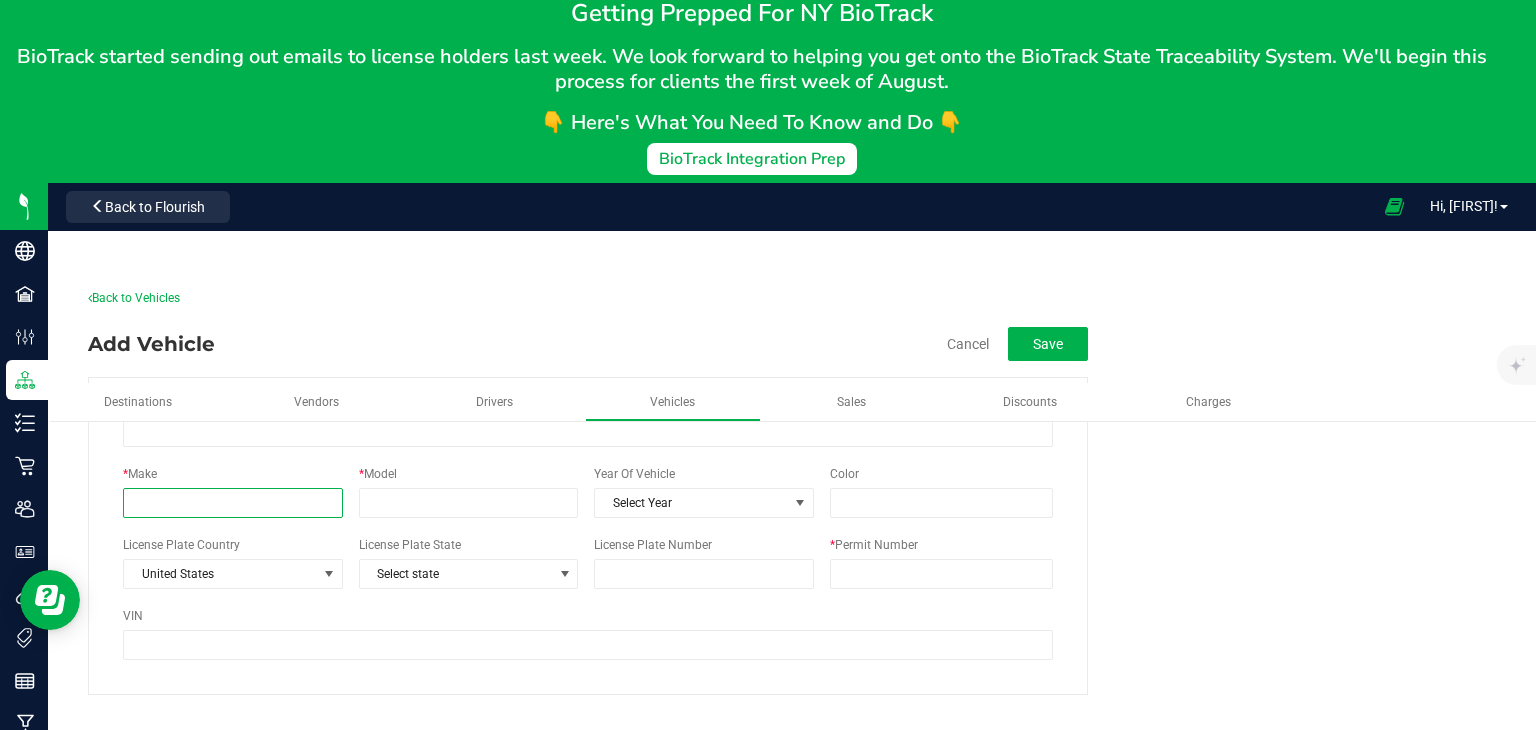 click on "*
Make" at bounding box center (233, 503) 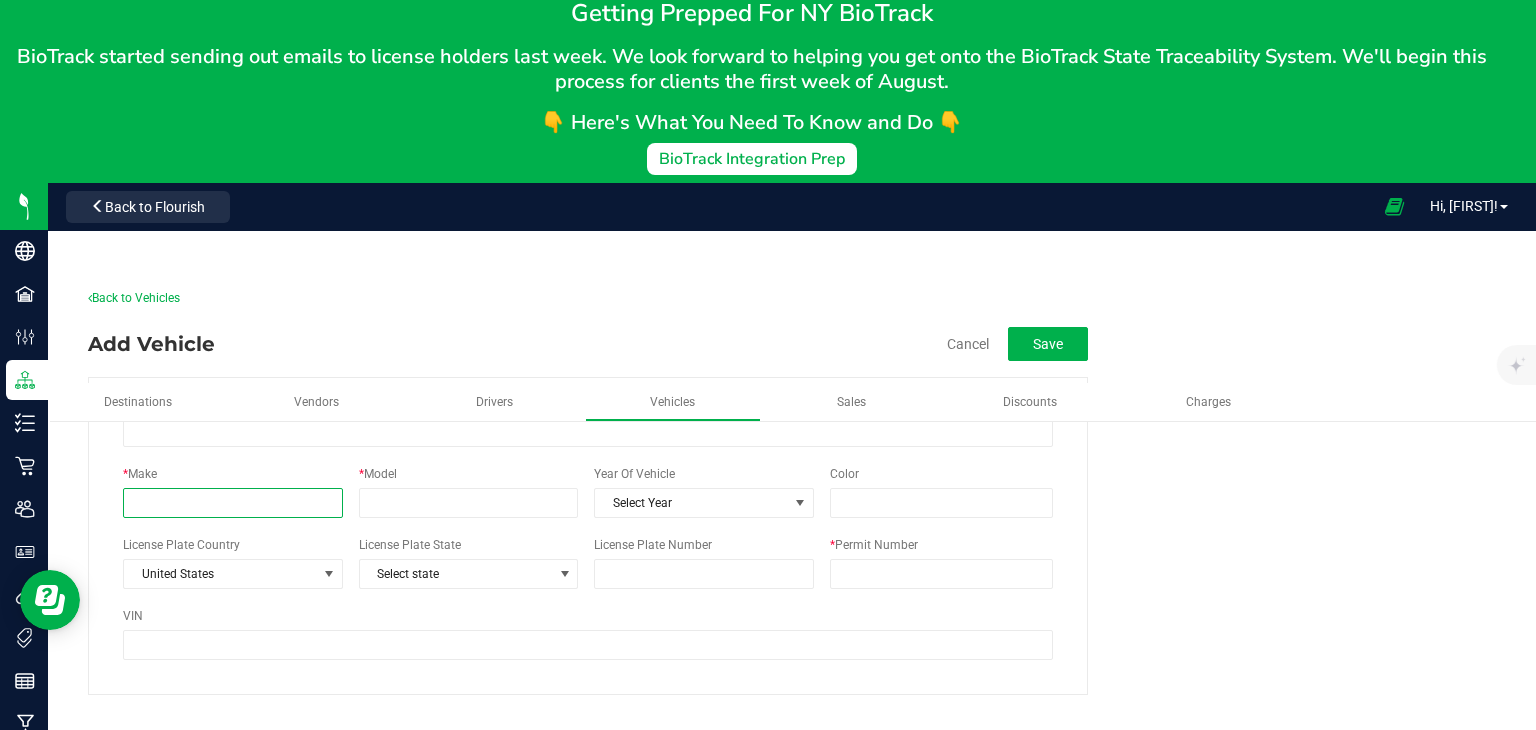 type on "Dodge" 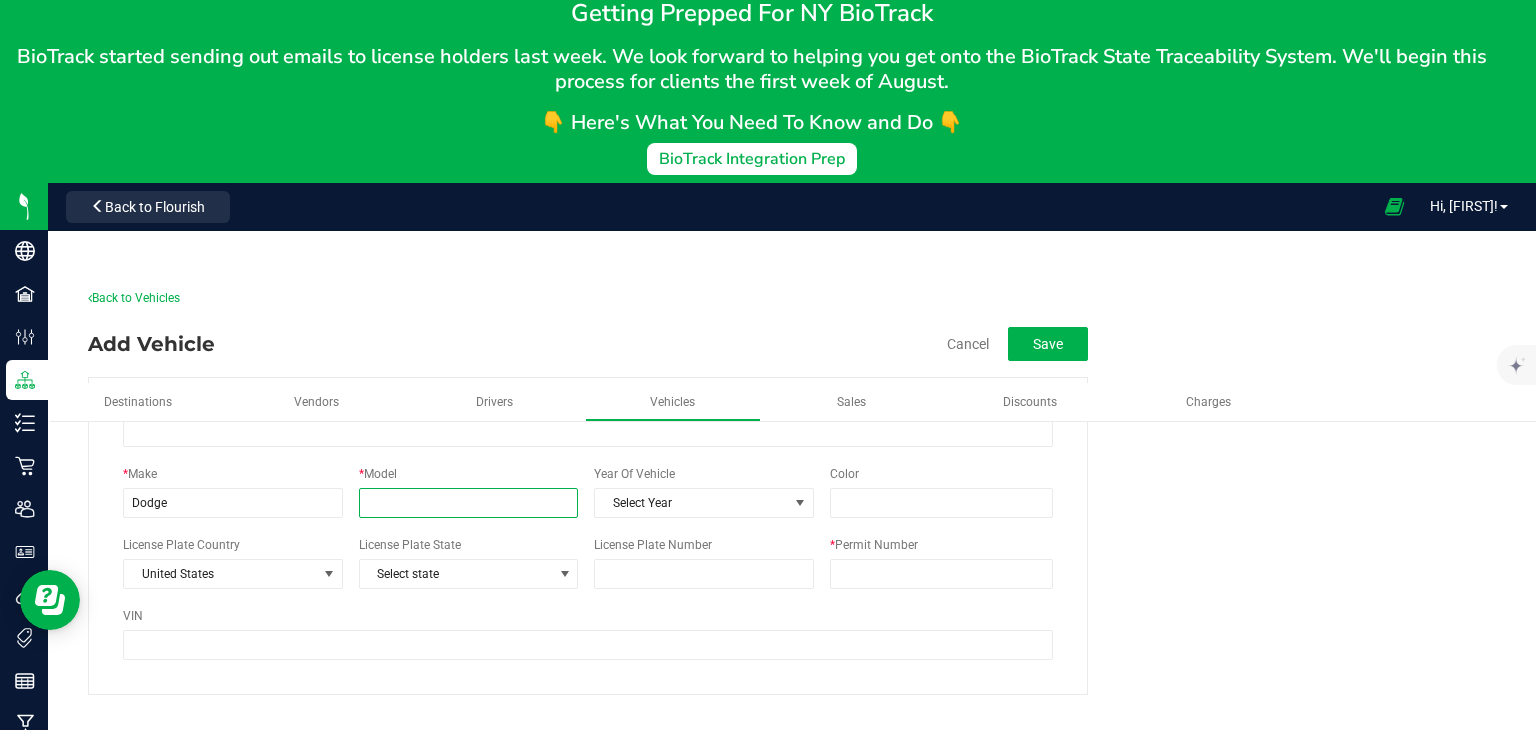 click on "*
Model" at bounding box center (469, 503) 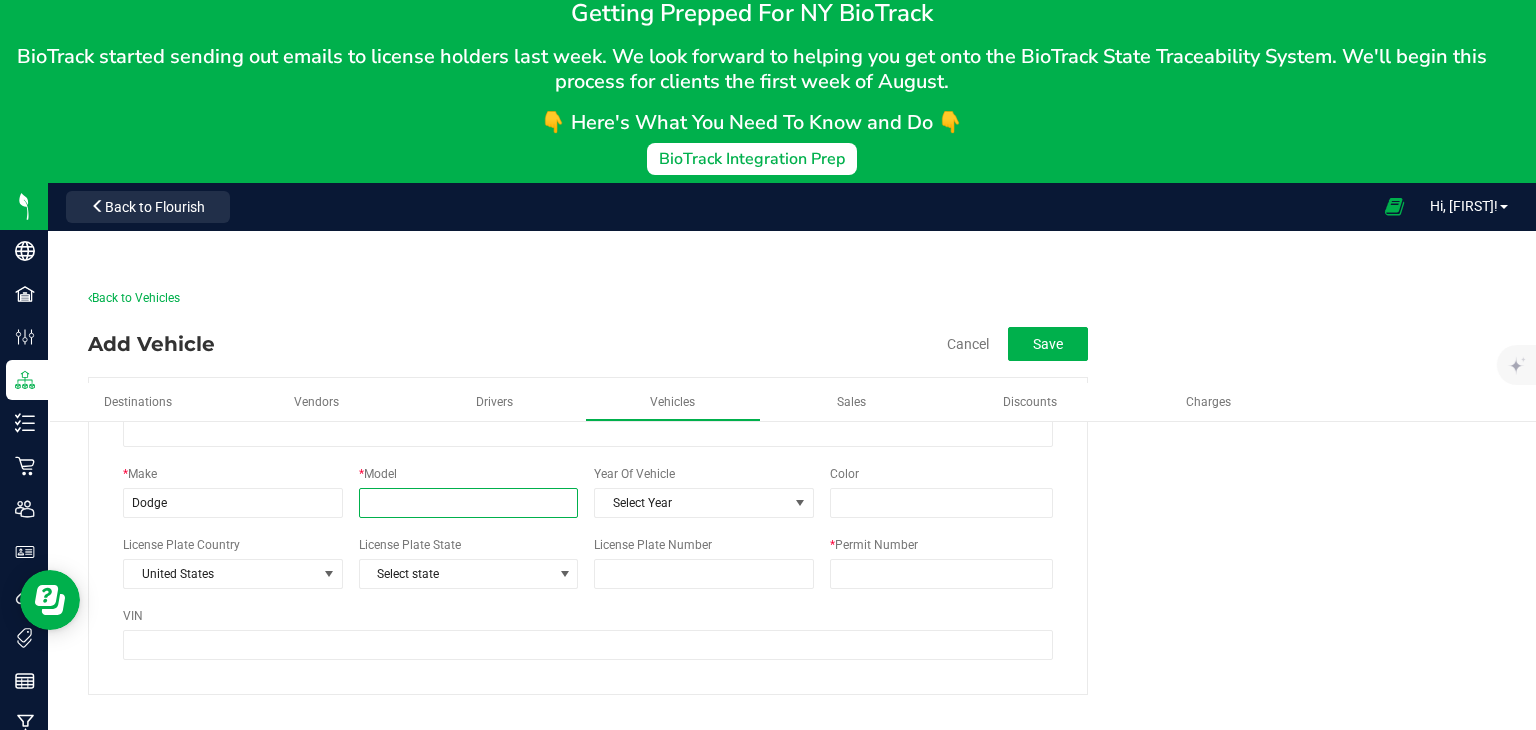 type on "Ram 15002" 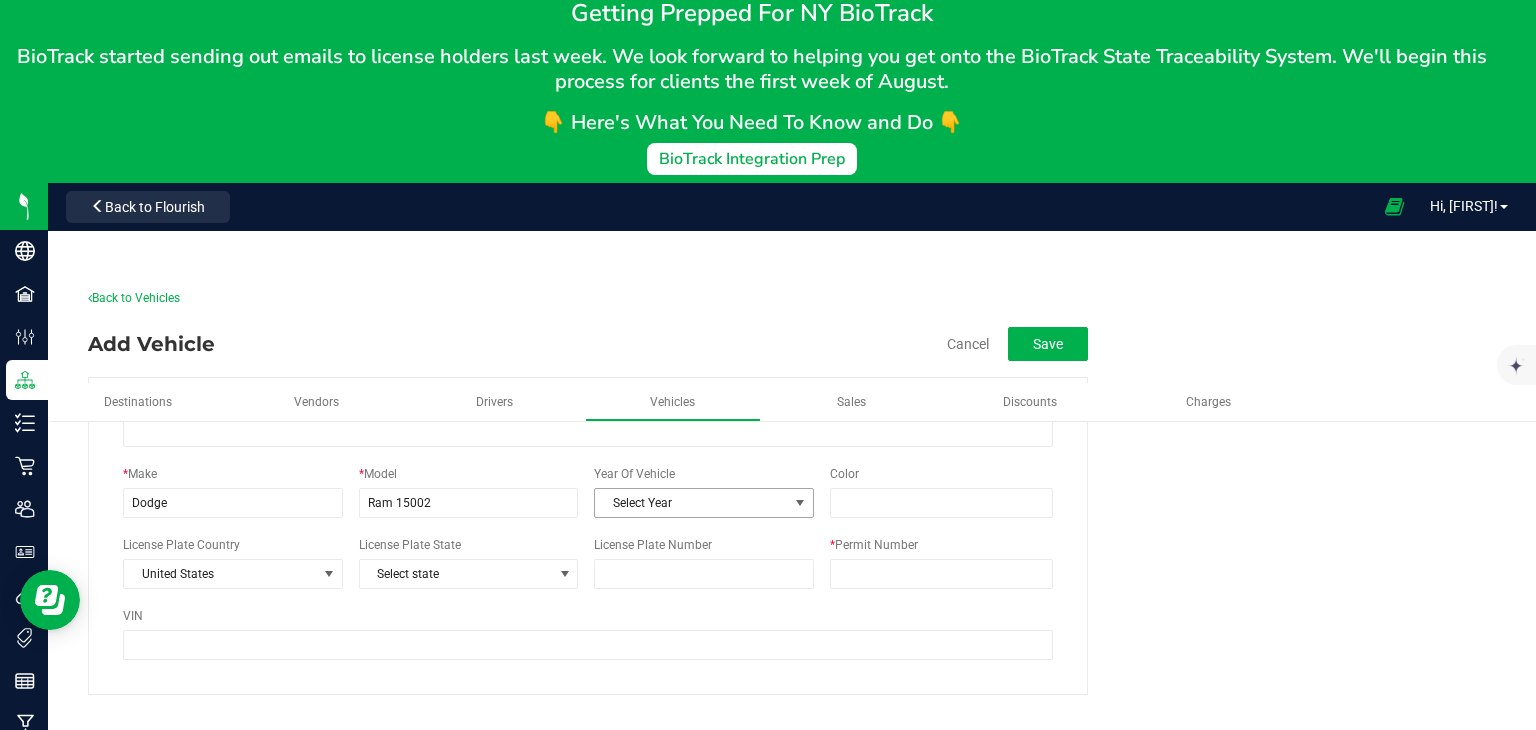 click at bounding box center [800, 503] 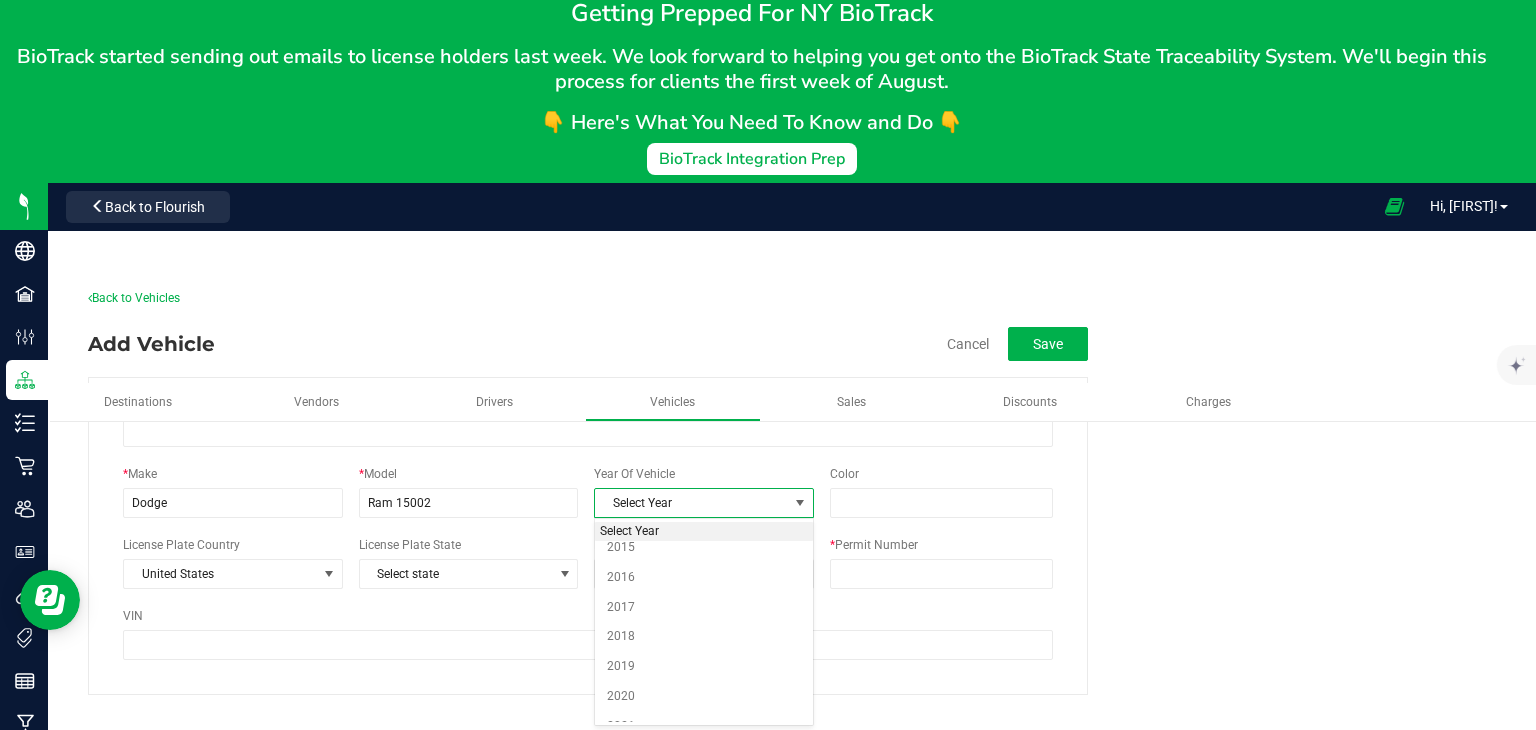 scroll, scrollTop: 1051, scrollLeft: 0, axis: vertical 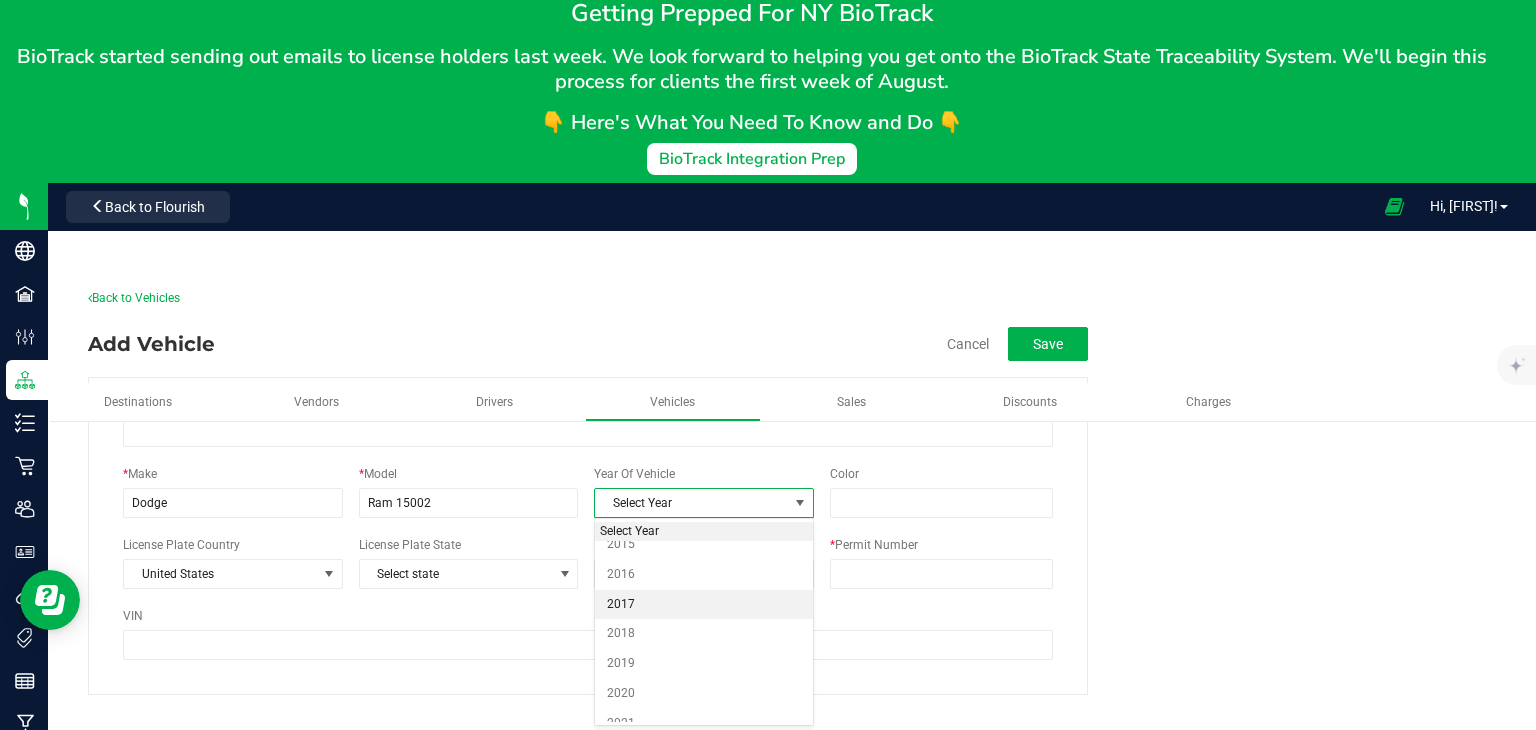 click on "2017" at bounding box center (704, 605) 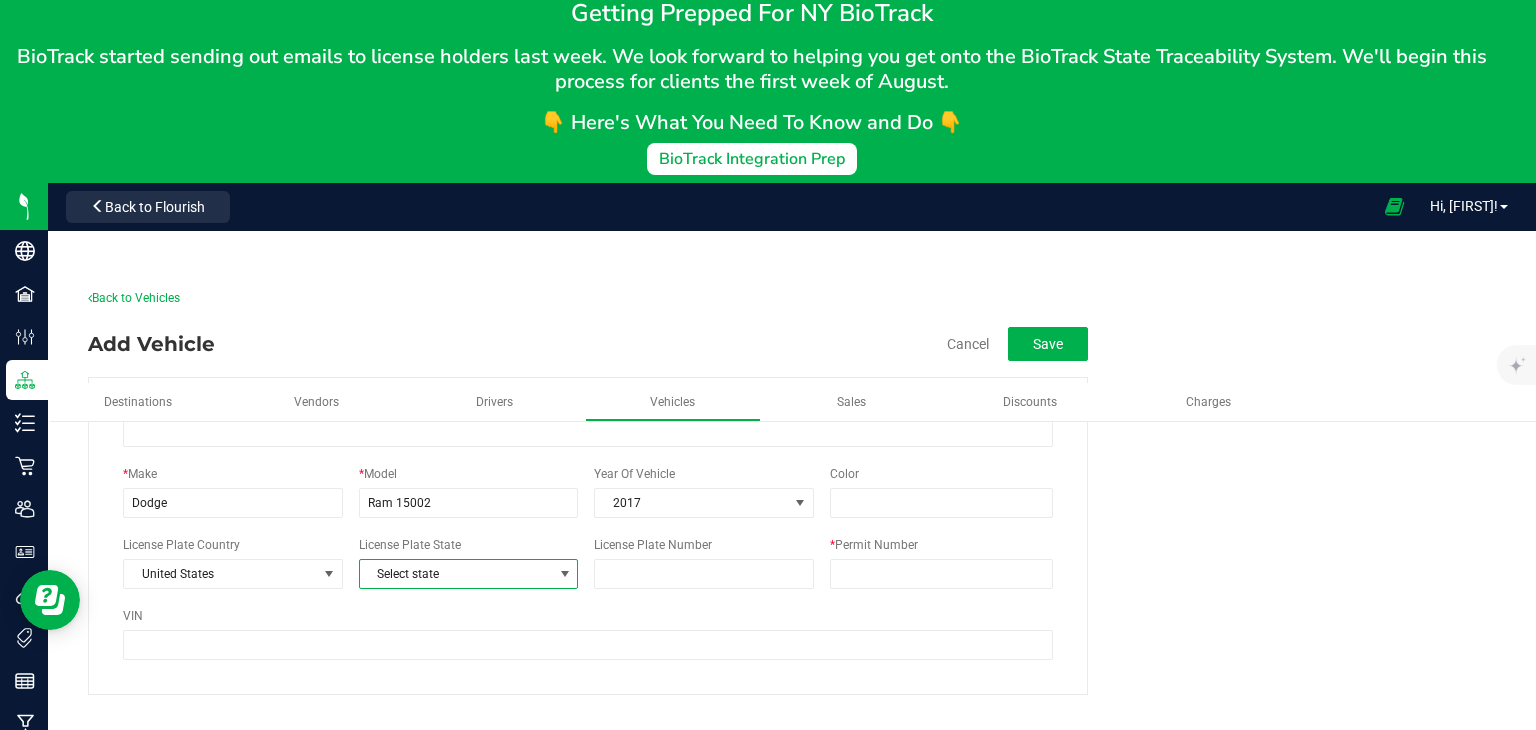 click at bounding box center (565, 574) 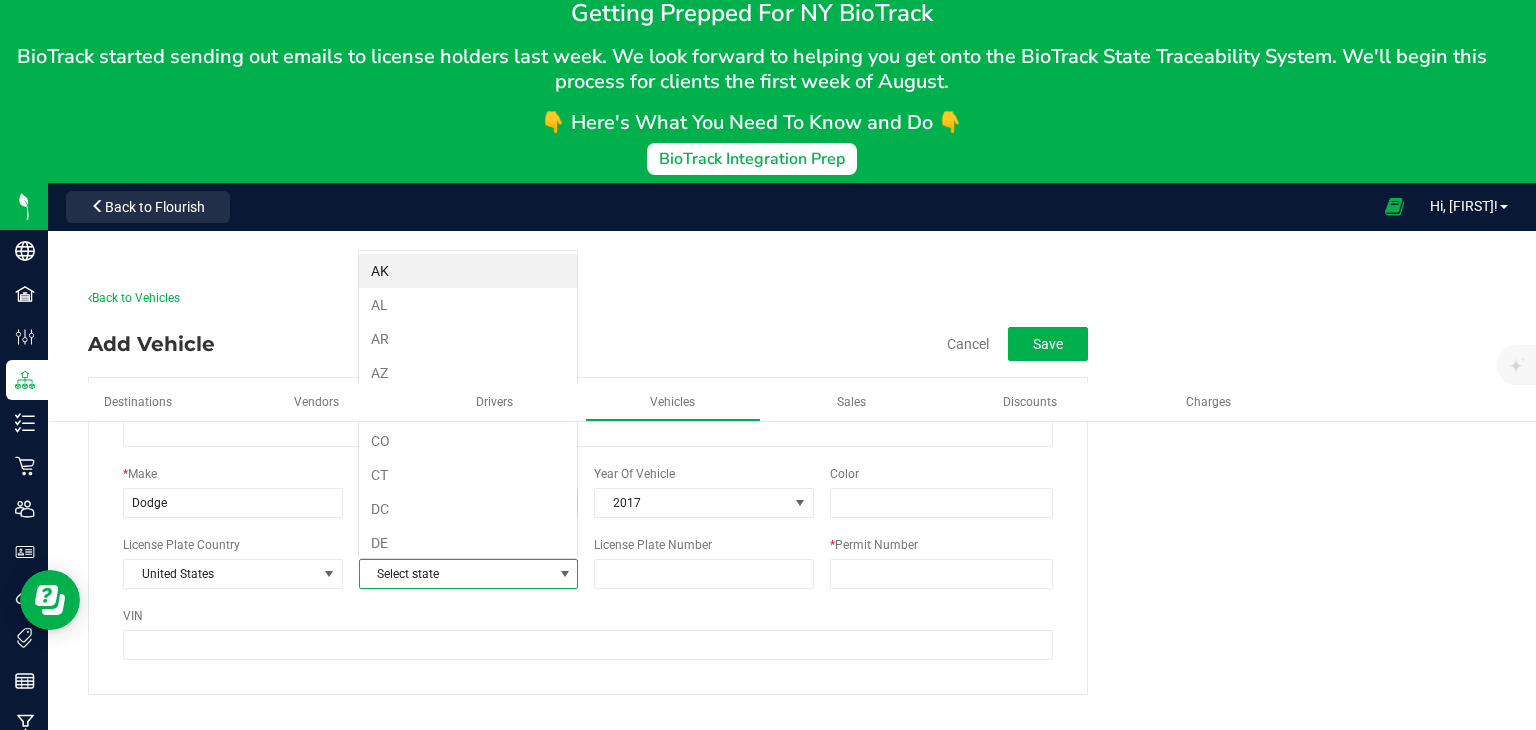 scroll, scrollTop: 99970, scrollLeft: 99780, axis: both 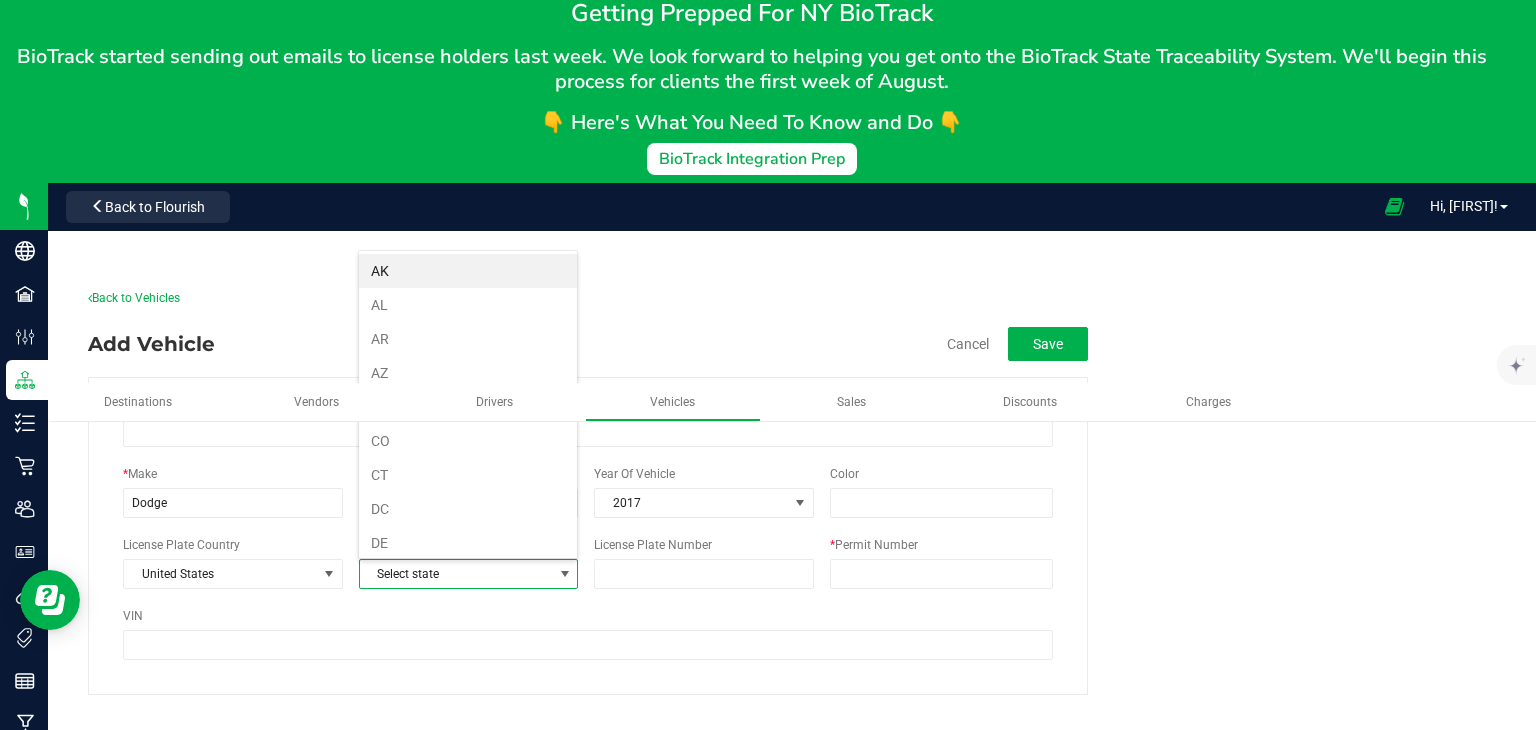 click at bounding box center [565, 574] 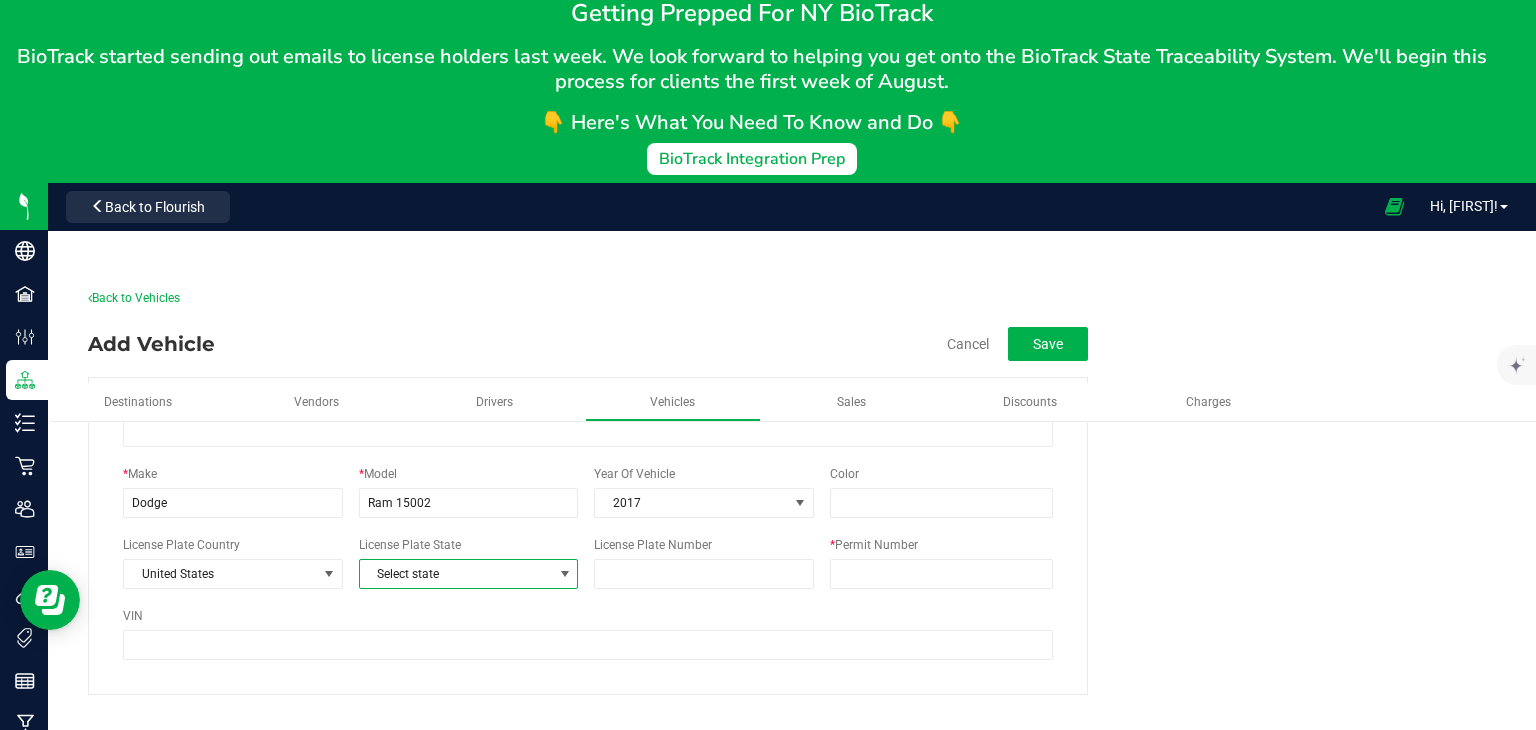 click at bounding box center [565, 574] 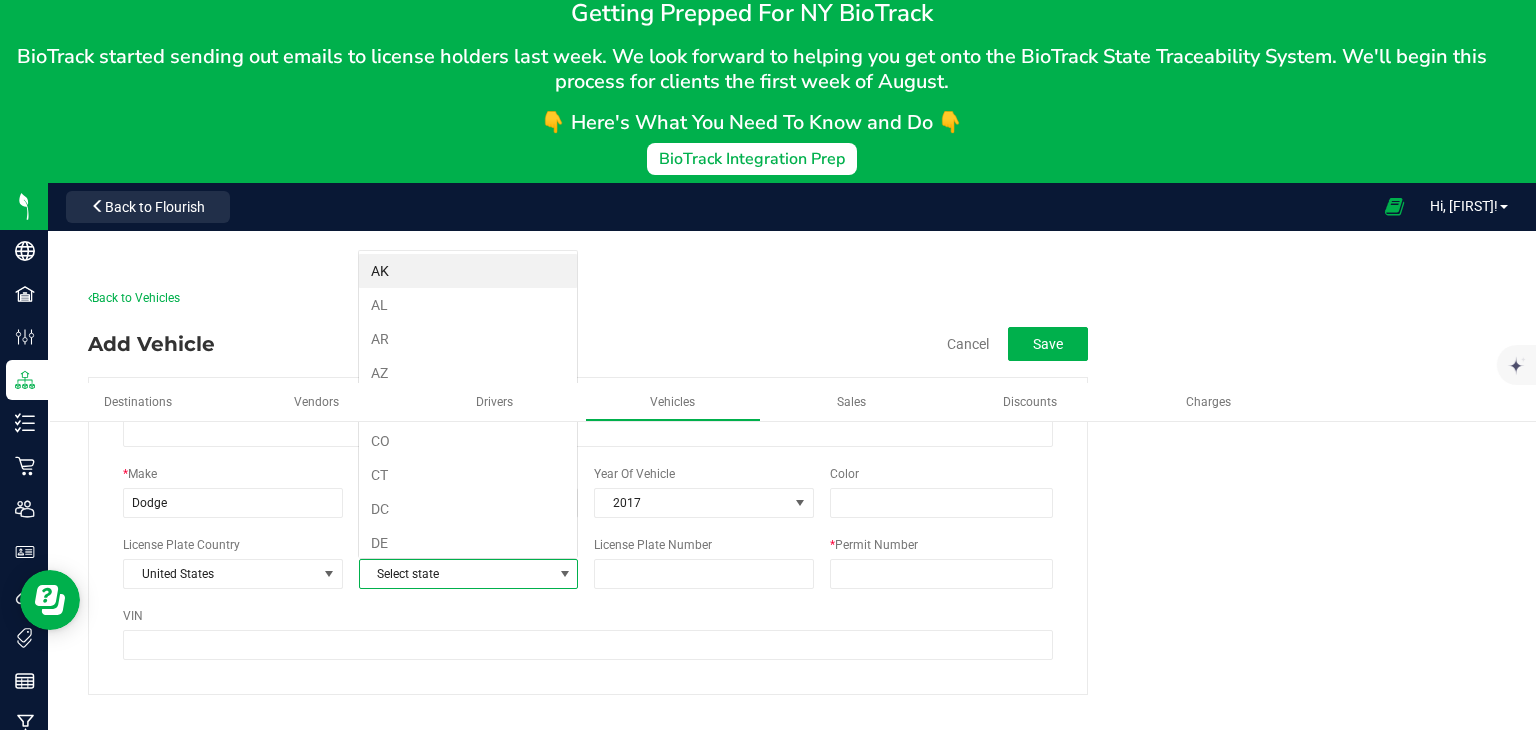 scroll, scrollTop: 99970, scrollLeft: 99780, axis: both 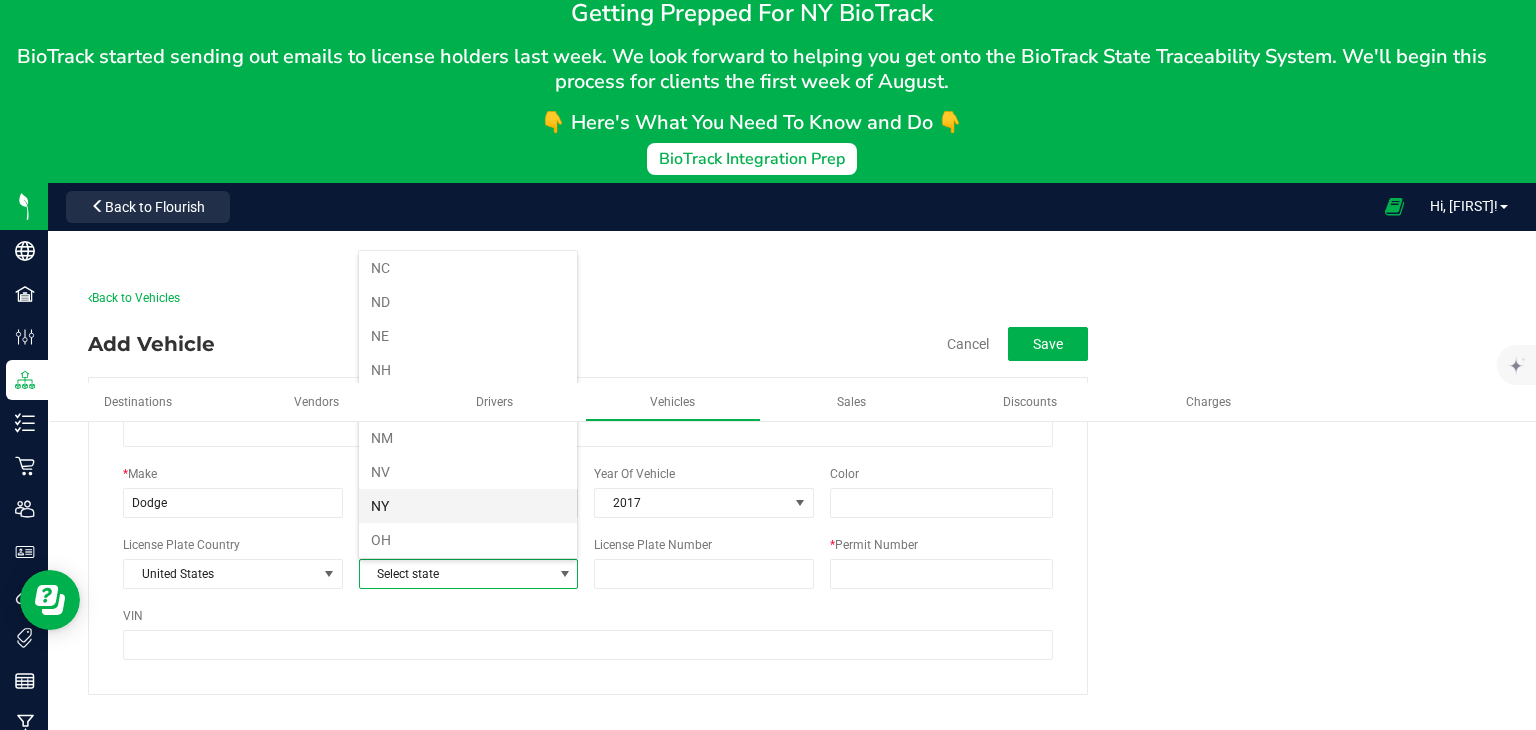 click on "NY" at bounding box center (468, 506) 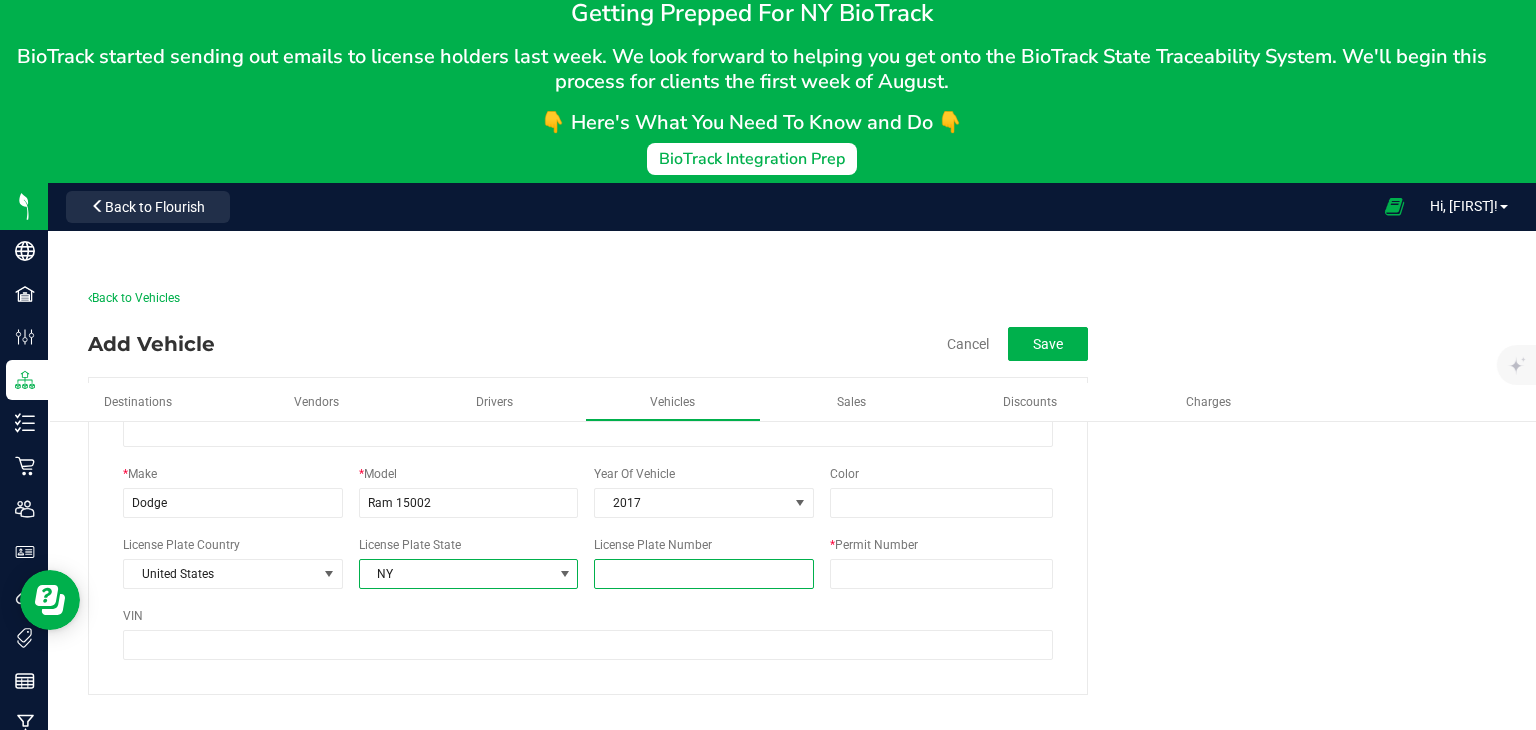 click on "License Plate Number" at bounding box center [704, 574] 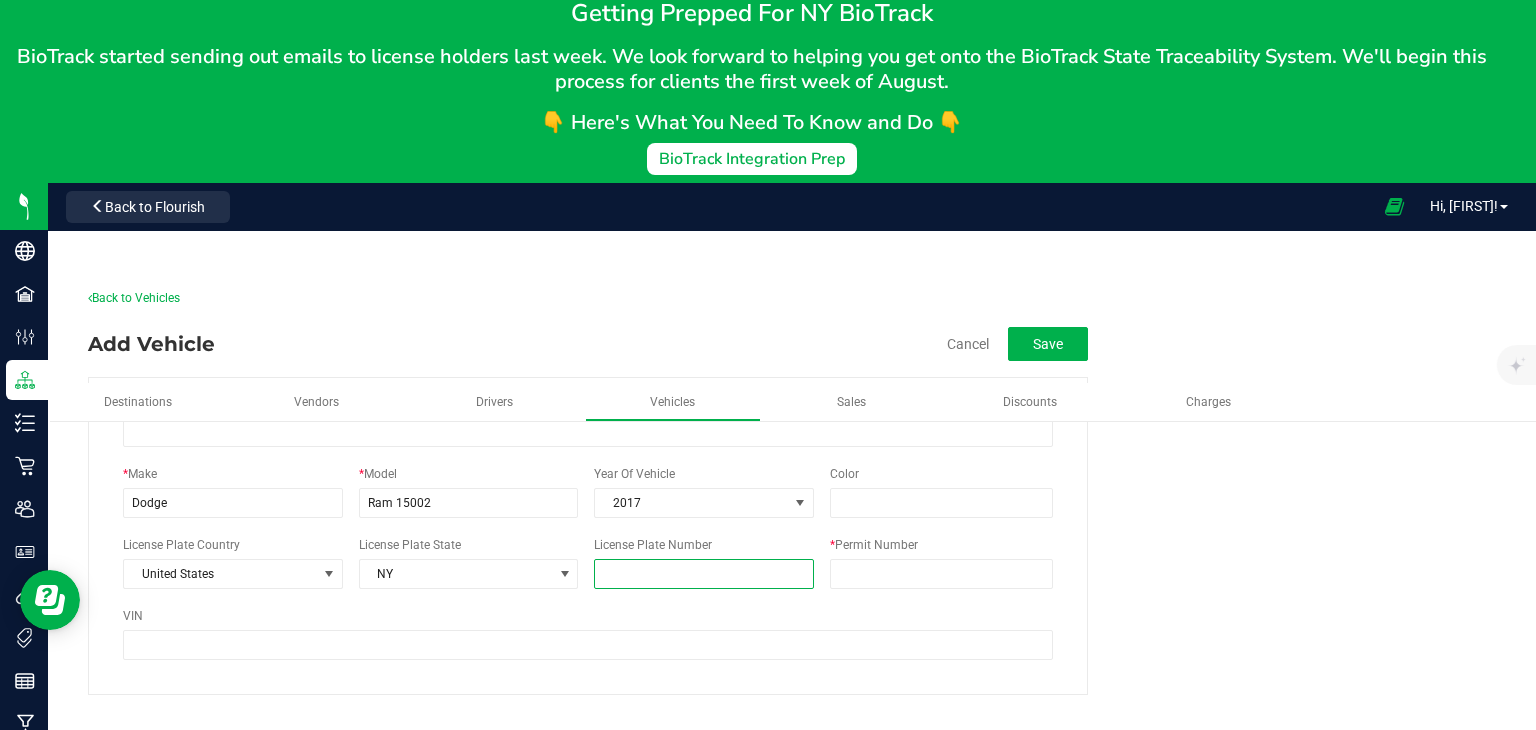 type on "JGD-1095" 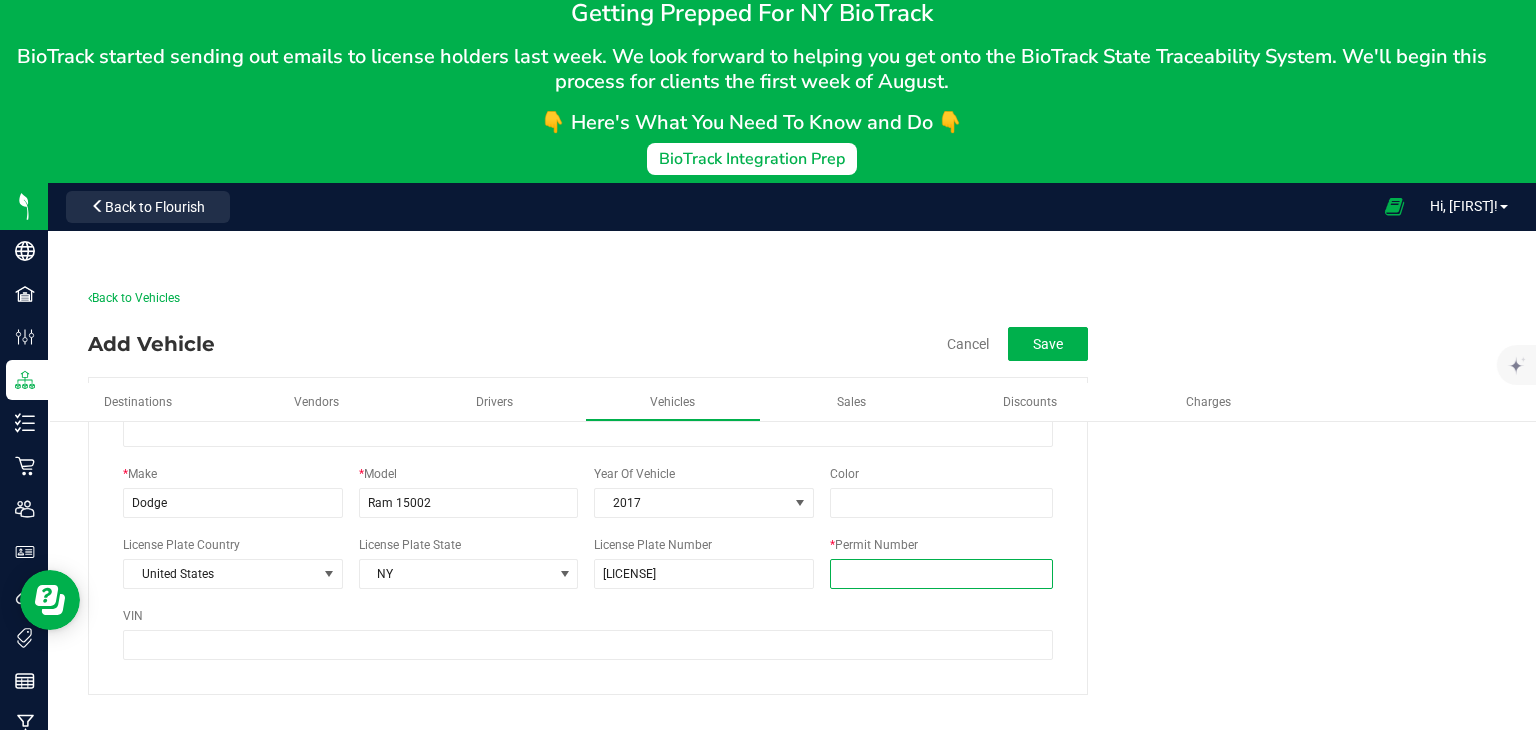 click on "*
Permit Number" at bounding box center [941, 574] 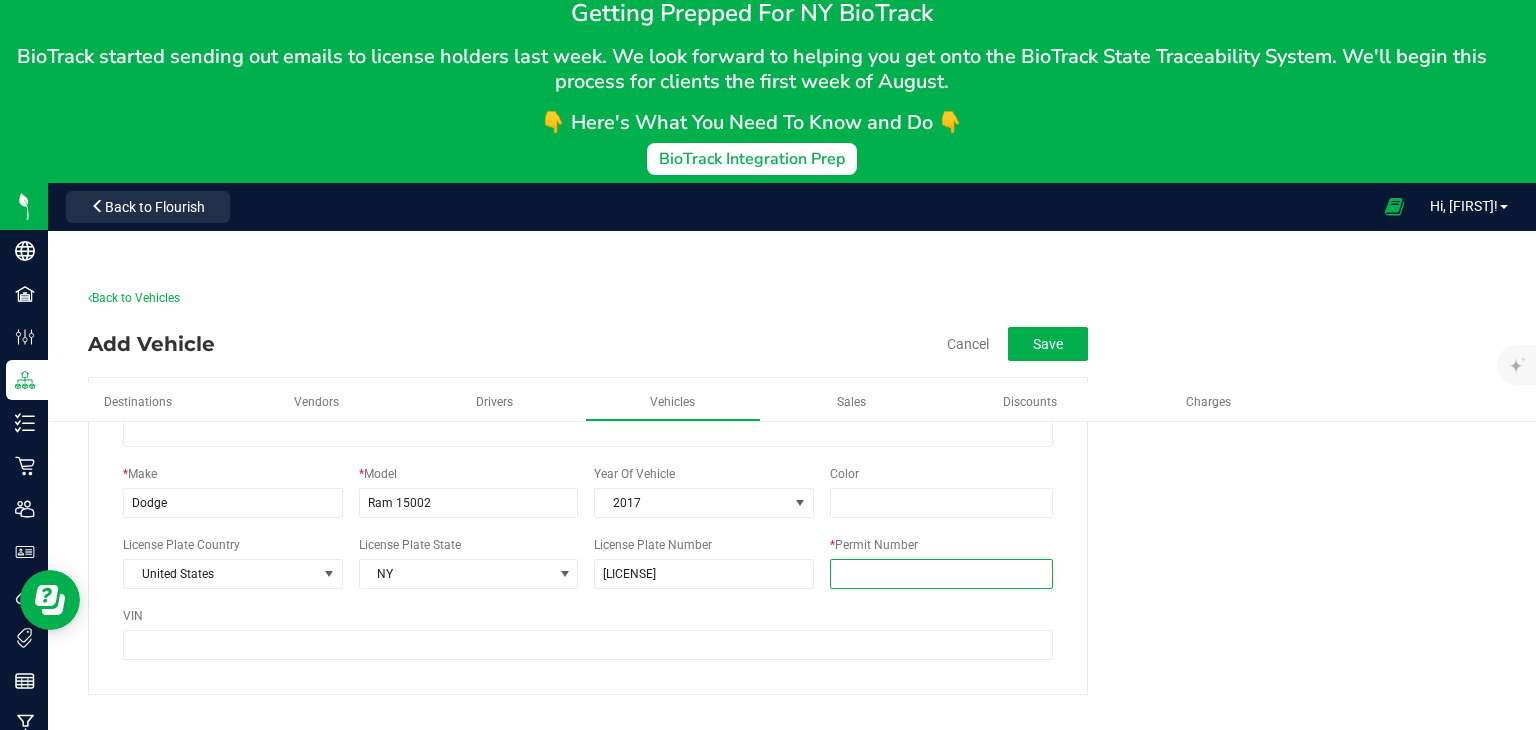 type on "OCM-DIST-24-000105" 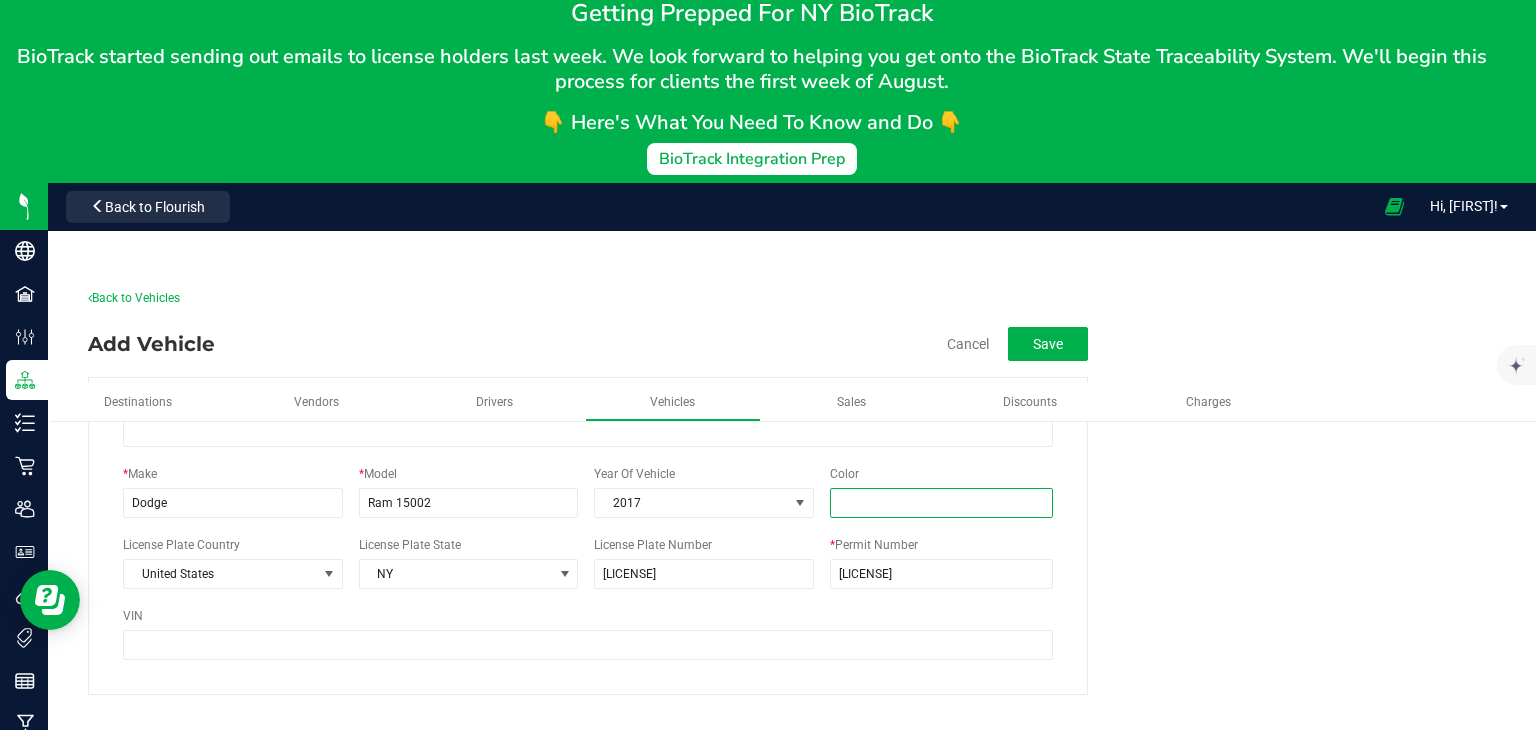 click on "Color" at bounding box center (941, 503) 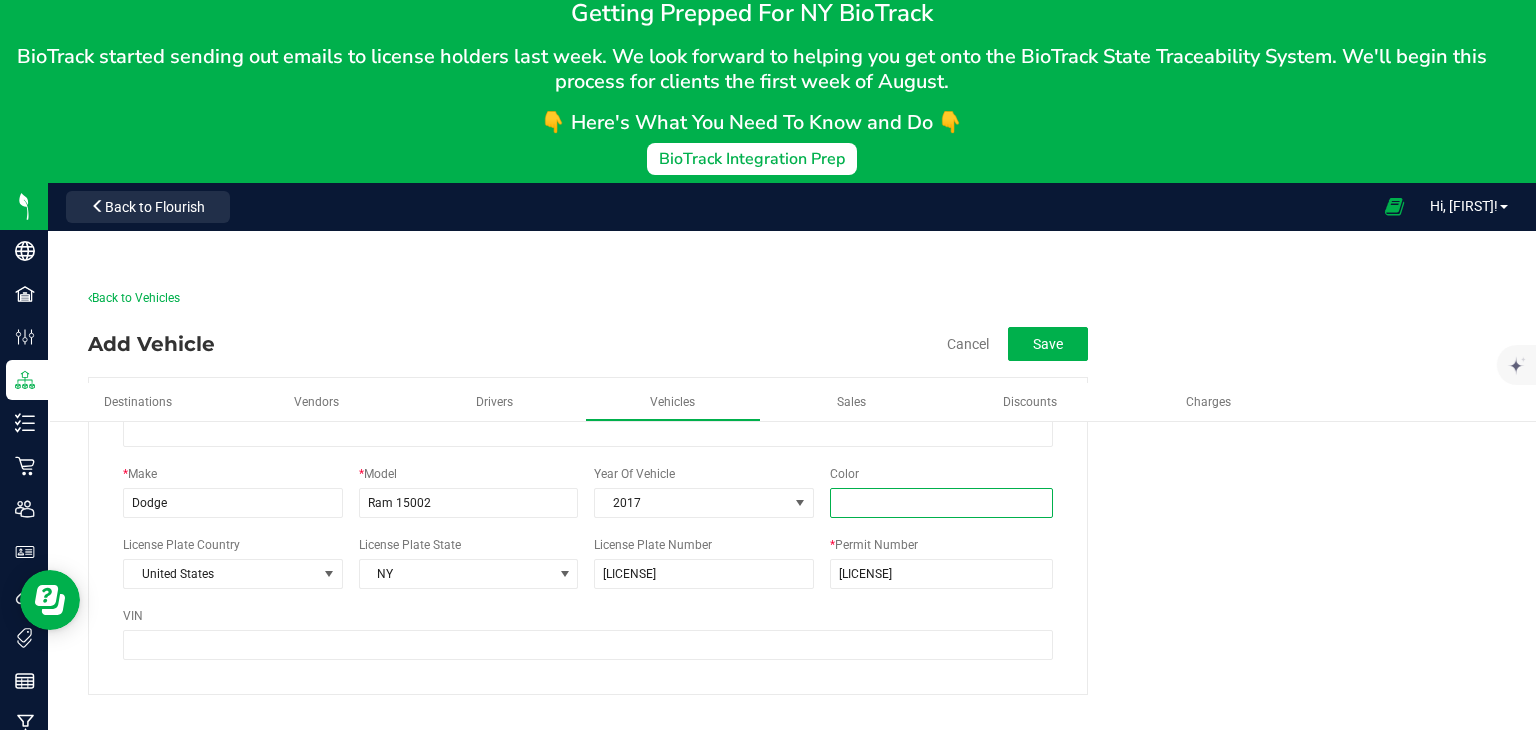 type on "Gray" 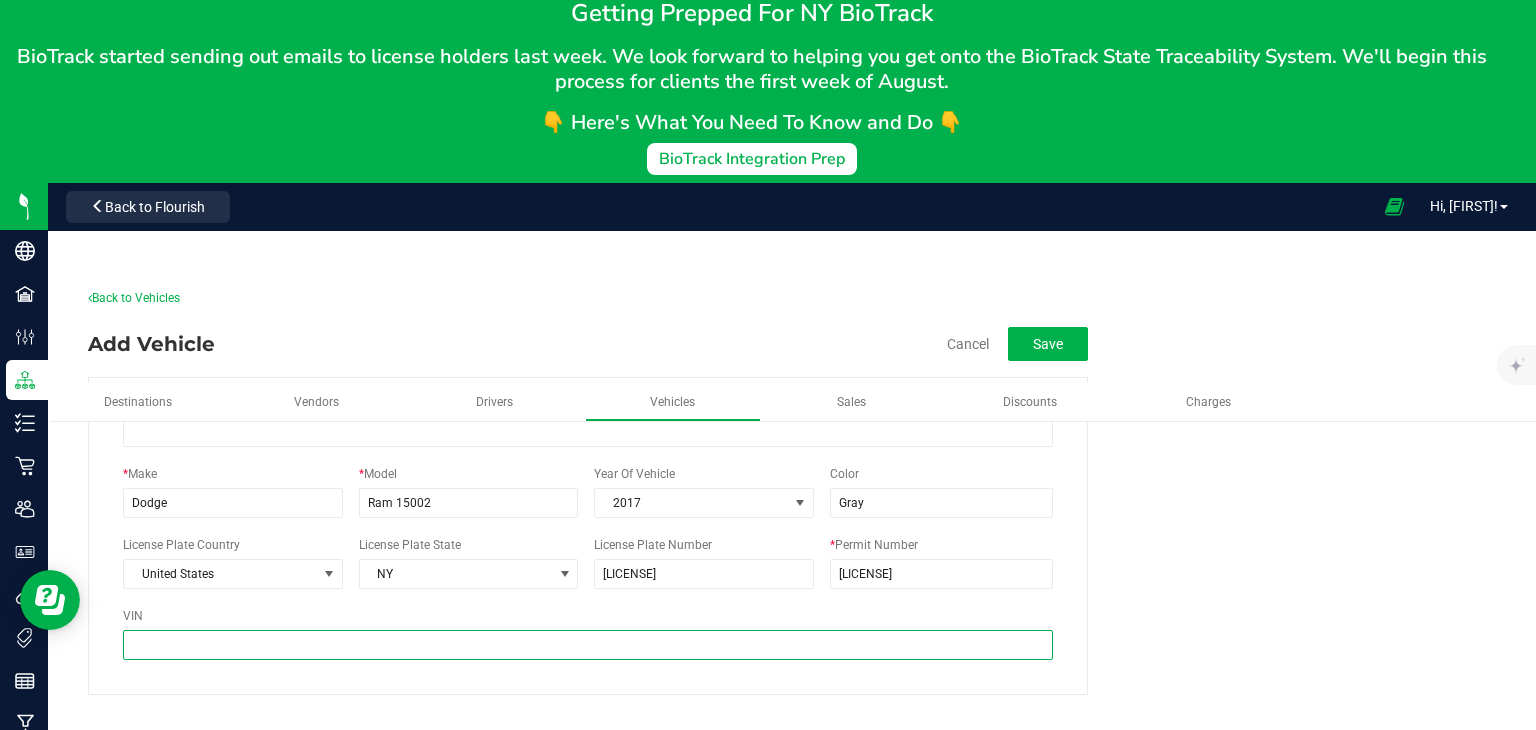 click on "VIN" at bounding box center [588, 645] 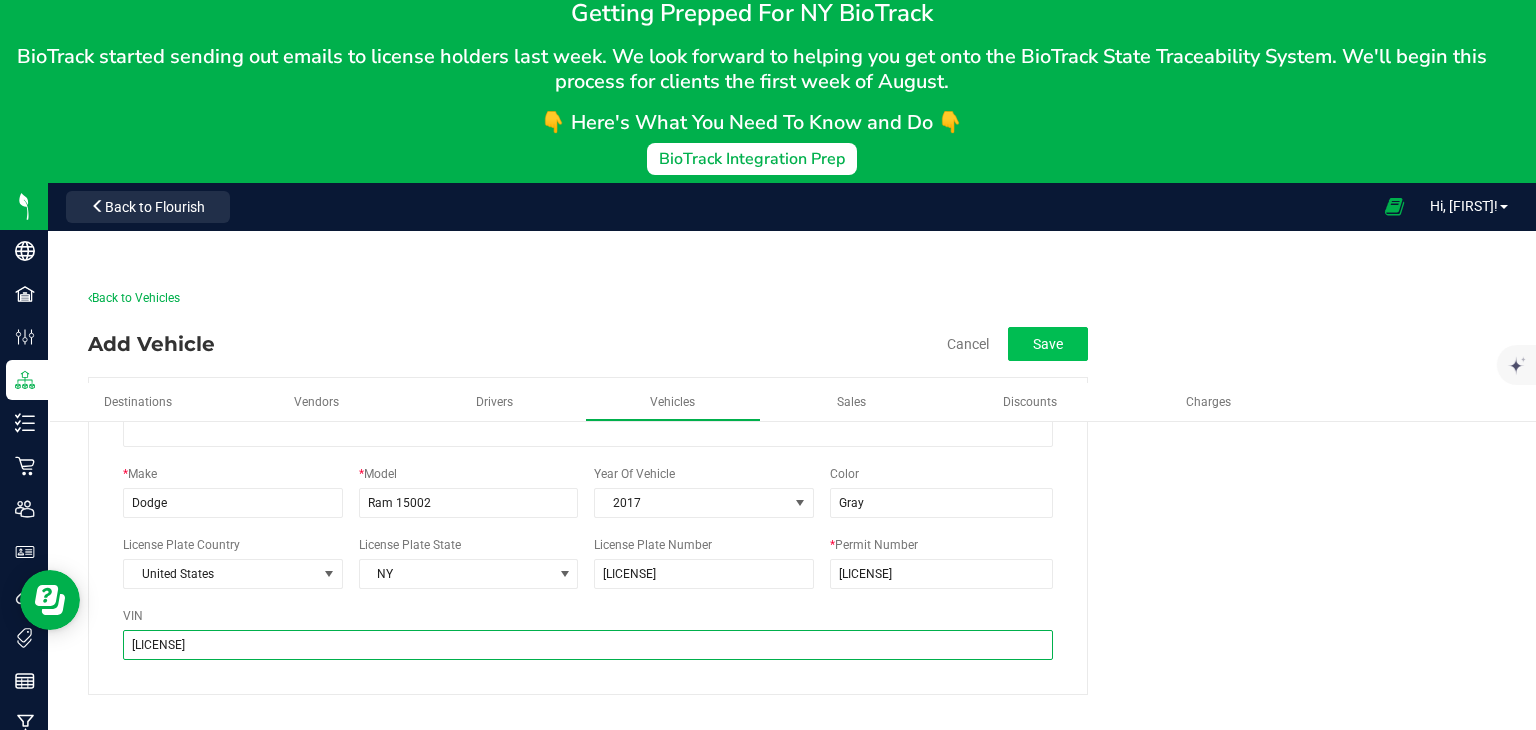 type on "3C6JR7DT5HG775027" 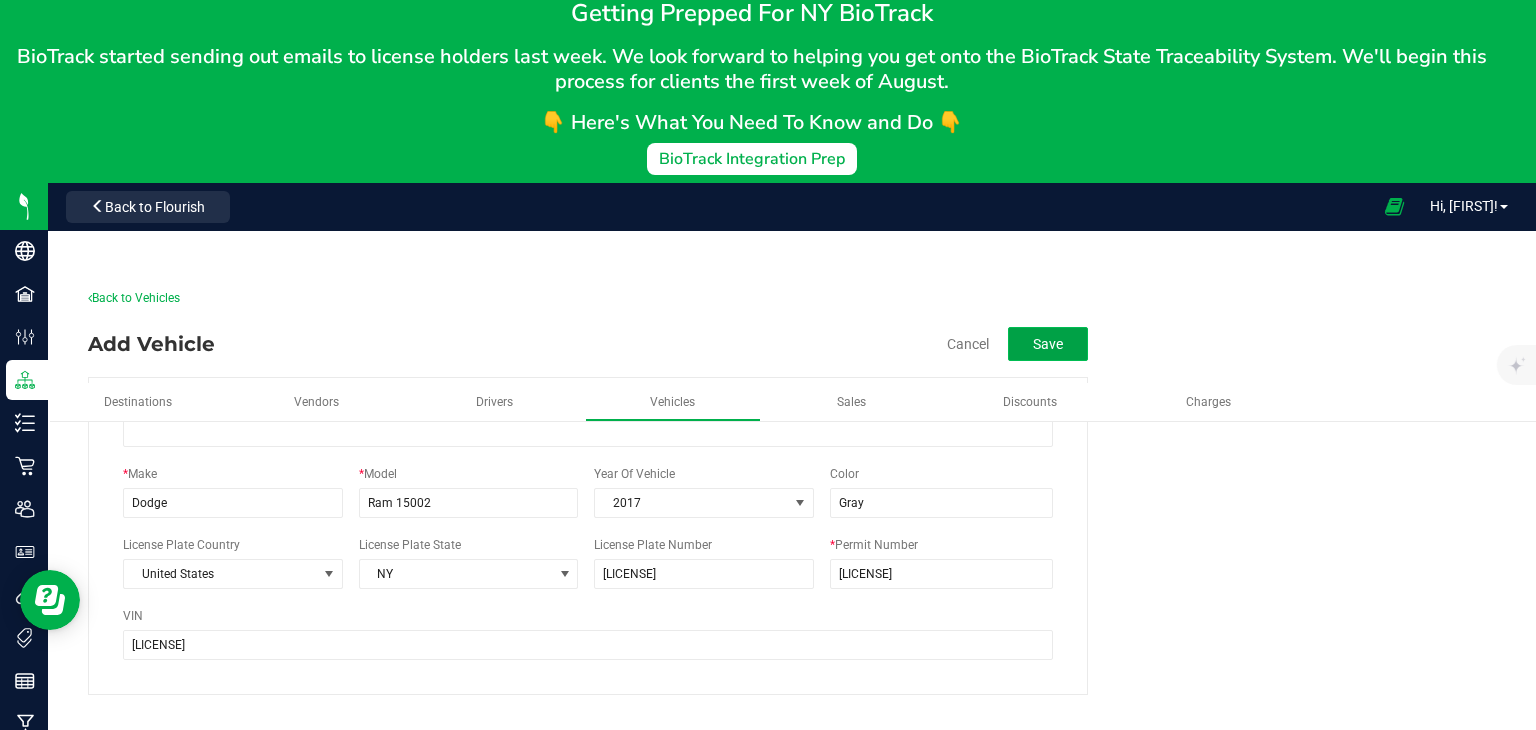 click on "Save" at bounding box center [1048, 344] 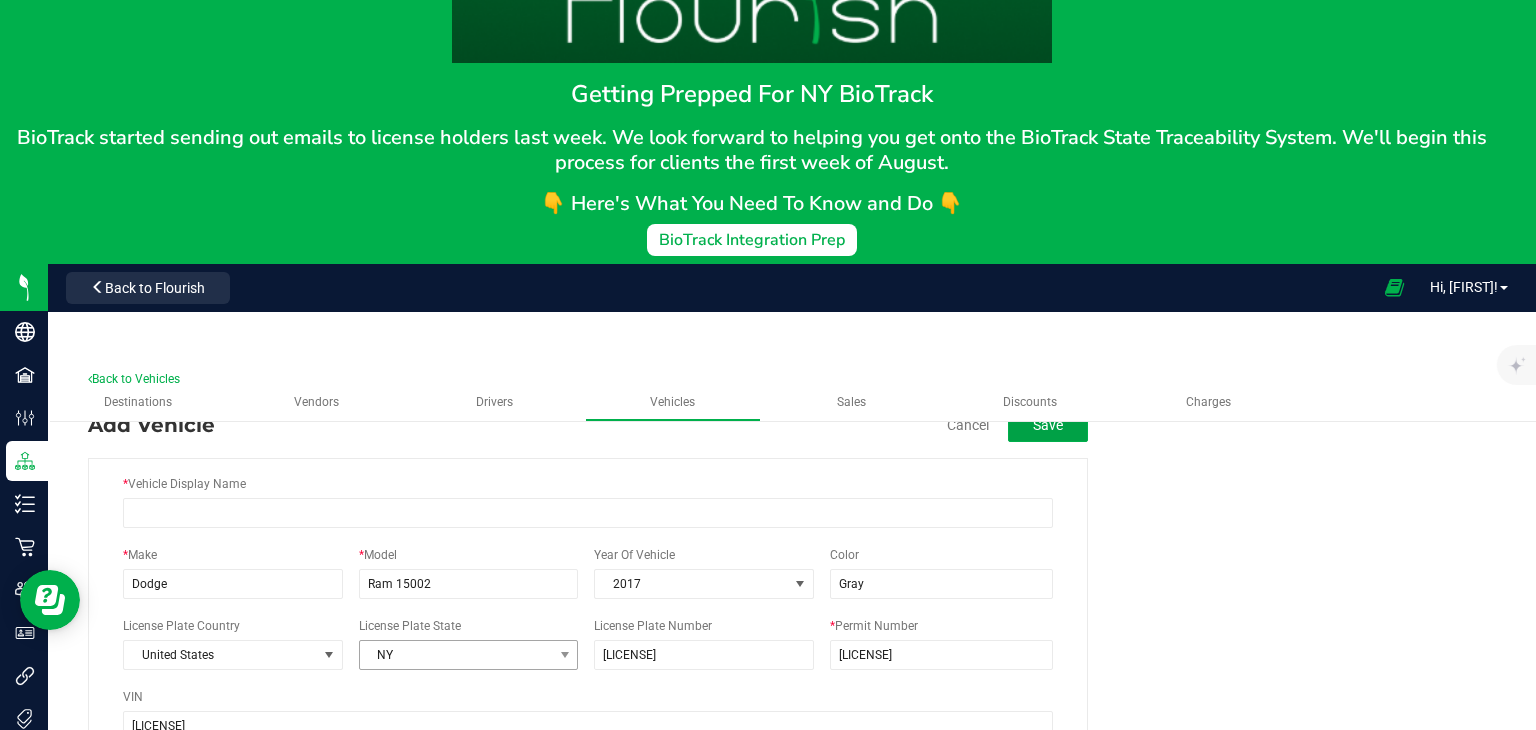scroll, scrollTop: 78, scrollLeft: 0, axis: vertical 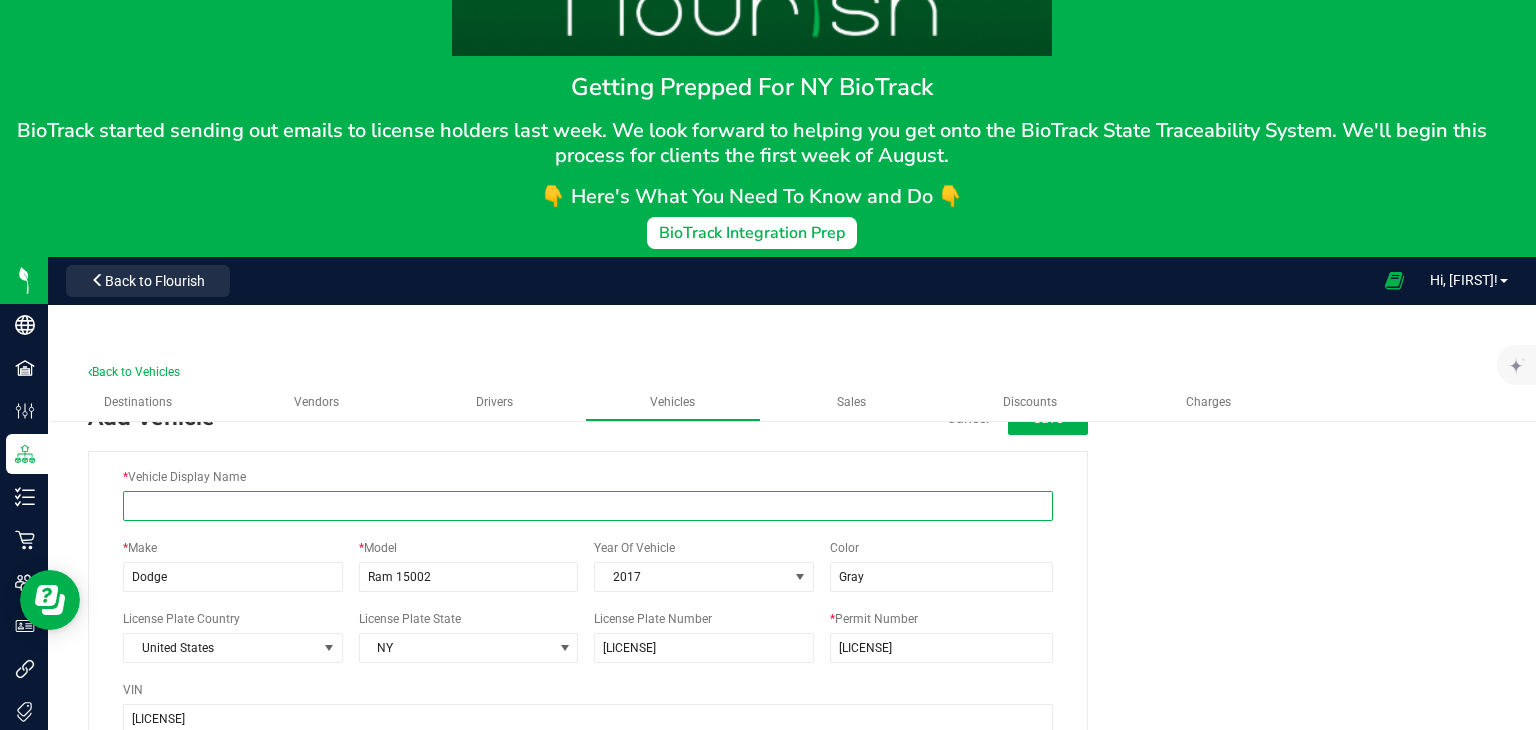 click on "*
Vehicle Display Name" at bounding box center (588, 506) 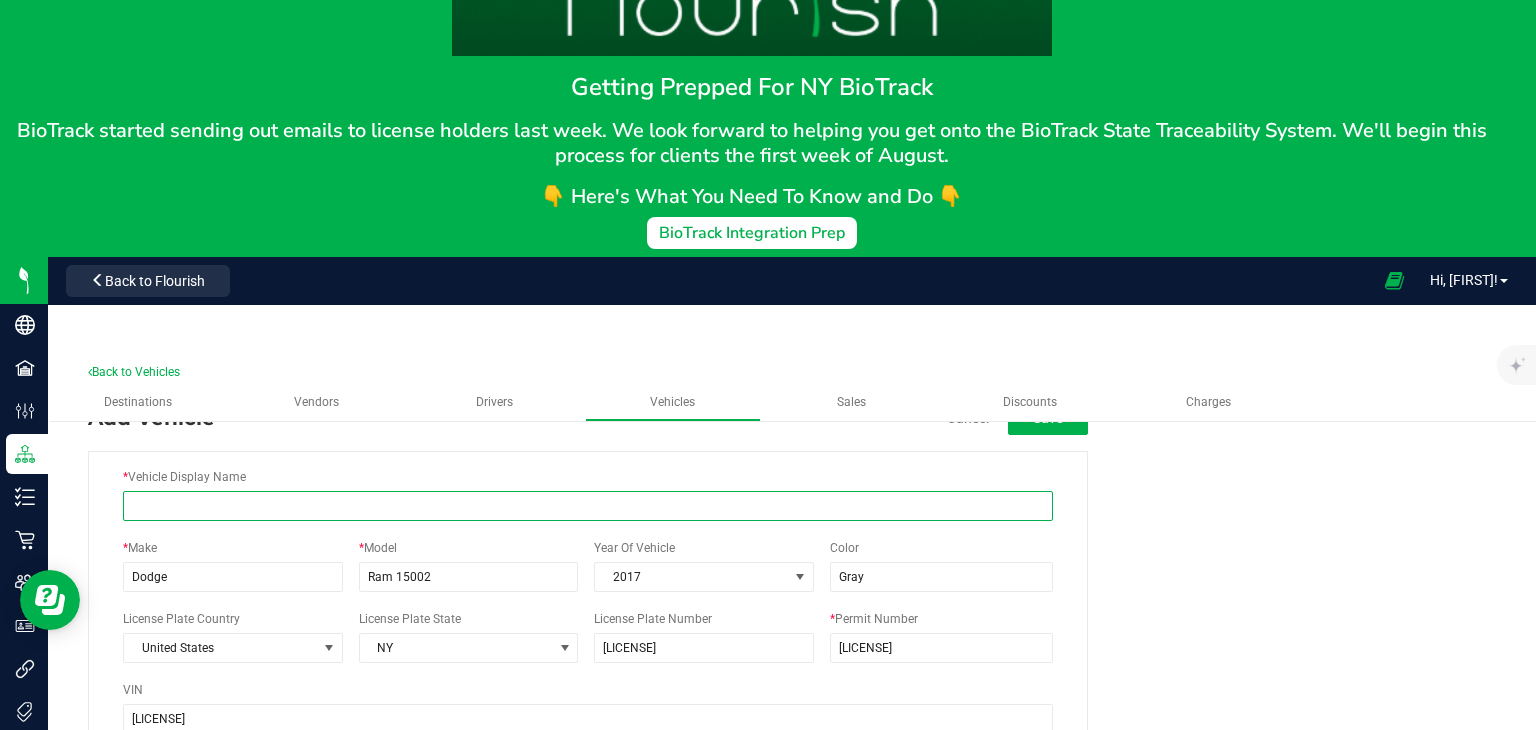 type on "Vehicle #2" 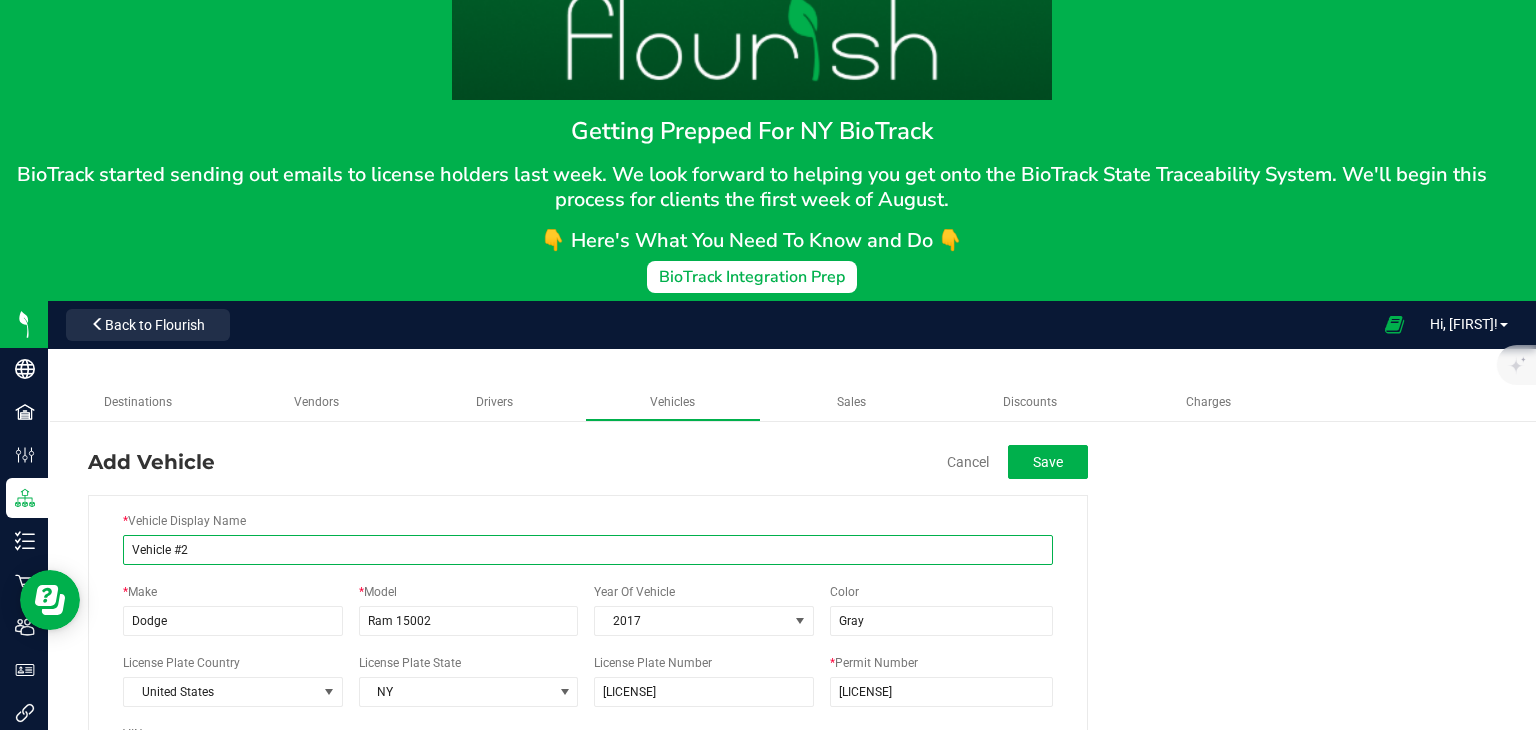 scroll, scrollTop: 0, scrollLeft: 0, axis: both 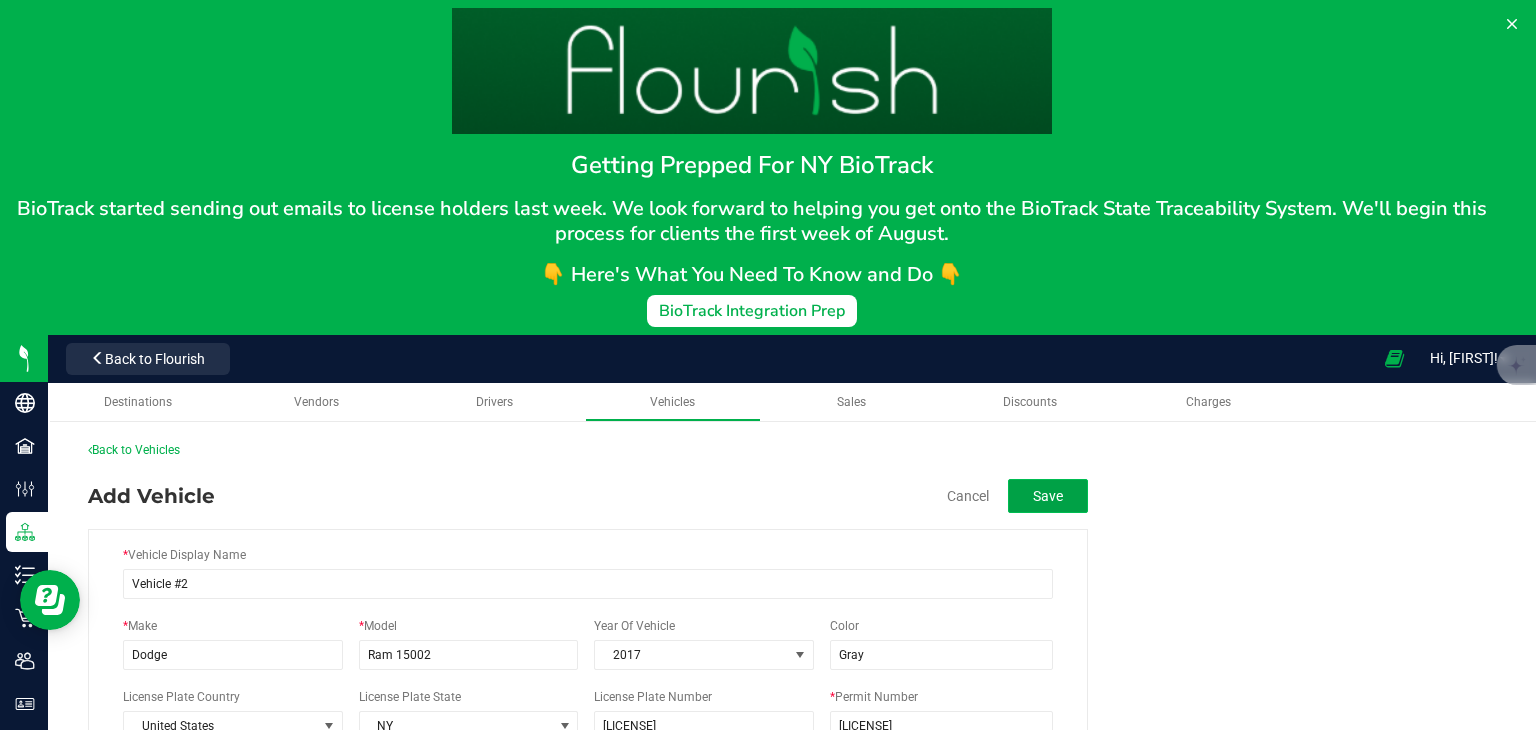 click on "Save" at bounding box center (1048, 496) 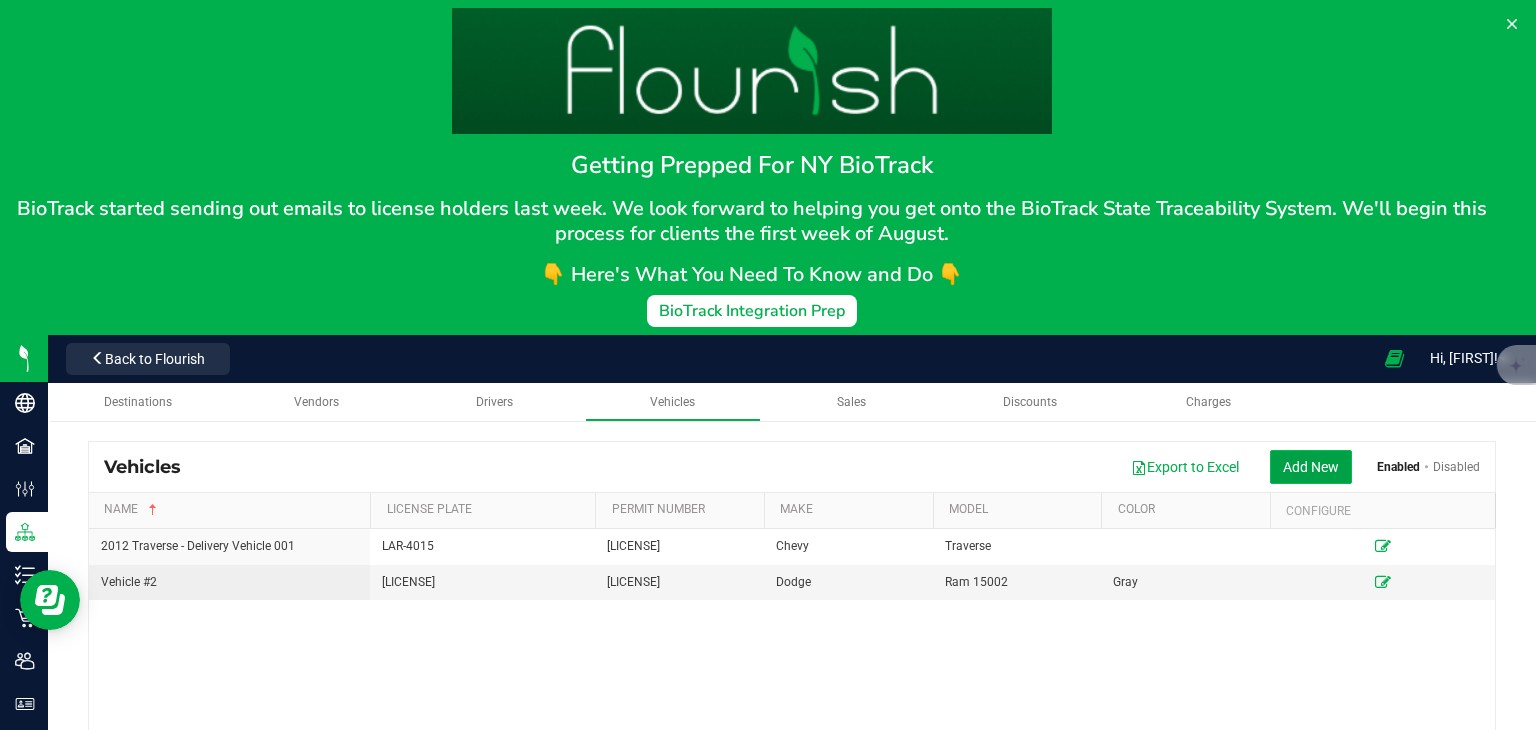 click on "Add New" at bounding box center (1311, 467) 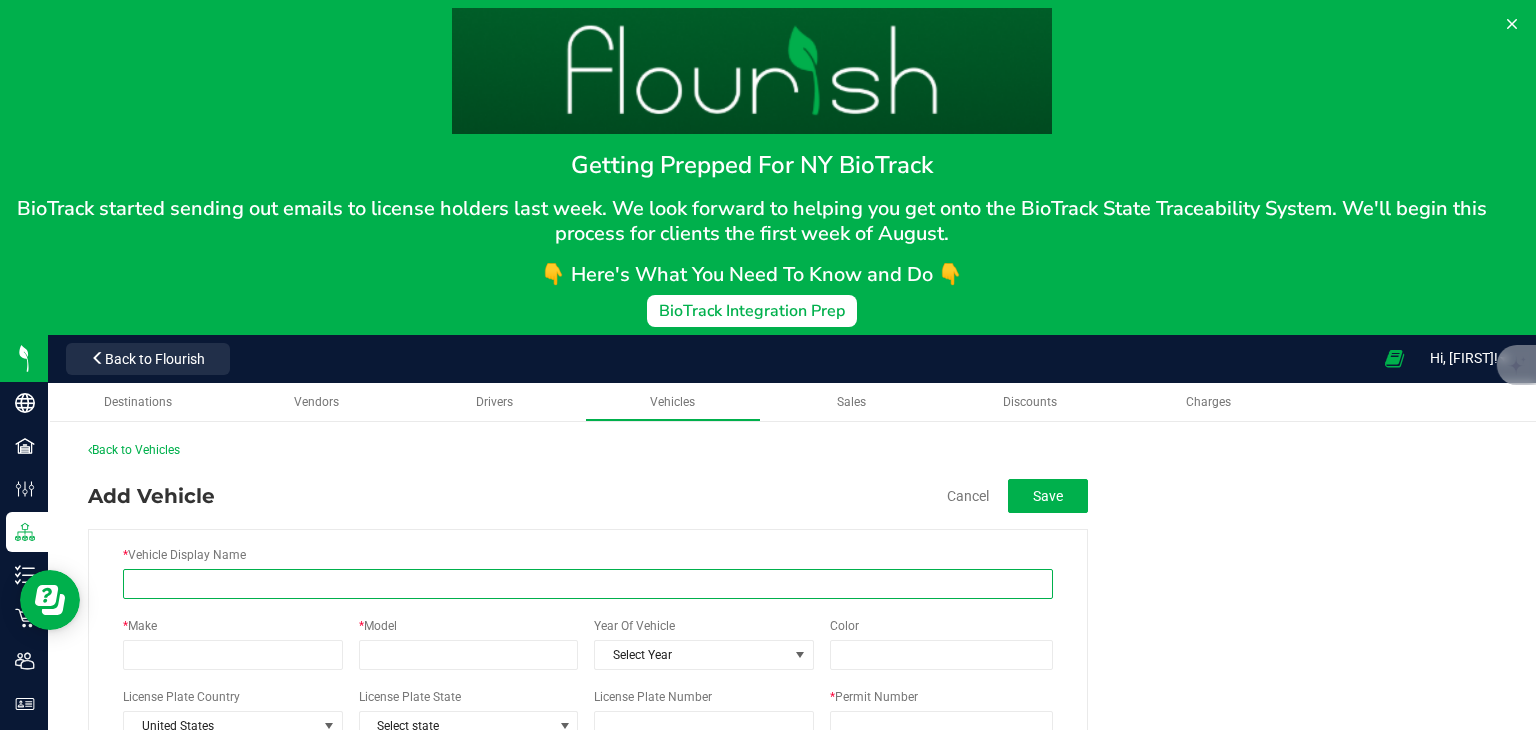 click on "*
Vehicle Display Name" at bounding box center (588, 584) 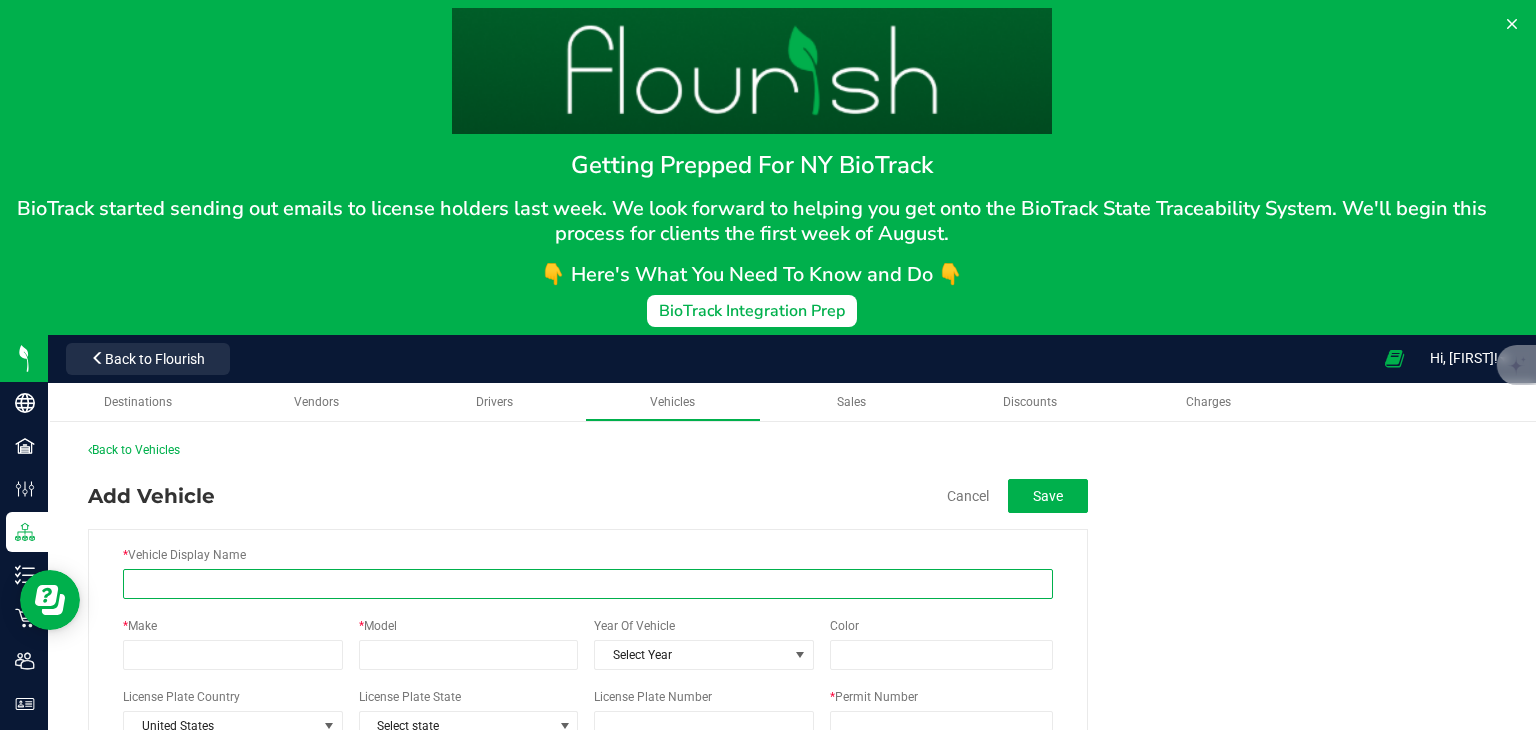 type on "Vehicle # 3" 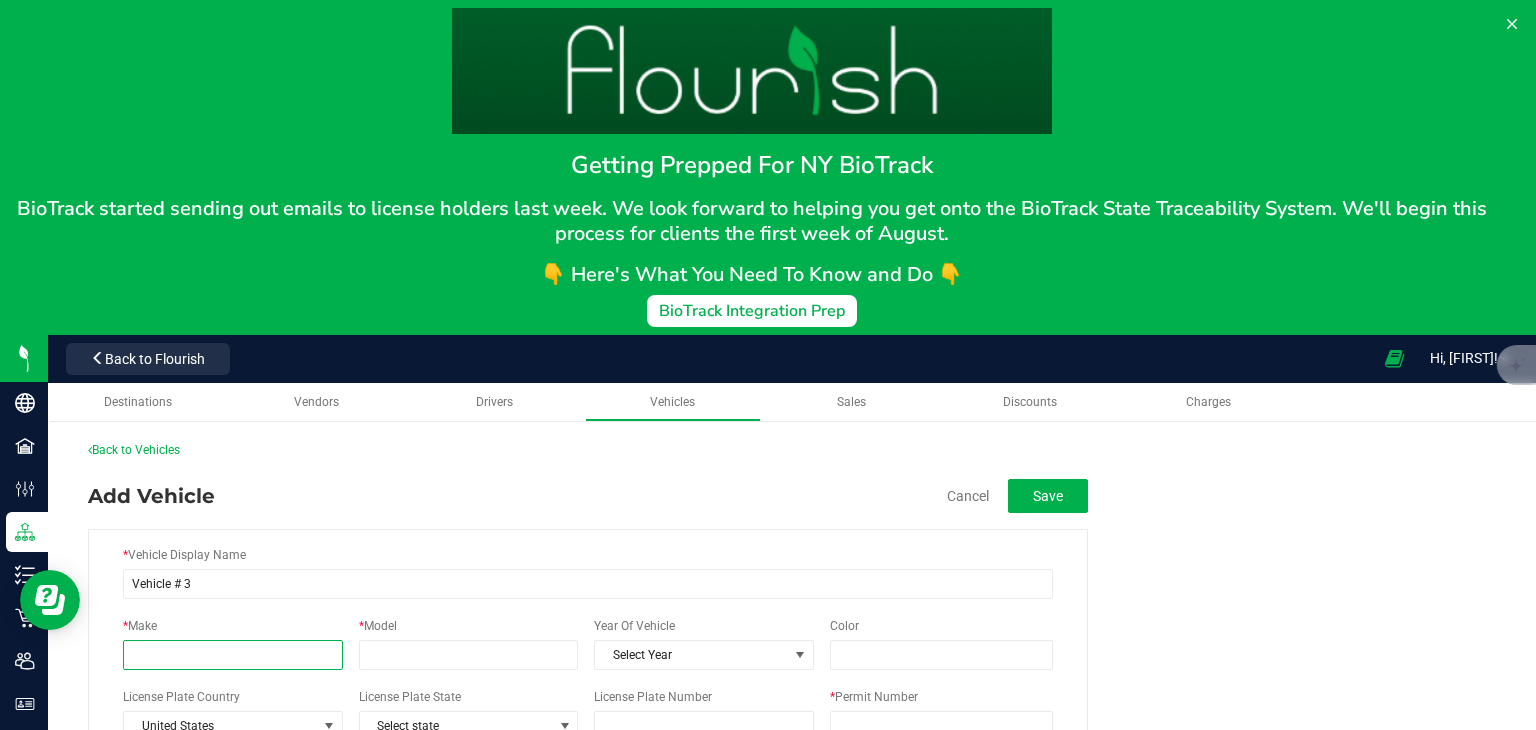 click on "*
Make" at bounding box center [233, 655] 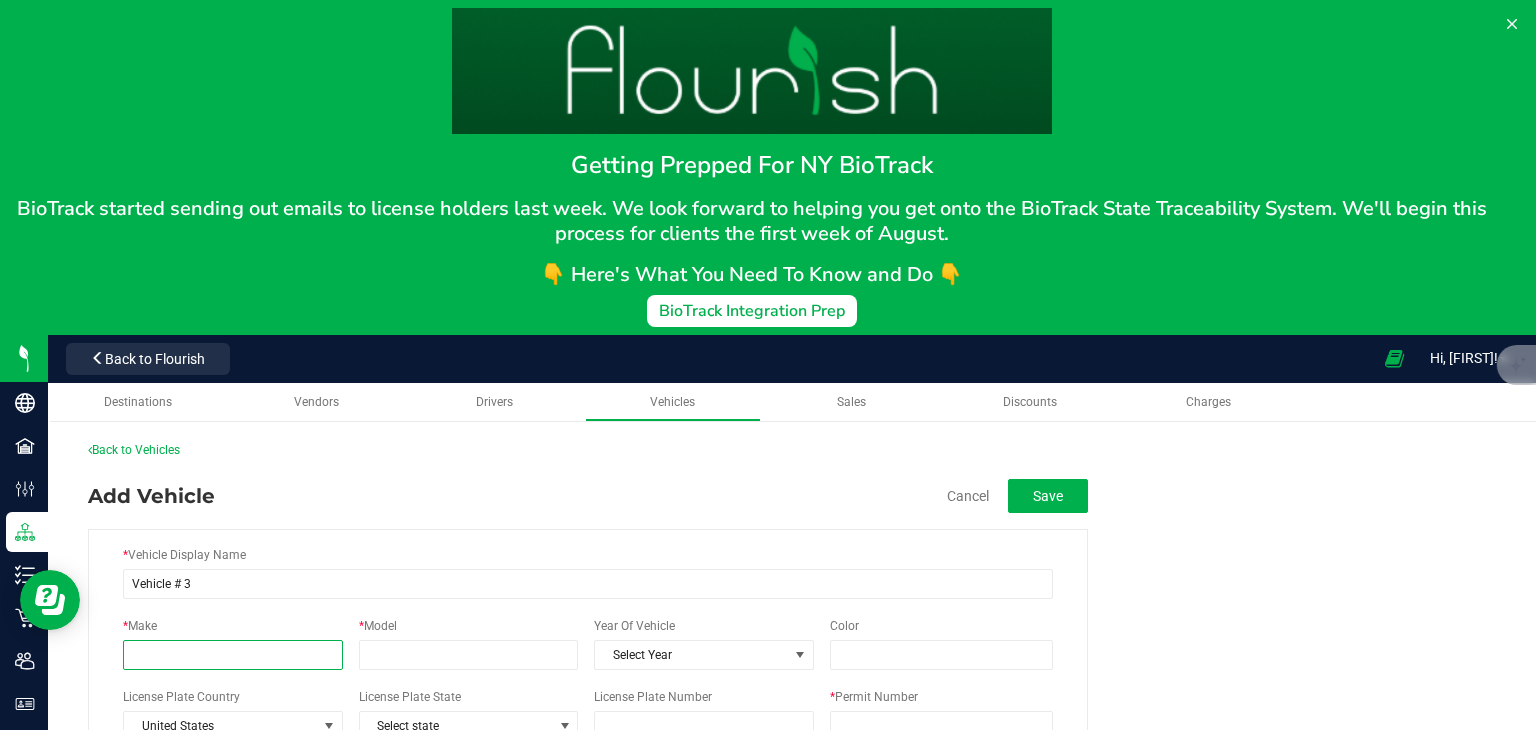 type on "Chevy" 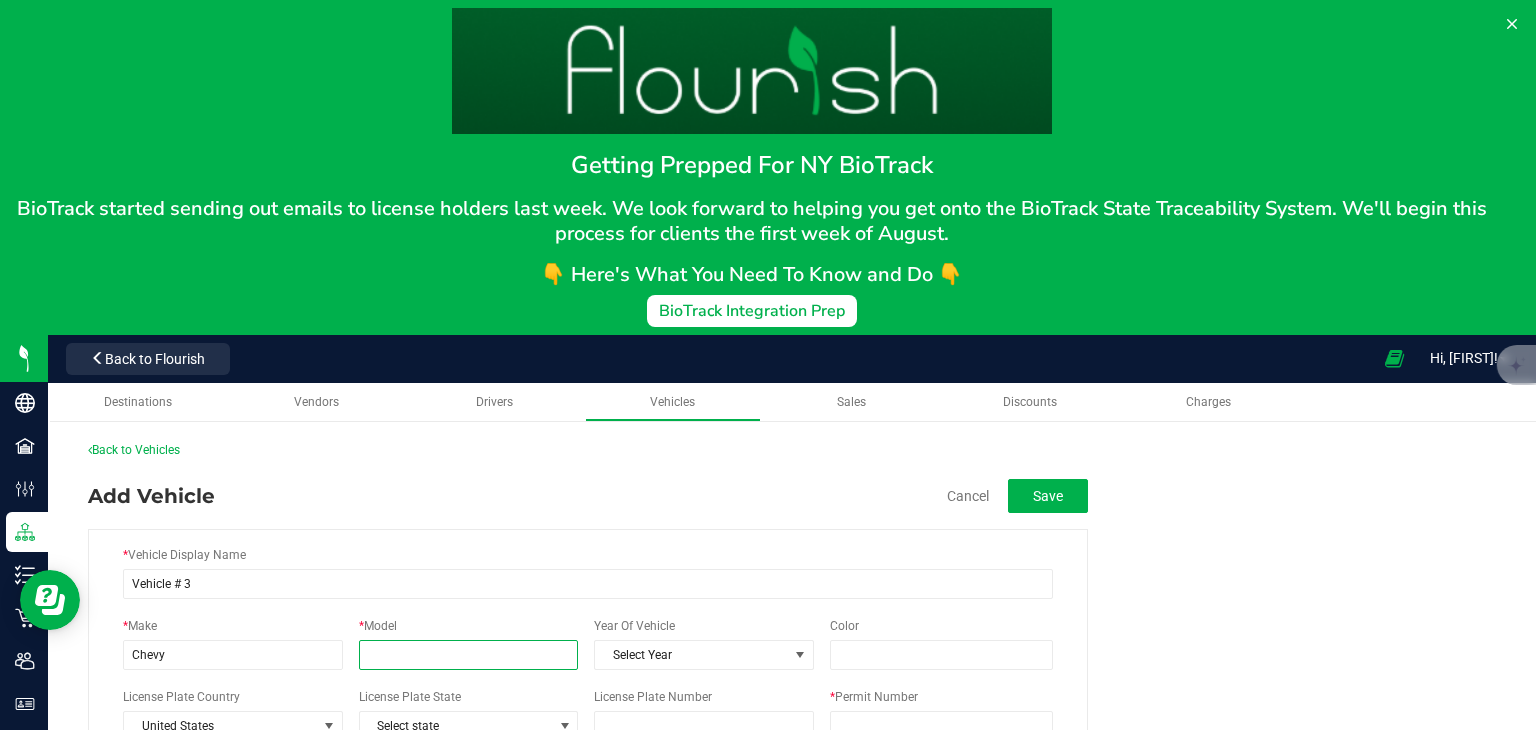 click on "*
Model" at bounding box center (469, 655) 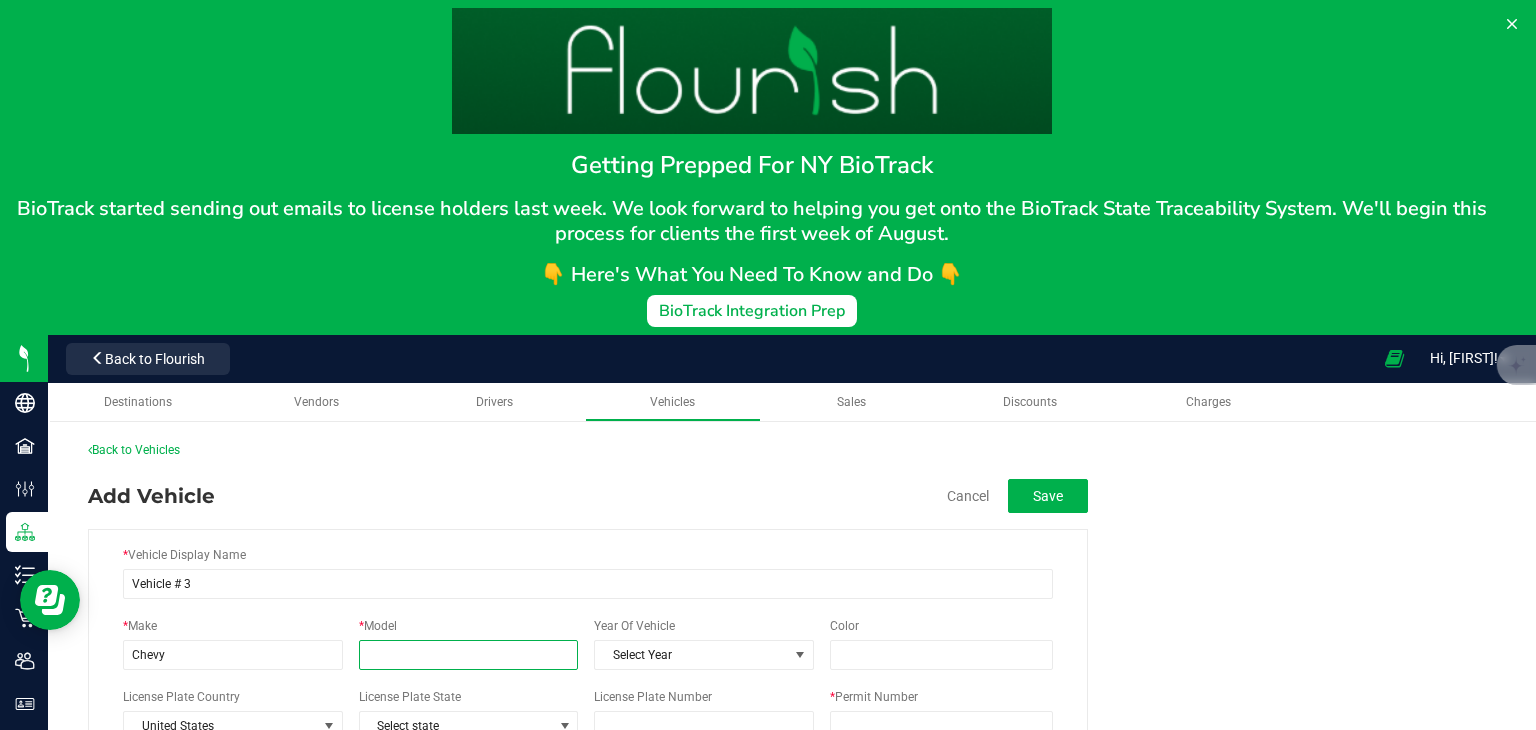 type on "Silverado" 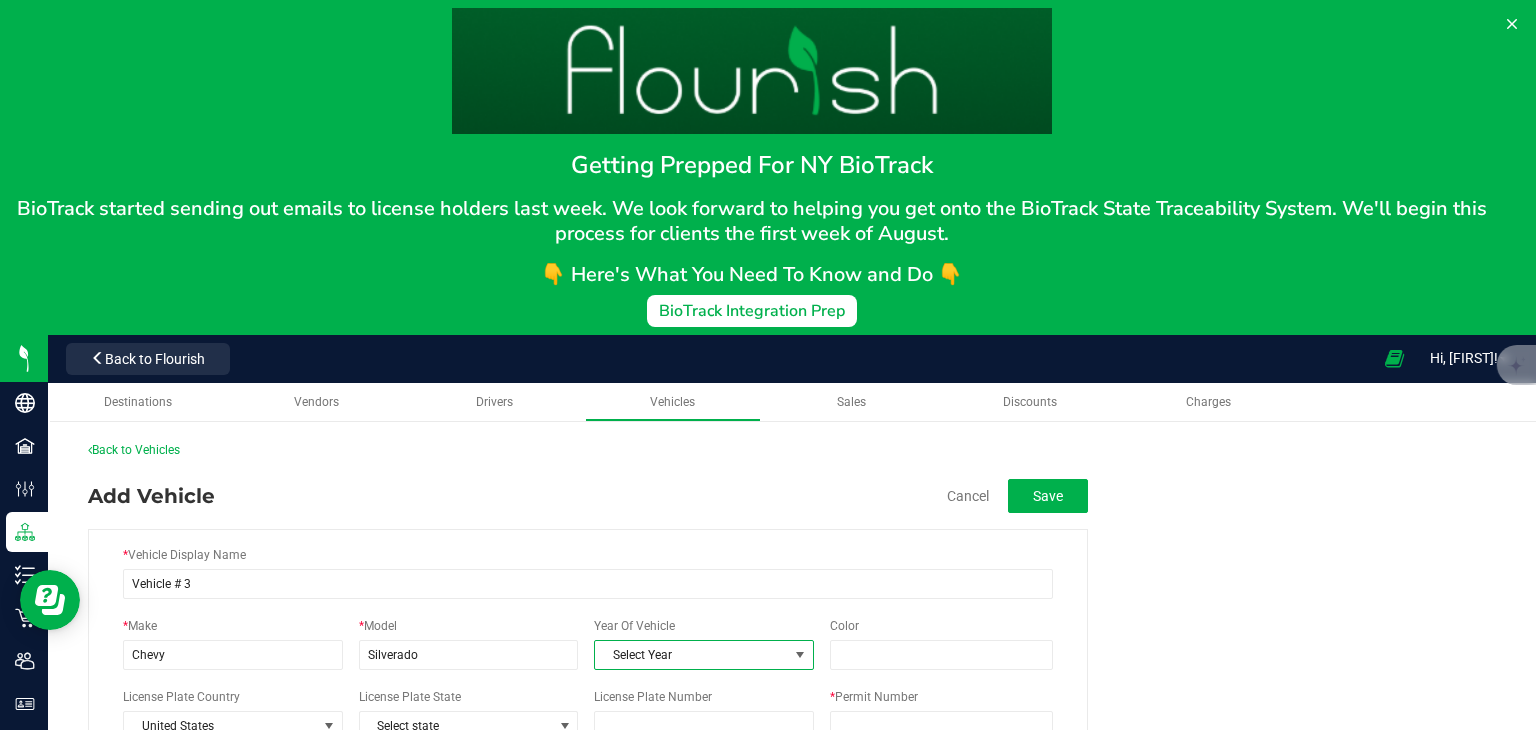 click at bounding box center (800, 655) 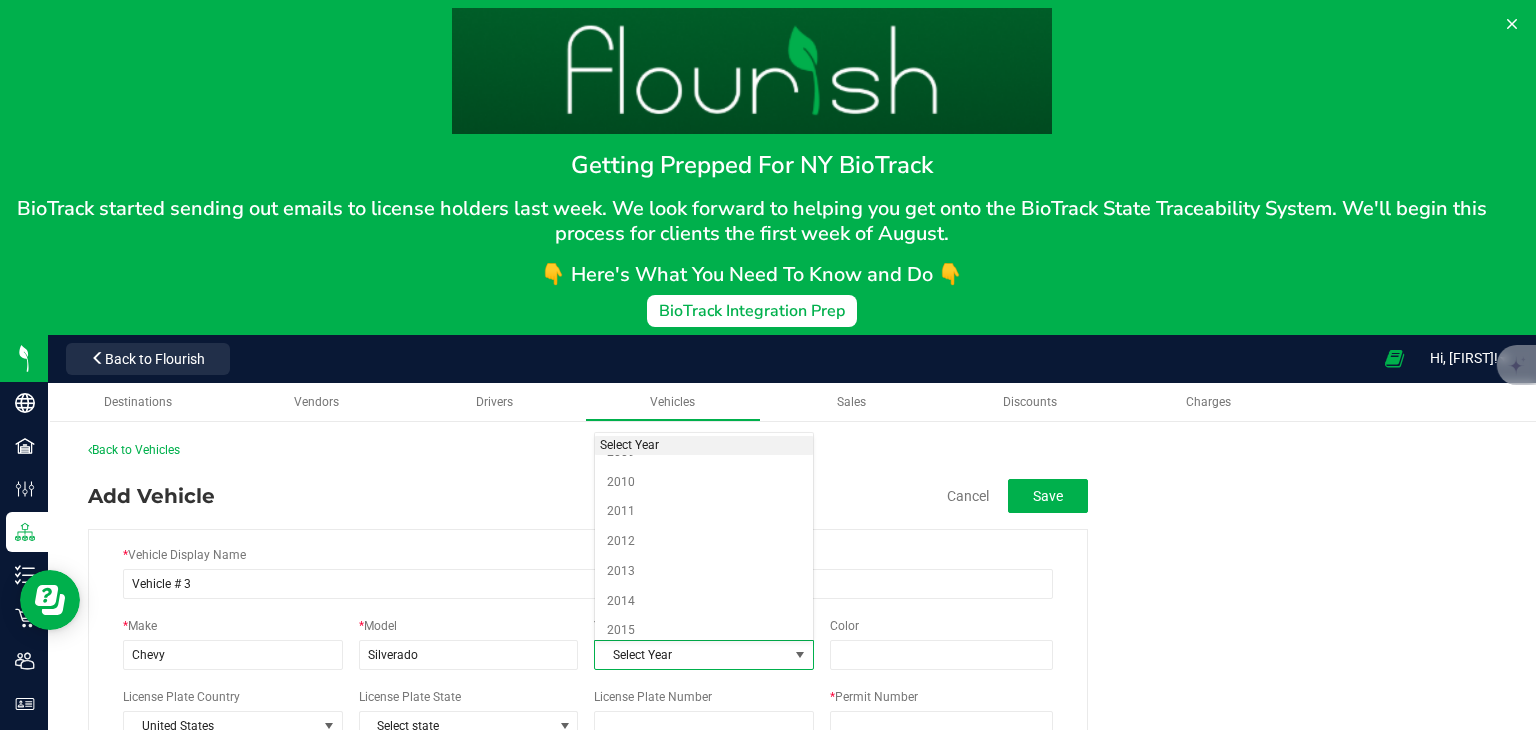 scroll, scrollTop: 874, scrollLeft: 0, axis: vertical 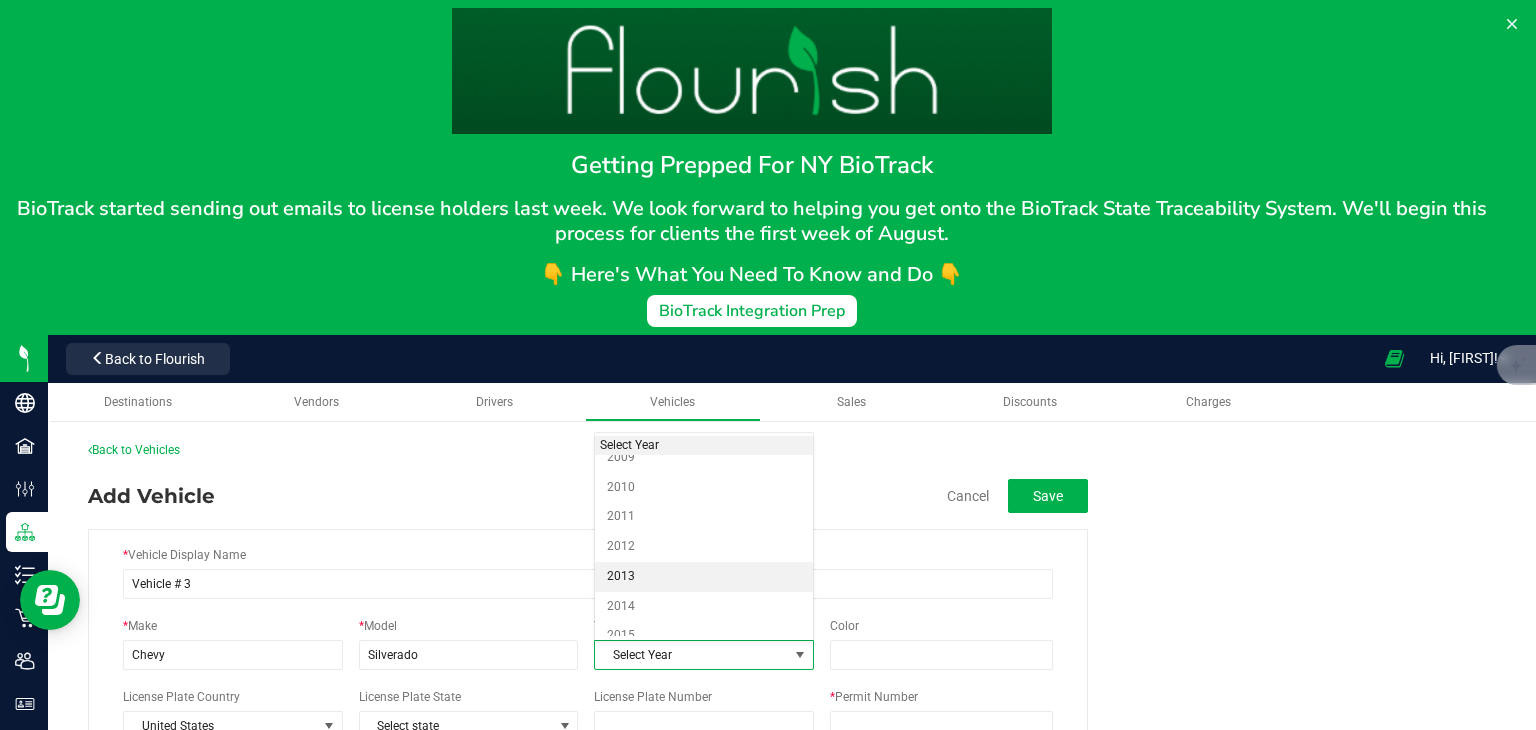 click on "2013" at bounding box center (704, 577) 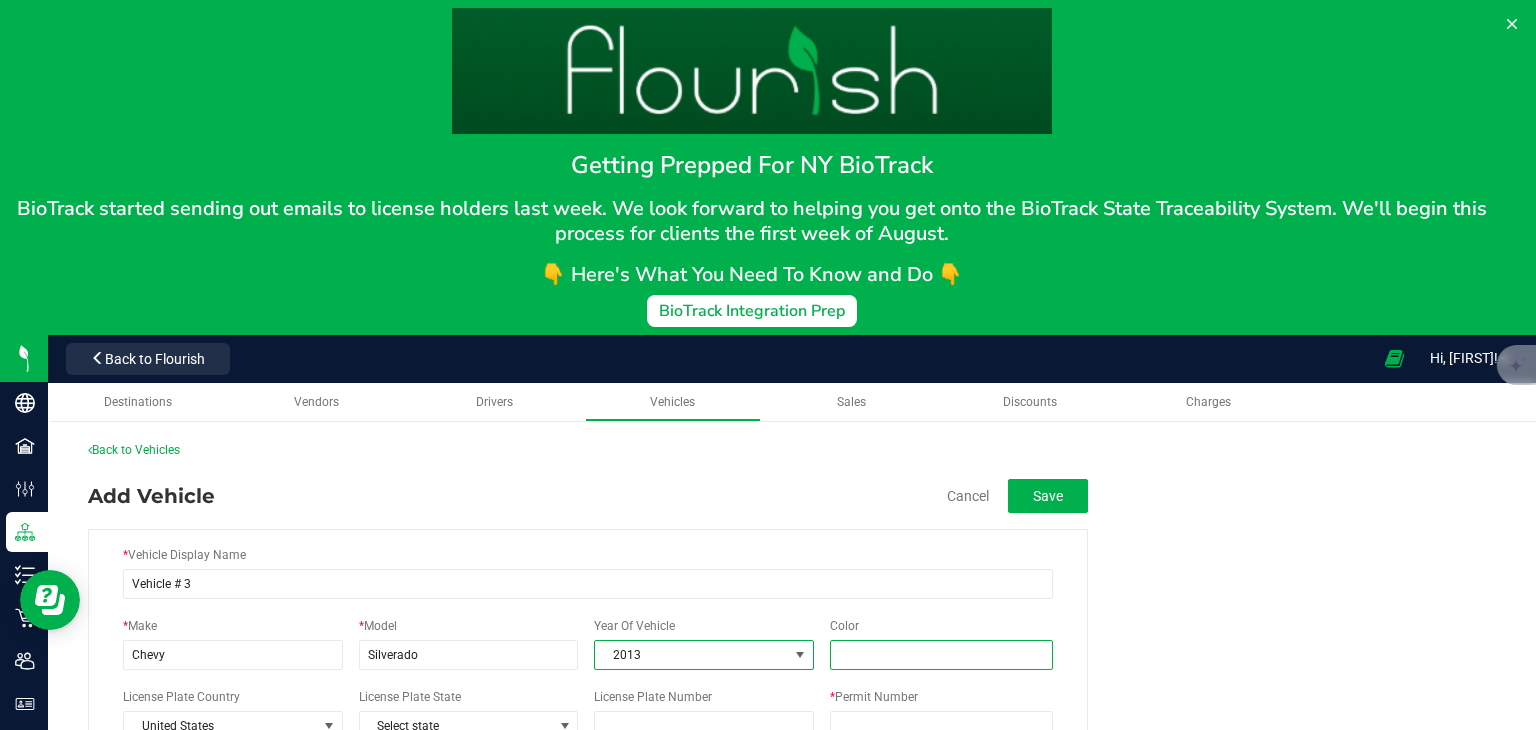 click on "Color" at bounding box center [941, 655] 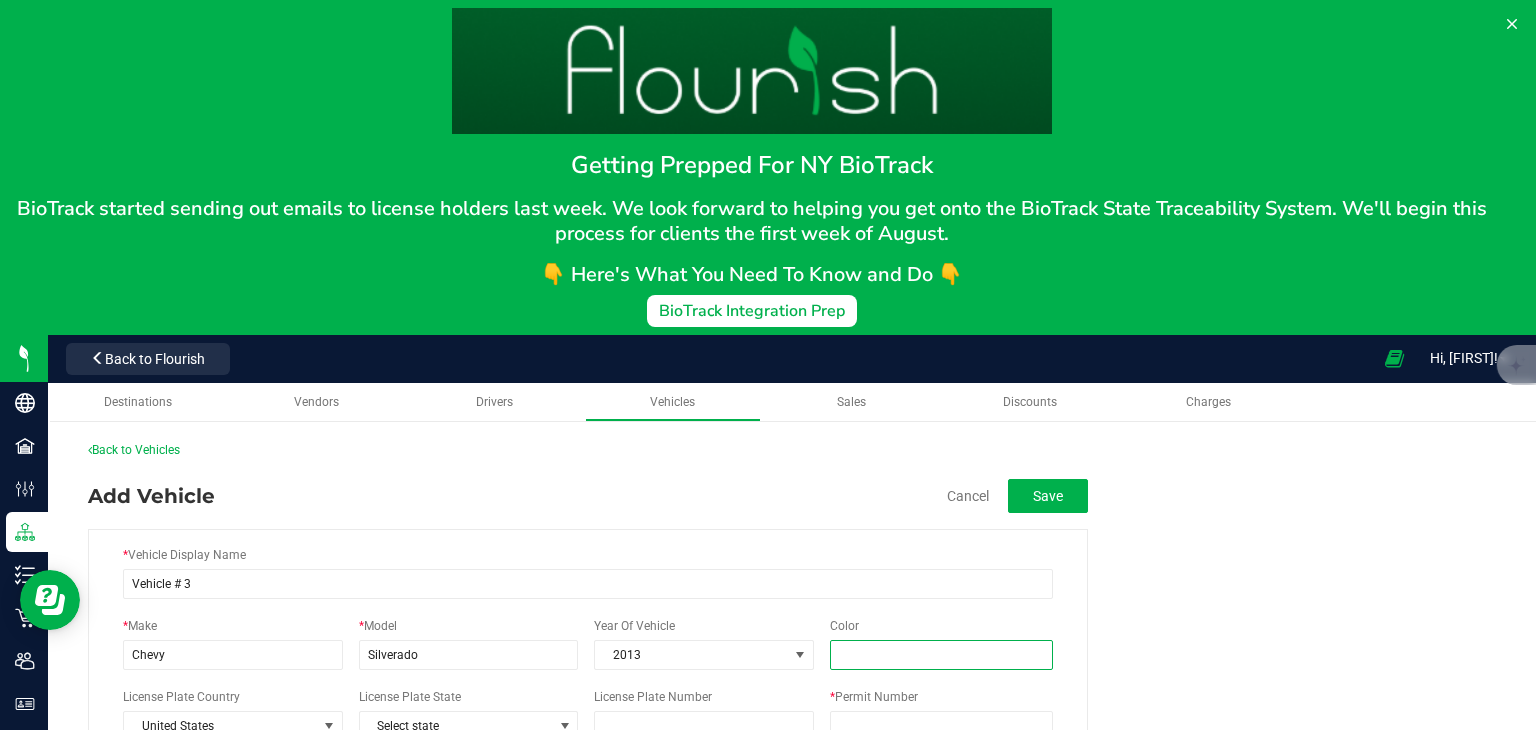 type on "Blue" 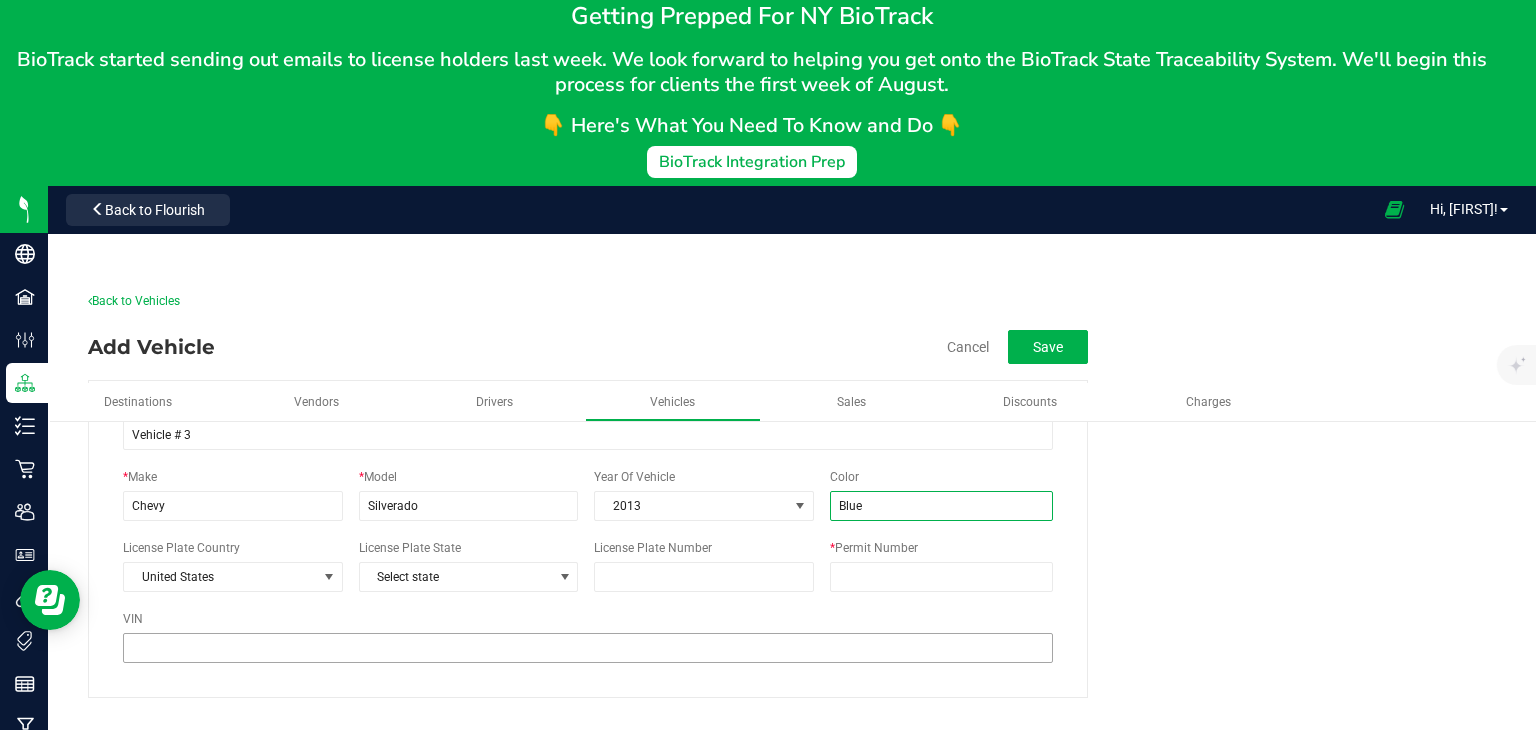 scroll, scrollTop: 159, scrollLeft: 0, axis: vertical 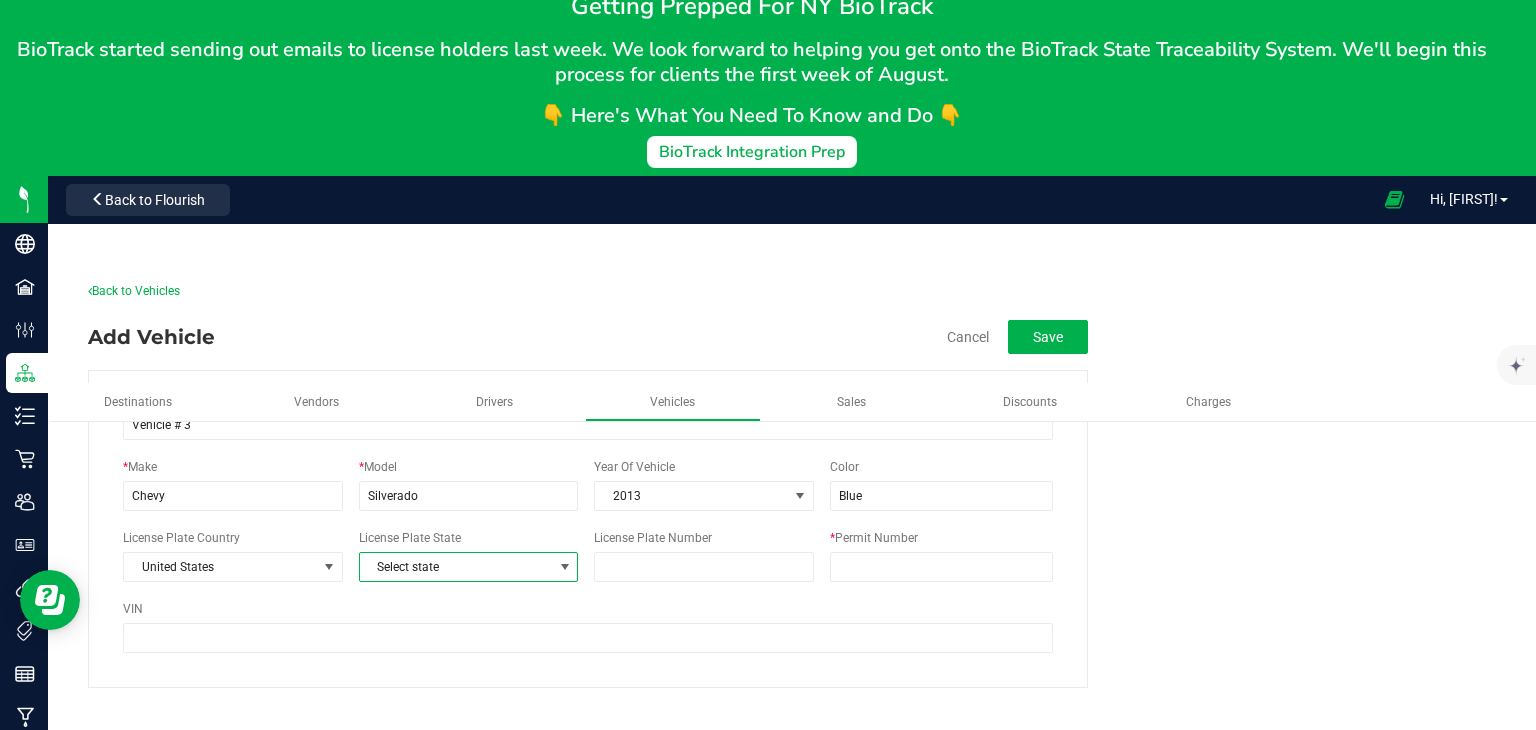 click at bounding box center (565, 567) 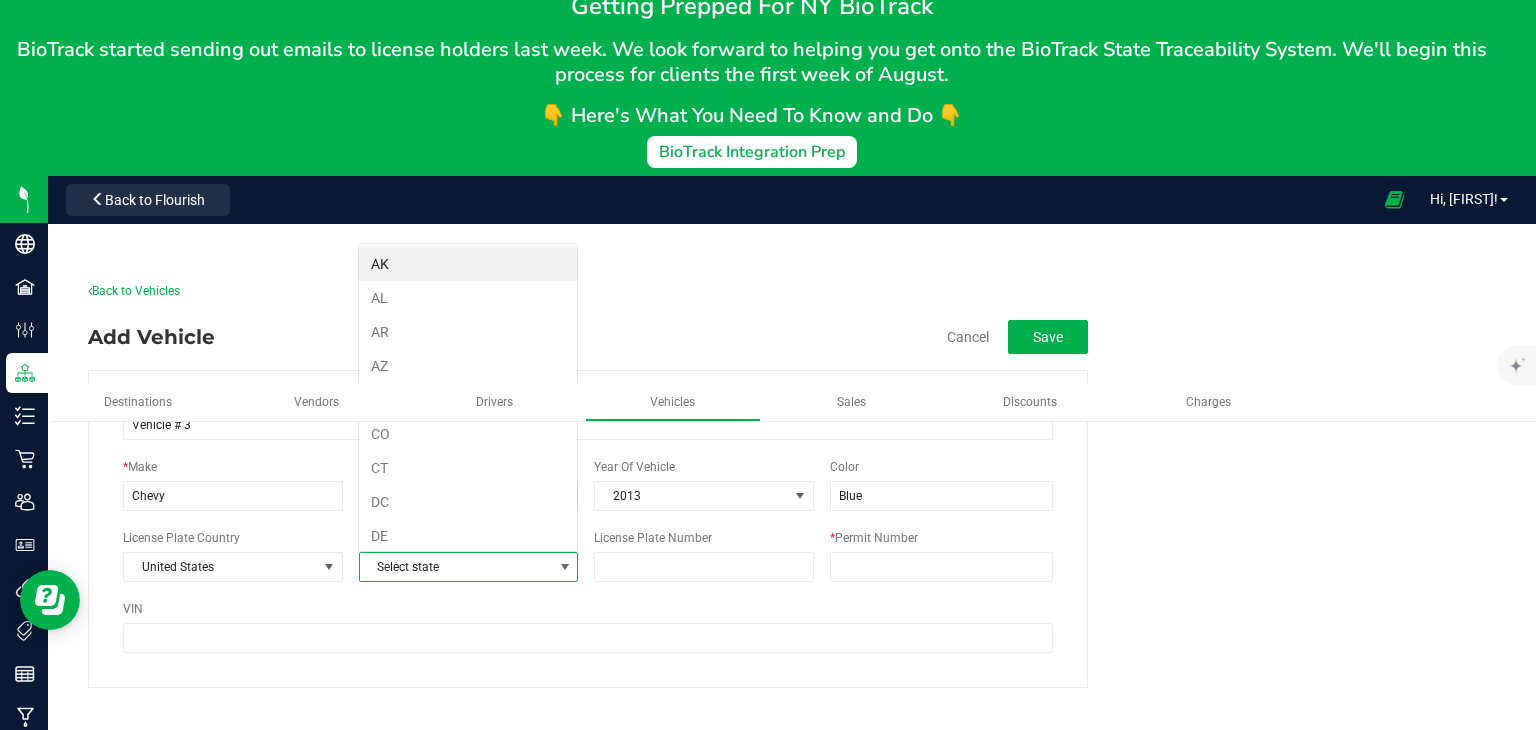 scroll, scrollTop: 99970, scrollLeft: 99780, axis: both 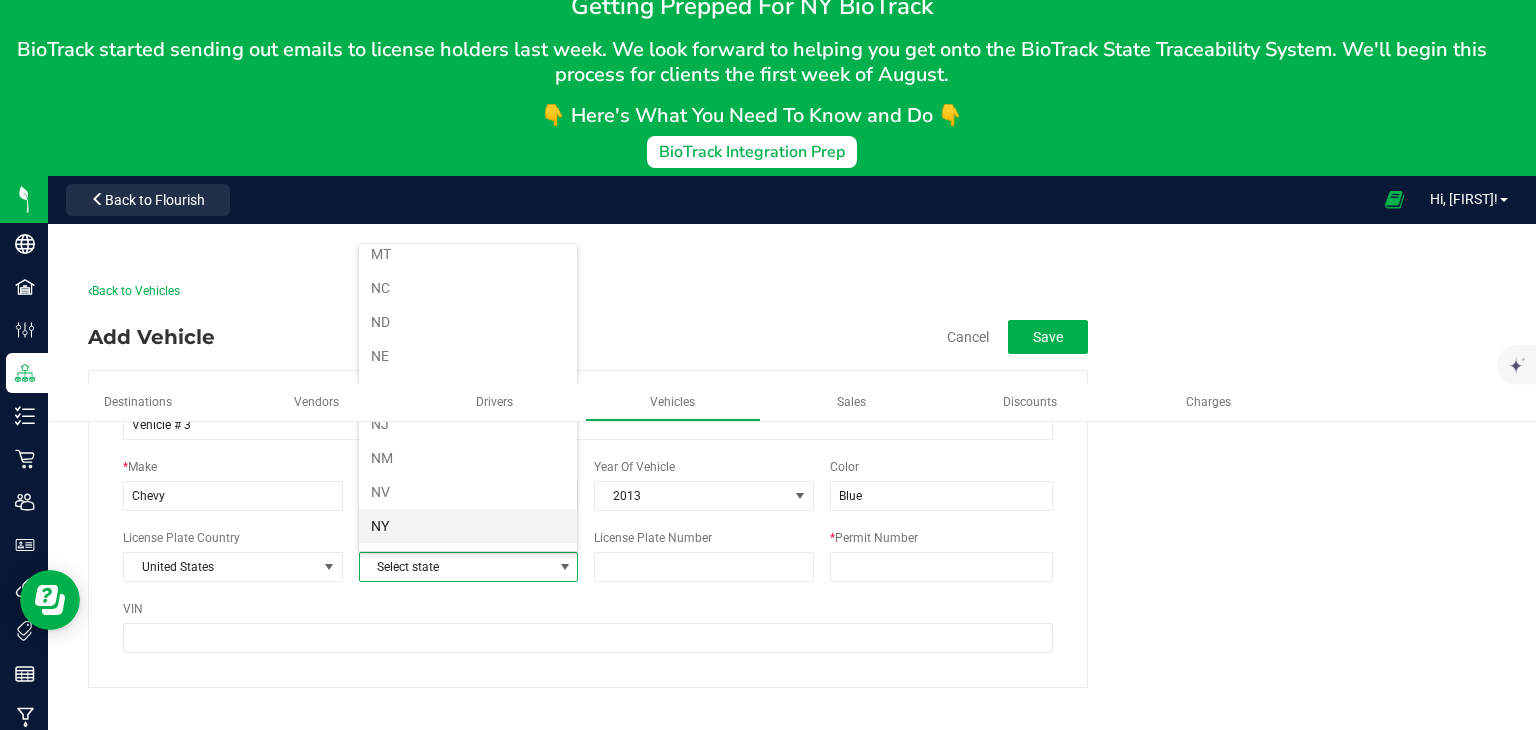 click on "NY" at bounding box center [468, 526] 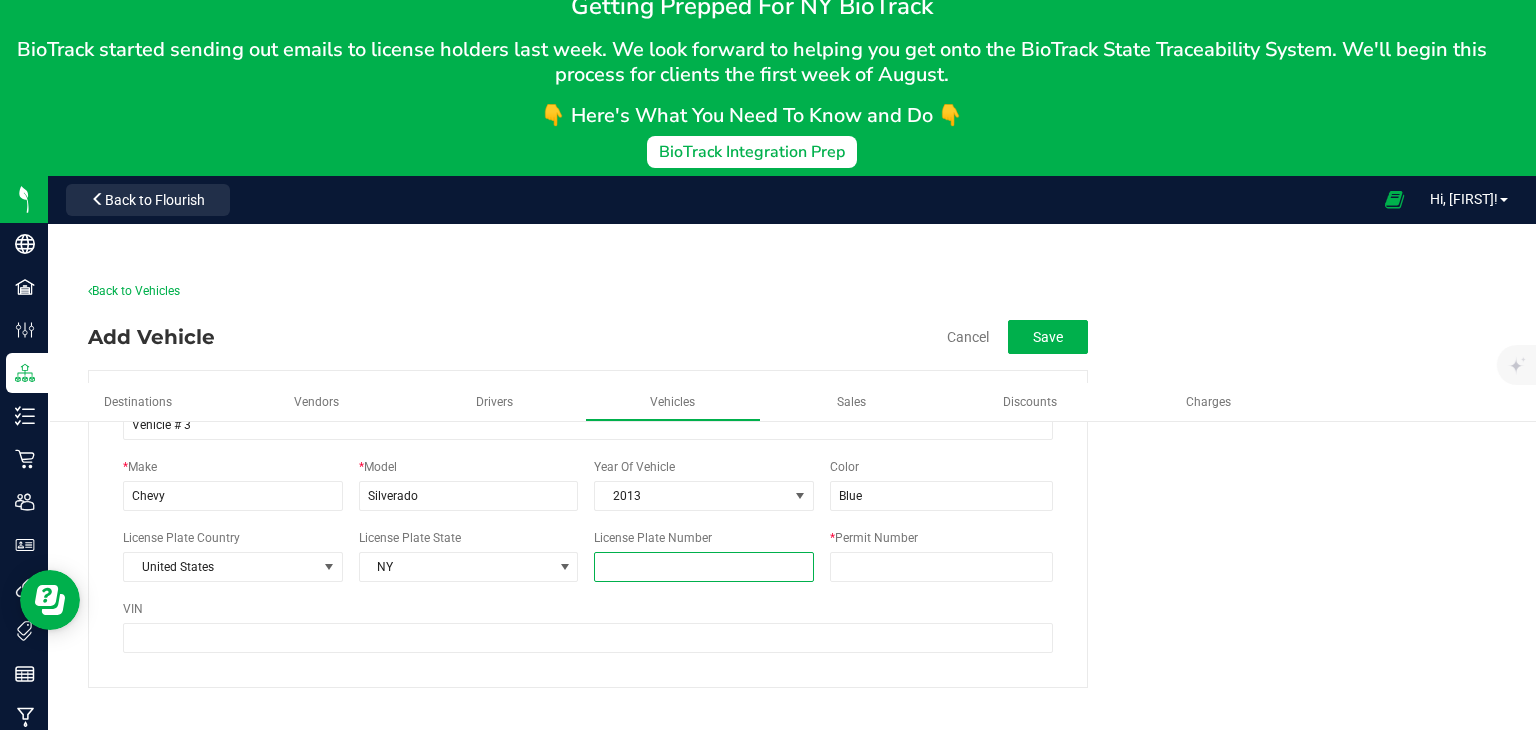 click on "License Plate Number" at bounding box center [704, 567] 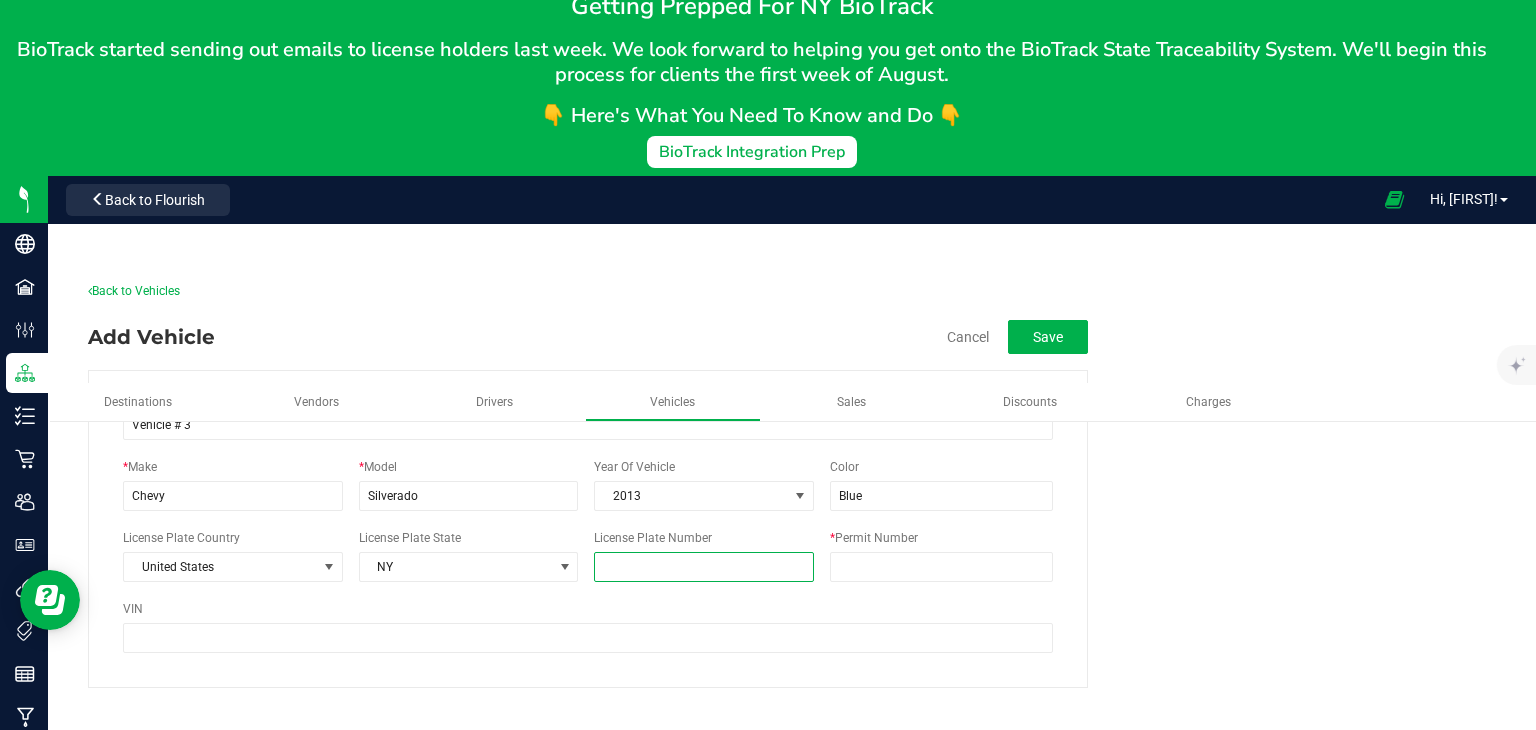 type on "LXE-8776" 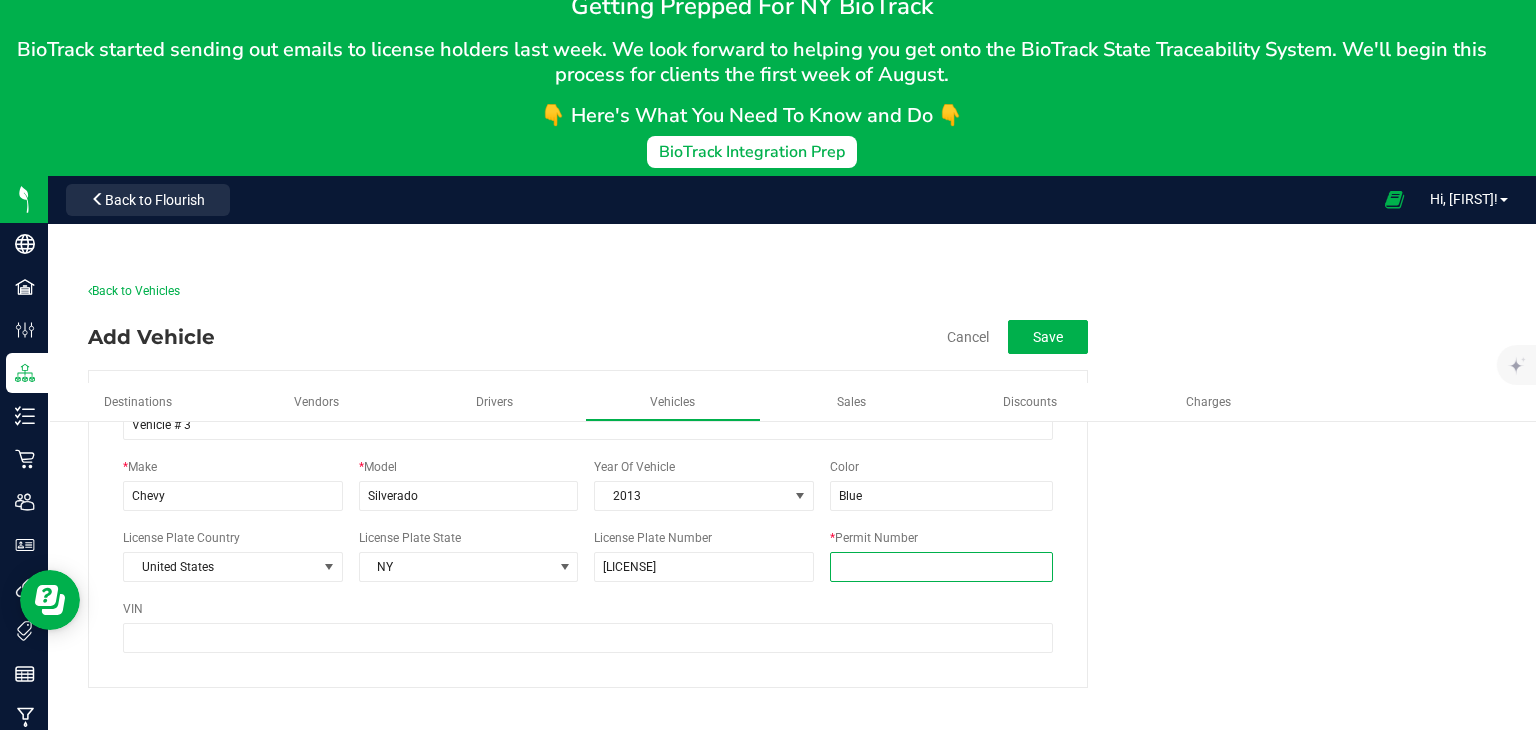 click on "*
Permit Number" at bounding box center [941, 567] 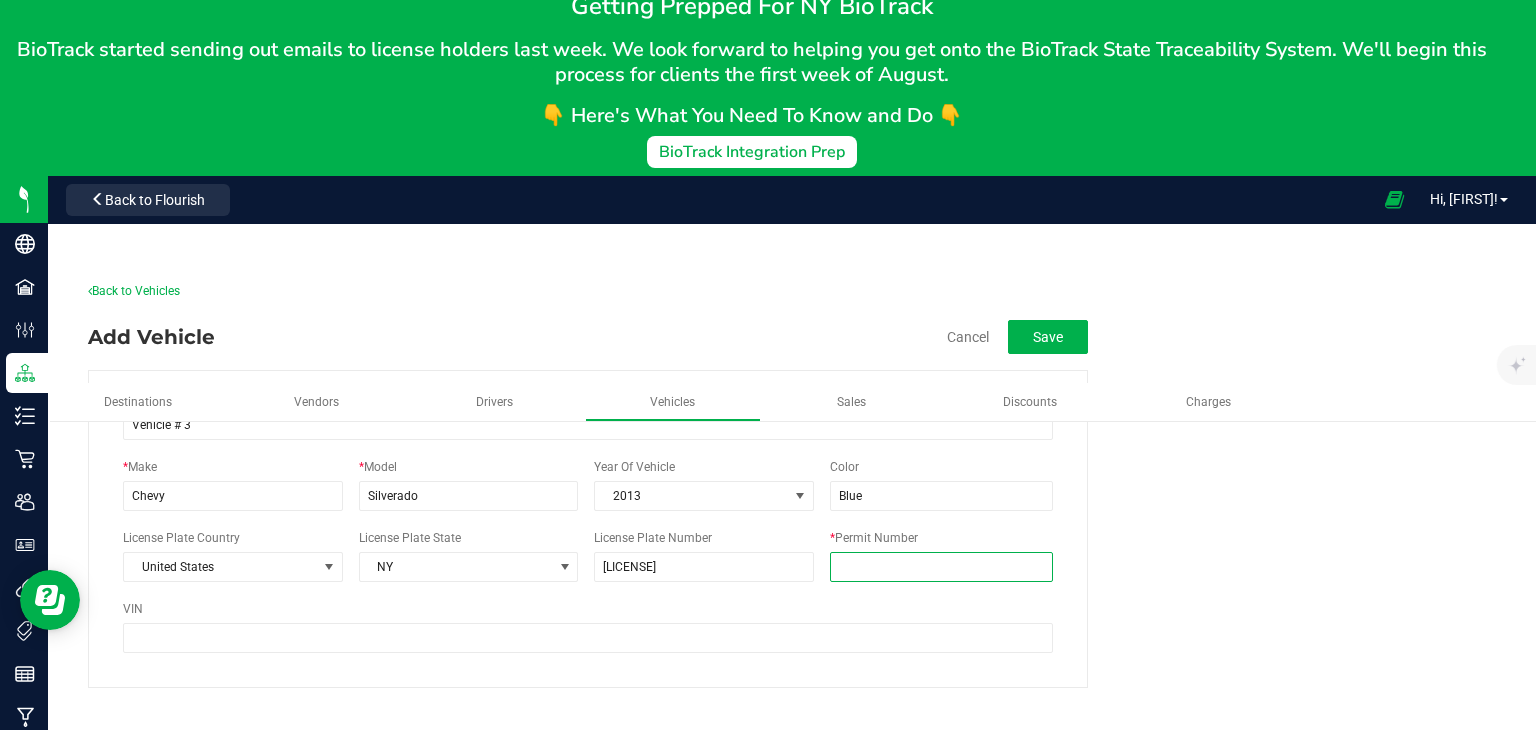 type on "OCM-DIST-24-000105" 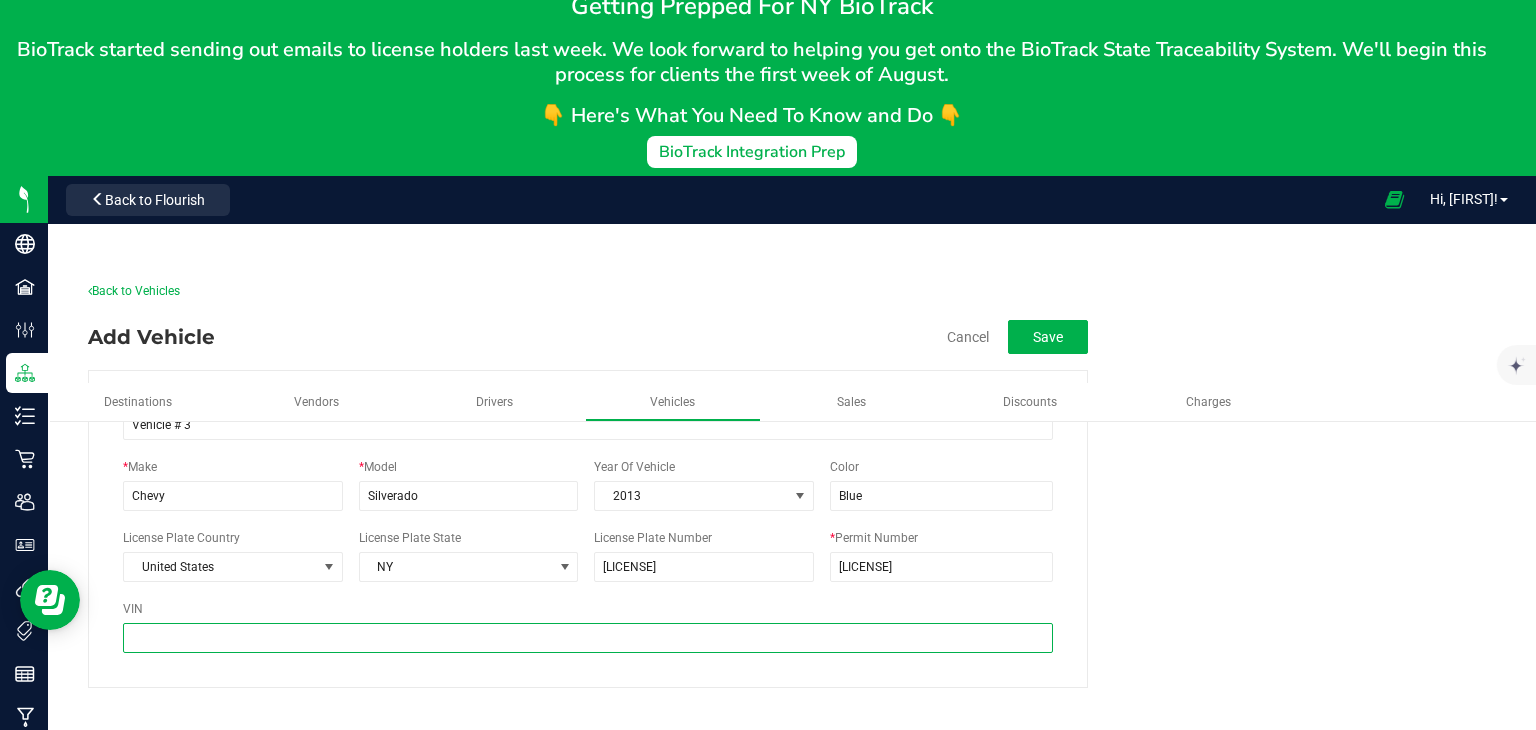 click on "VIN" at bounding box center (588, 638) 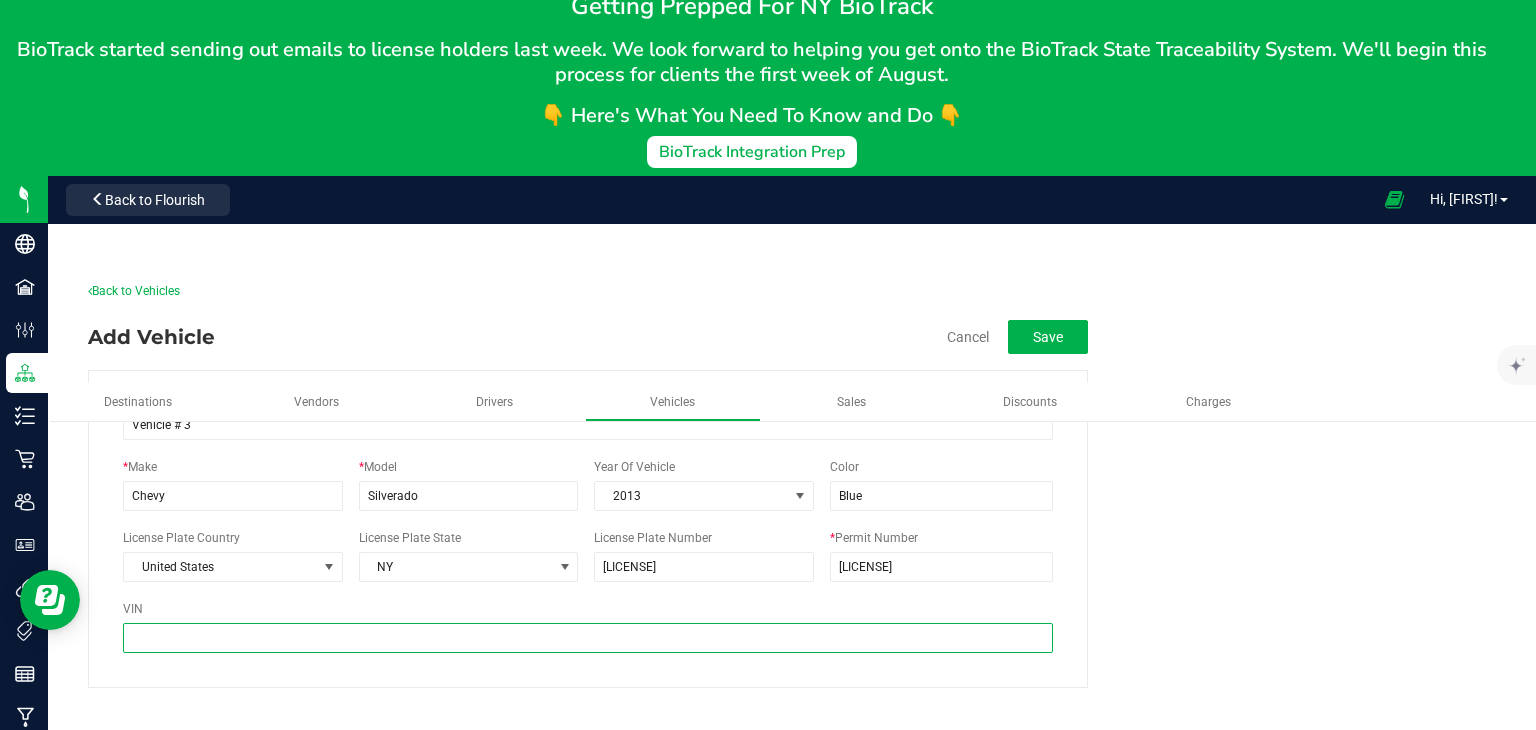type on "IGCNKPE04DZ345602" 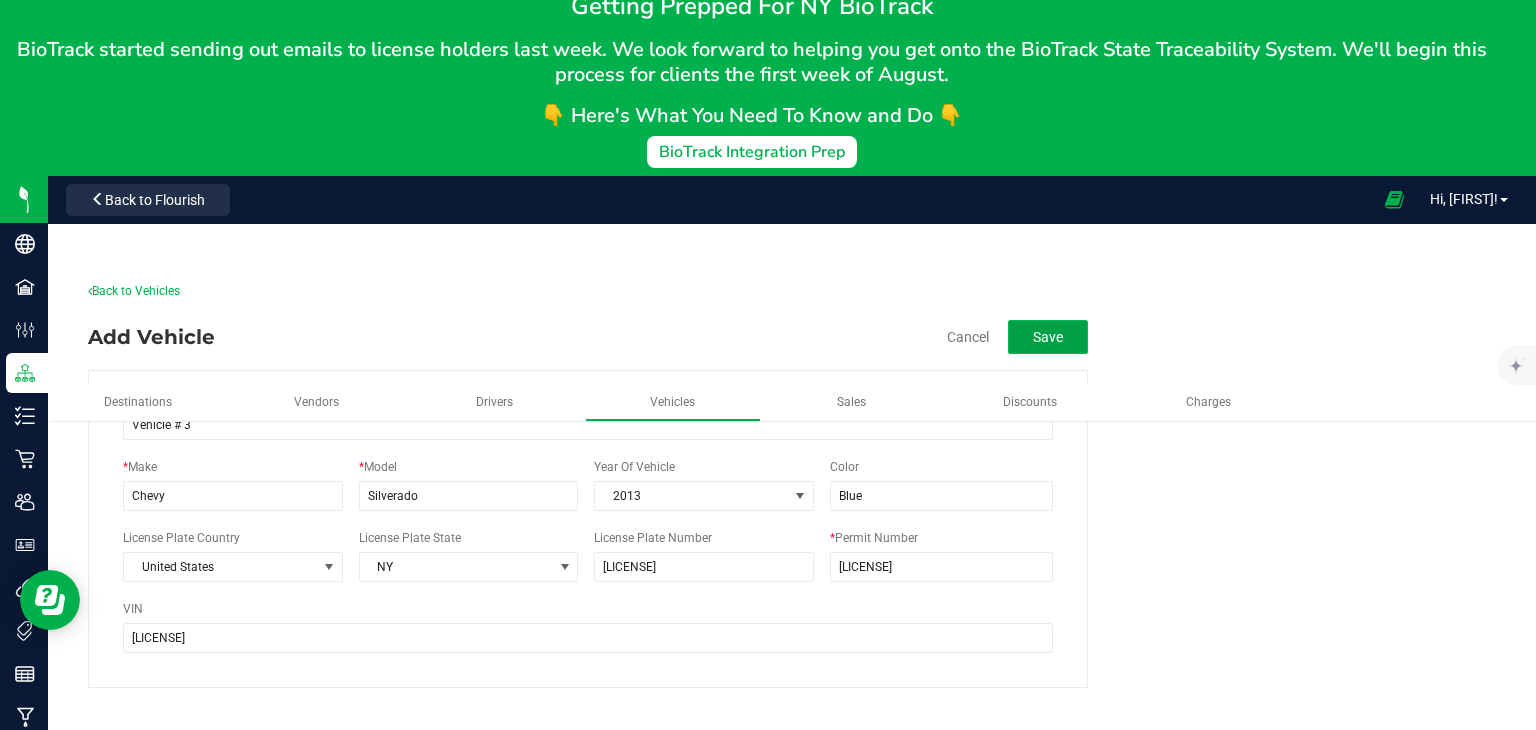 click on "Save" at bounding box center (1048, 337) 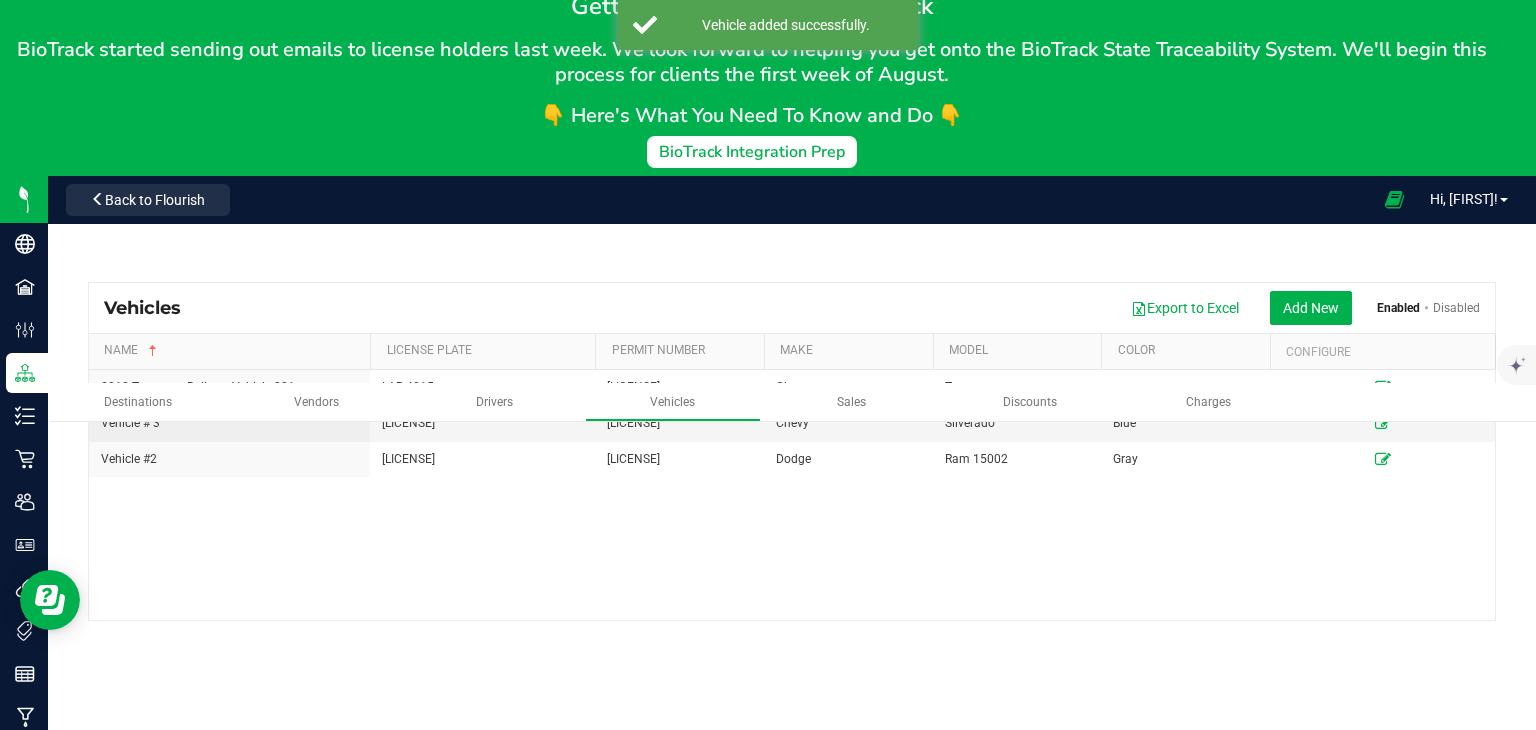 scroll, scrollTop: 0, scrollLeft: 0, axis: both 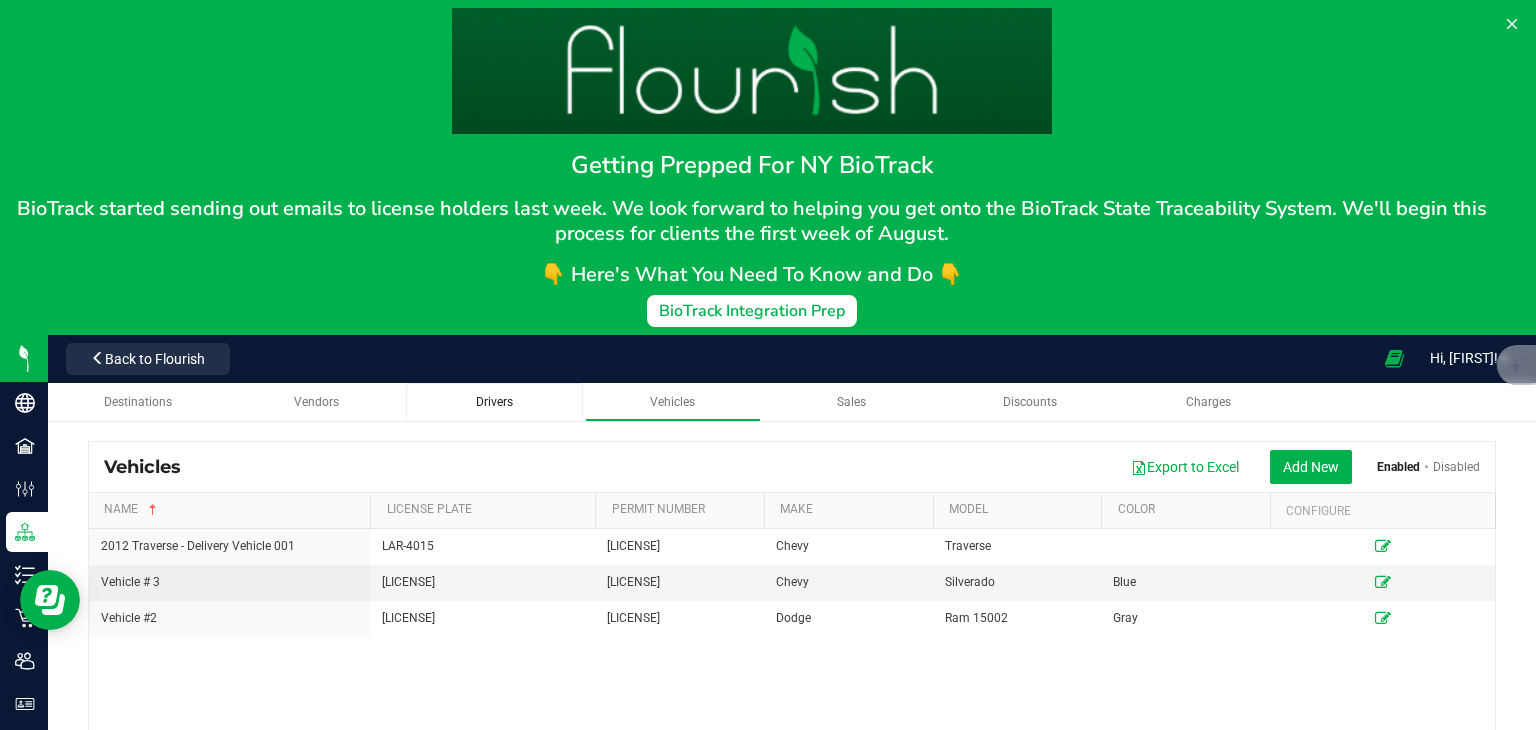 click on "Drivers" at bounding box center [494, 402] 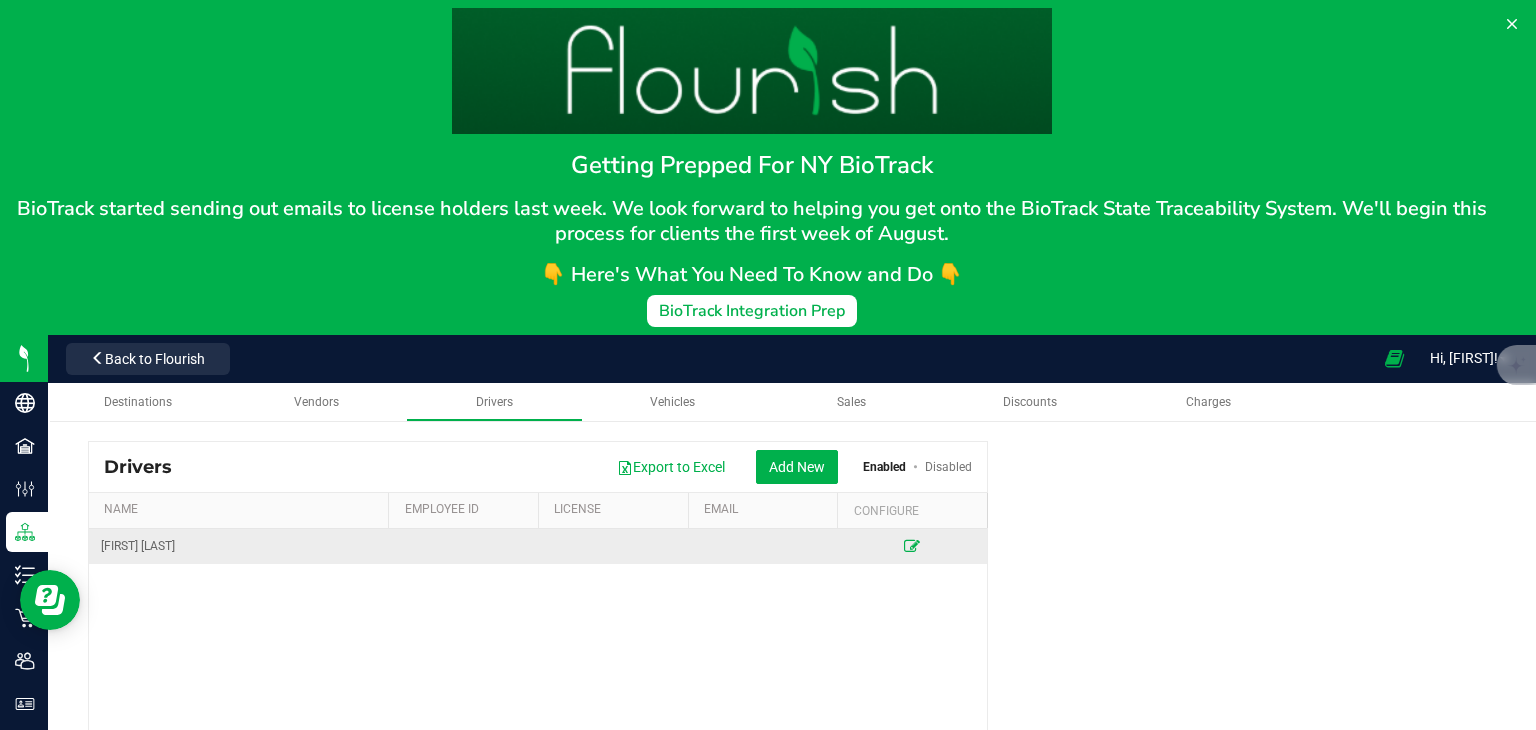 click at bounding box center [912, 546] 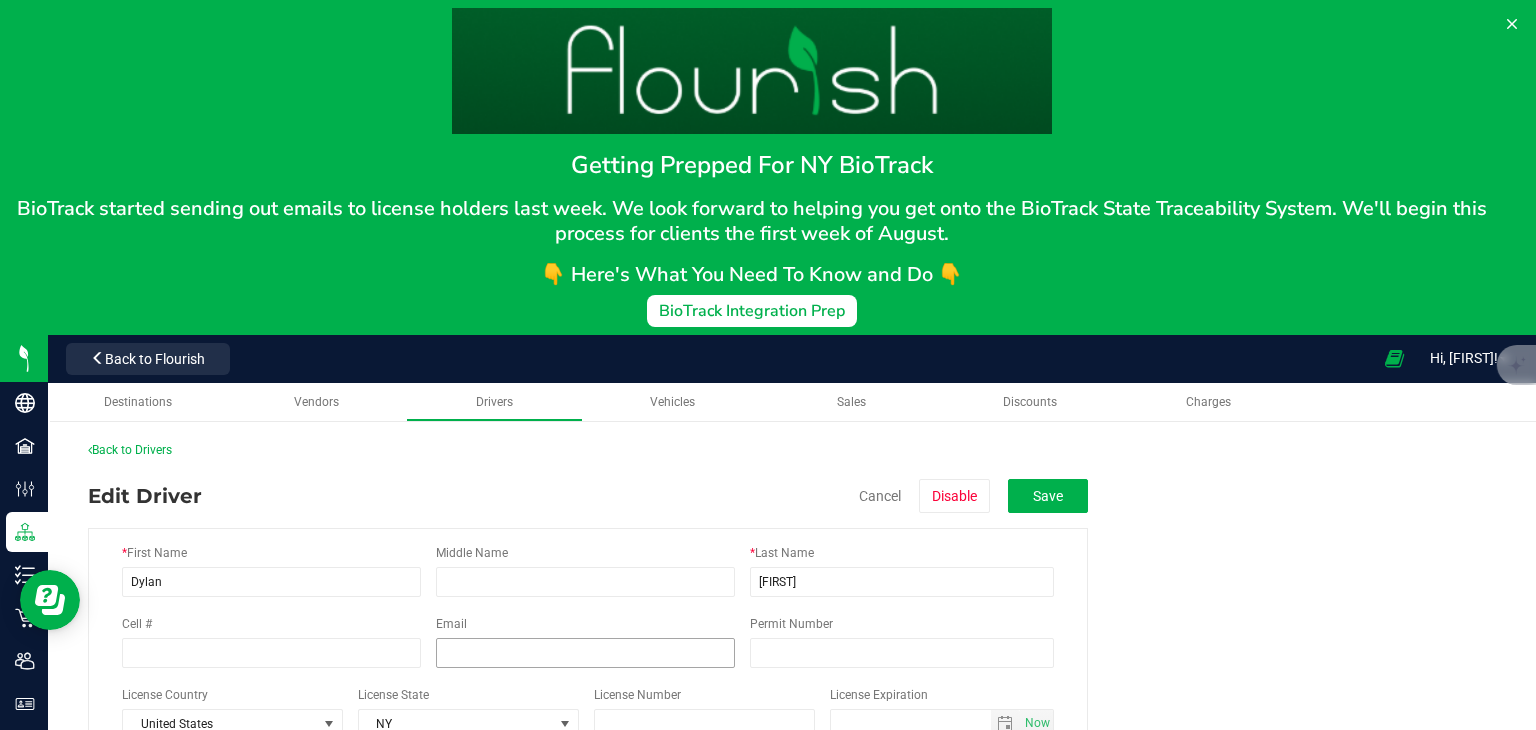 scroll, scrollTop: 22, scrollLeft: 0, axis: vertical 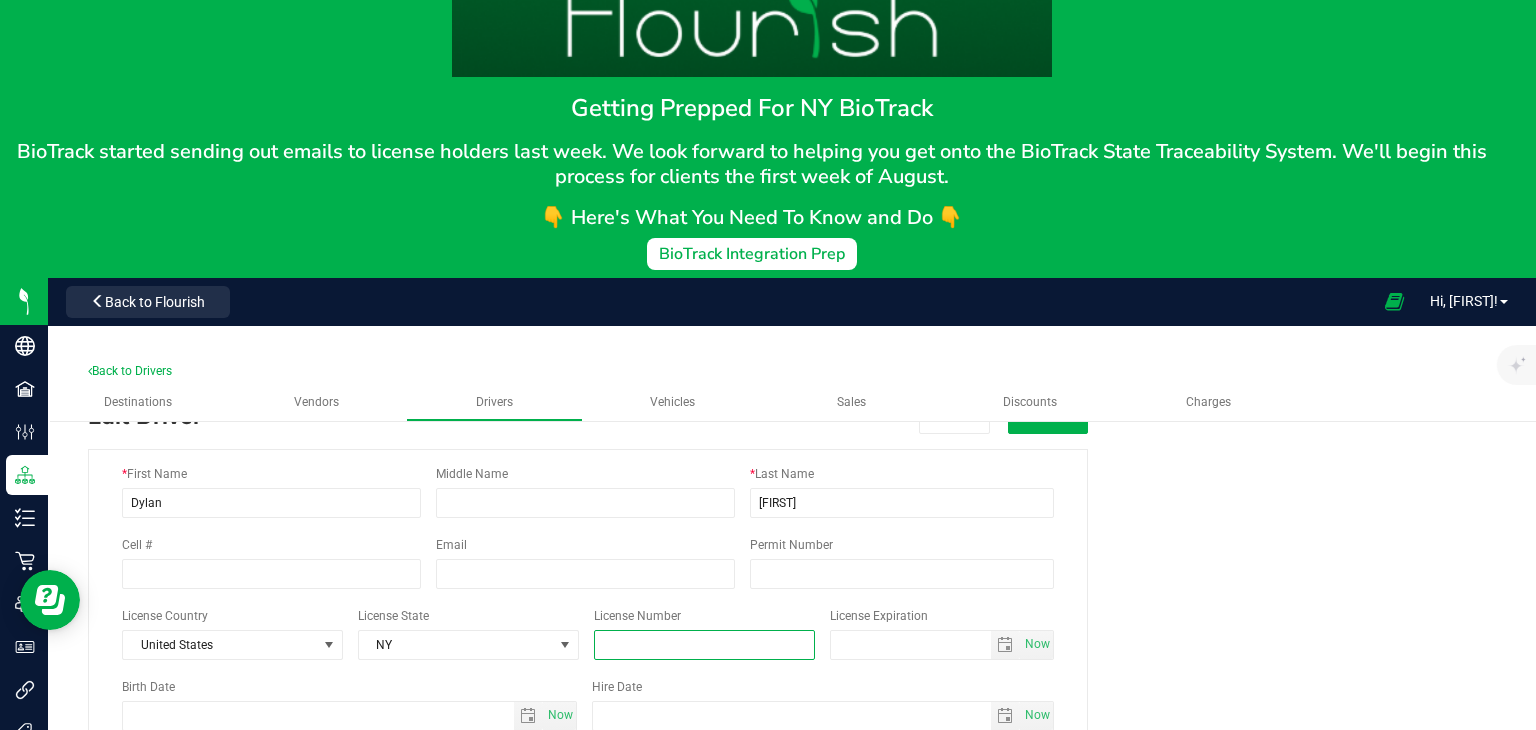 click at bounding box center (704, 645) 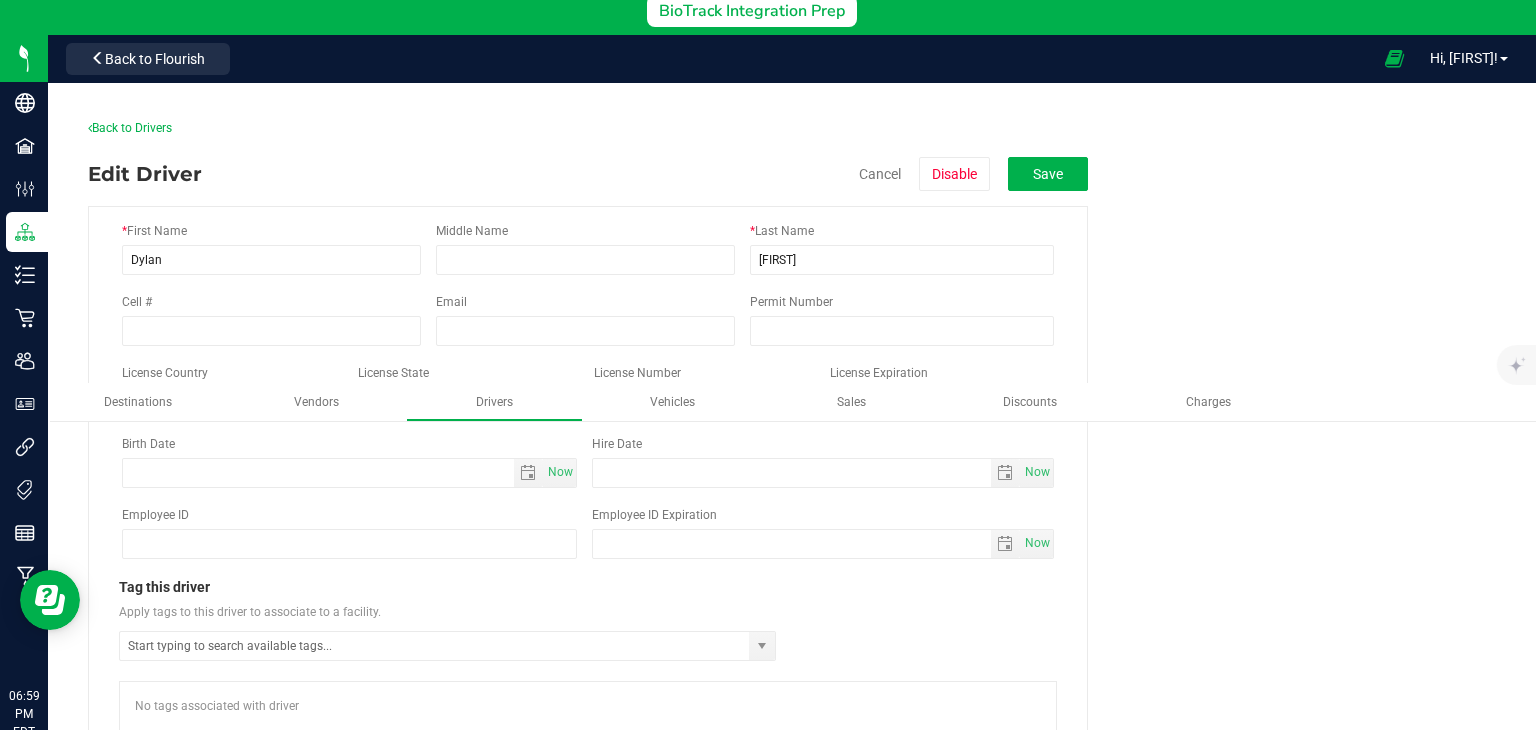 scroll, scrollTop: 332, scrollLeft: 0, axis: vertical 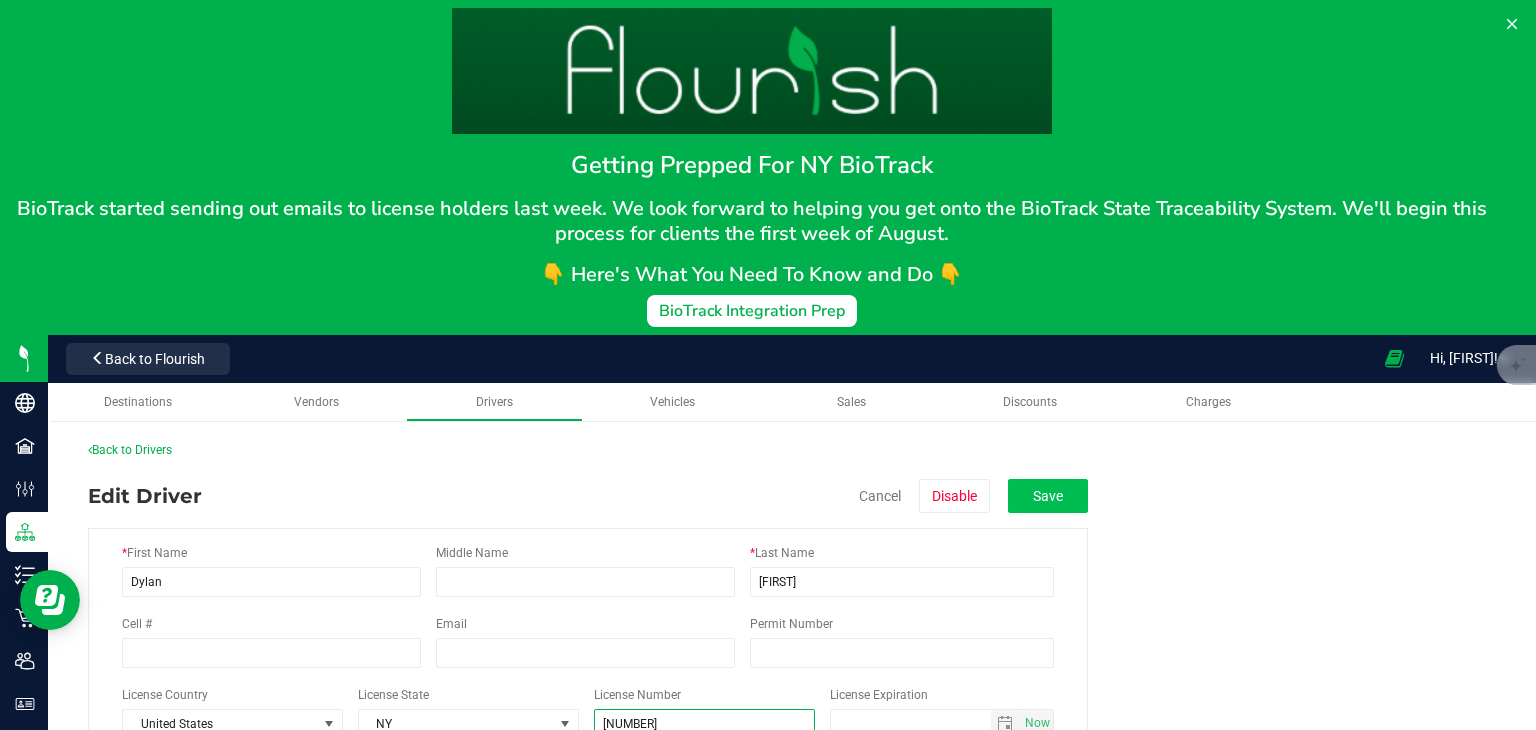 type on "285512316" 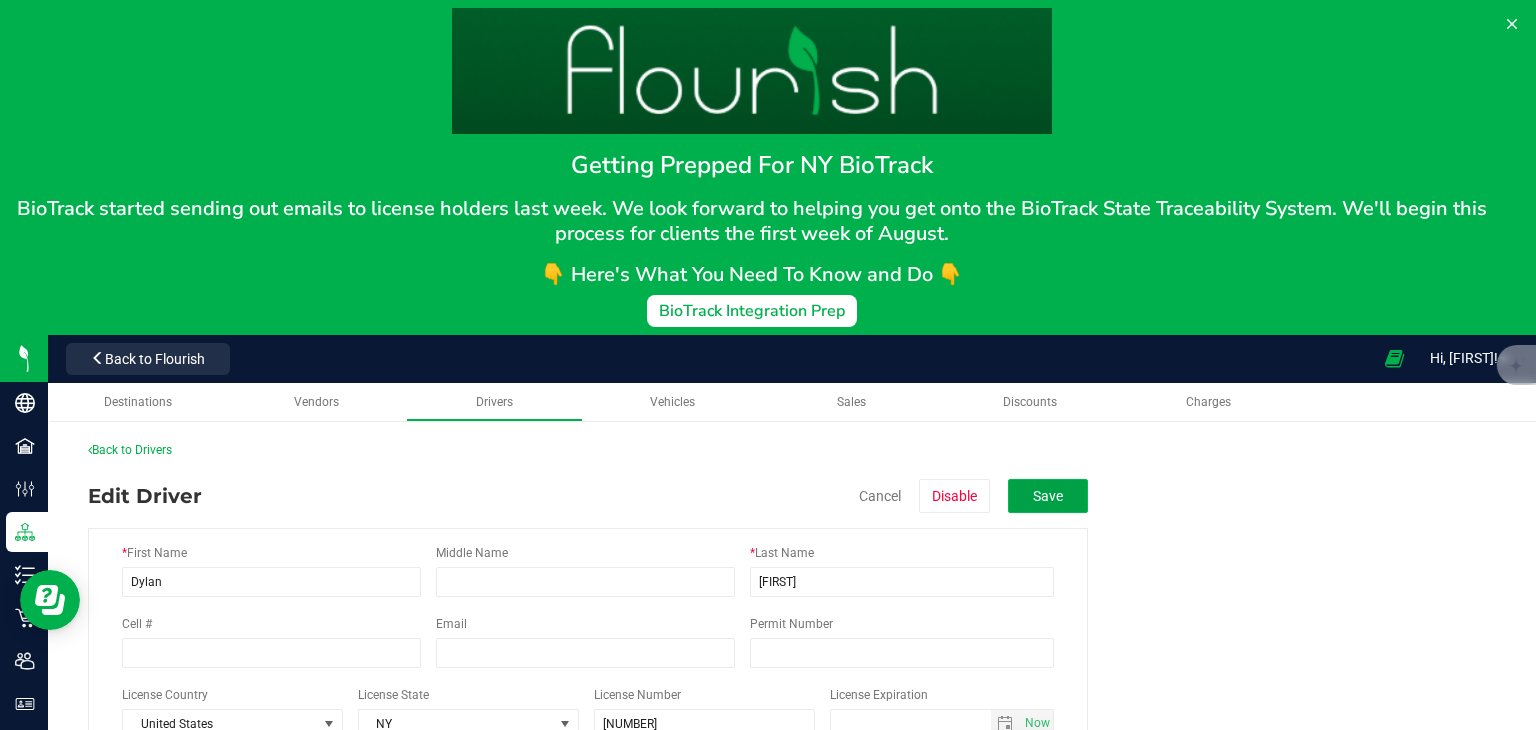 click on "Save" at bounding box center (1048, 496) 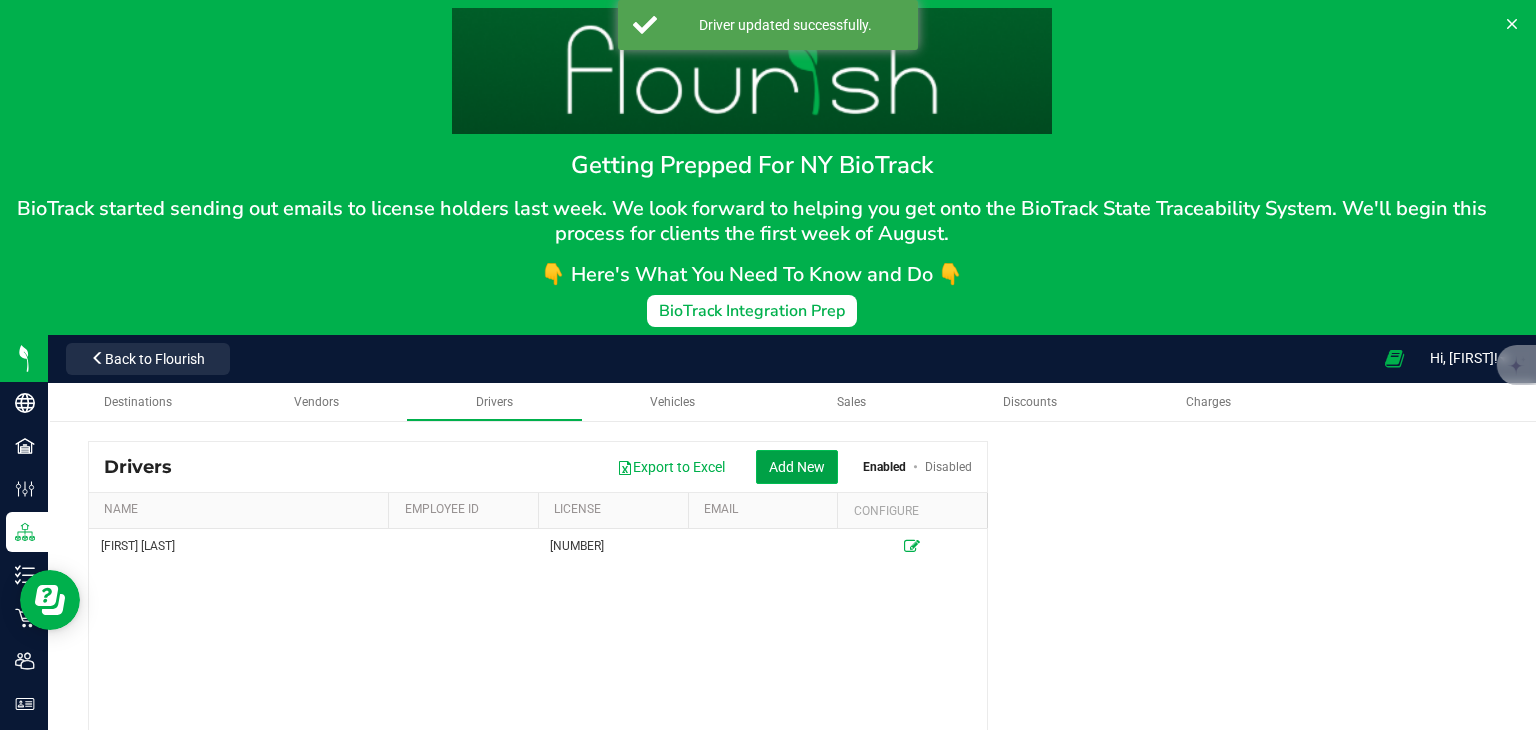 click on "Add New" at bounding box center (797, 467) 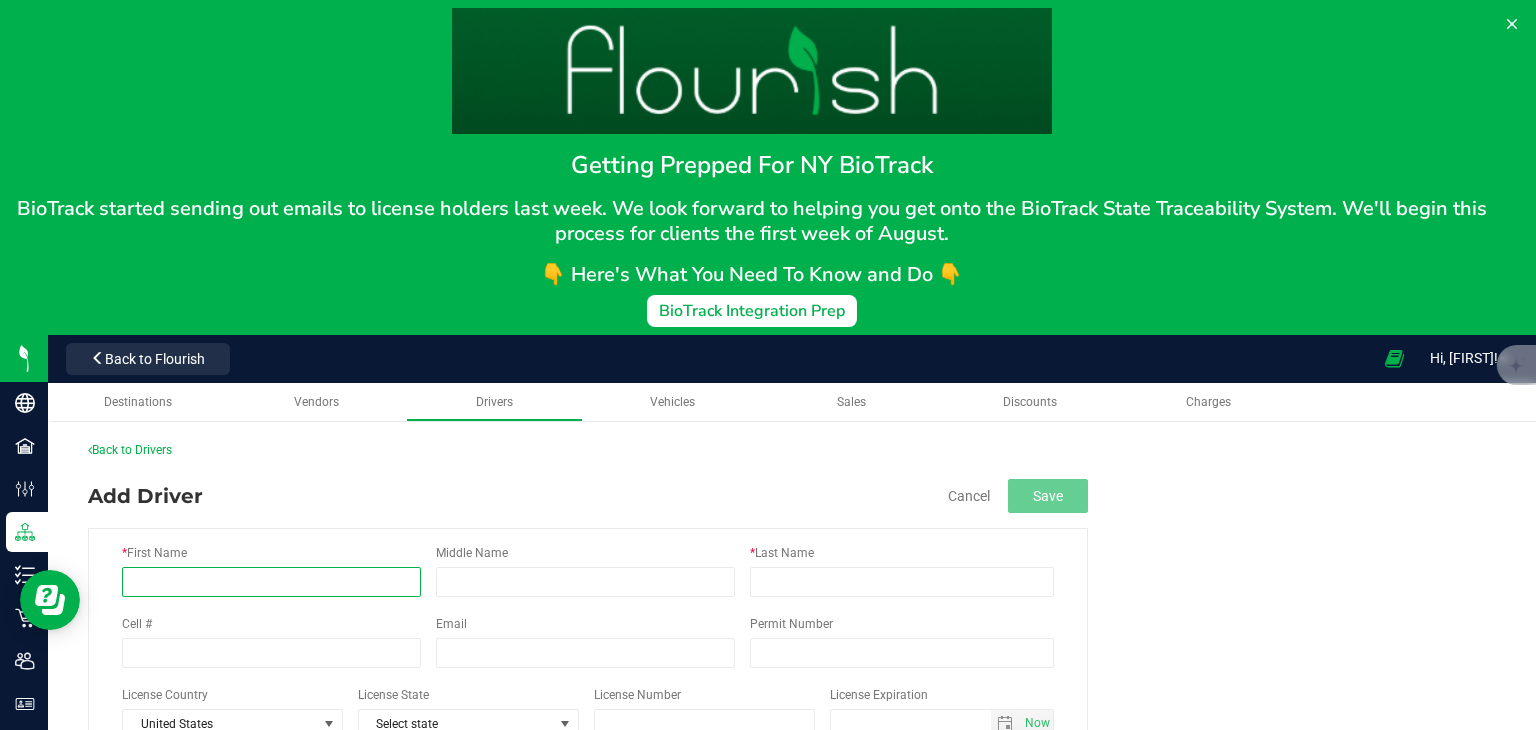 click on "*
First Name" at bounding box center [271, 582] 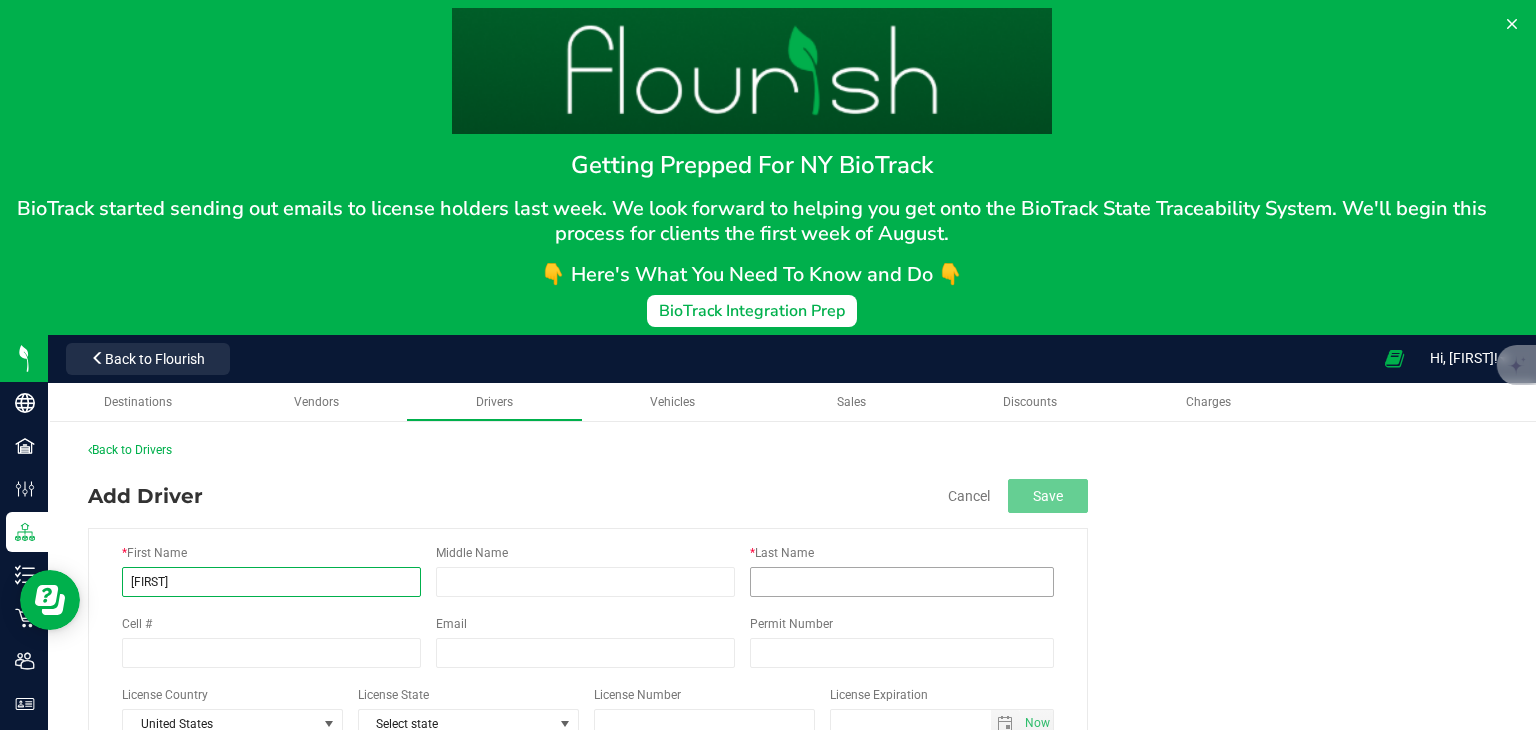 type on "John" 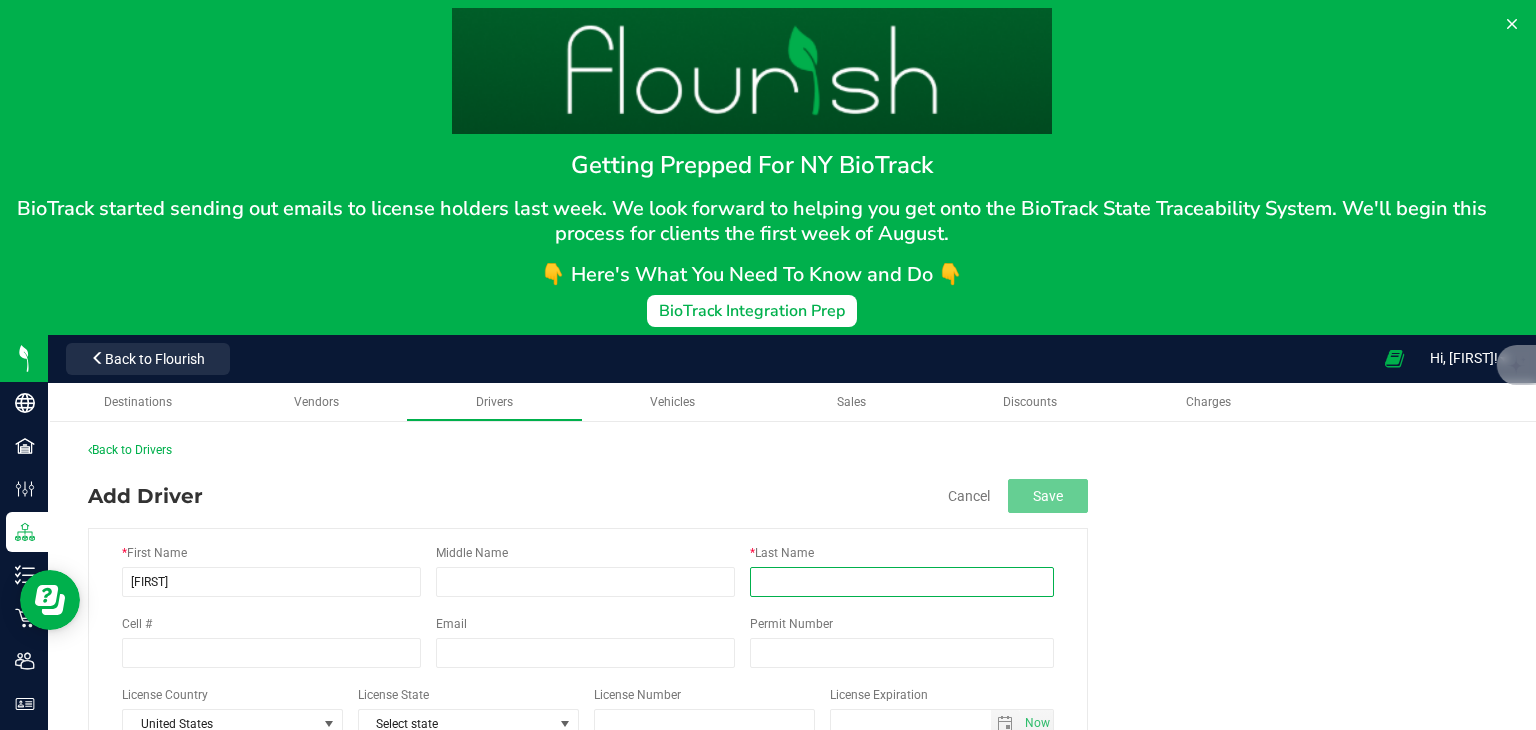 click on "*
Last Name" at bounding box center [902, 582] 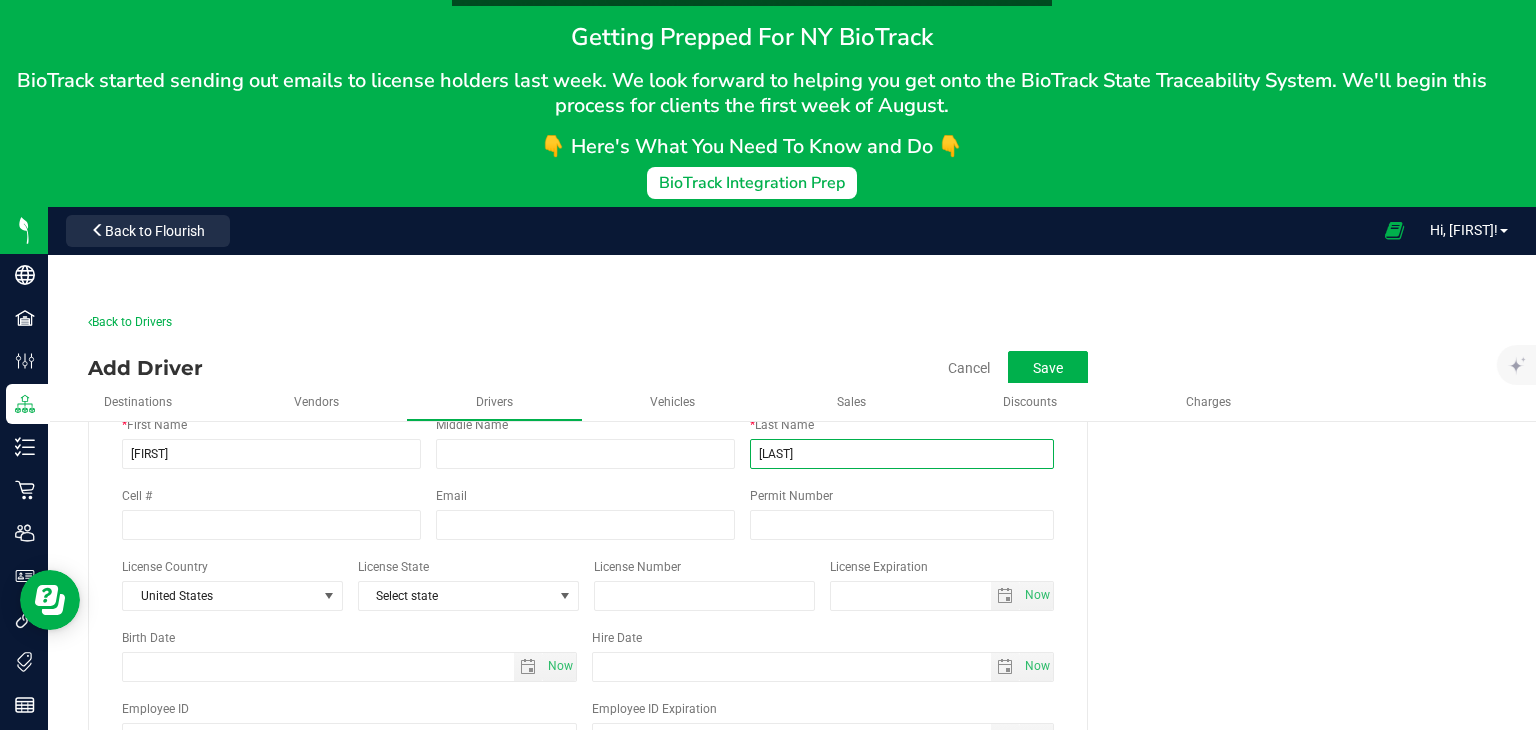 scroll, scrollTop: 128, scrollLeft: 0, axis: vertical 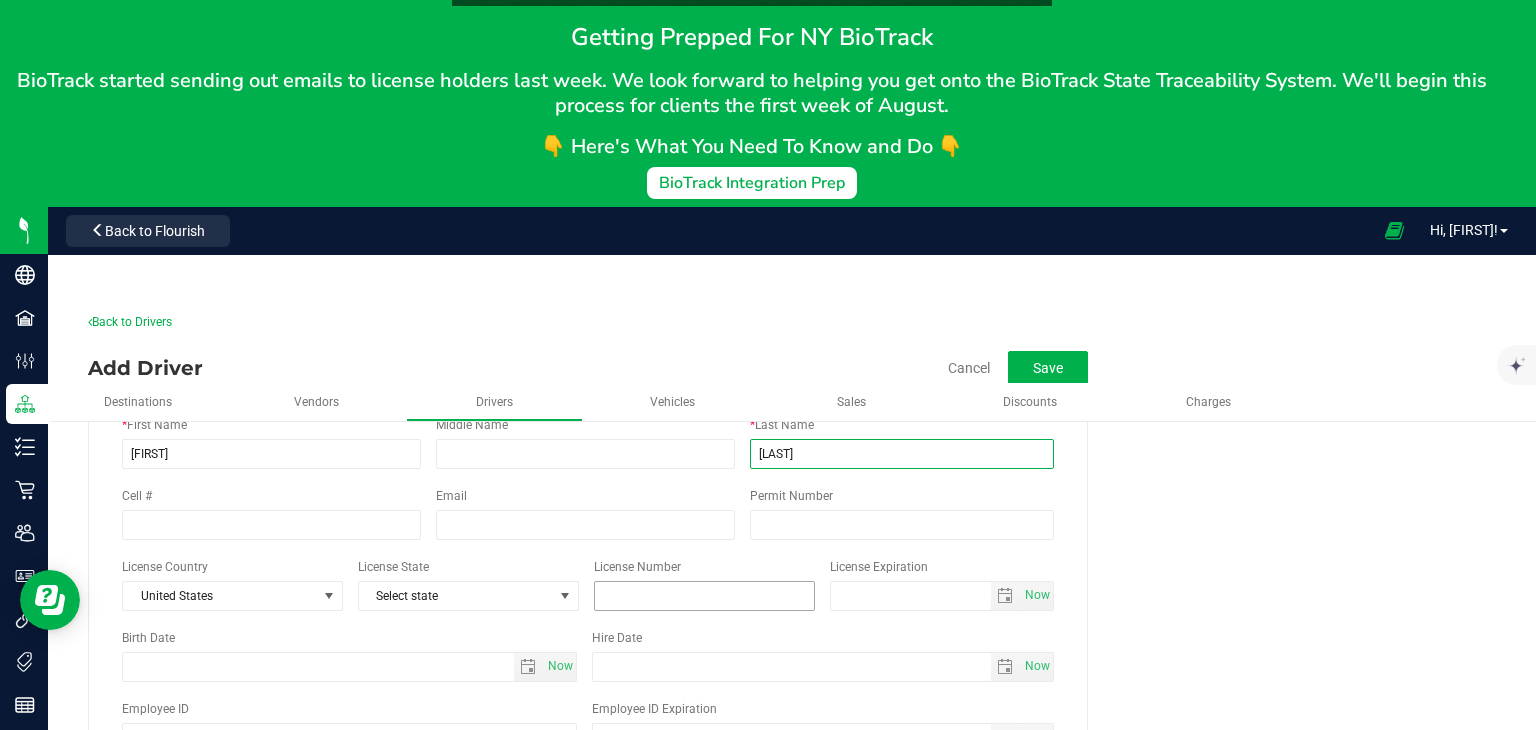 type on "Abounader" 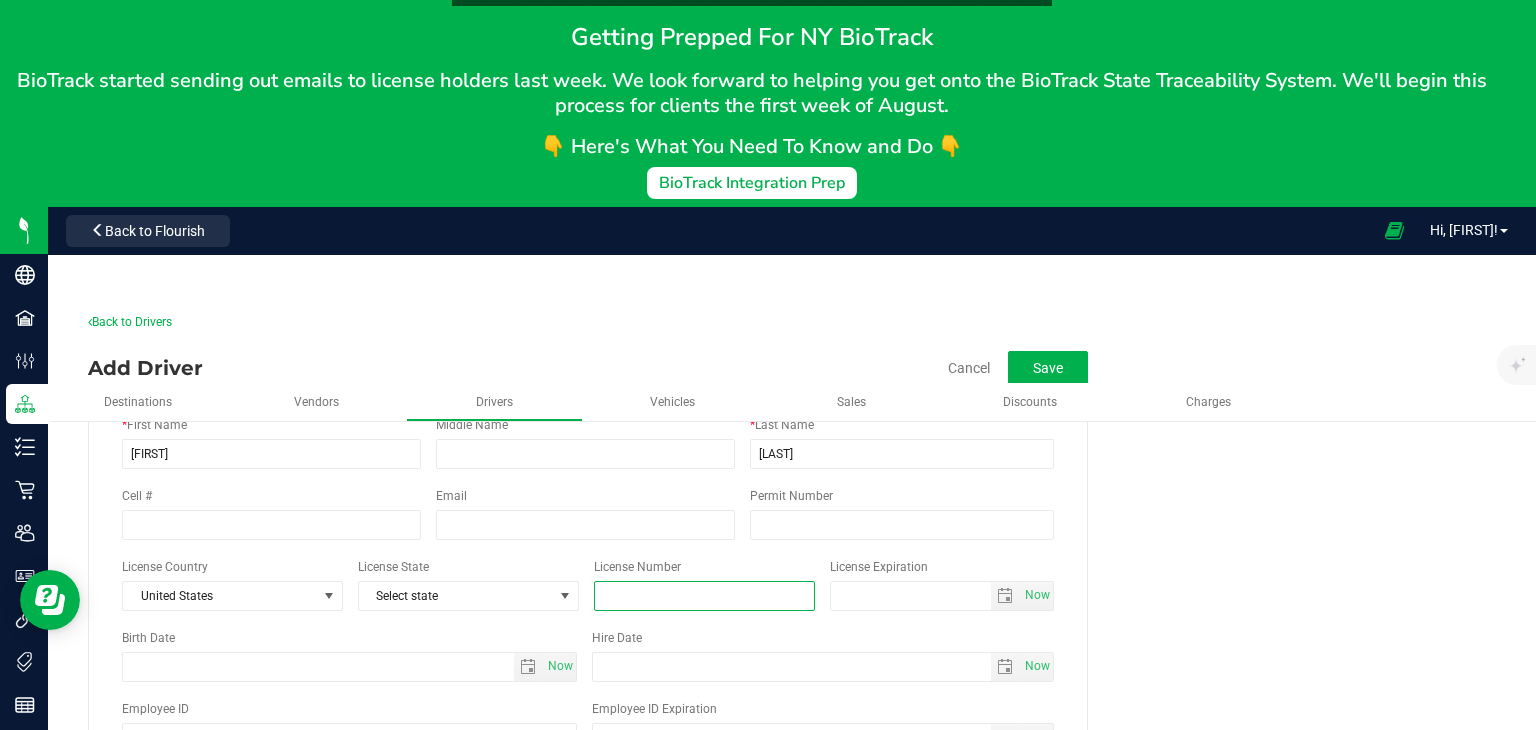 click at bounding box center [704, 596] 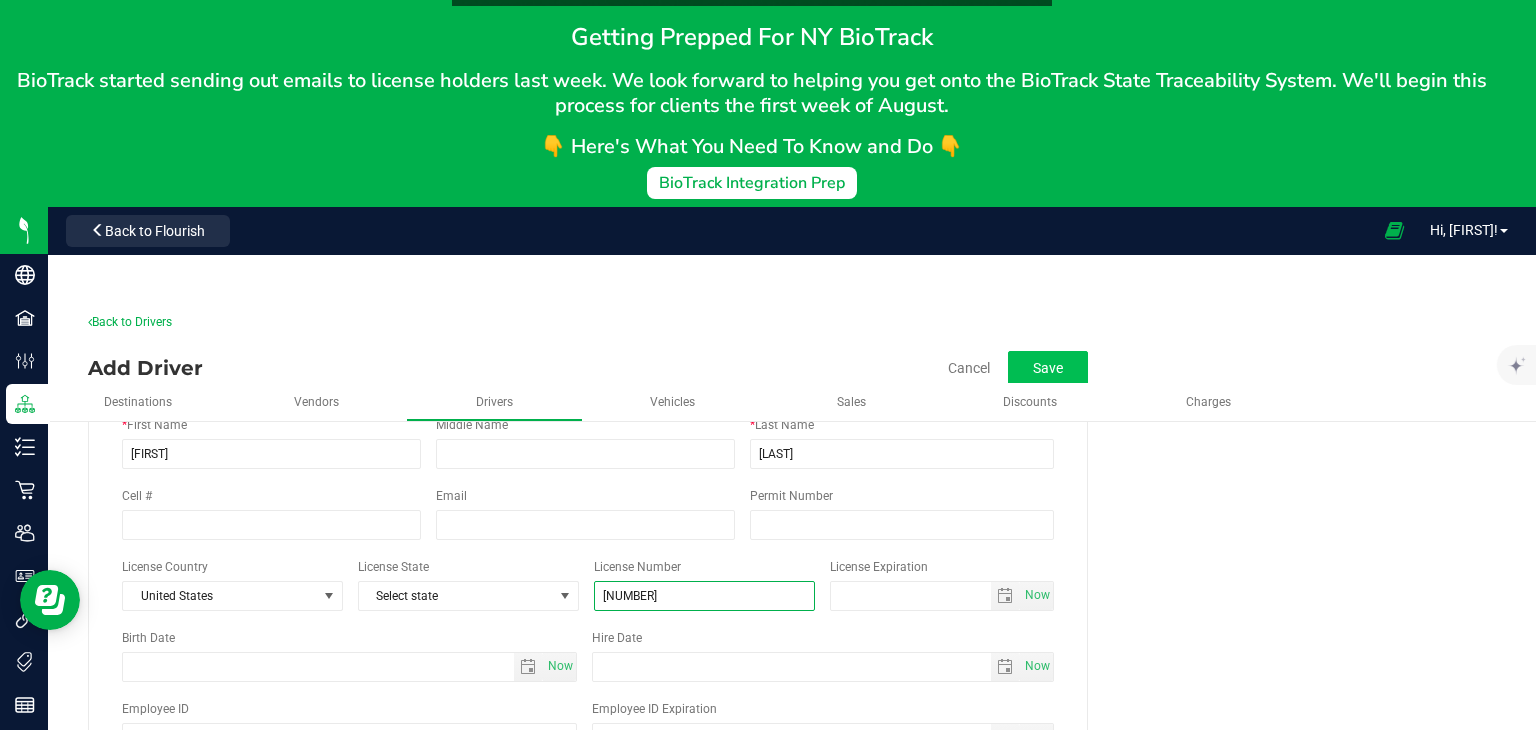 type on "699128708" 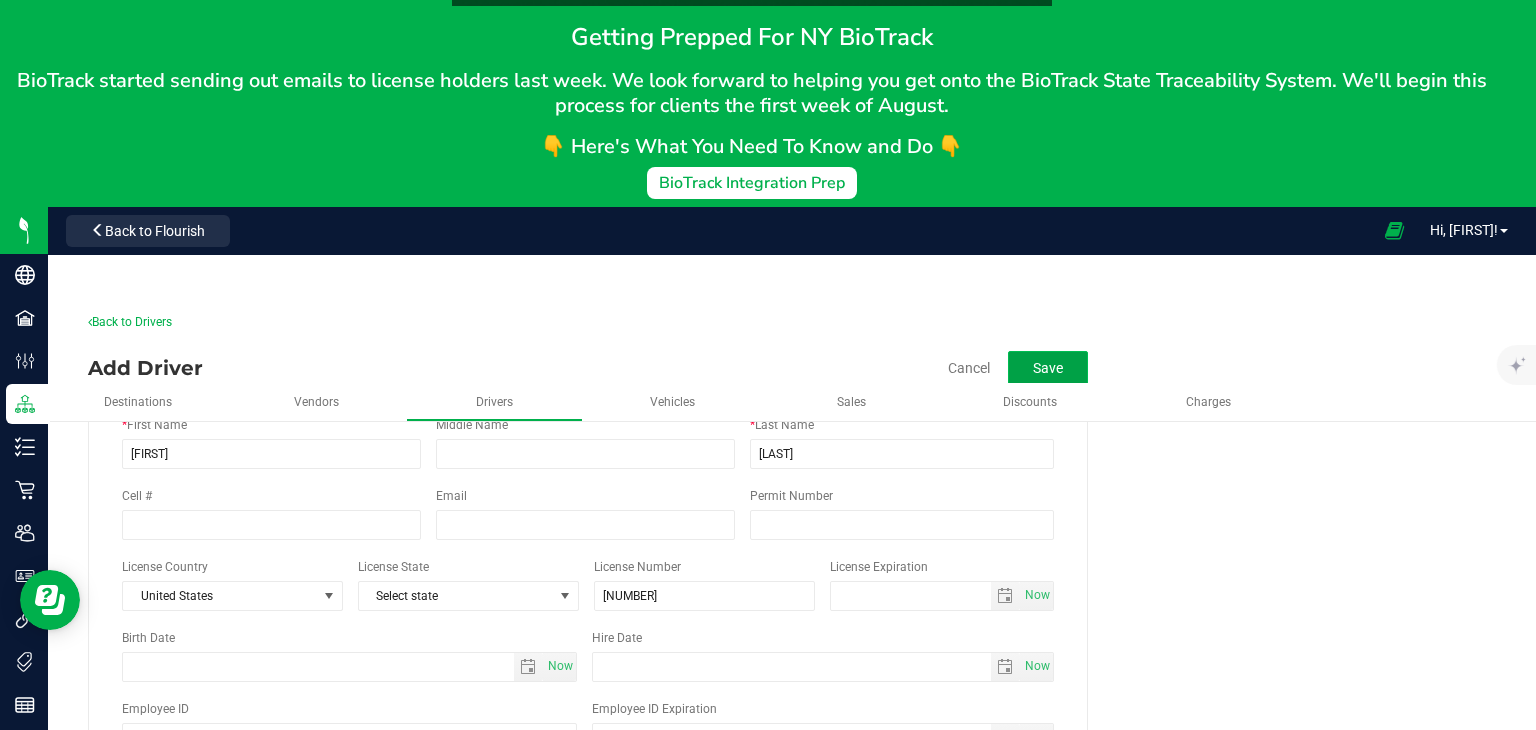 click on "Save" at bounding box center [1048, 368] 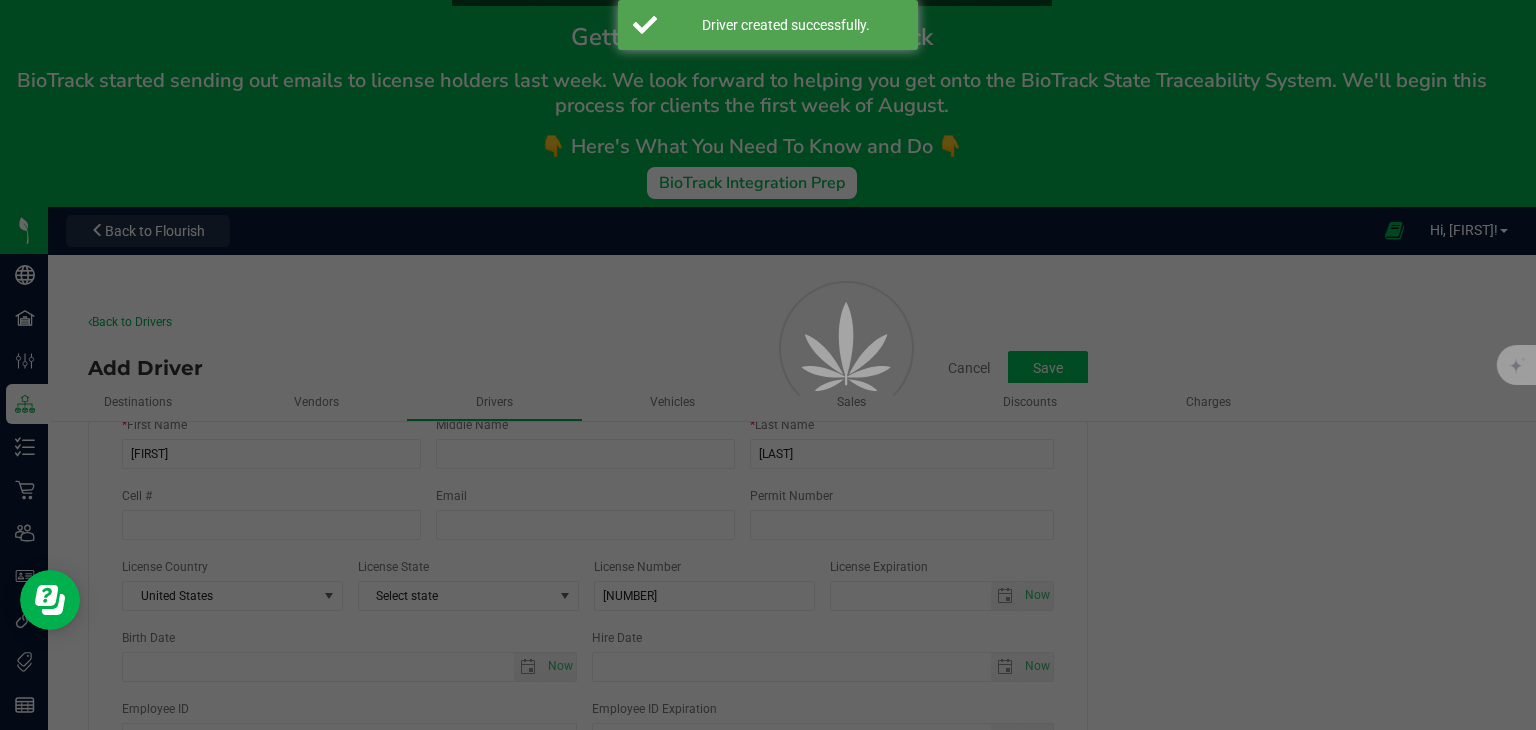 scroll, scrollTop: 0, scrollLeft: 0, axis: both 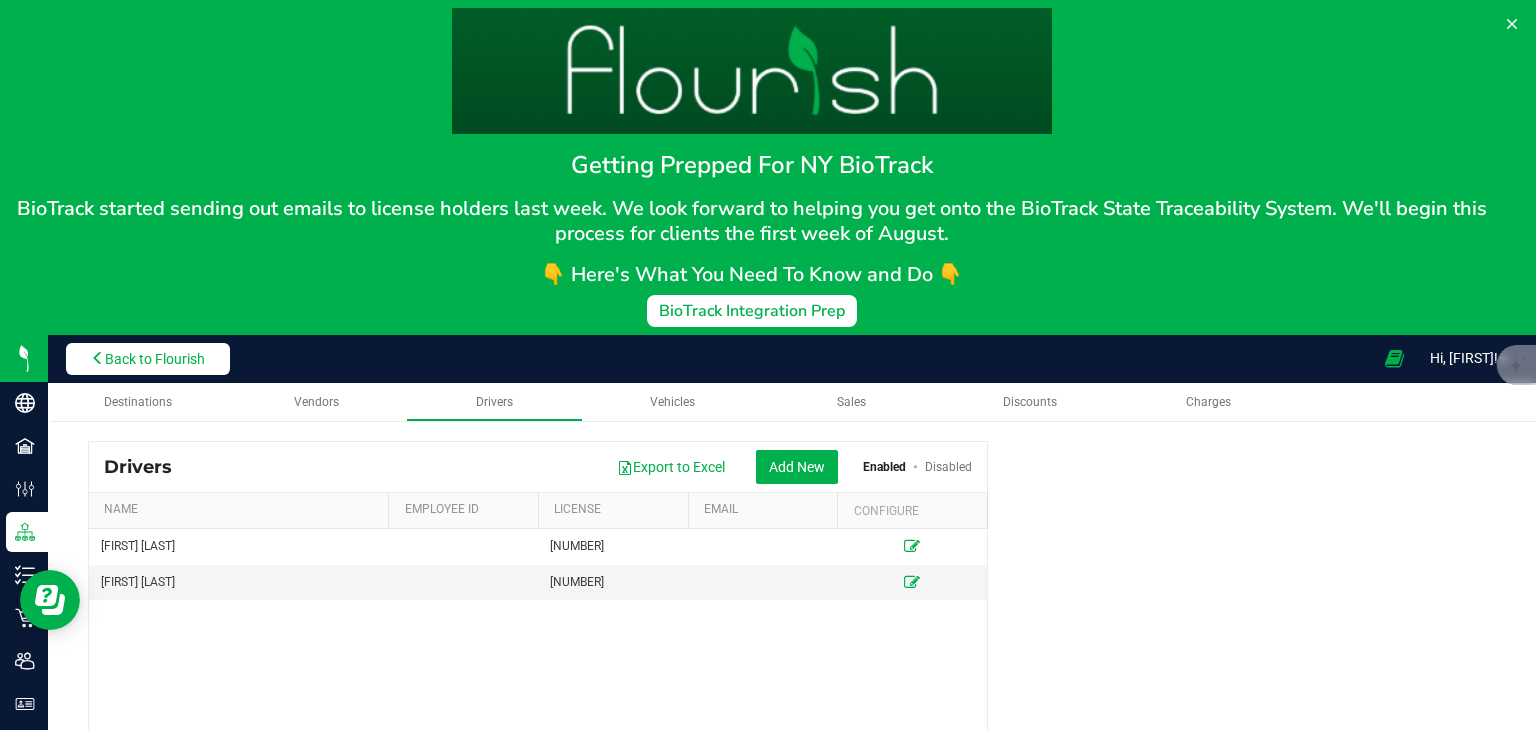 click on "Back to Flourish" at bounding box center [155, 359] 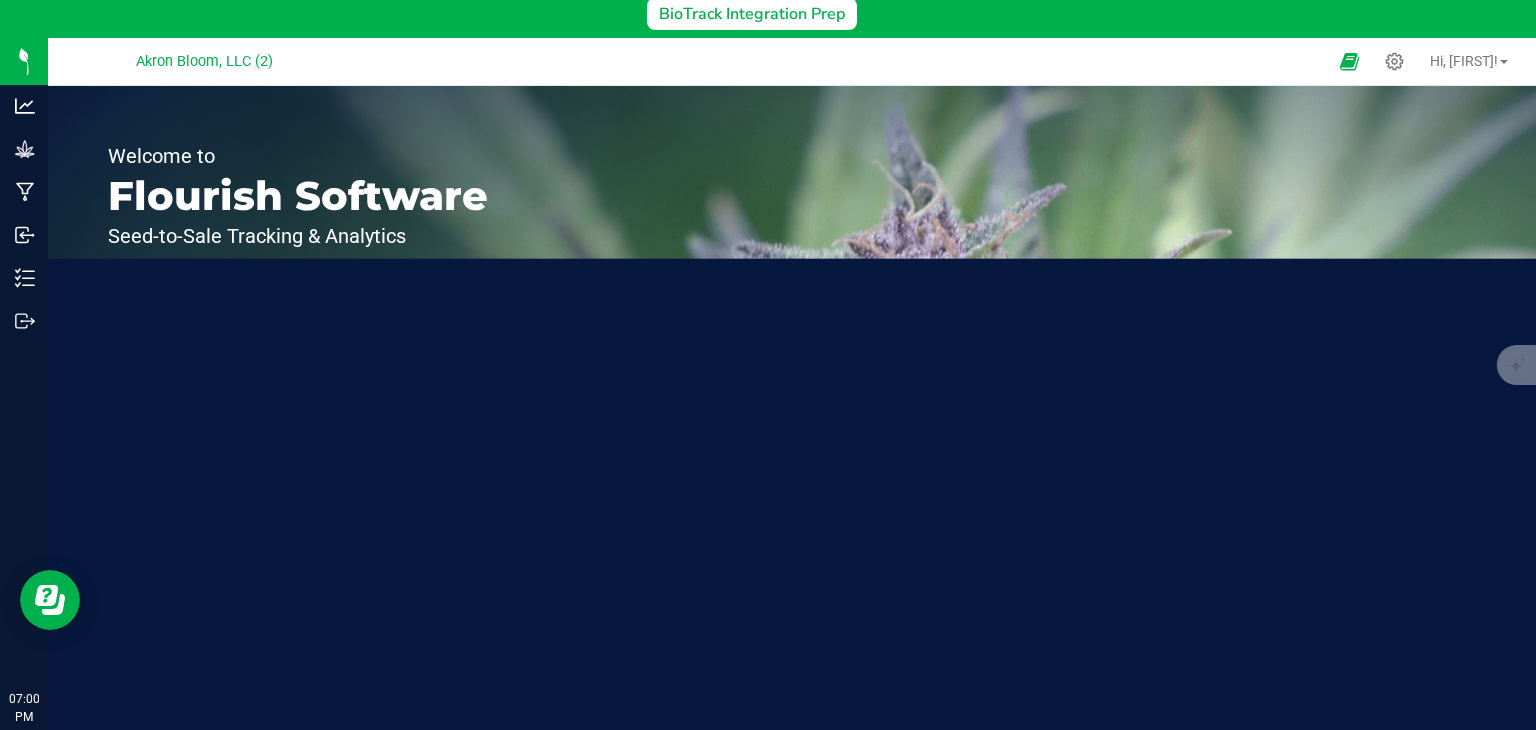 scroll, scrollTop: 335, scrollLeft: 0, axis: vertical 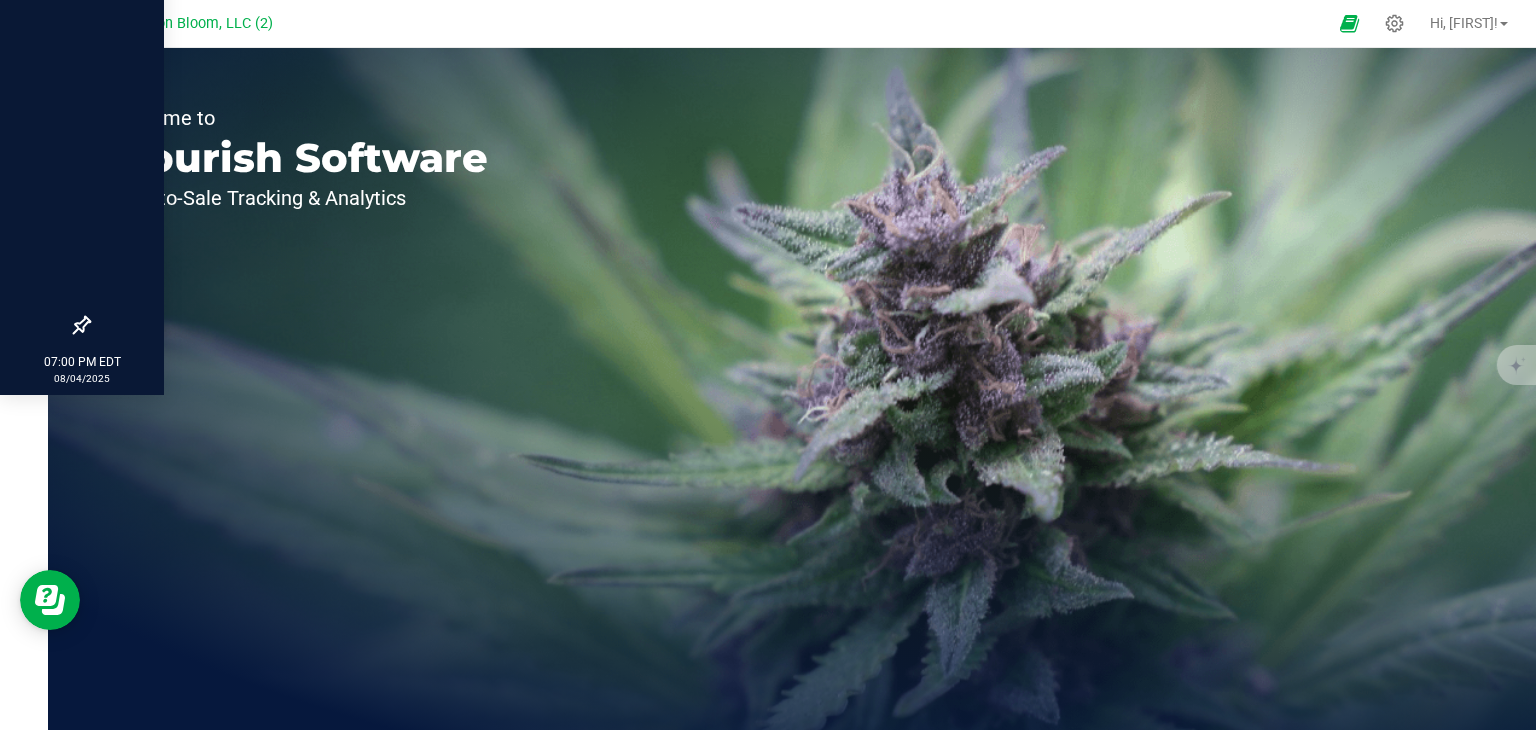 click at bounding box center [82, 138] 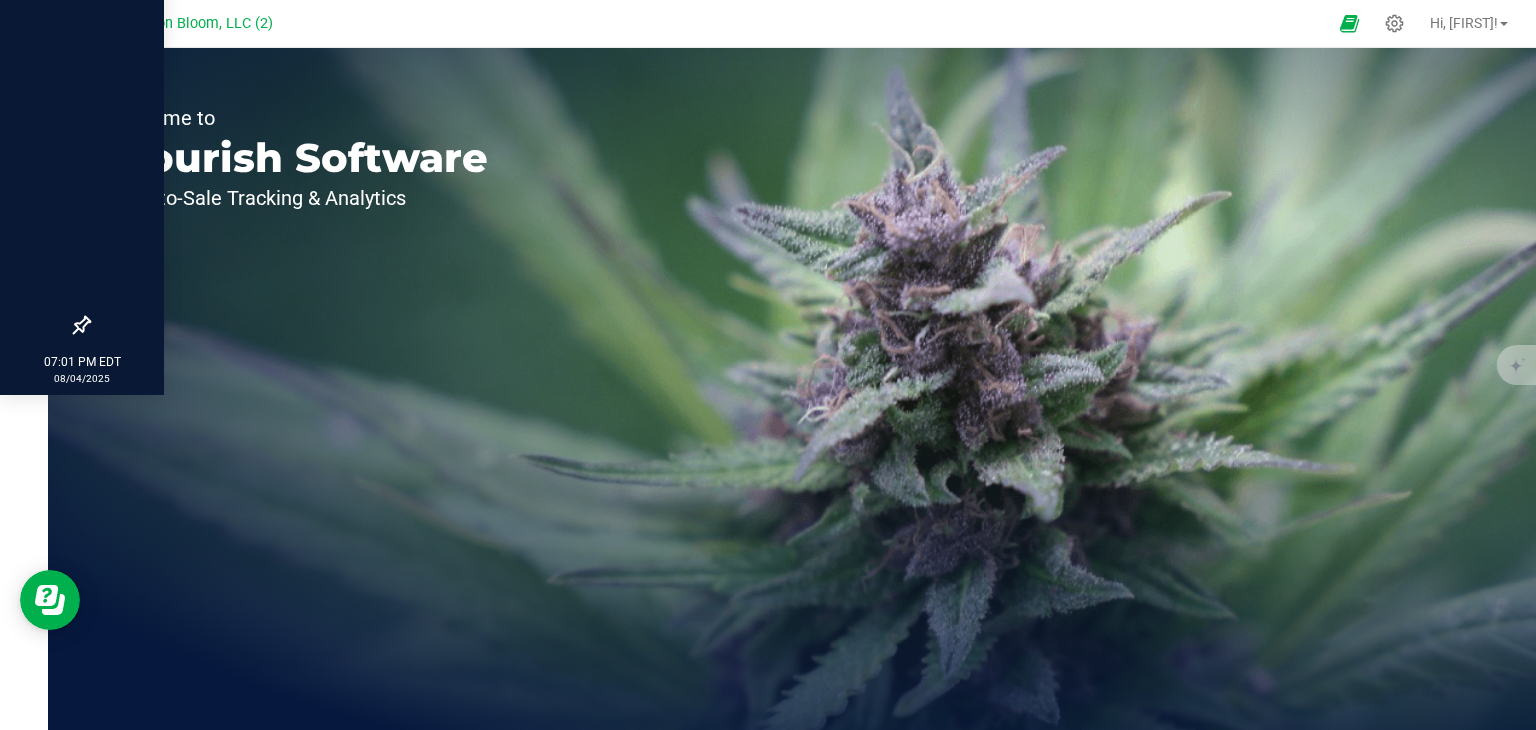 click at bounding box center [82, 138] 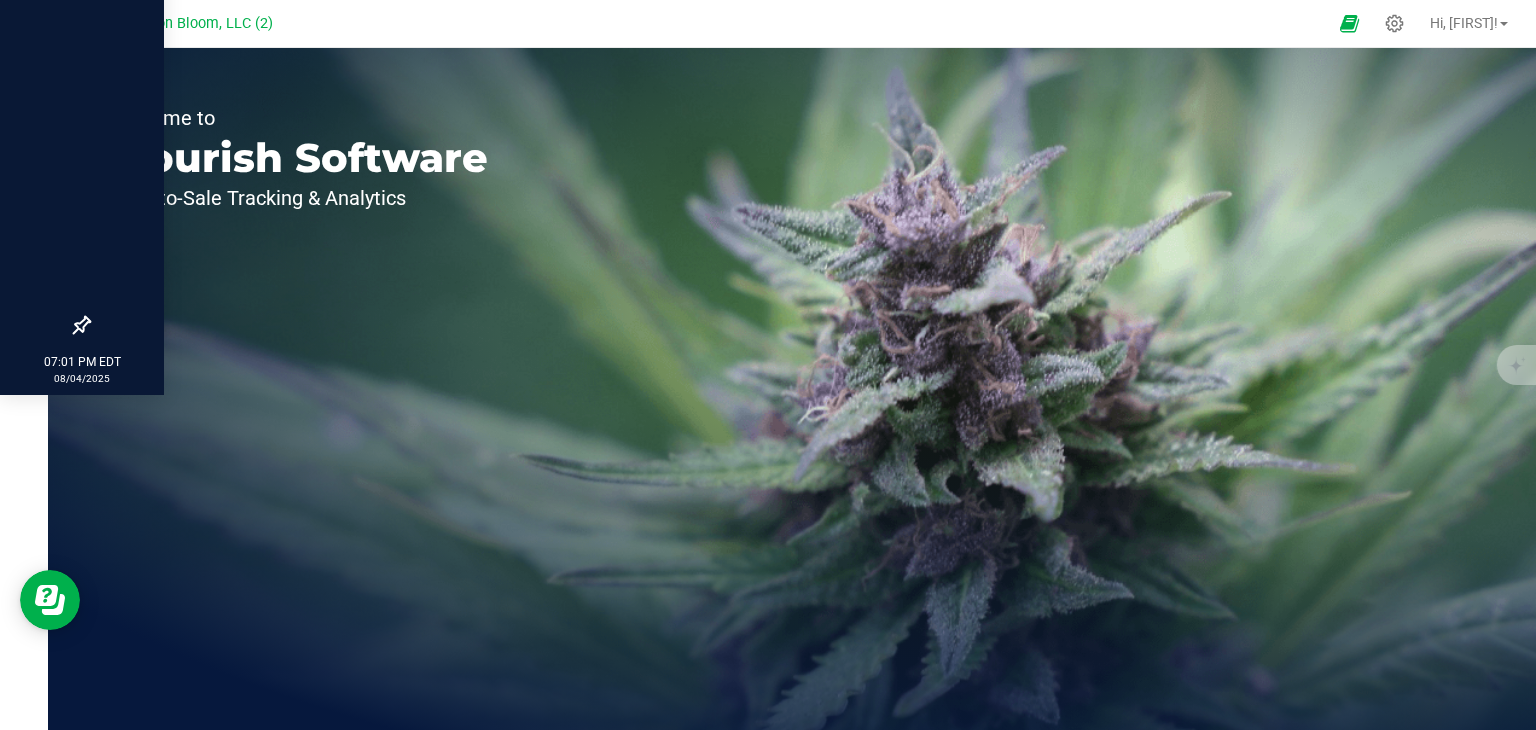 click at bounding box center (82, 138) 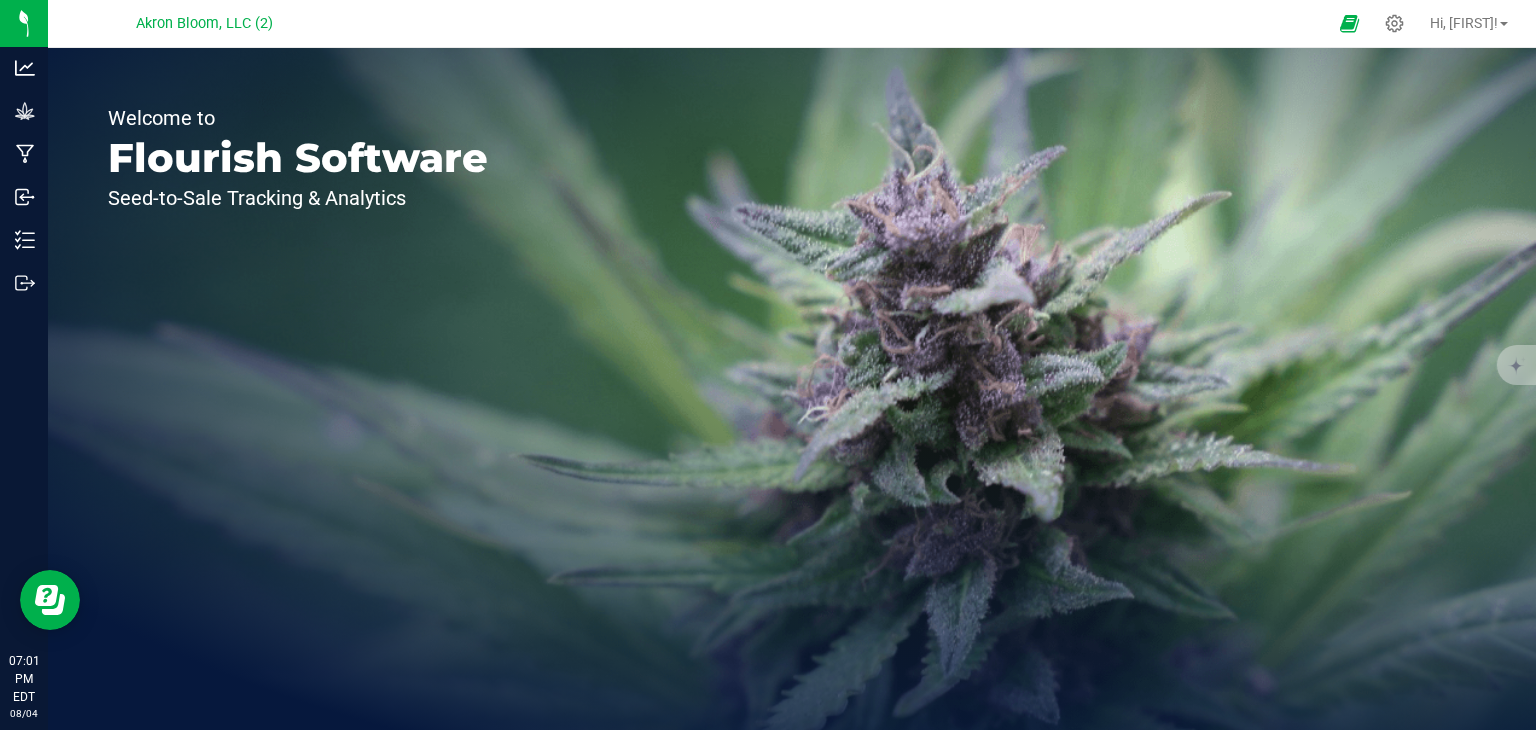 click on "Welcome to   Flourish Software   Seed-to-Sale Tracking & Analytics" at bounding box center (298, 389) 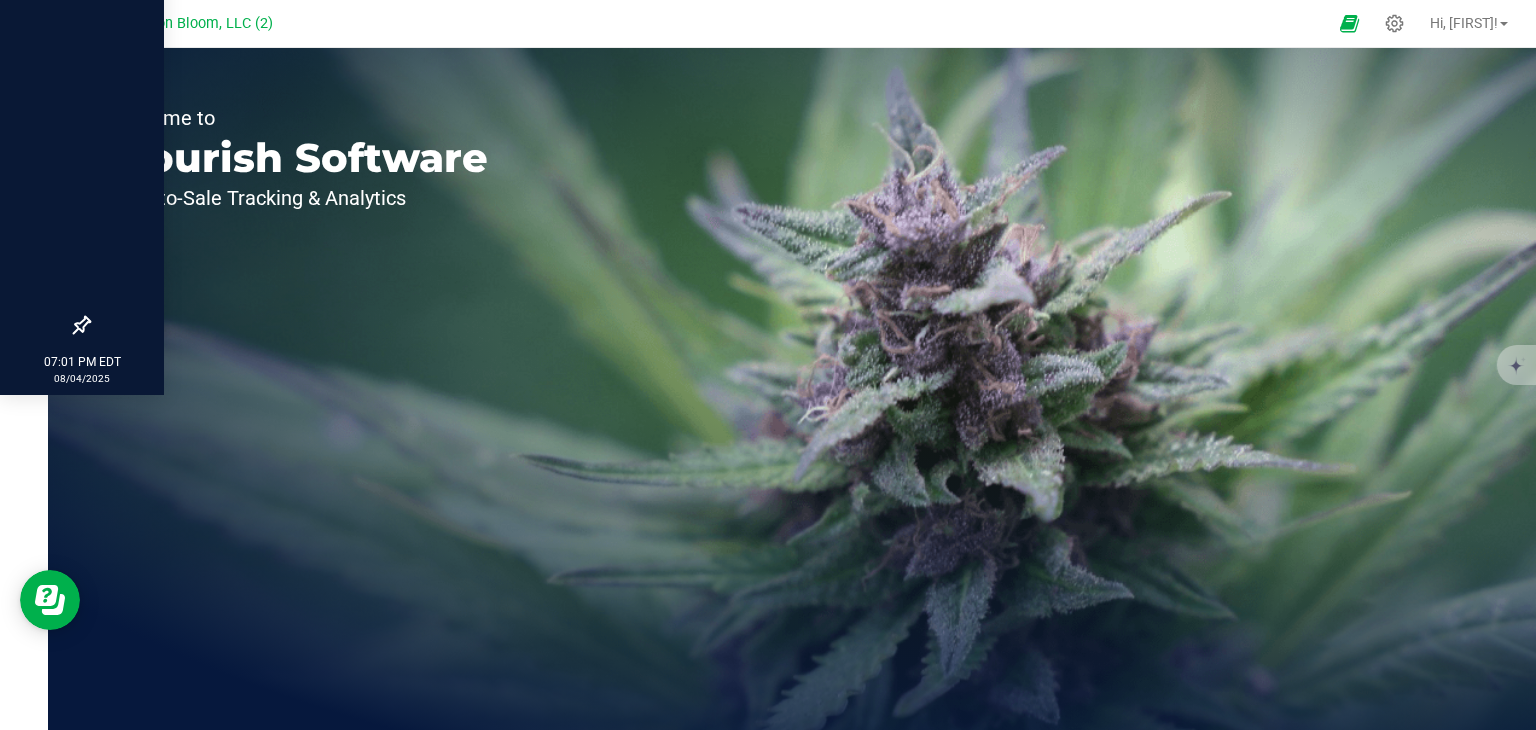 click at bounding box center (82, 138) 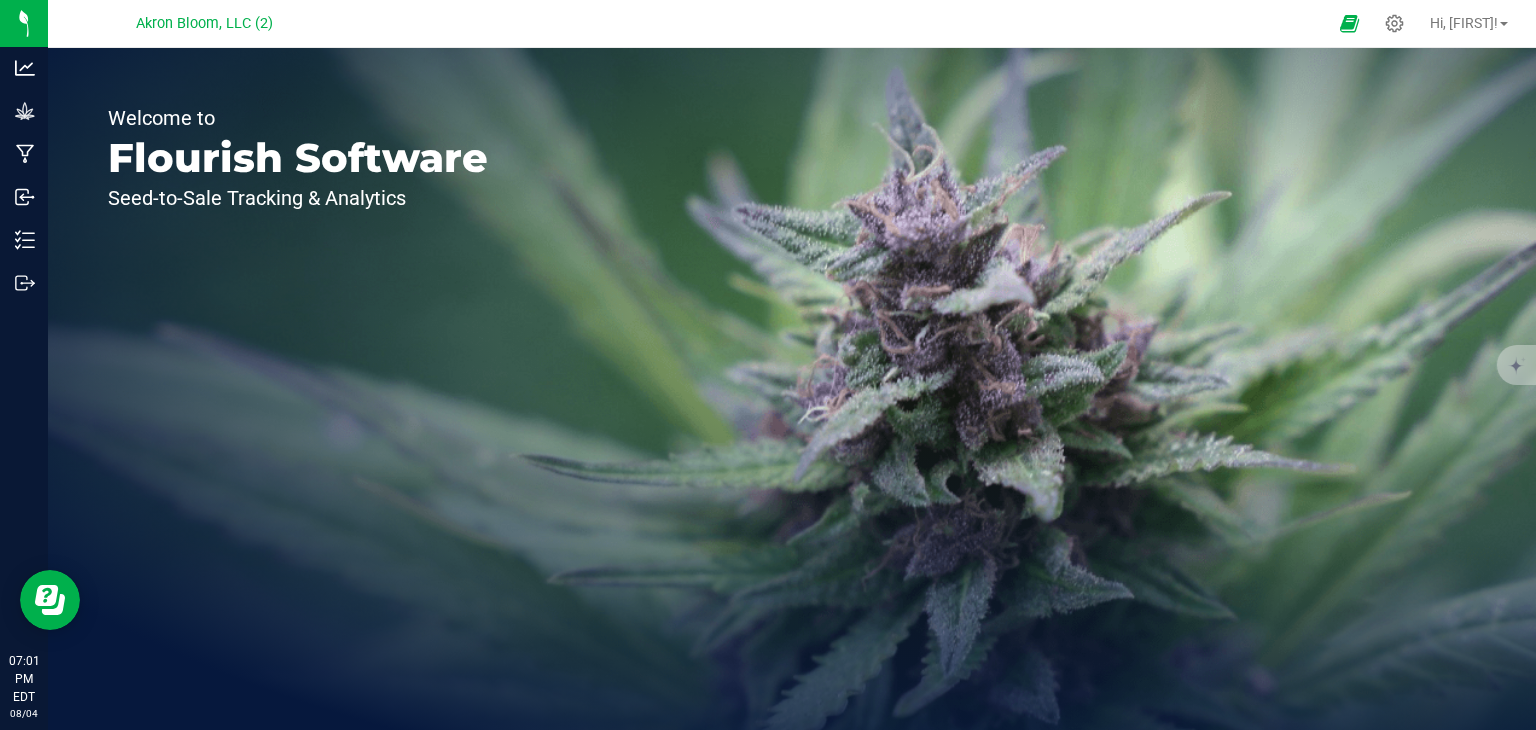 click on "Welcome to   Flourish Software   Seed-to-Sale Tracking & Analytics" at bounding box center [298, 389] 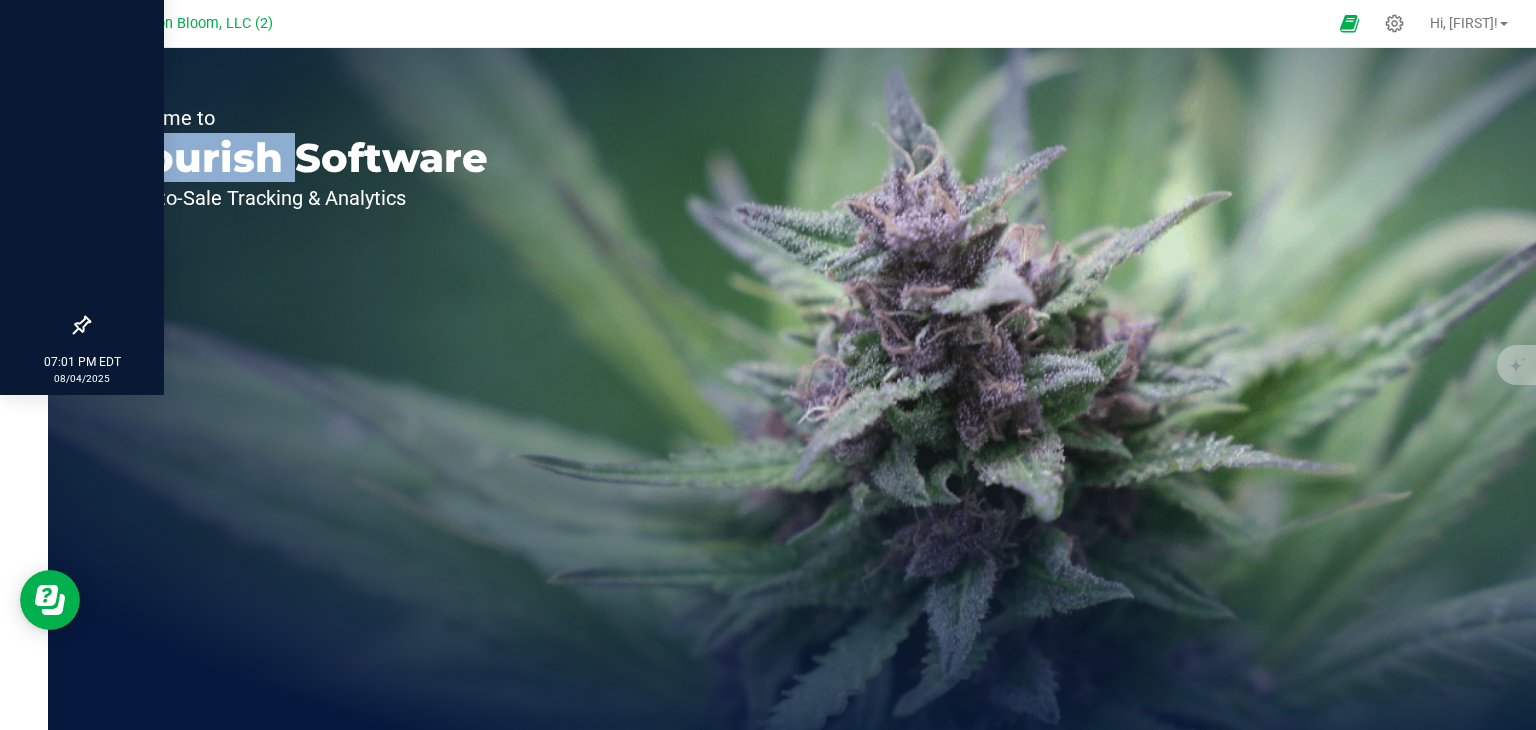 click at bounding box center (82, 138) 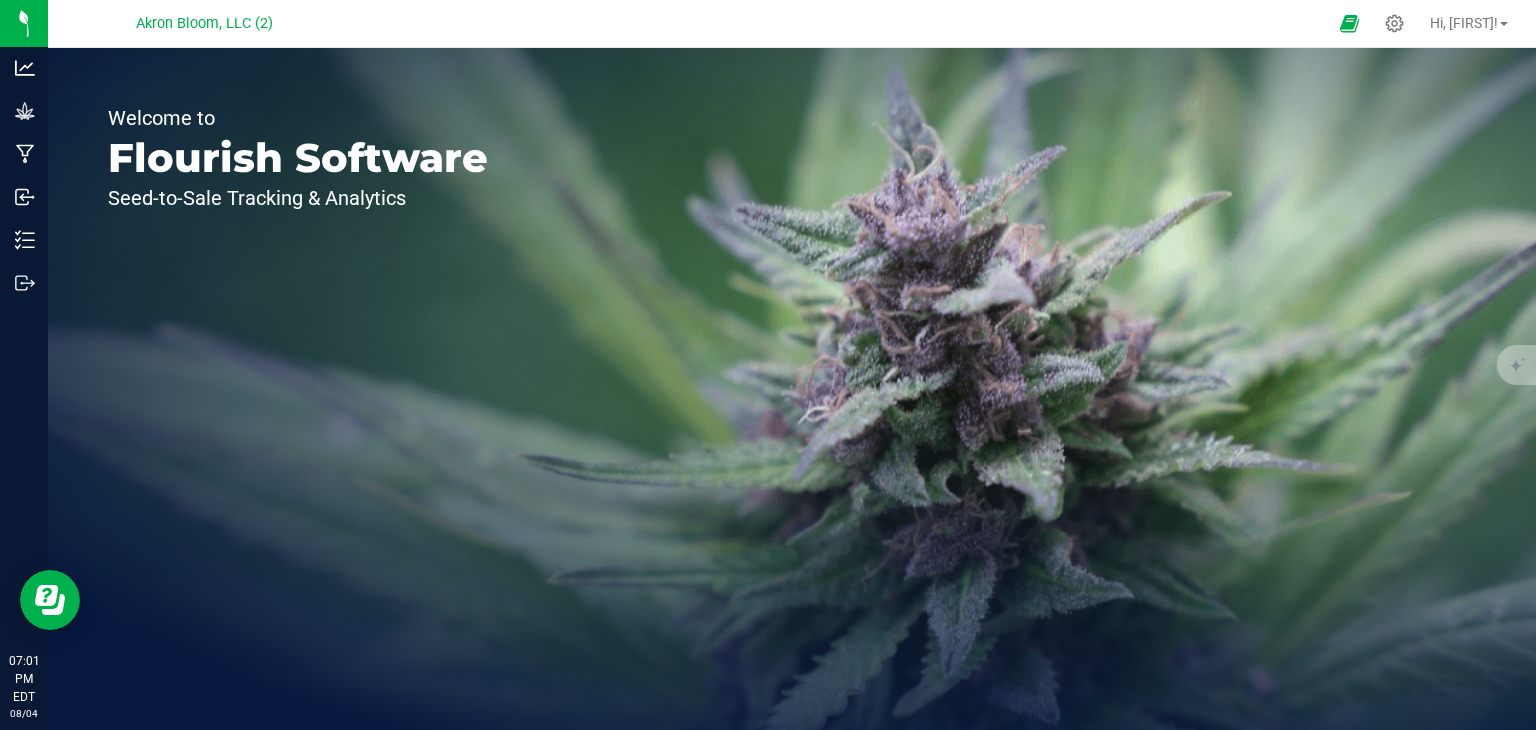 click on "Welcome to   Flourish Software   Seed-to-Sale Tracking & Analytics" at bounding box center [298, 389] 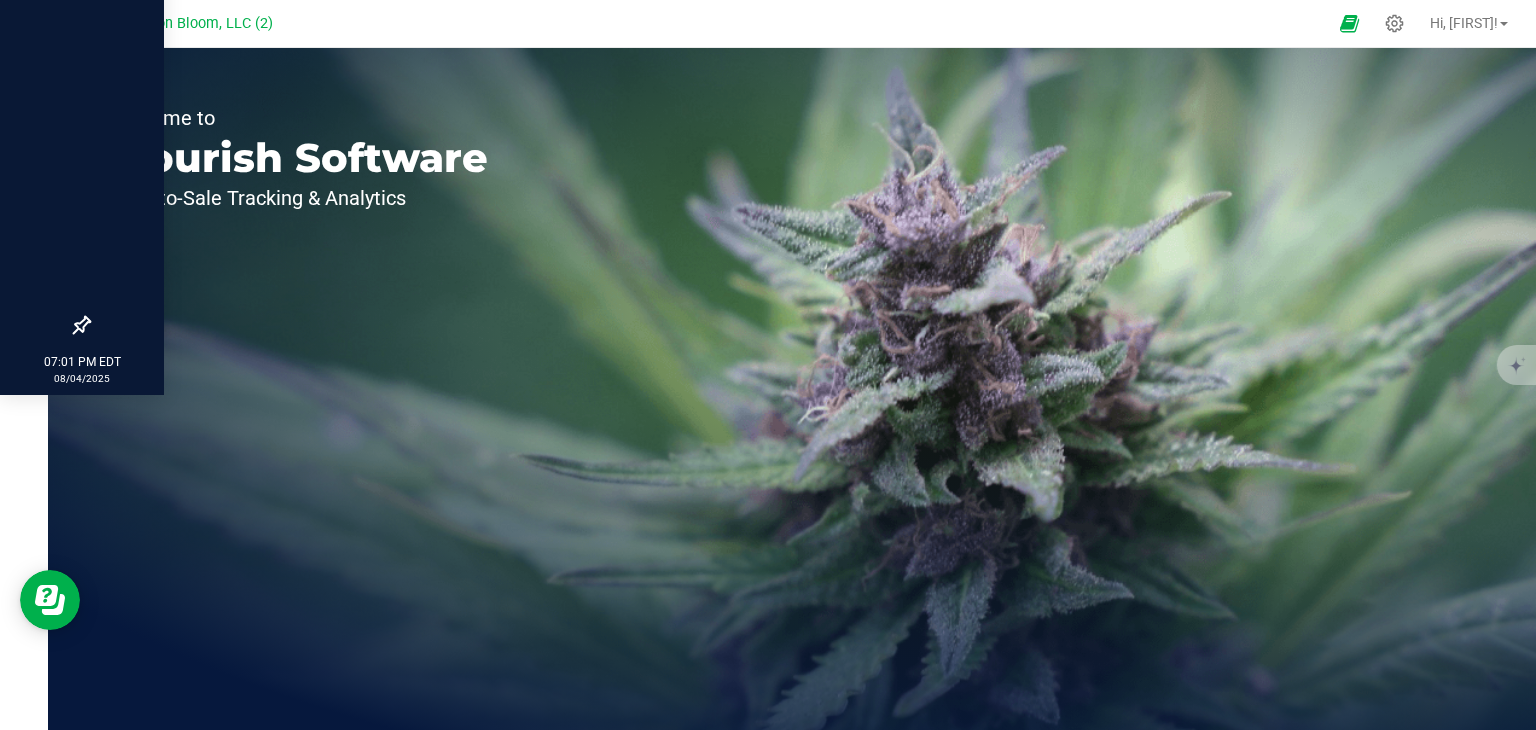 click at bounding box center (82, 138) 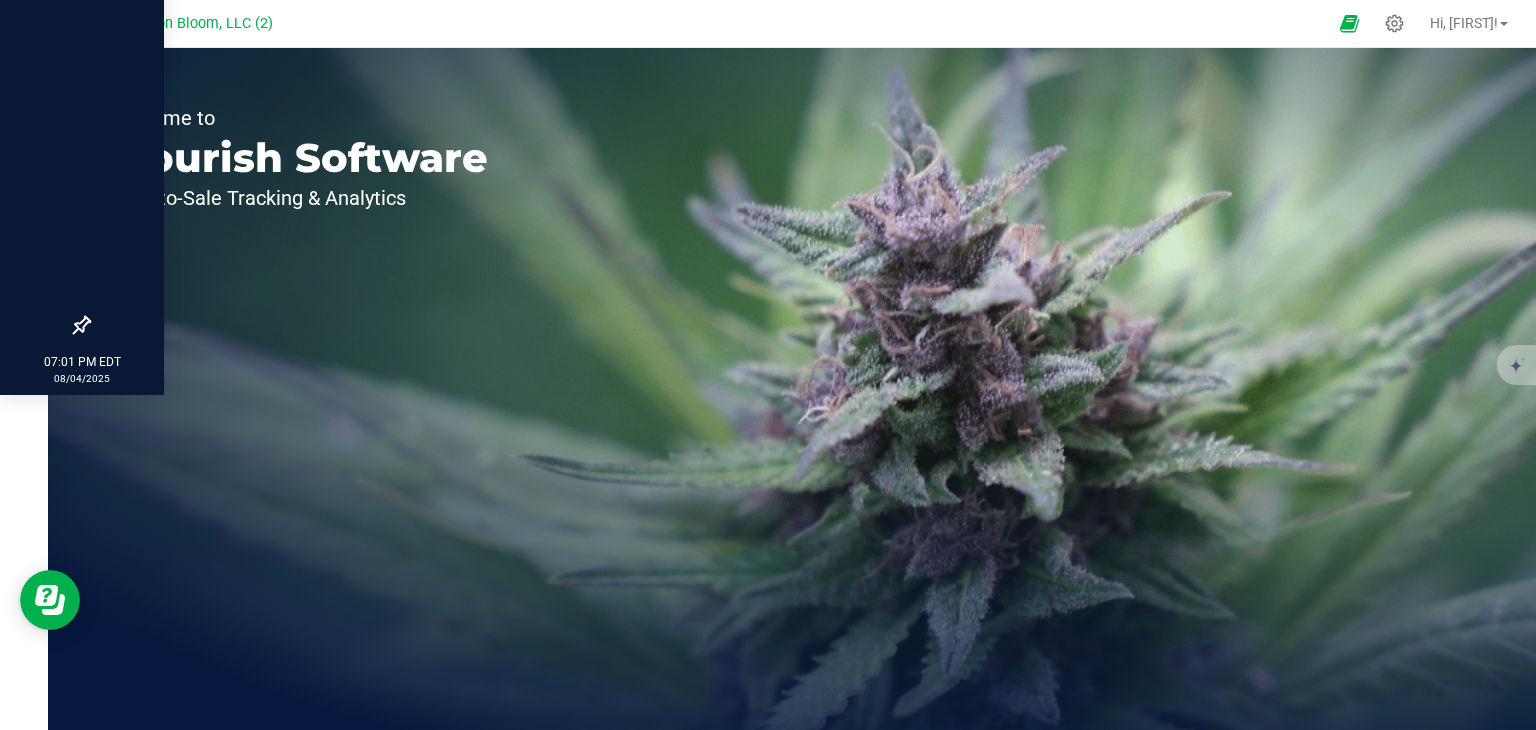 click at bounding box center [82, 138] 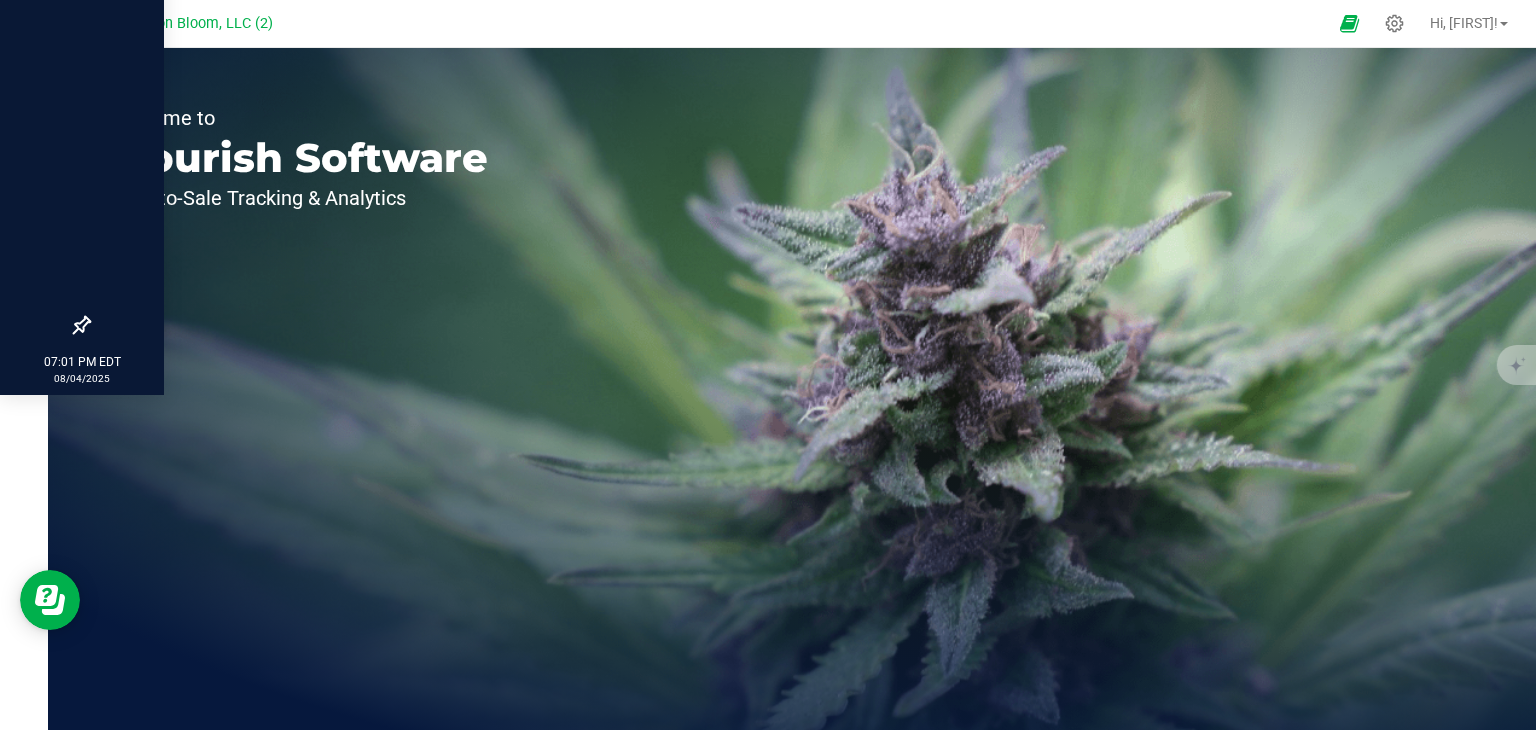 click at bounding box center (82, 138) 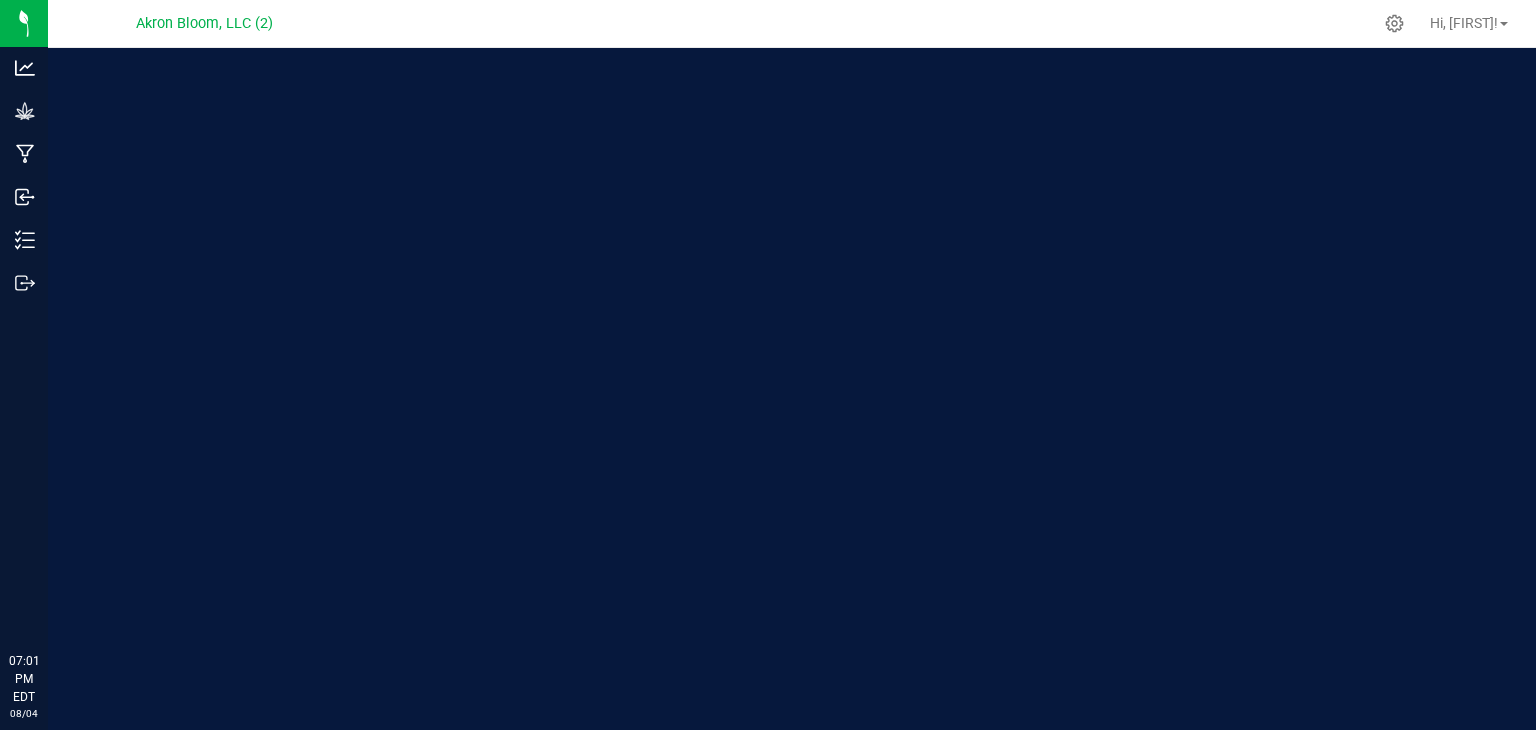 scroll, scrollTop: 0, scrollLeft: 0, axis: both 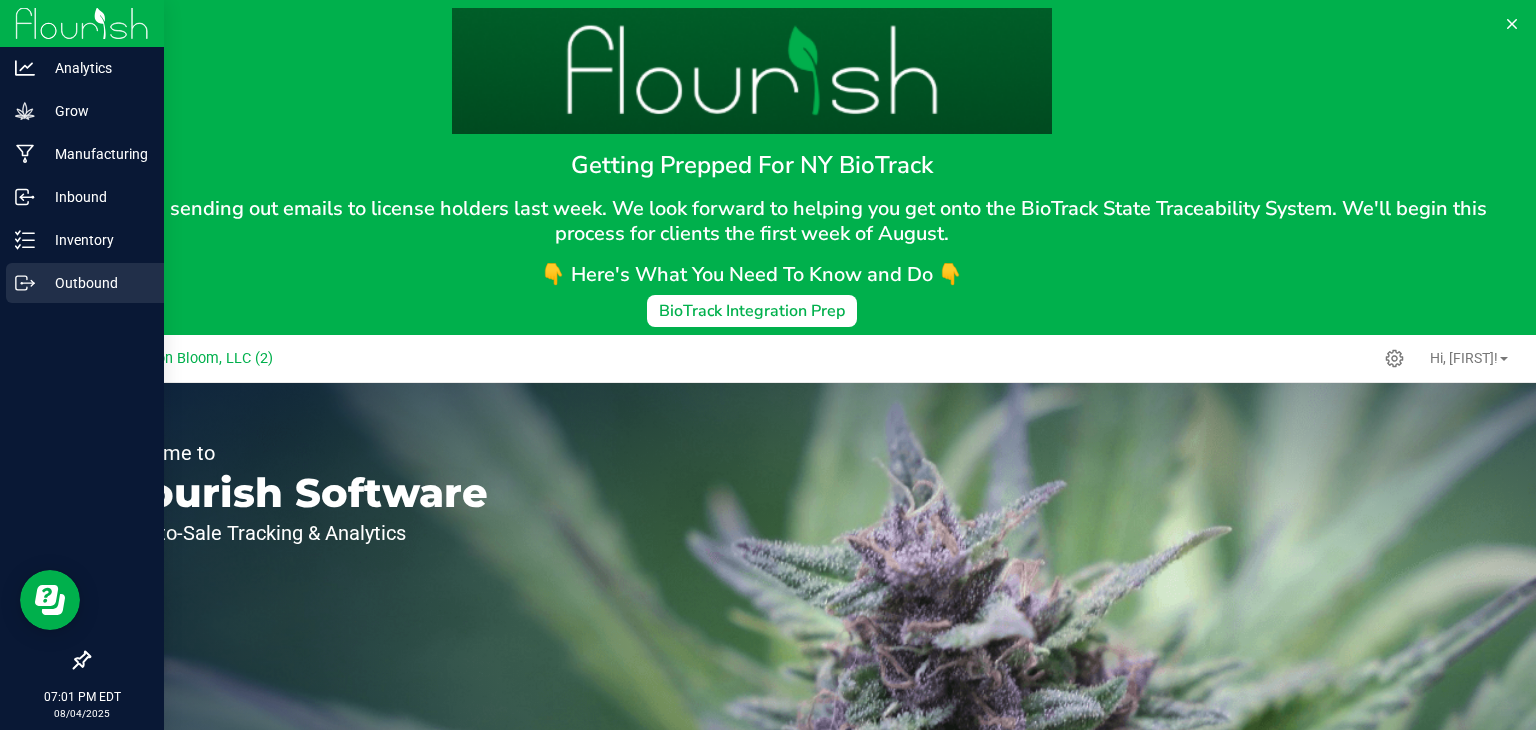 click on "Outbound" at bounding box center (95, 283) 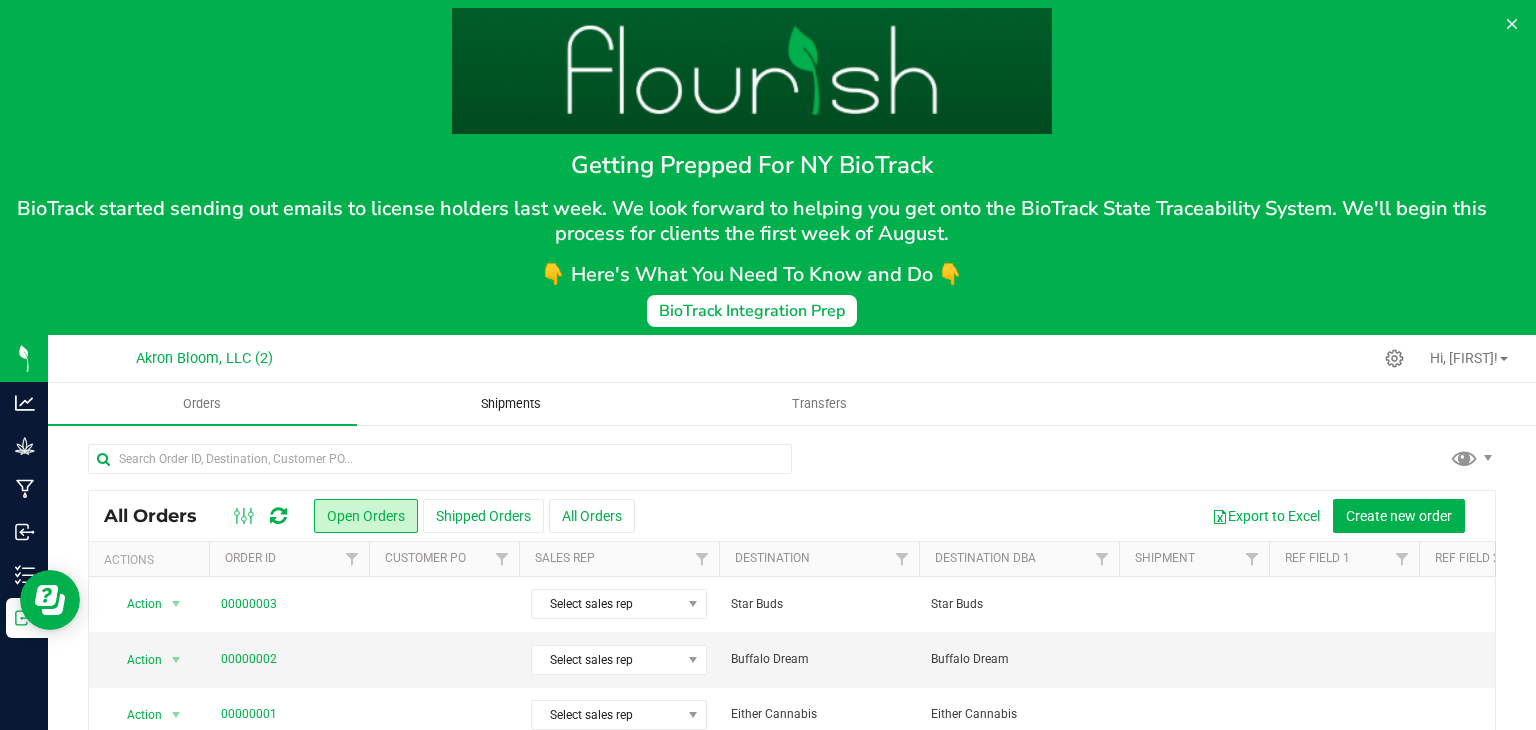 click on "Shipments" at bounding box center (511, 404) 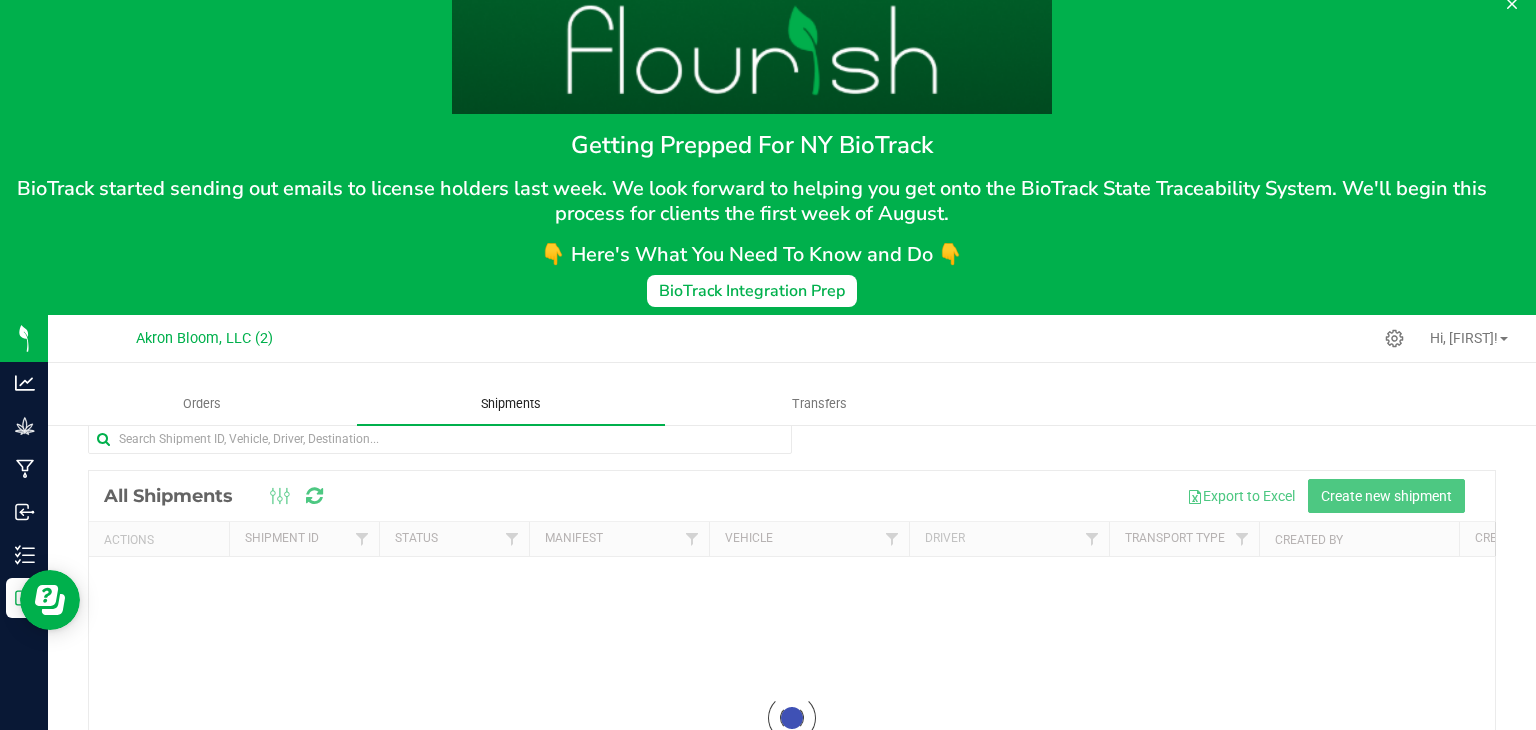 scroll, scrollTop: 168, scrollLeft: 0, axis: vertical 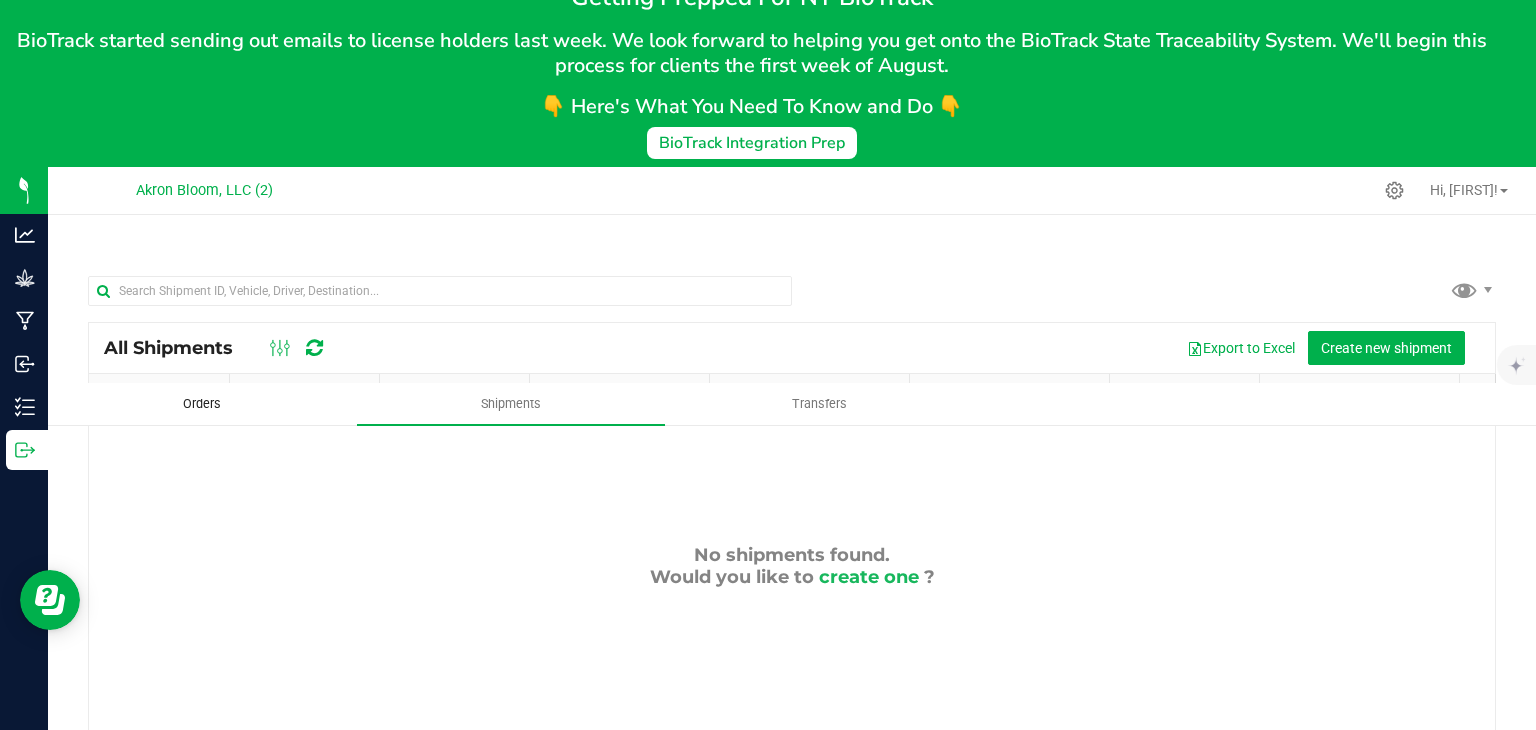 click on "Orders" at bounding box center [202, 404] 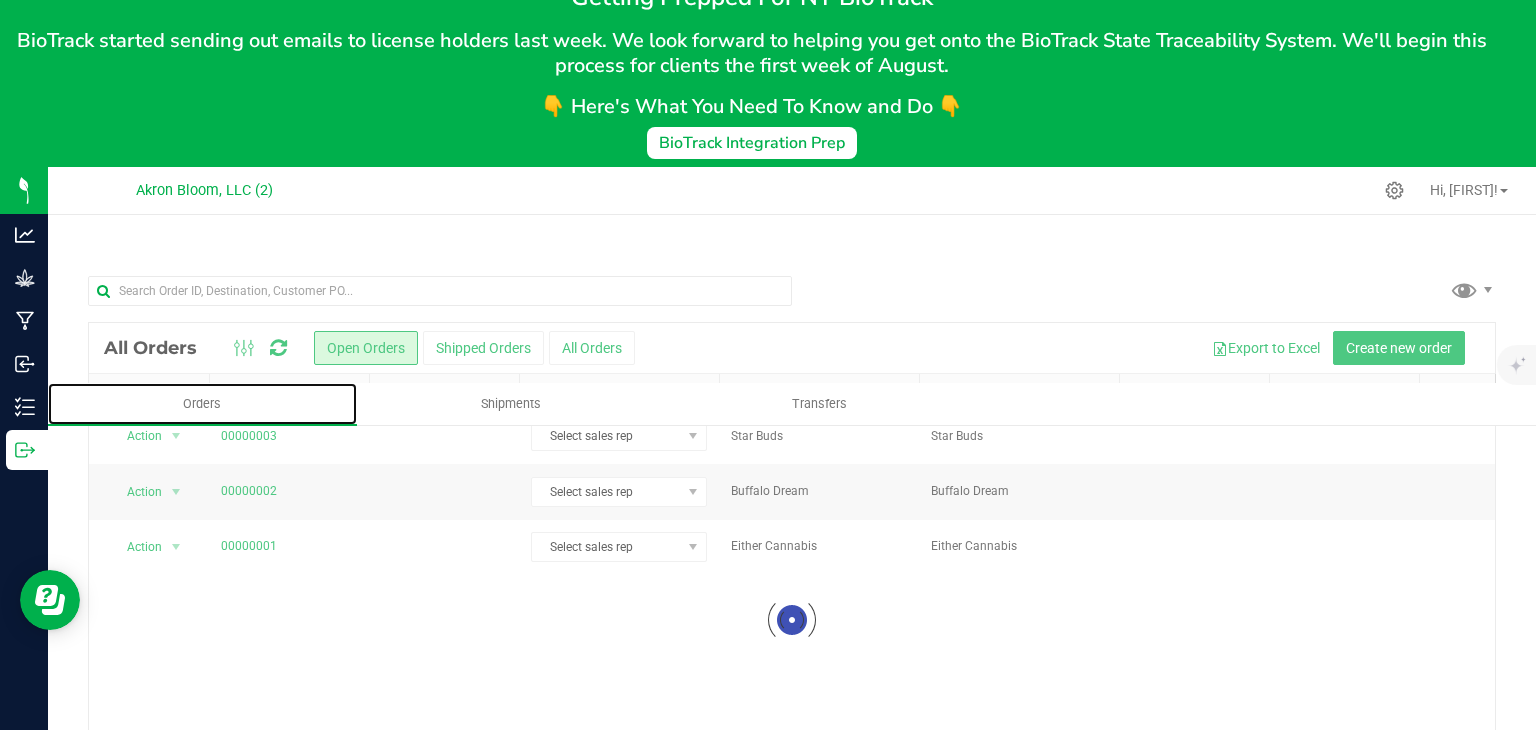 scroll, scrollTop: 0, scrollLeft: 0, axis: both 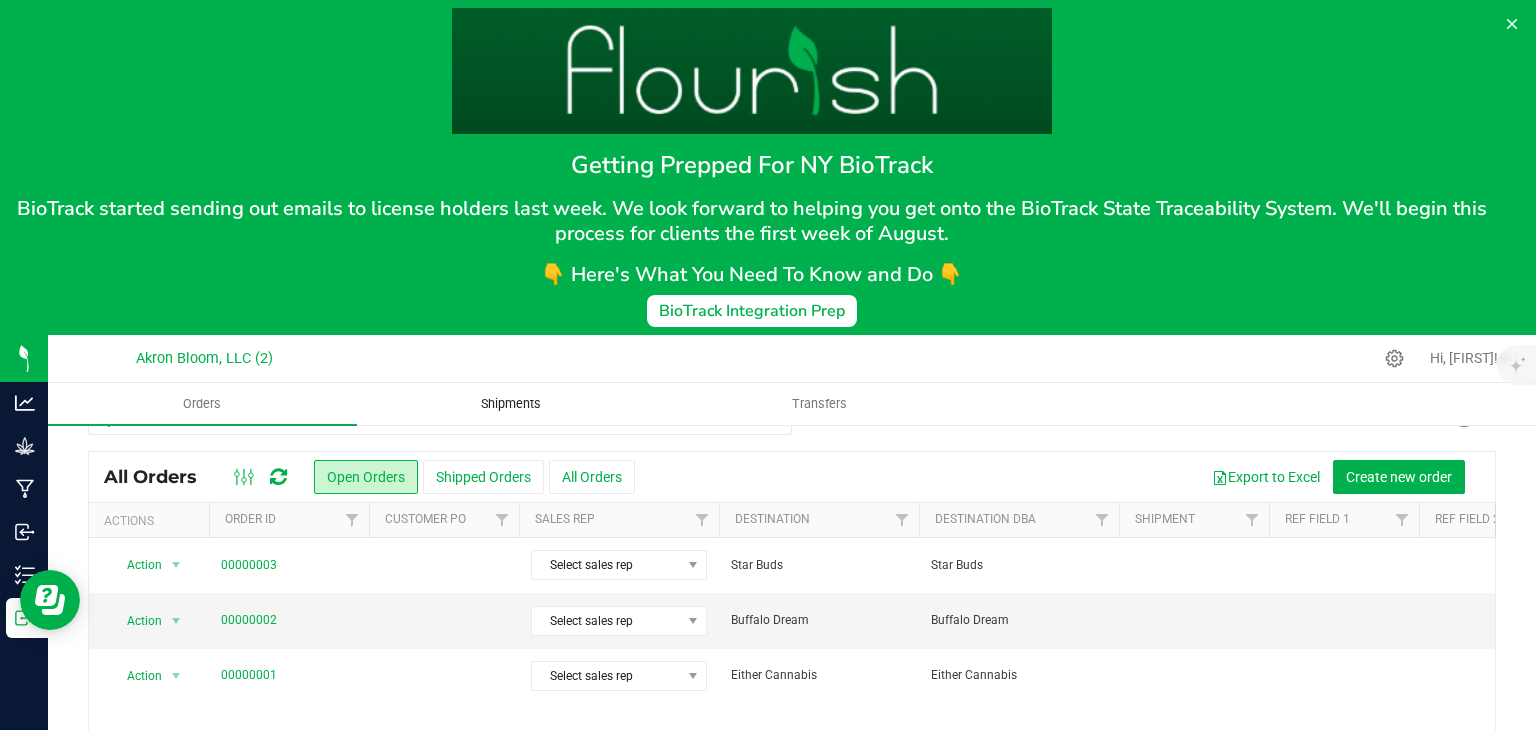 click on "Shipments" at bounding box center [511, 404] 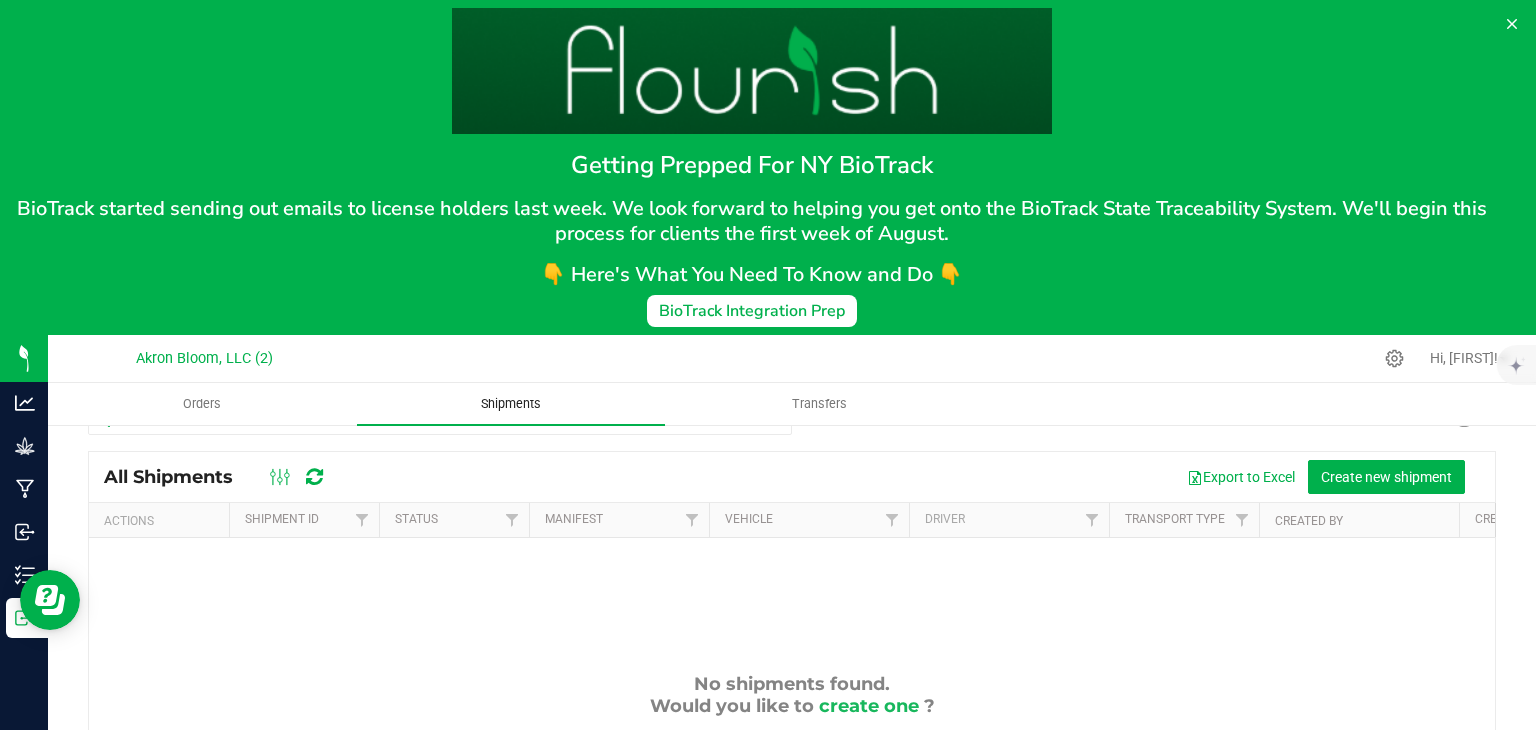 scroll, scrollTop: 0, scrollLeft: 0, axis: both 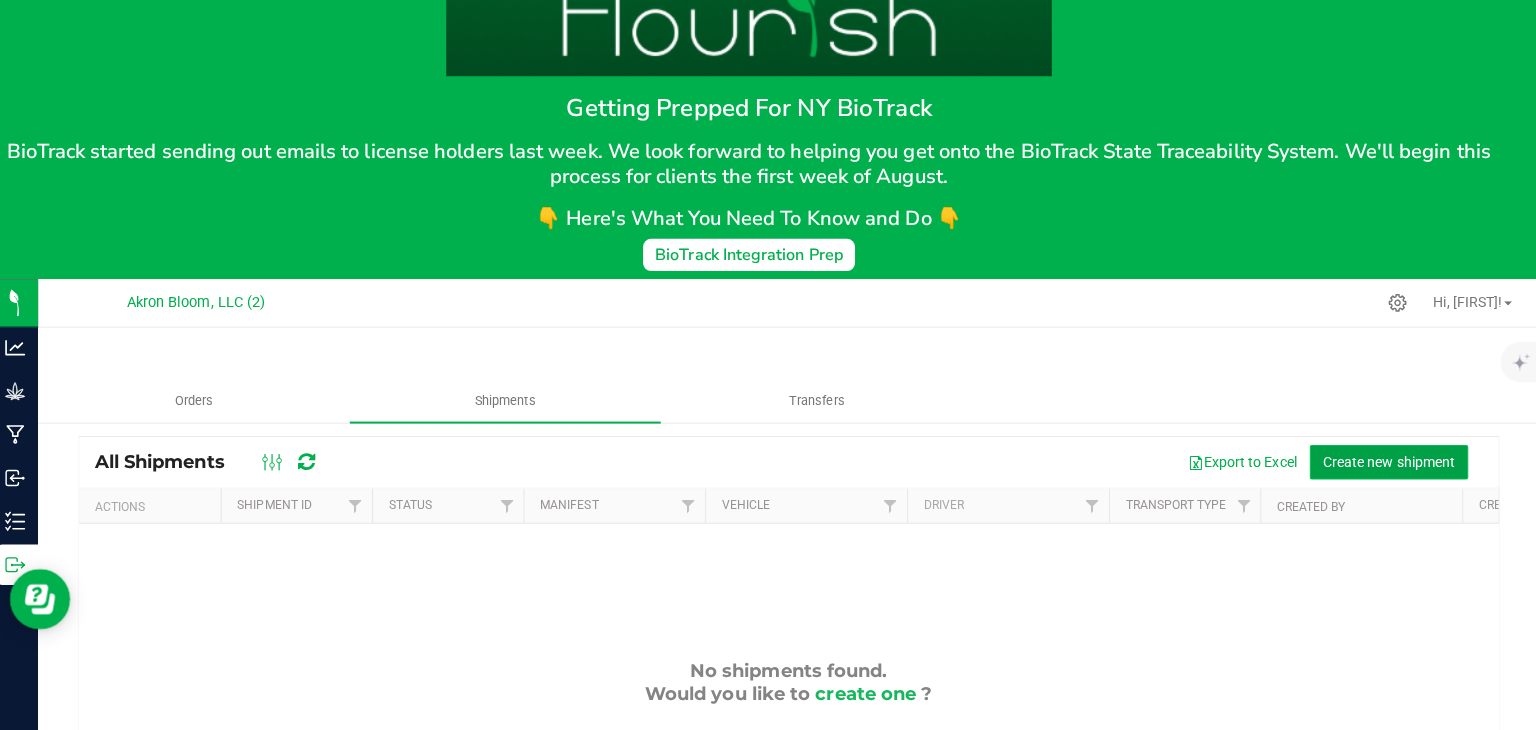 click on "Create new shipment" at bounding box center (1386, 464) 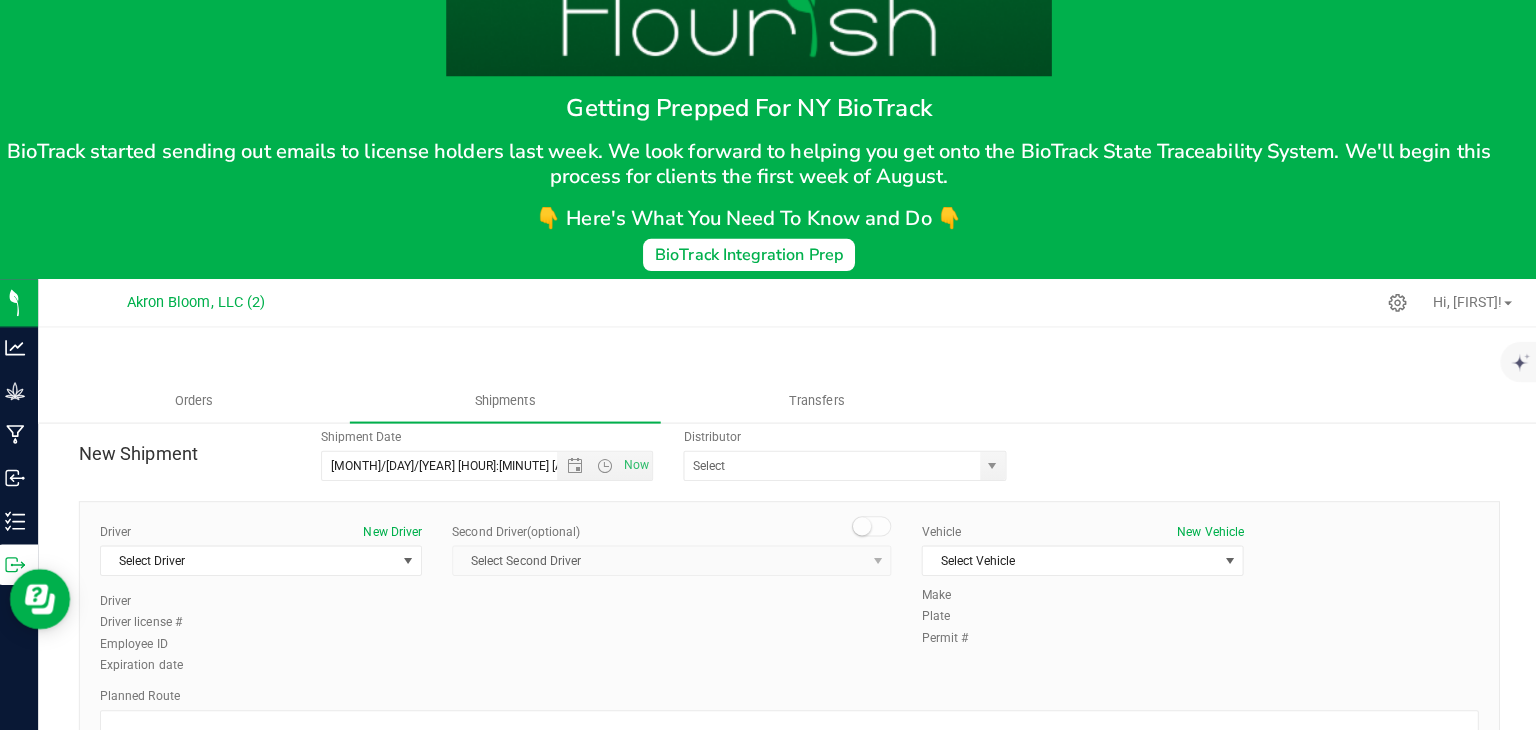 scroll, scrollTop: 0, scrollLeft: 0, axis: both 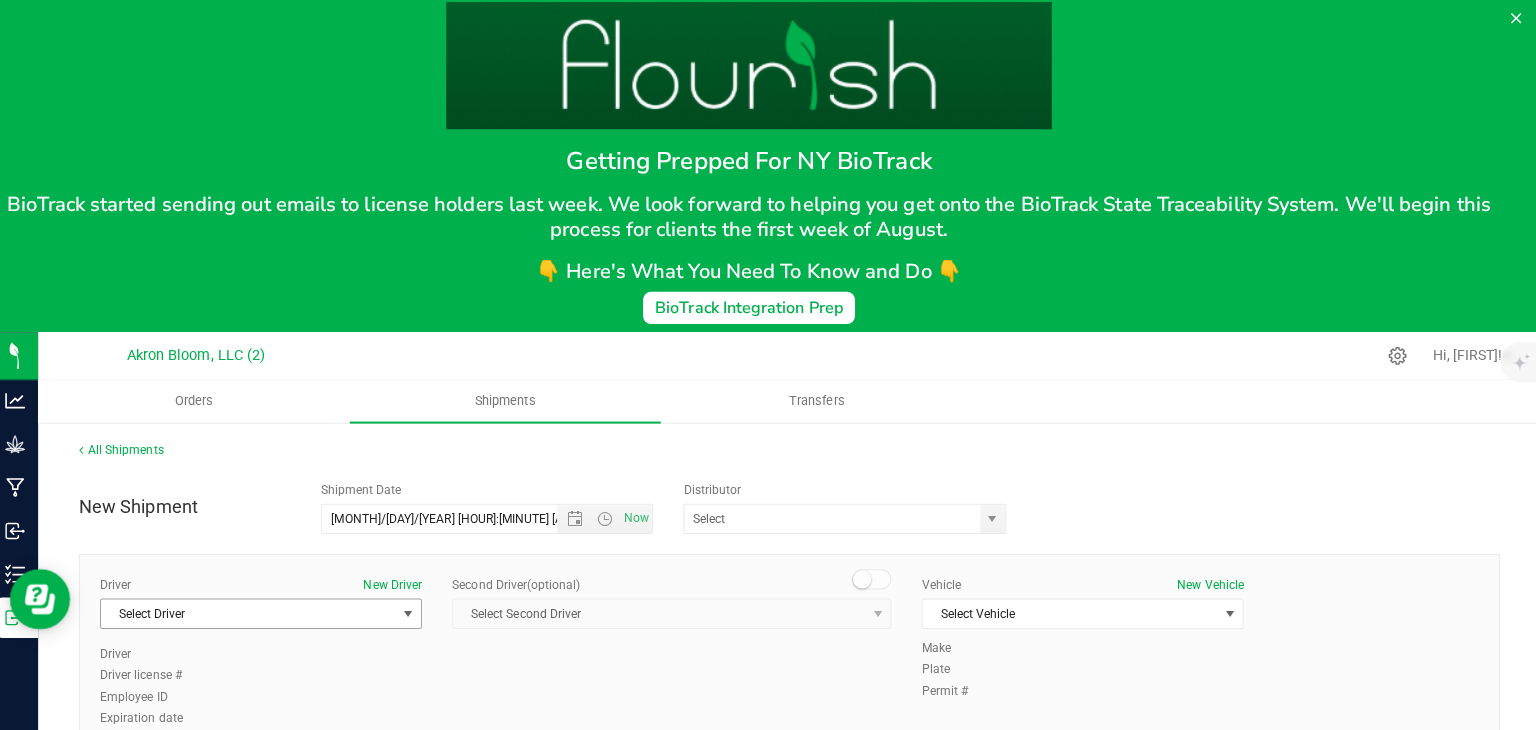 click at bounding box center [414, 614] 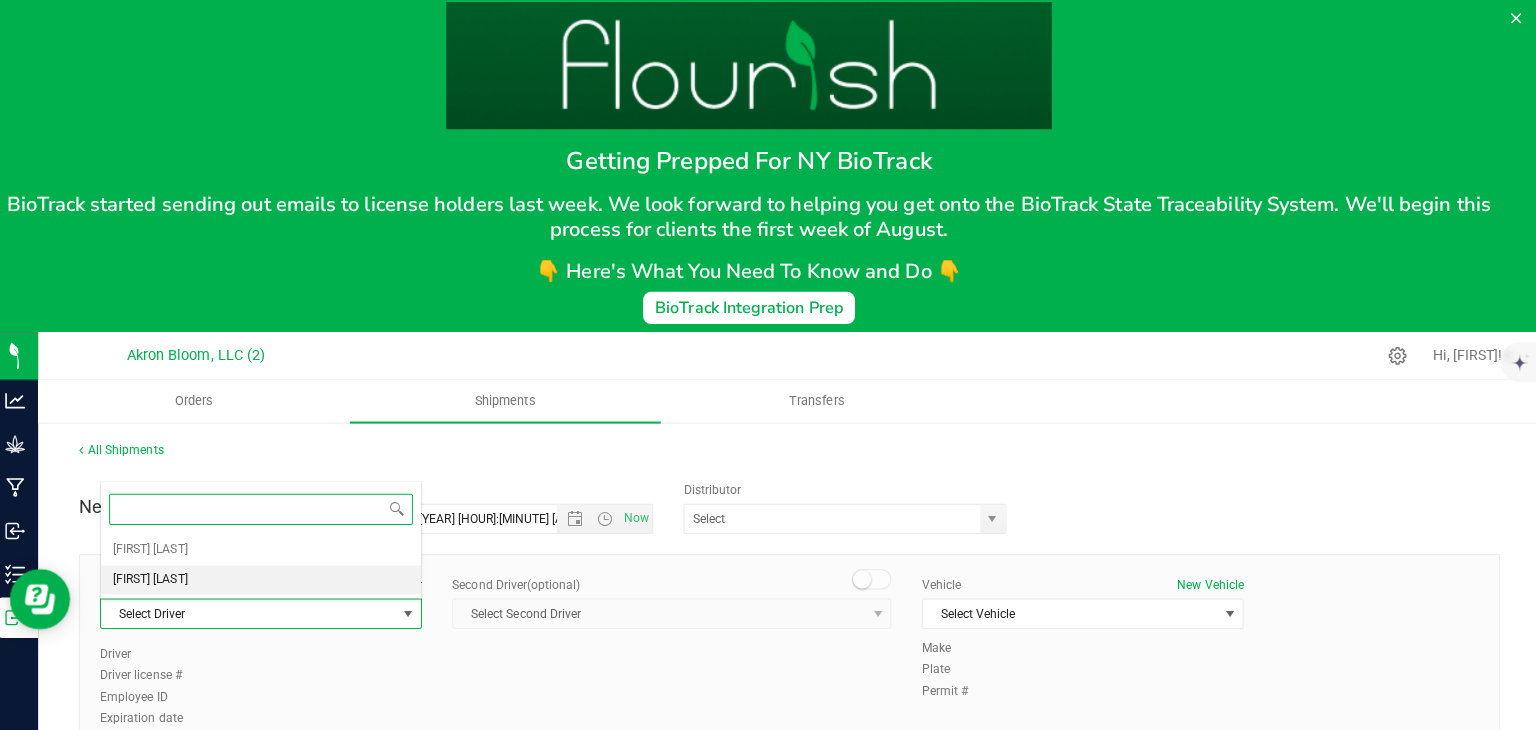 click on "Dylan Lester" at bounding box center [268, 581] 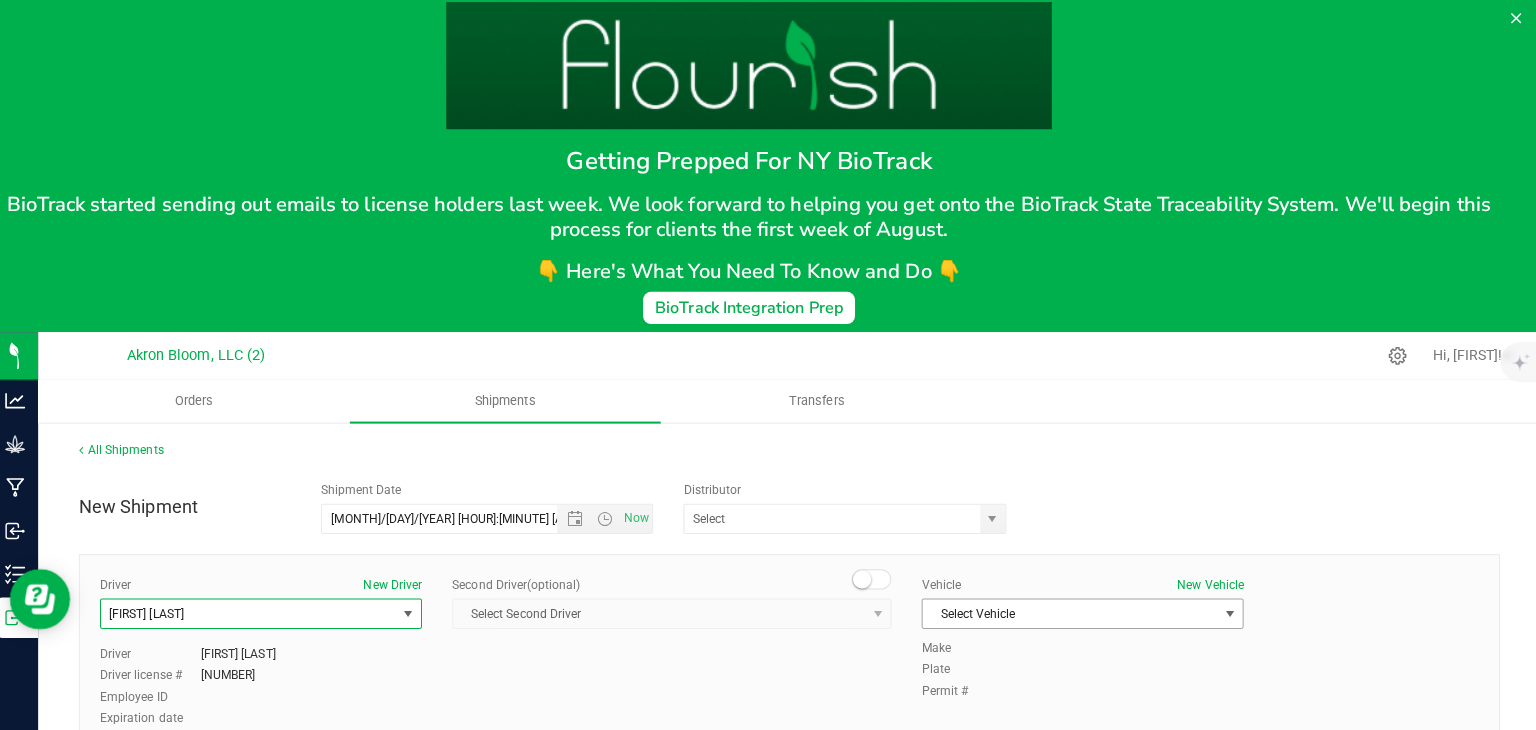 click at bounding box center [1229, 614] 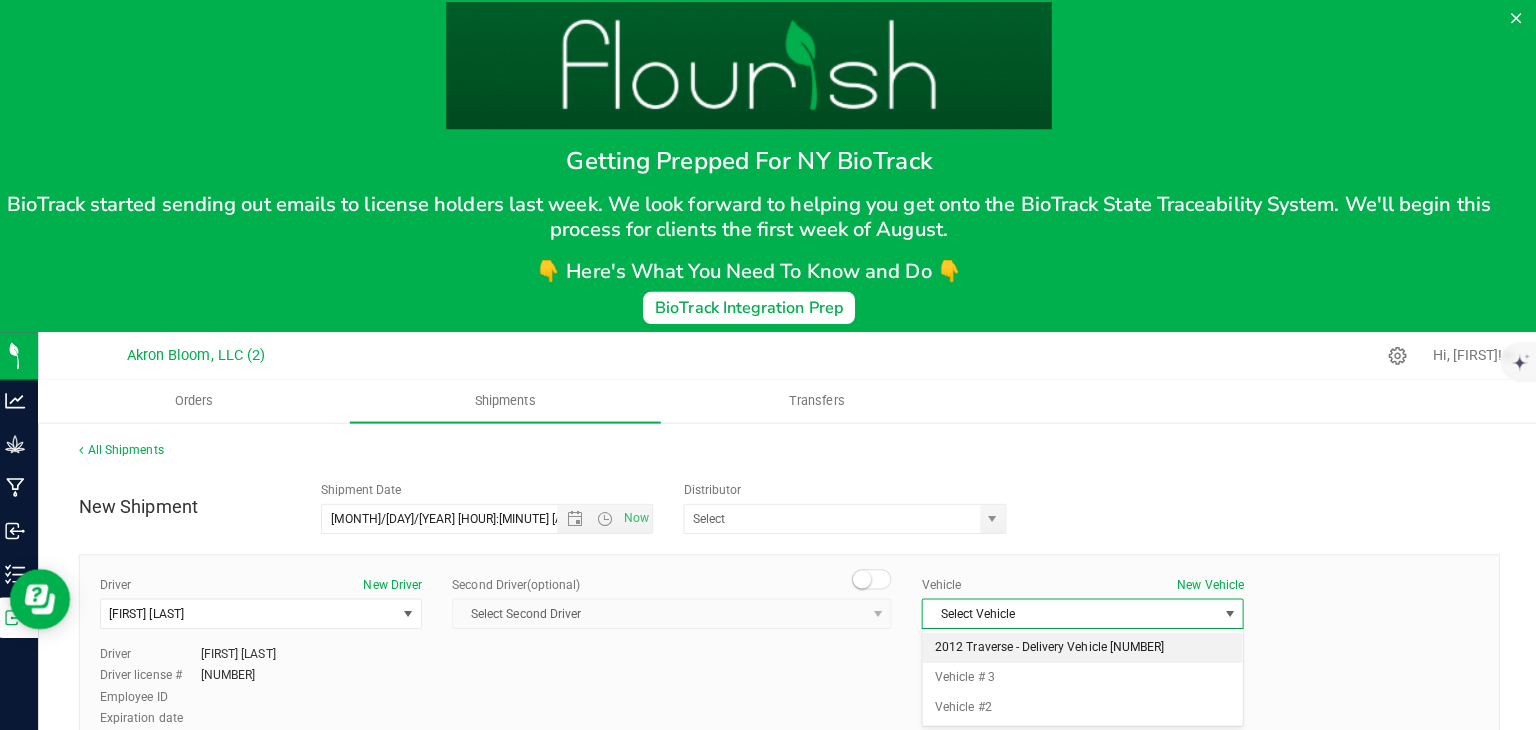 click on "2012 Traverse -  Delivery Vehicle 001" at bounding box center (1082, 648) 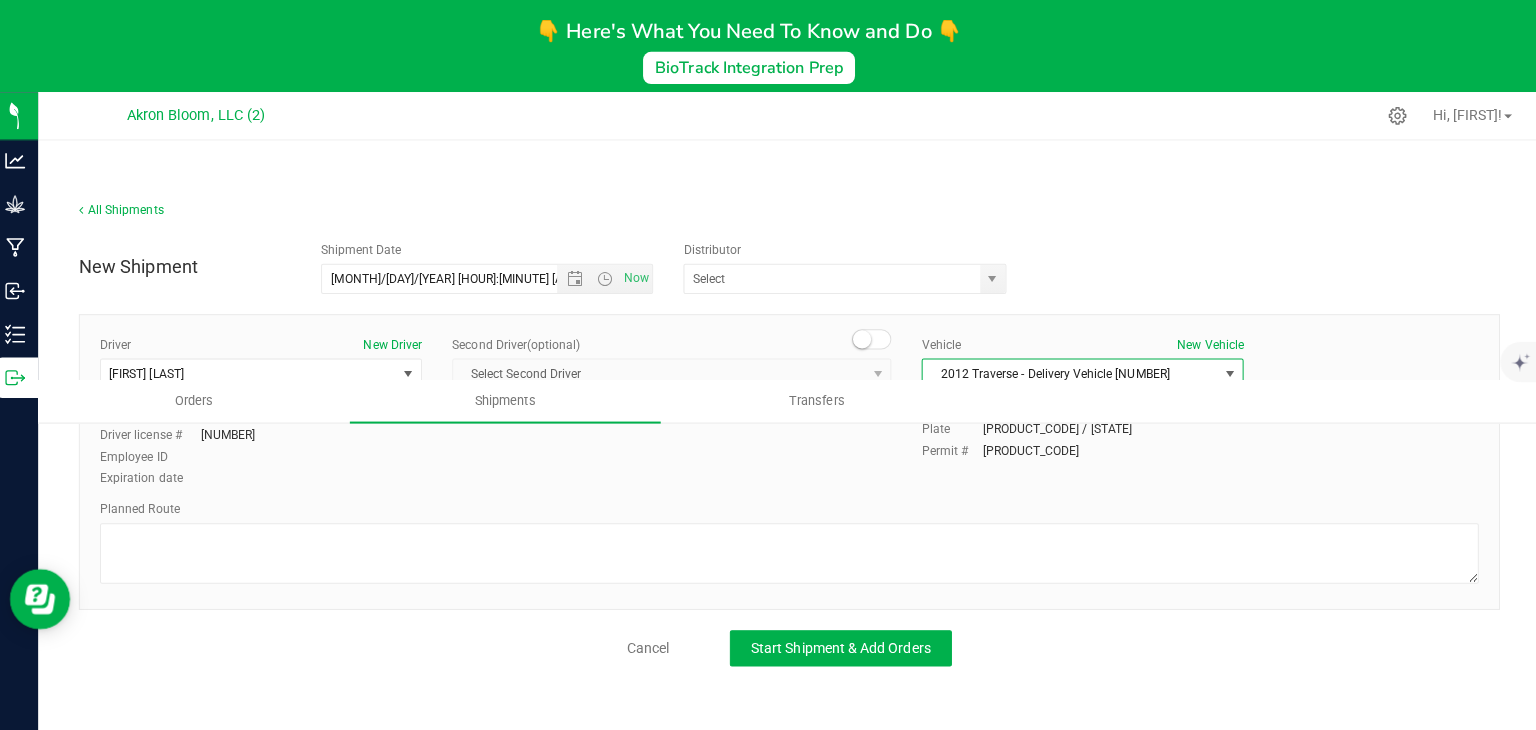 scroll, scrollTop: 238, scrollLeft: 0, axis: vertical 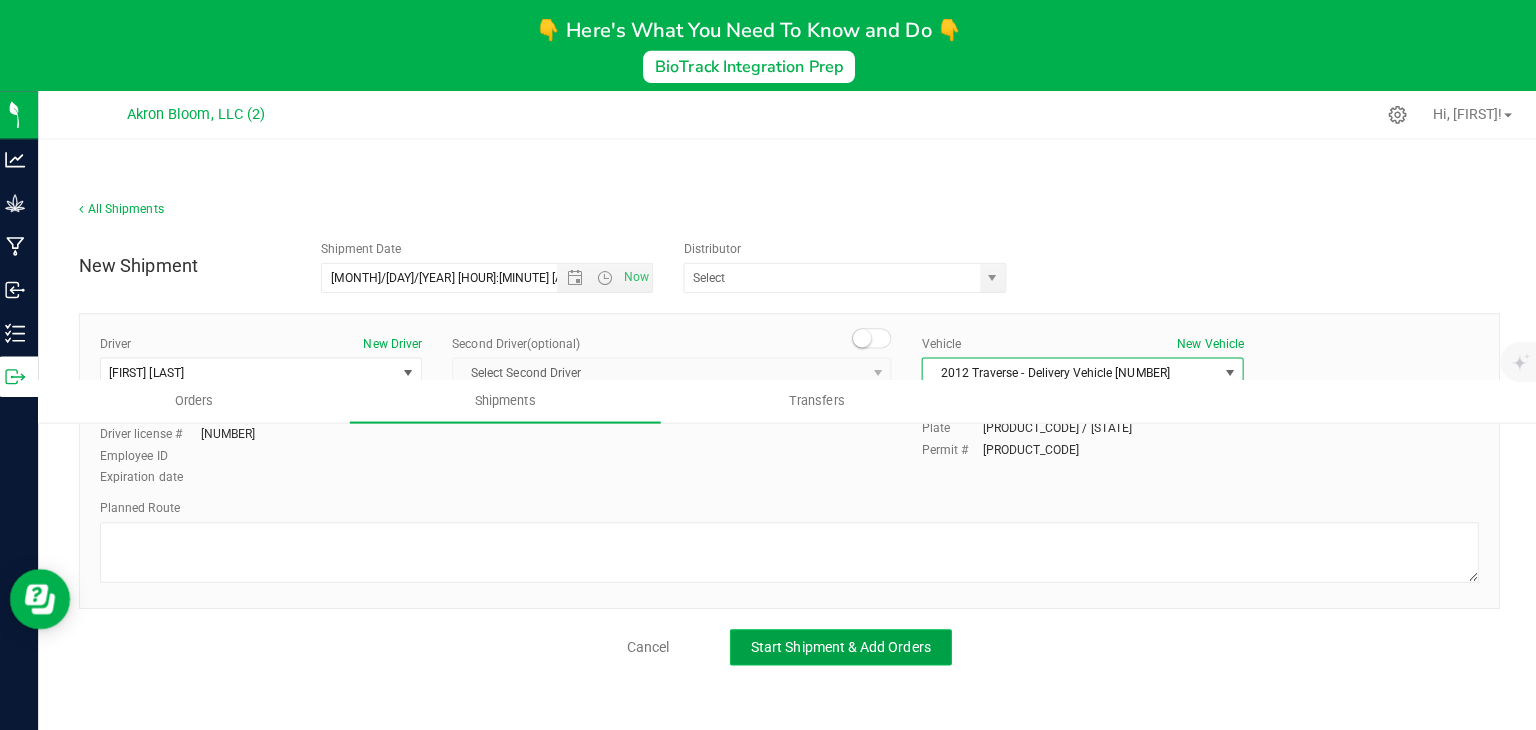 click on "Start Shipment & Add Orders" 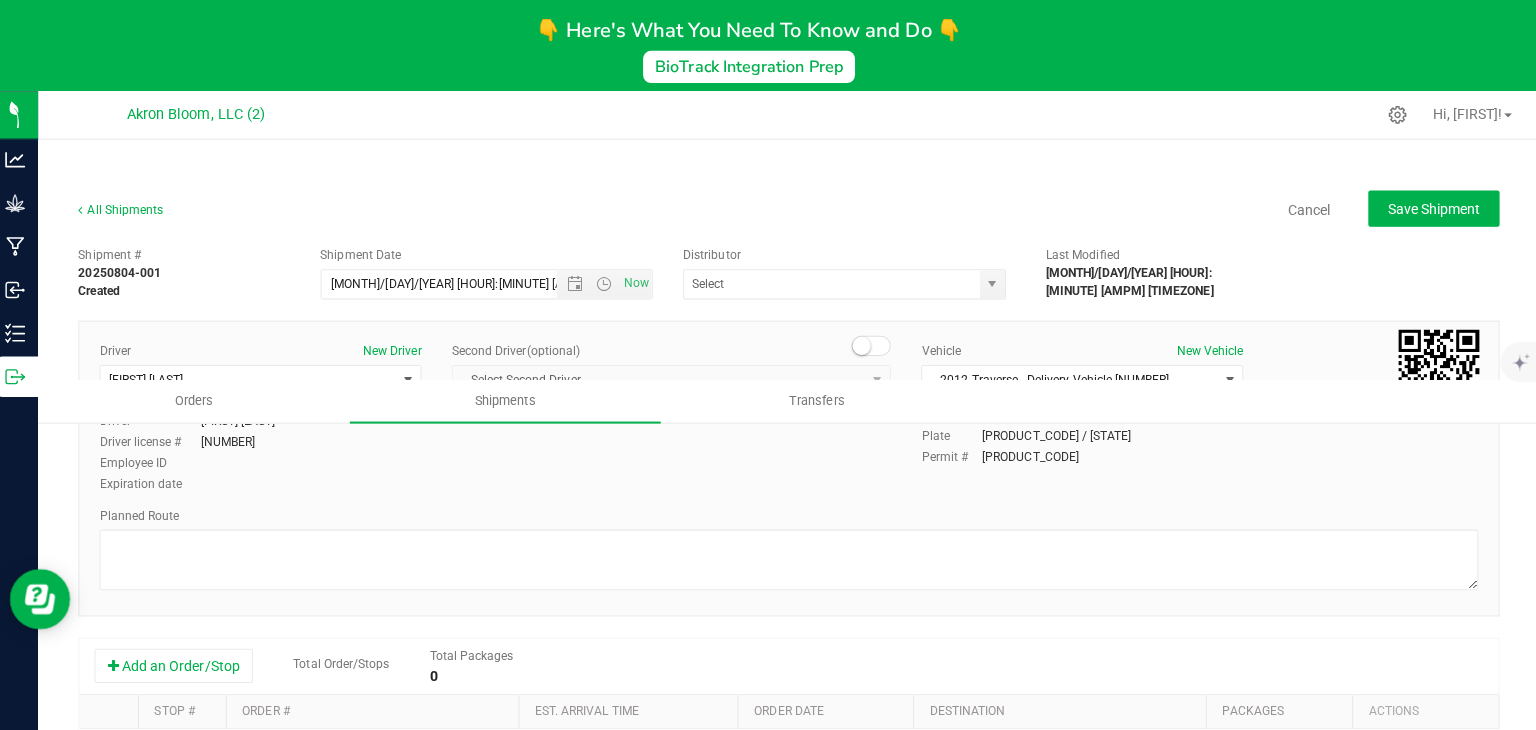 scroll, scrollTop: 0, scrollLeft: 0, axis: both 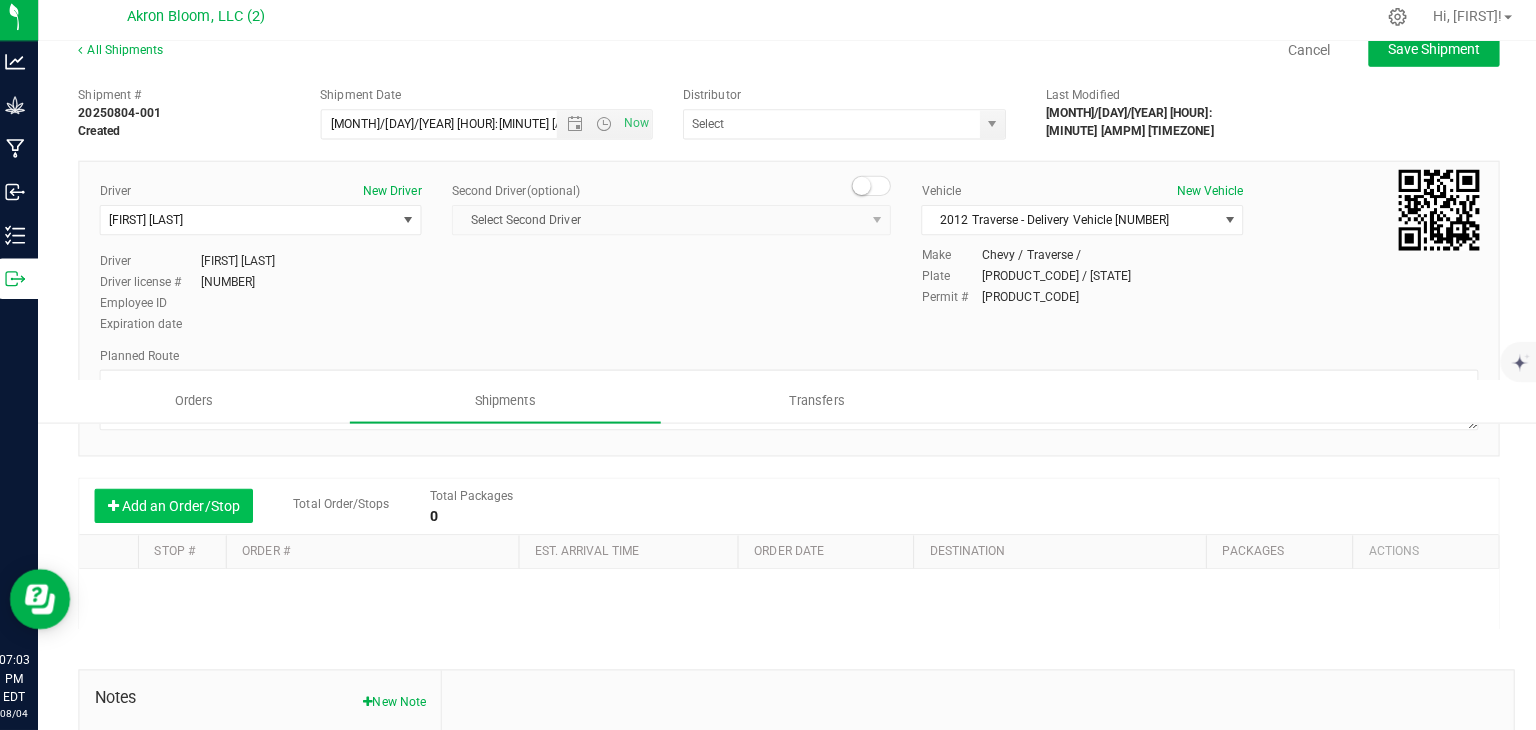 click on "Add an Order/Stop" at bounding box center [182, 508] 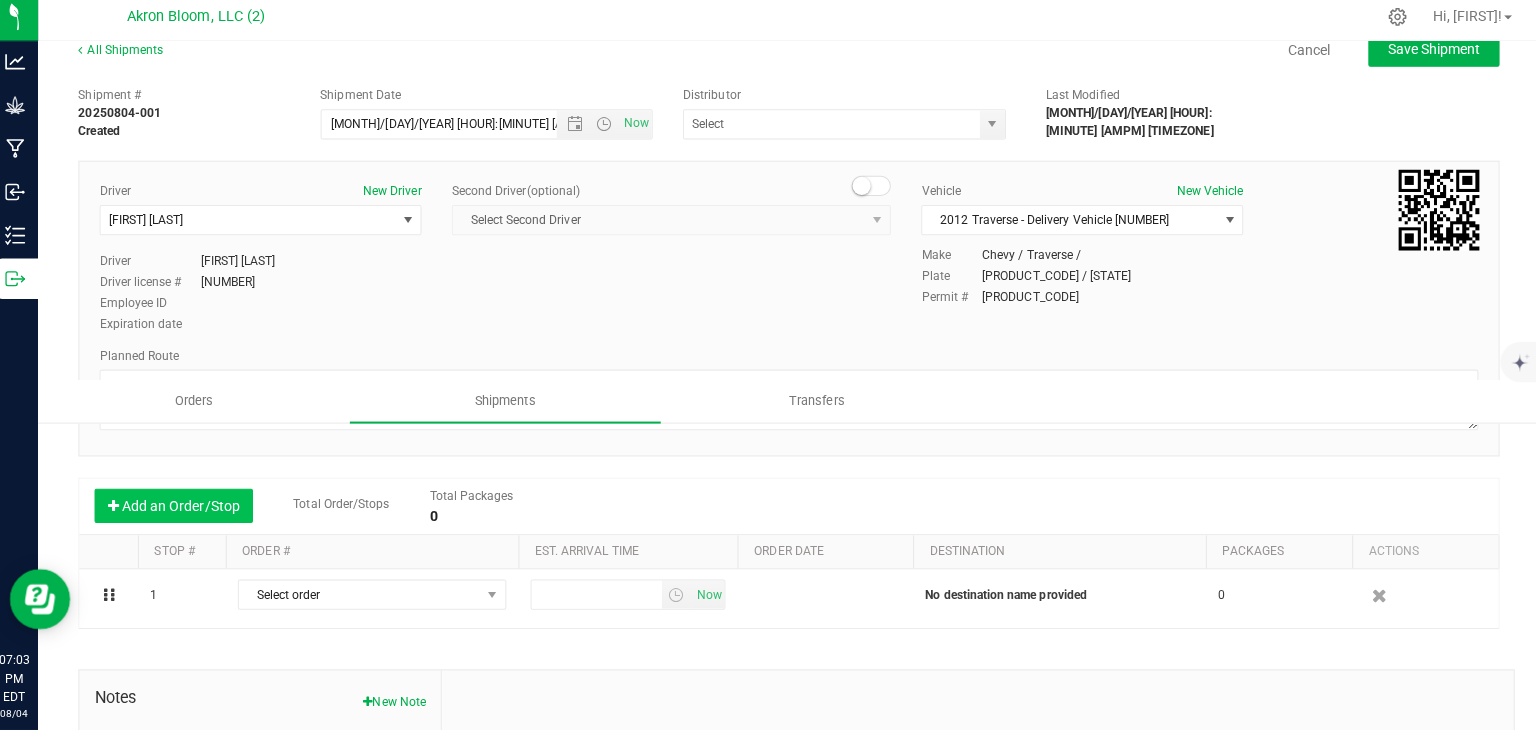scroll, scrollTop: 0, scrollLeft: 0, axis: both 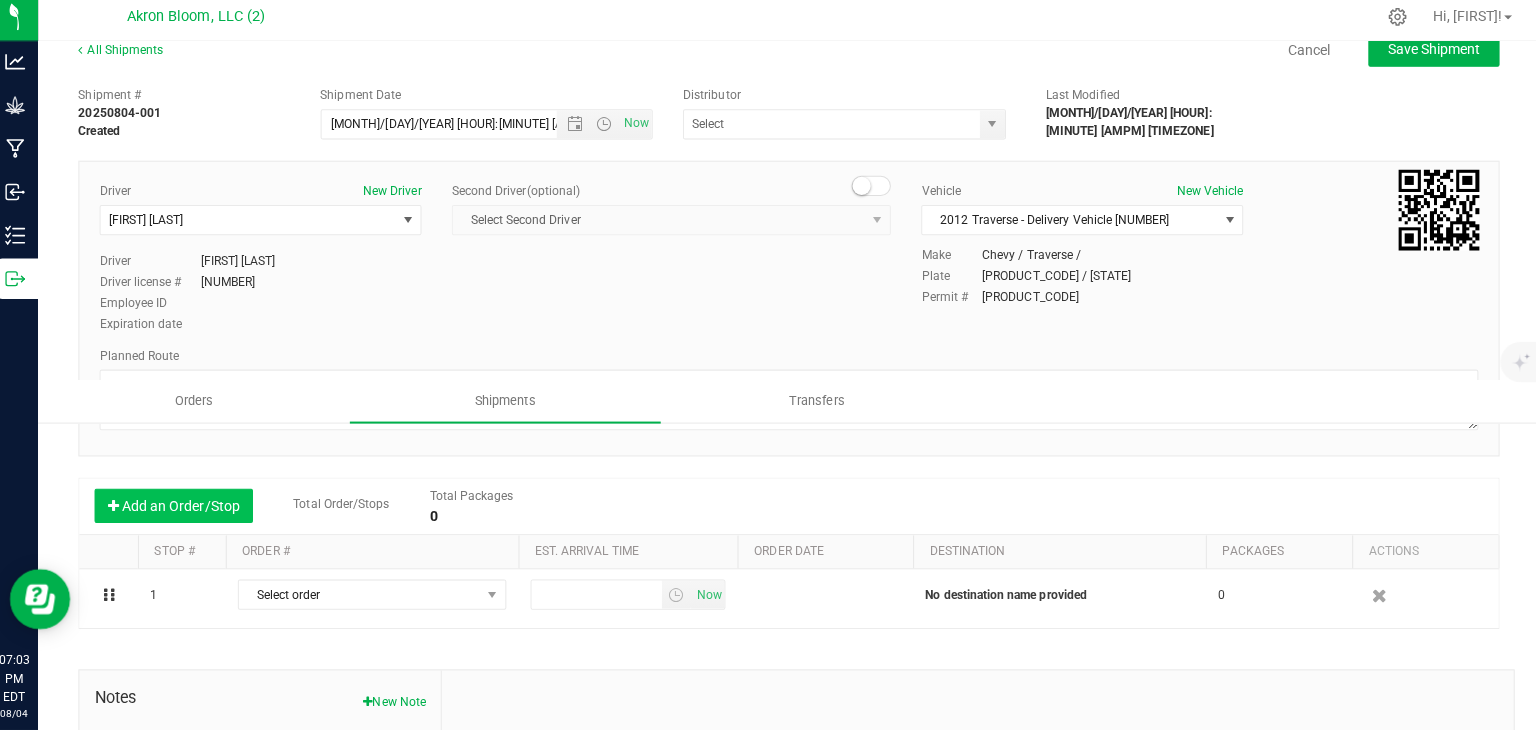 click on "Add an Order/Stop" at bounding box center (182, 508) 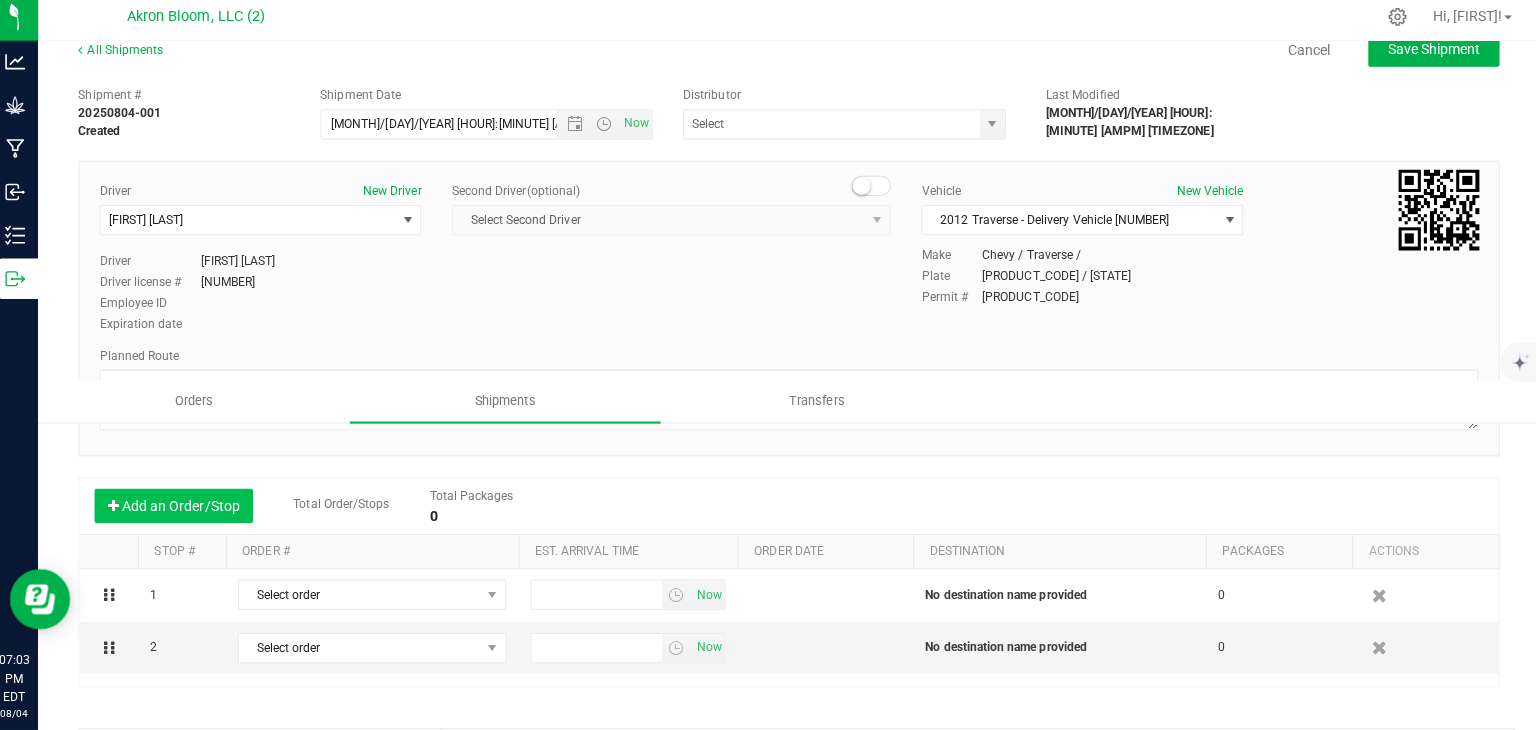 click on "Add an Order/Stop" at bounding box center (182, 508) 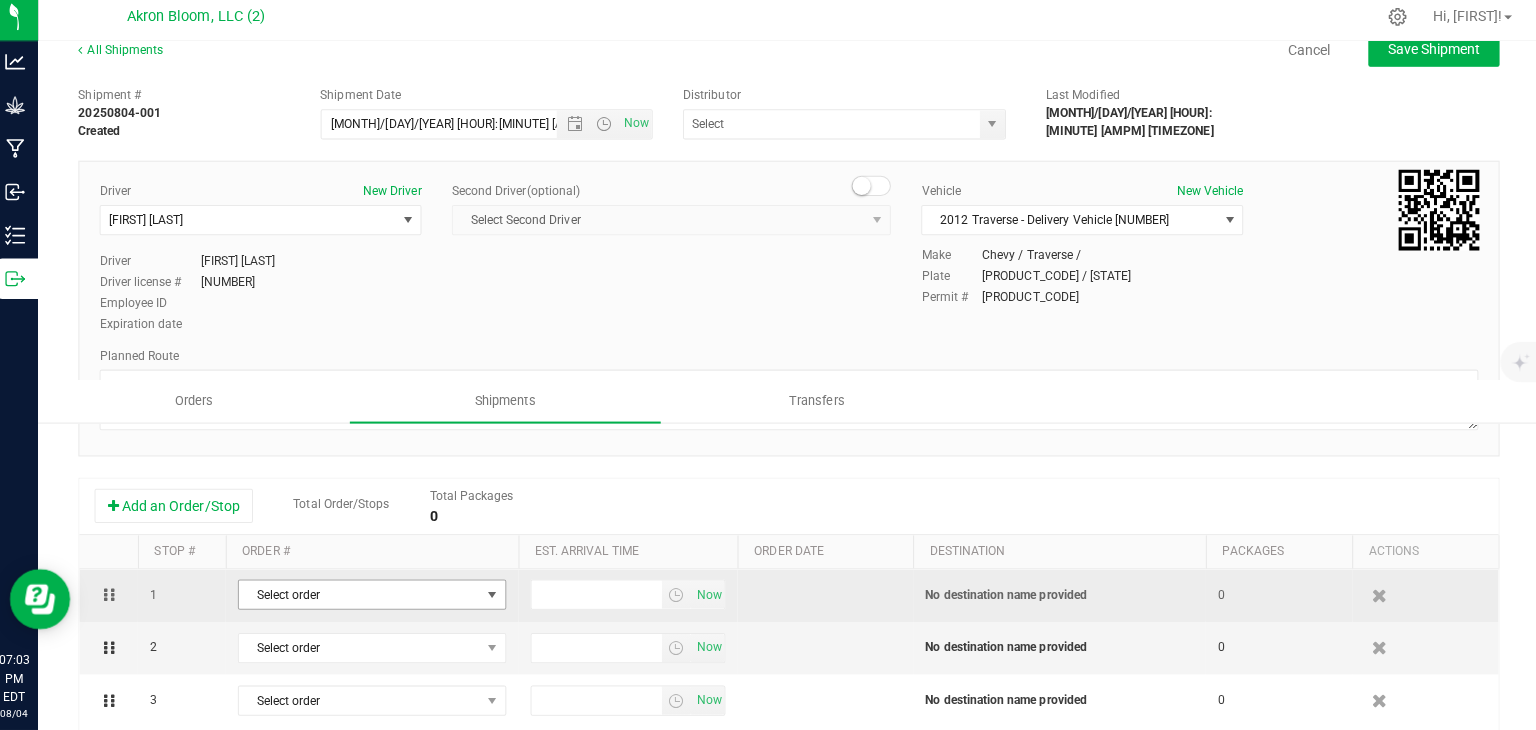 click at bounding box center (498, 596) 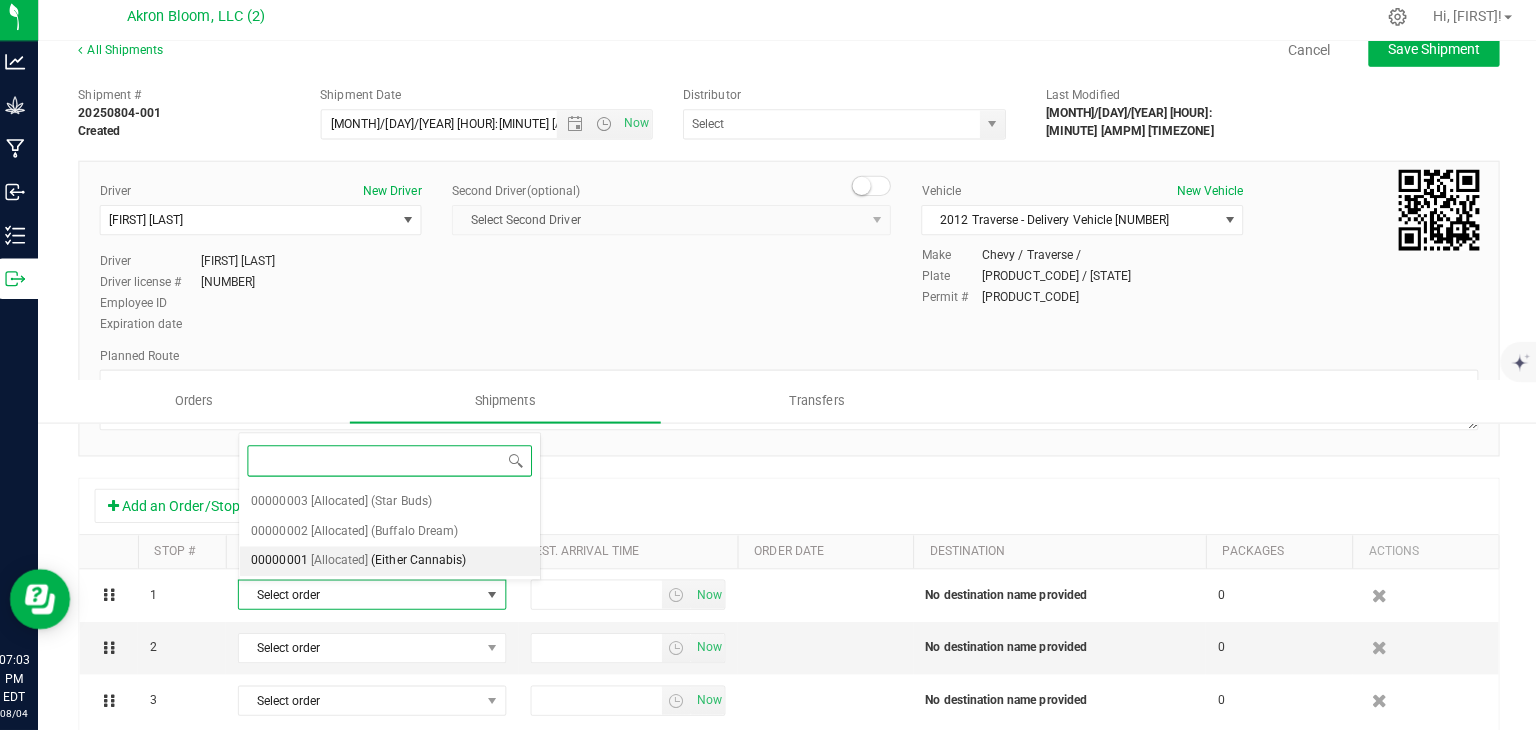 click on "00000001
[Allocated]
(Either Cannabis)" at bounding box center (396, 563) 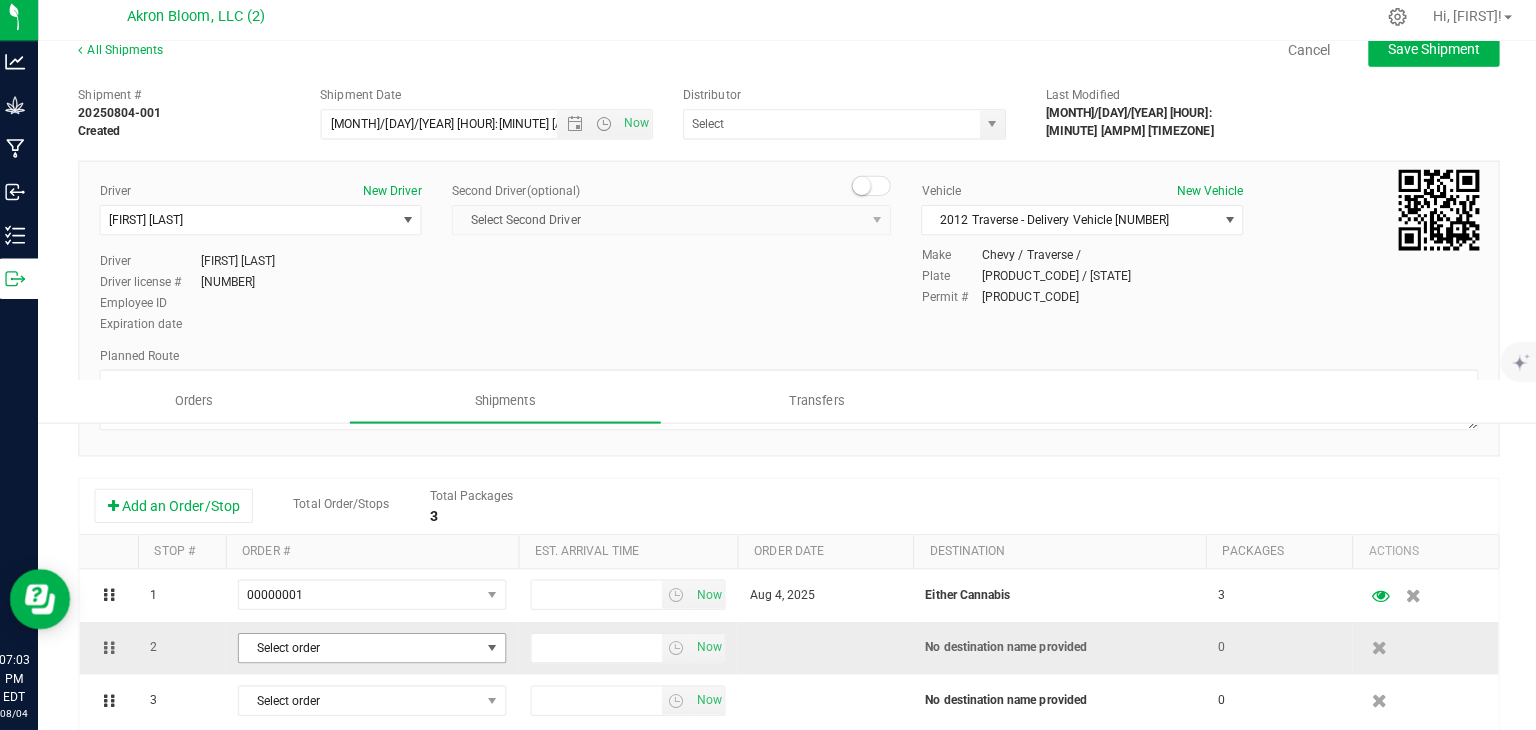 click at bounding box center (498, 649) 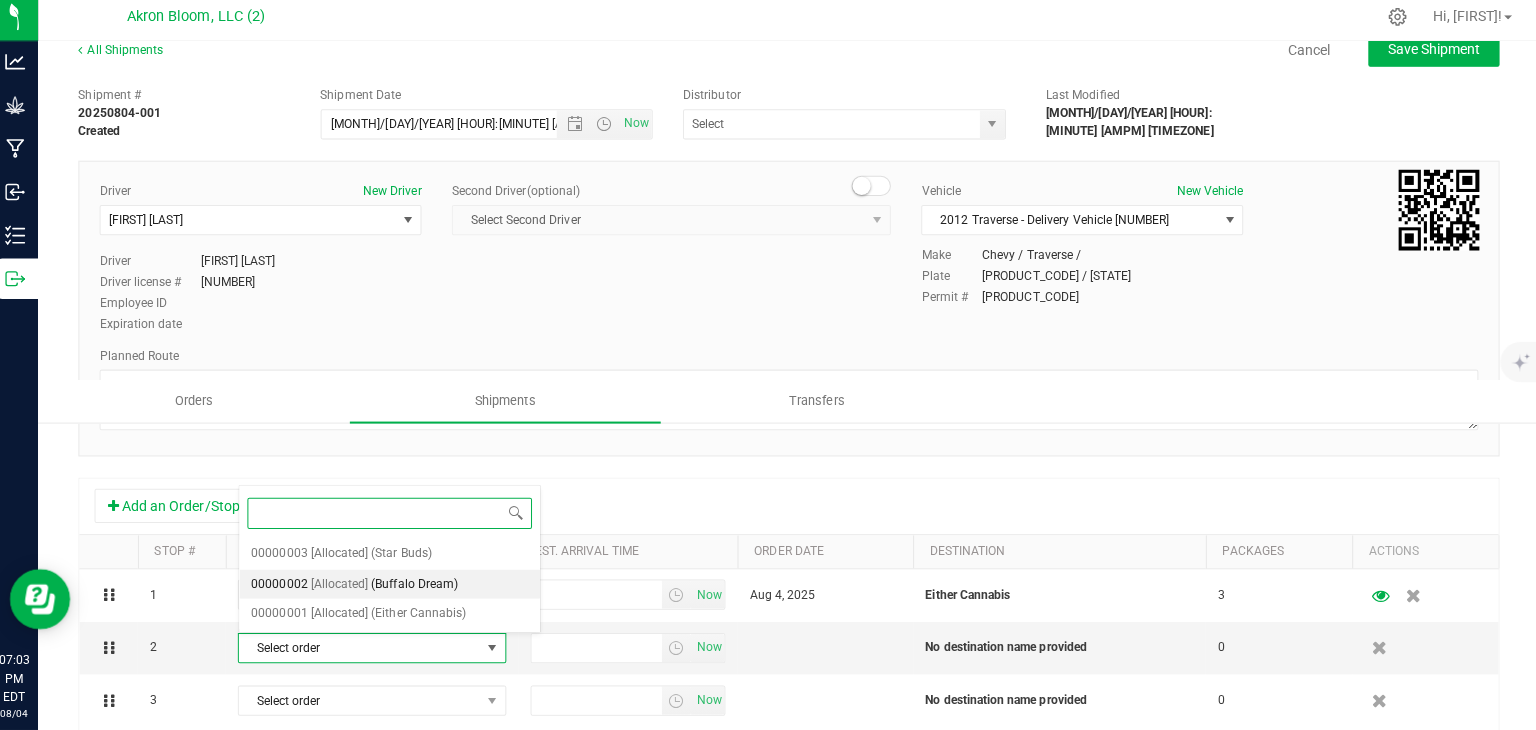 click on "00000002
[Allocated]
(Buffalo Dream)" at bounding box center [396, 586] 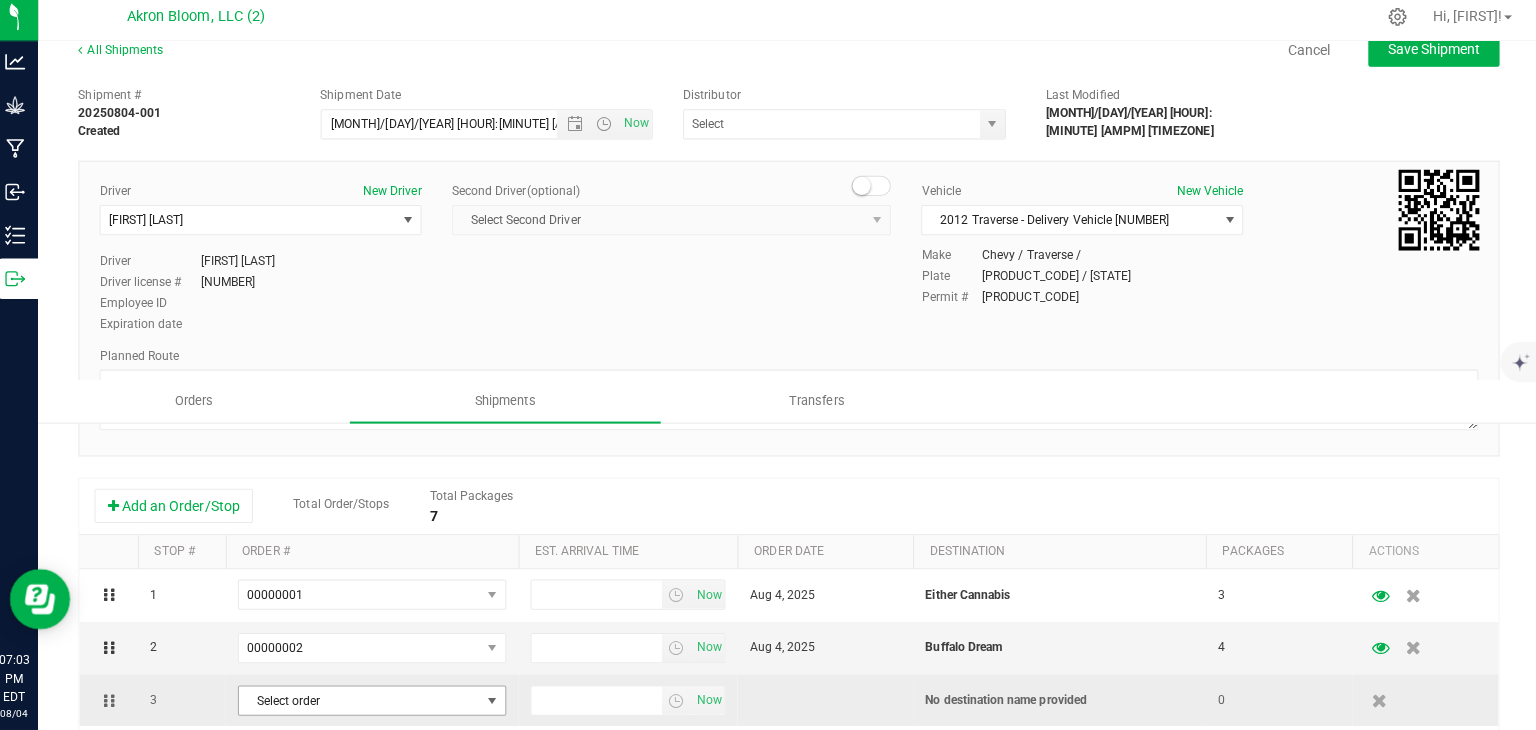 click at bounding box center (498, 701) 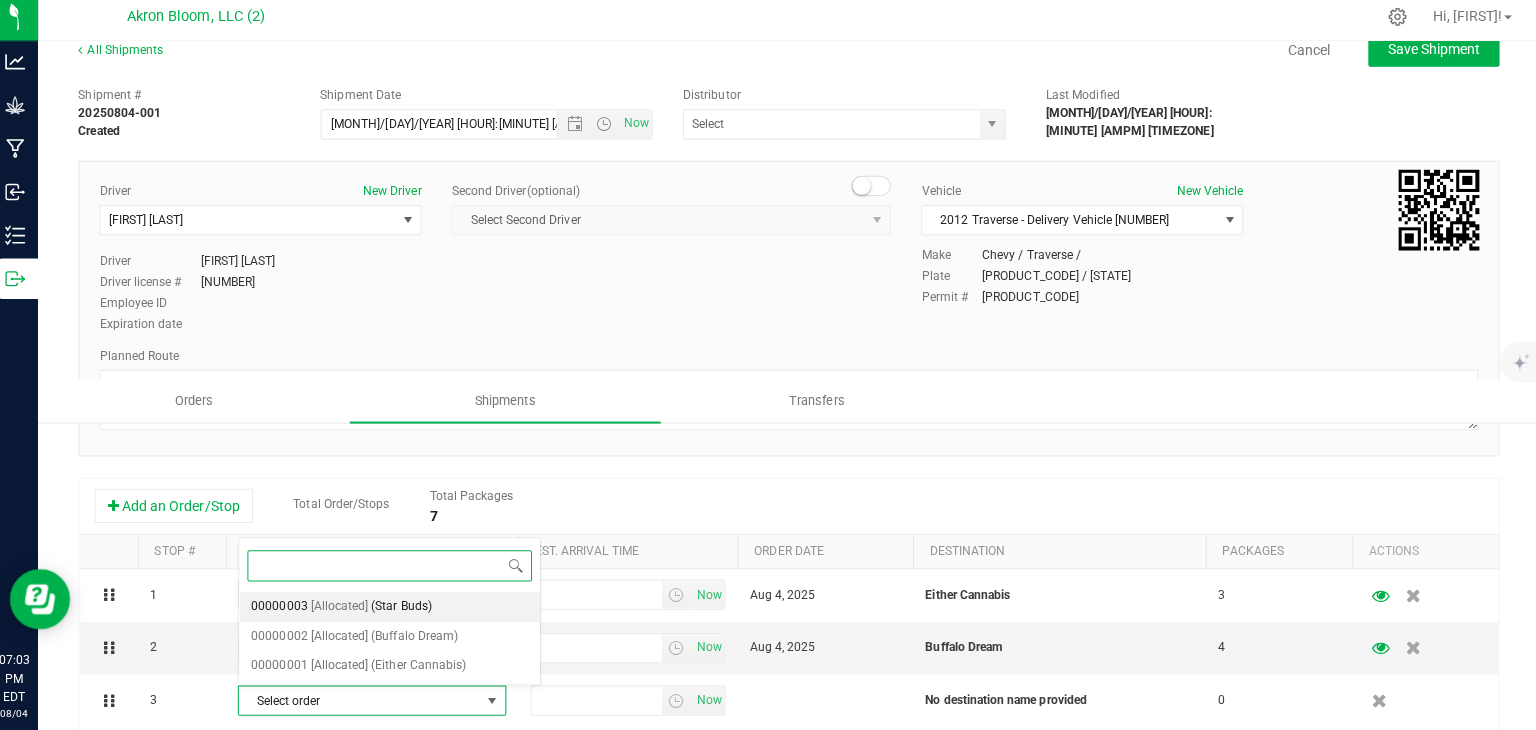 click on "00000003
[Allocated]
(Star Buds)" at bounding box center (396, 608) 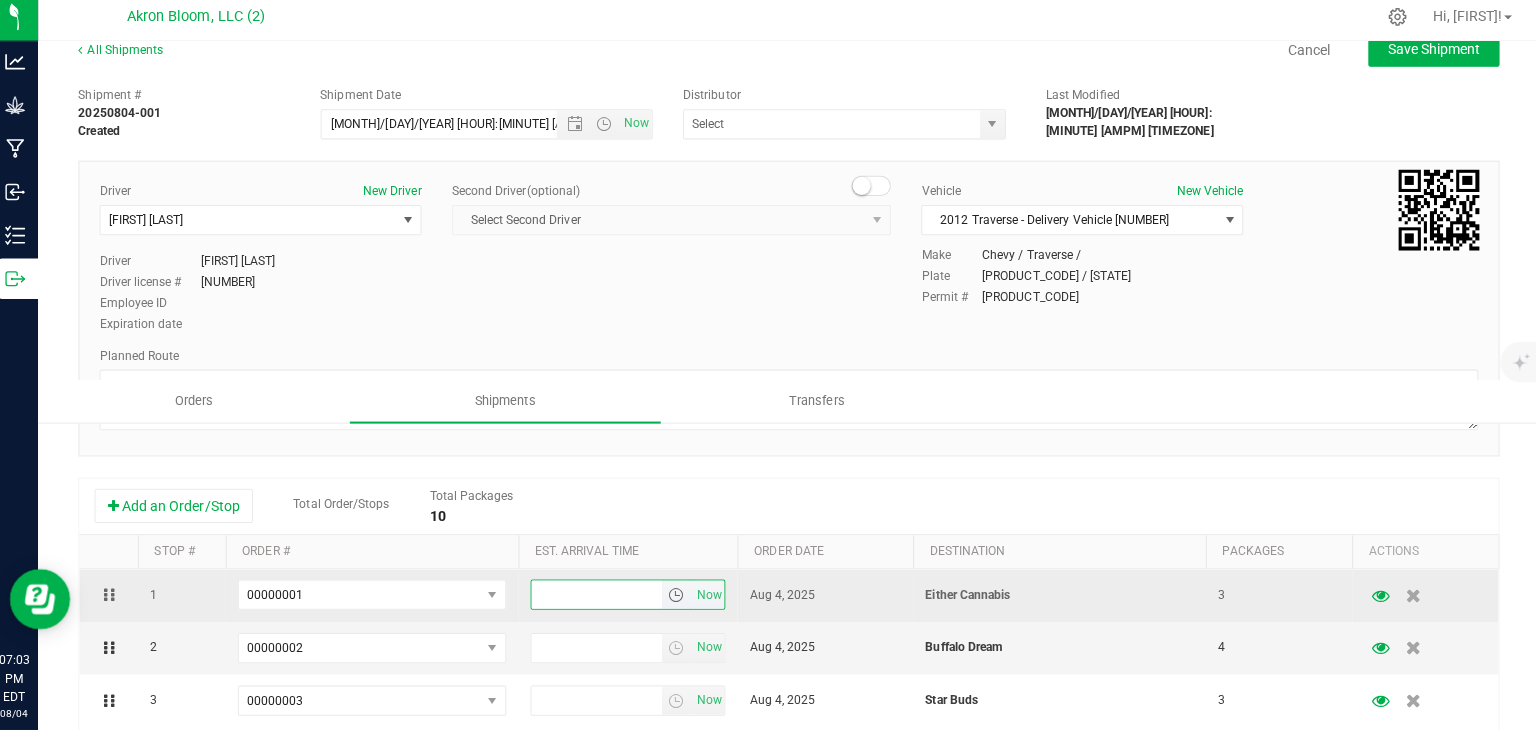 click at bounding box center [602, 596] 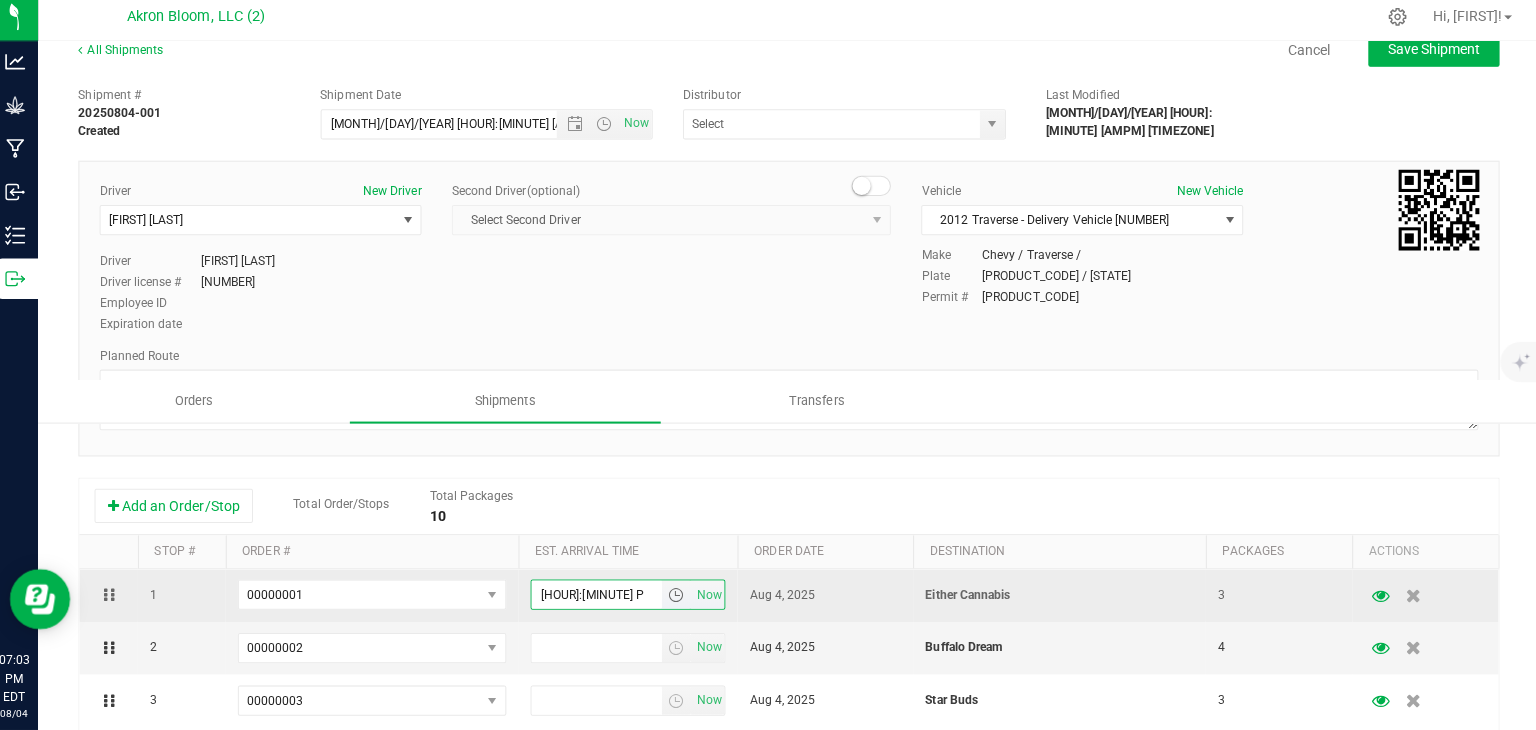type on "5:00 PM" 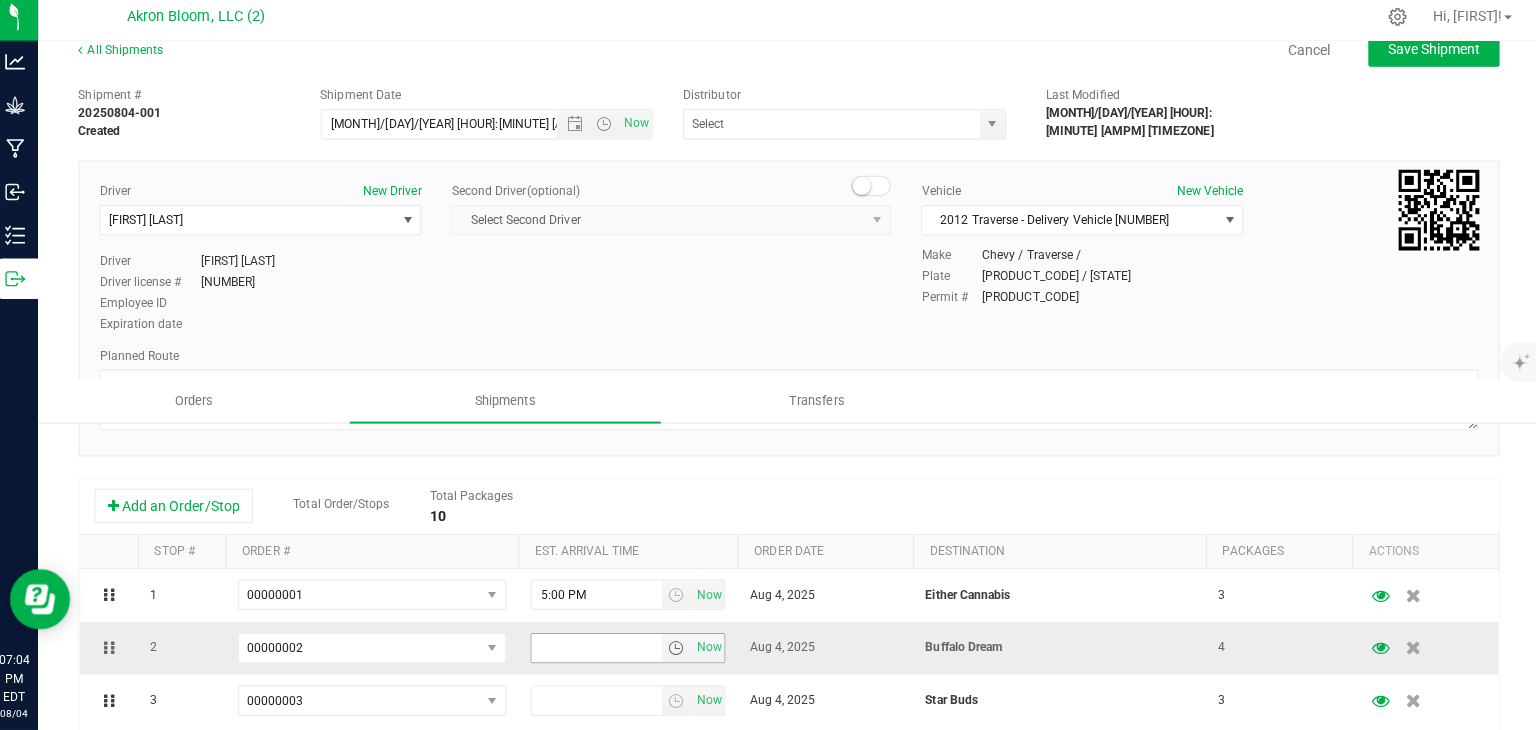 click at bounding box center (602, 649) 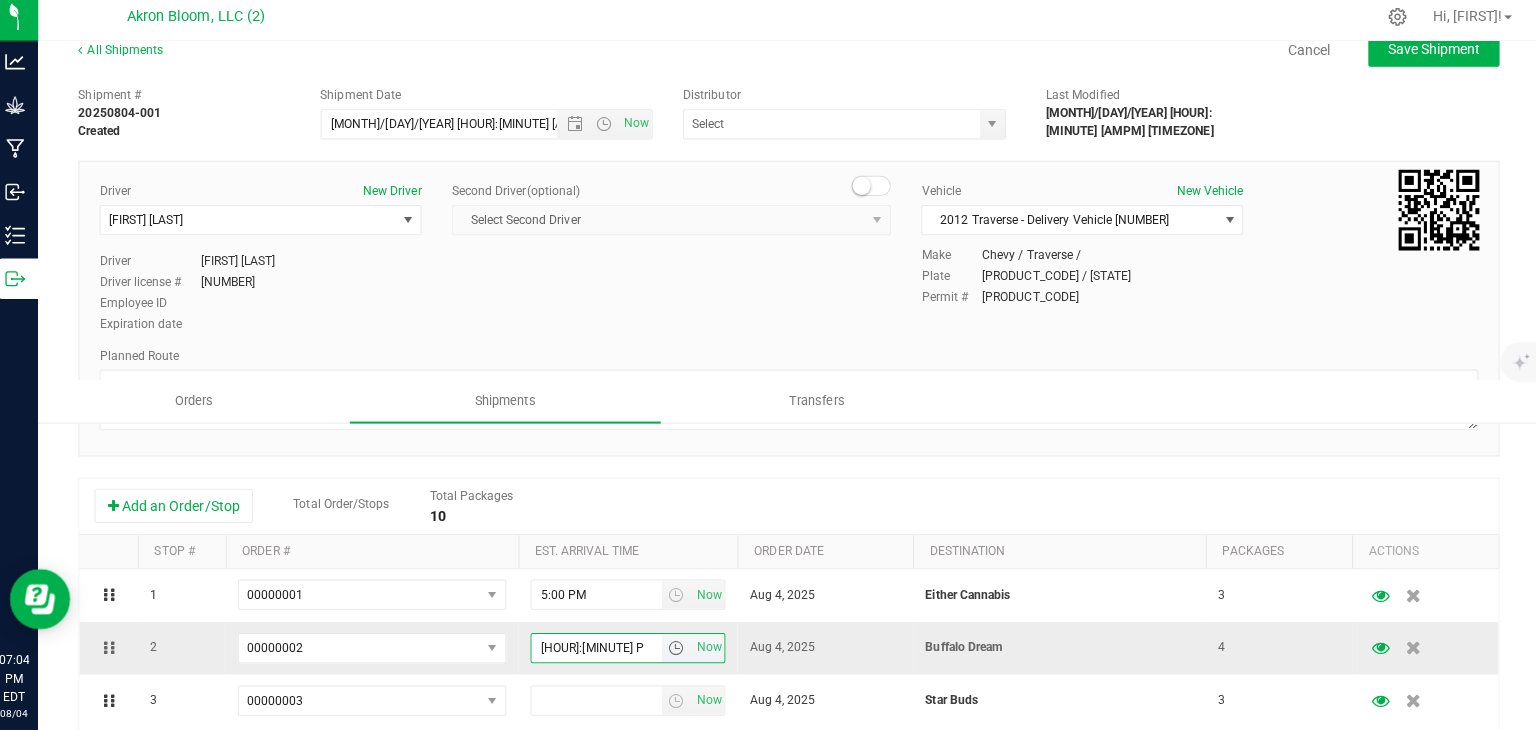 type on "5:30 PM" 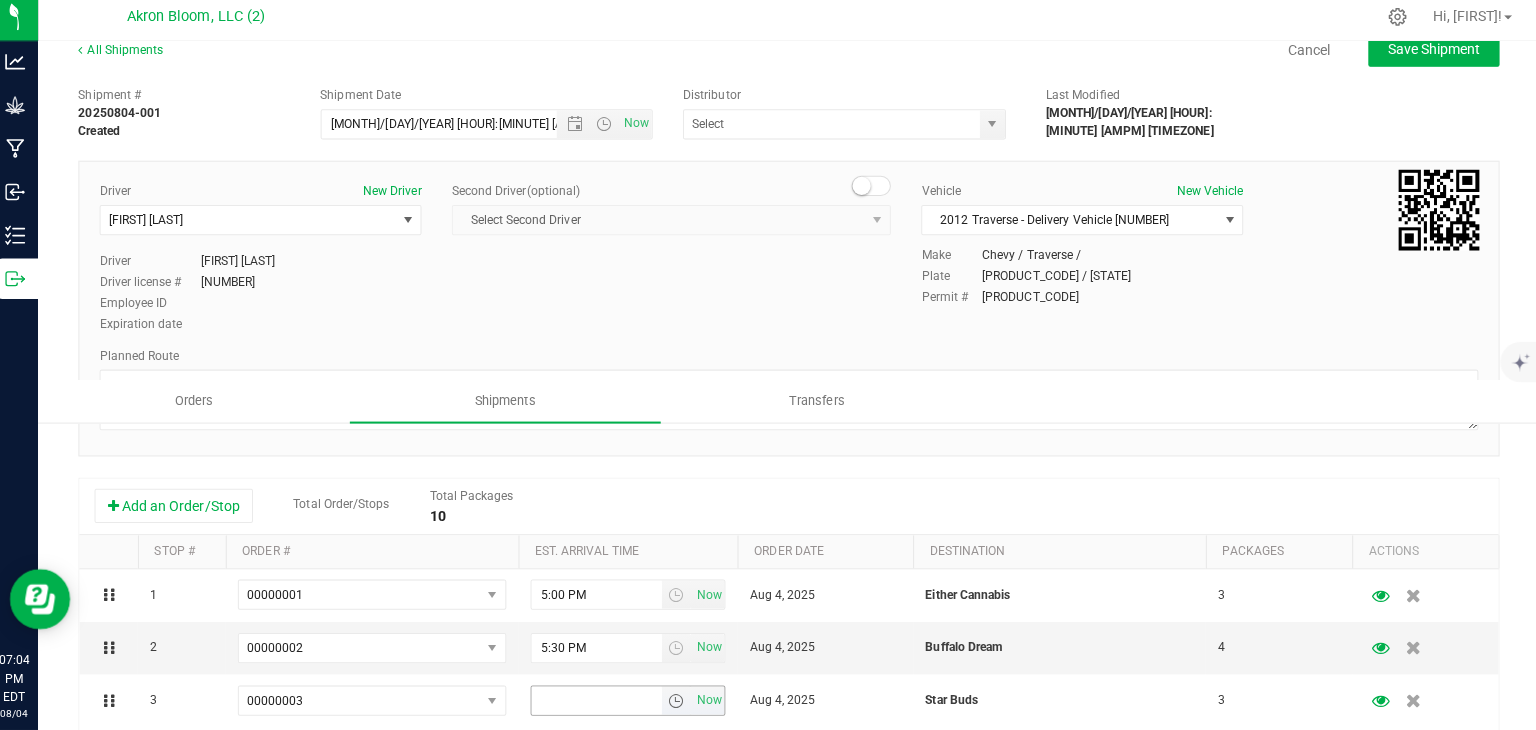 click at bounding box center (602, 701) 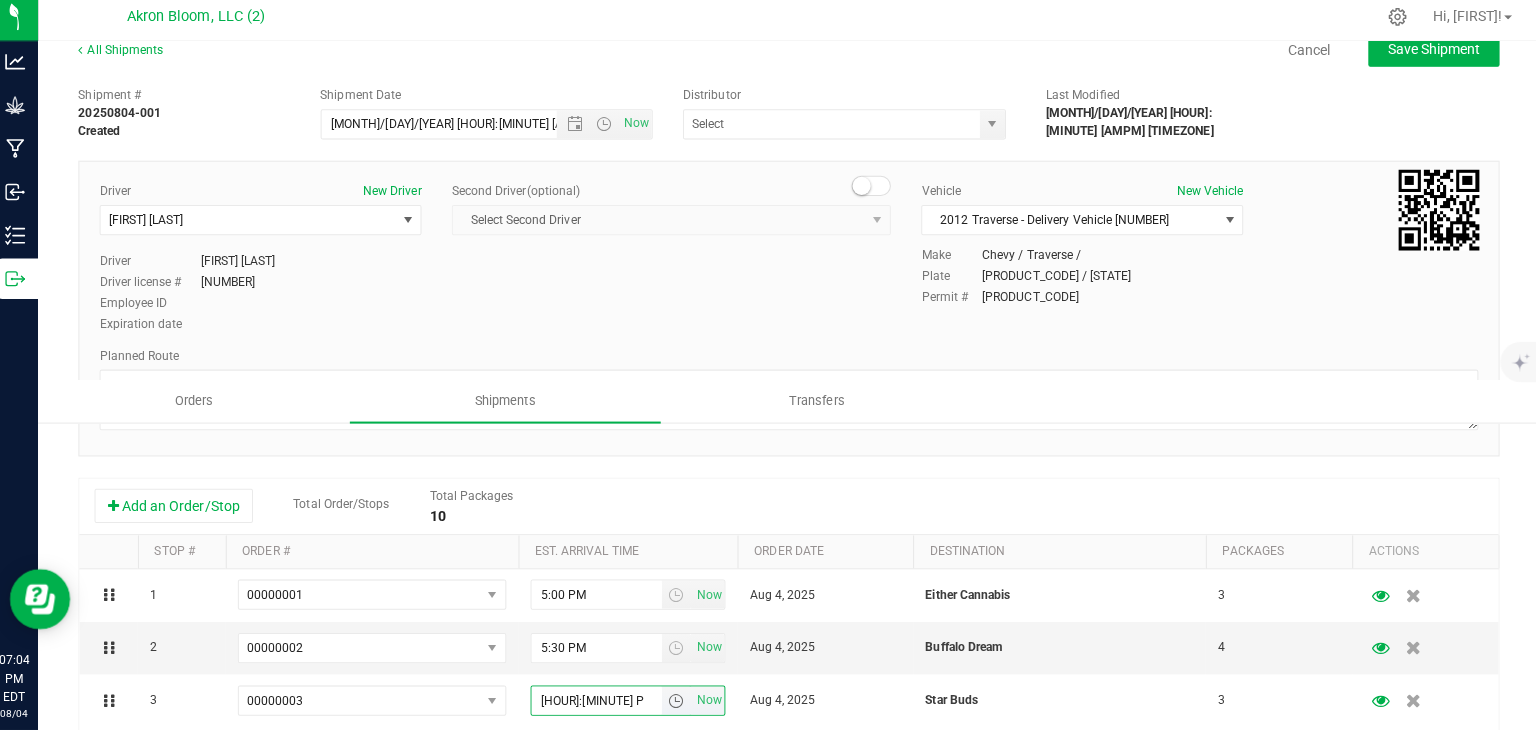 type on "5:45 PM" 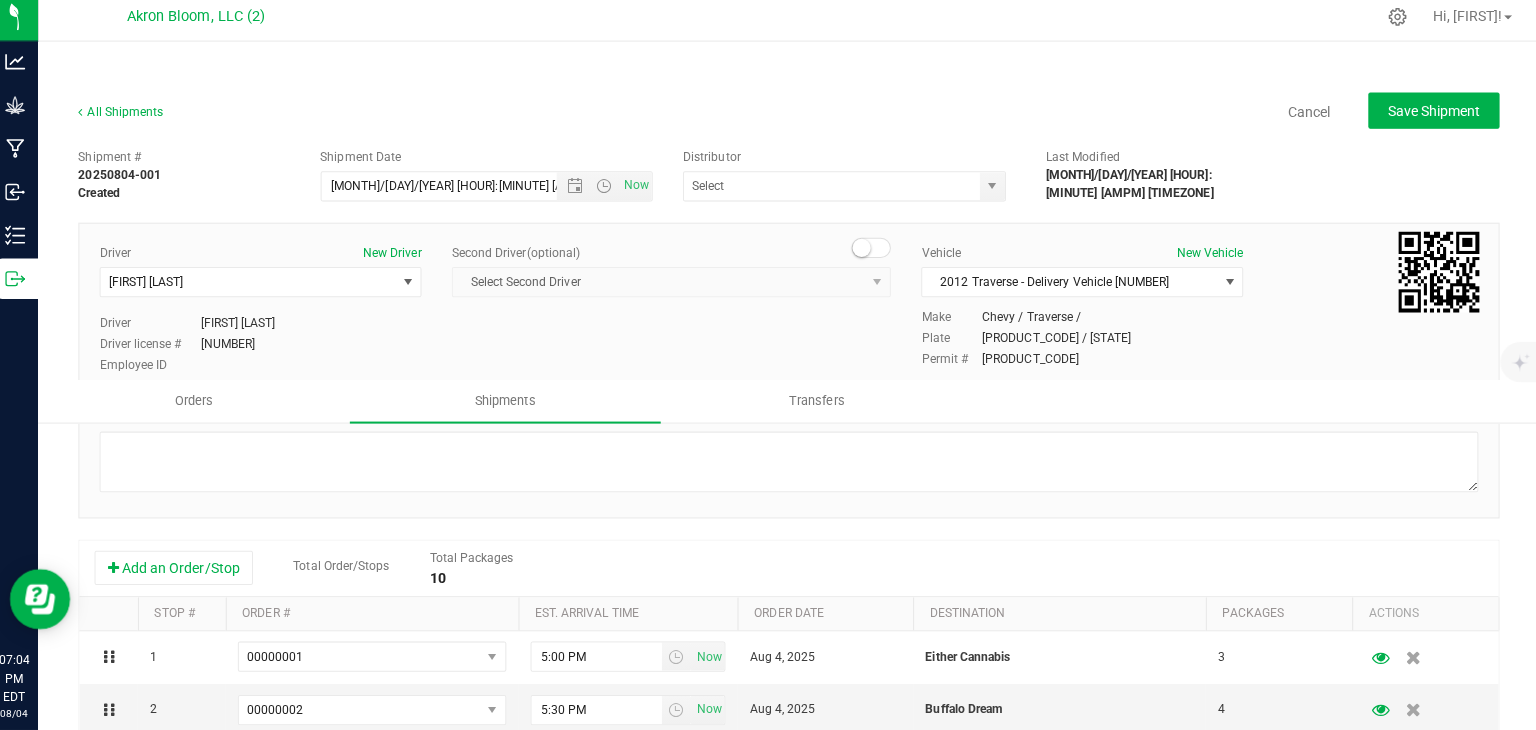 scroll, scrollTop: 0, scrollLeft: 0, axis: both 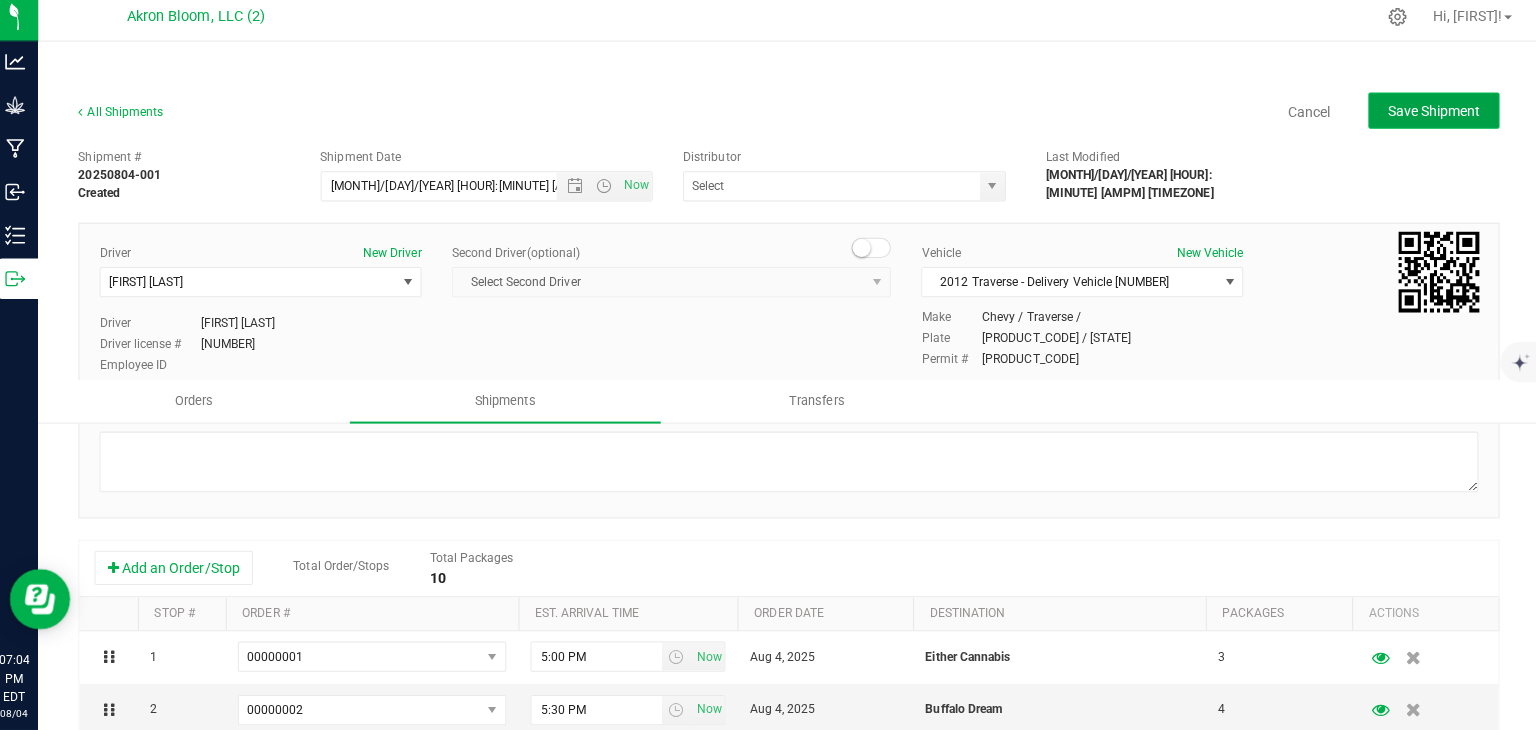 click on "Save Shipment" 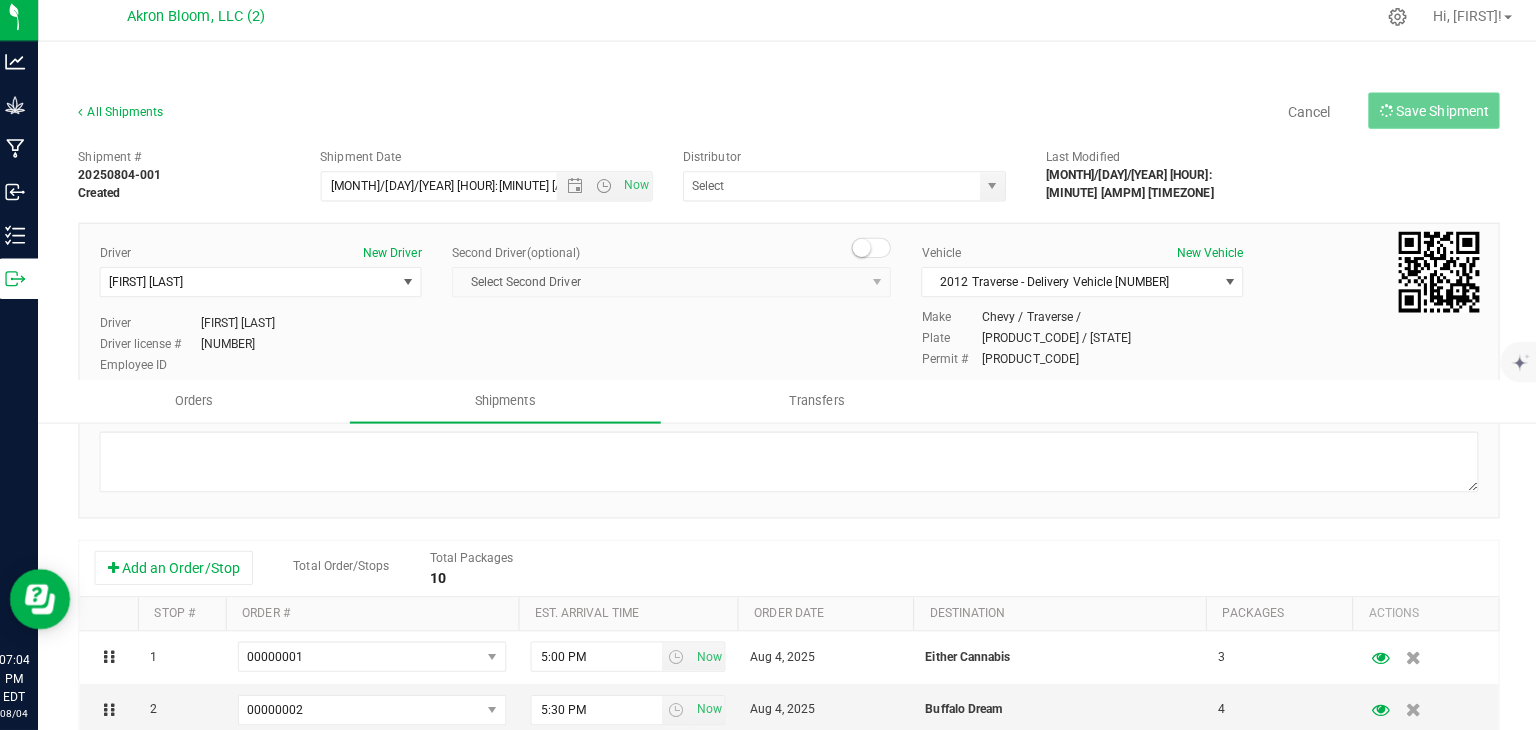 type on "8/4/2025 11:02 PM" 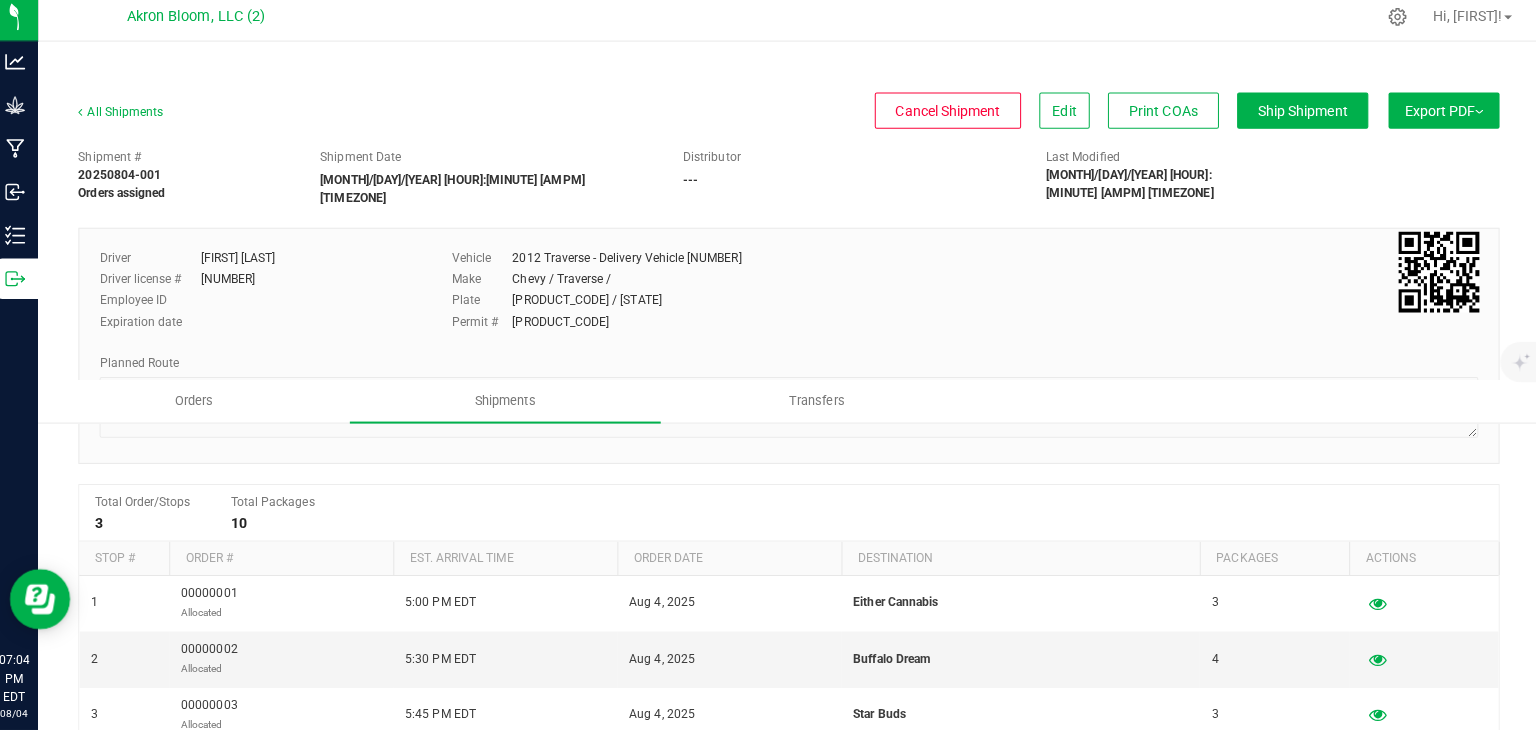 scroll, scrollTop: 0, scrollLeft: 0, axis: both 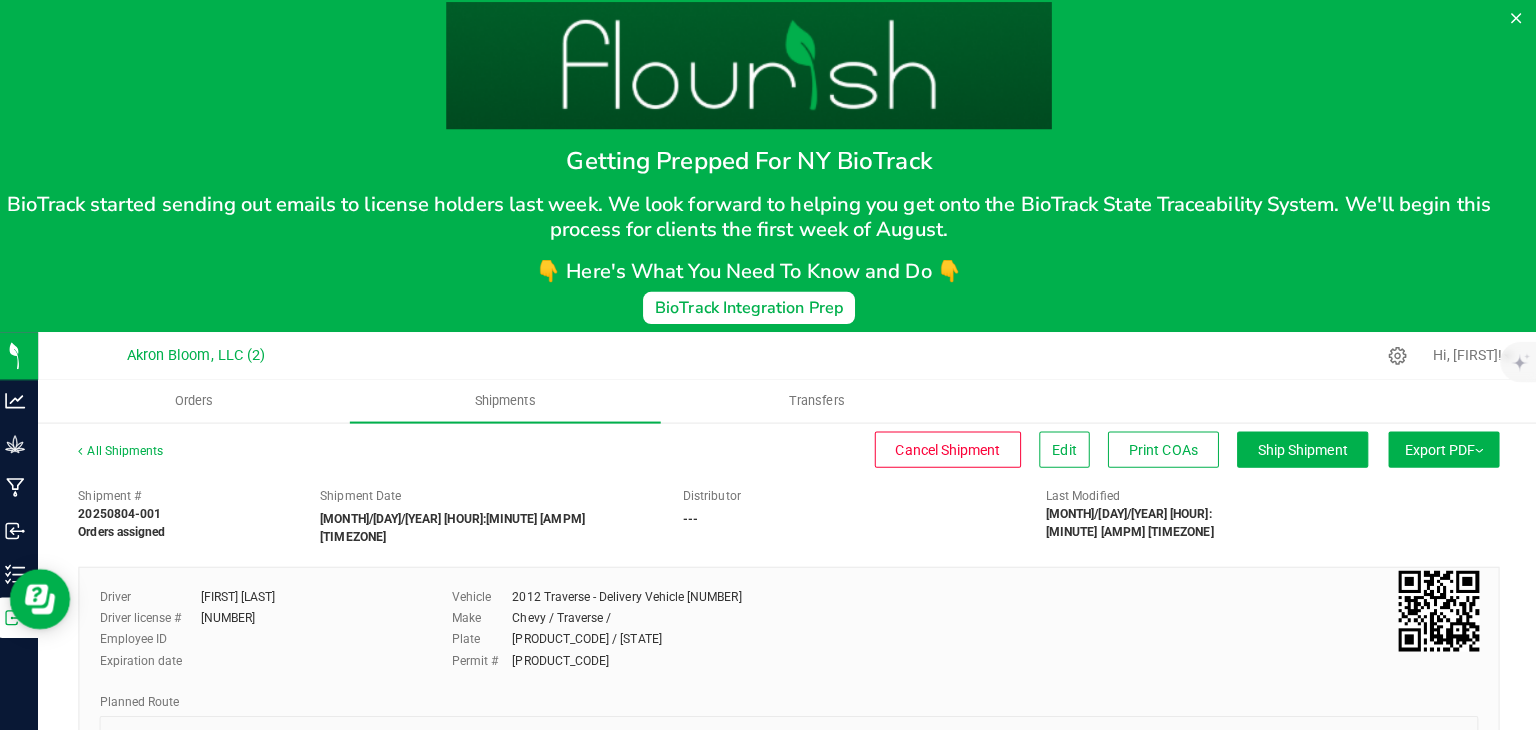 click on "Export PDF" at bounding box center [1441, 451] 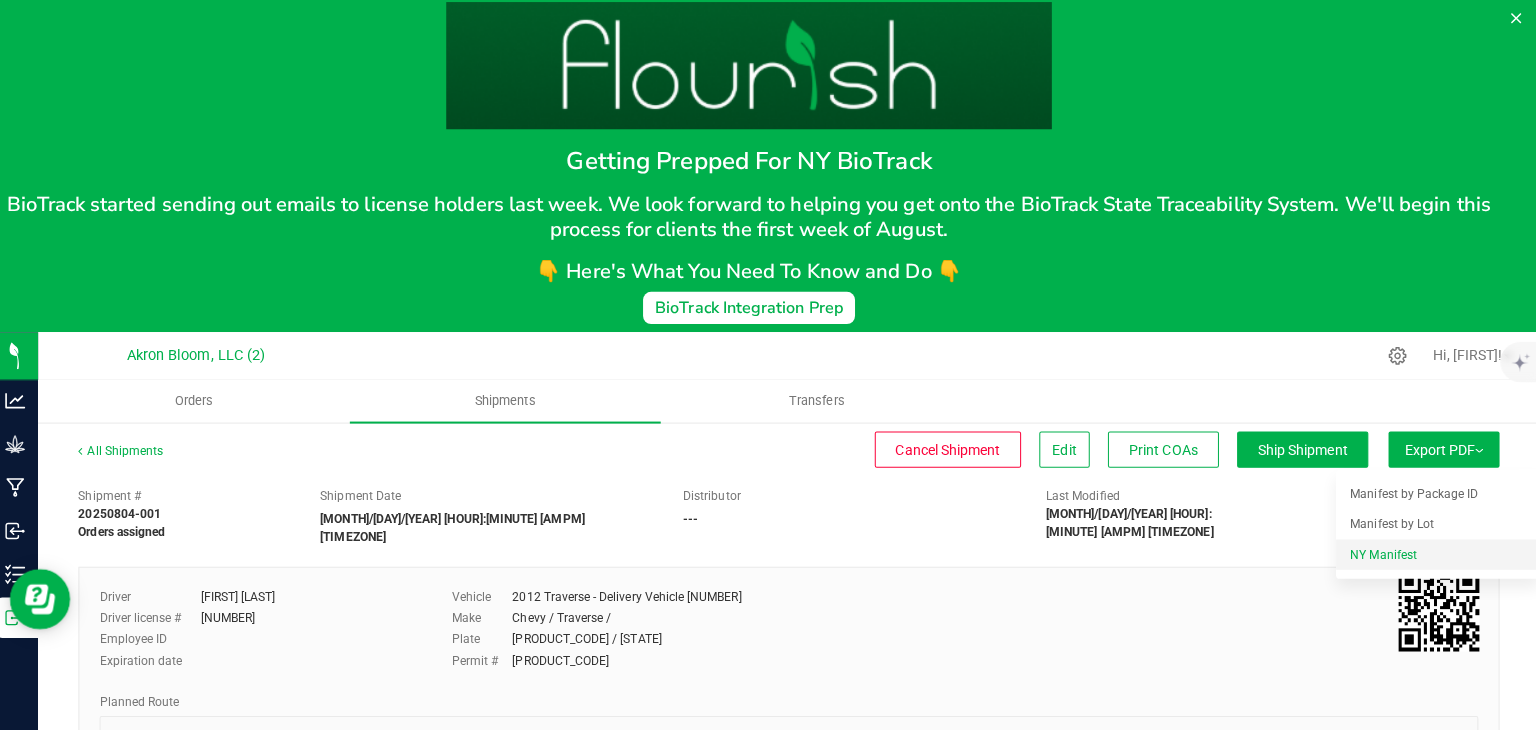 click on "NY Manifest" at bounding box center [1435, 555] 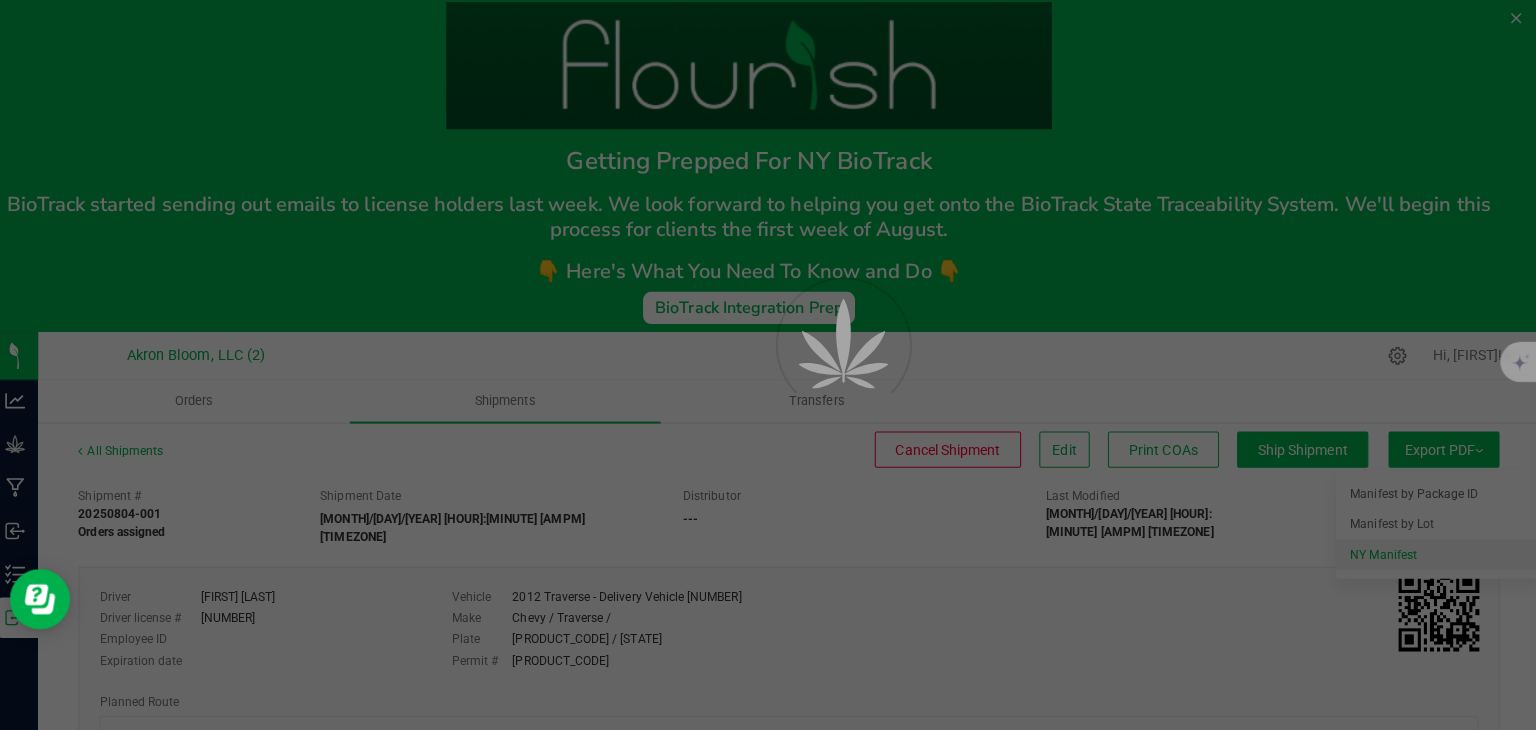 click at bounding box center (768, 365) 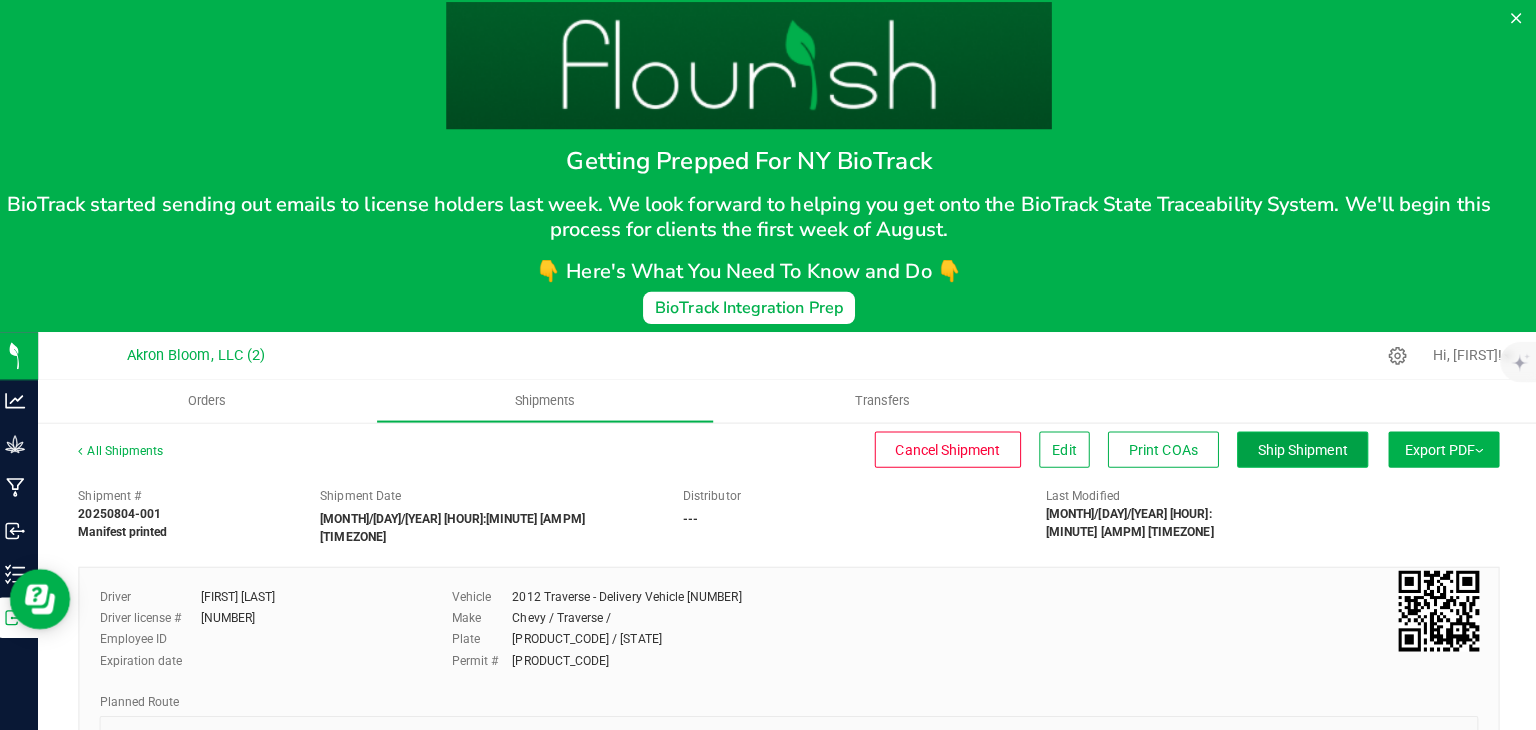 click on "Ship Shipment" at bounding box center [1301, 451] 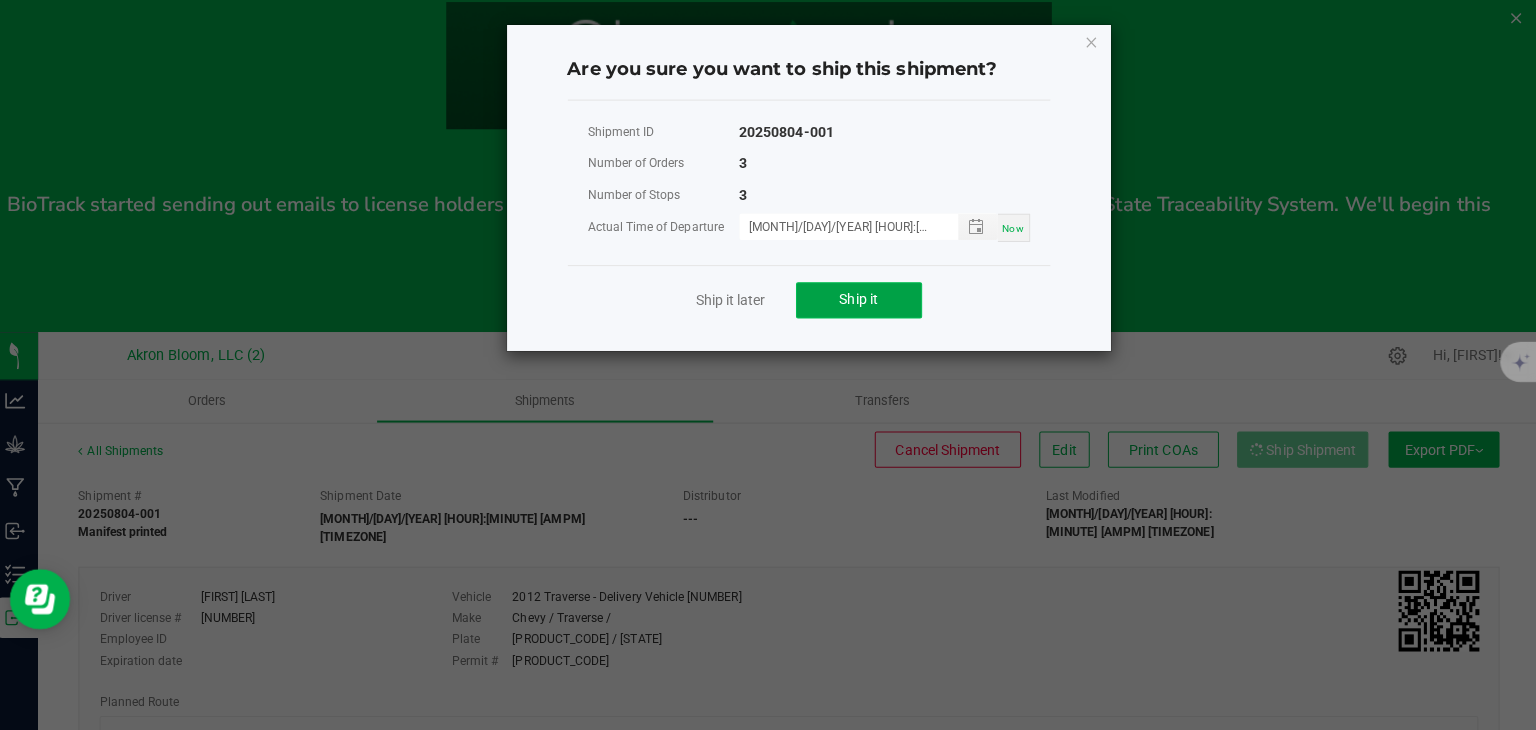 click on "Ship it" 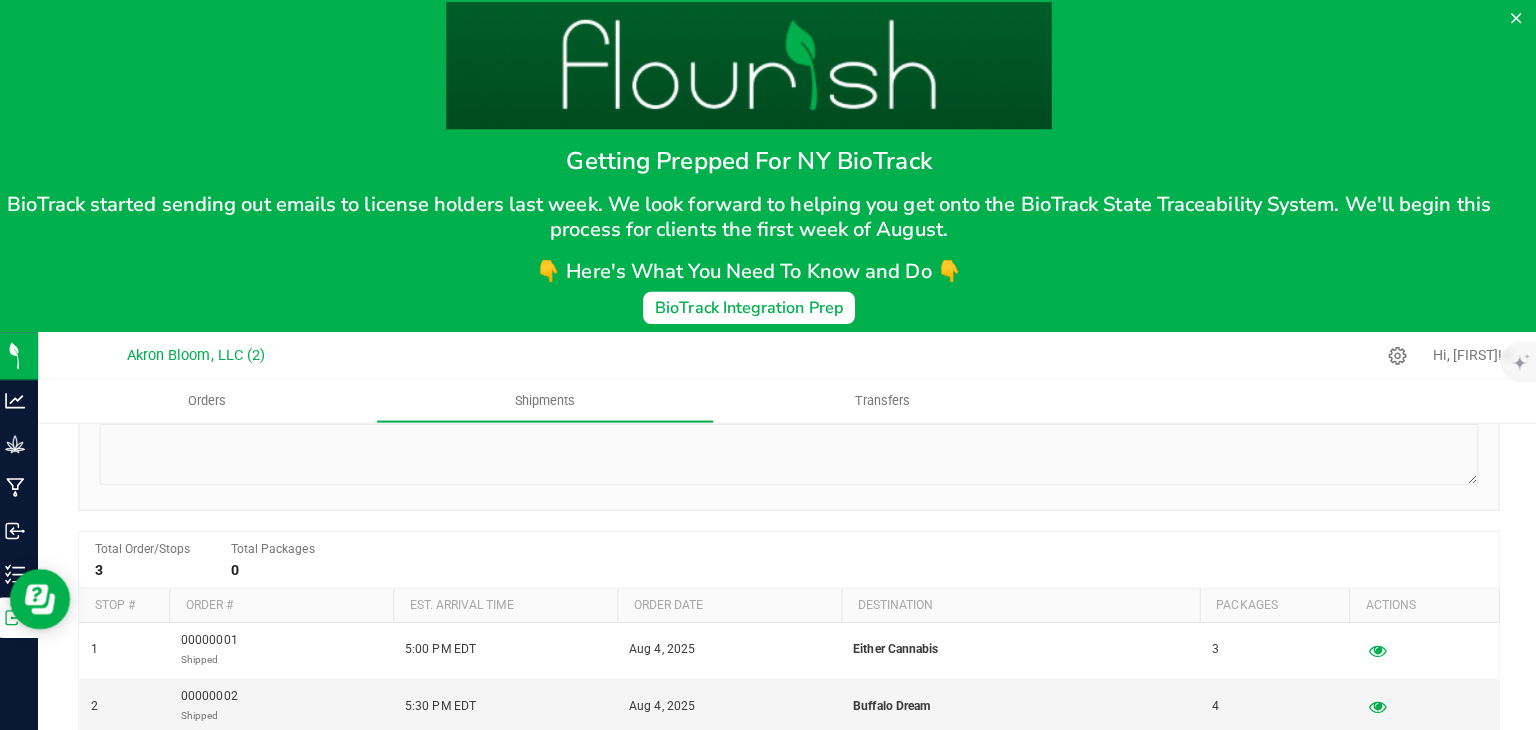scroll, scrollTop: 337, scrollLeft: 0, axis: vertical 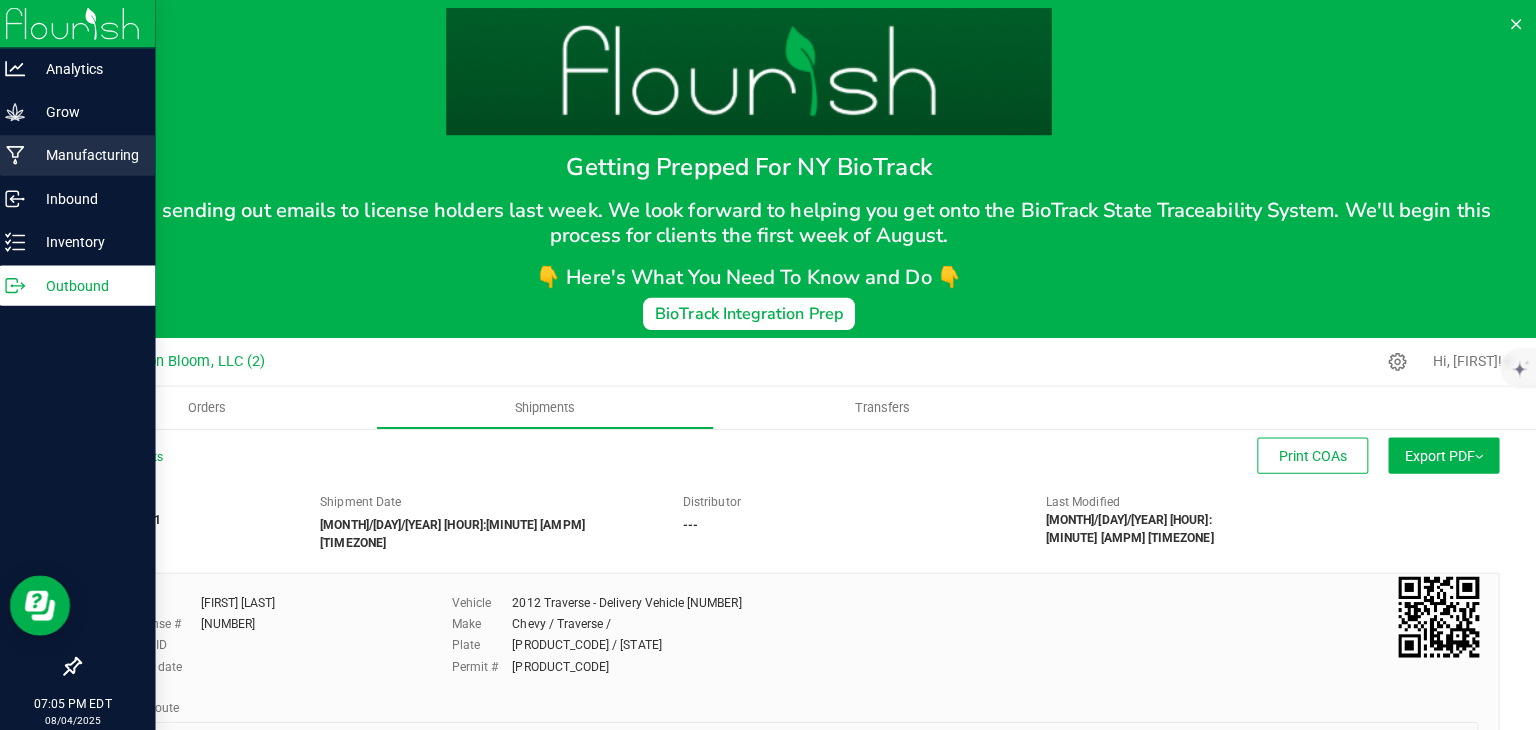 click on "Manufacturing" at bounding box center [95, 154] 